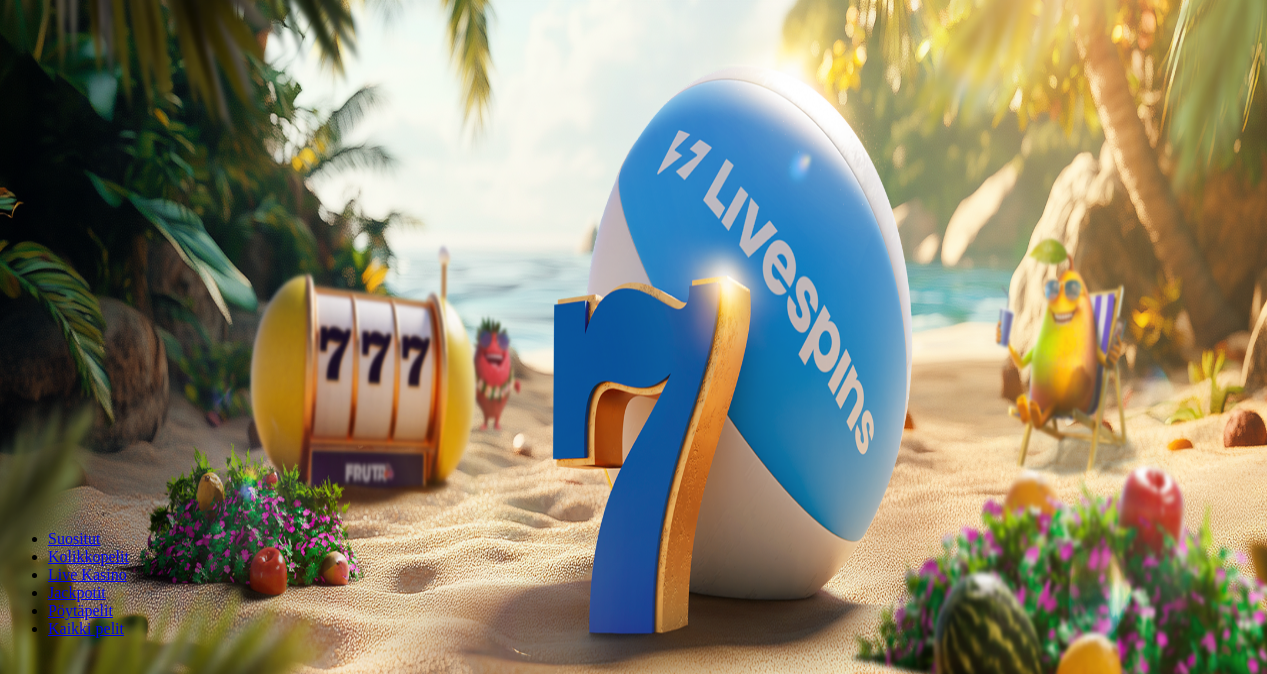scroll, scrollTop: 0, scrollLeft: 0, axis: both 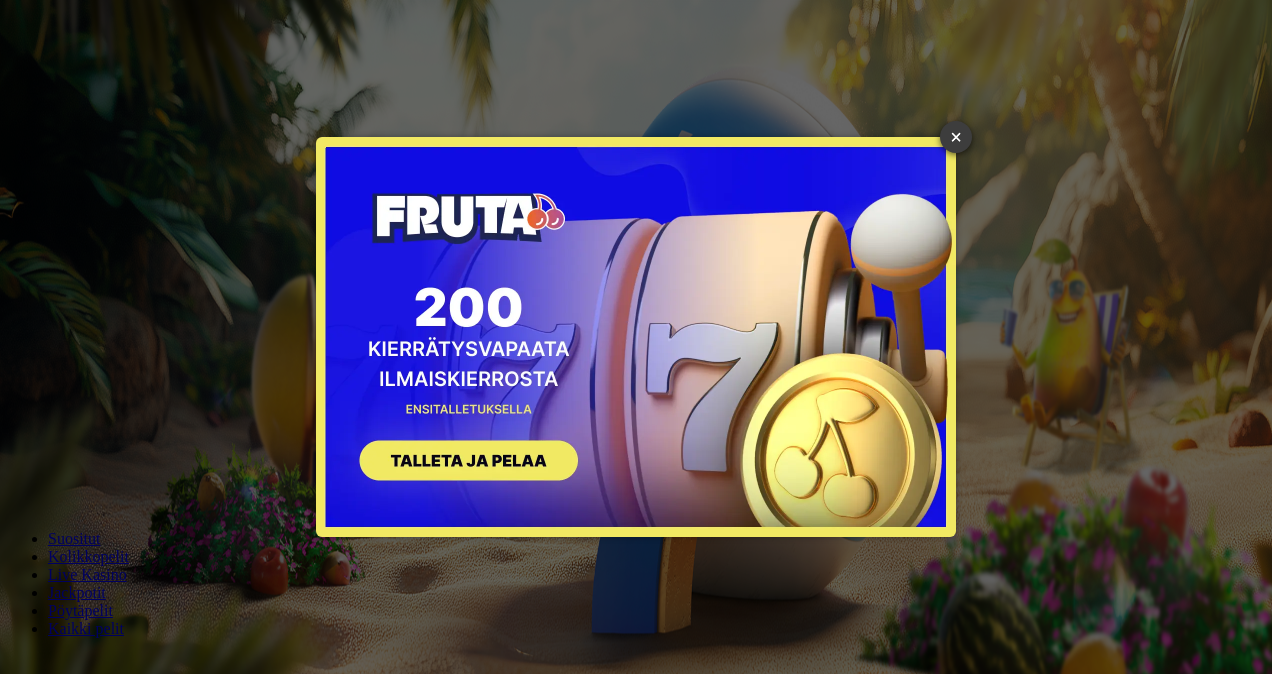 click on "×" at bounding box center [956, 137] 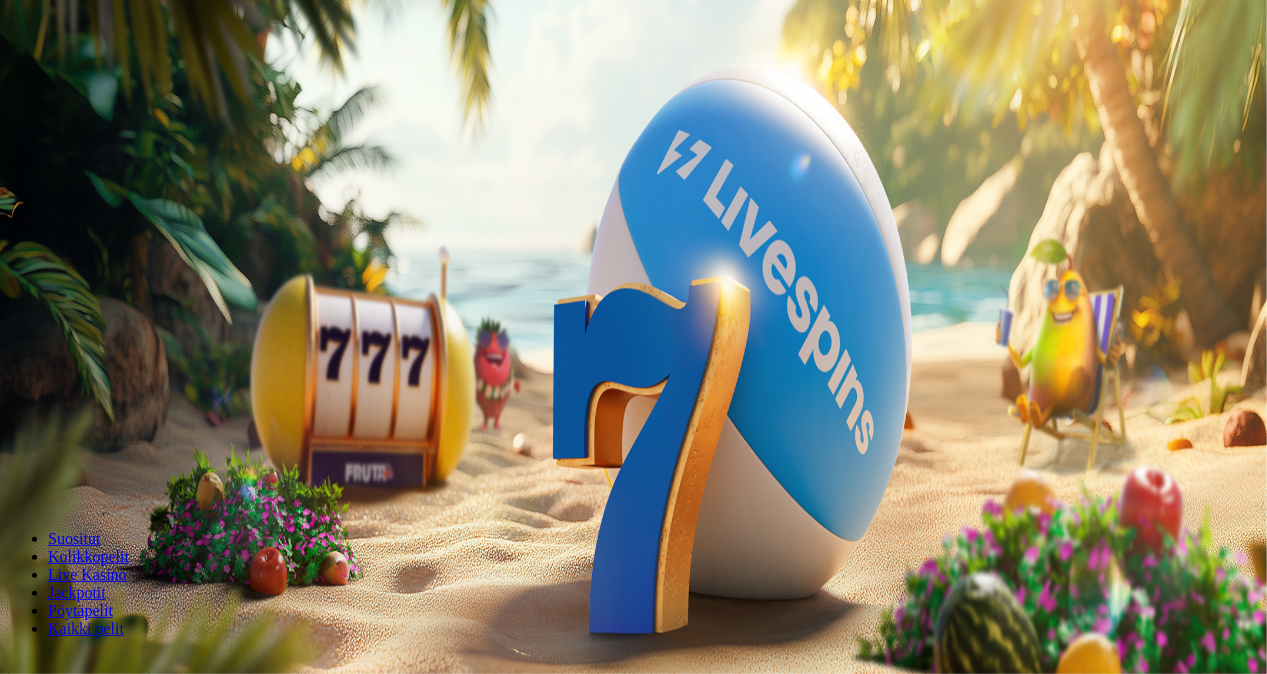 click on "Talleta ja pelaa" at bounding box center (60, 485) 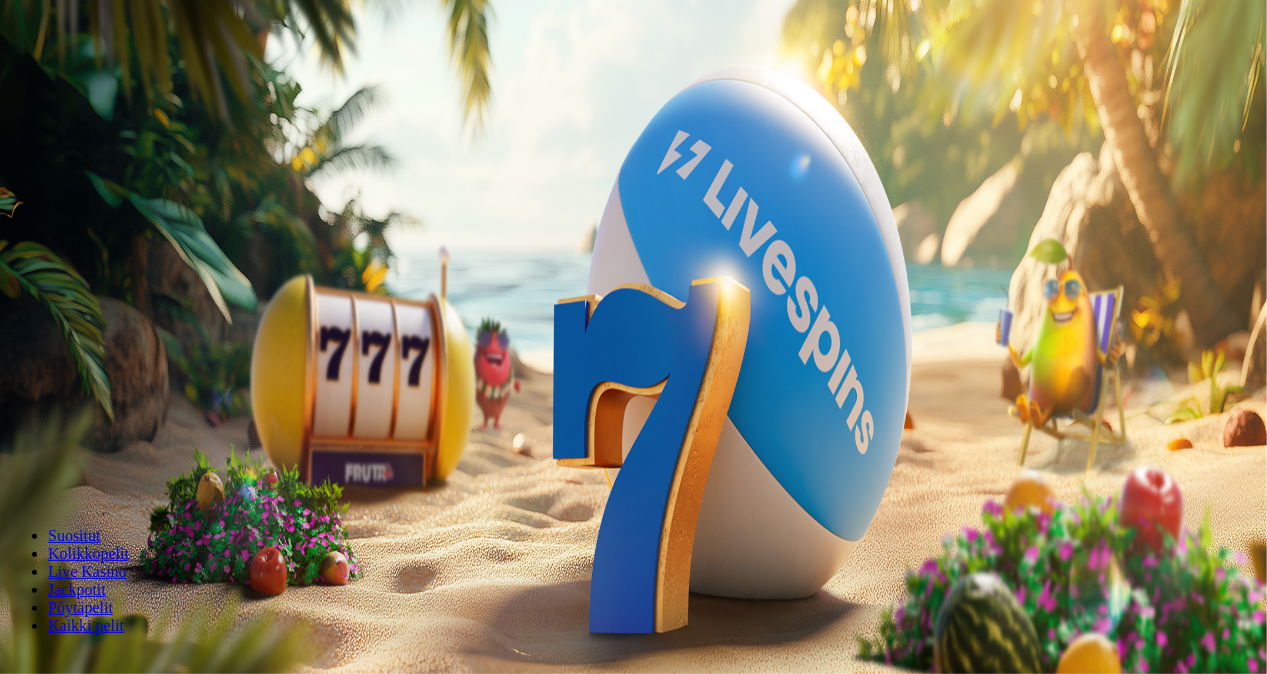 click on "Talletus € 0.00" at bounding box center (57, 72) 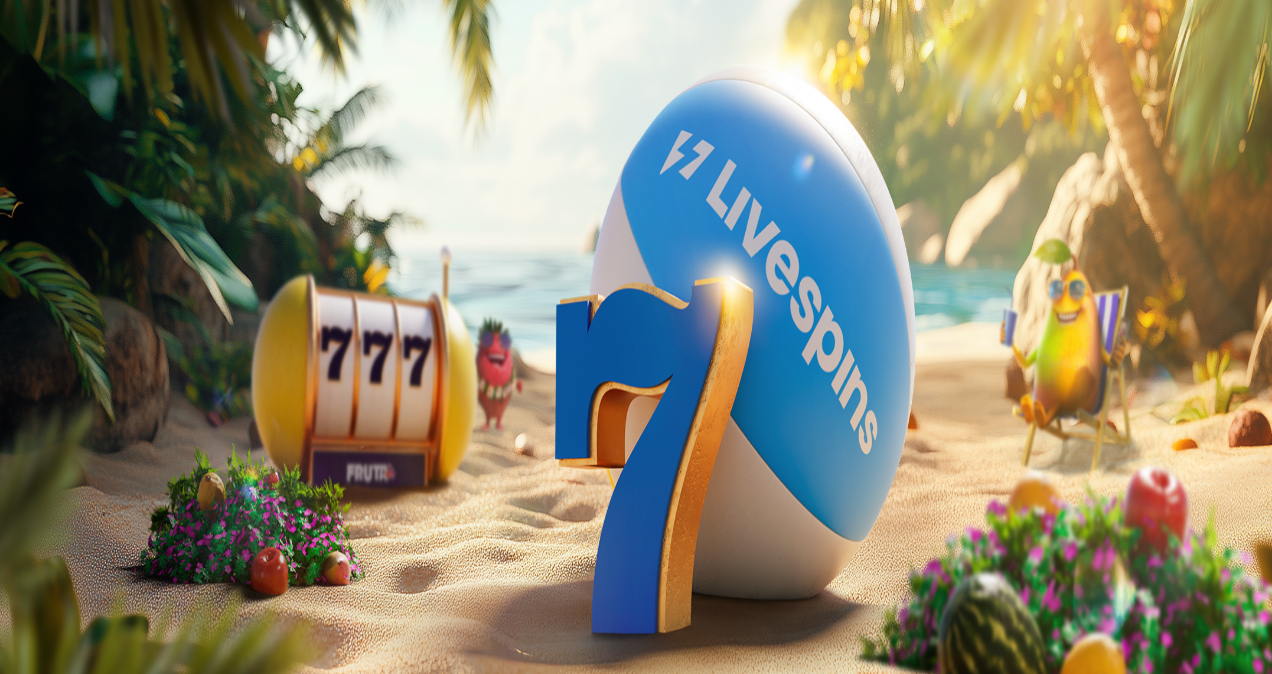 click on "TALLETA JA PELAA" at bounding box center (76, 506) 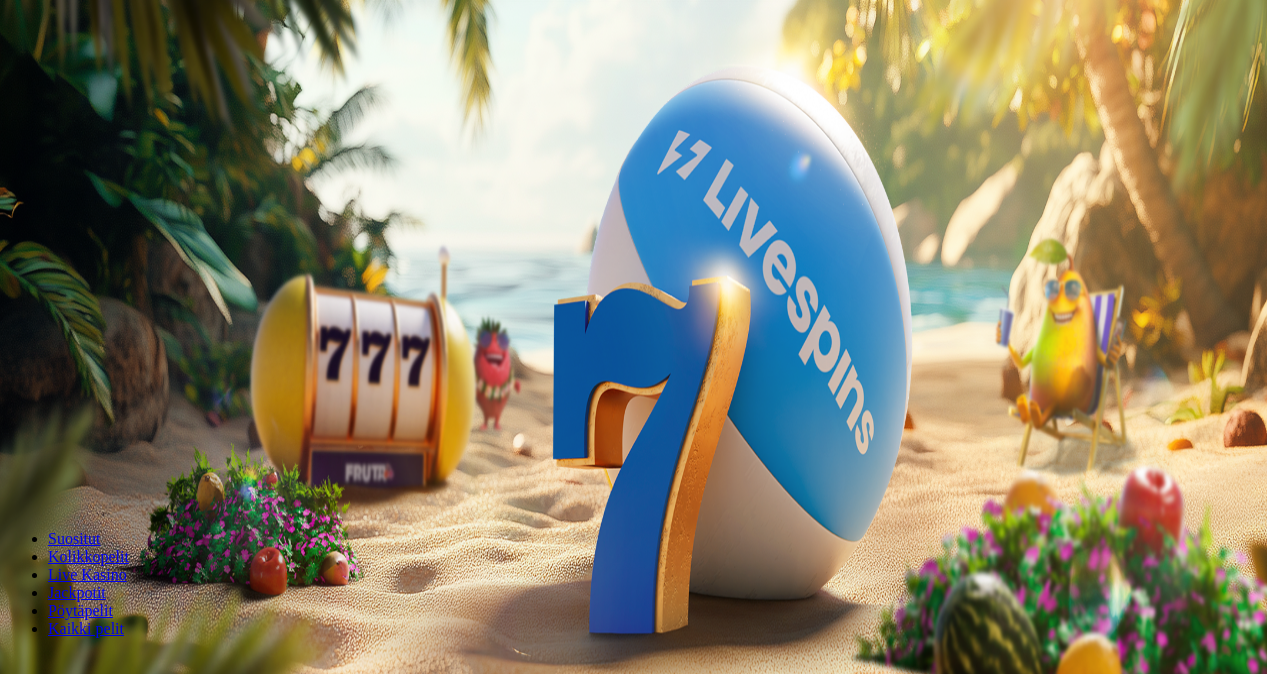 scroll, scrollTop: 0, scrollLeft: 0, axis: both 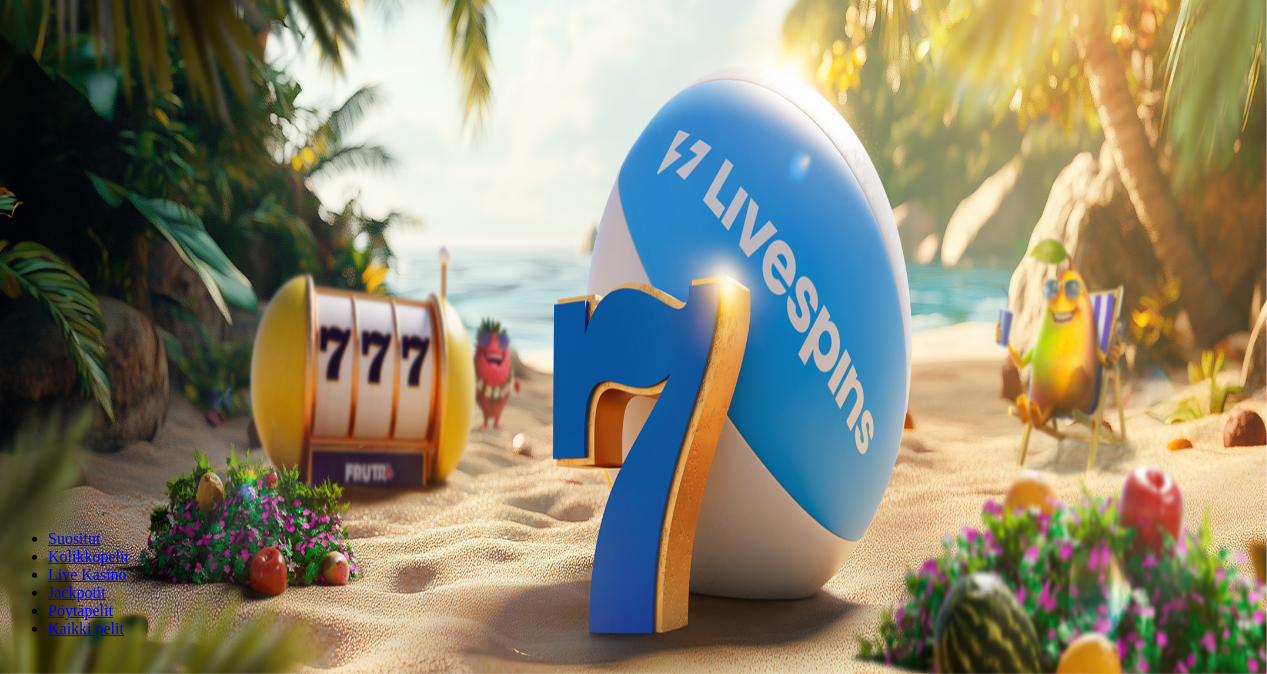 click on "Talleta ja pelaa" at bounding box center (60, 485) 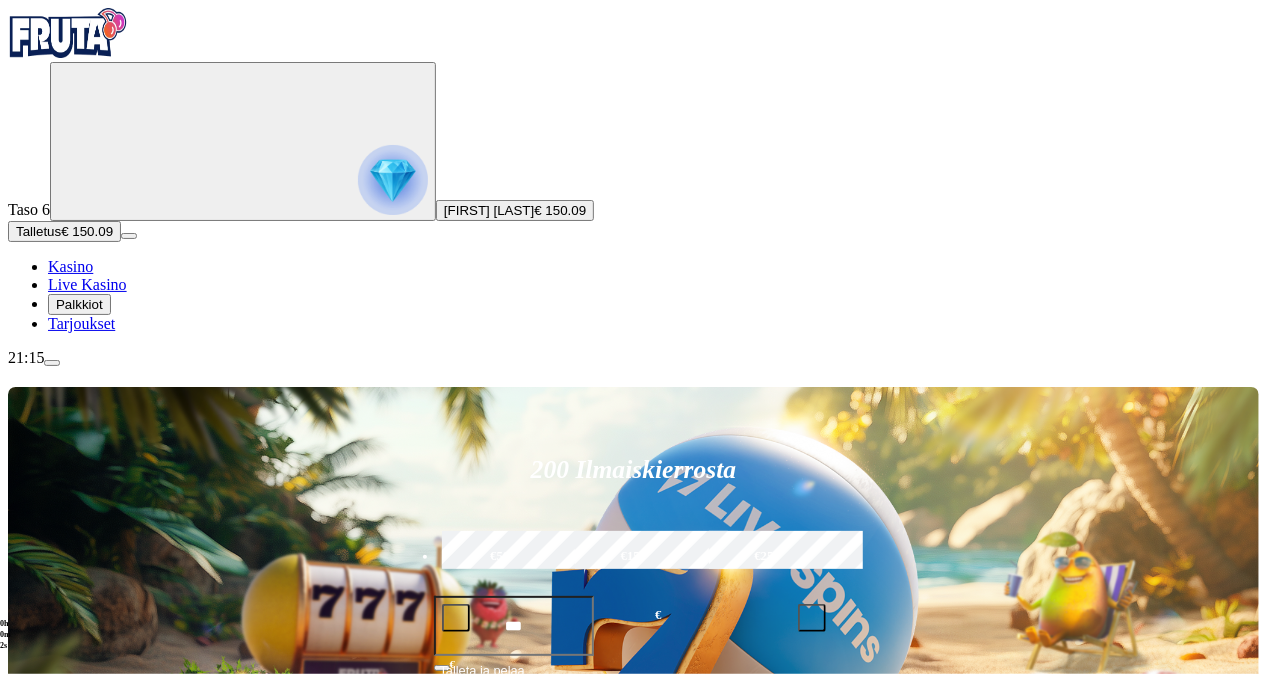 click on "Live Kasino" at bounding box center (108, 894) 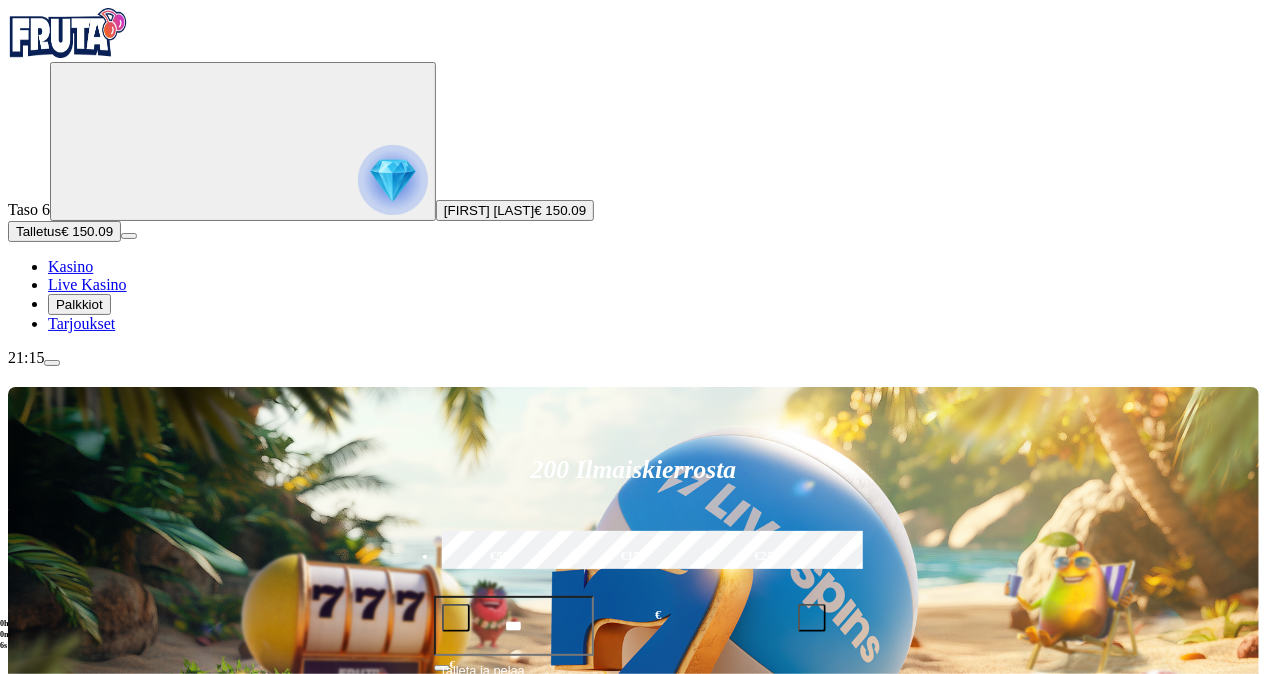 click at bounding box center (48, 1123) 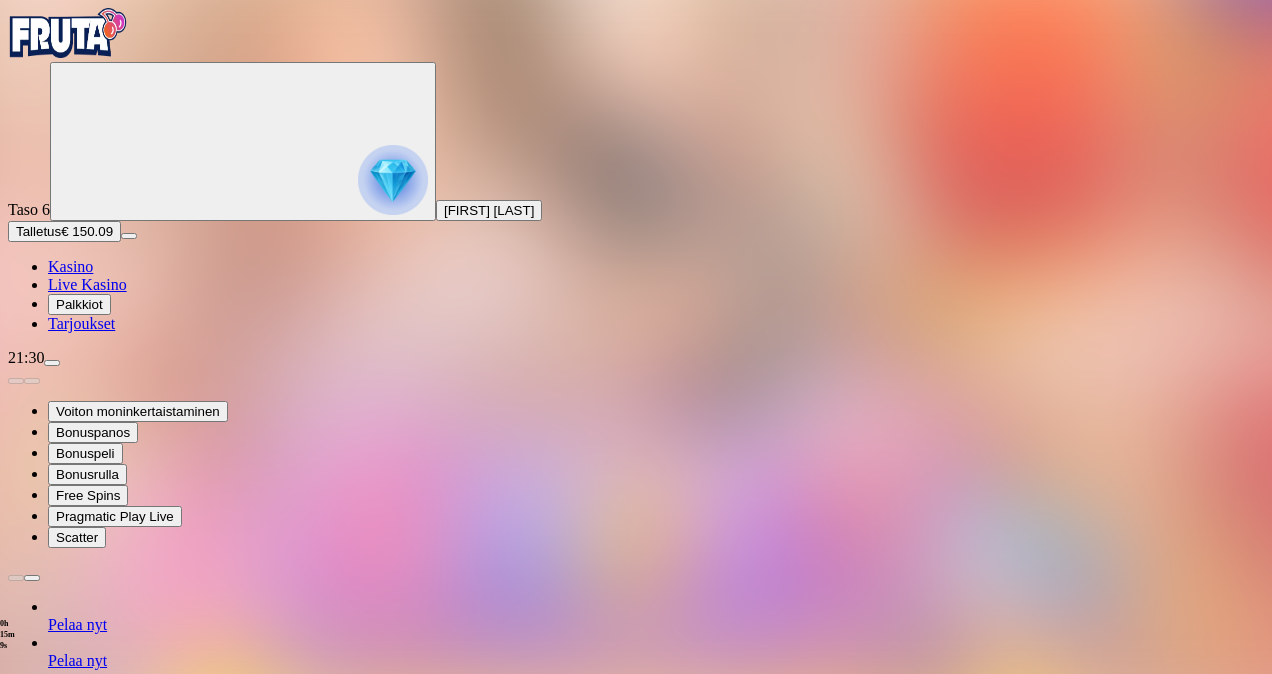 click on "0h 15m 8s Talletus Kokonaissaldo € 150.09 Kotiutus € 150.09 Bonukset € 0.00 Talletus Aulaan" at bounding box center [636, 1350] 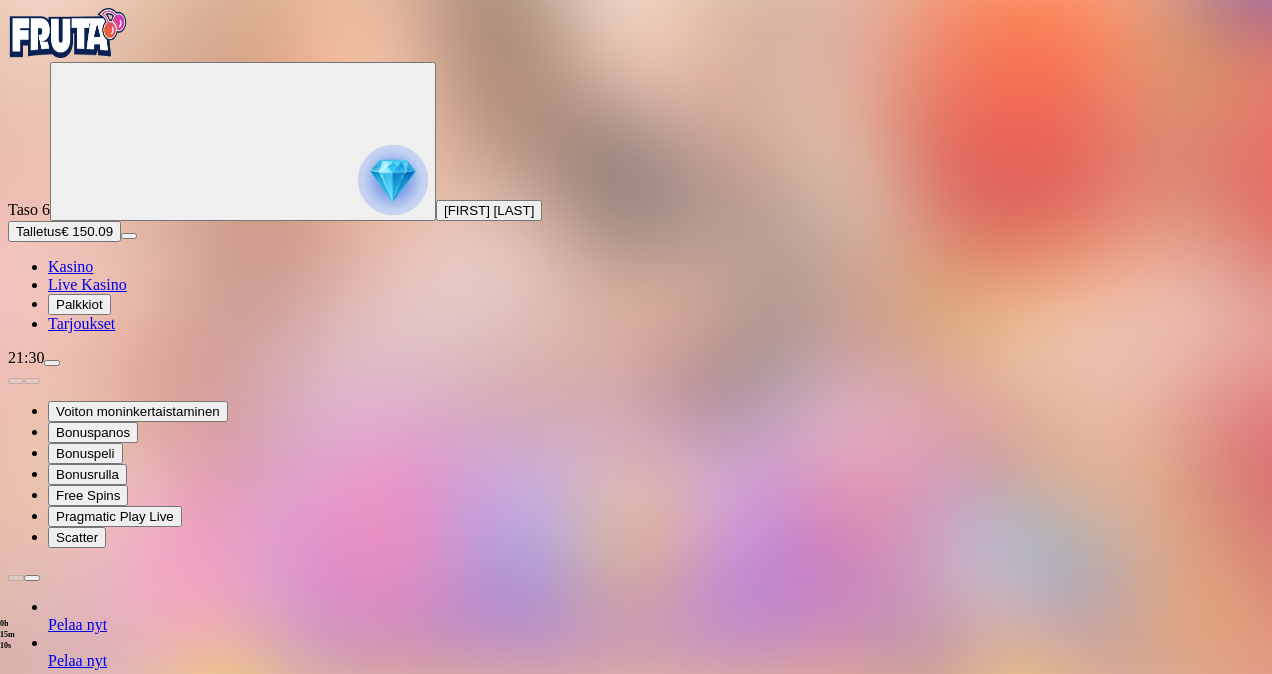 click at bounding box center [16, 1347] 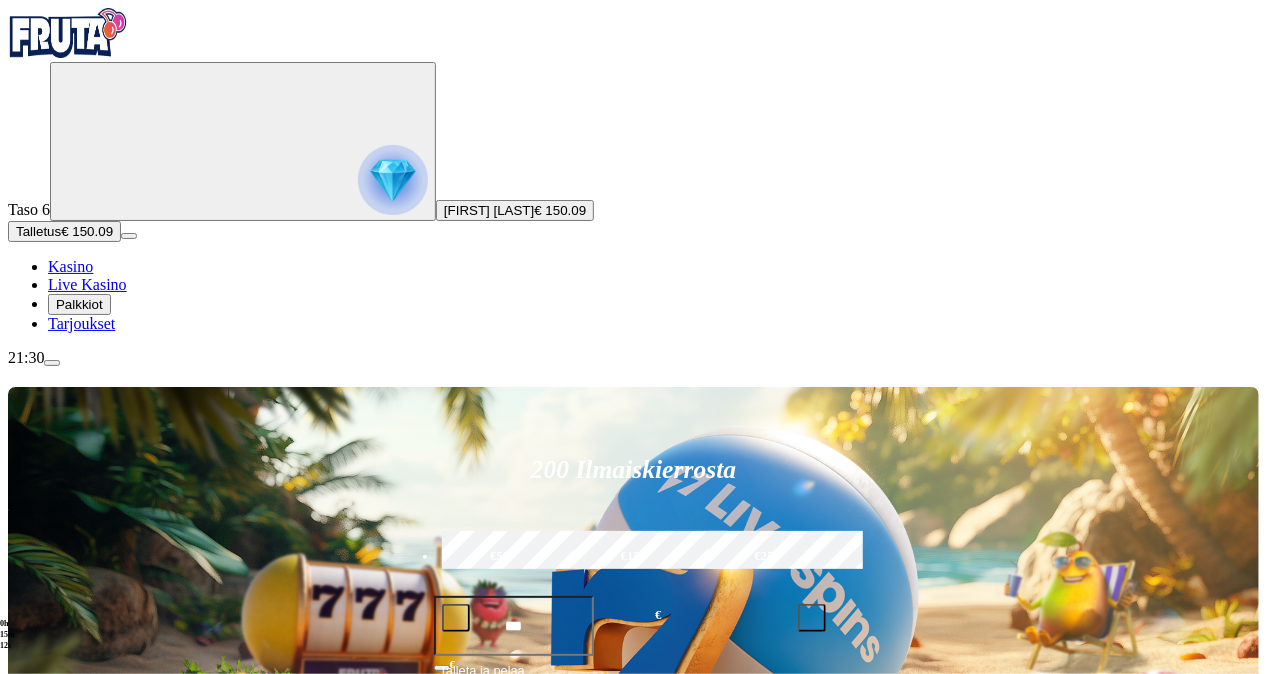 click on "Pelaa nyt" at bounding box center [77, 1399] 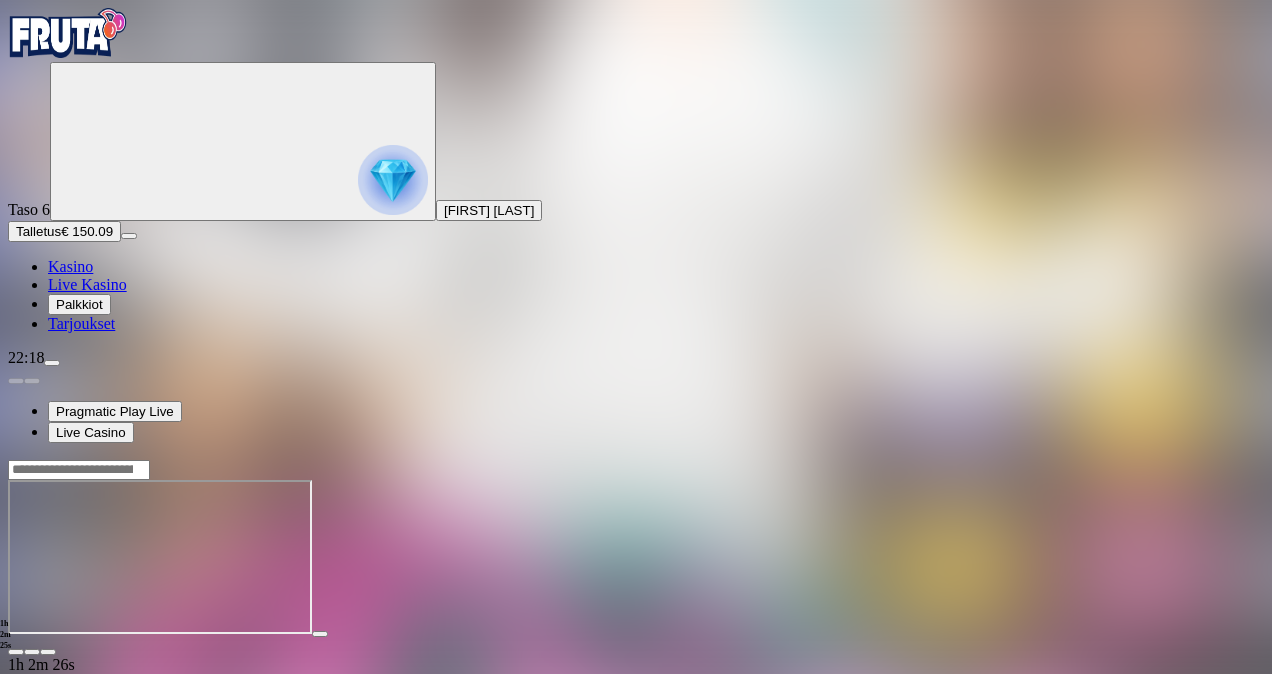click on "1h 2m 26s Talletus Kokonaissaldo € 150.09 Kotiutus € 150.09 Bonukset € 0.00 Talletus Aulaan" at bounding box center (636, 655) 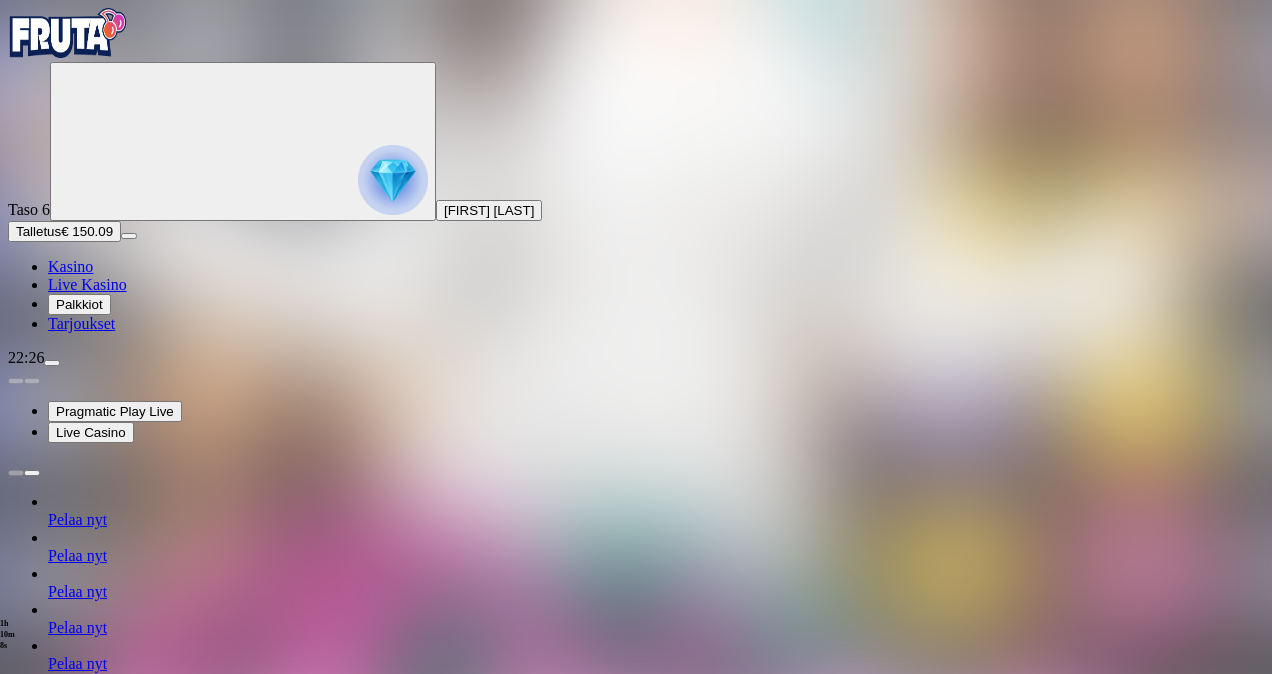 click at bounding box center (52, 363) 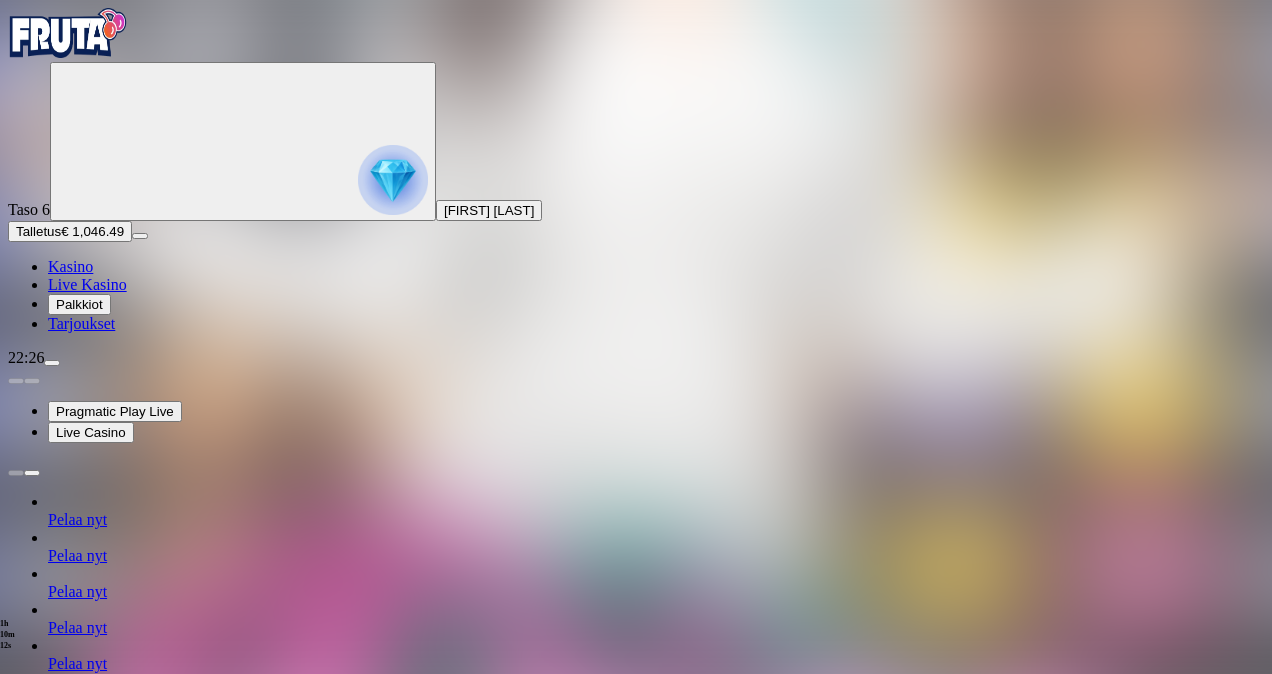 click on "Kotiutus" at bounding box center (40, 1294) 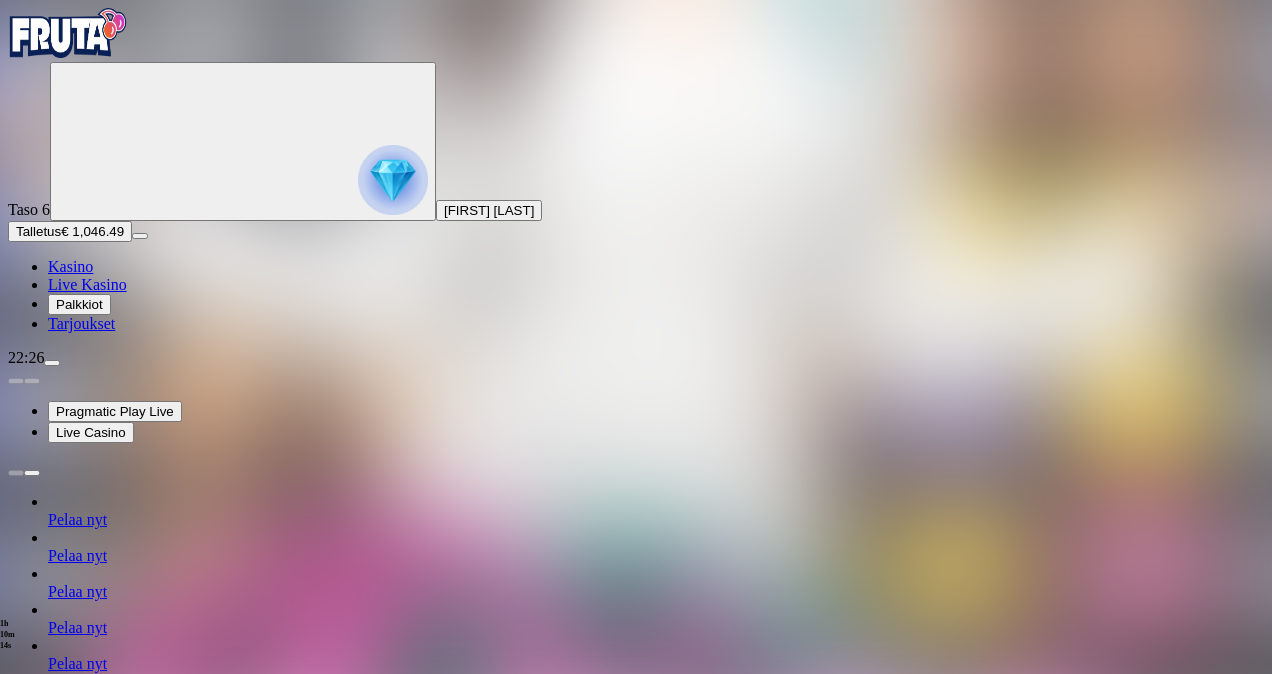 click at bounding box center (79, 1163) 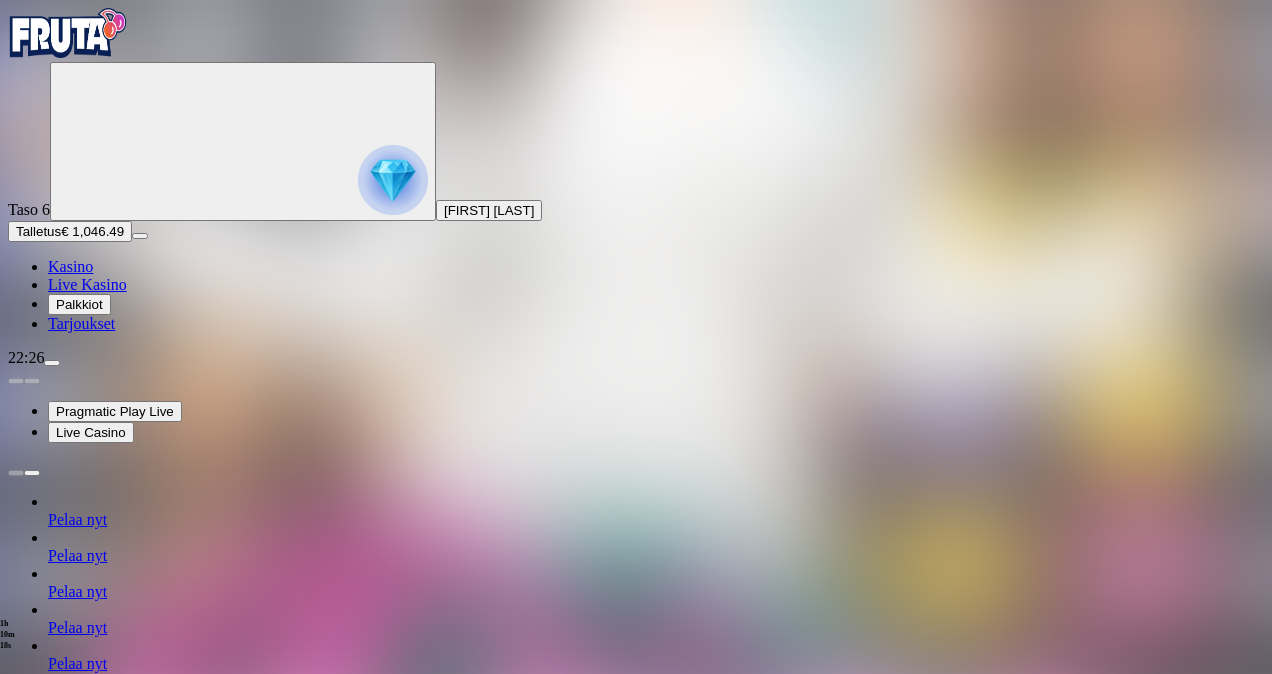 type on "***" 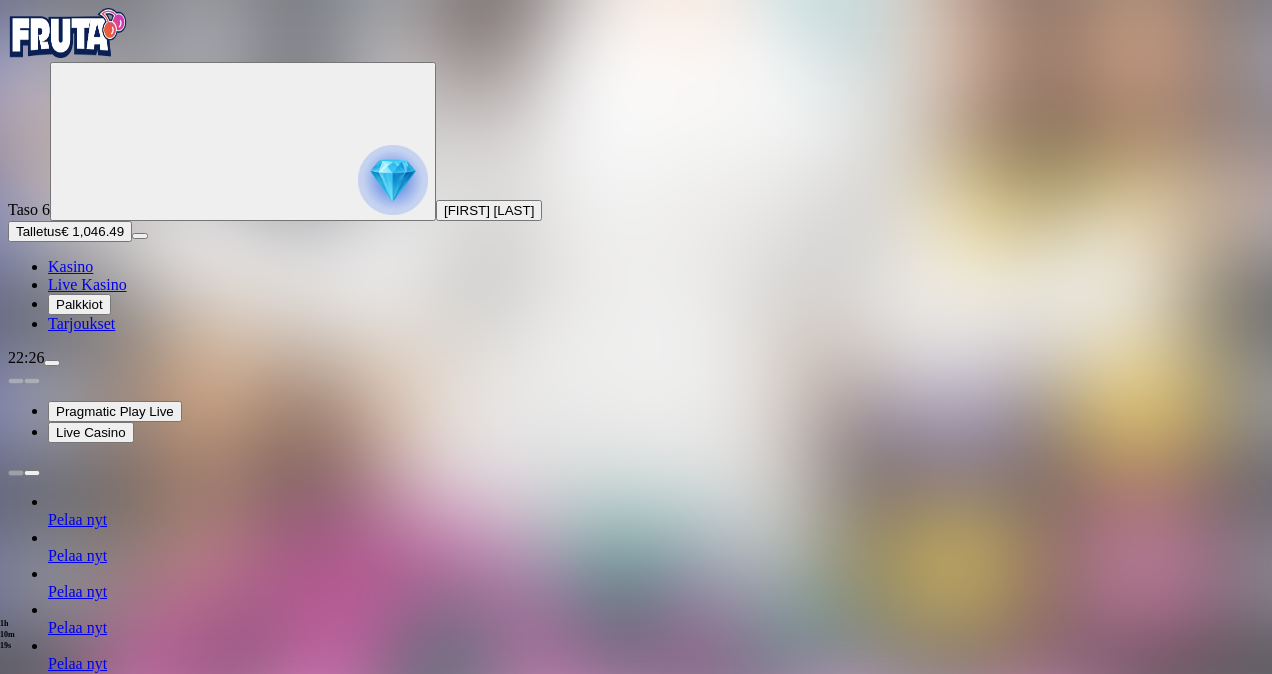 type 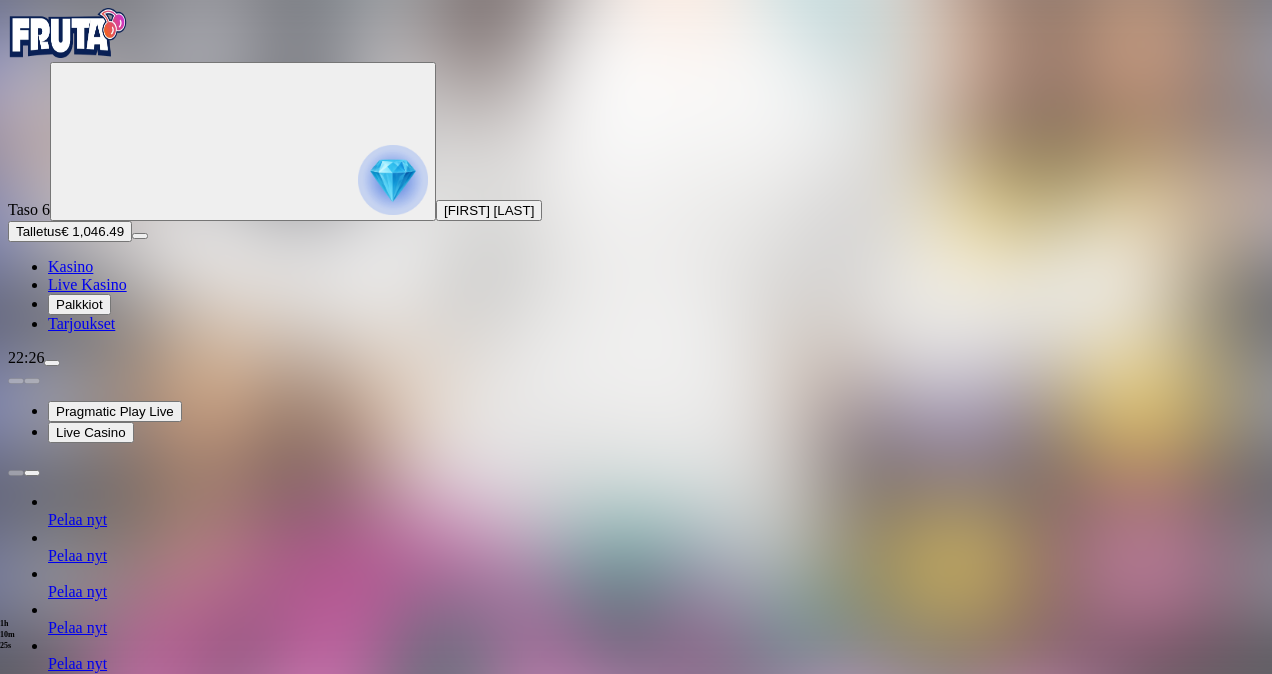 click at bounding box center [16, 1148] 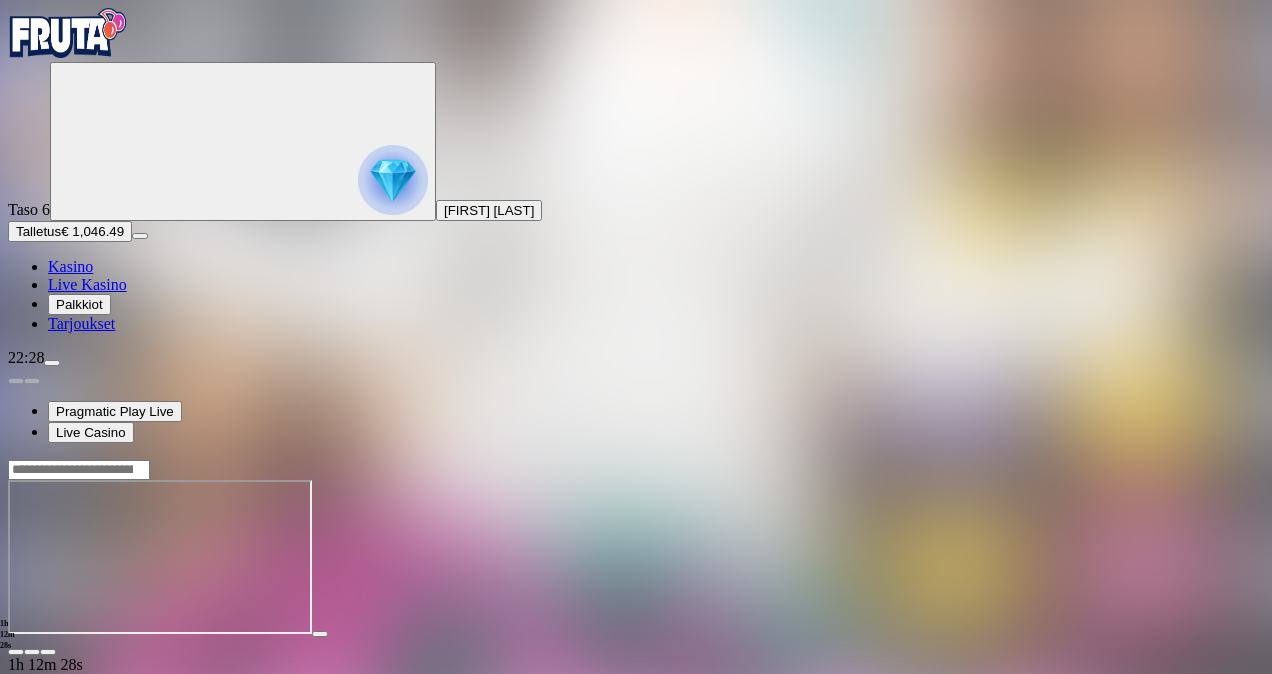 click at bounding box center [52, 363] 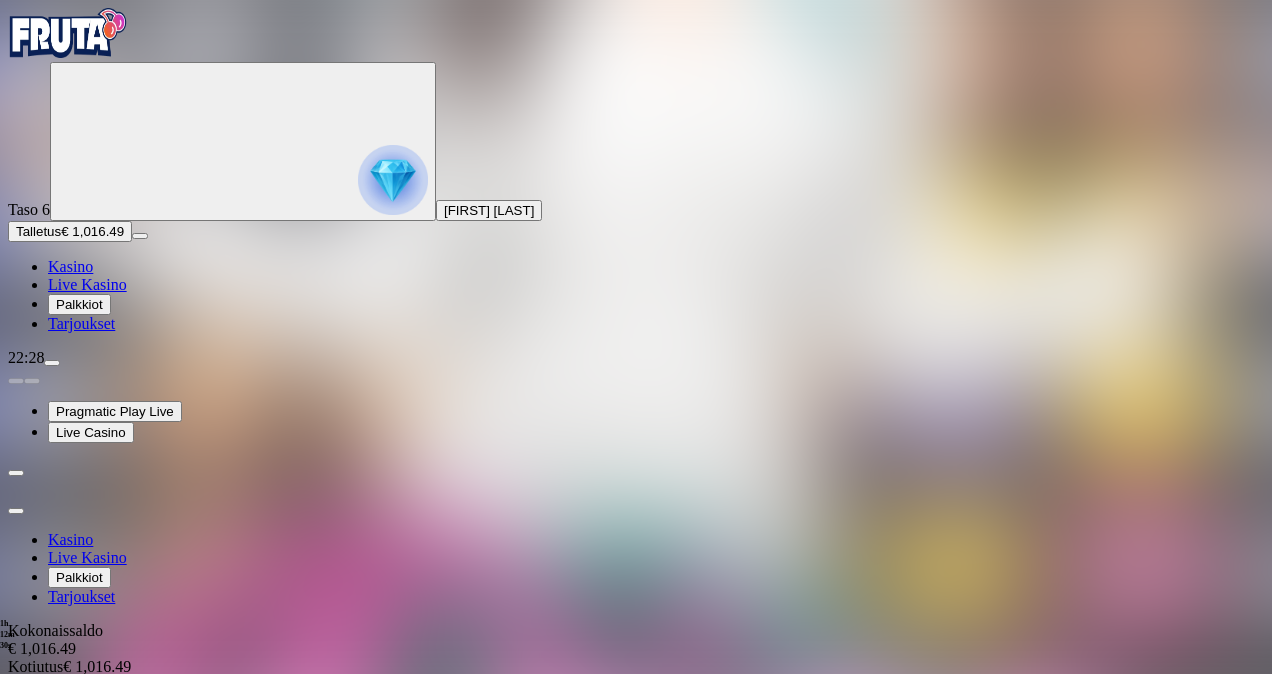 click on "Kotiutus" at bounding box center [40, 704] 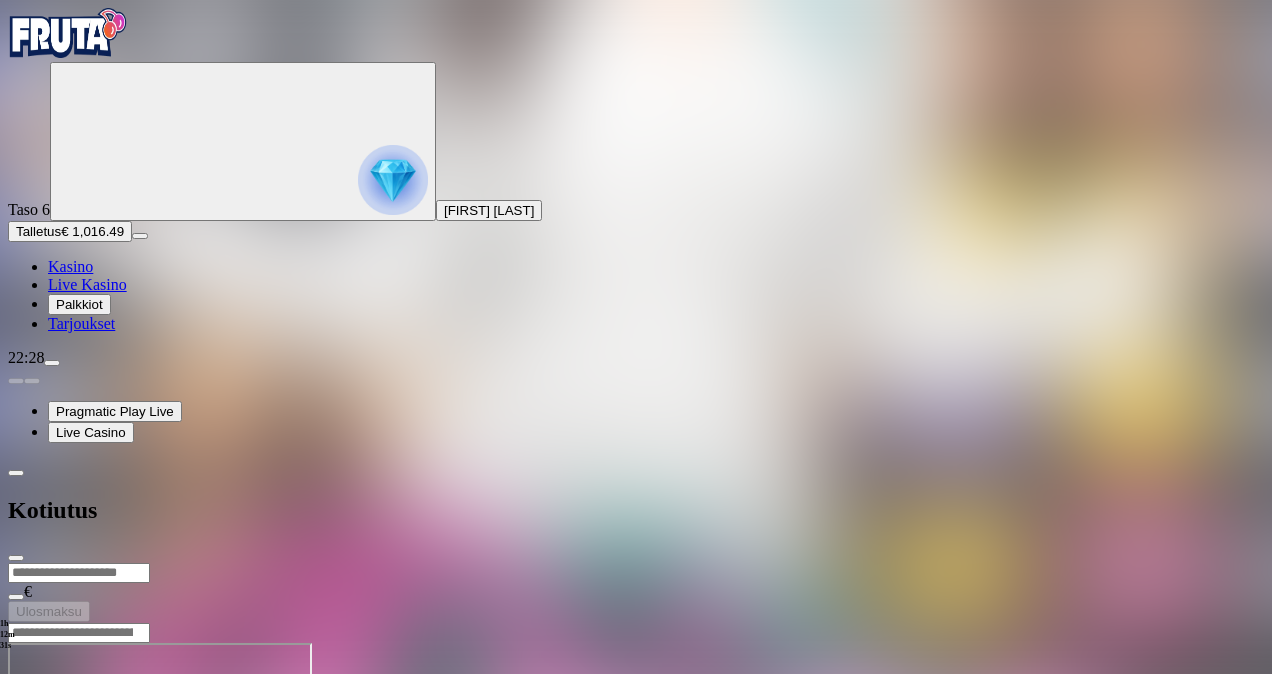 click at bounding box center [79, 573] 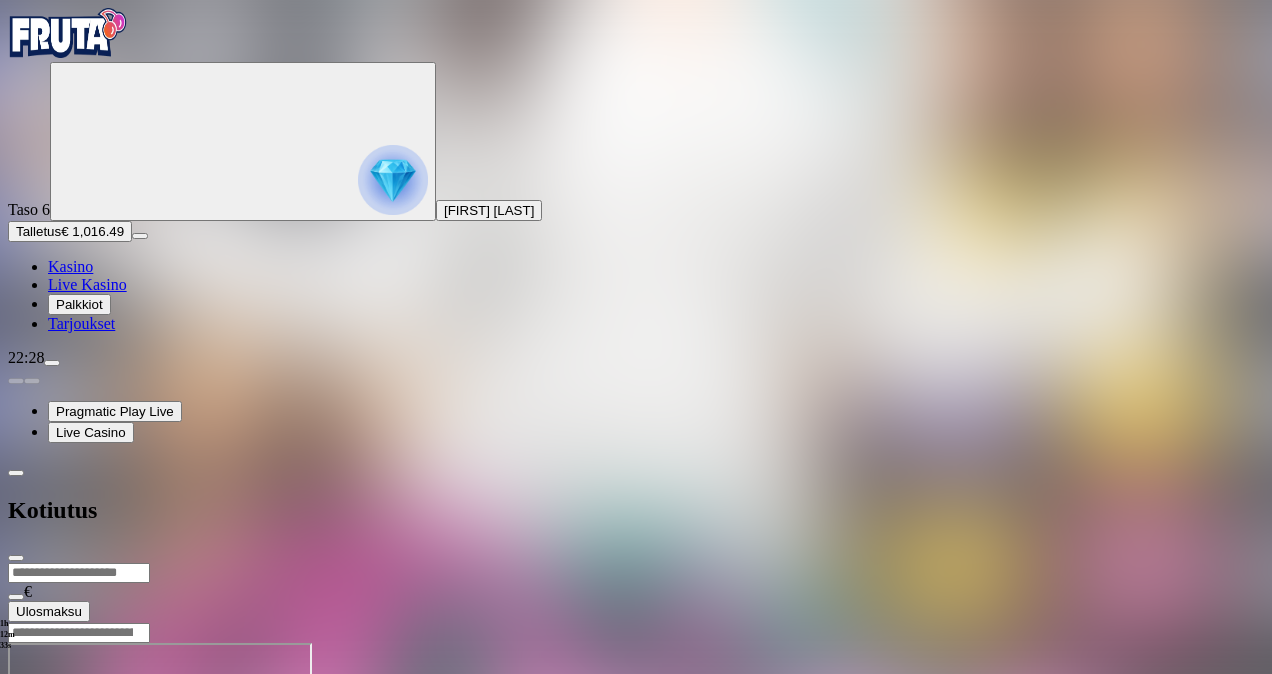 type on "***" 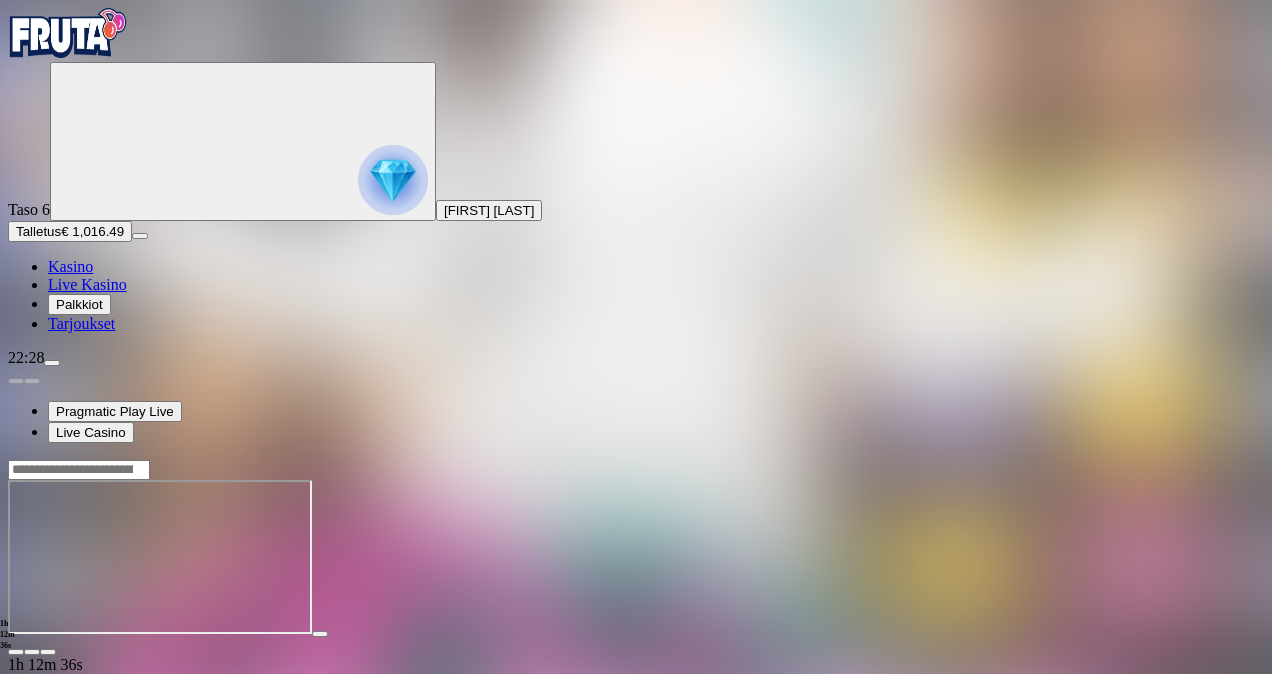 click at bounding box center [52, 363] 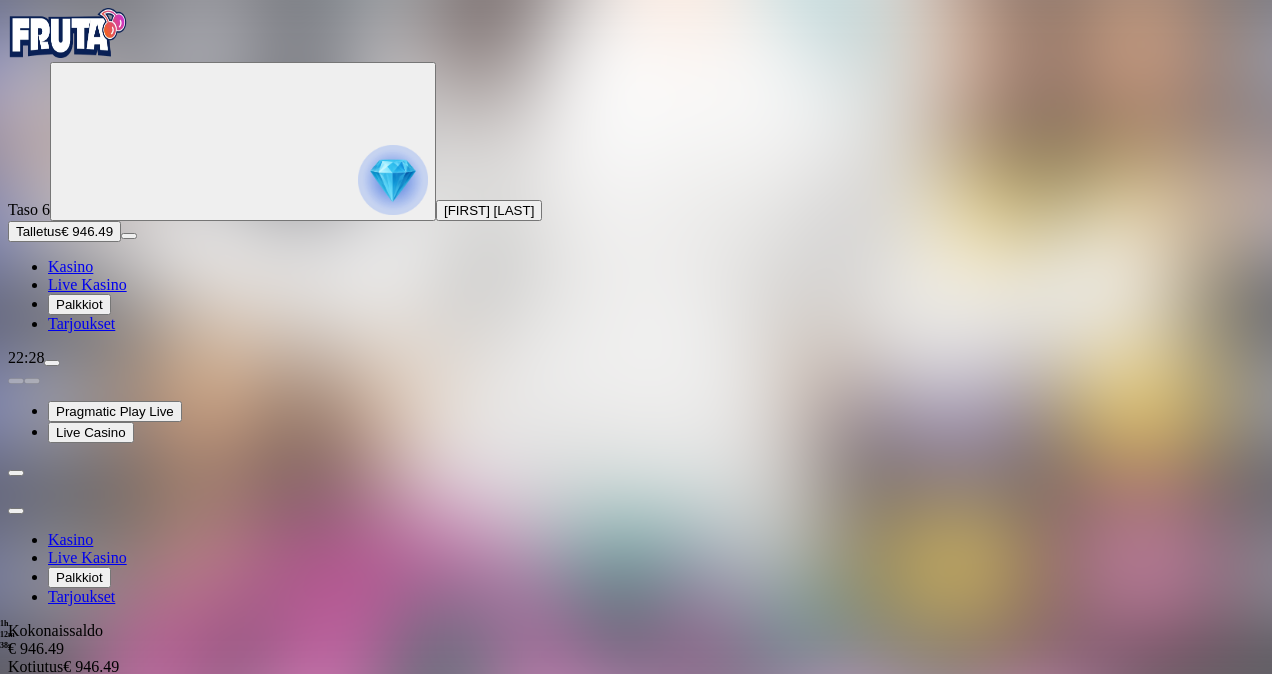 click on "Kotiutus" at bounding box center (40, 704) 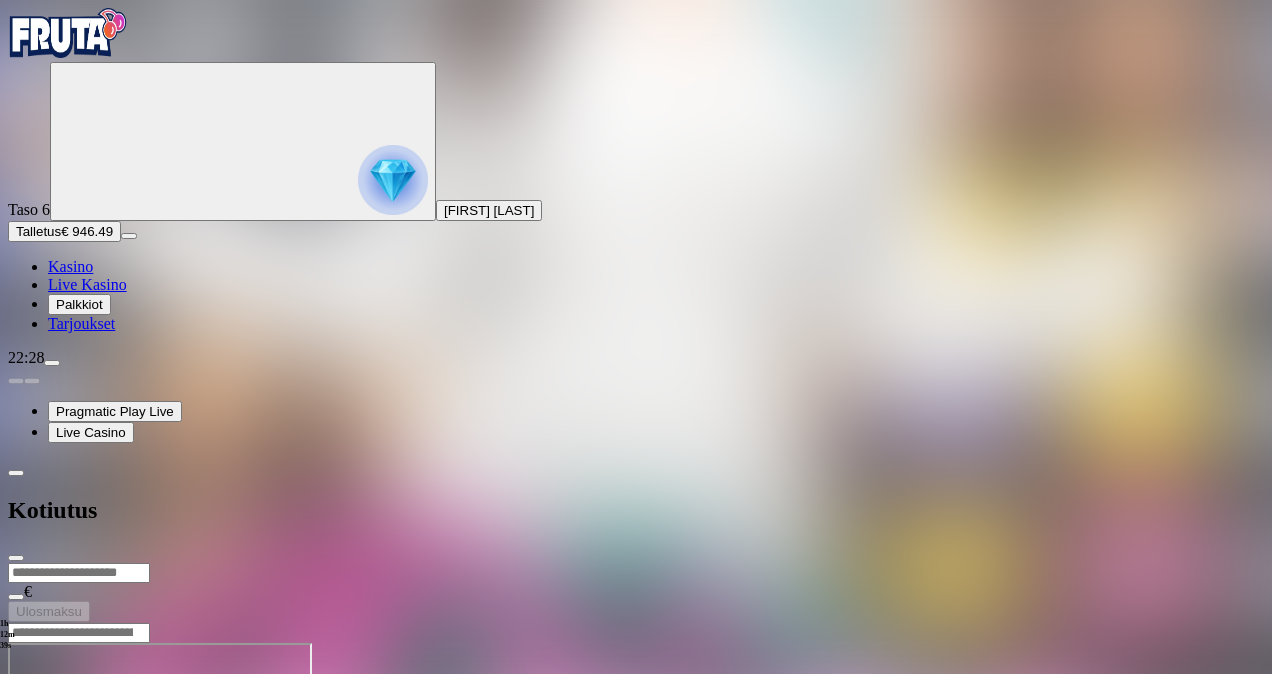 click at bounding box center (79, 573) 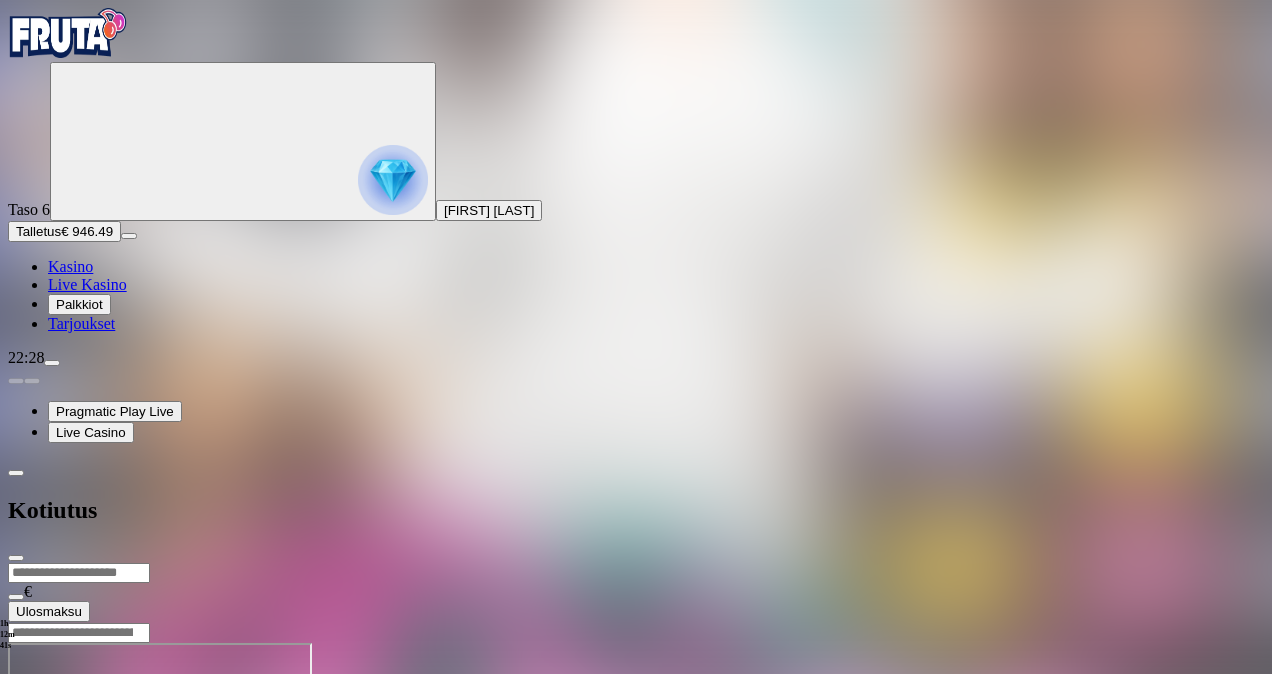 type on "***" 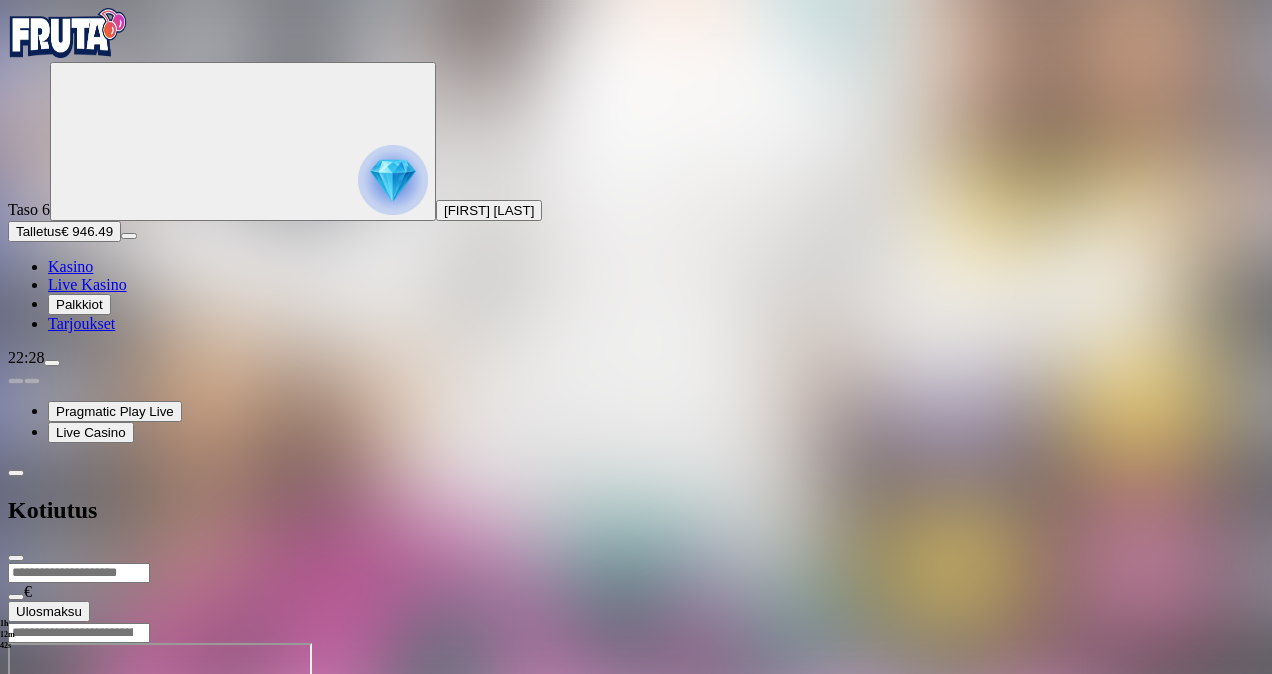 type 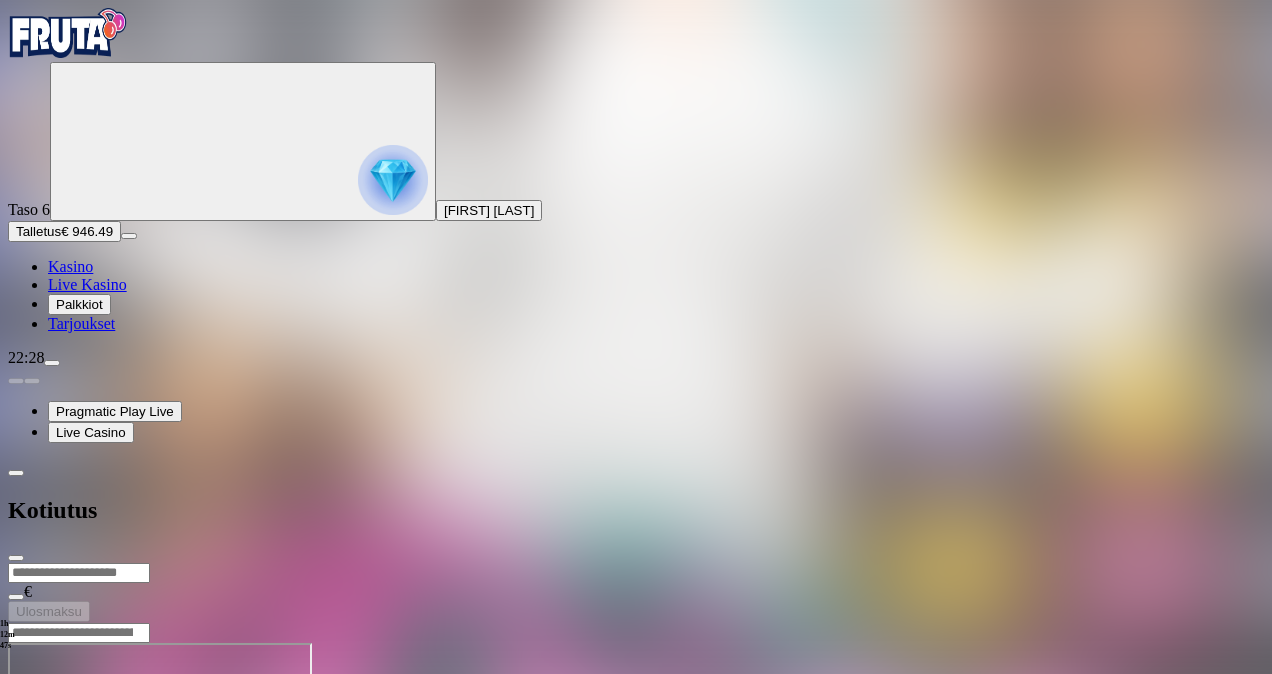 click at bounding box center [16, 558] 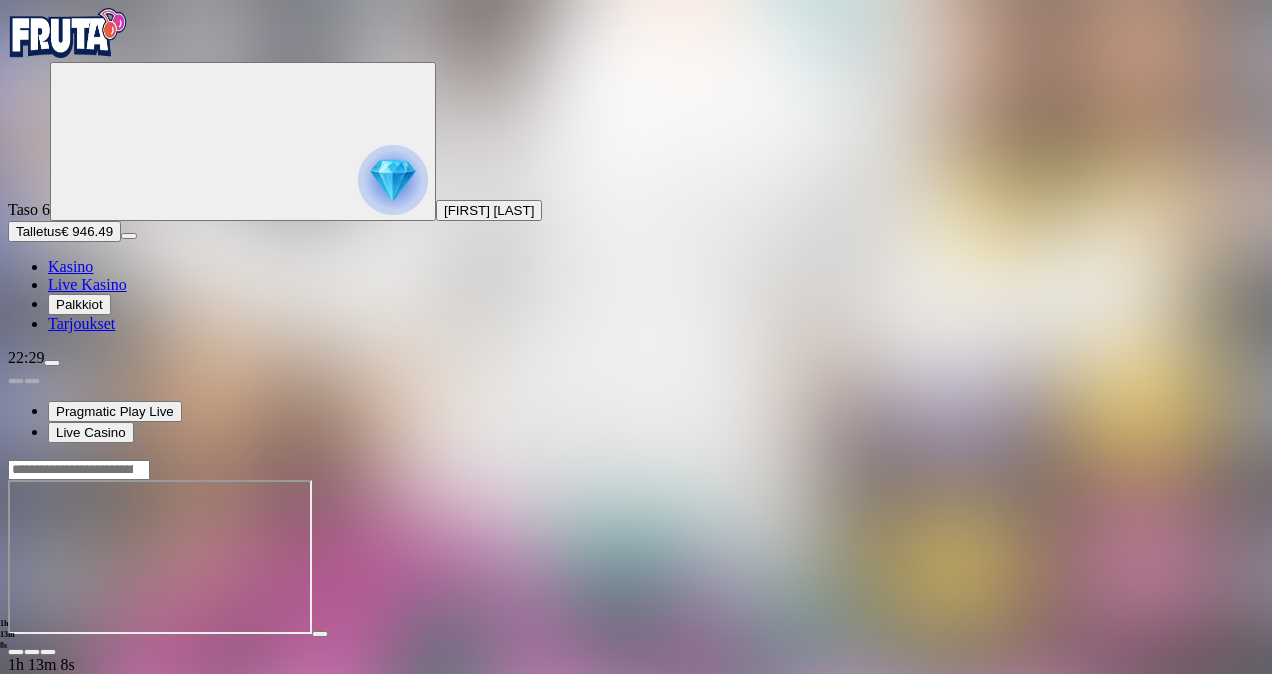 click at bounding box center (52, 363) 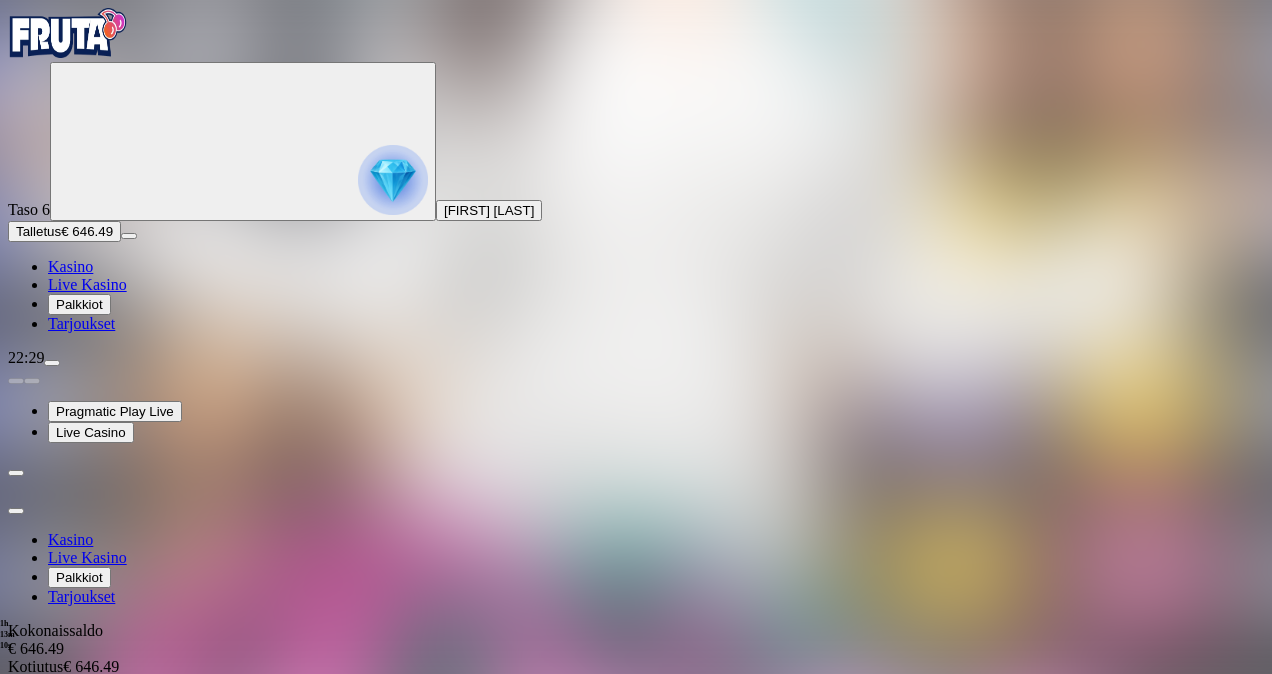 click on "Kotiutus" at bounding box center [40, 704] 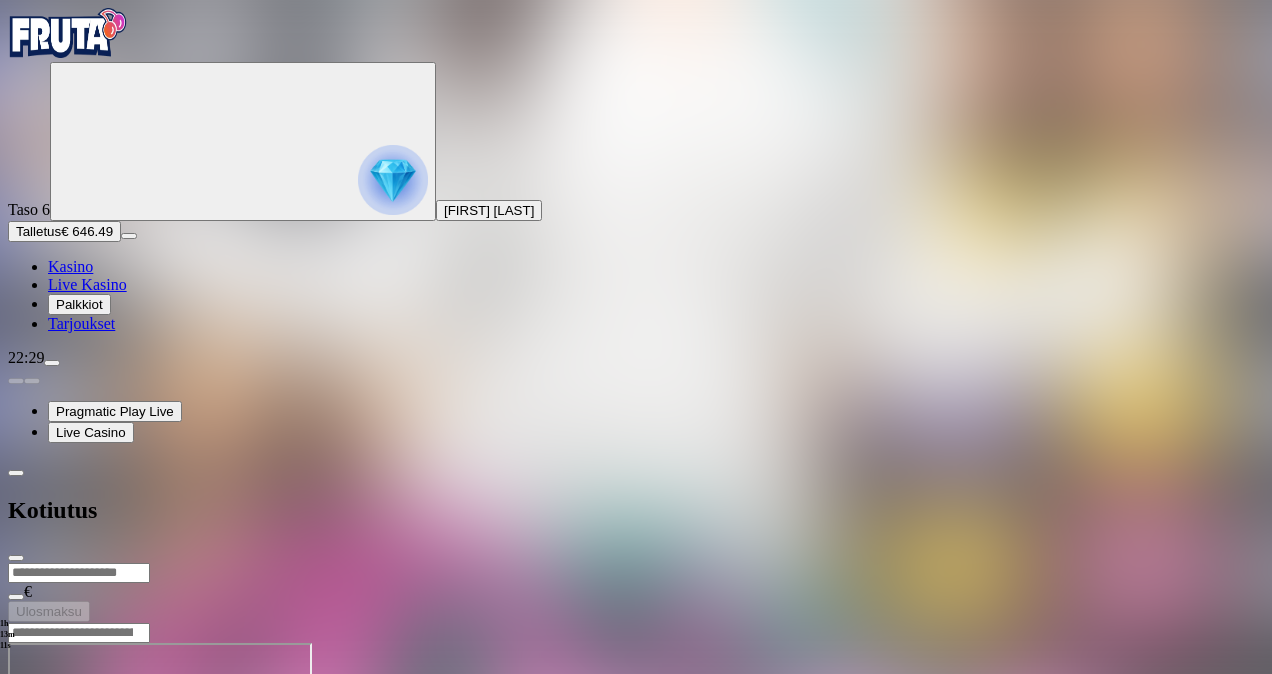 click at bounding box center (79, 573) 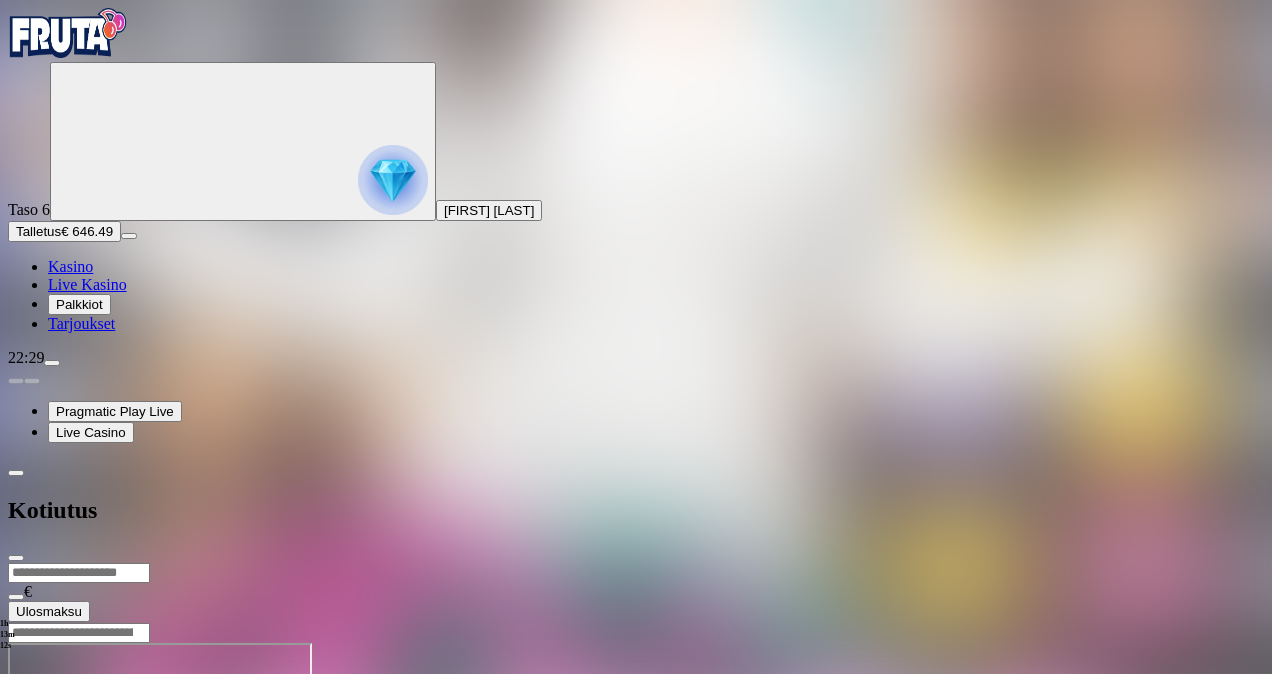 type on "***" 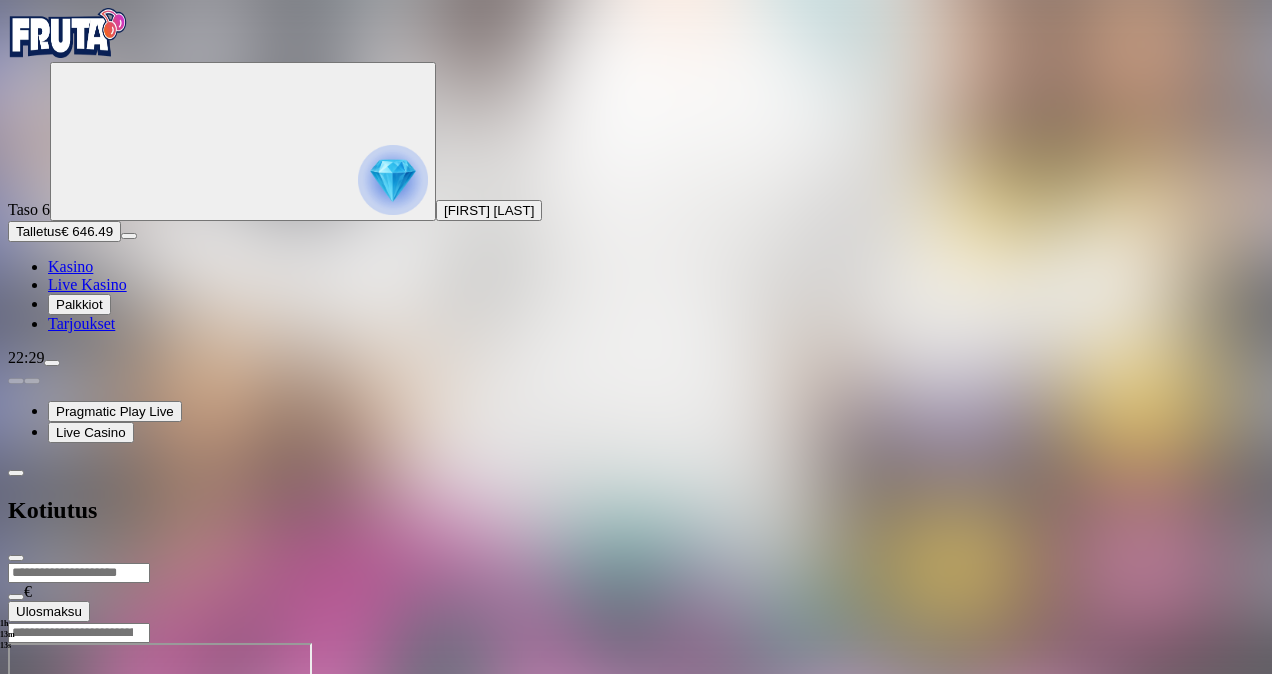type 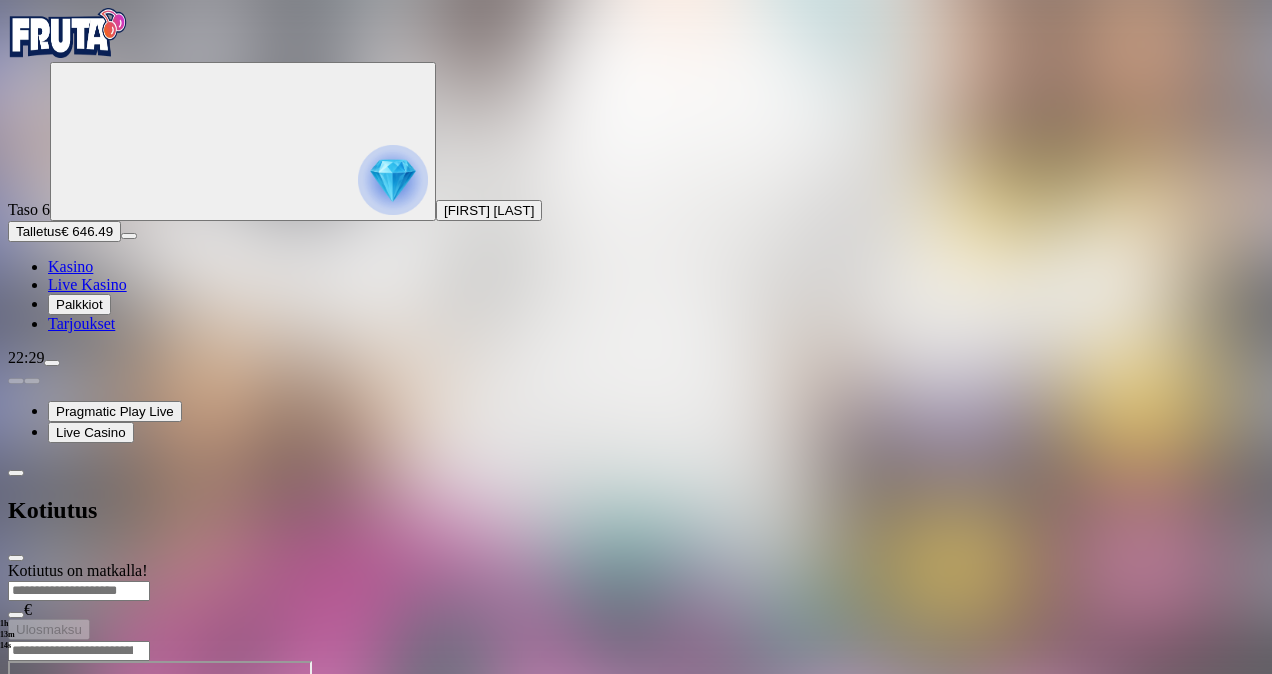 click at bounding box center (16, 558) 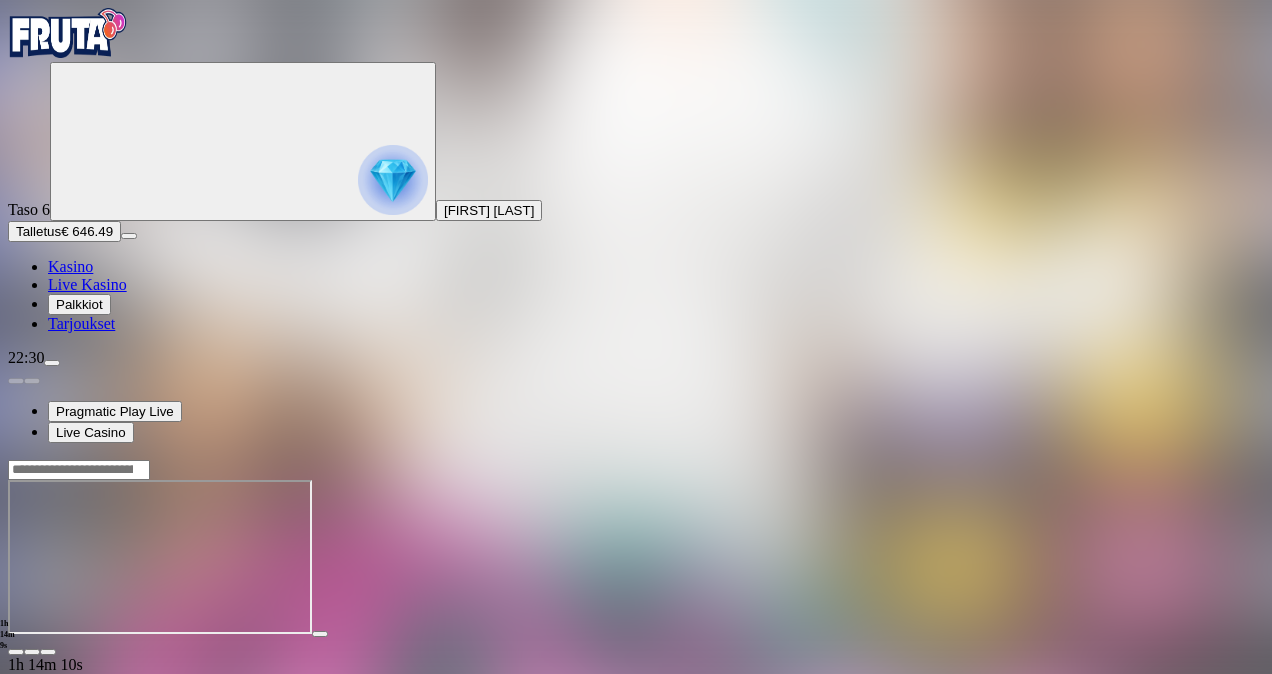 click on "Live Kasino" at bounding box center (87, 284) 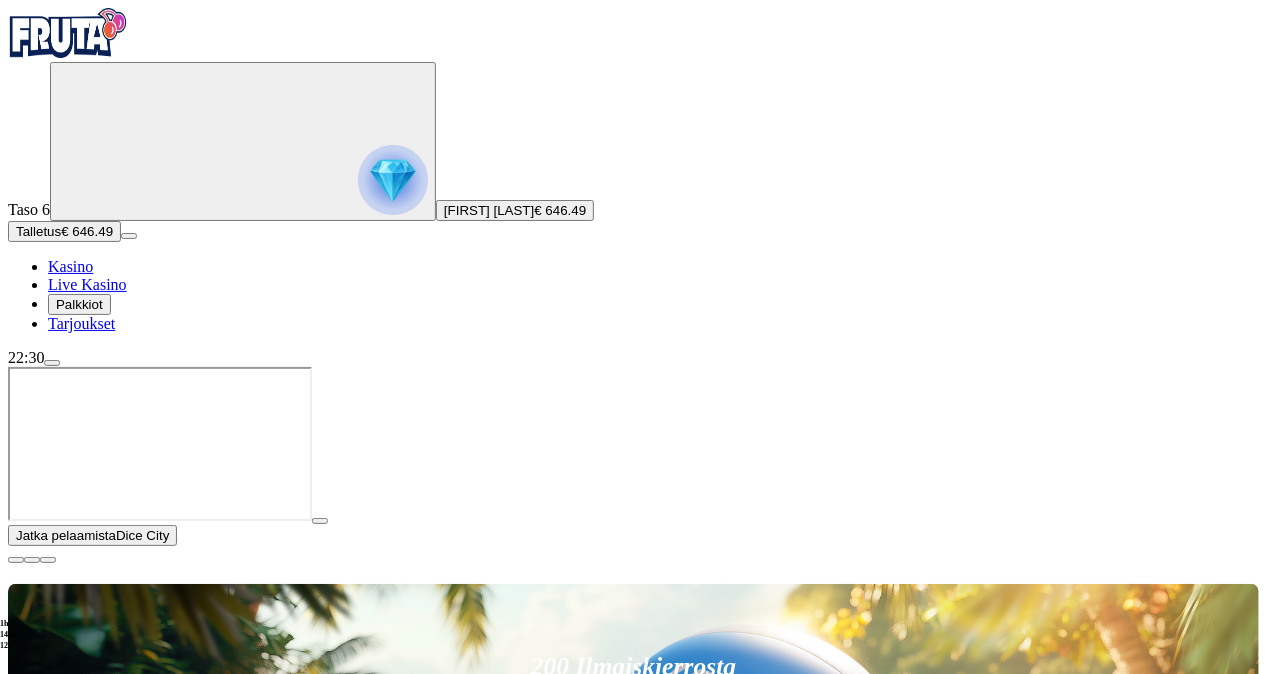 click at bounding box center (52, 363) 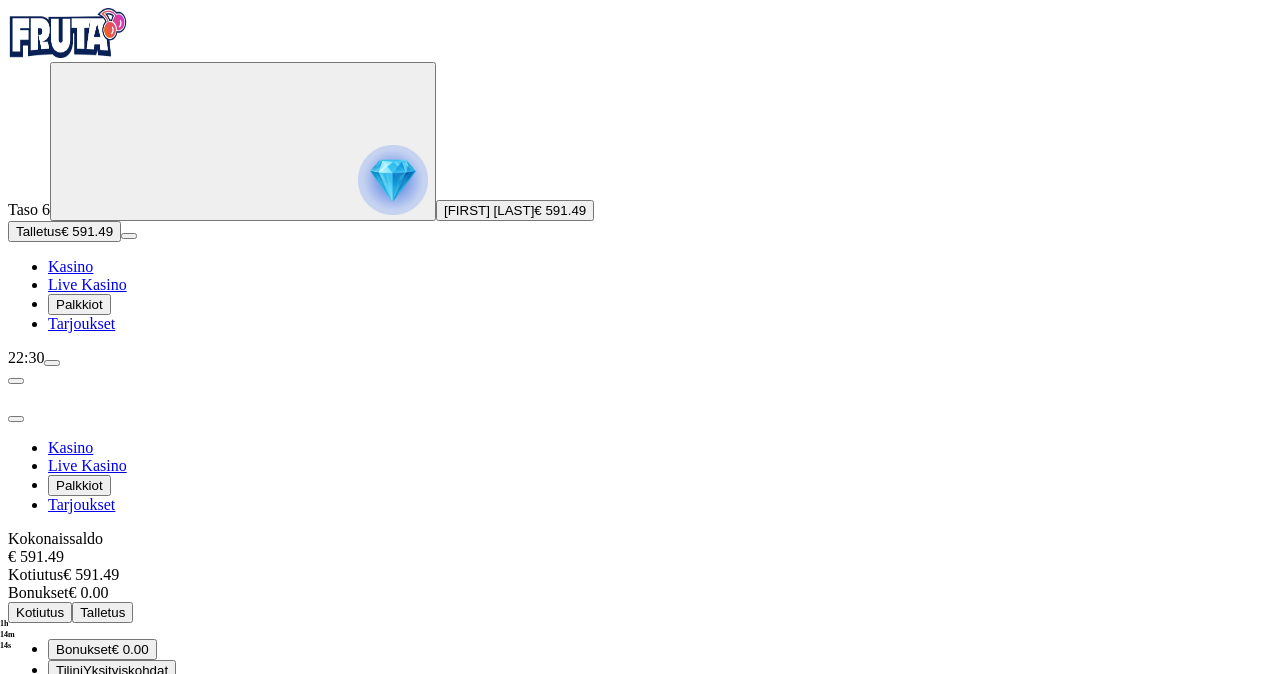 click on "Kotiutus" at bounding box center (40, 612) 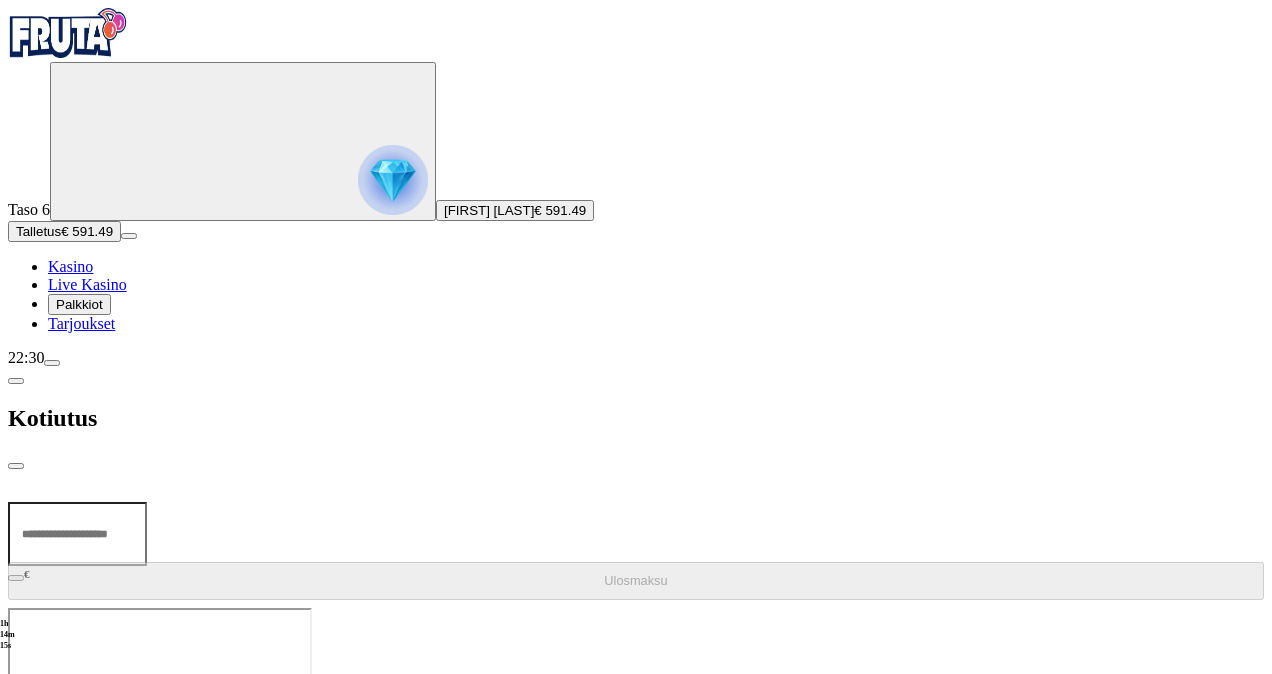 click at bounding box center [77, 534] 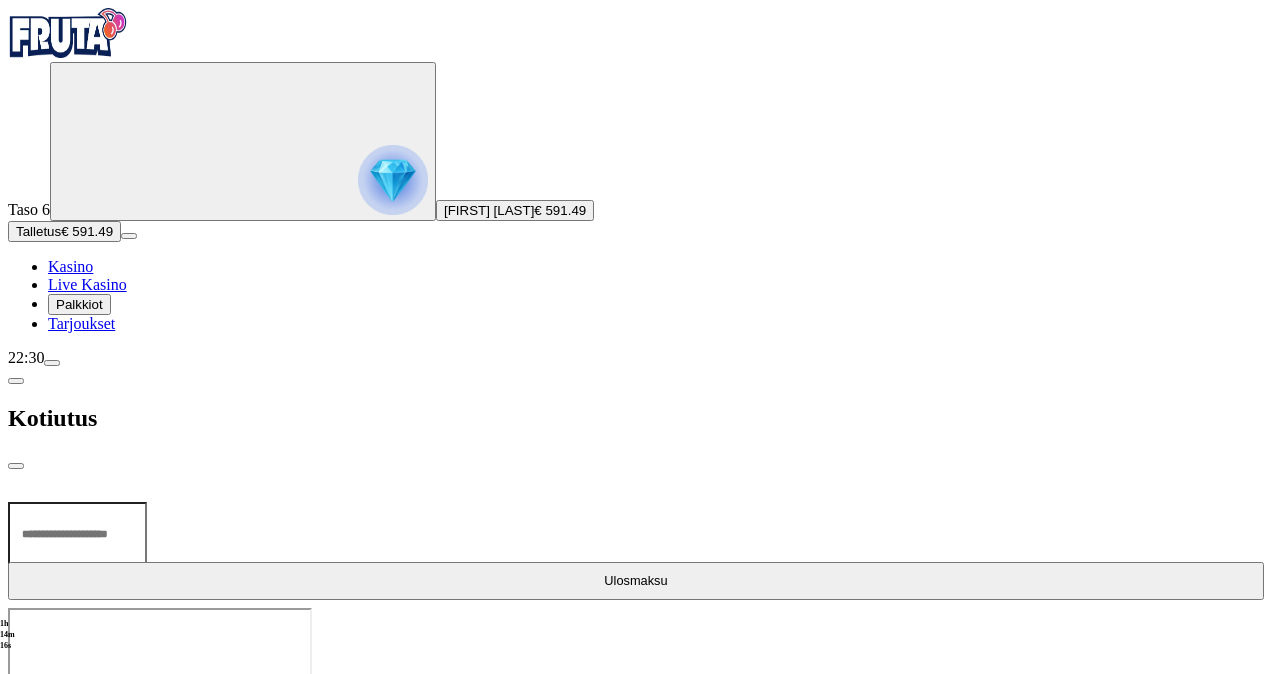 type on "***" 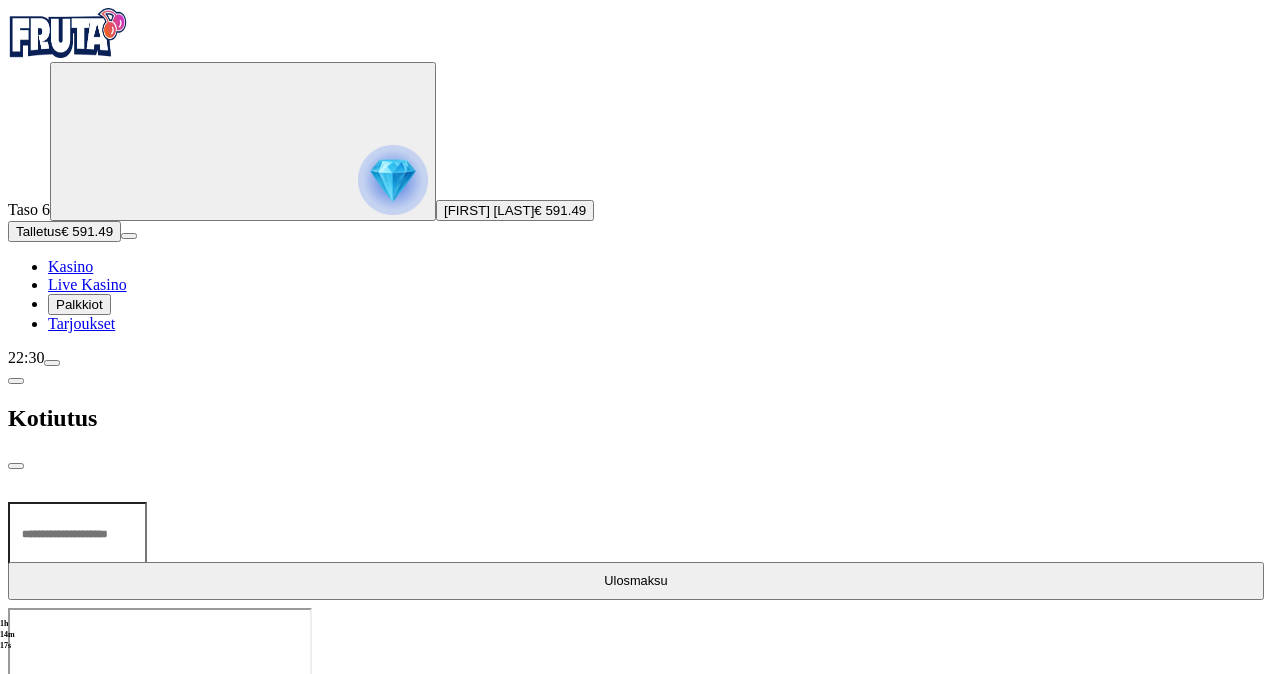 type 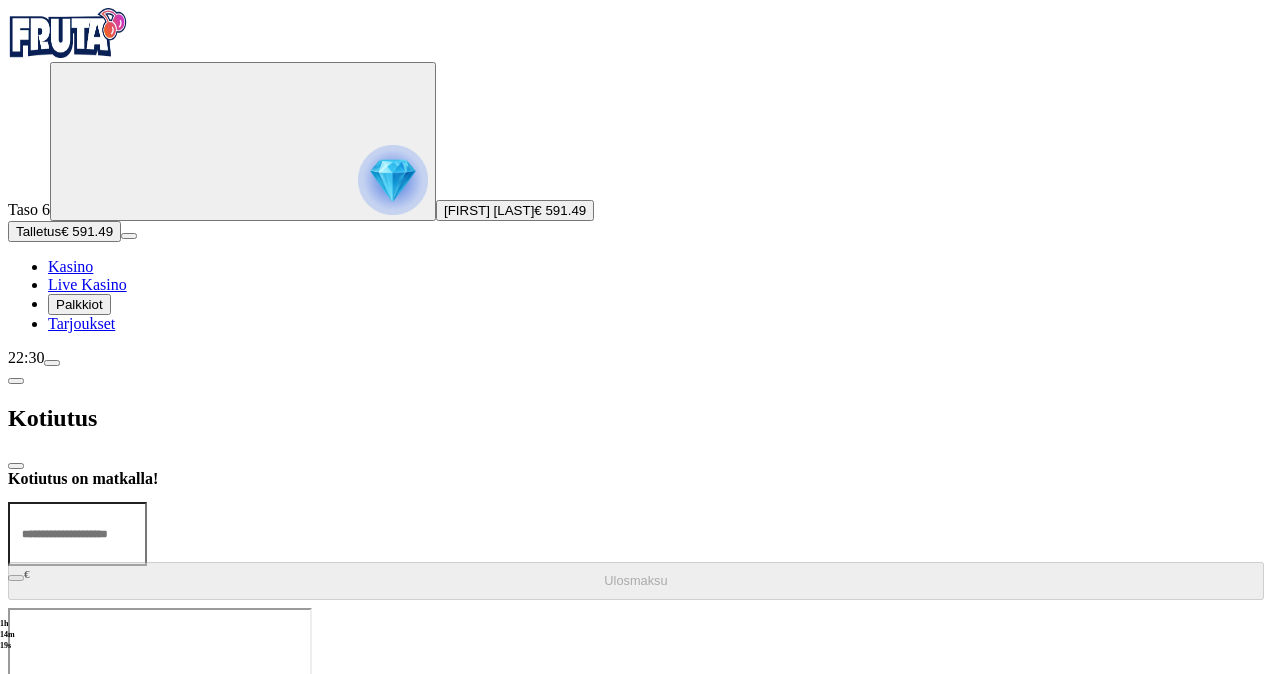click at bounding box center [16, 466] 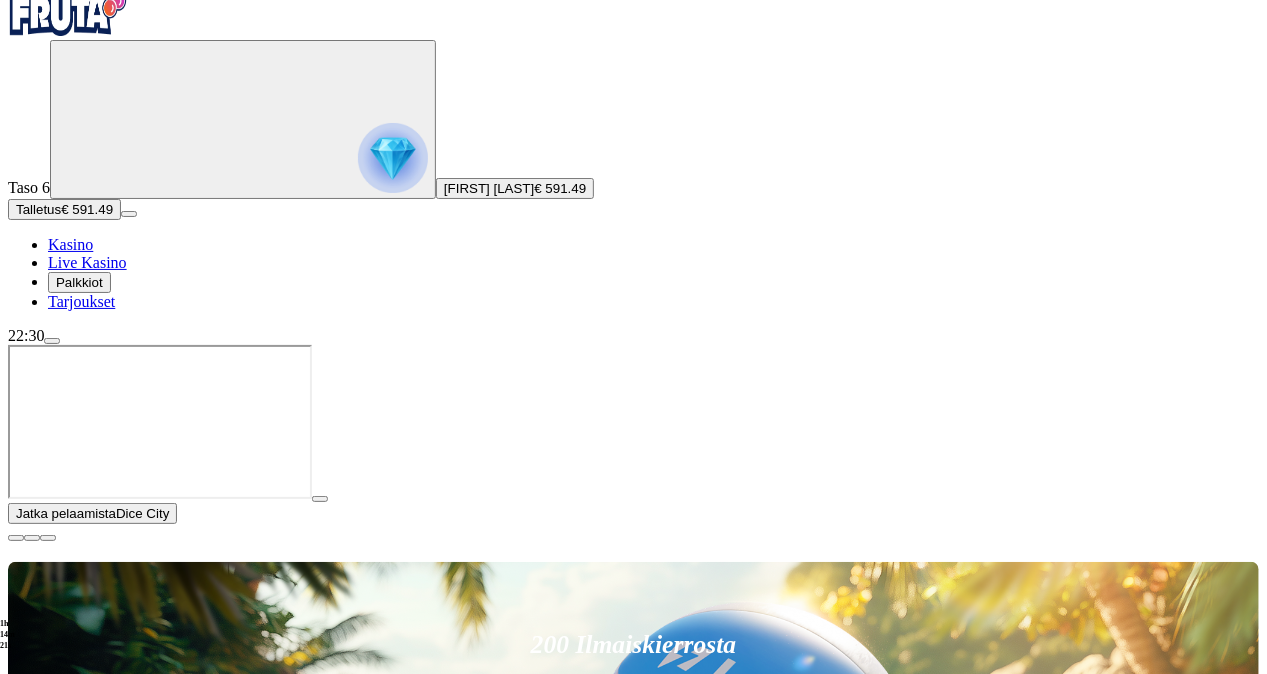 scroll, scrollTop: 26, scrollLeft: 0, axis: vertical 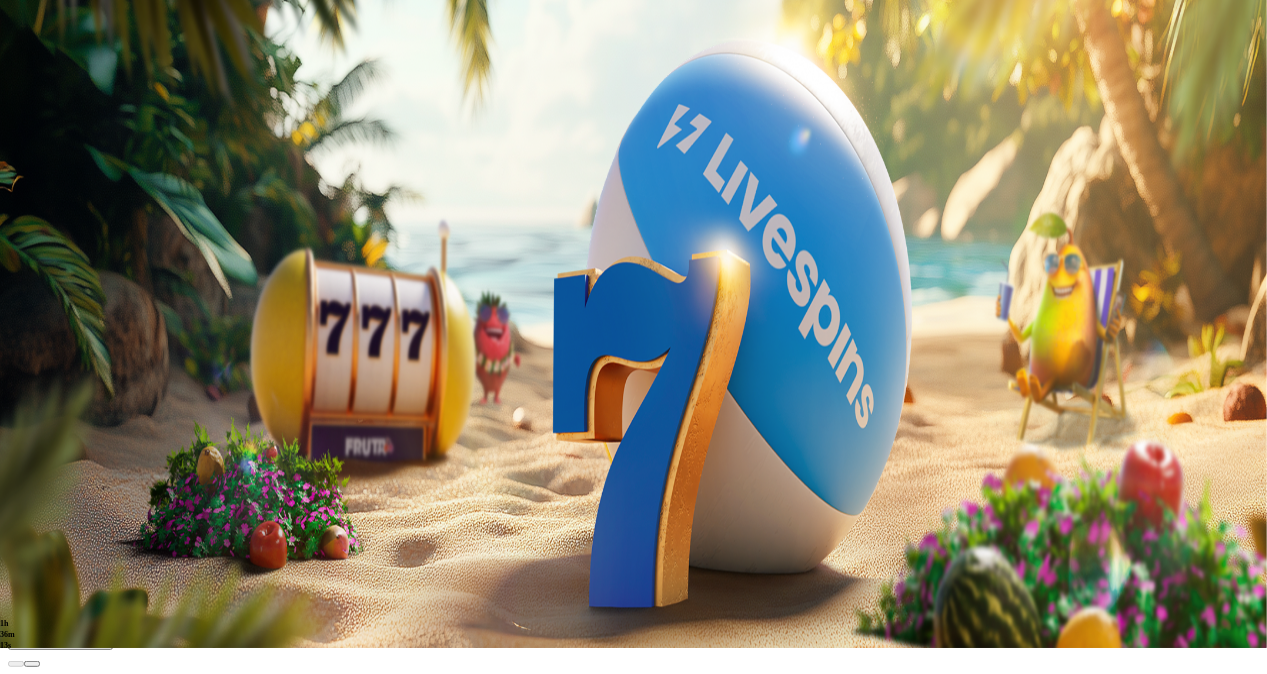 click at bounding box center [52, 337] 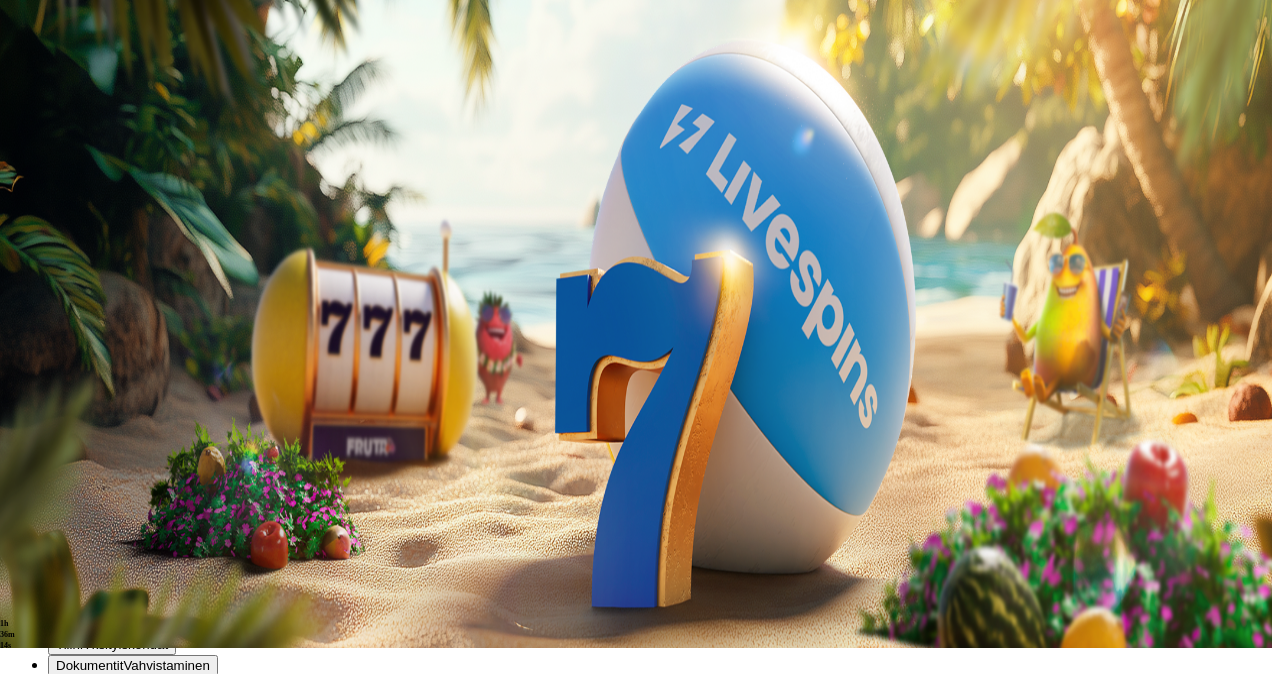 scroll, scrollTop: 5, scrollLeft: 0, axis: vertical 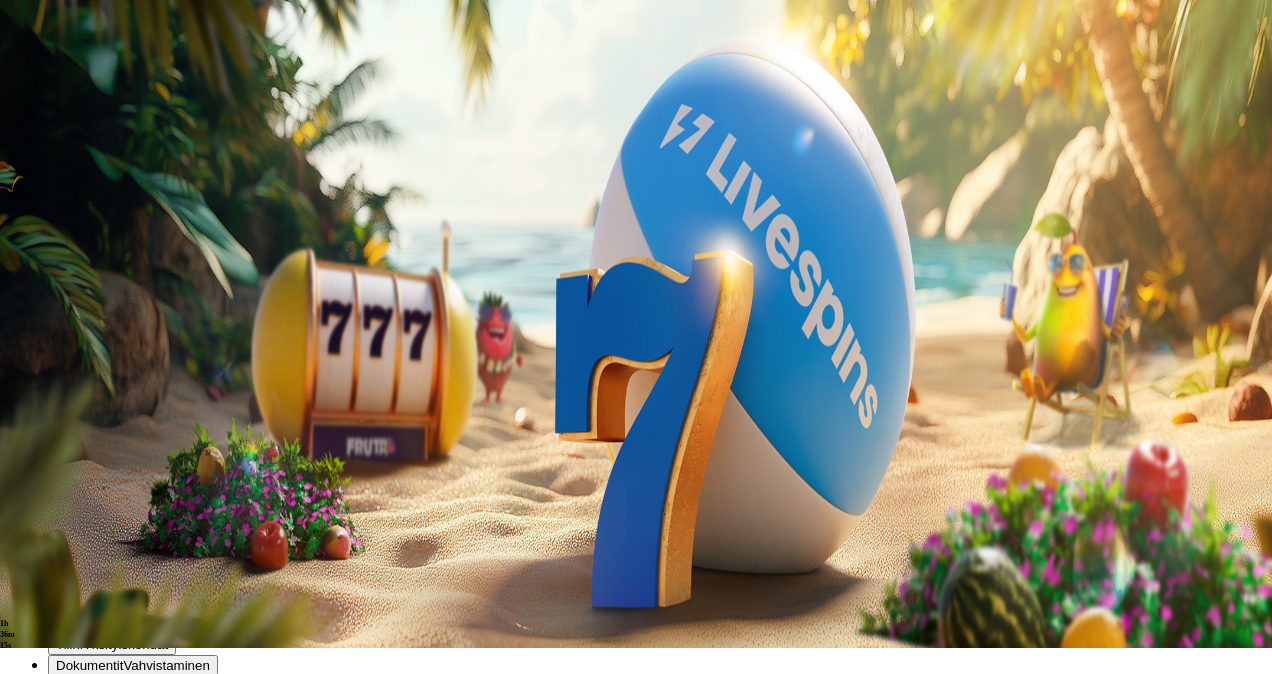 click at bounding box center [16, 393] 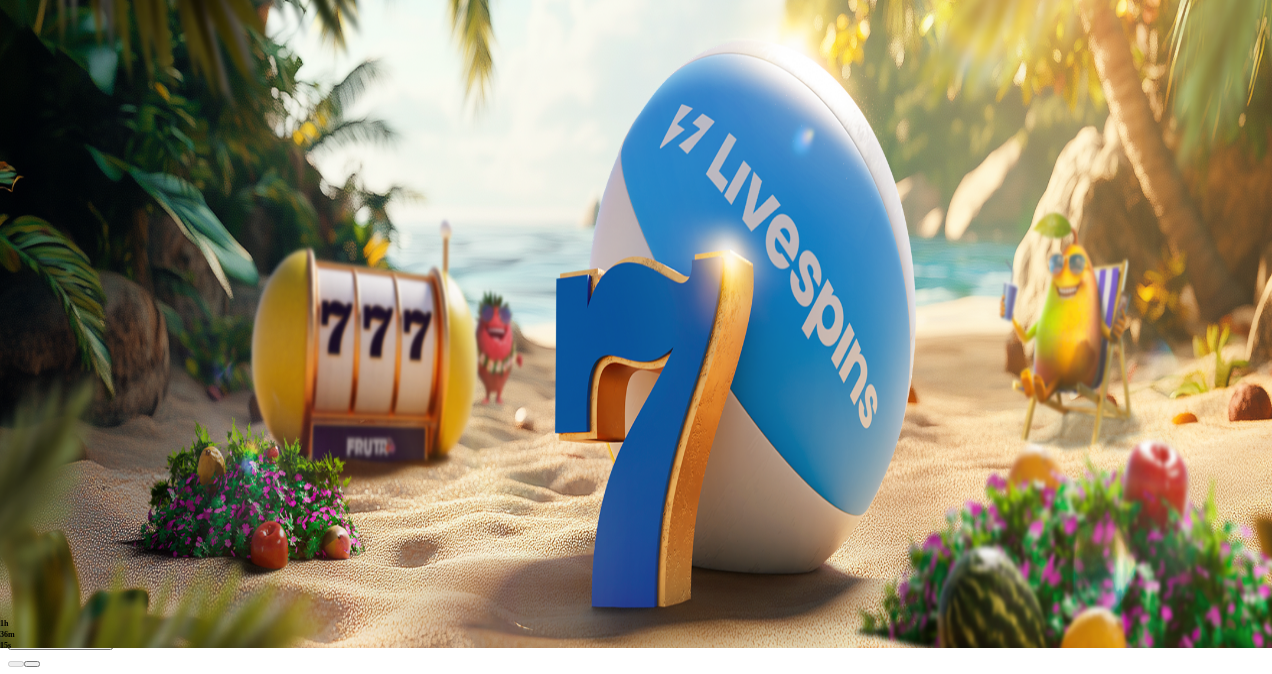 scroll, scrollTop: 0, scrollLeft: 0, axis: both 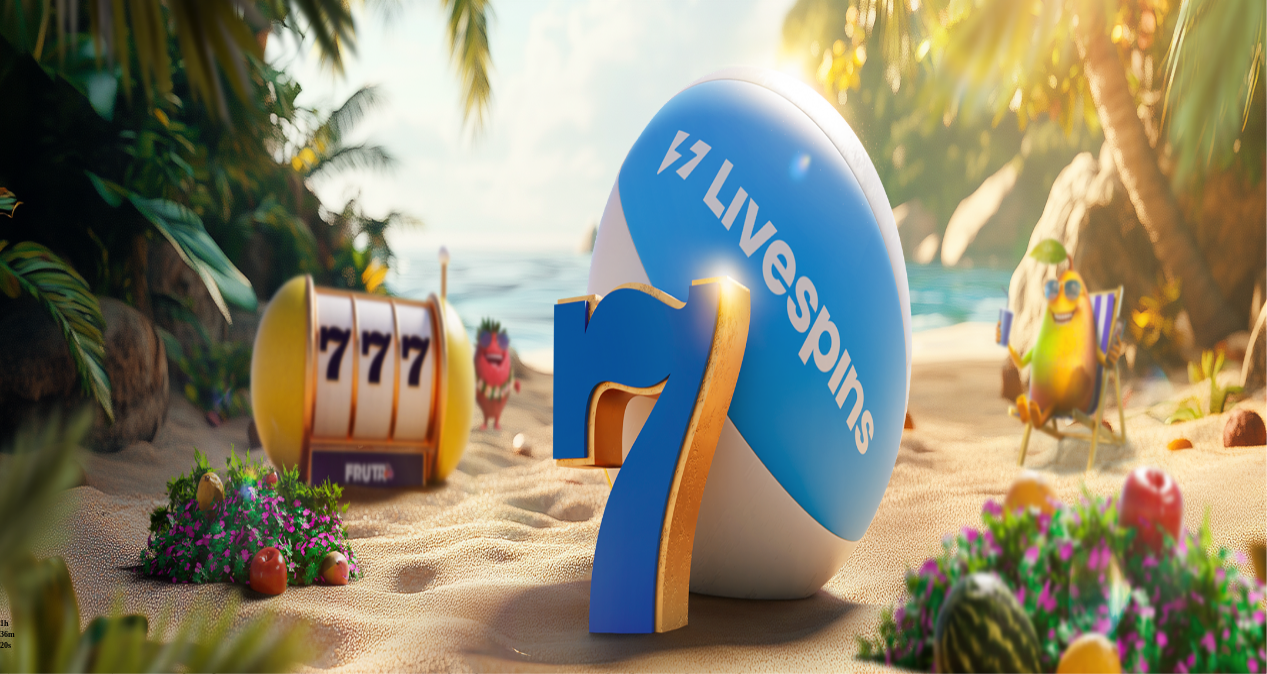 click on "Pelaa nyt" at bounding box center [77, 974] 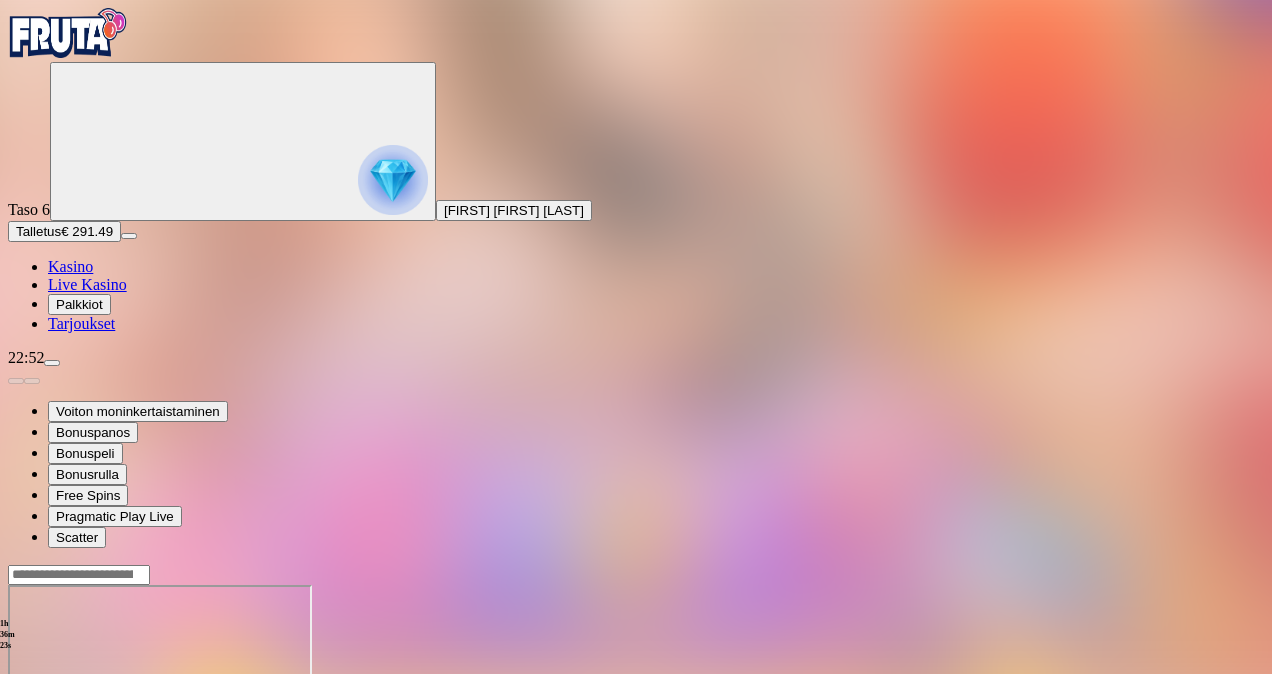 click on "Live Kasino" at bounding box center (87, 284) 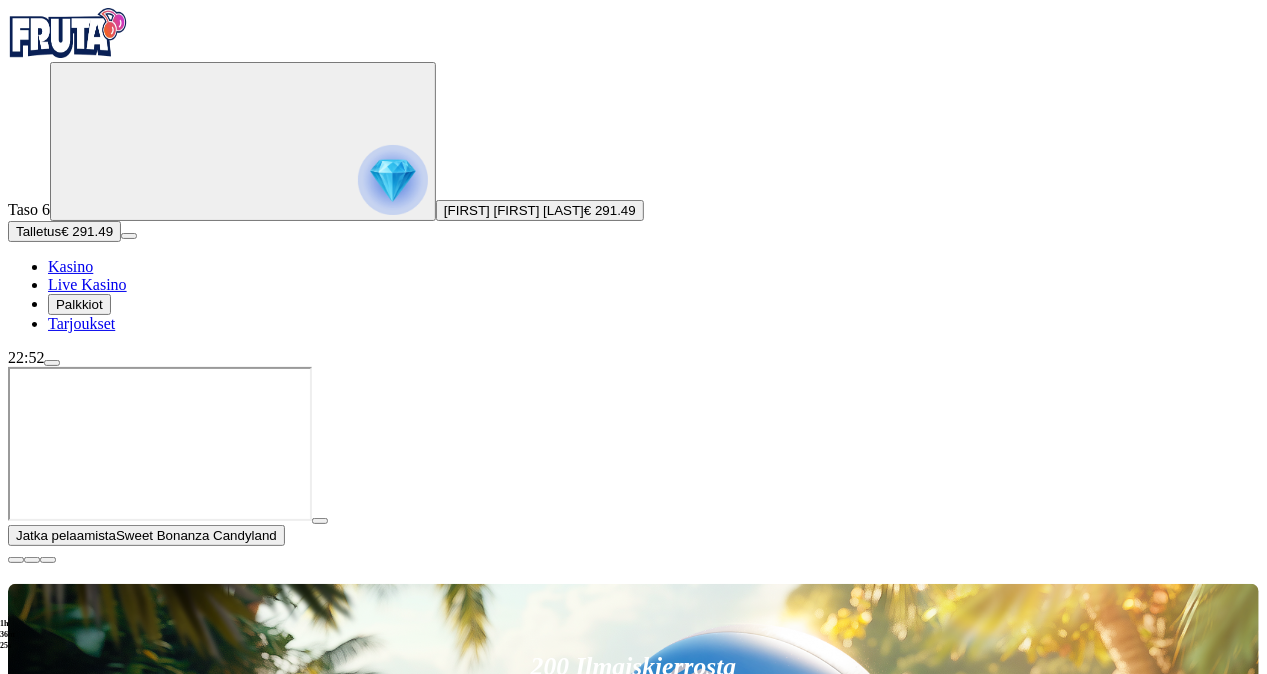click on "Pelaa nyt" at bounding box center (77, 1596) 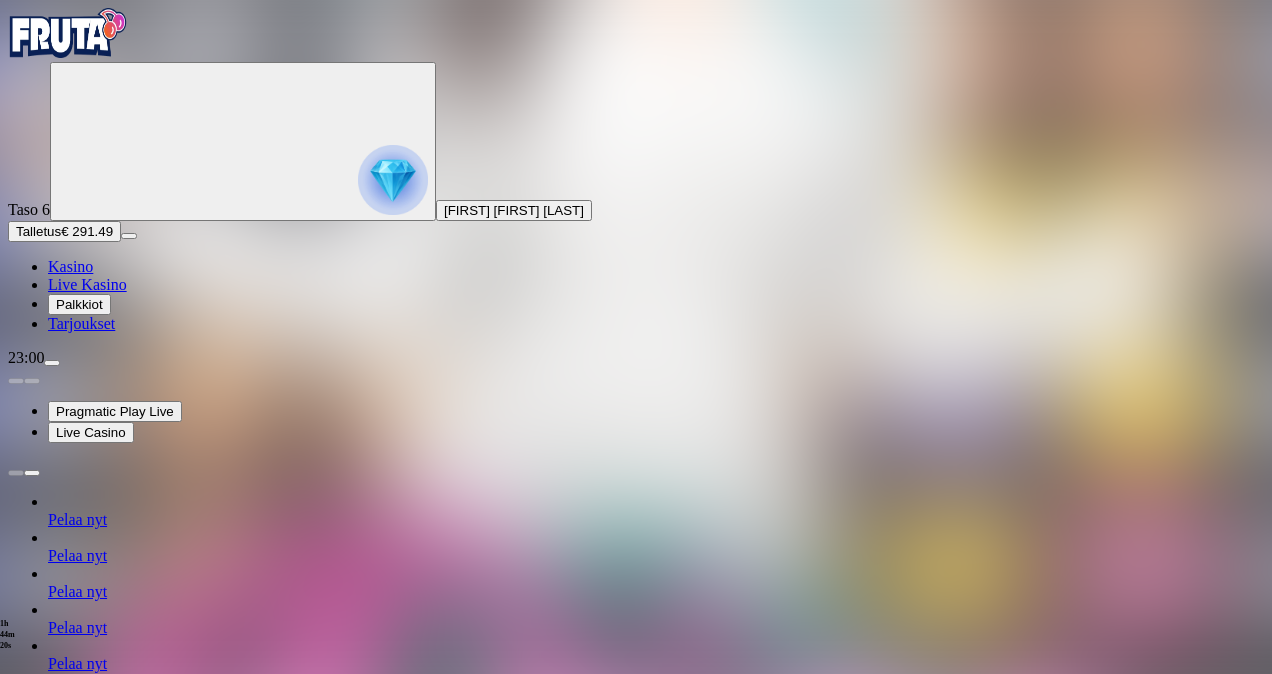 click on "Live Kasino" at bounding box center [87, 284] 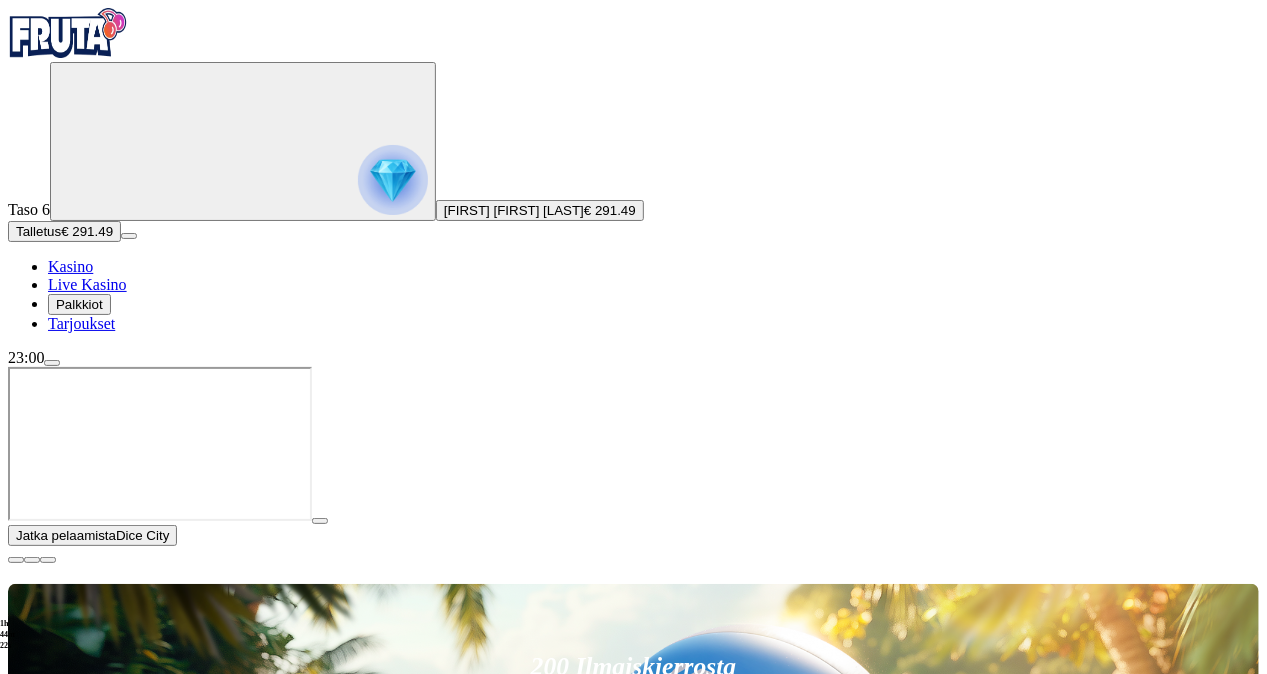 click on "Pelaa nyt" at bounding box center [77, 1310] 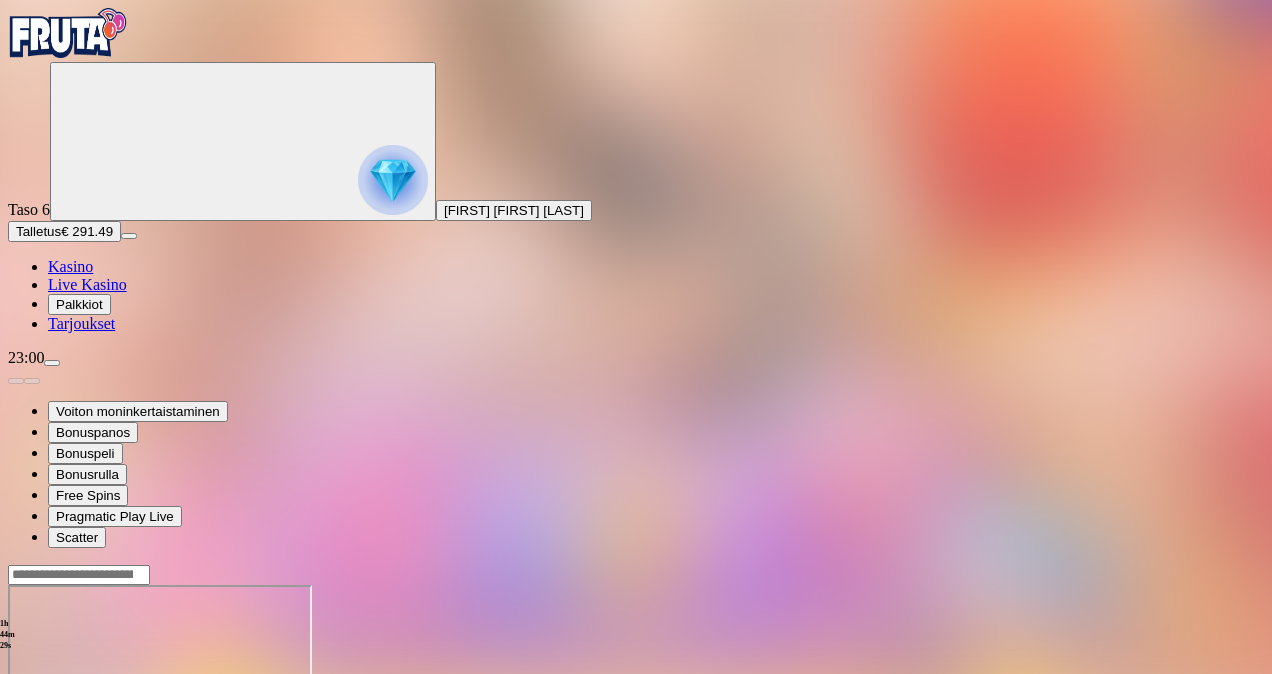click on "Live Kasino" at bounding box center (87, 284) 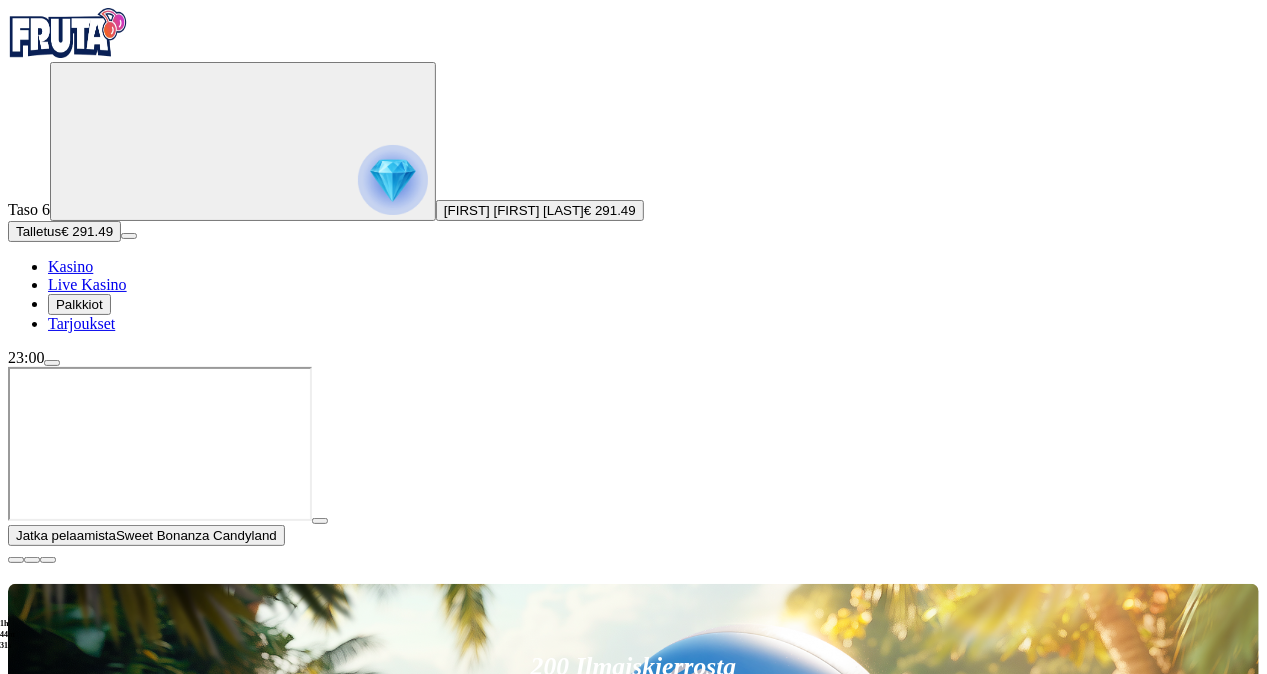 click on "Pelaa nyt" at bounding box center (77, 1405) 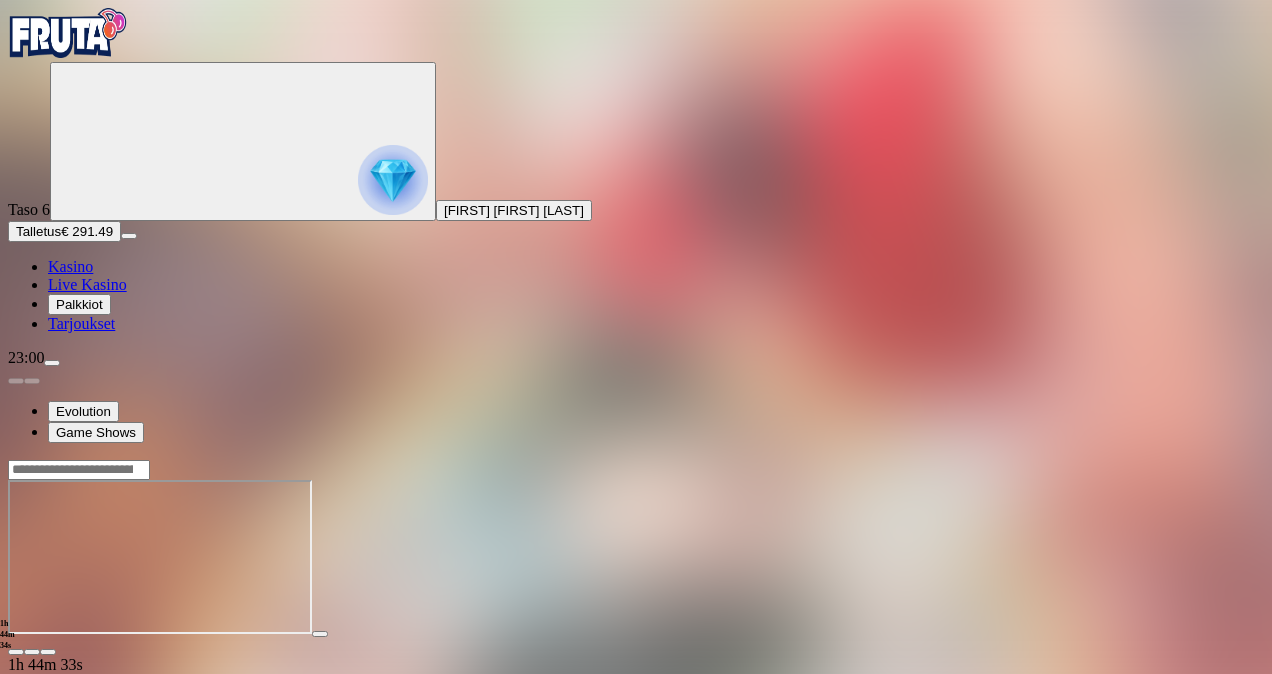 click on "Live Kasino" at bounding box center (87, 284) 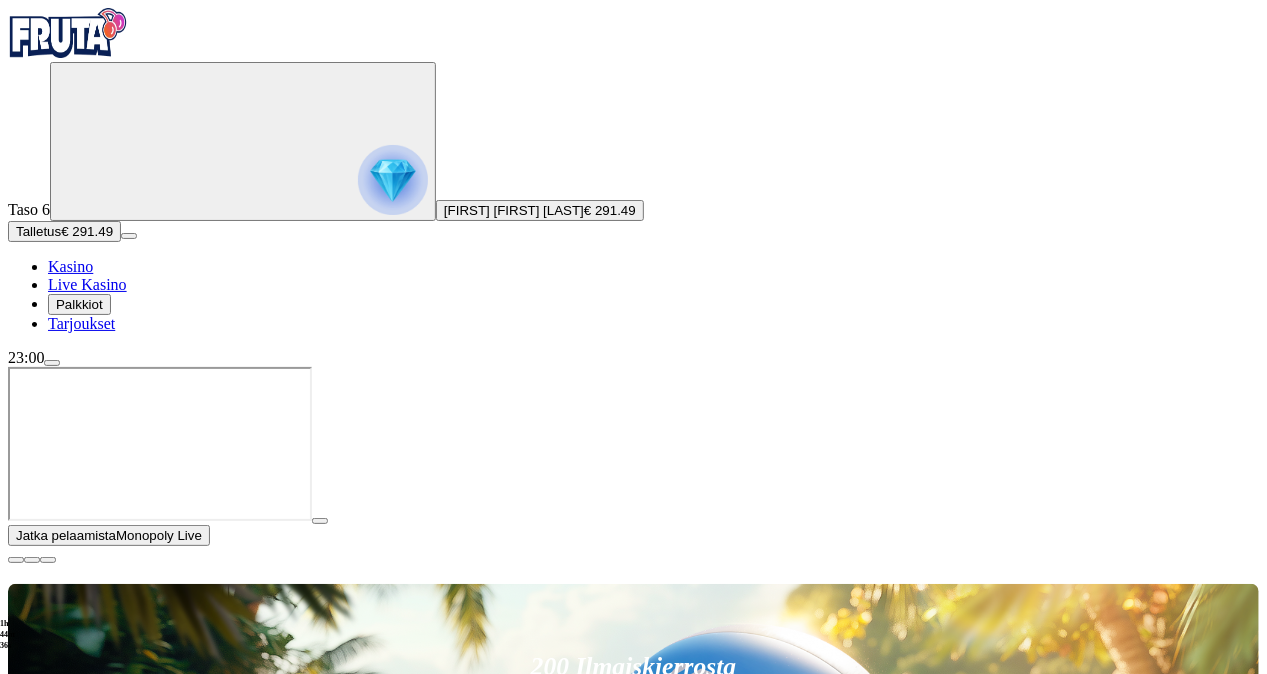 click on "Pelaa nyt" at bounding box center (77, 1596) 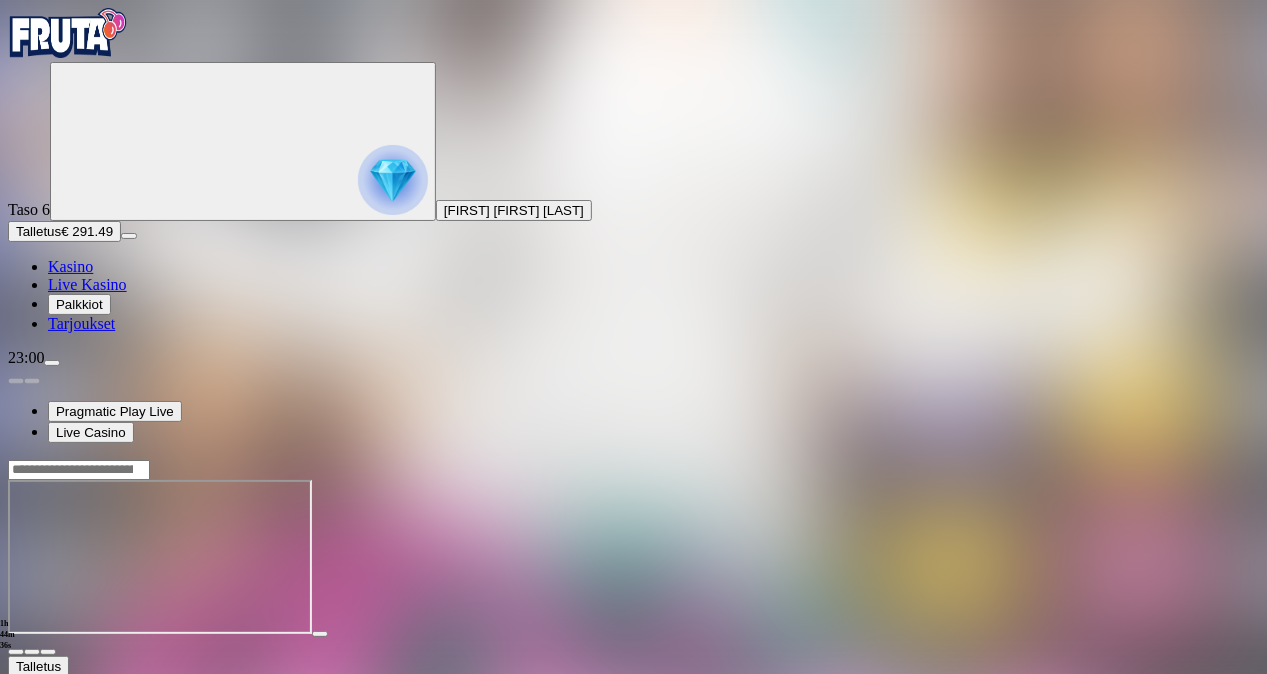 click at bounding box center [160, 557] 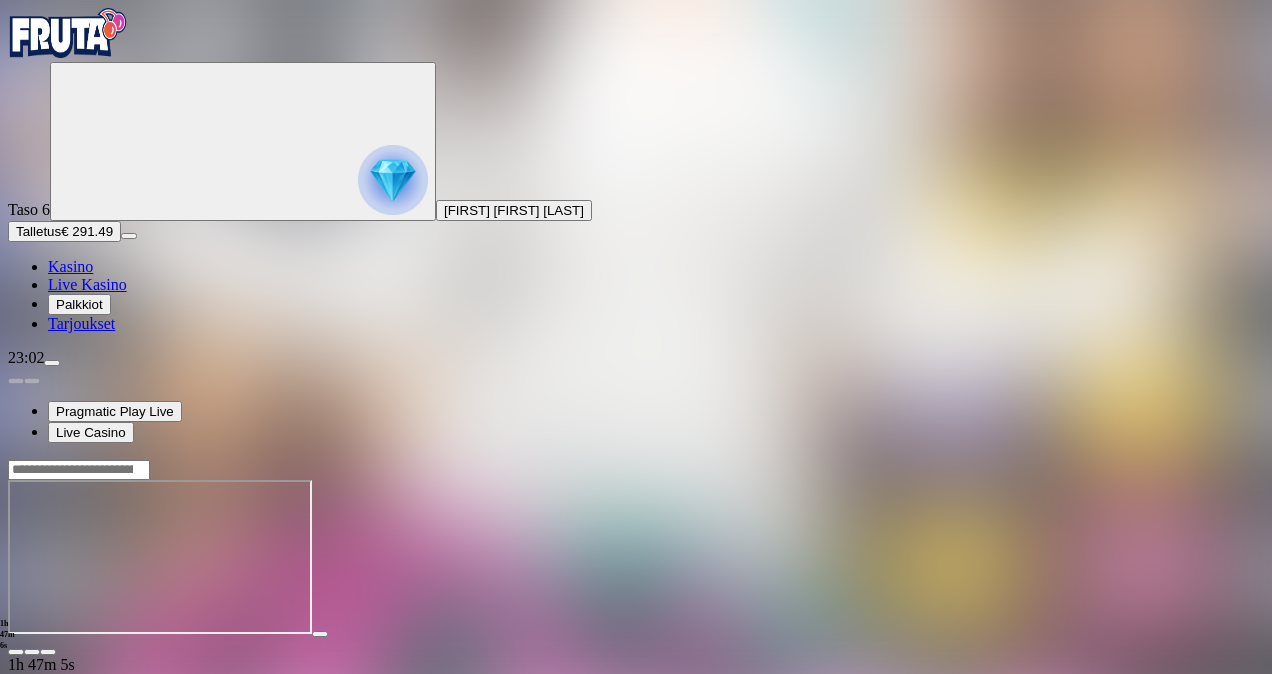 click at bounding box center [52, 363] 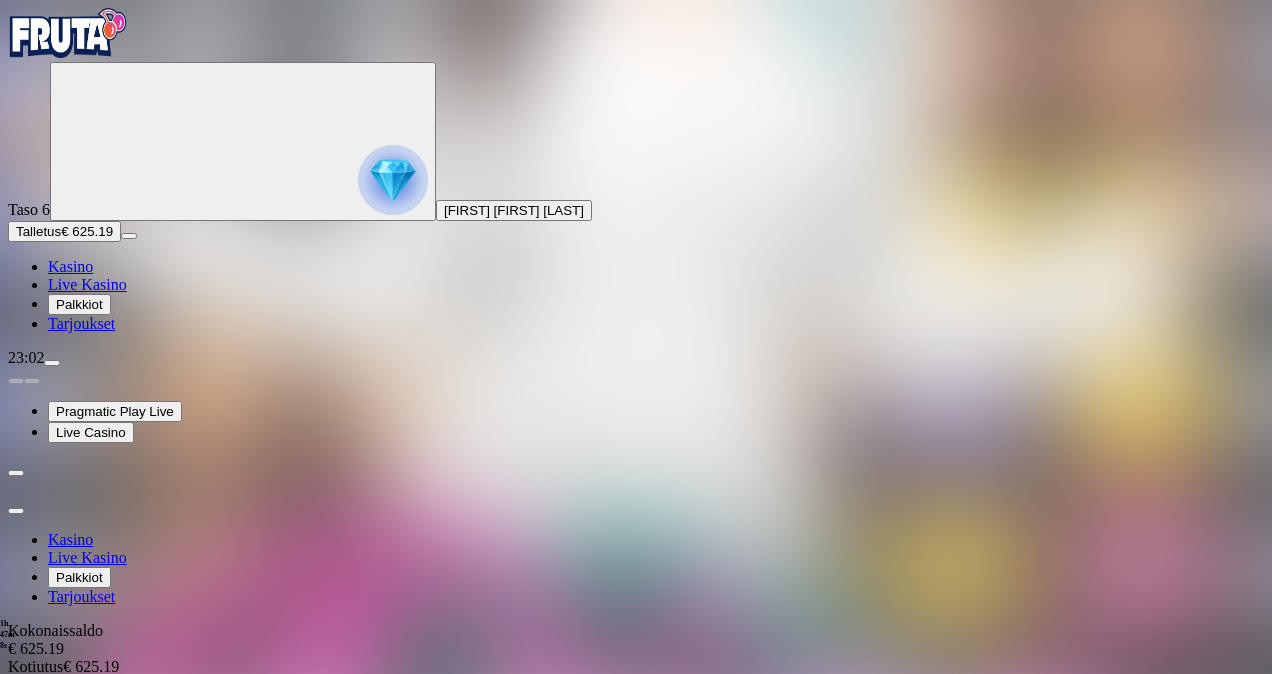 click on "Kotiutus" at bounding box center [40, 704] 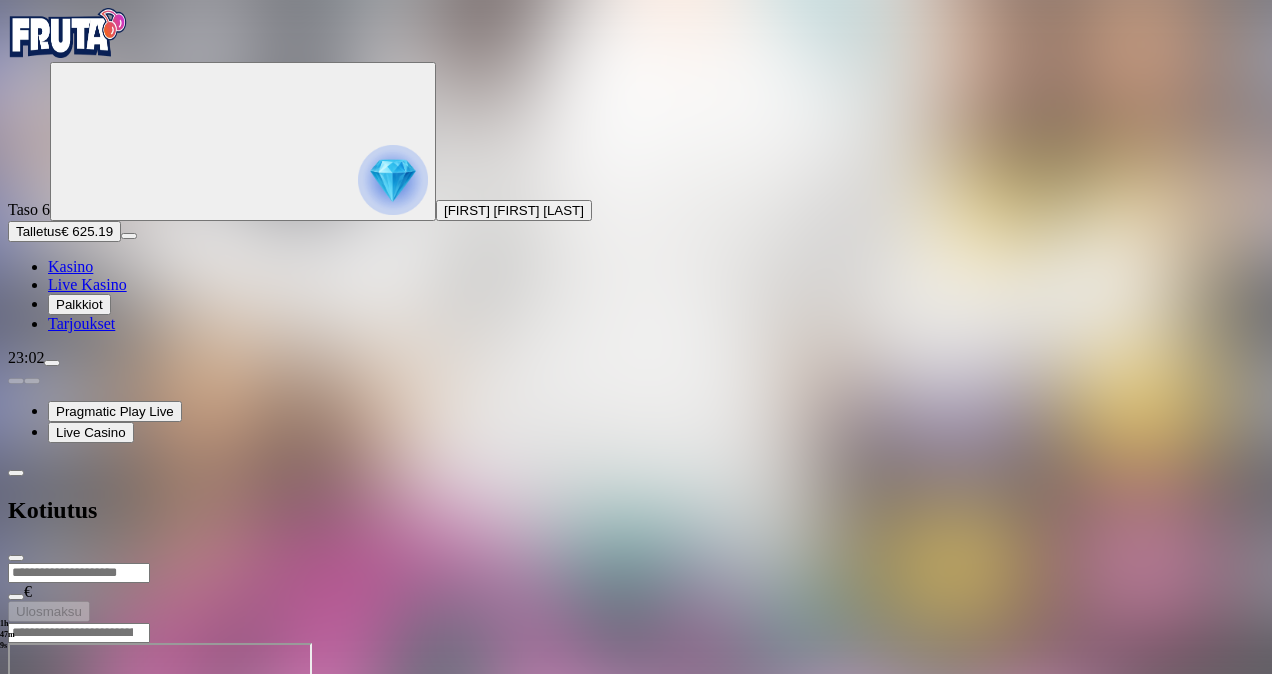 click at bounding box center (79, 573) 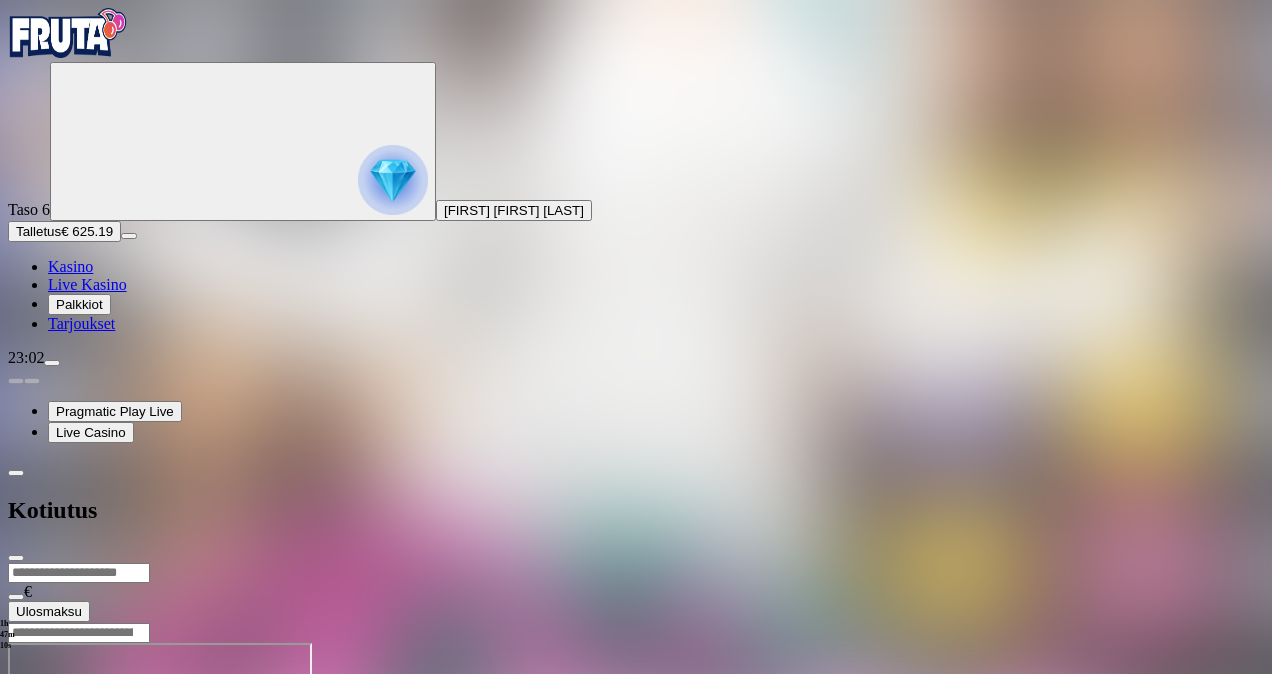 type on "***" 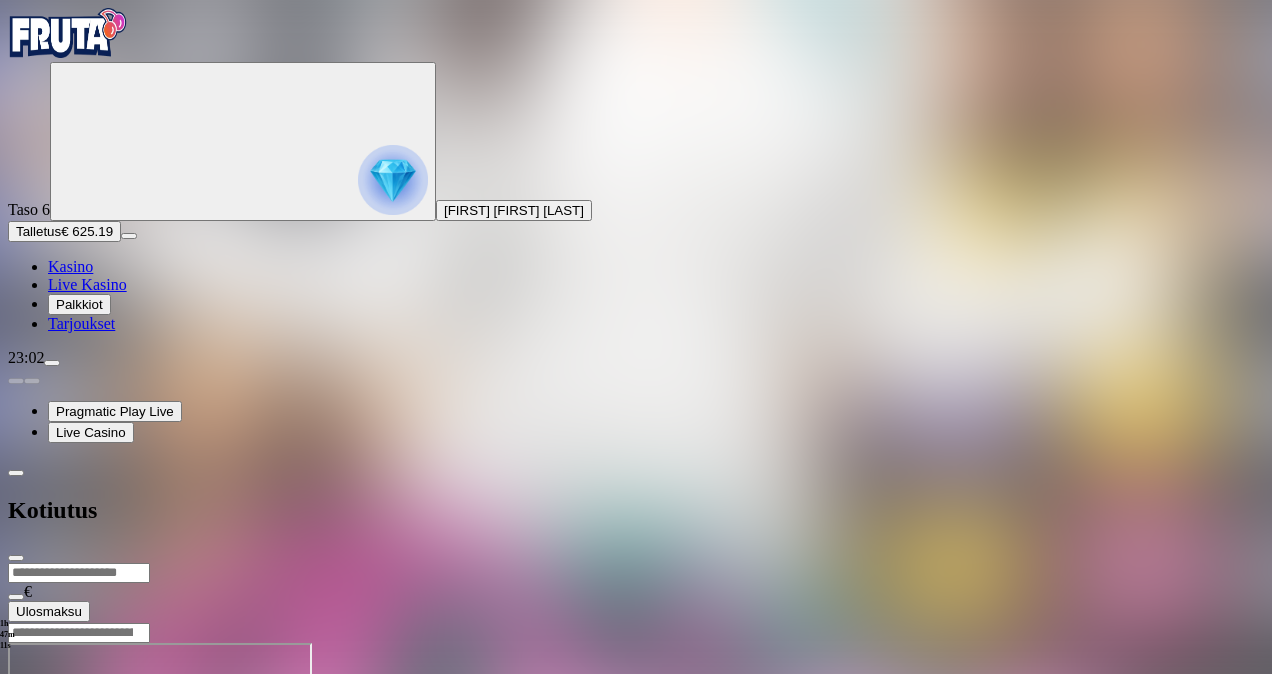 type 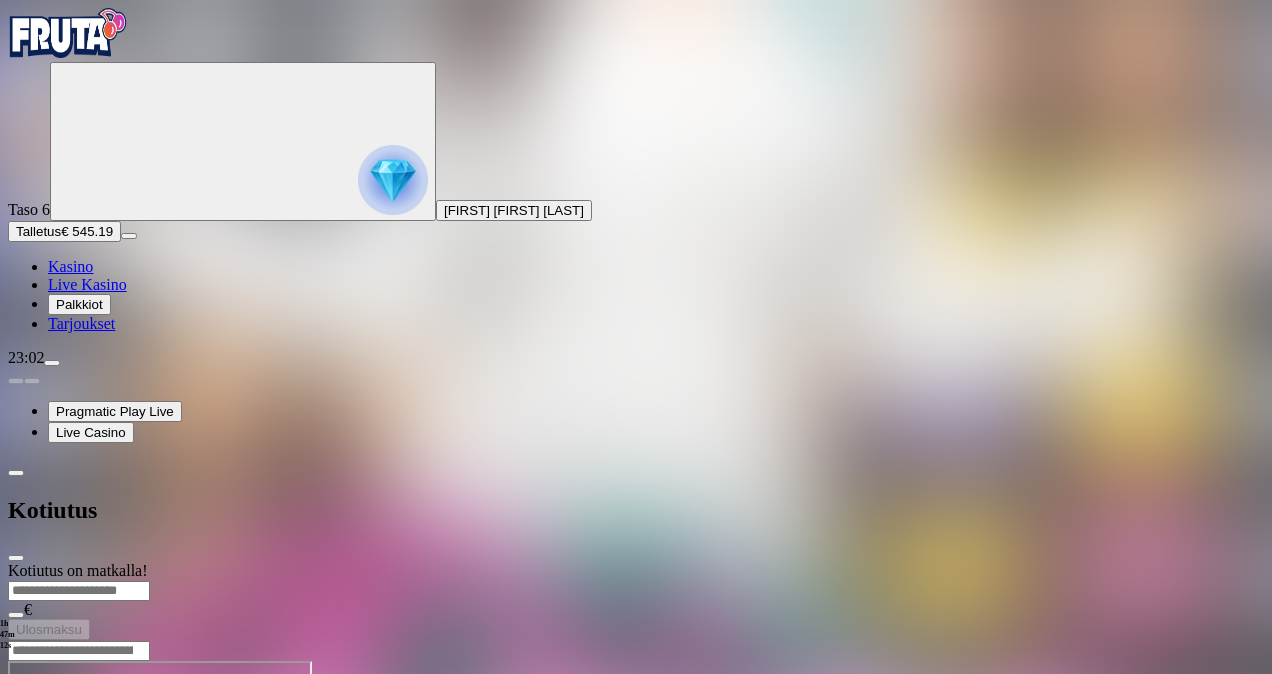 click at bounding box center [16, 558] 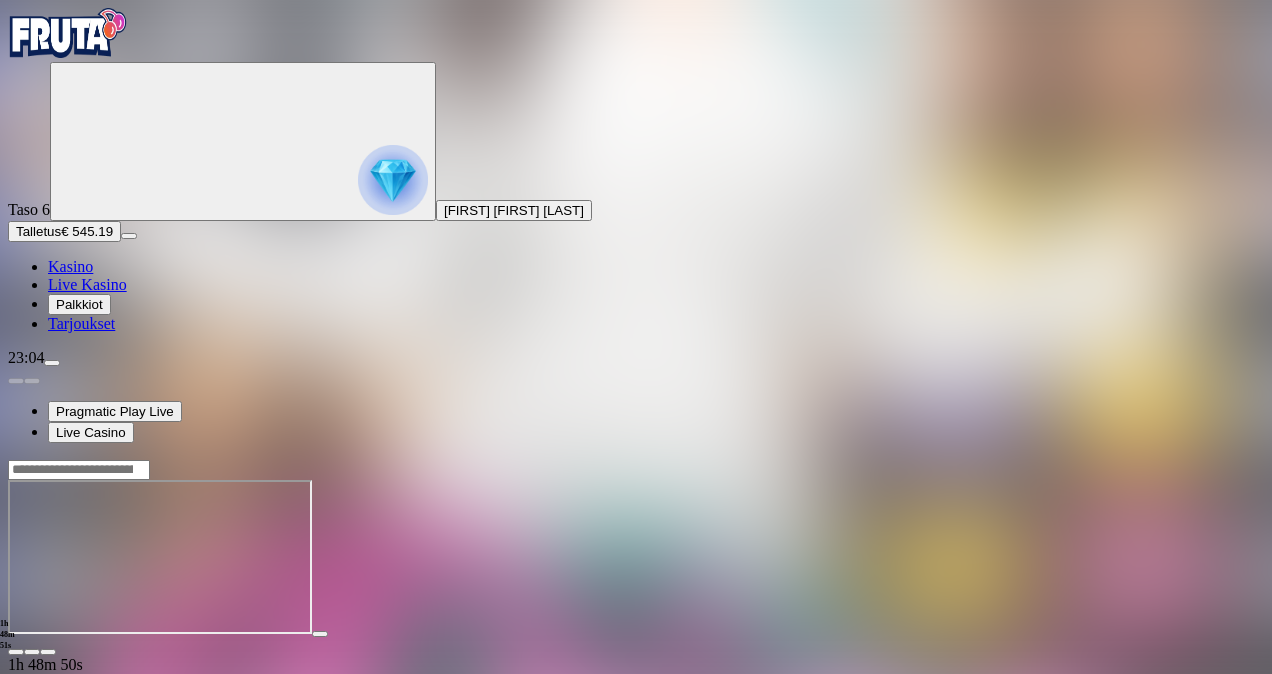 click on "23:04" at bounding box center (636, 358) 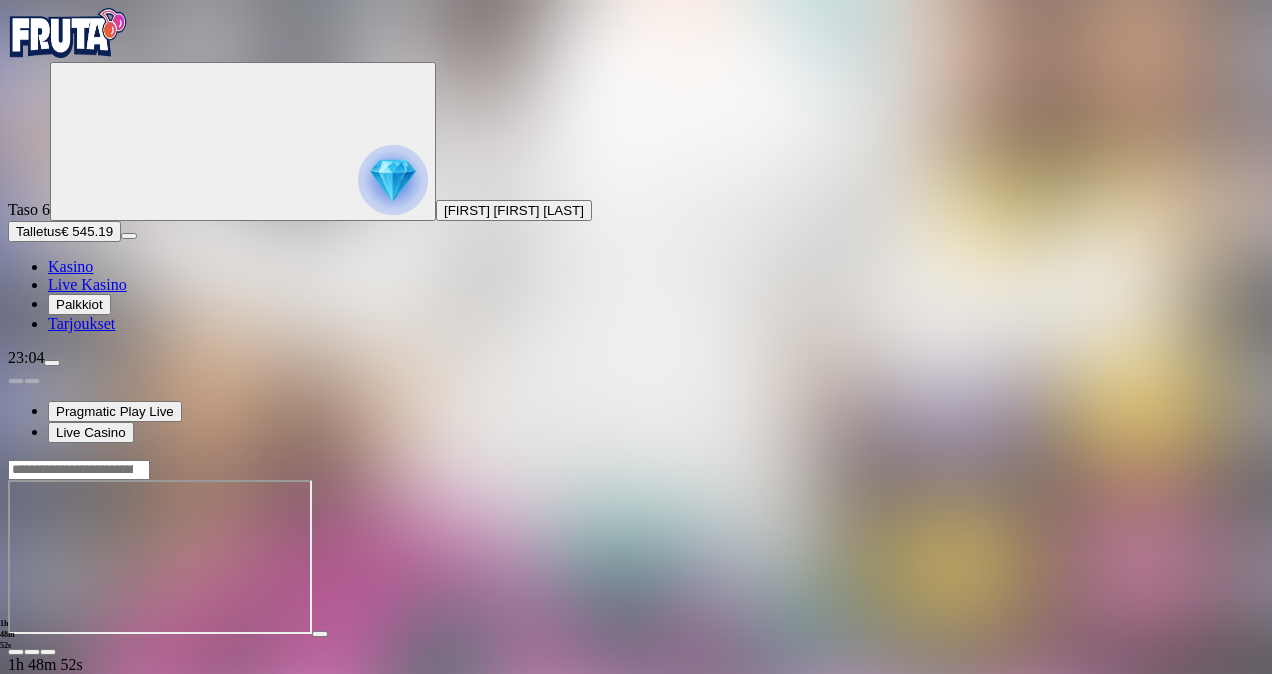 click at bounding box center [52, 363] 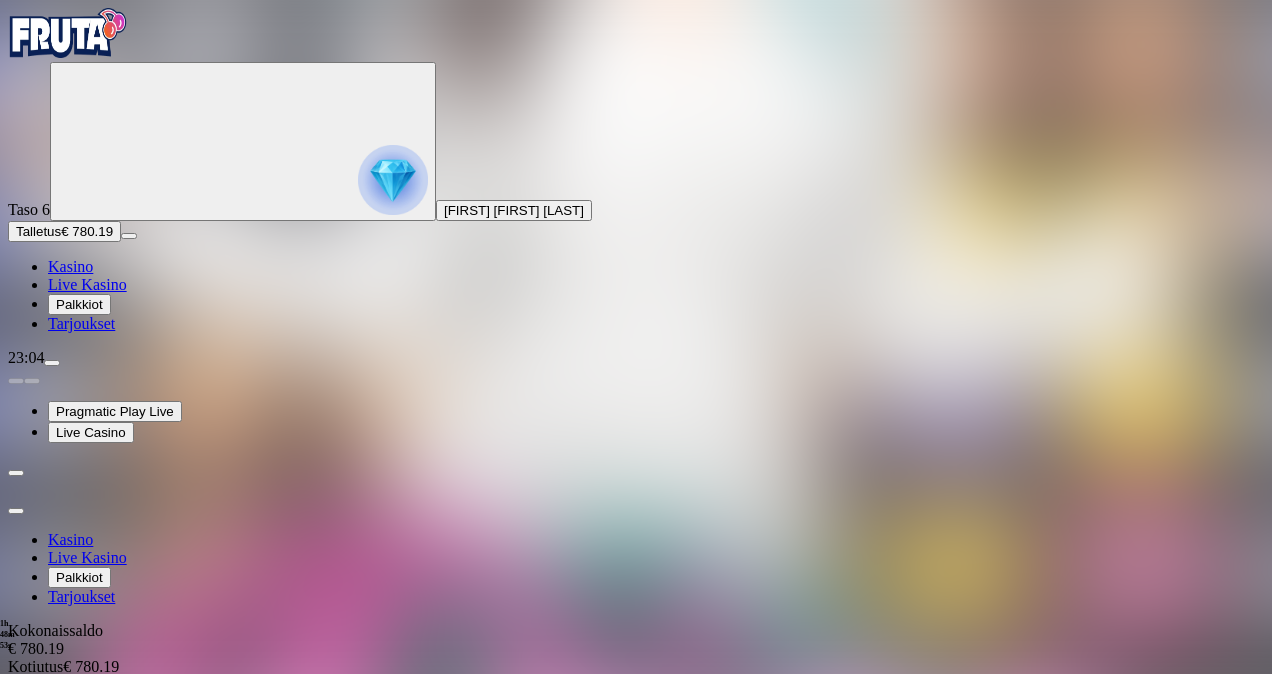 click on "Kotiutus" at bounding box center (40, 704) 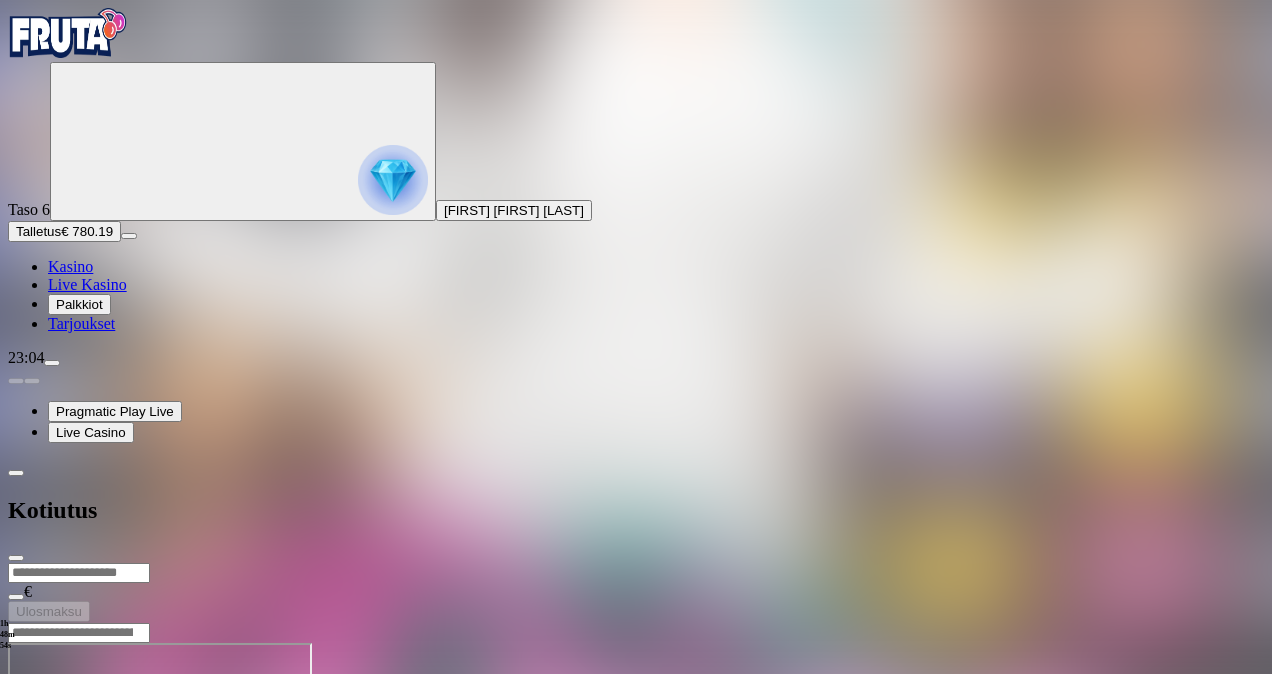 click at bounding box center [79, 573] 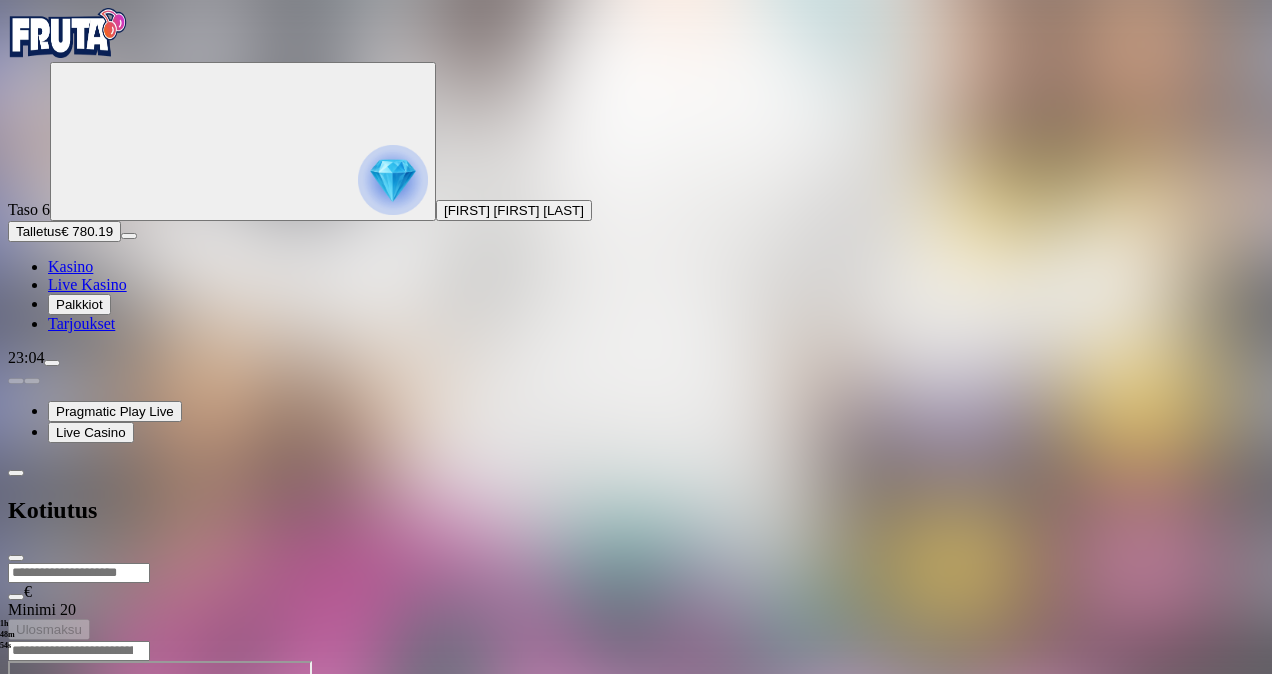 click on "*" at bounding box center [79, 573] 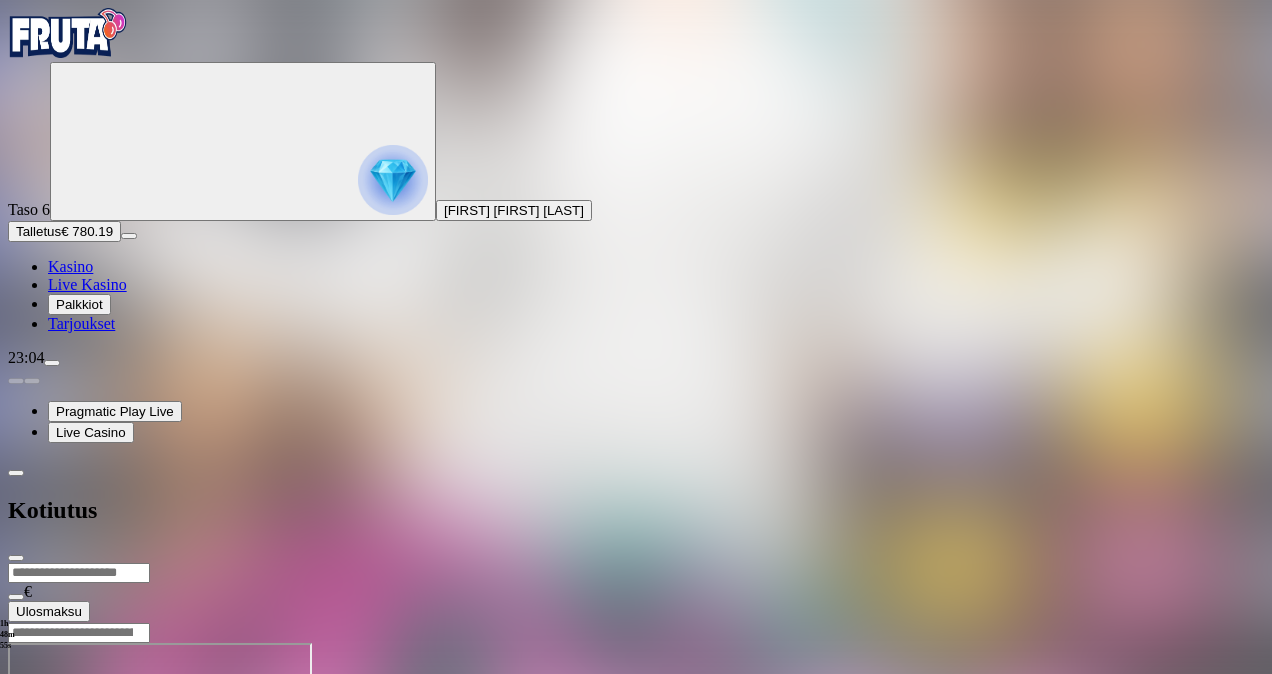type on "***" 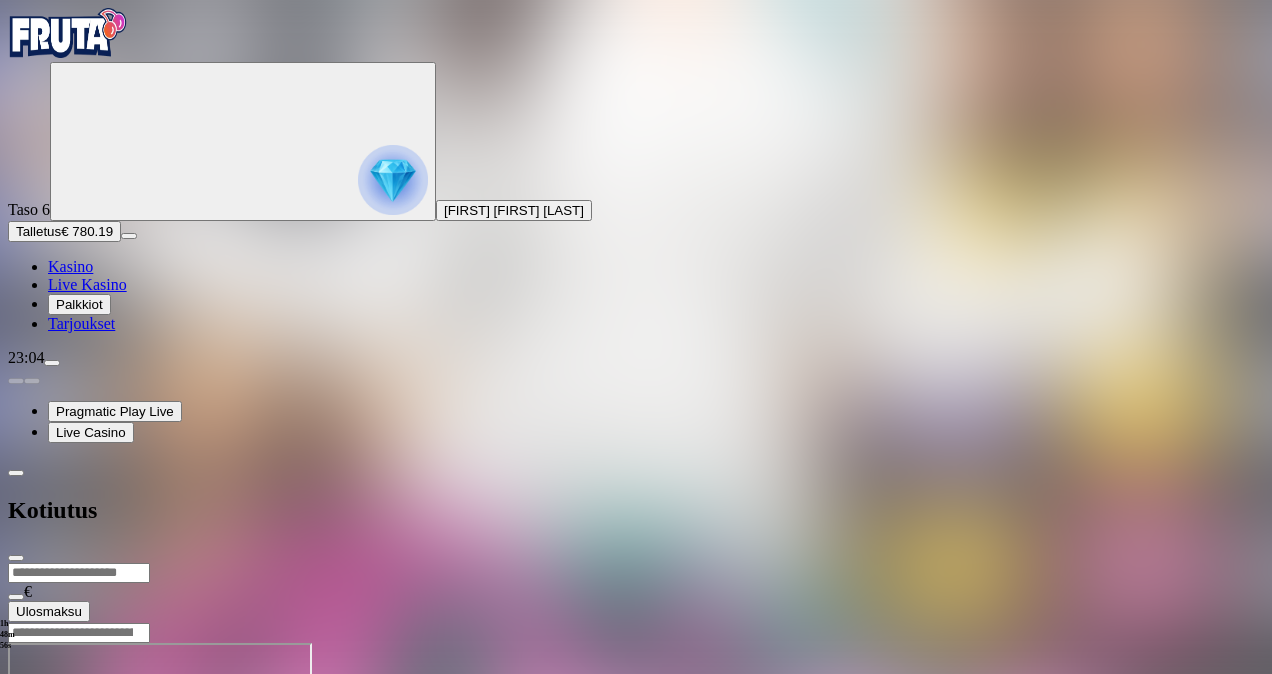 type 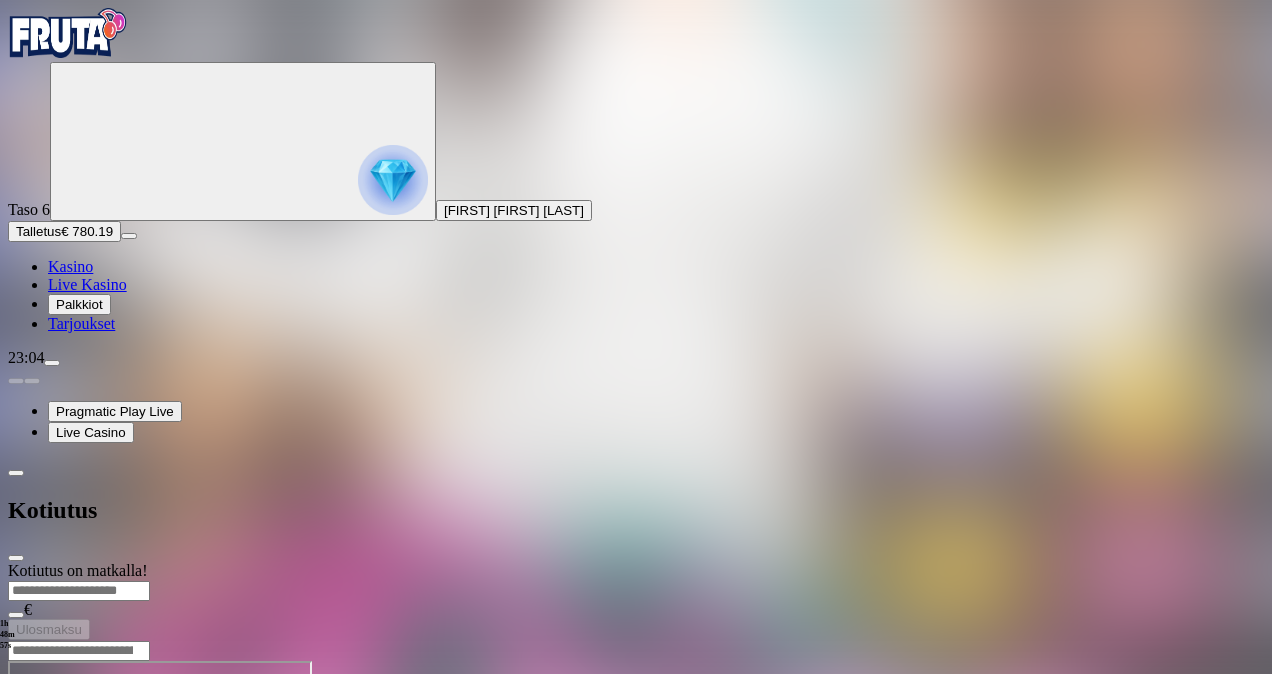 click at bounding box center [16, 558] 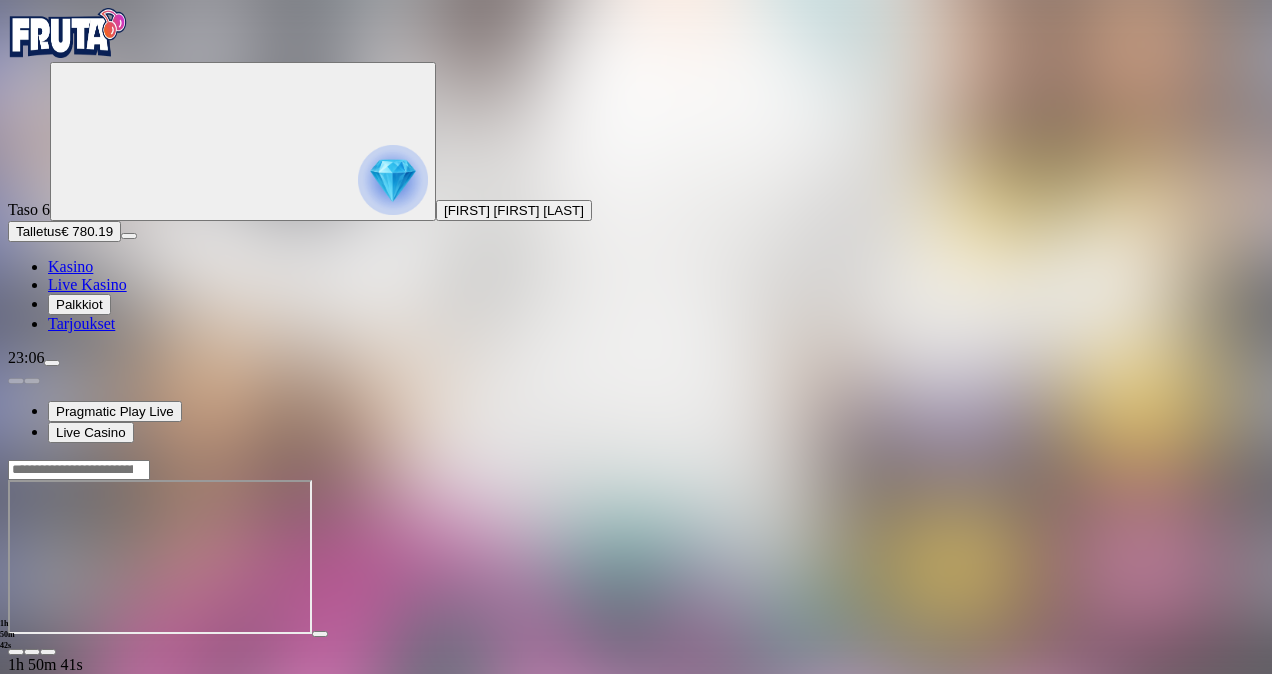 click at bounding box center [52, 363] 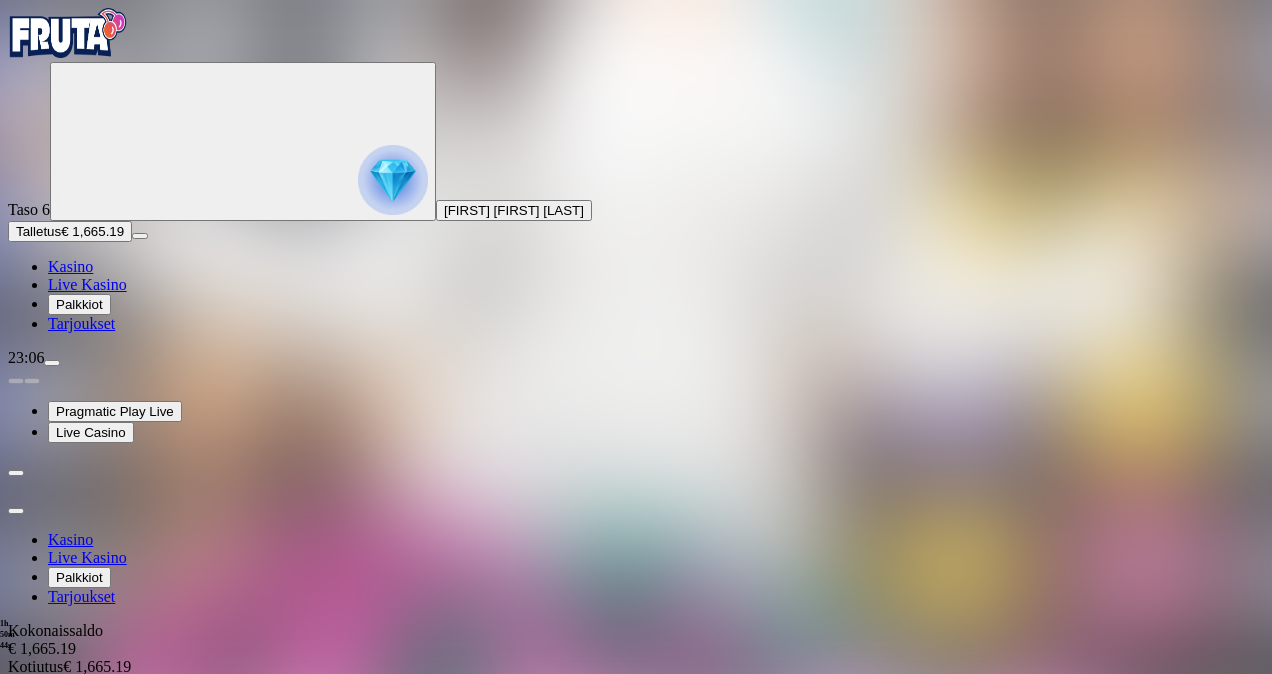 click on "Kotiutus" at bounding box center (40, 704) 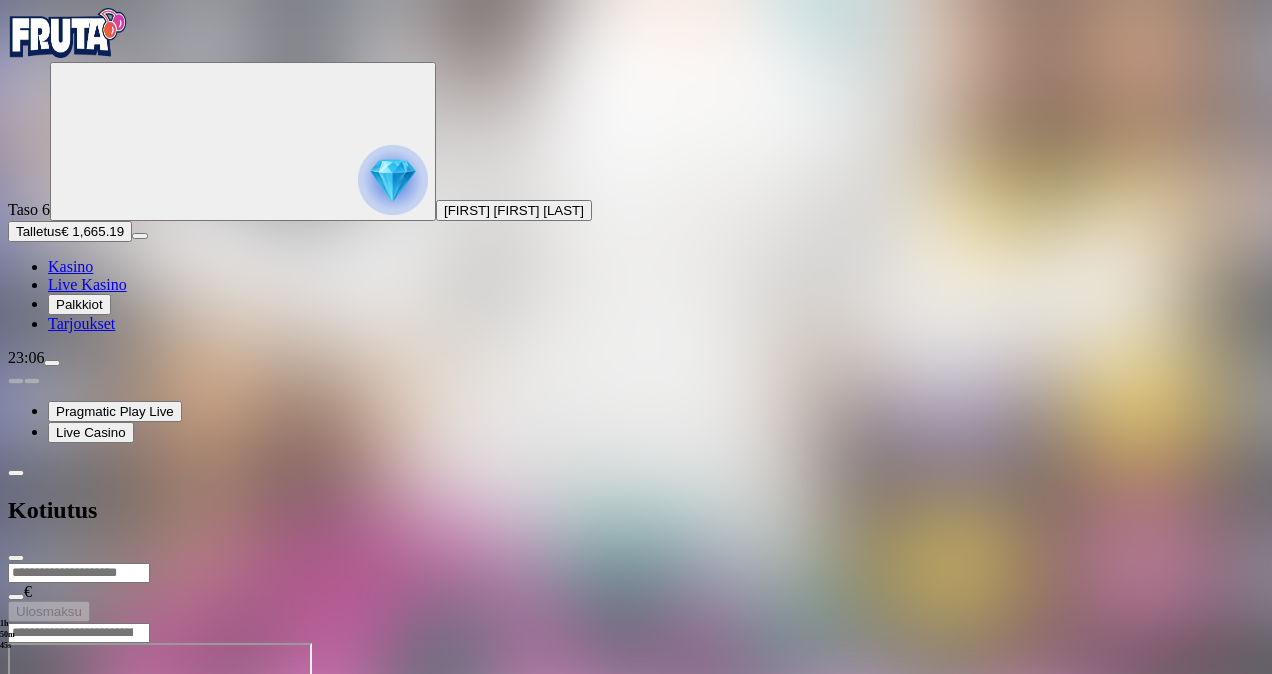 click at bounding box center (79, 573) 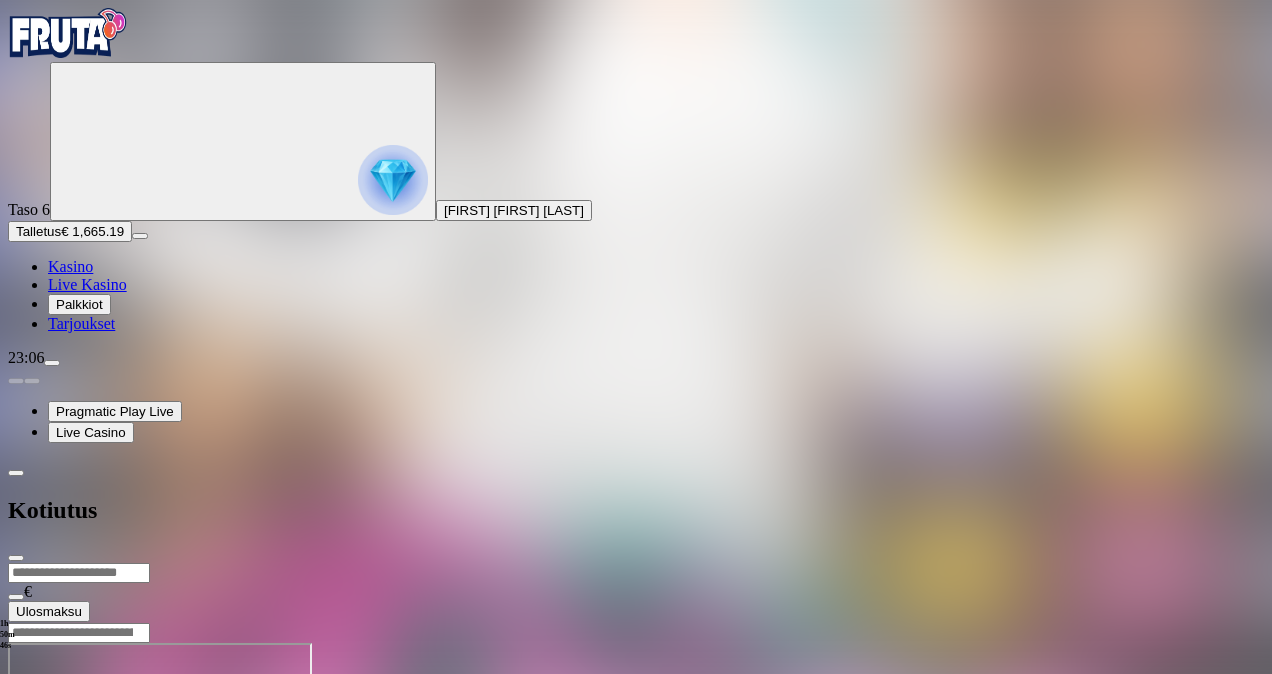 type on "****" 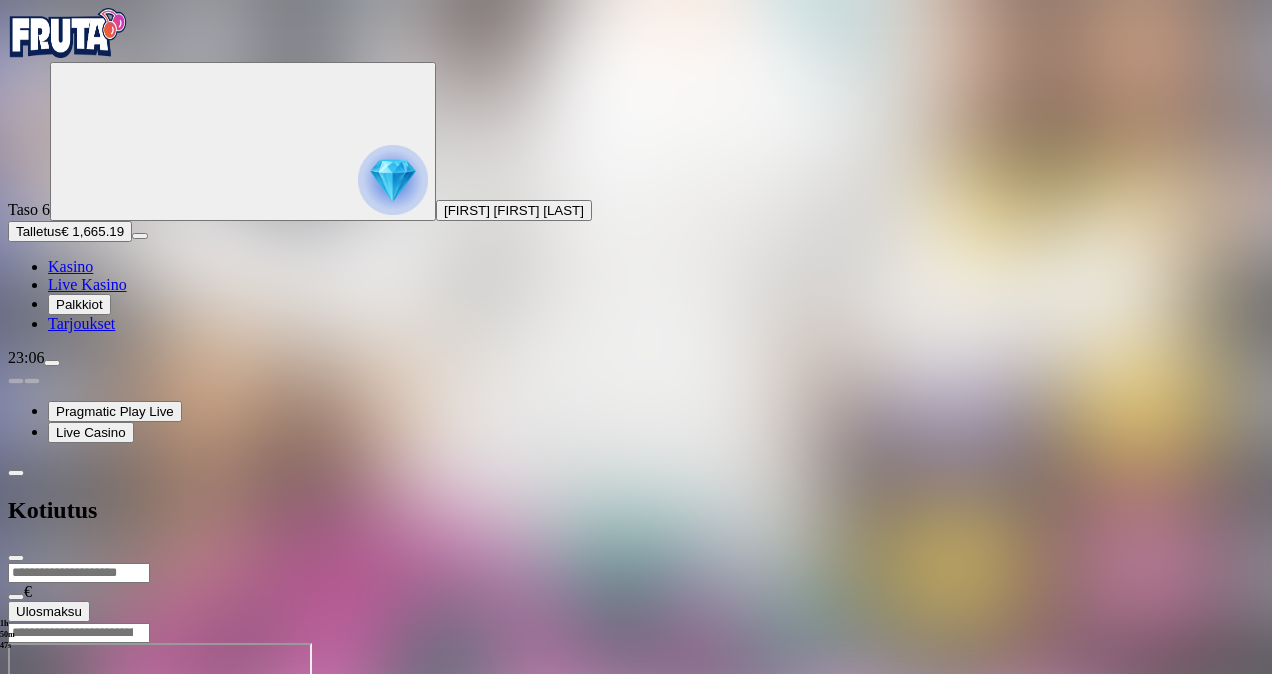 type 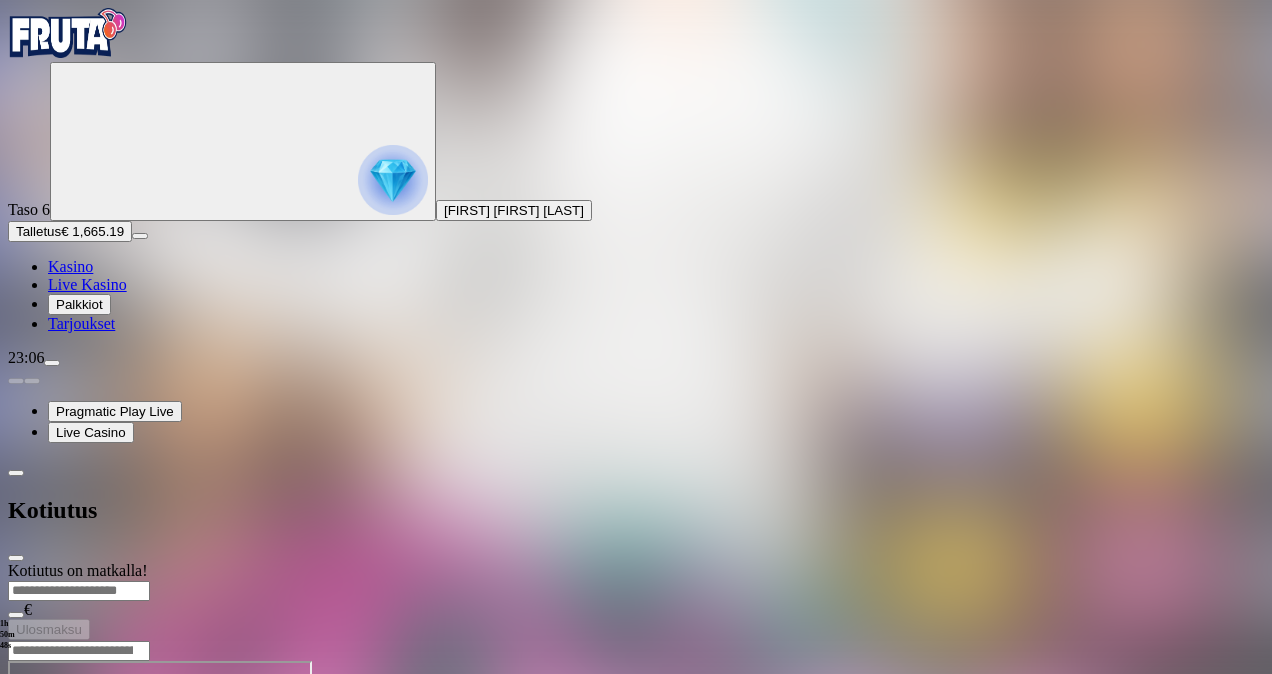 click at bounding box center [16, 558] 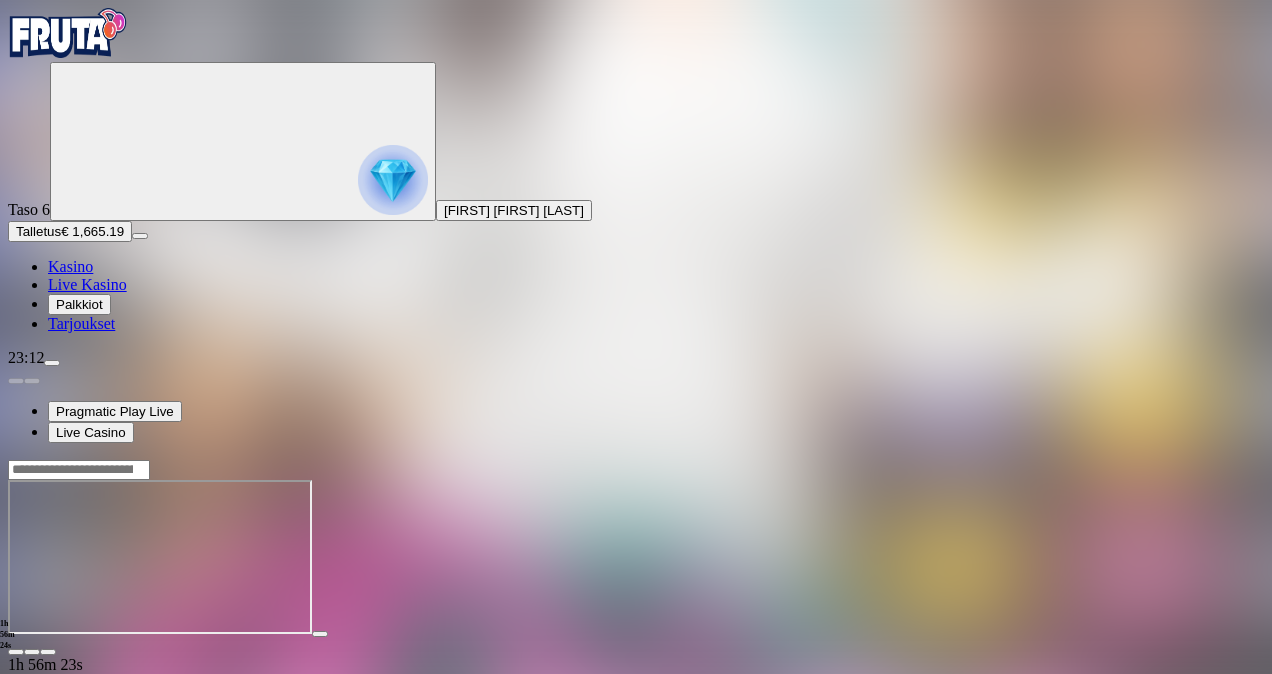 click on "Talletus" at bounding box center (38, 231) 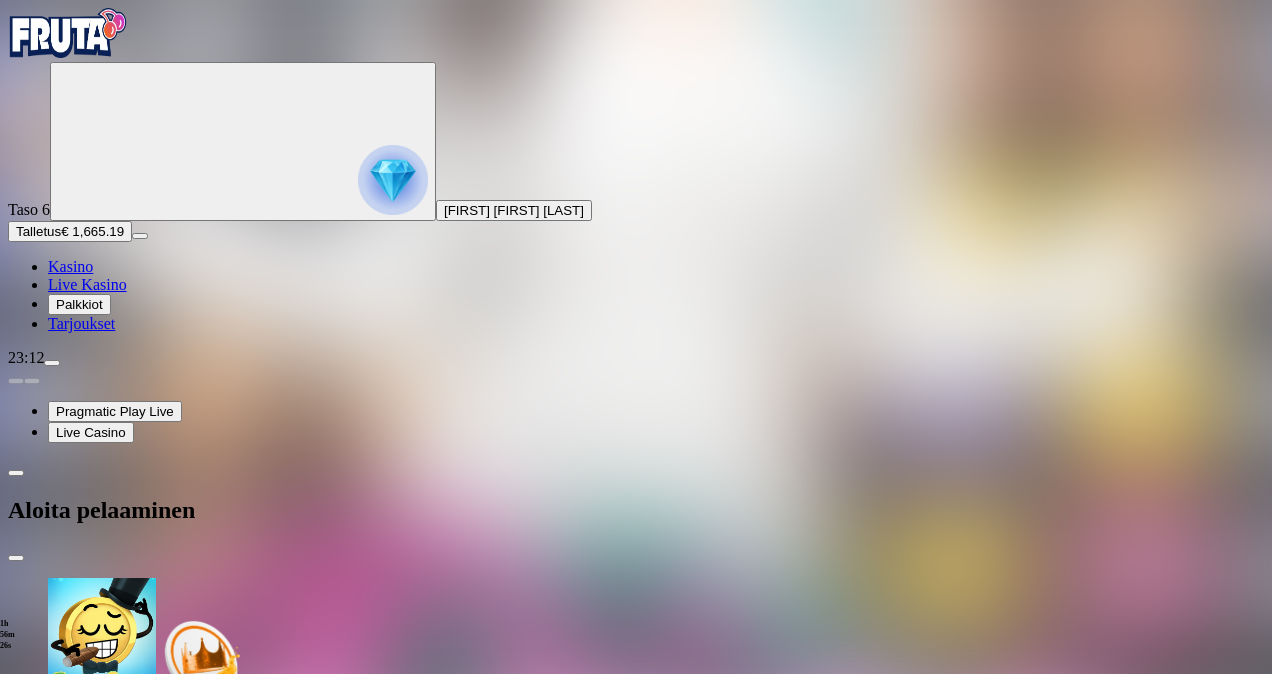 click on "€150" at bounding box center (215, 2149) 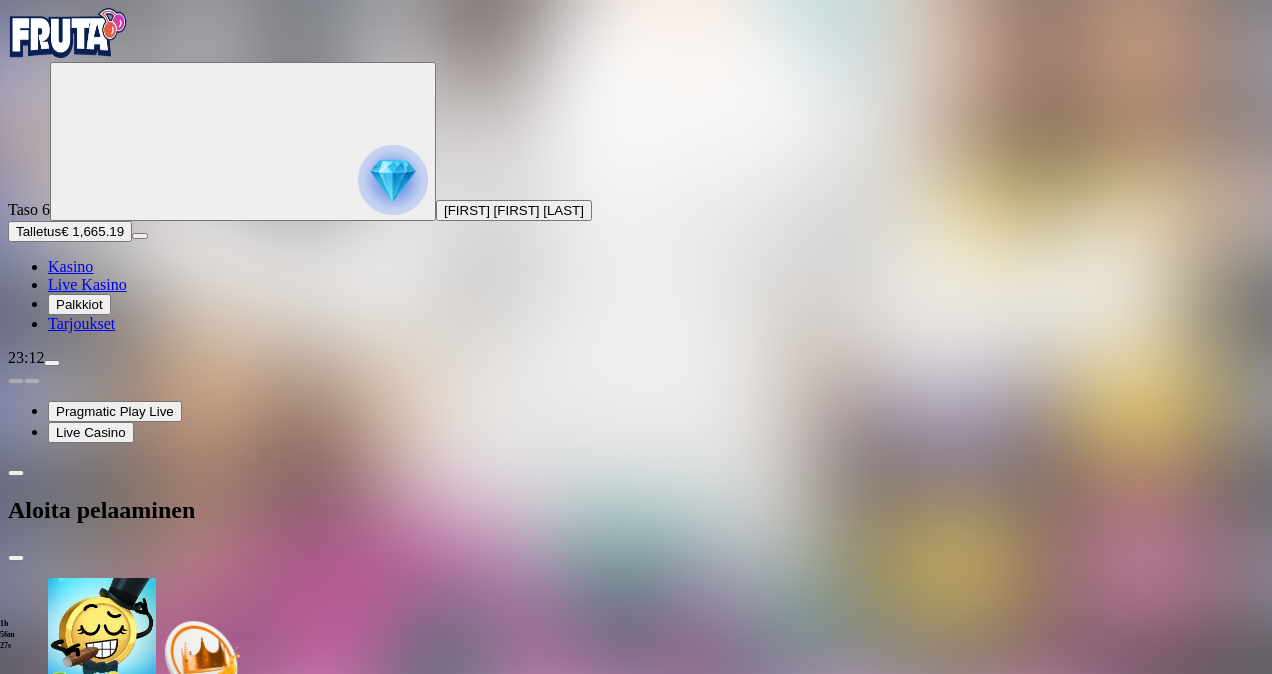 click on "TALLETA JA PELAA" at bounding box center [76, 2269] 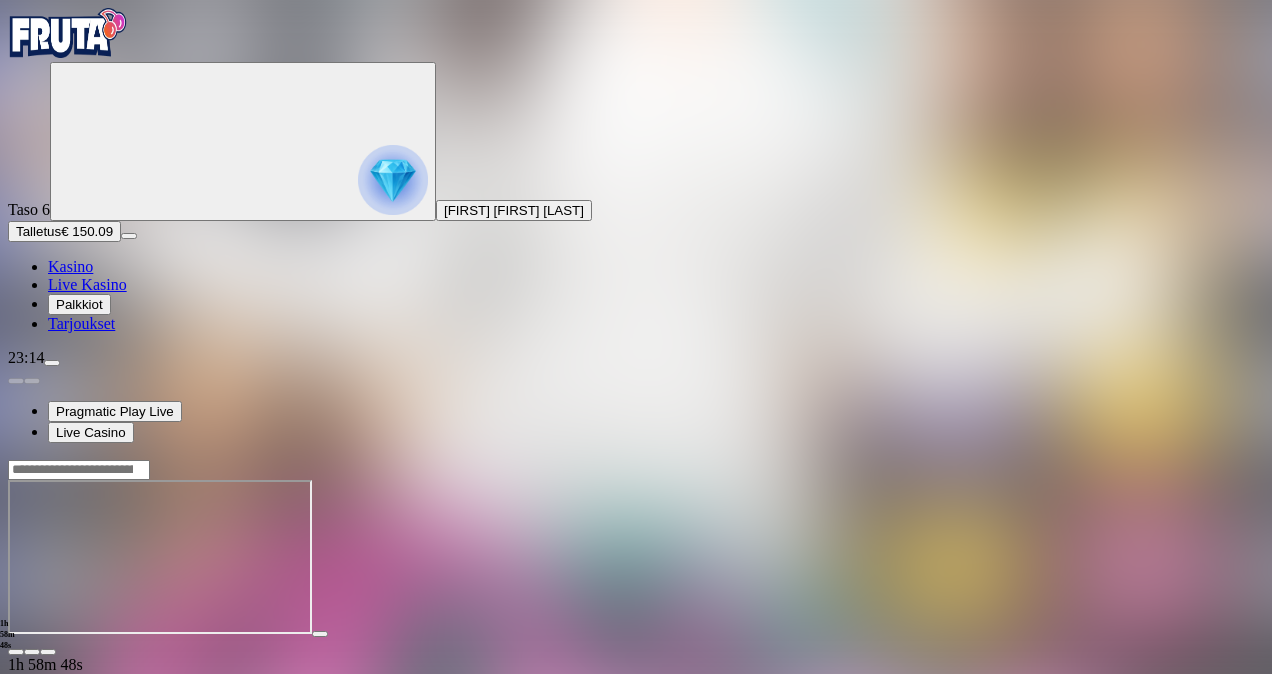 click on "Talletus" at bounding box center [38, 231] 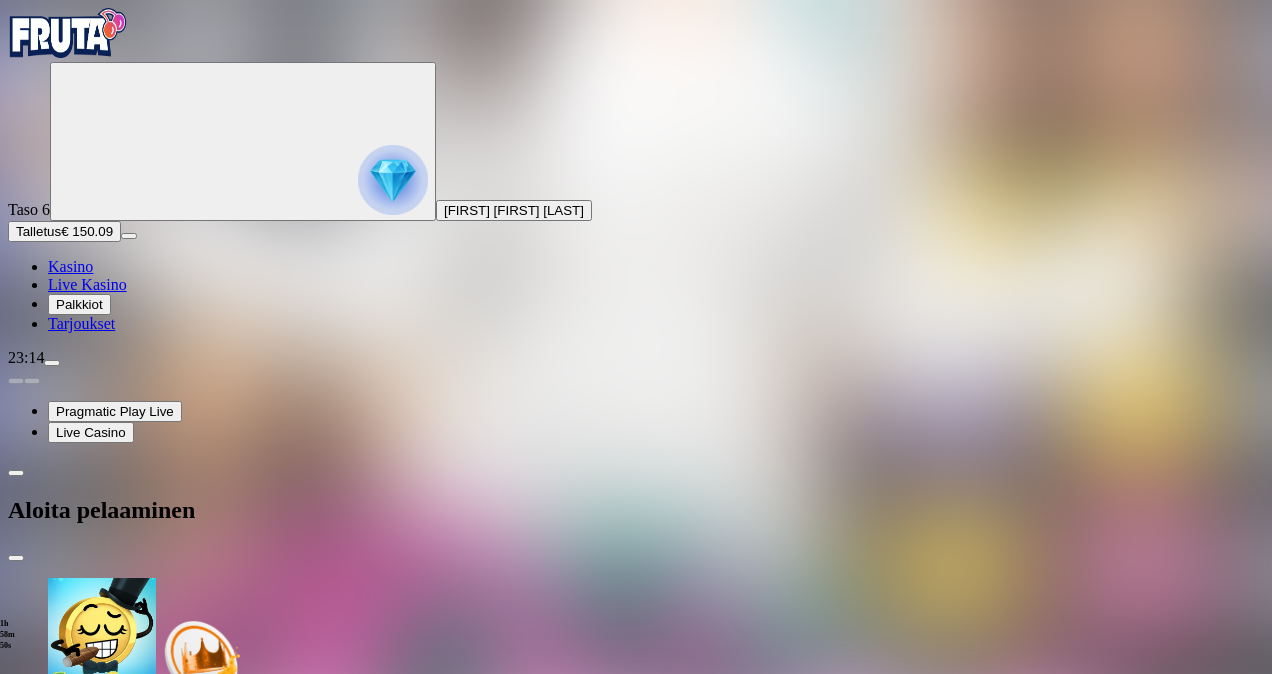 click on "€250" at bounding box center [215, 2194] 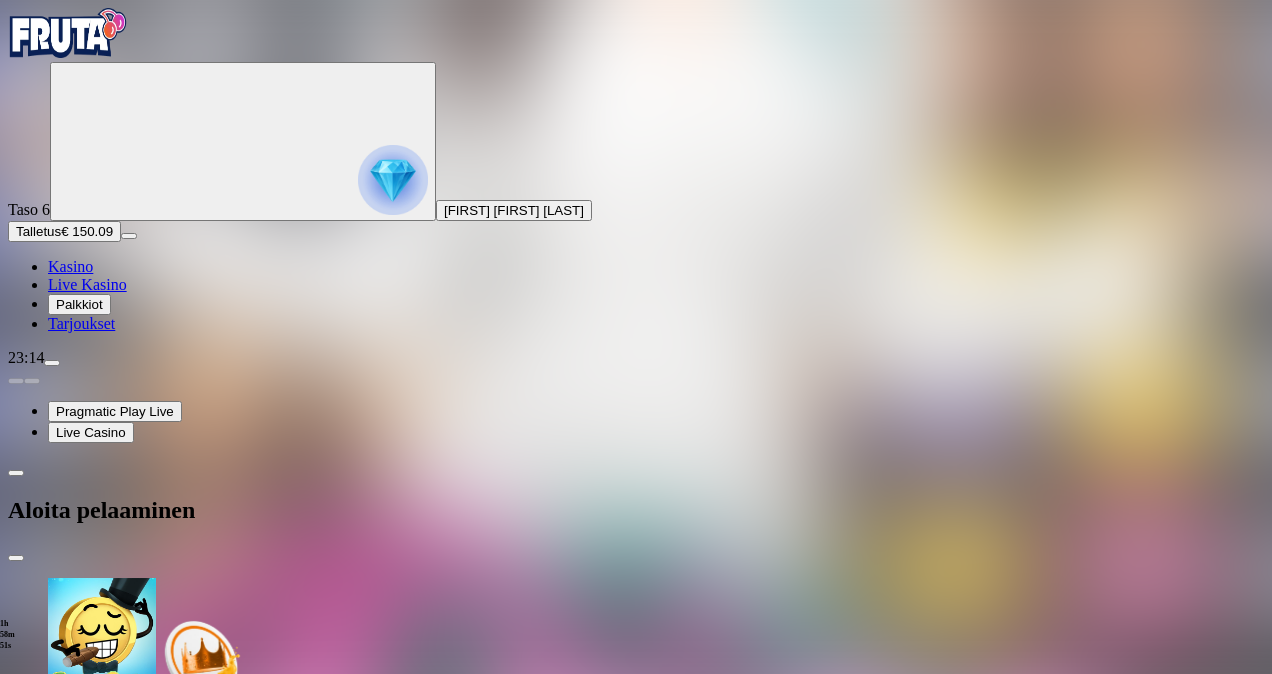 click on "TALLETA JA PELAA" at bounding box center (76, 2269) 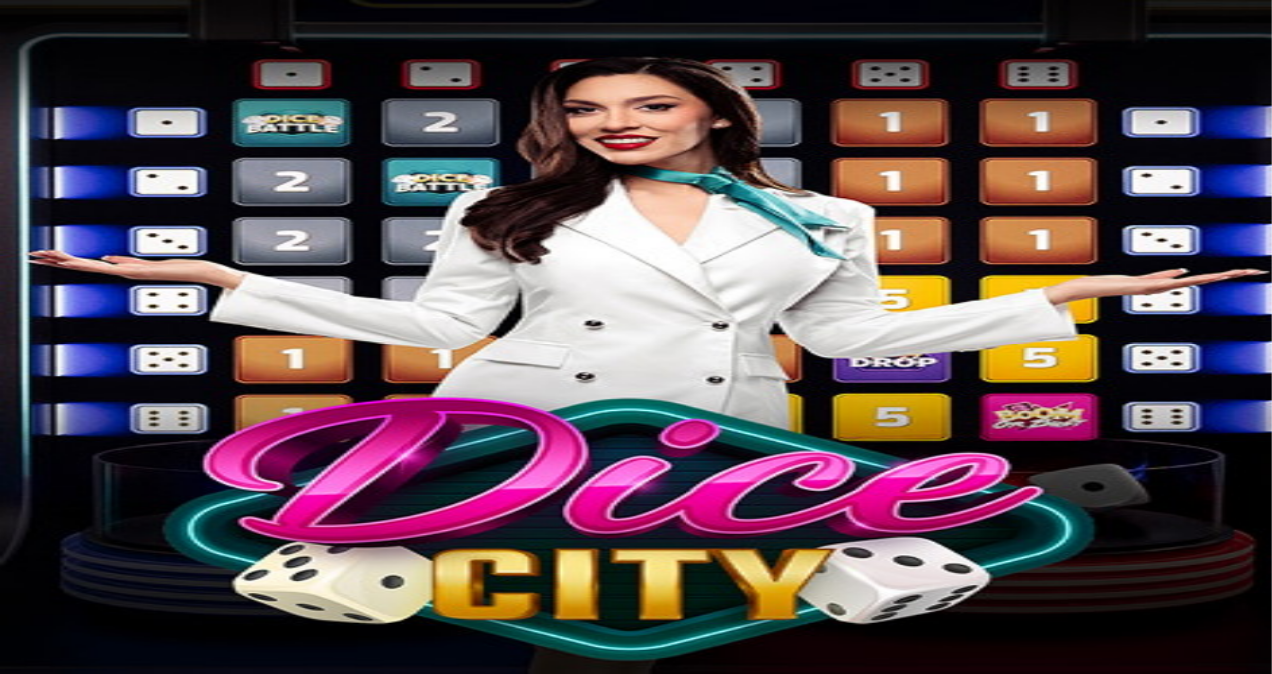 scroll, scrollTop: 0, scrollLeft: 0, axis: both 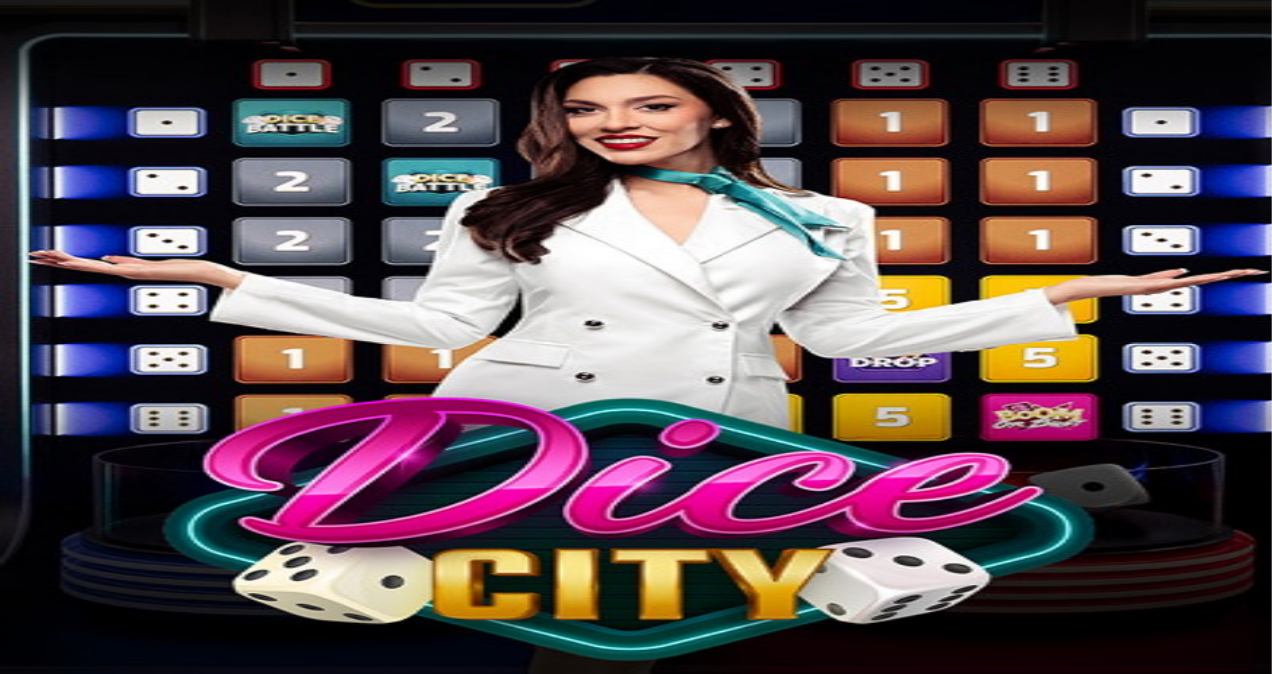 click on "Live Kasino" at bounding box center [87, 284] 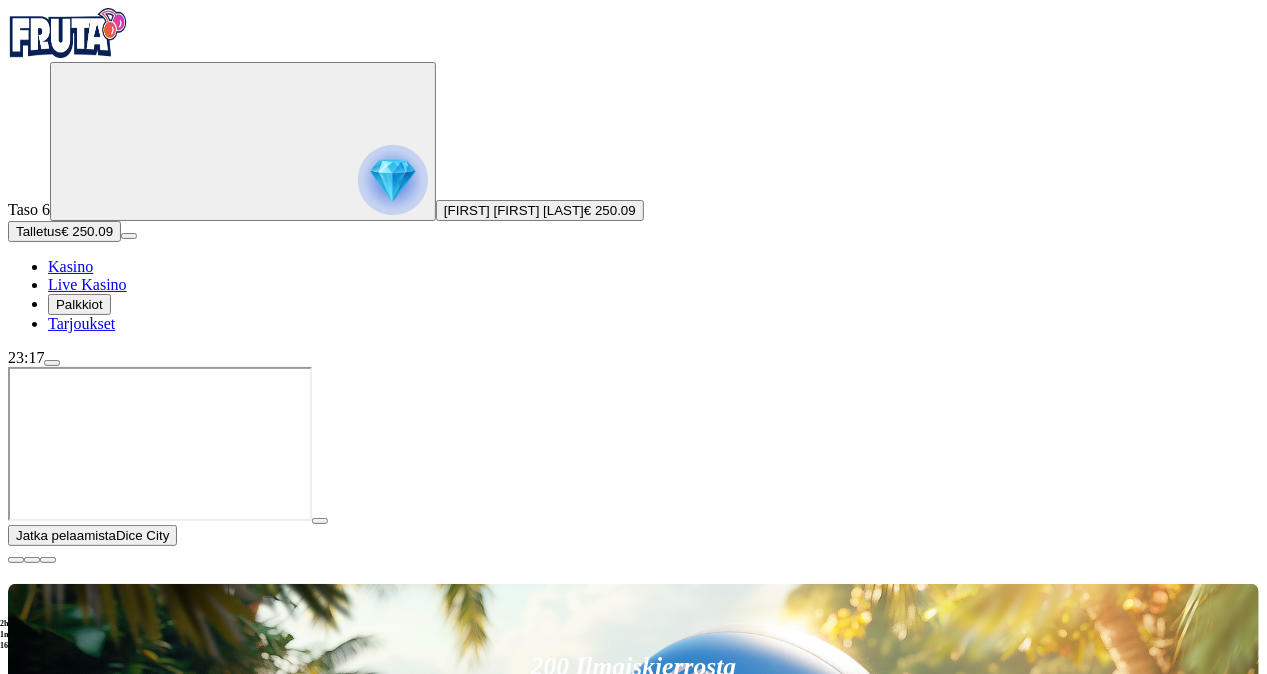 click on "Pelaa nyt" at bounding box center (77, 1310) 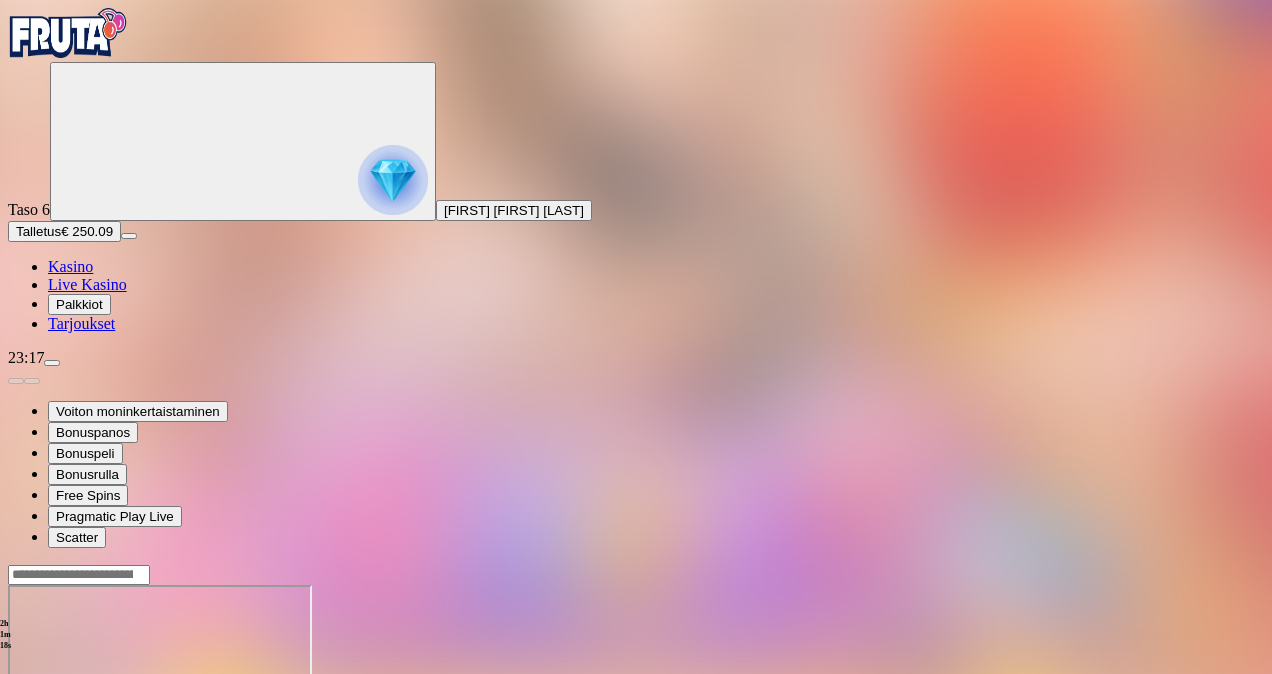 click on "Talletus € 250.09" at bounding box center [64, 231] 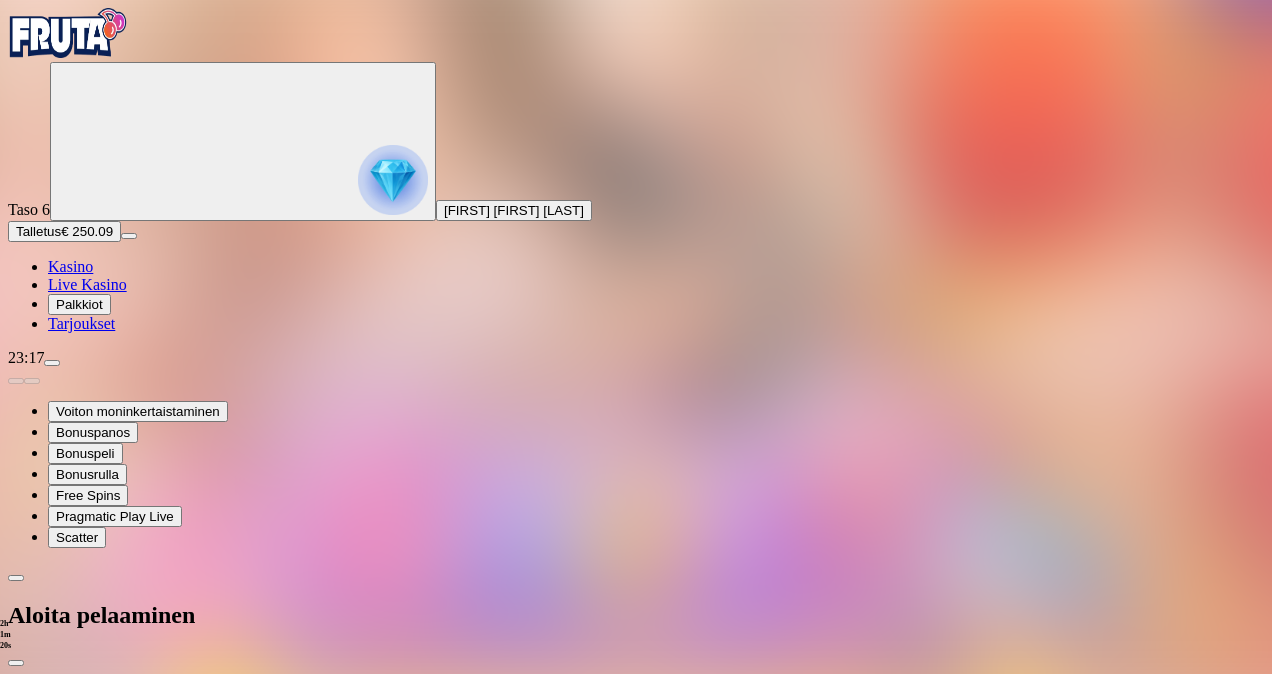 click on "€50 €150 €250" at bounding box center [636, 2241] 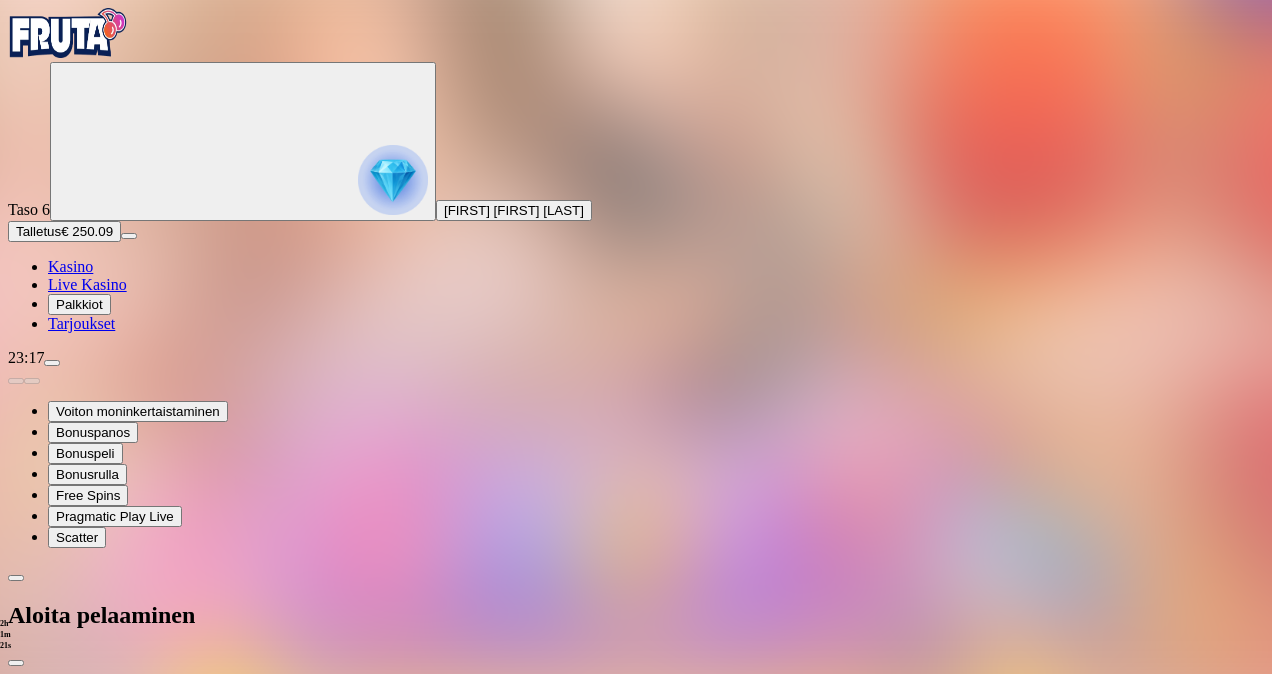 click on "€150" at bounding box center [215, 2254] 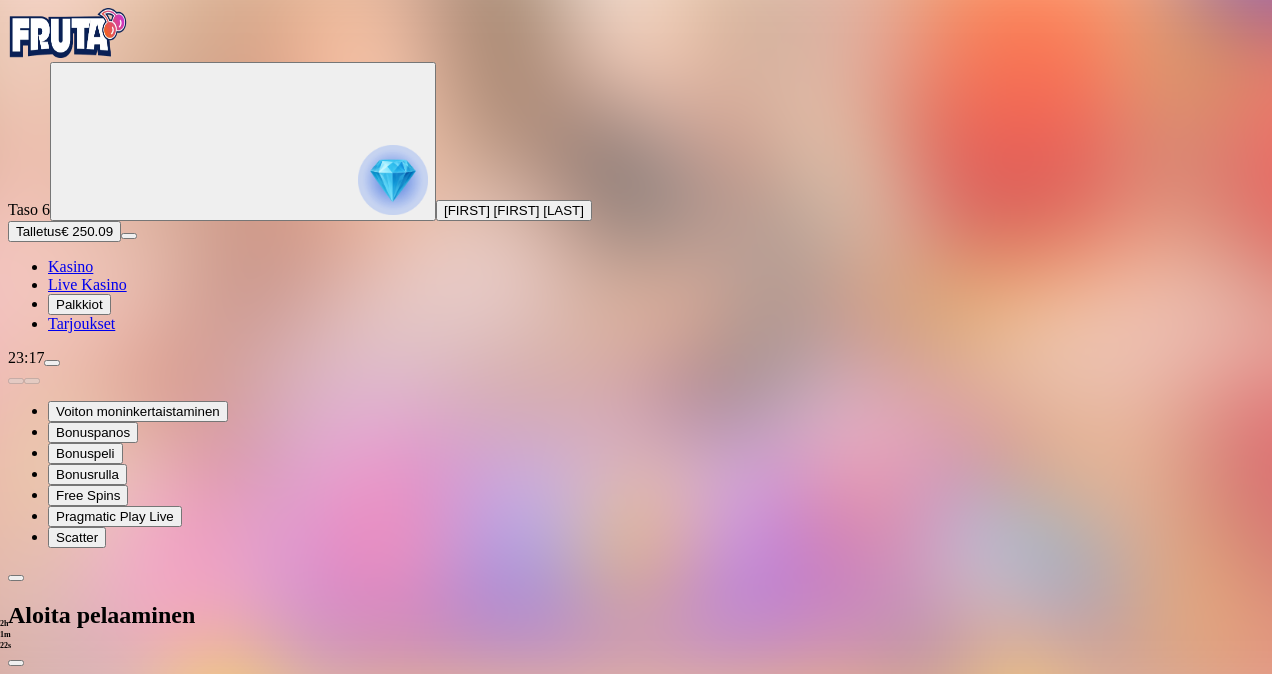 click on "TALLETA JA PELAA" at bounding box center (76, 2374) 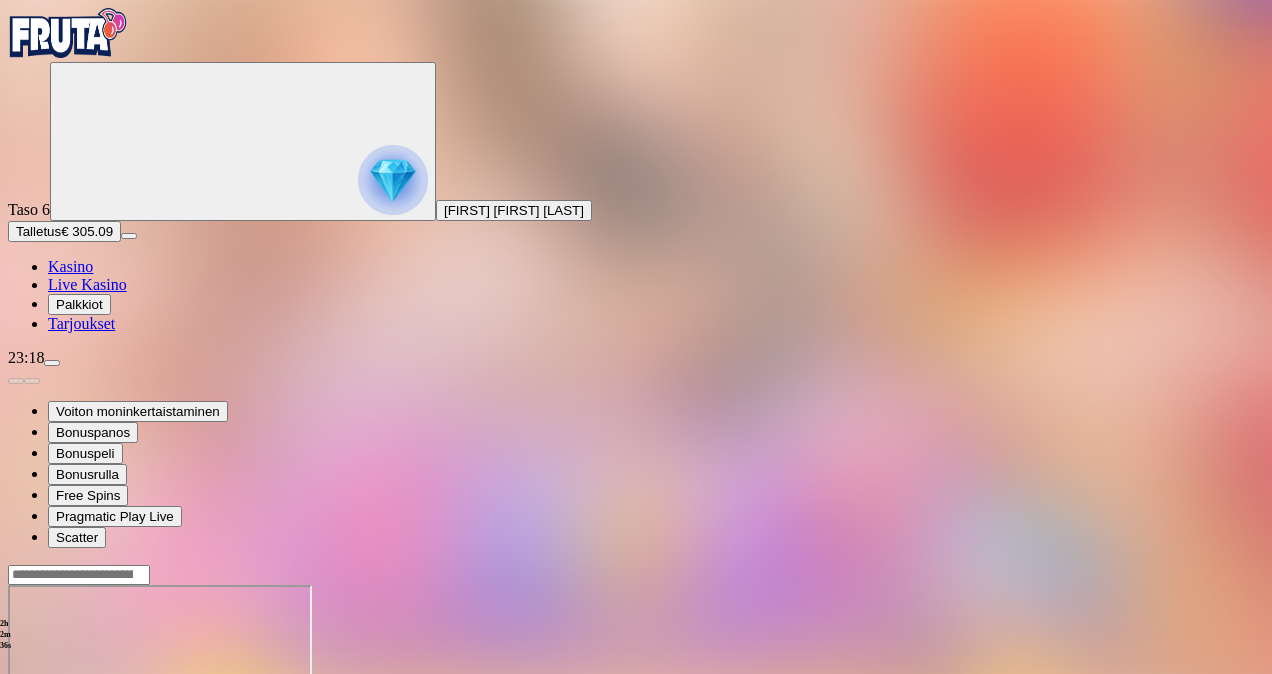 click on "Live Kasino" at bounding box center (87, 284) 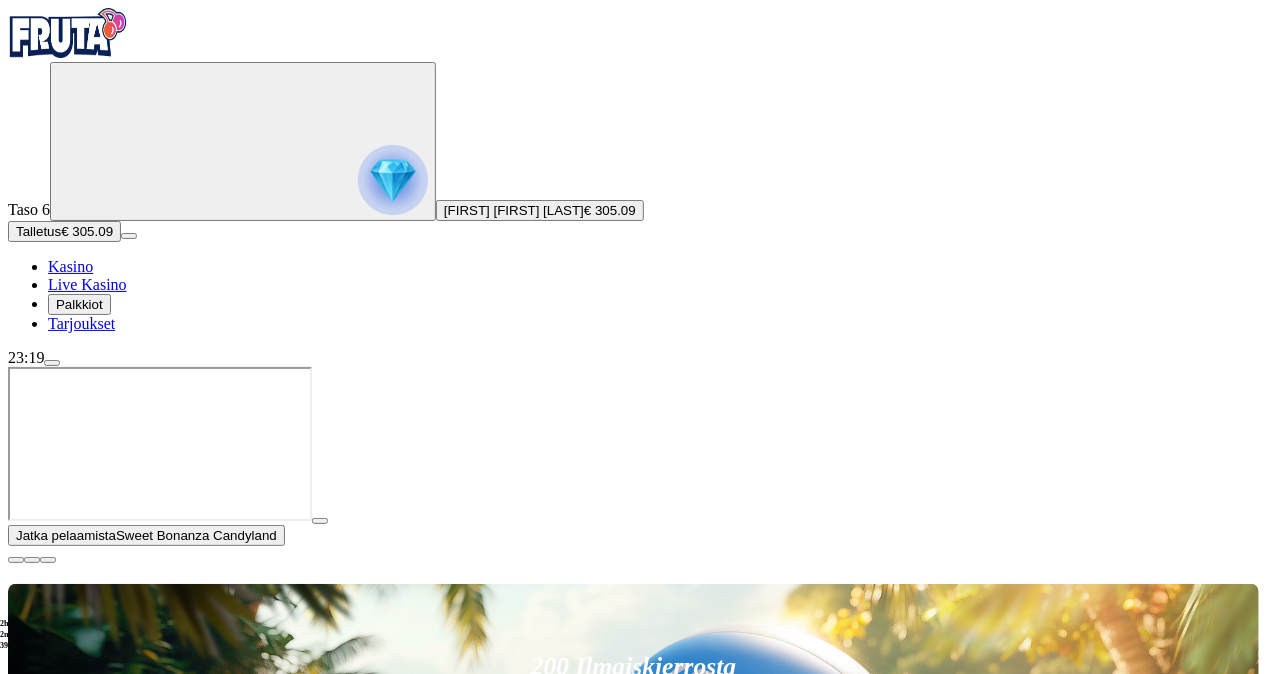 click on "Kaikki VIP Gameshowt Ruletti Blackjack Baccarat" at bounding box center (633, 1091) 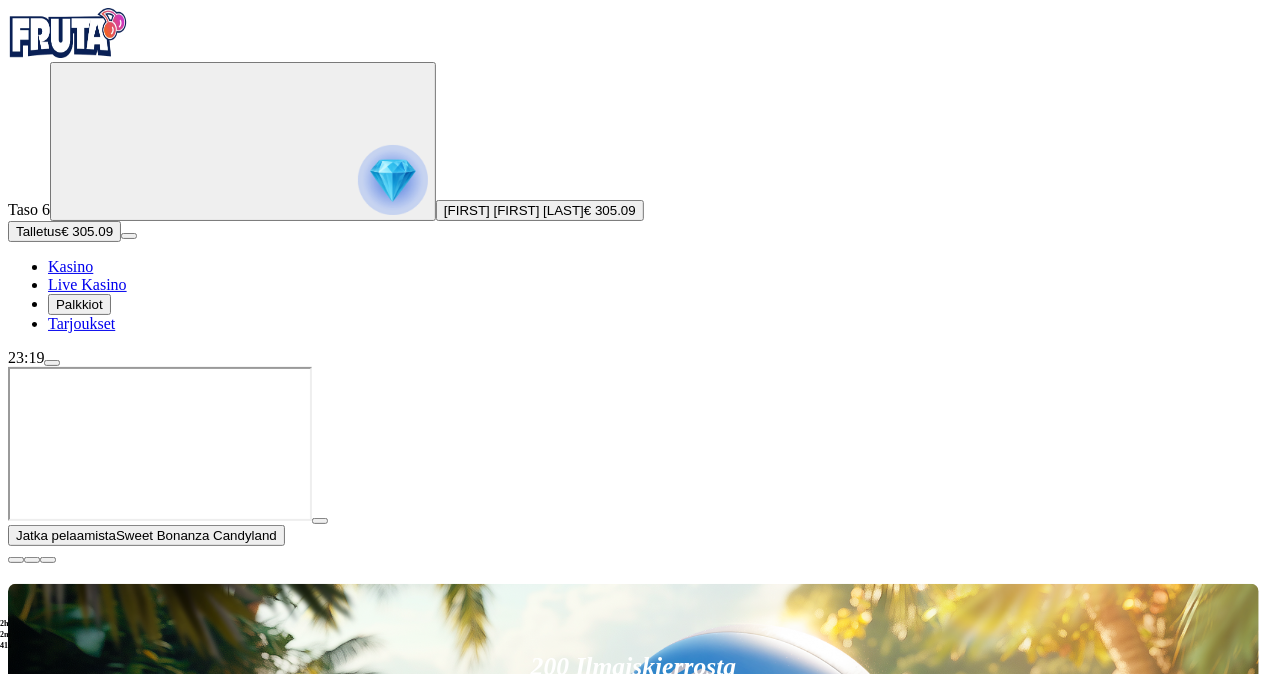 click at bounding box center (32, 1027) 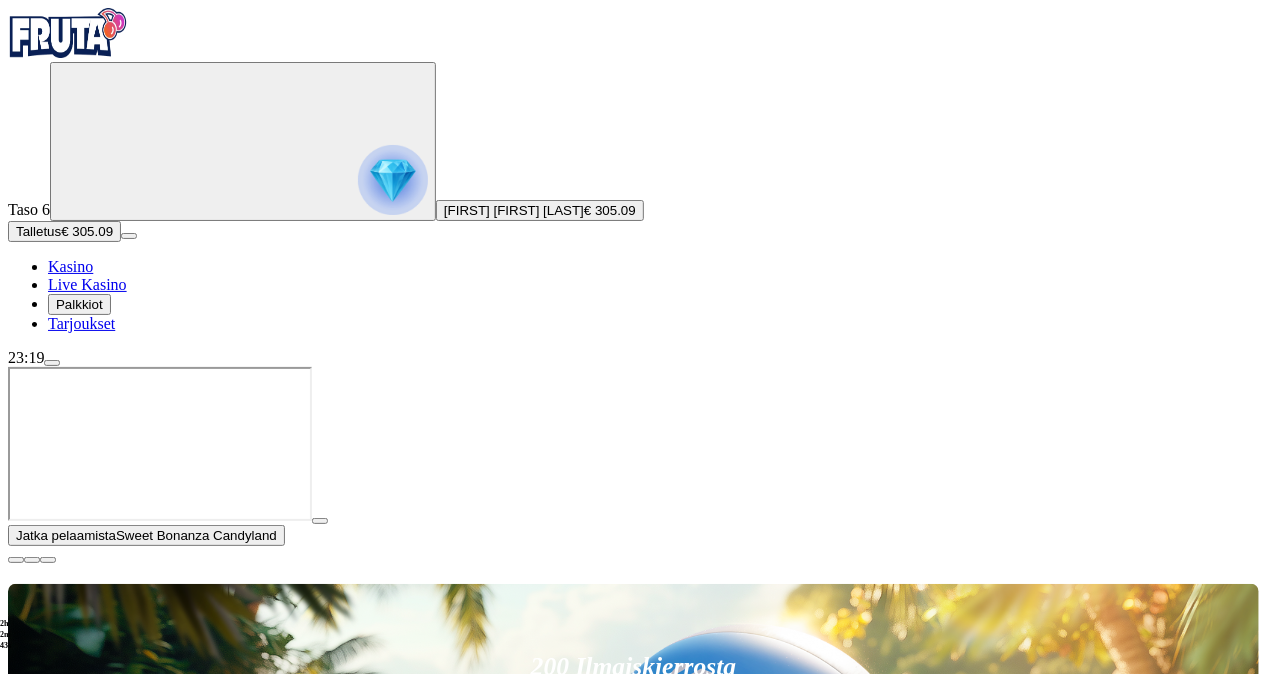 click on "Blackjack" at bounding box center (-15, 1127) 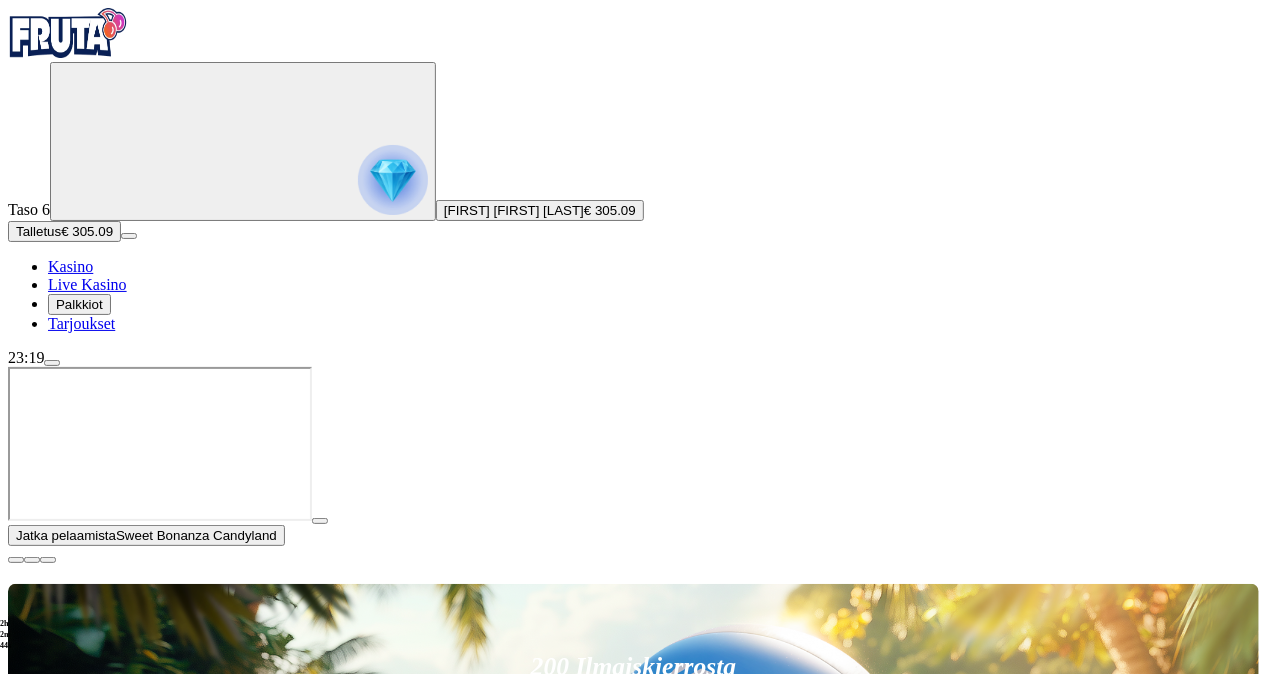 click on "Gameshowt" at bounding box center [107, 1091] 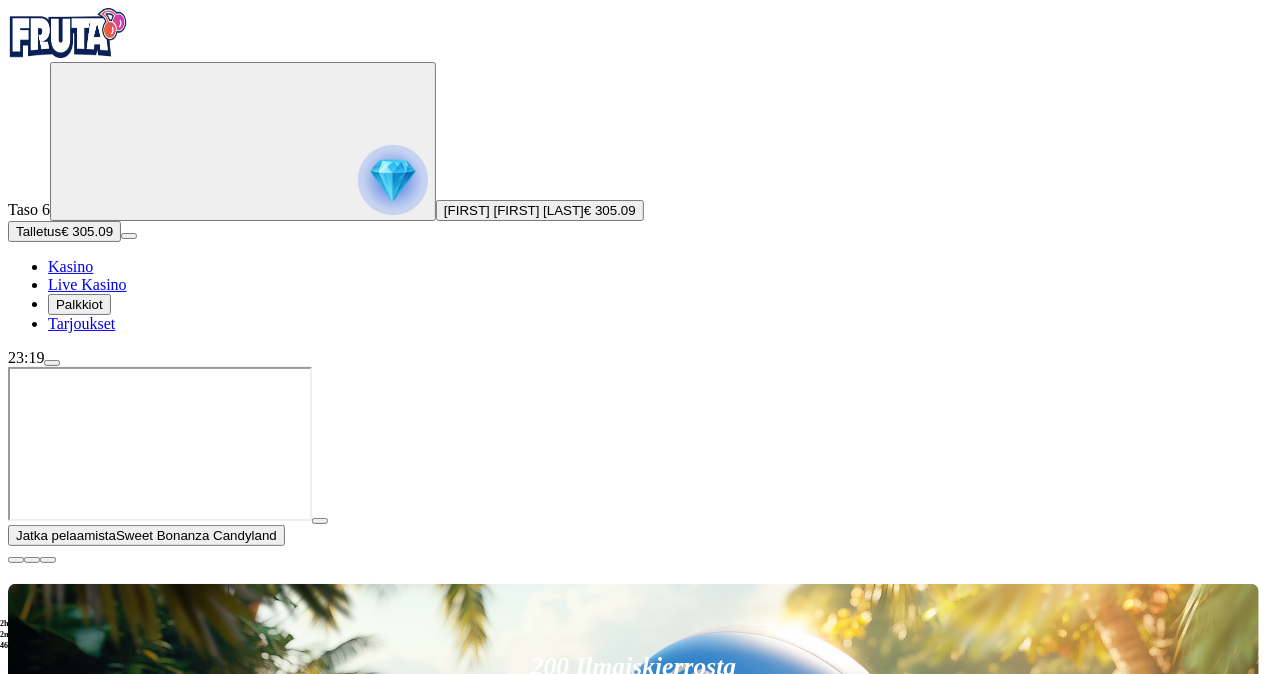 click on "VIP" at bounding box center (81, 1073) 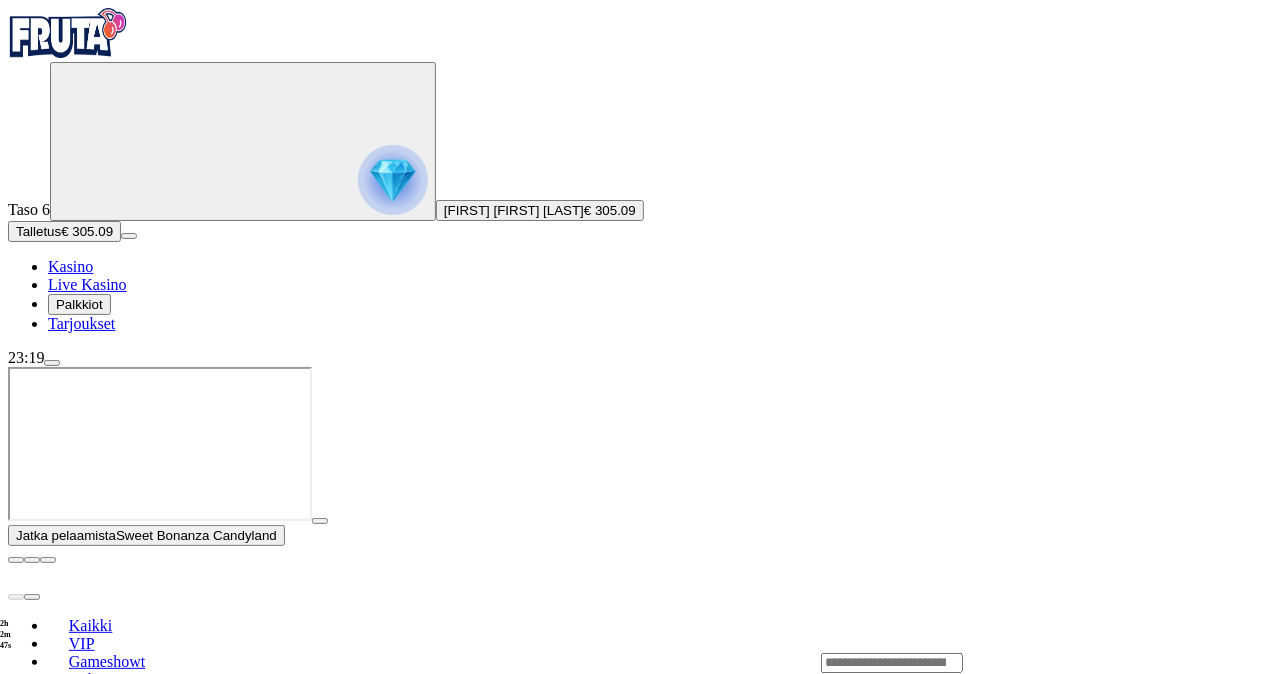click on "Pelaa nyt Lucky 6 Roulette Pelaa nyt VIP Auto Roulette Pelaa nyt VIP Classic Auto Roulette Pelaa nyt Super Stake Roulette  Pelaa nyt VIP Roulette Pelaa nyt Auto-Roulette VIP Evo Pelaa nyt VIP Roulette" at bounding box center [697, 2329] 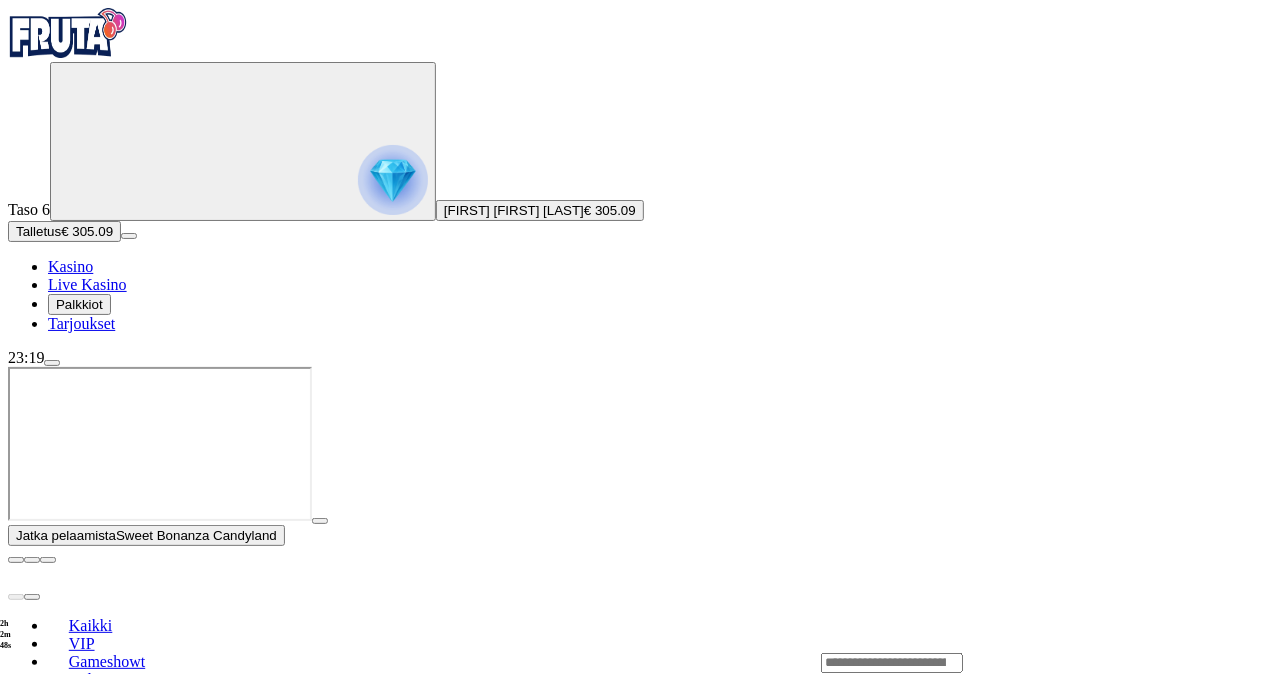 click on "Kaikki" at bounding box center (91, 625) 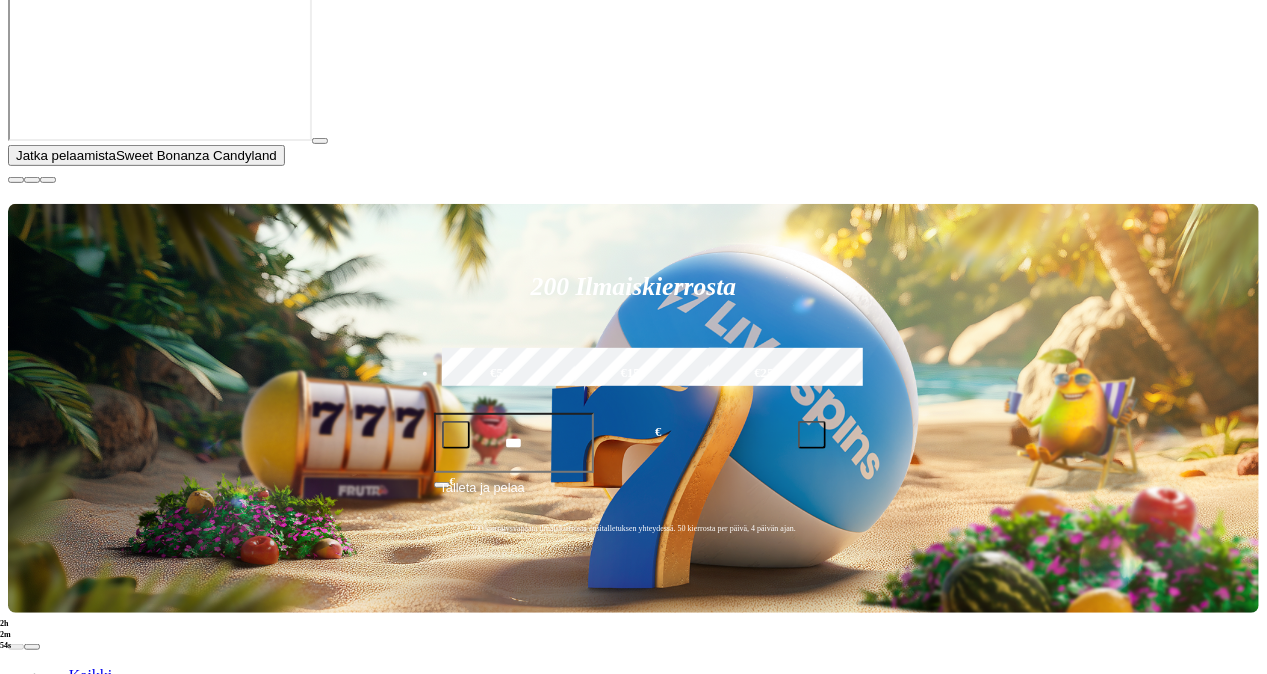 scroll, scrollTop: 231, scrollLeft: 0, axis: vertical 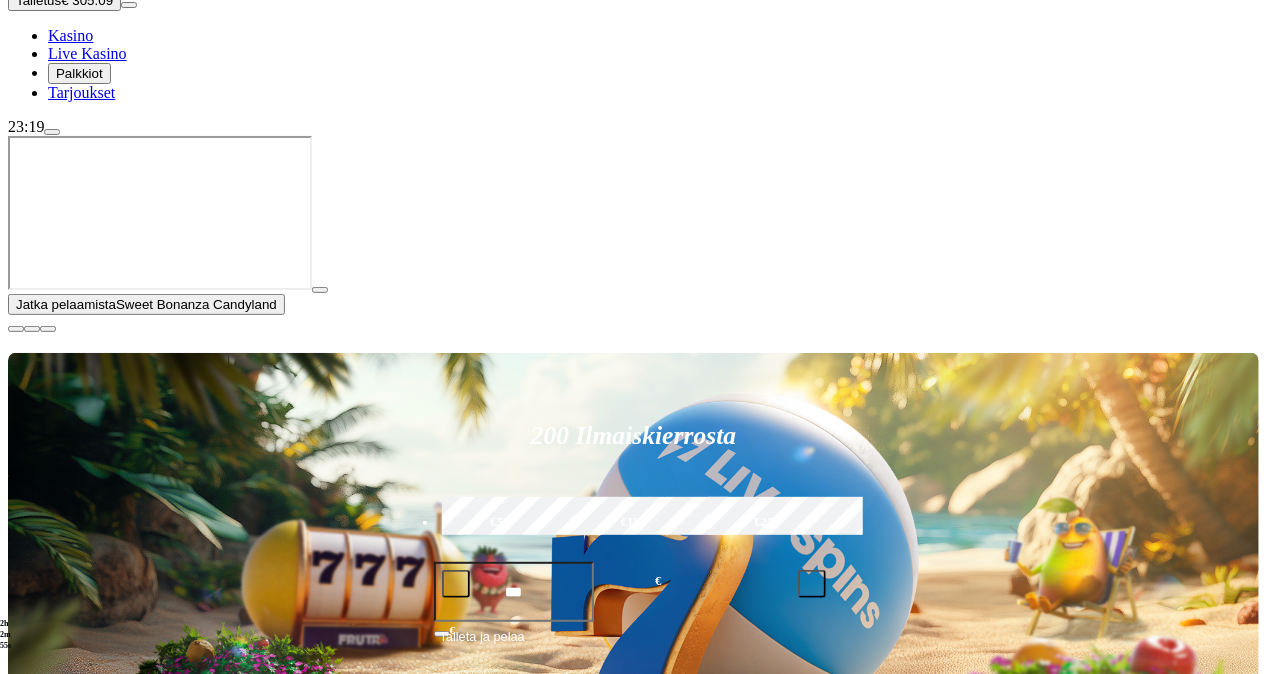 click on "Pelaa nyt" at bounding box center (77, 1174) 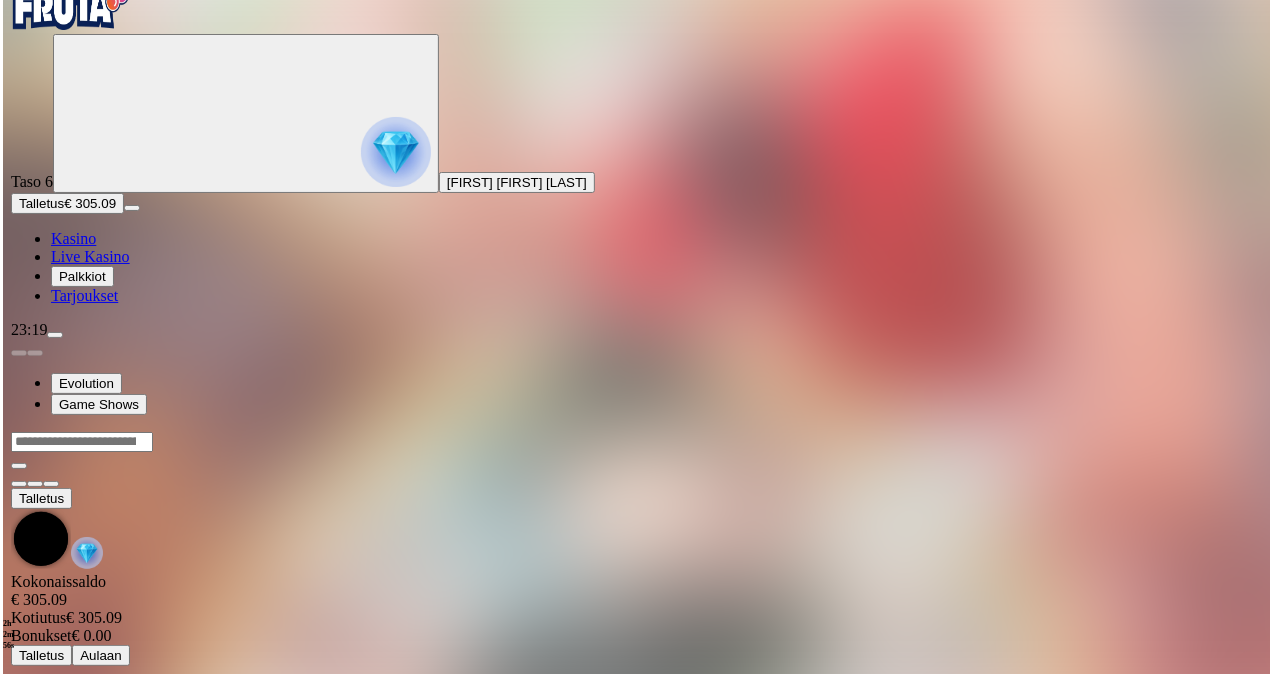 scroll, scrollTop: 0, scrollLeft: 0, axis: both 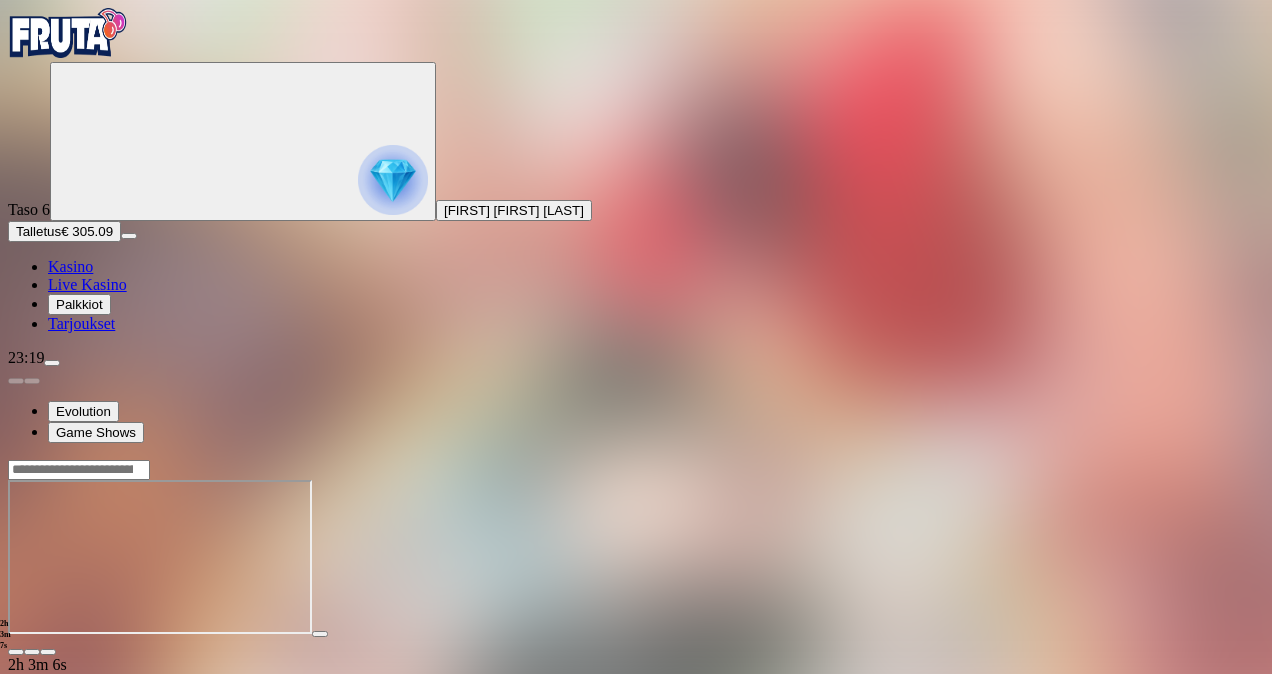 click on "Live Kasino" at bounding box center [87, 284] 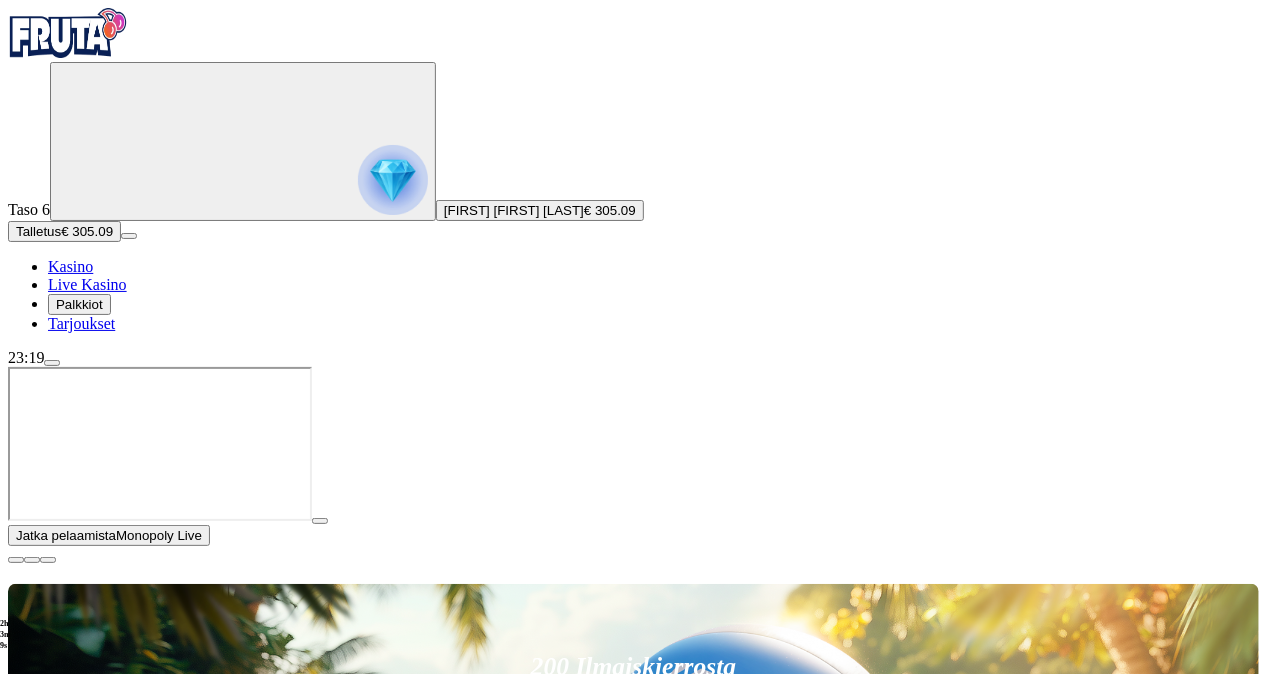 click on "Pelaa nyt" at bounding box center (77, 1501) 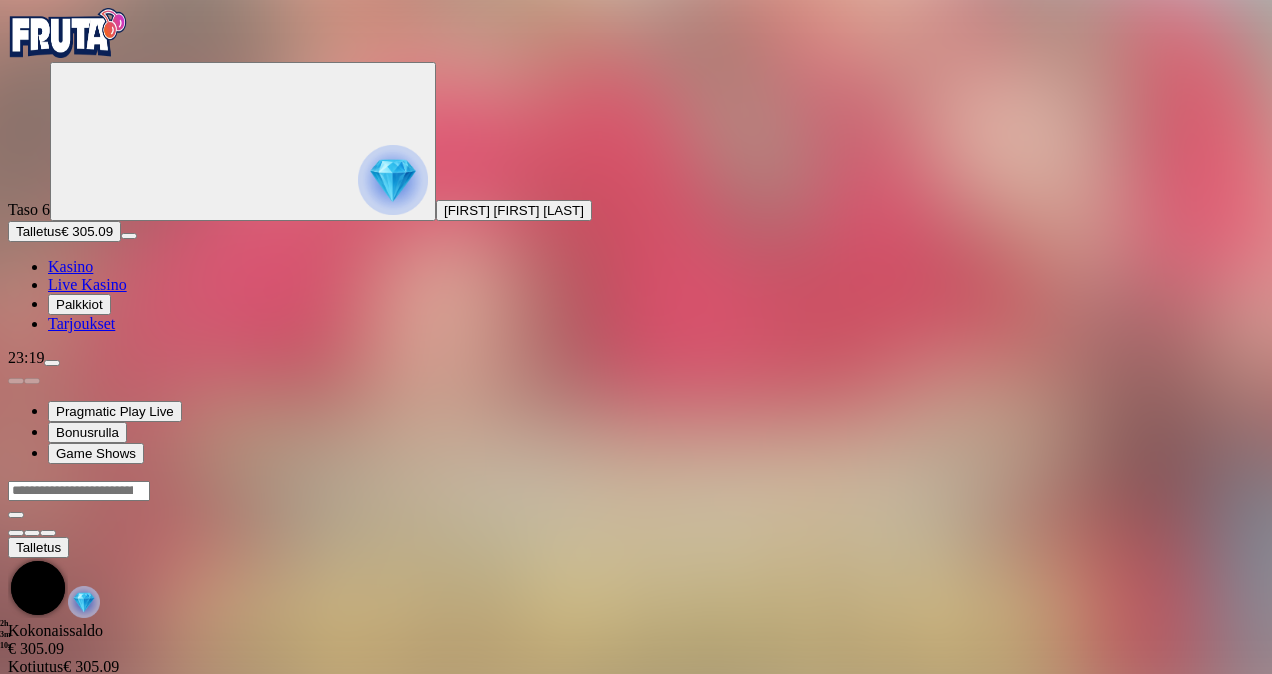 click at bounding box center [52, 363] 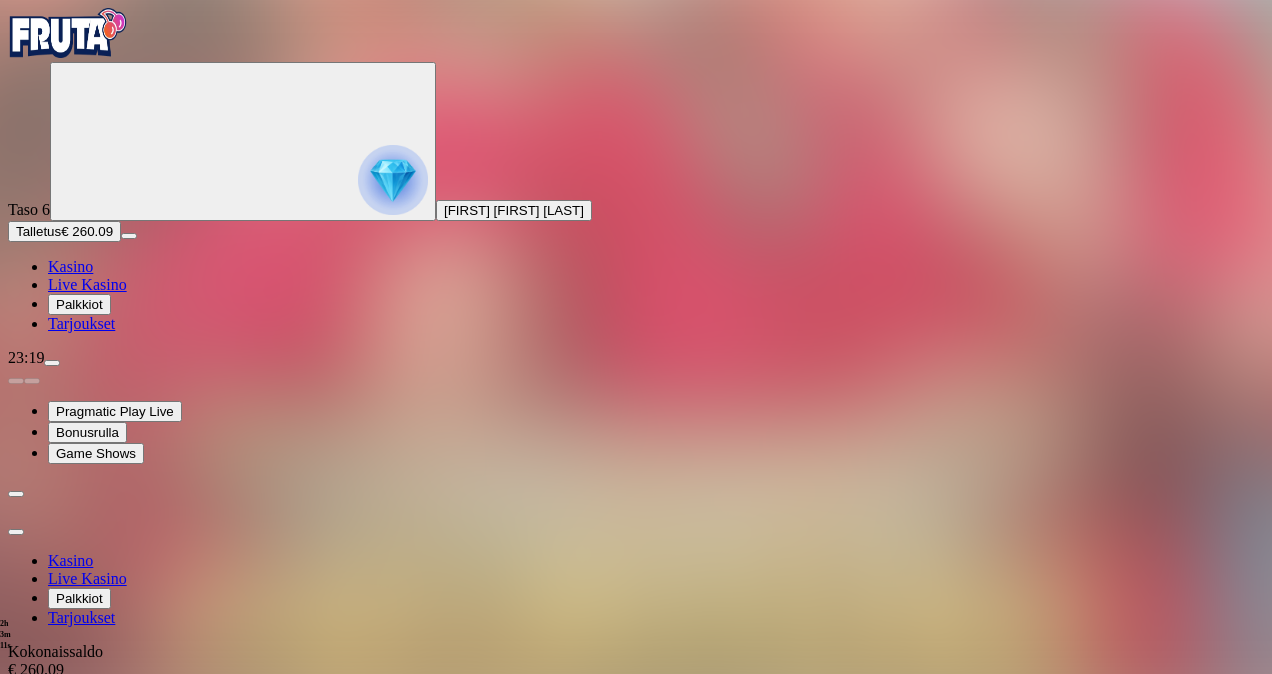 click on "Kotiutus" at bounding box center (40, 725) 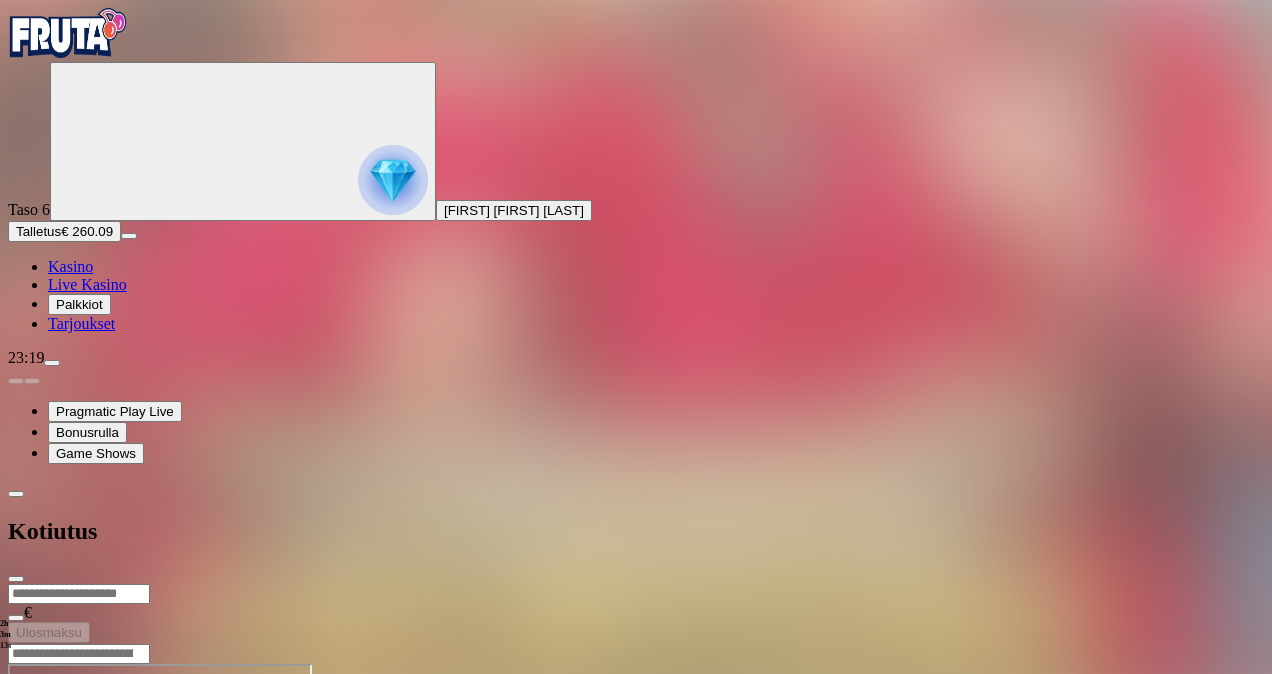 click at bounding box center [79, 594] 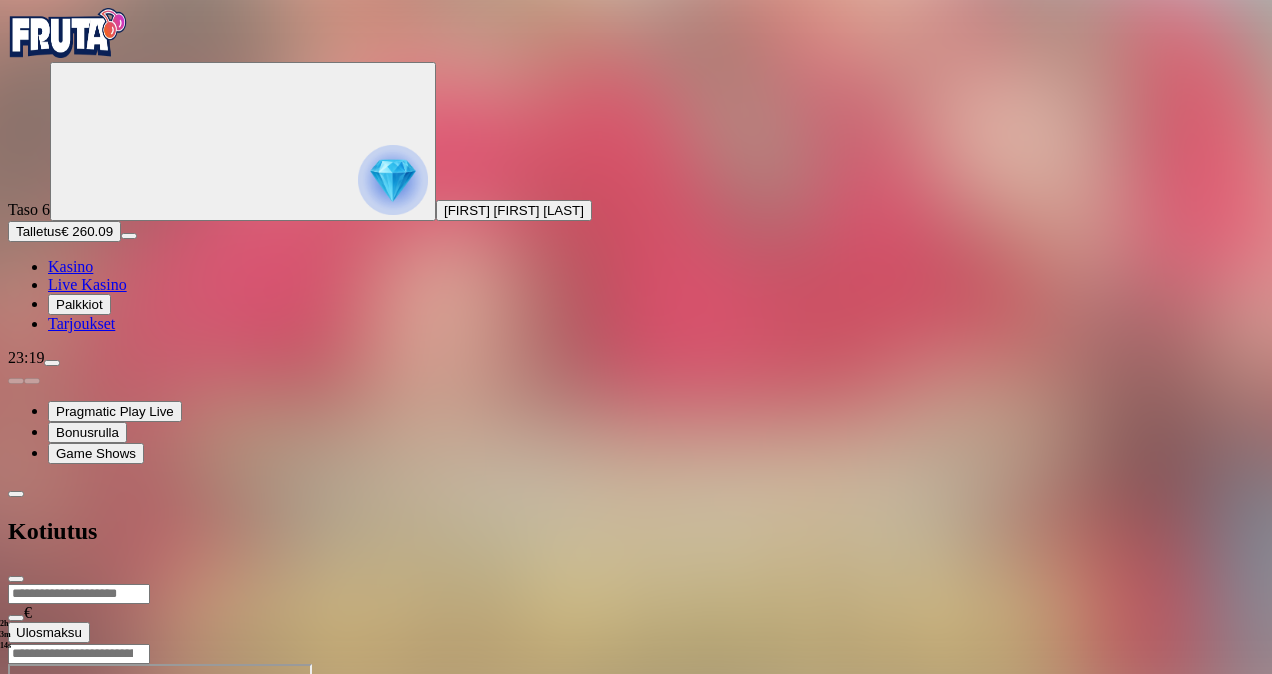 type on "***" 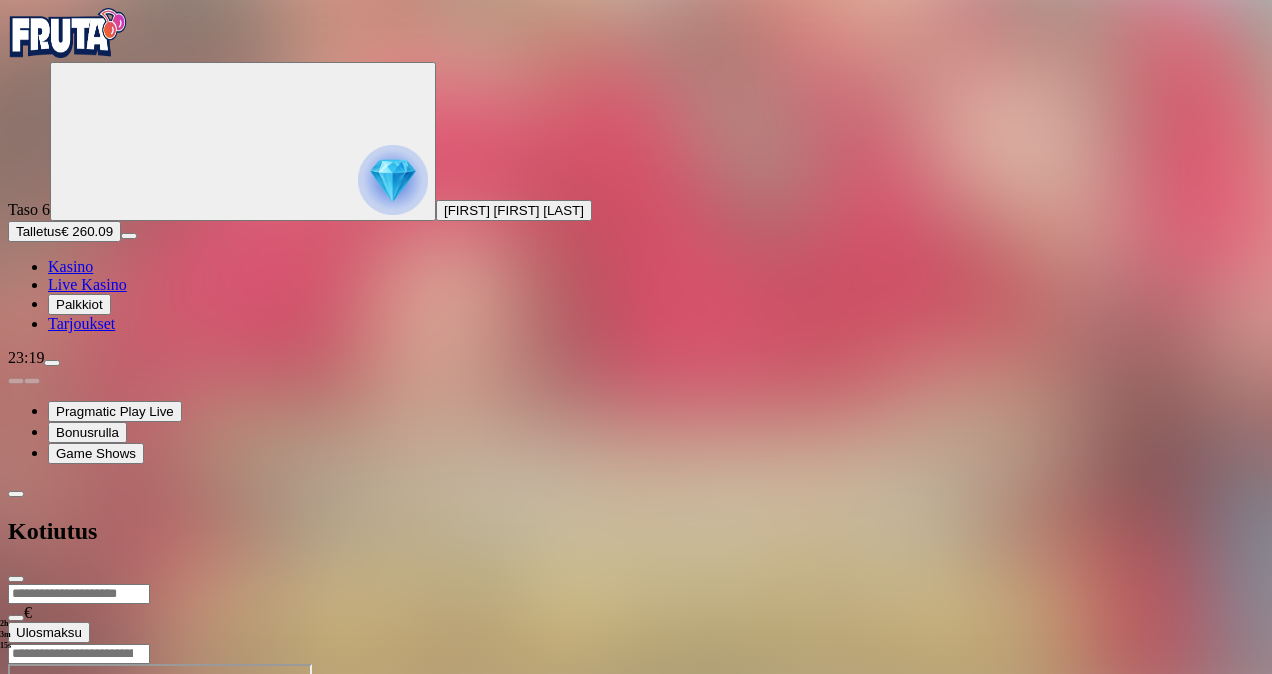 type 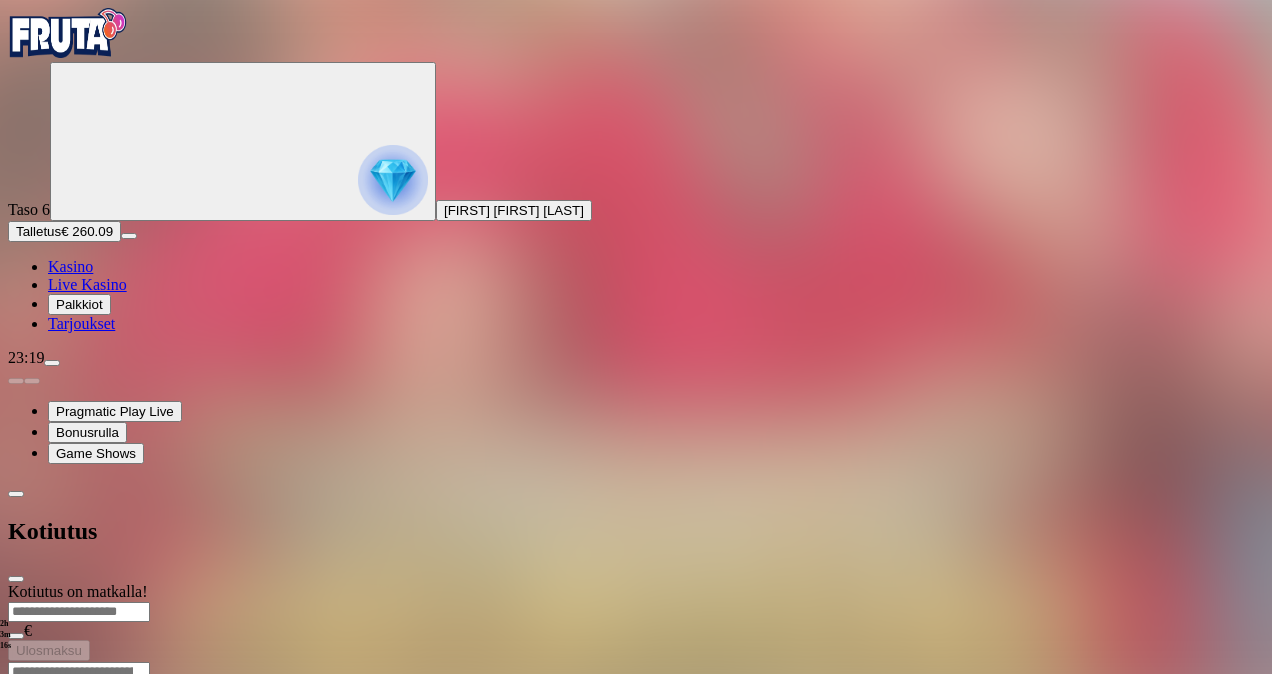 click at bounding box center [16, 579] 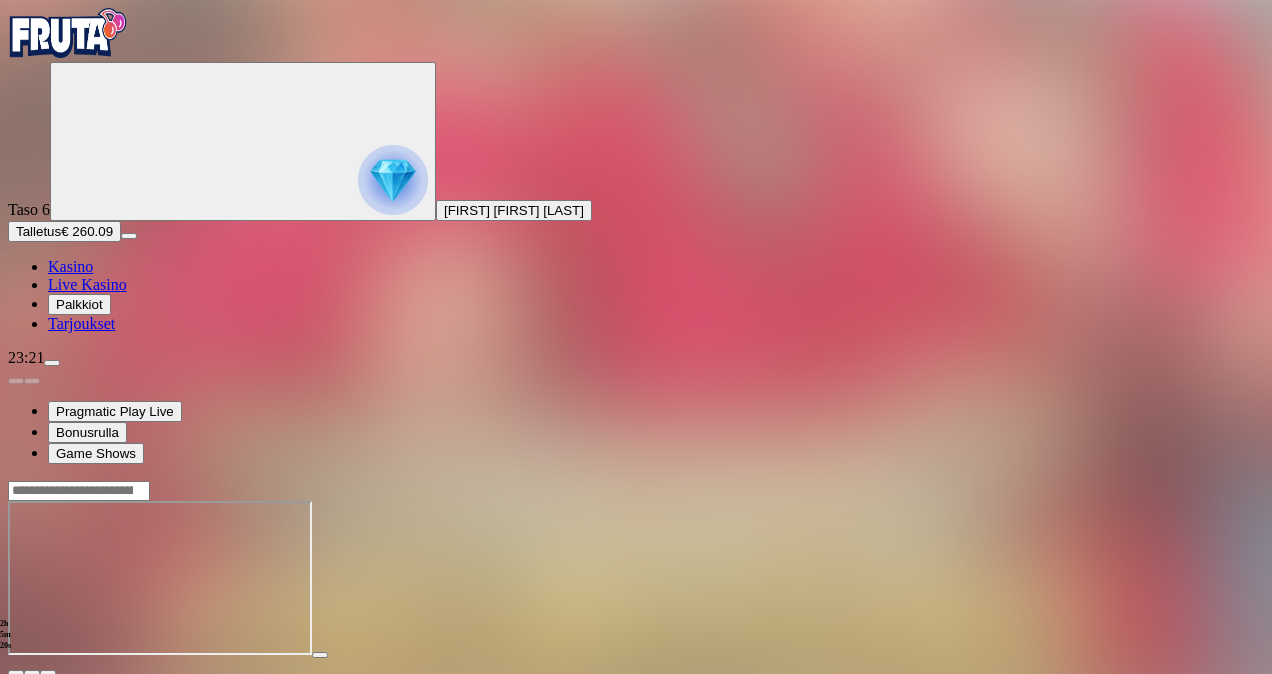 click on "Talletus" at bounding box center [38, 231] 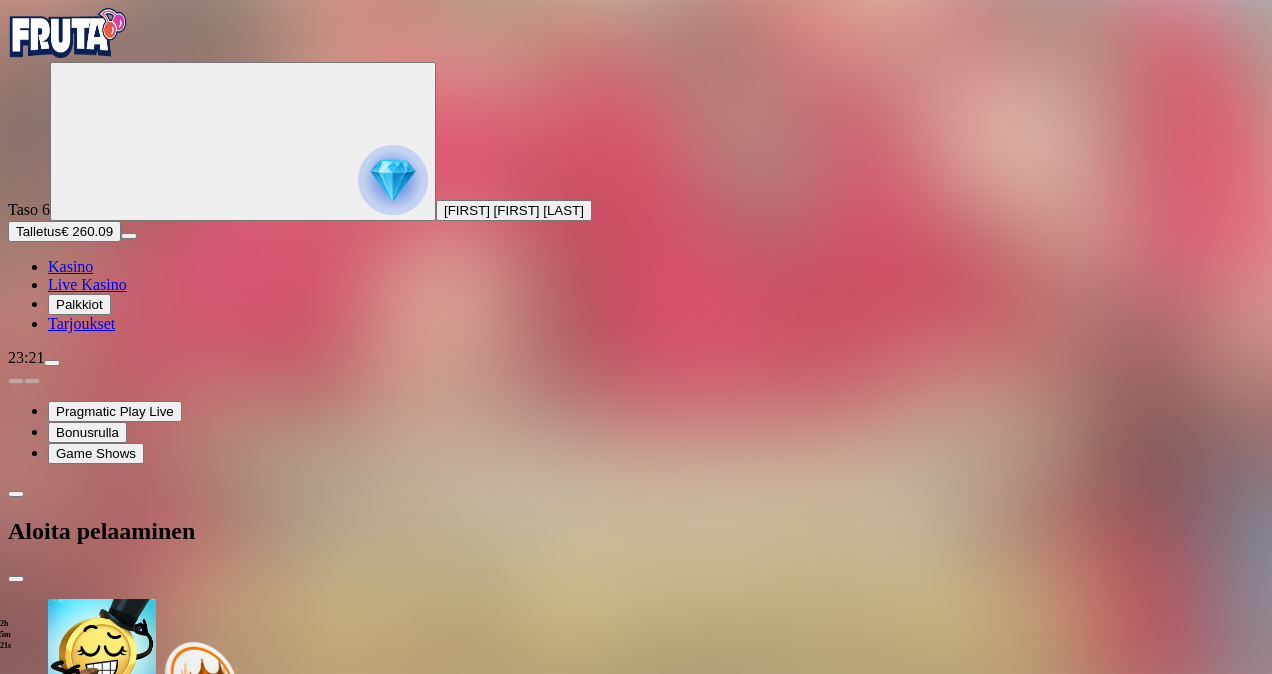 click on "€250" at bounding box center [215, 2215] 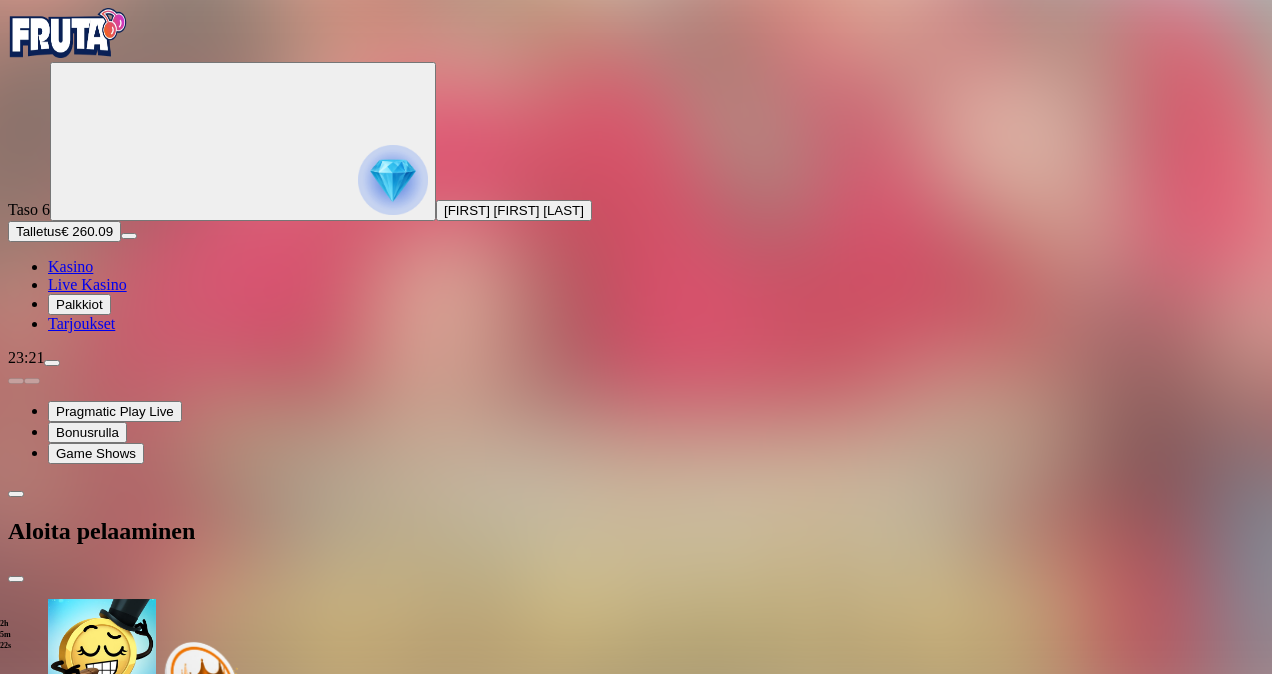 click on "TALLETA JA PELAA" at bounding box center [76, 2290] 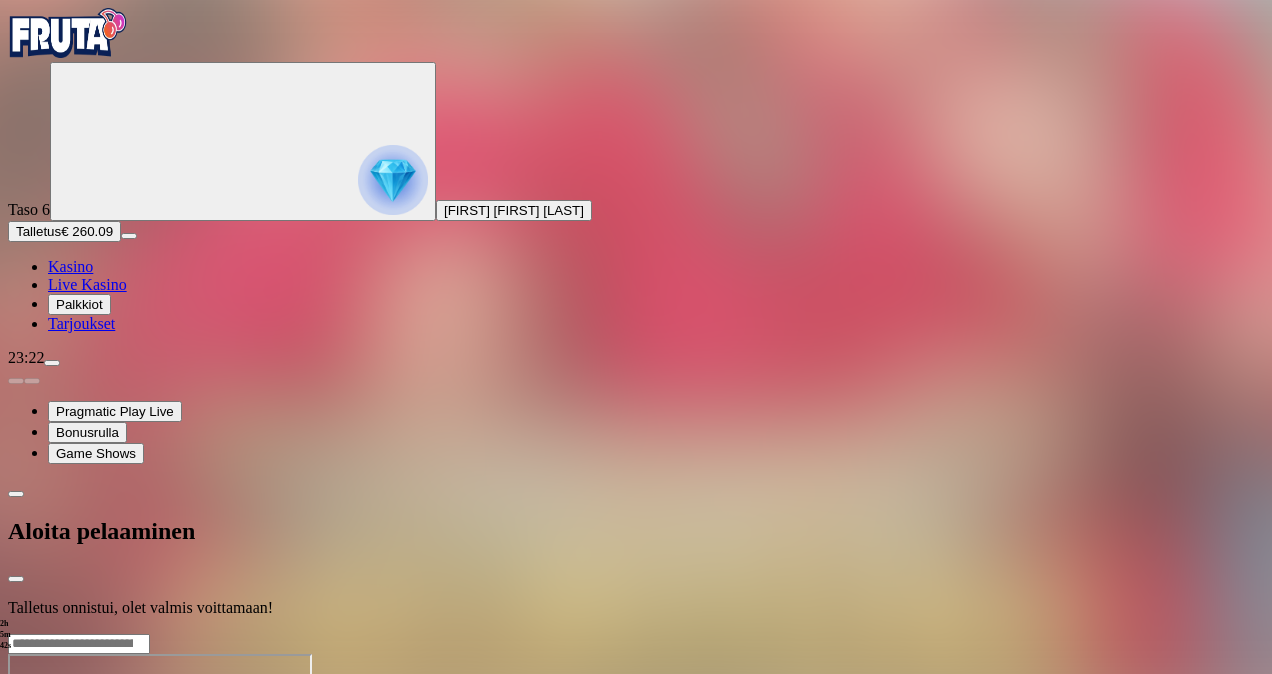 click at bounding box center (636, 633) 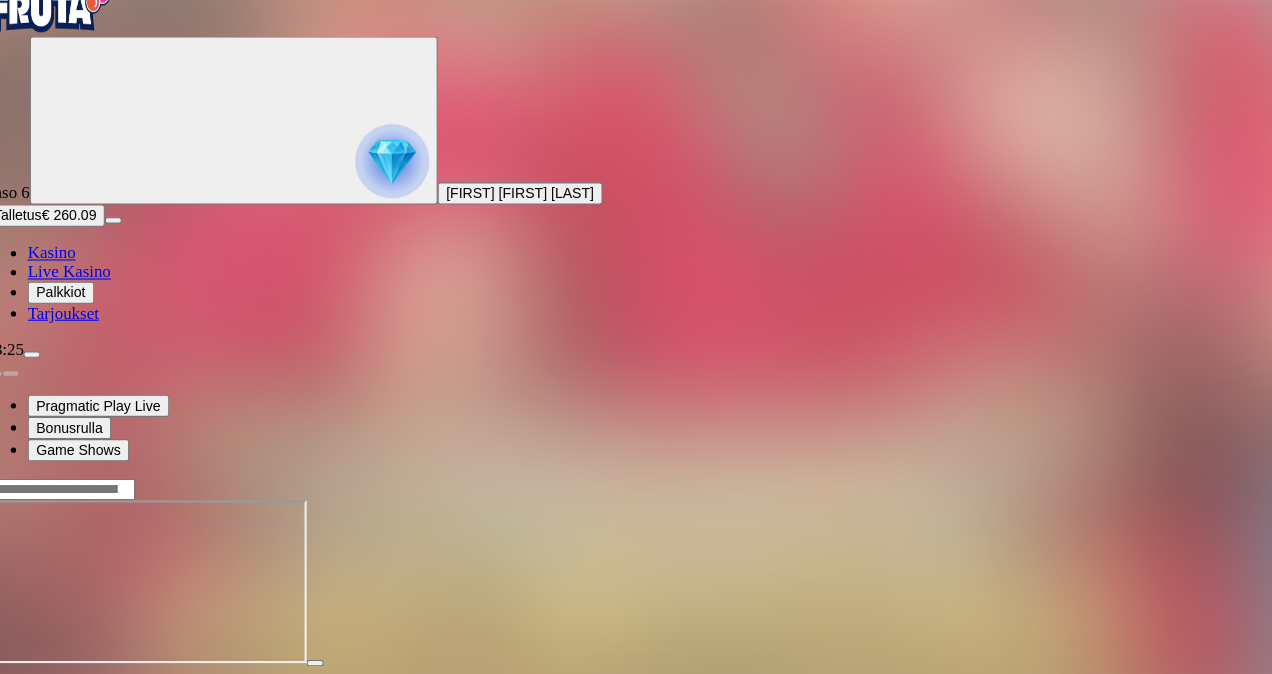 click at bounding box center (52, 363) 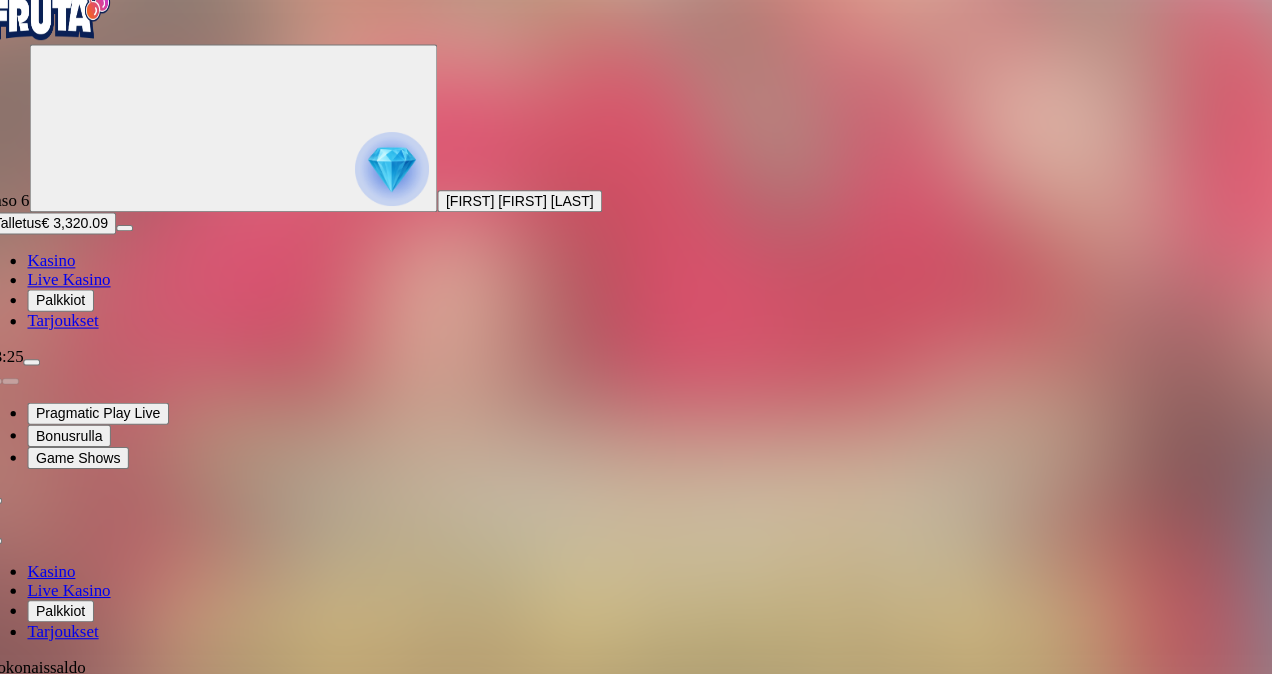 click on "Kotiutus" at bounding box center (40, 725) 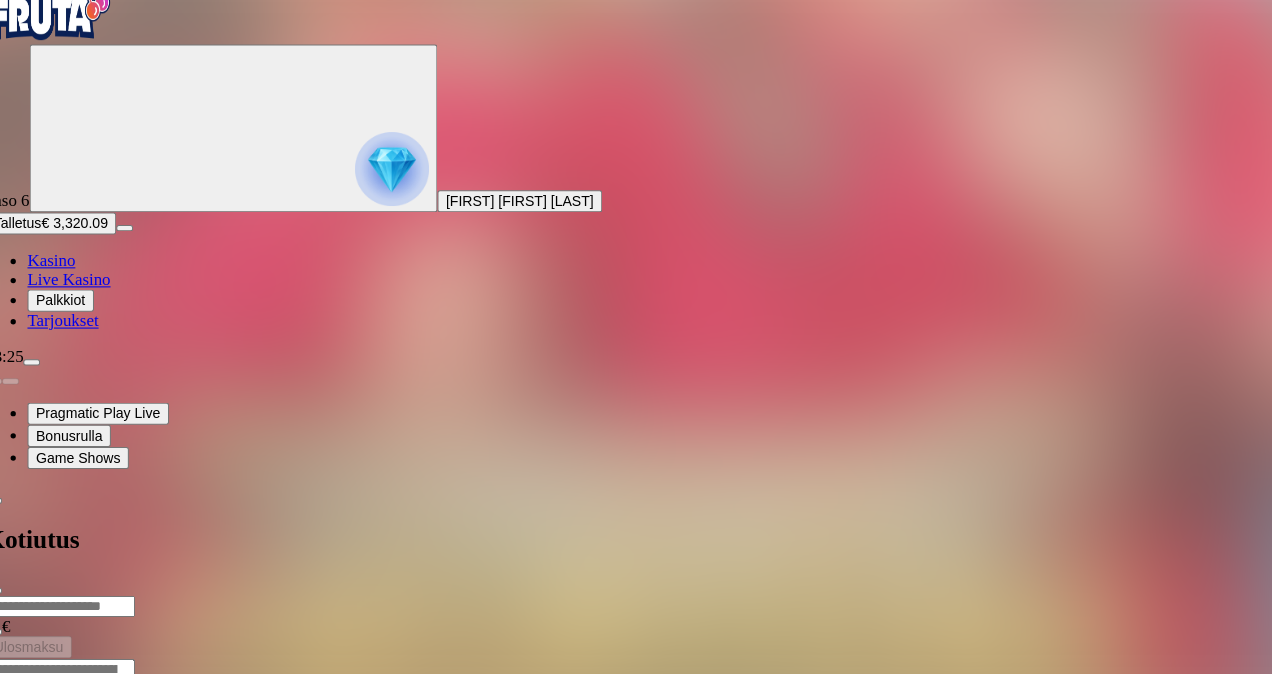 click at bounding box center [79, 594] 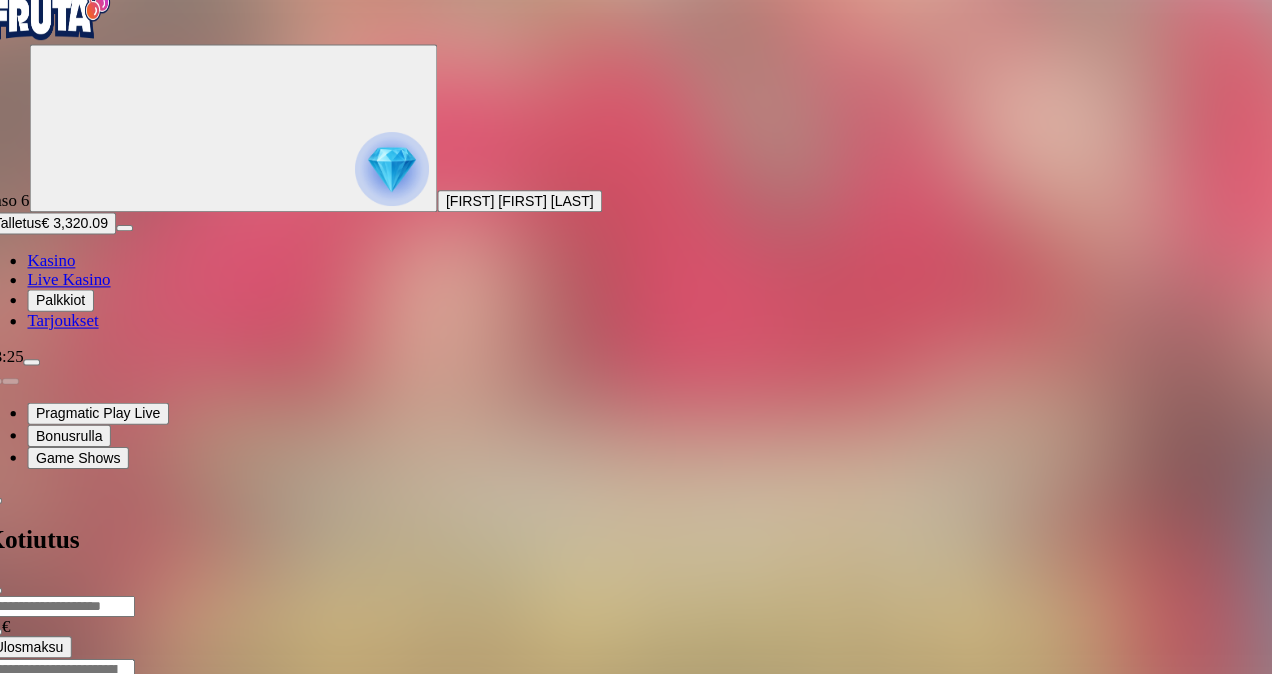 type on "****" 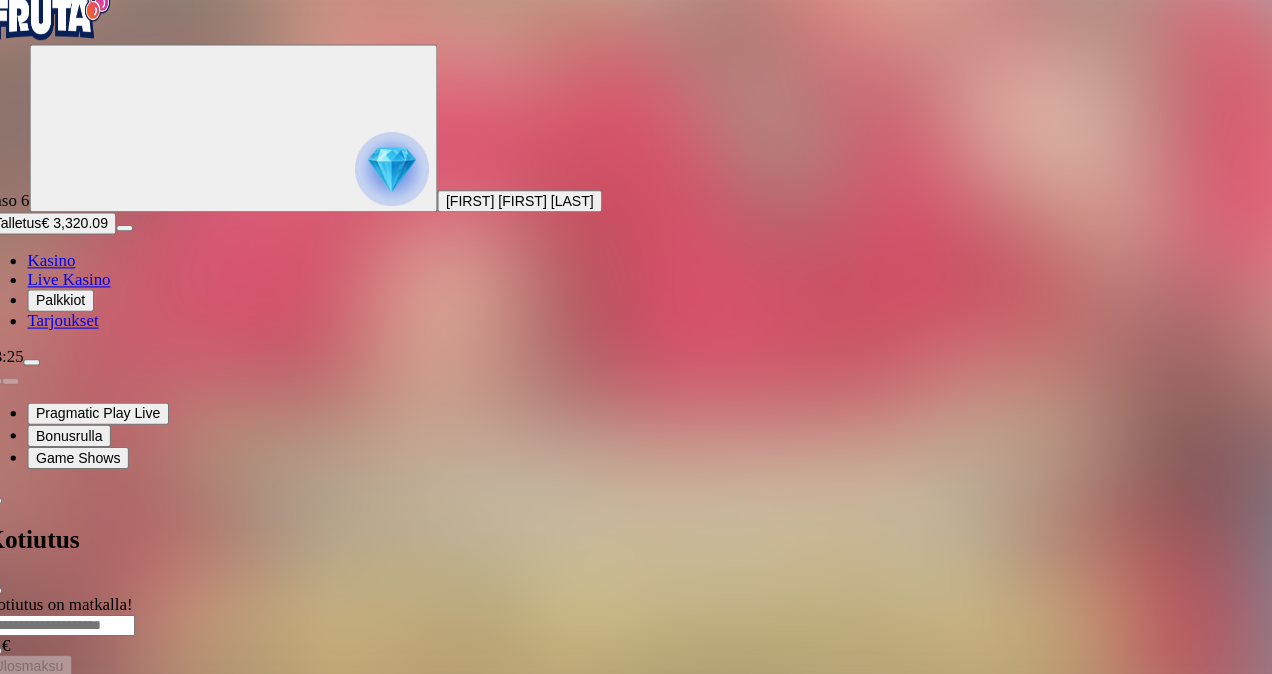 click at bounding box center [16, 579] 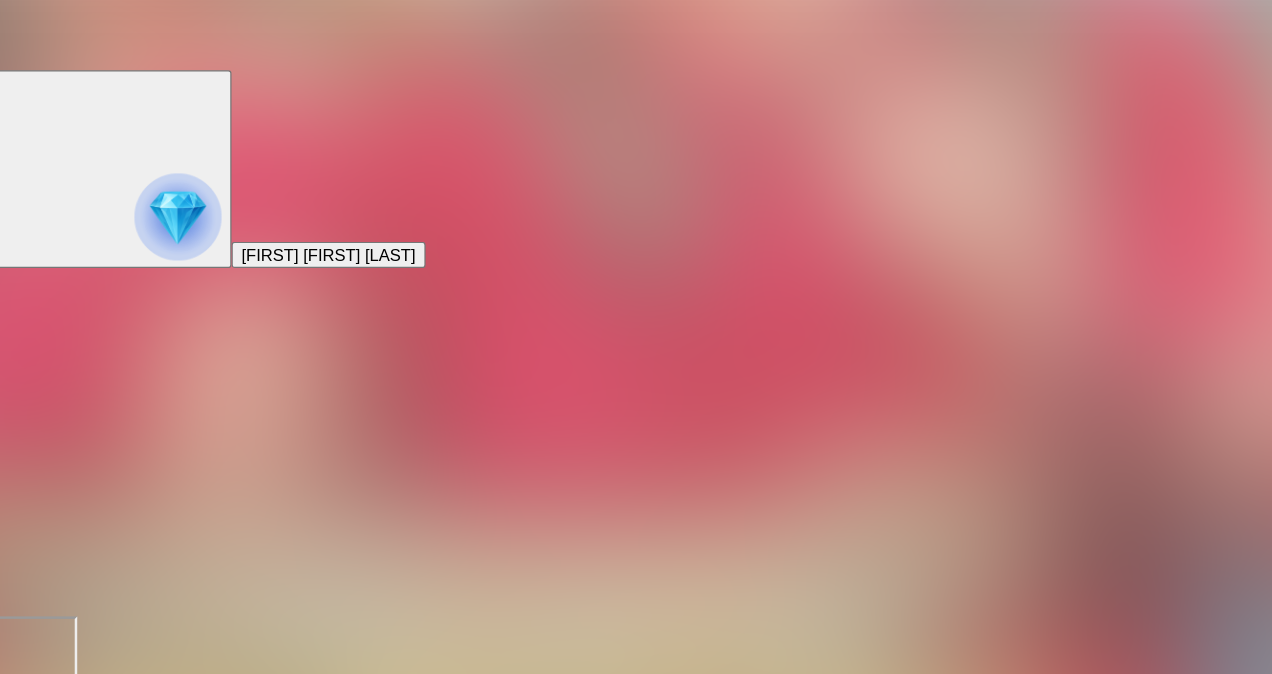 scroll, scrollTop: 0, scrollLeft: 0, axis: both 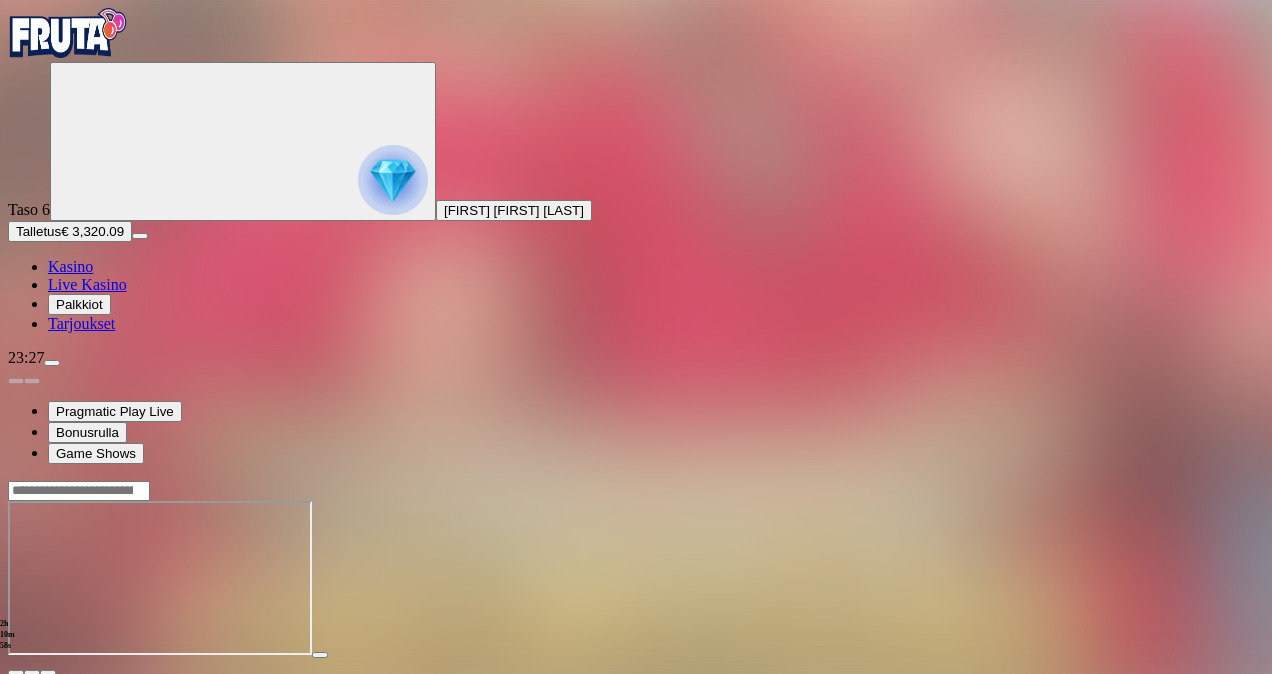 click at bounding box center [52, 363] 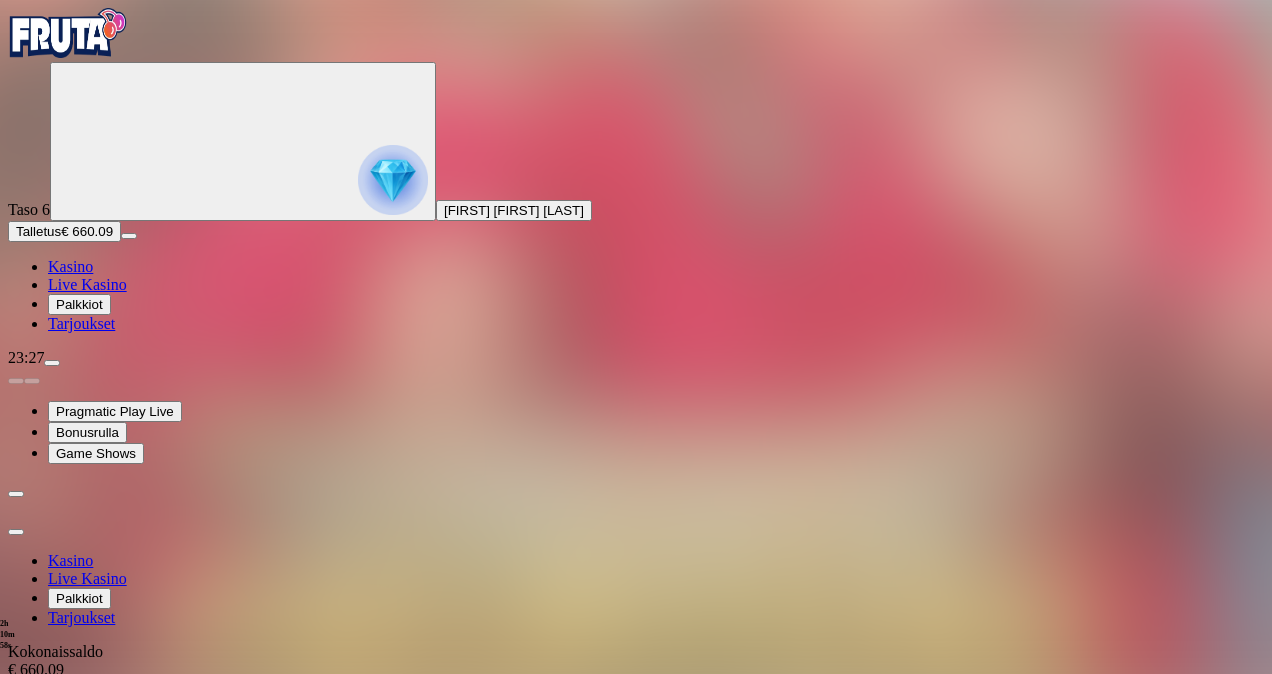 click on "Kotiutus" at bounding box center (40, 725) 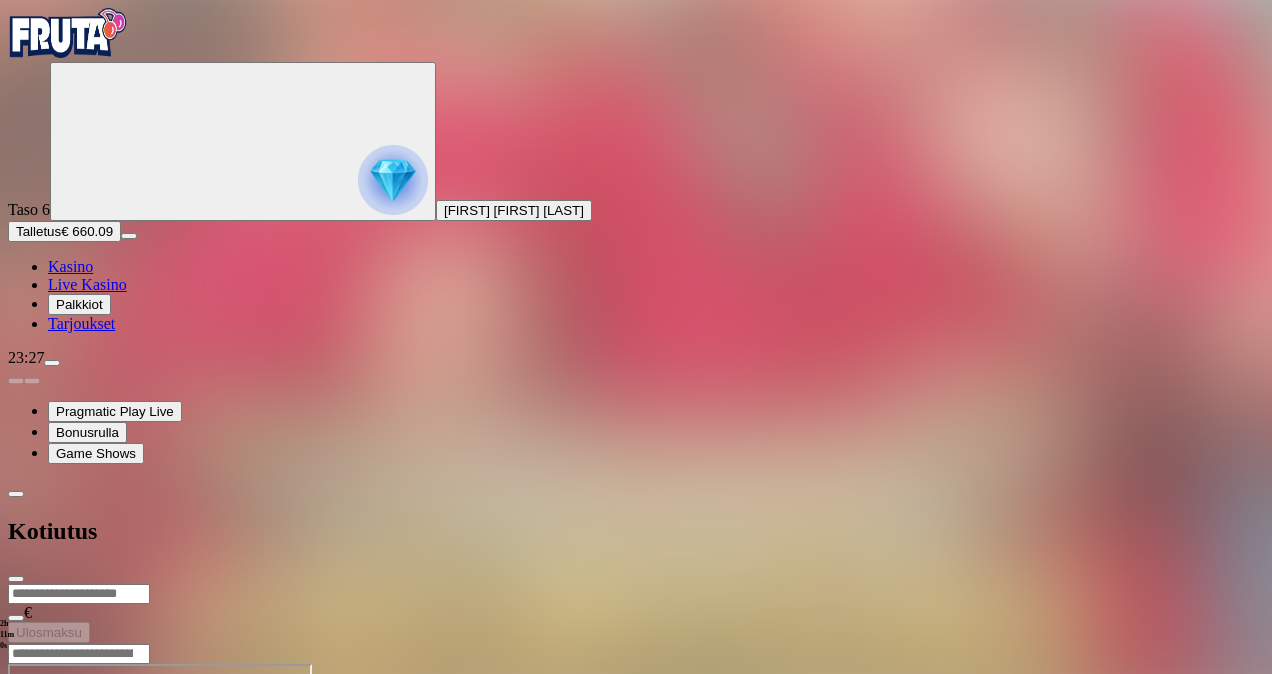 click at bounding box center [79, 594] 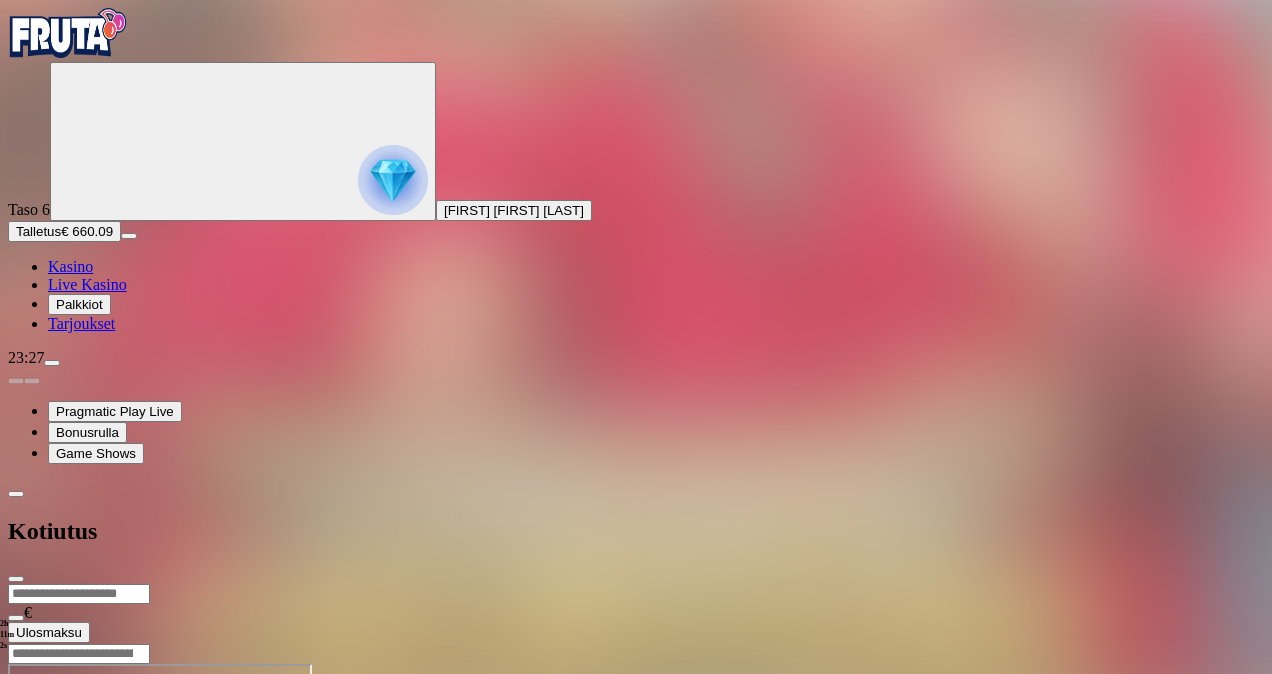 type on "***" 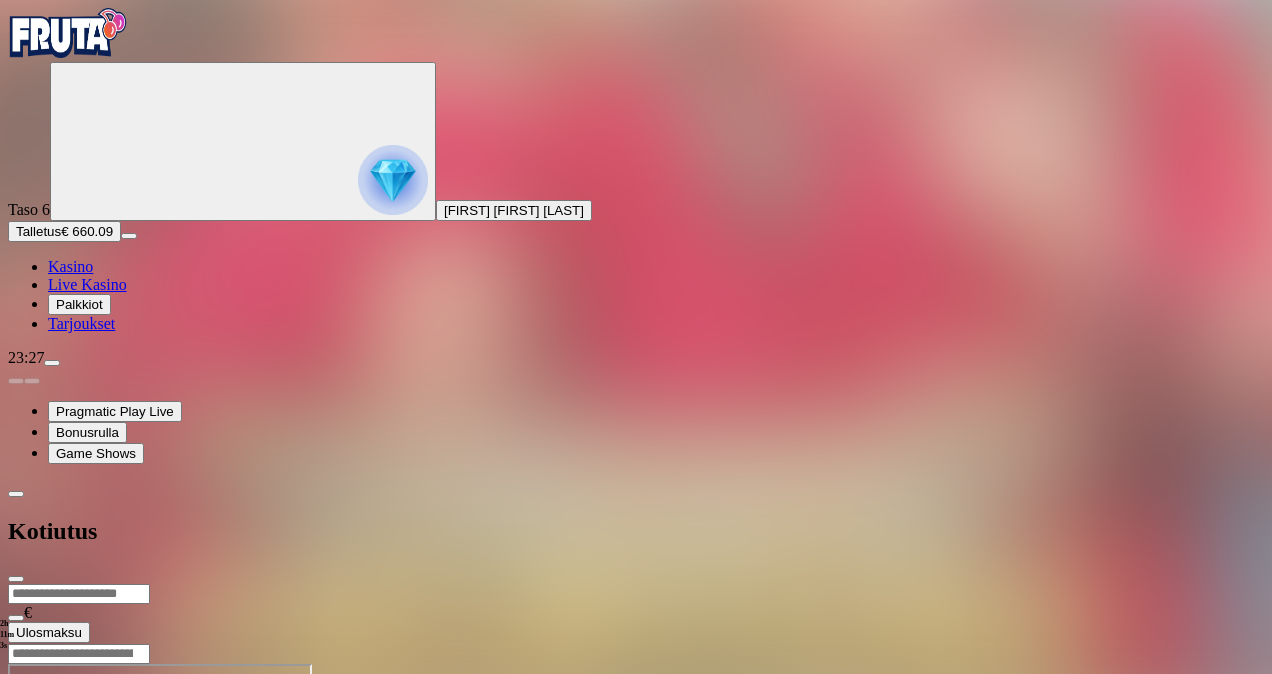 type 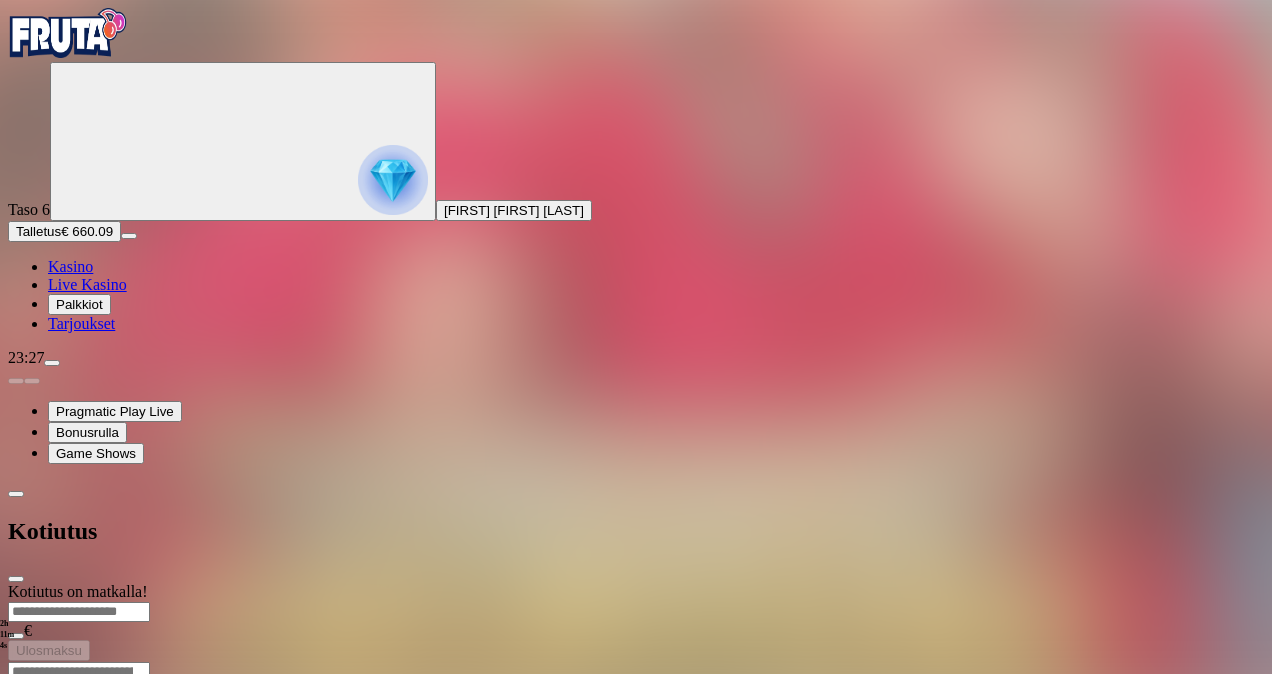 click at bounding box center (16, 579) 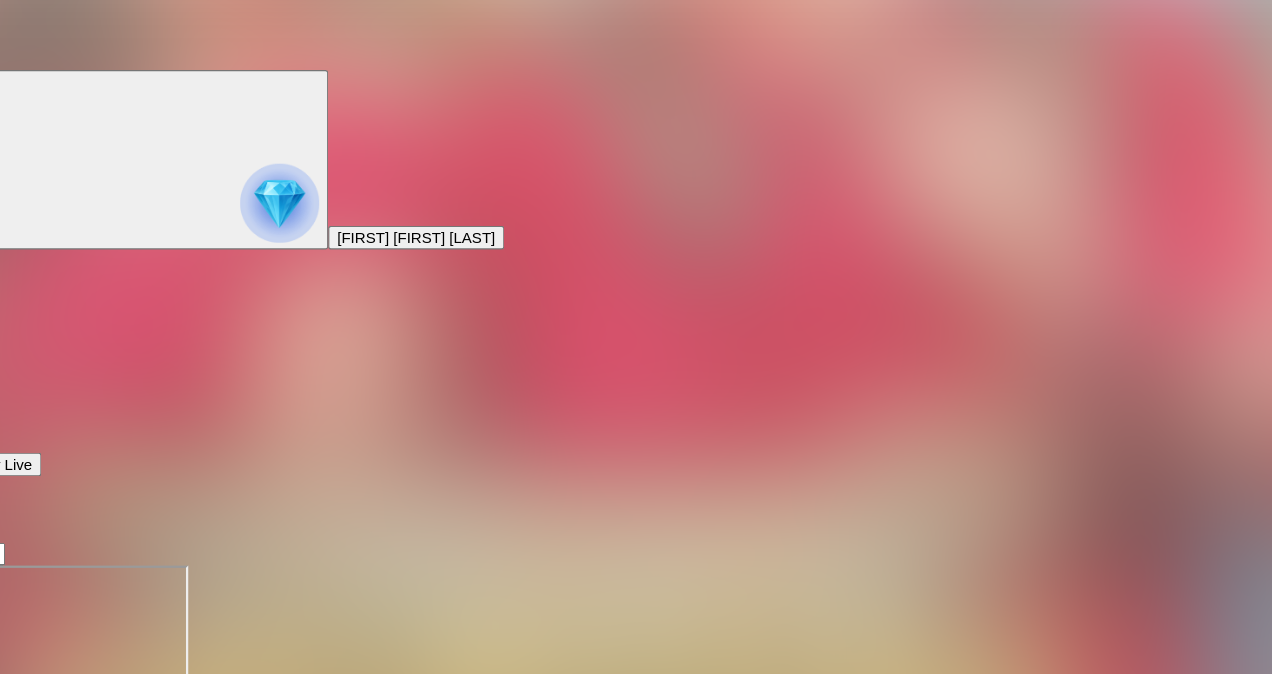 scroll, scrollTop: 0, scrollLeft: 0, axis: both 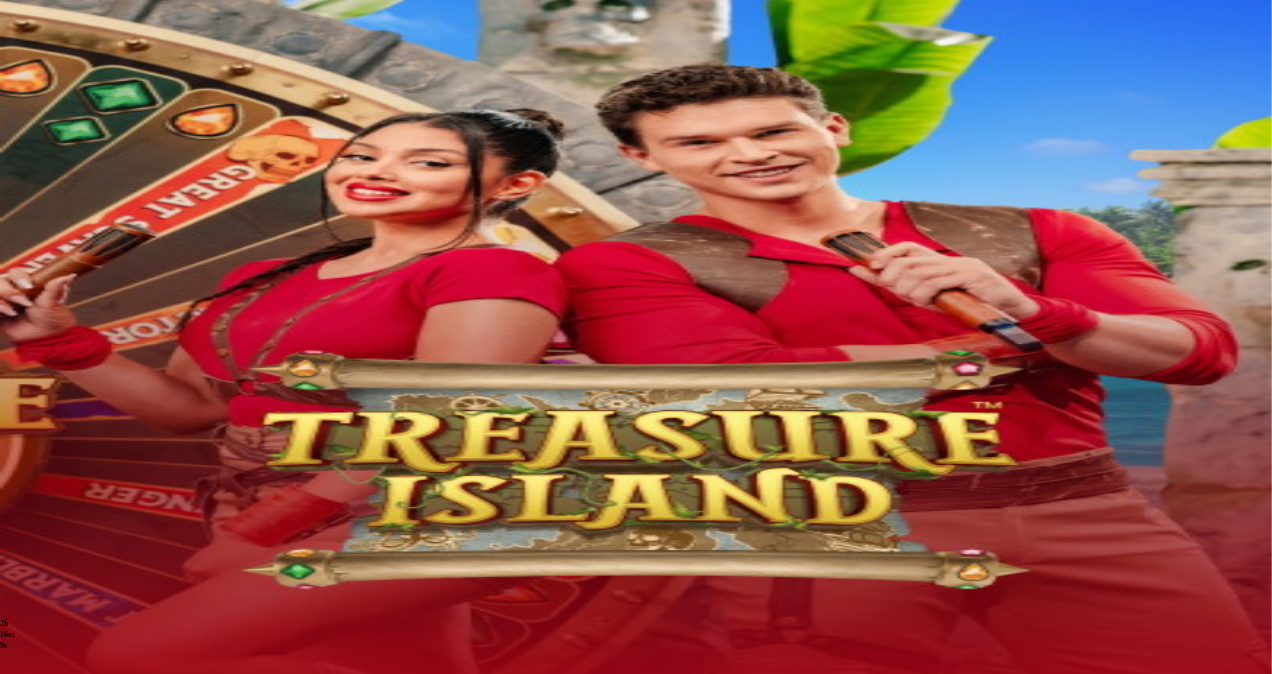 click at bounding box center [68, 33] 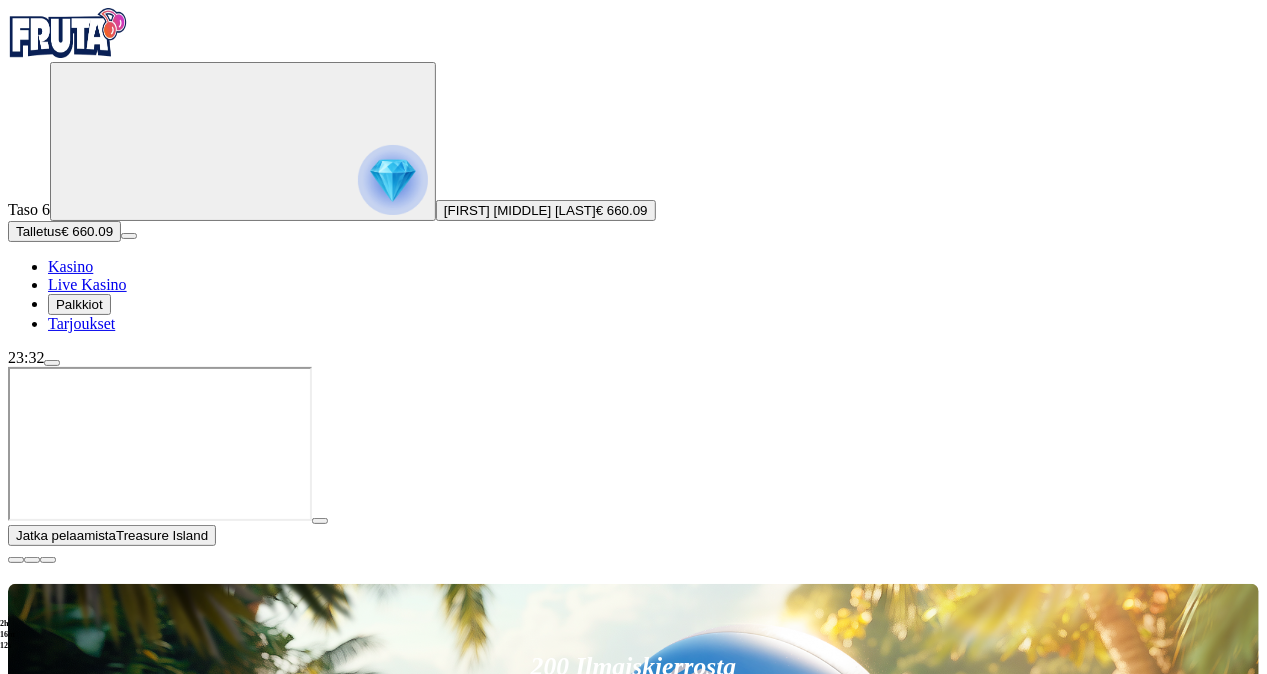 click on "Live Kasino" at bounding box center [108, 1091] 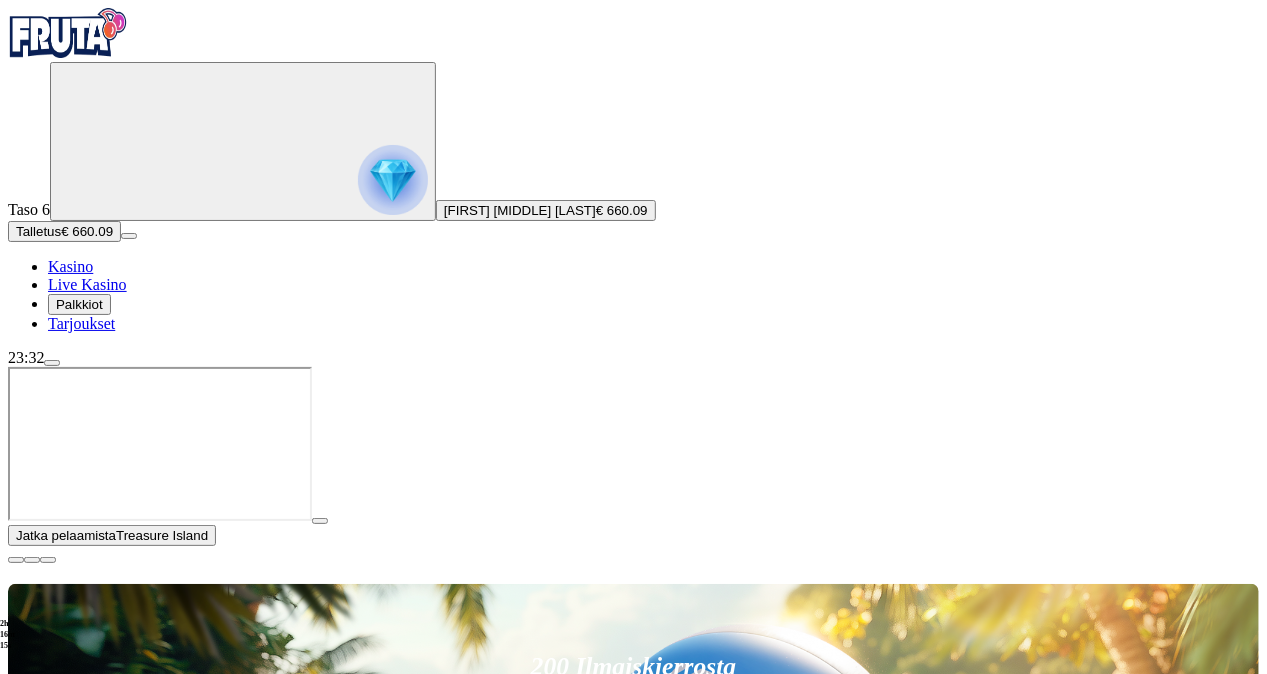 click on "Pelaa nyt" at bounding box center [77, 1596] 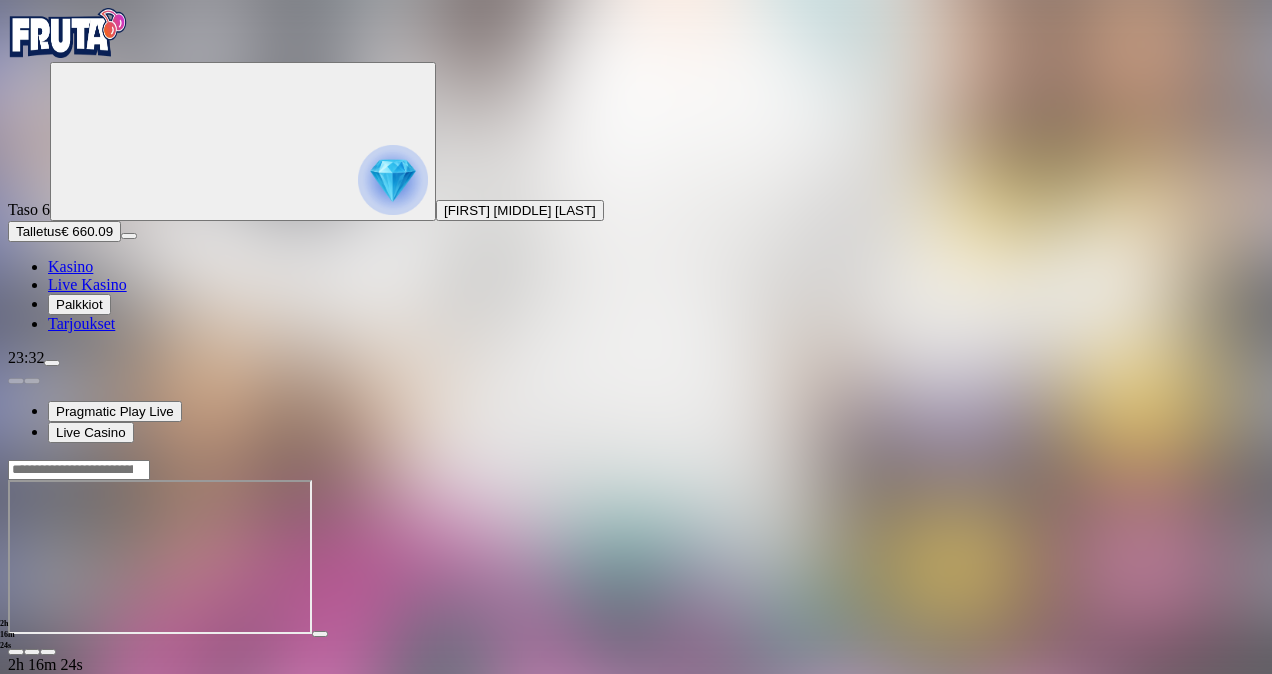 click on "Live Kasino" at bounding box center [87, 284] 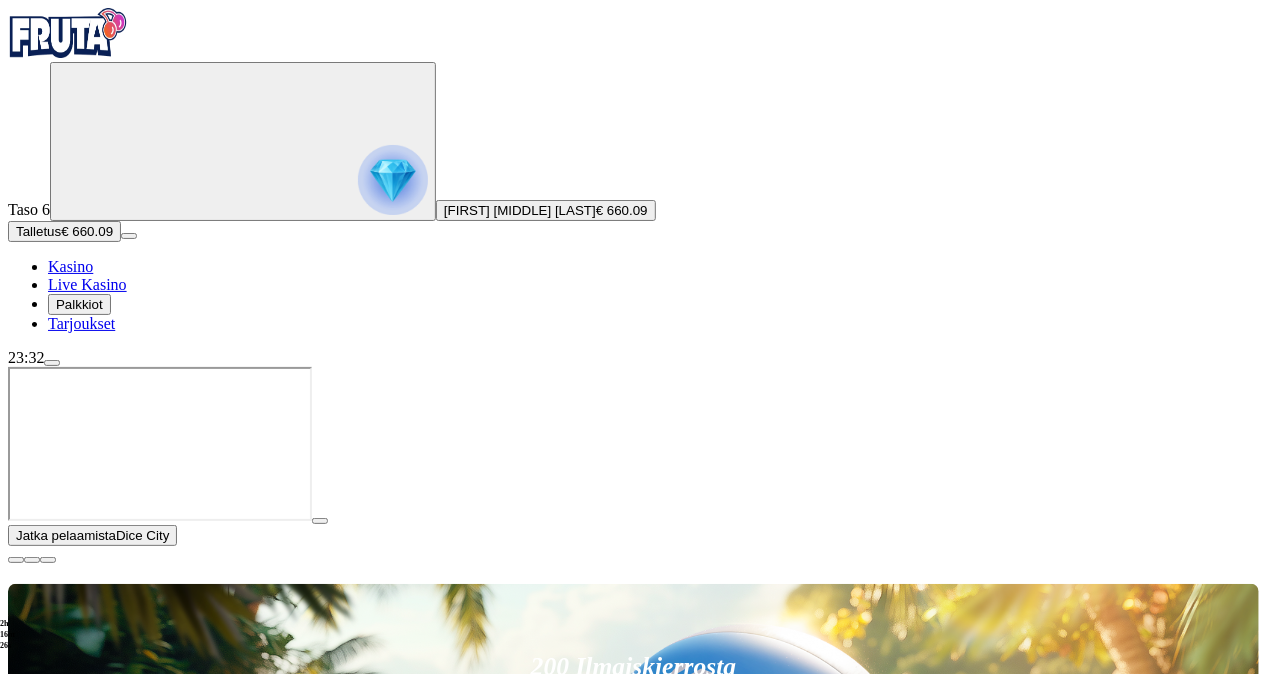 click at bounding box center (52, 363) 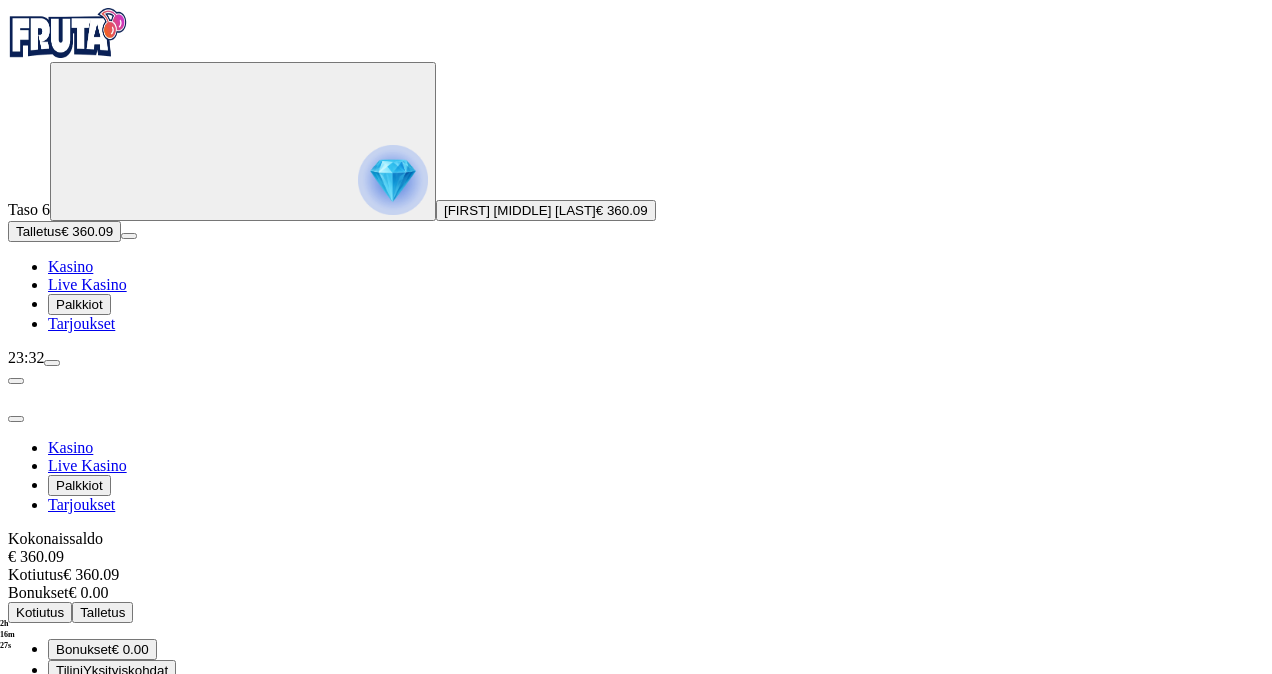 click on "Kotiutus" at bounding box center [40, 612] 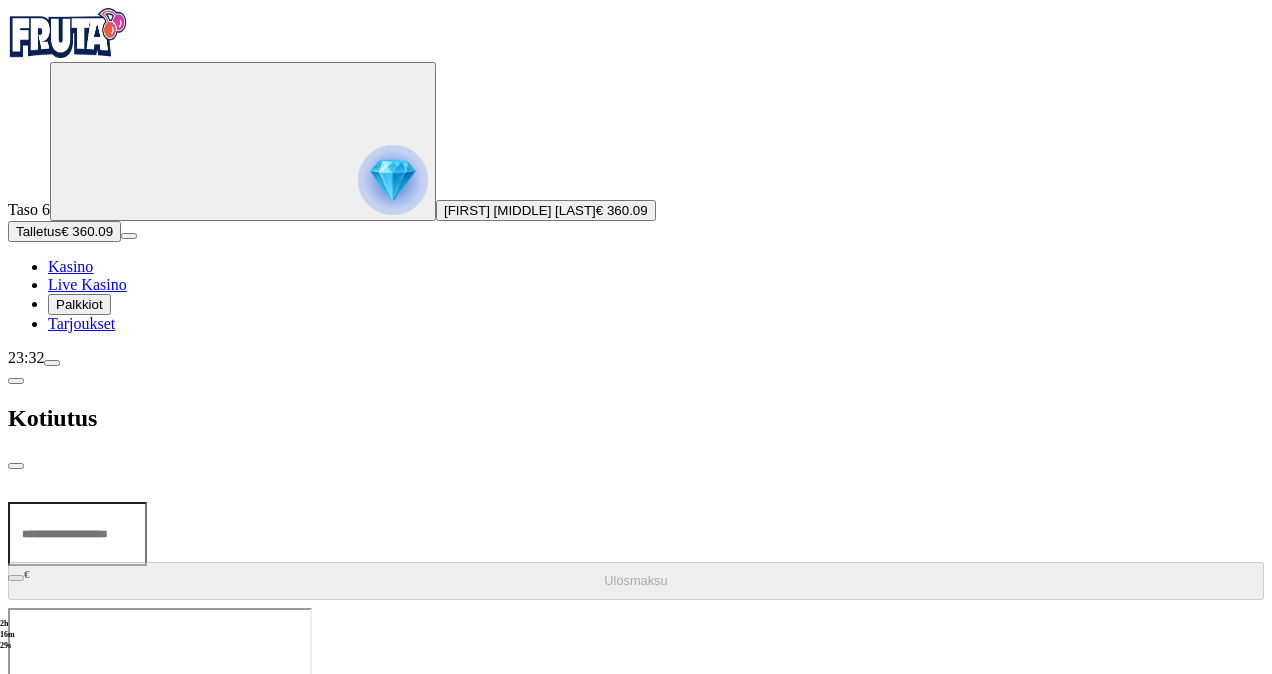 click at bounding box center (16, 466) 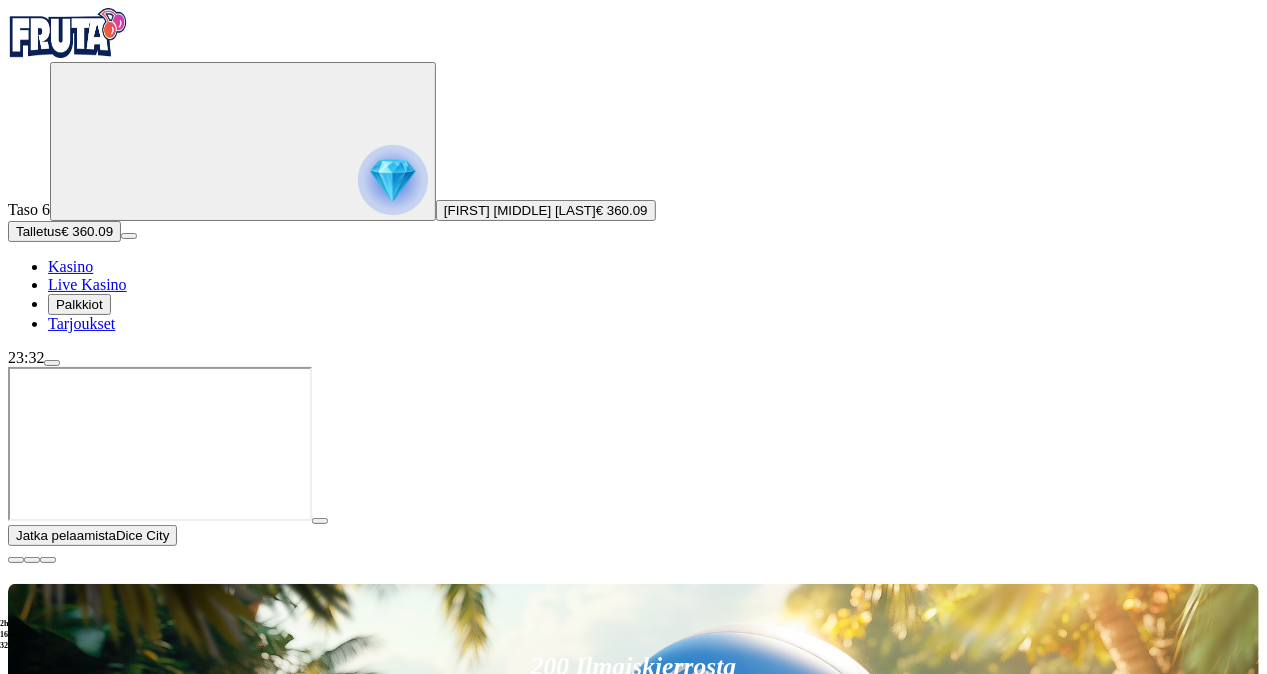 click on "Pelaa nyt" at bounding box center [77, 1501] 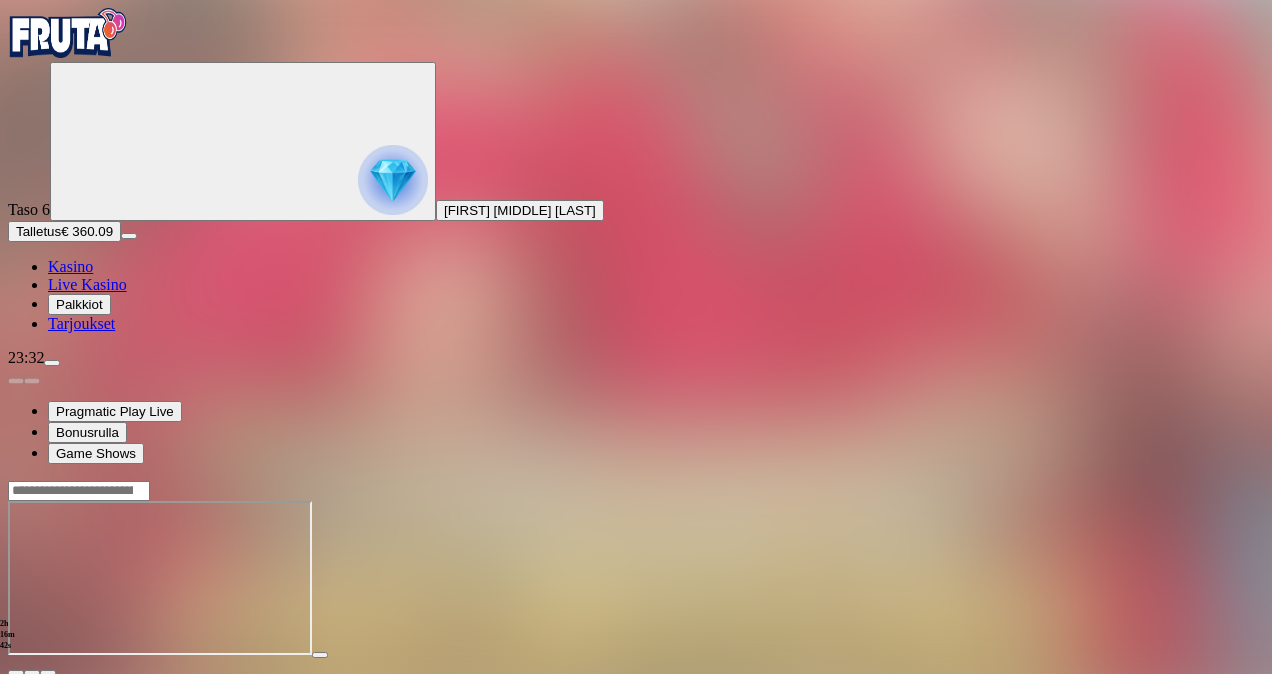 click on "Live Kasino" at bounding box center [87, 284] 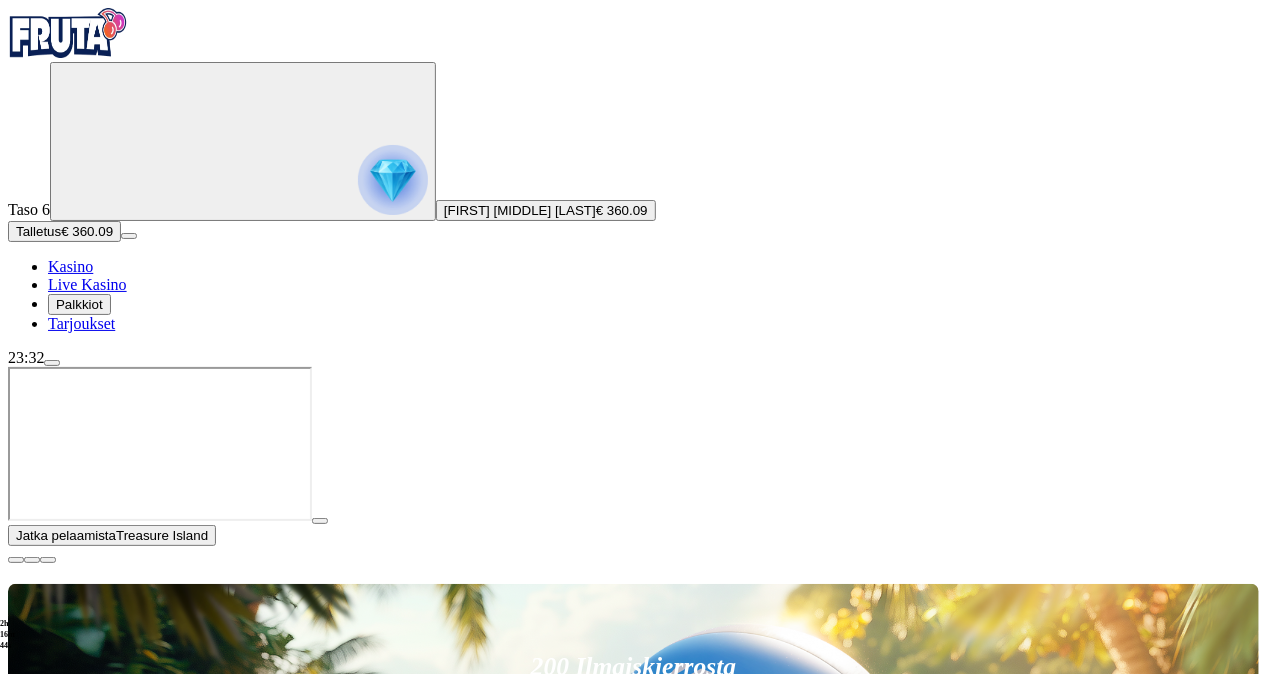 click on "Pelaa nyt" at bounding box center (77, 1310) 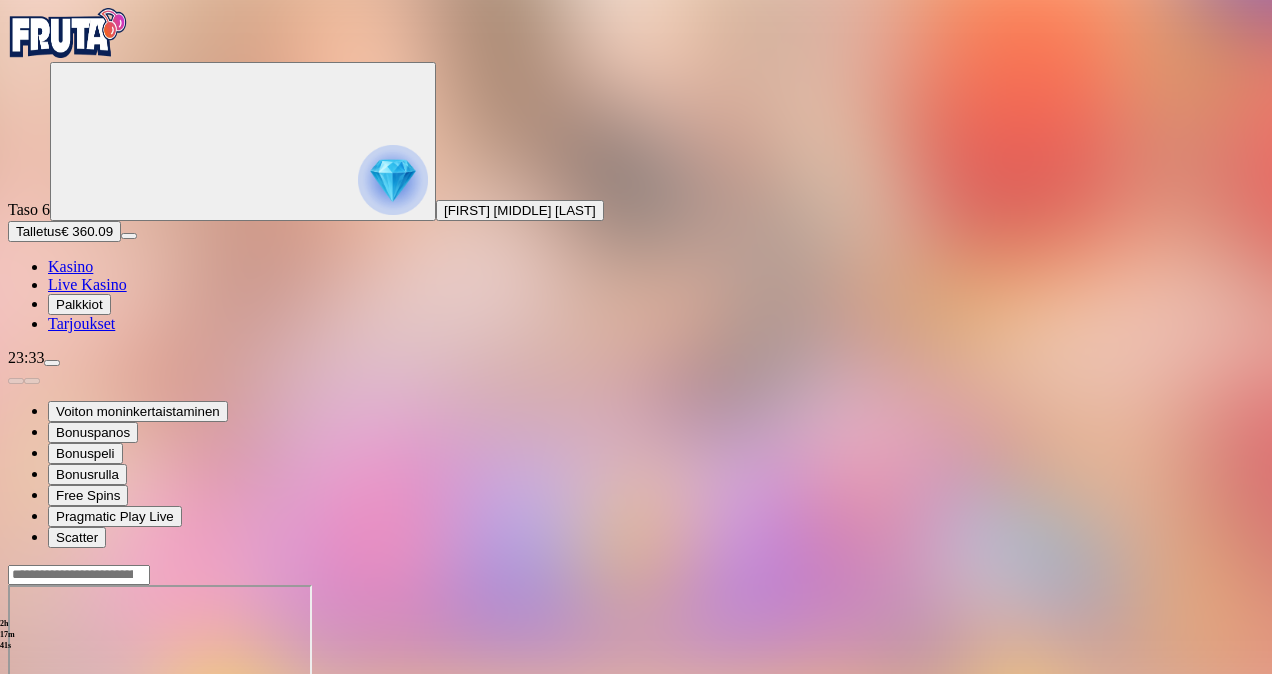 click on "Live Kasino" at bounding box center [87, 284] 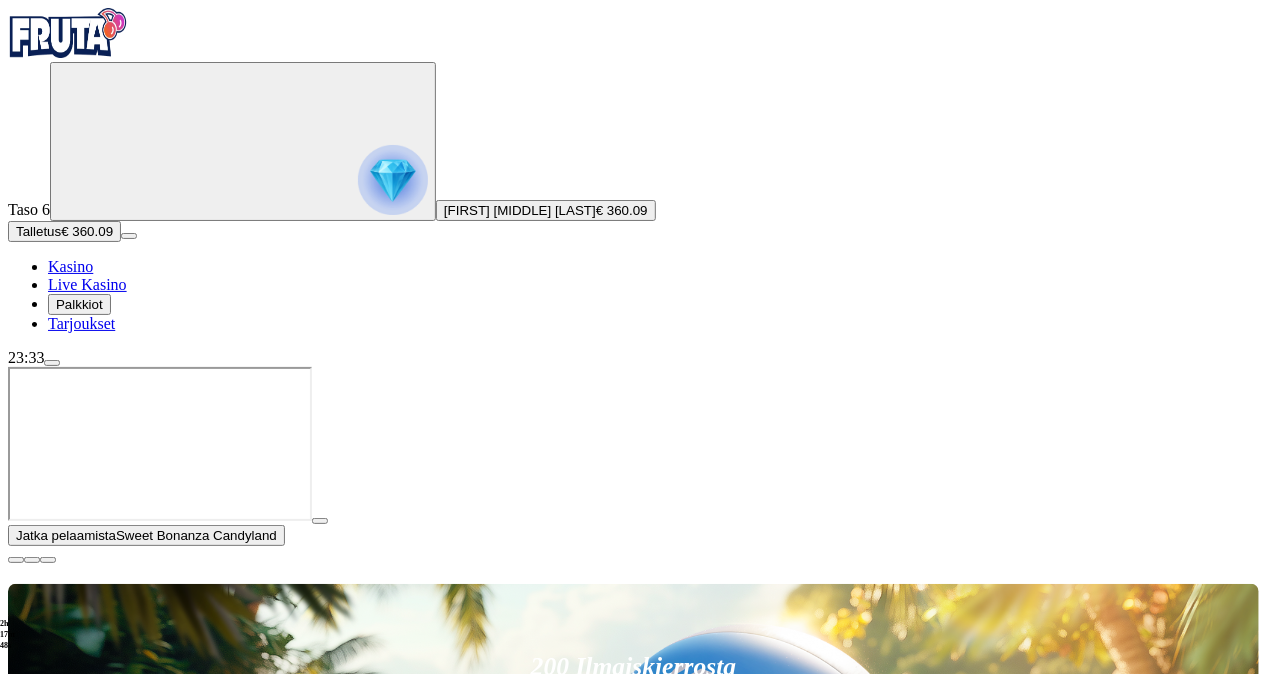 click on "Pelaa nyt" at bounding box center [77, 1405] 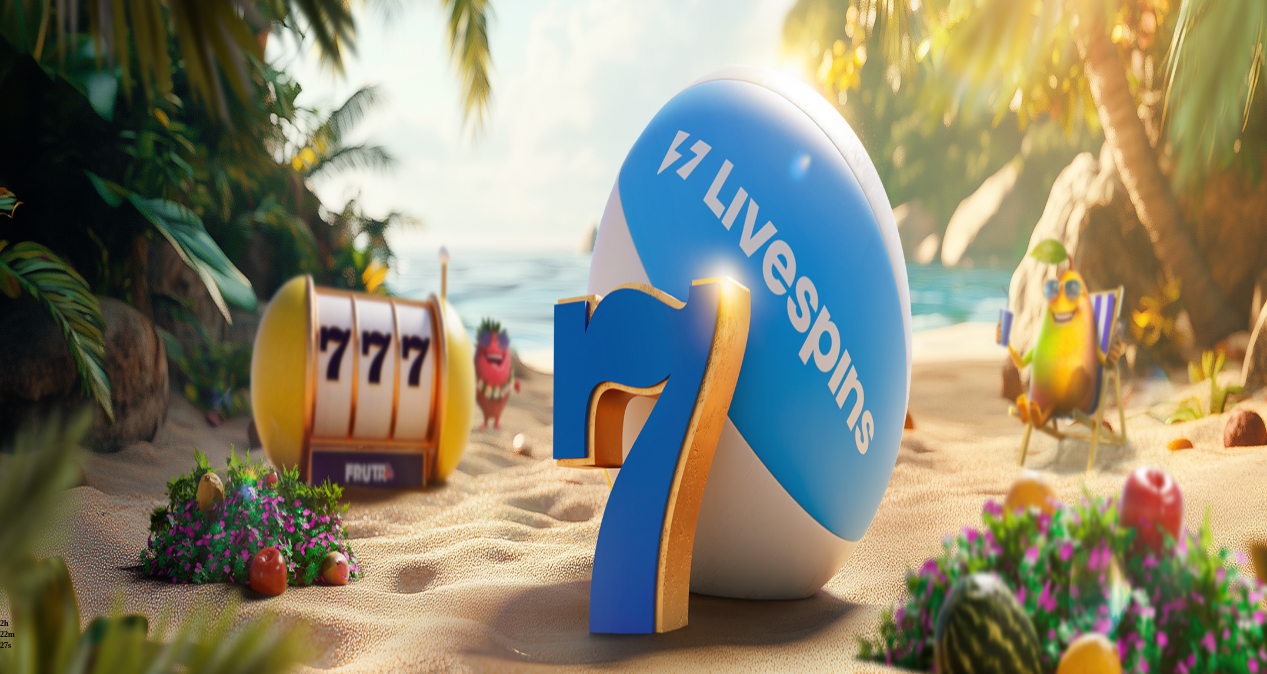 scroll, scrollTop: 77, scrollLeft: 0, axis: vertical 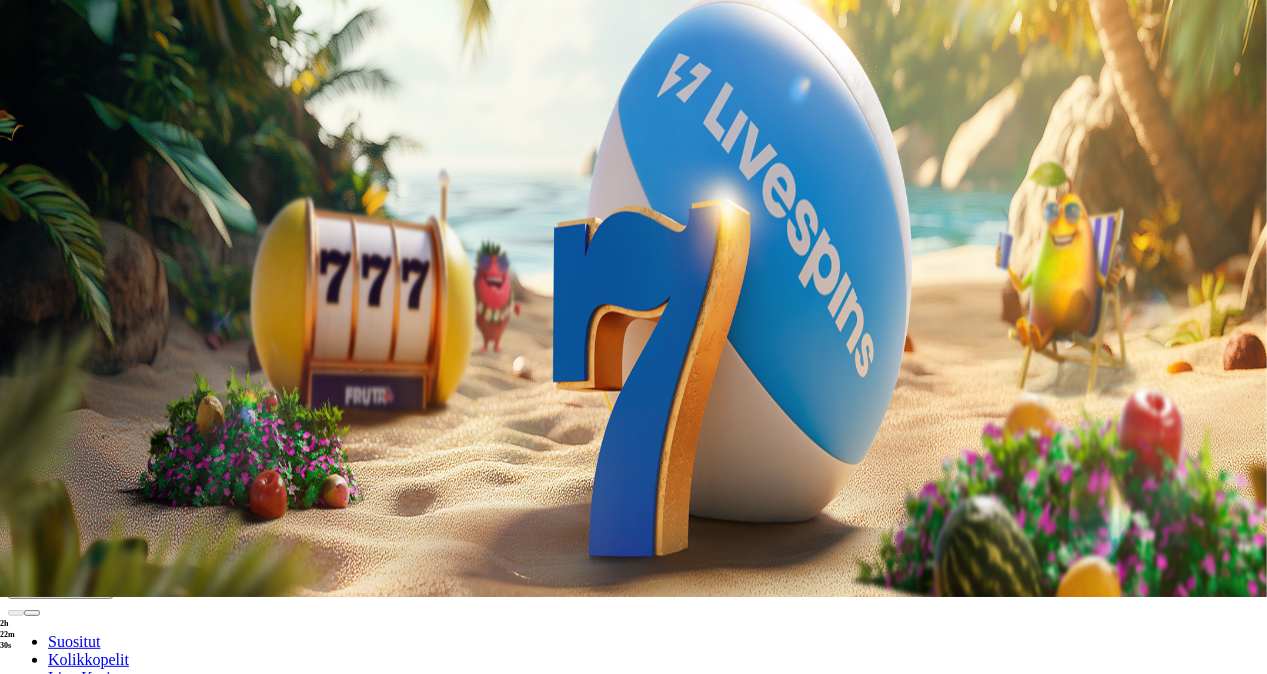 click on "Pelaa nyt" at bounding box center (77, 897) 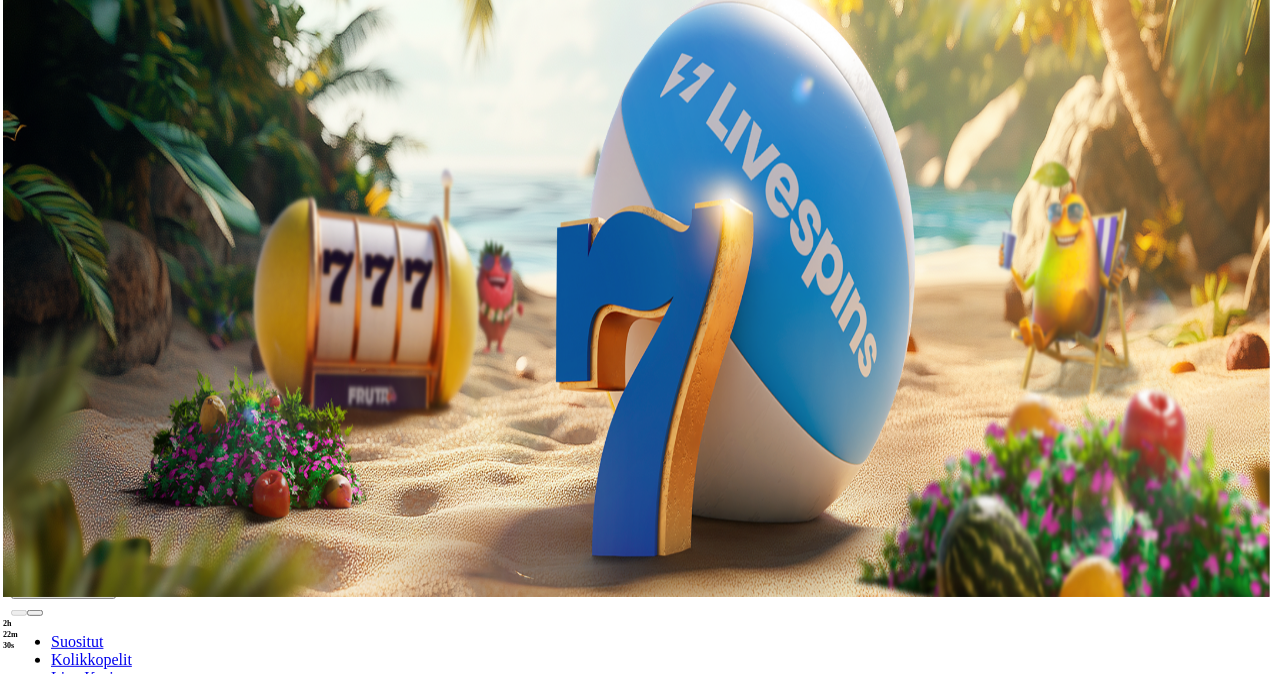 scroll, scrollTop: 0, scrollLeft: 0, axis: both 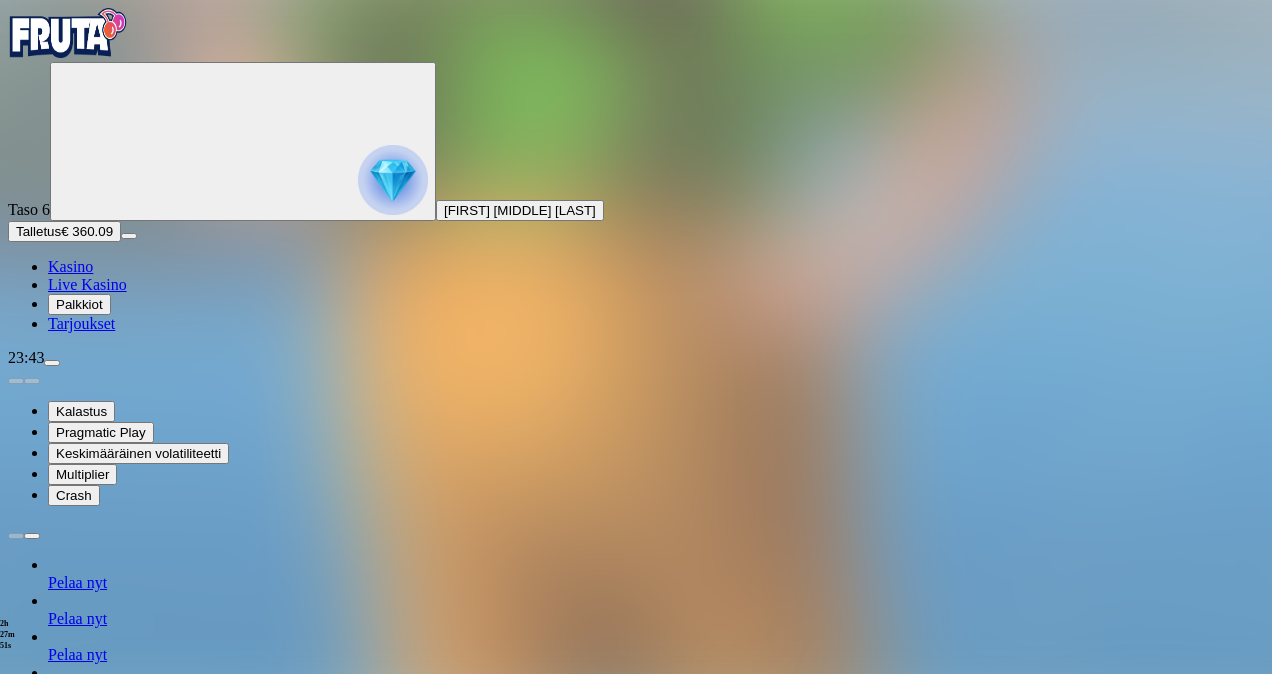 click at bounding box center (52, 363) 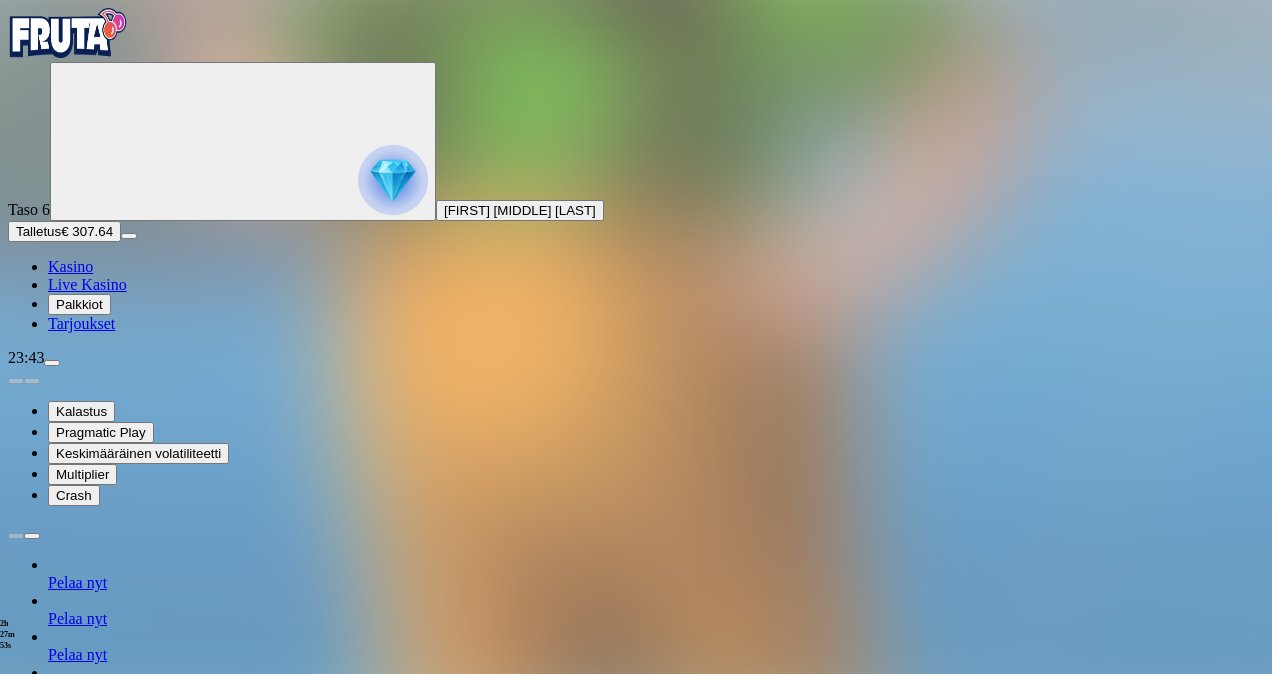 click on "Kotiutus" at bounding box center (40, 1357) 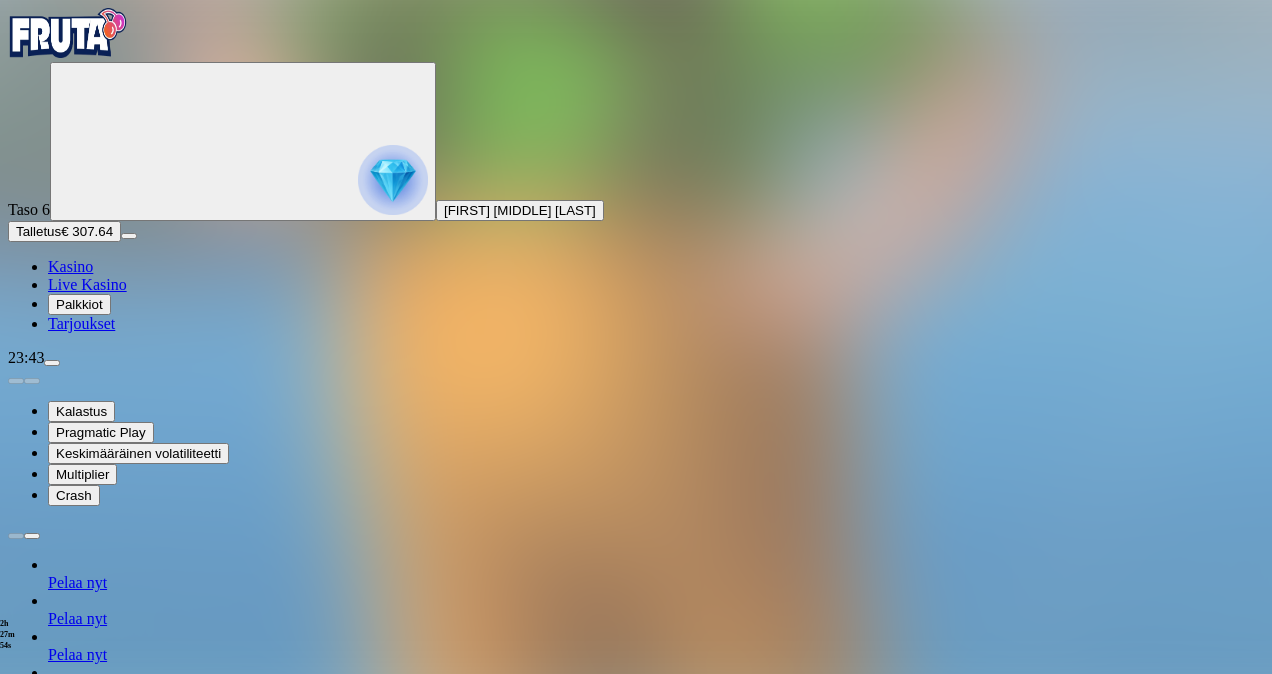 click at bounding box center [79, 1226] 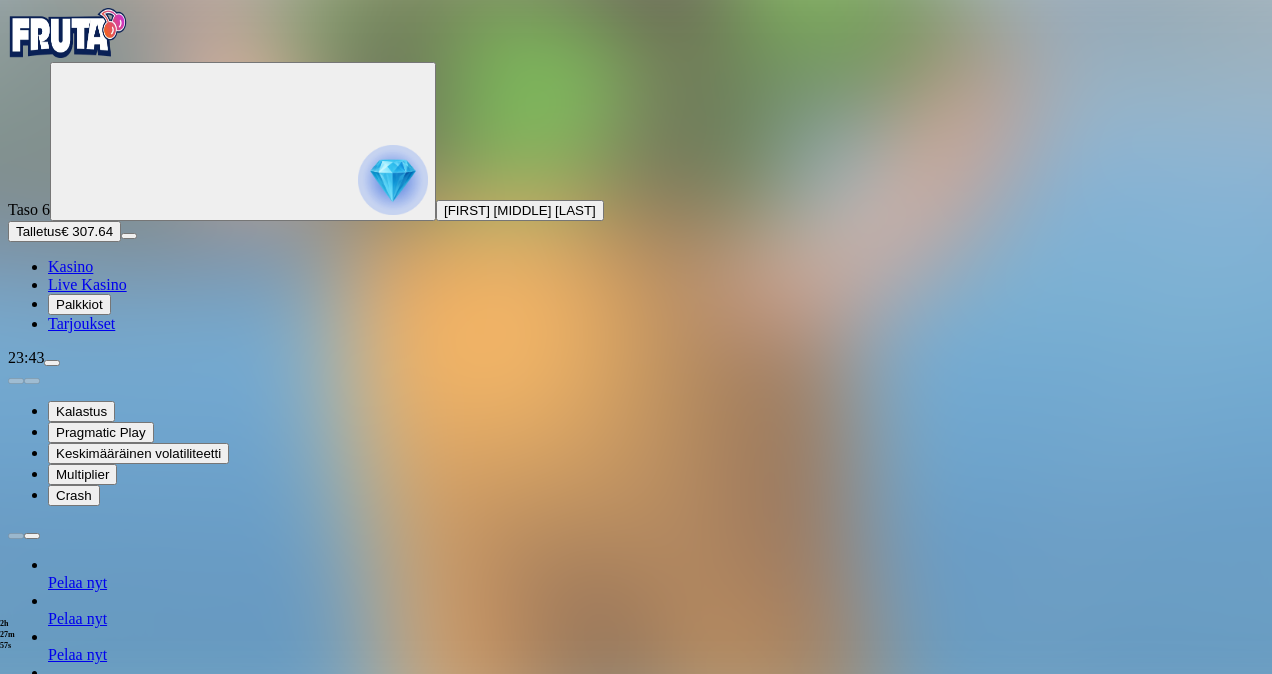 click on "**" at bounding box center [79, 1226] 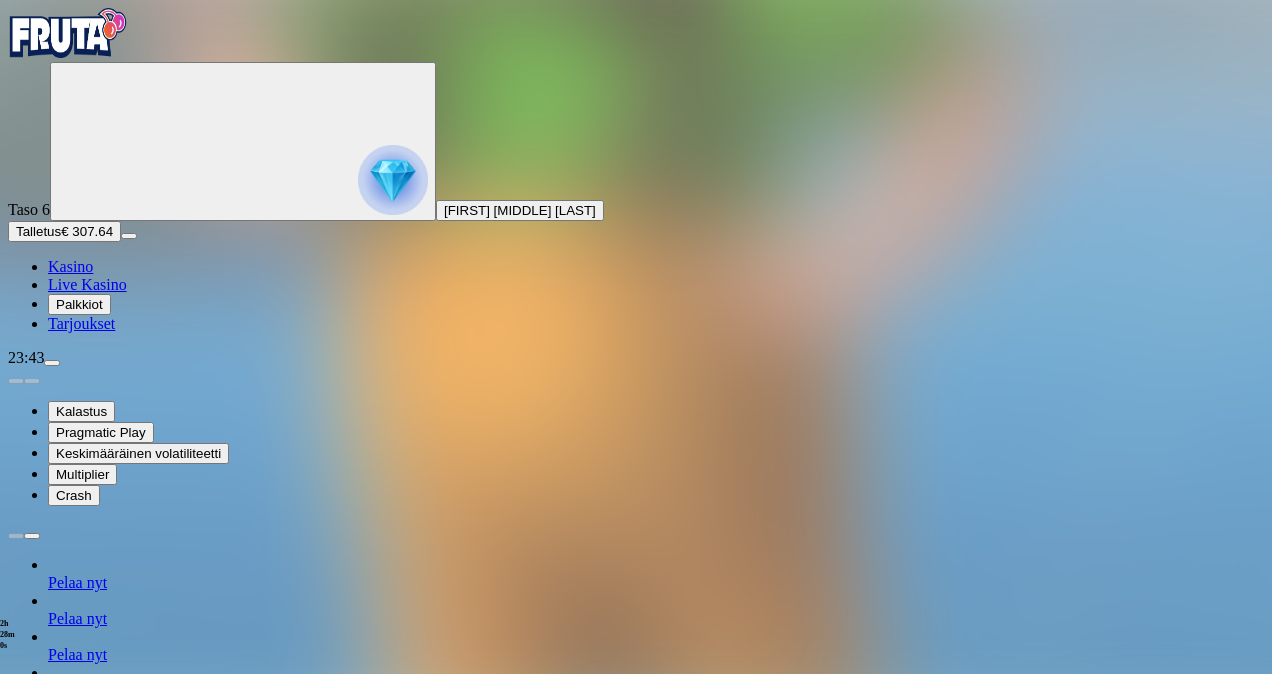 click on "**" at bounding box center [79, 1226] 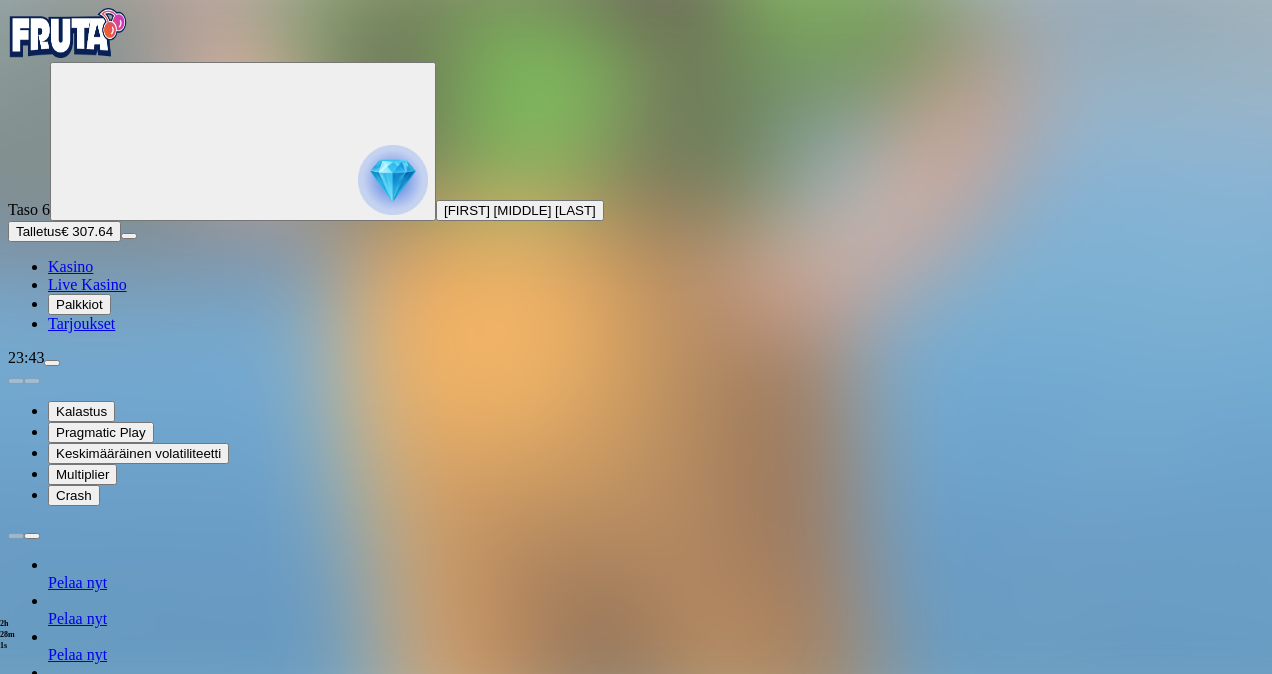 type on "***" 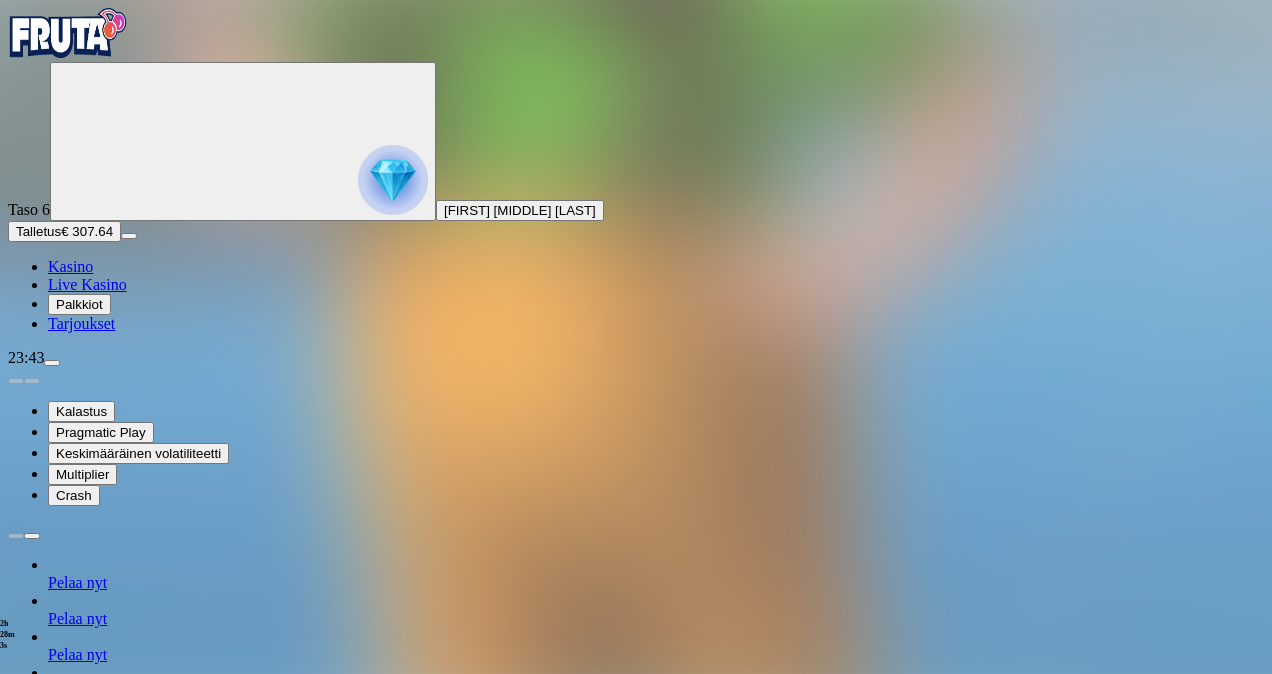 type 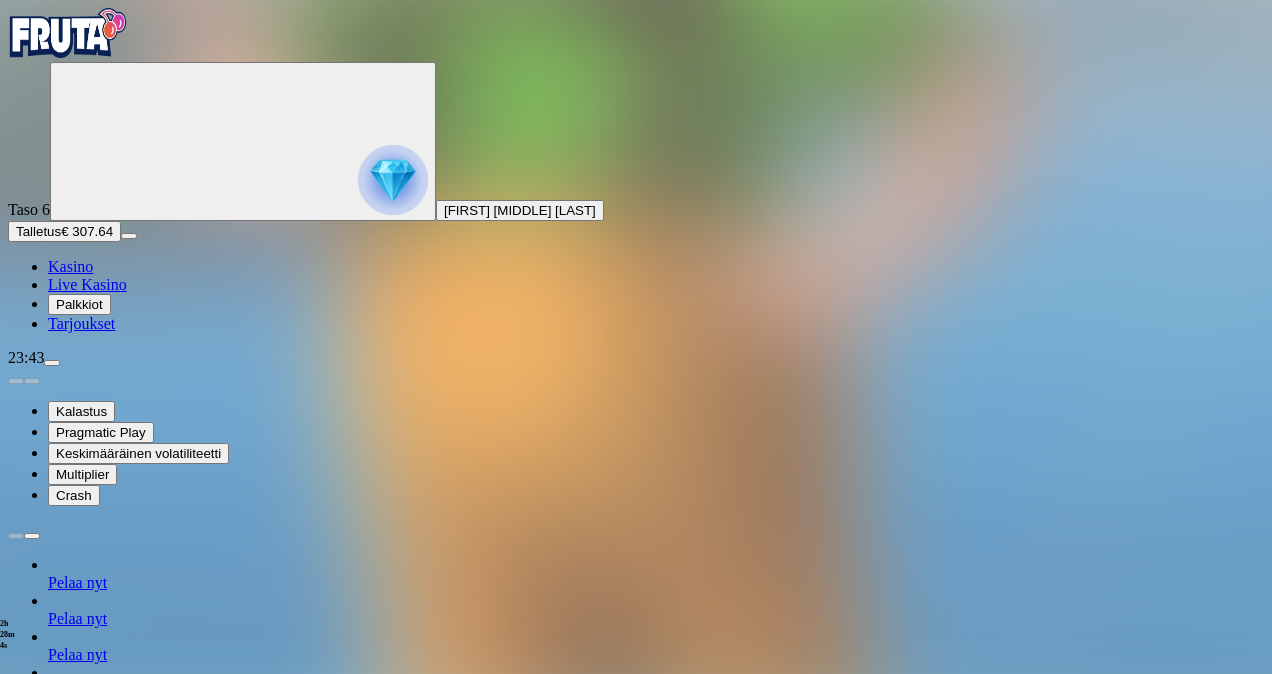 click at bounding box center (636, 1293) 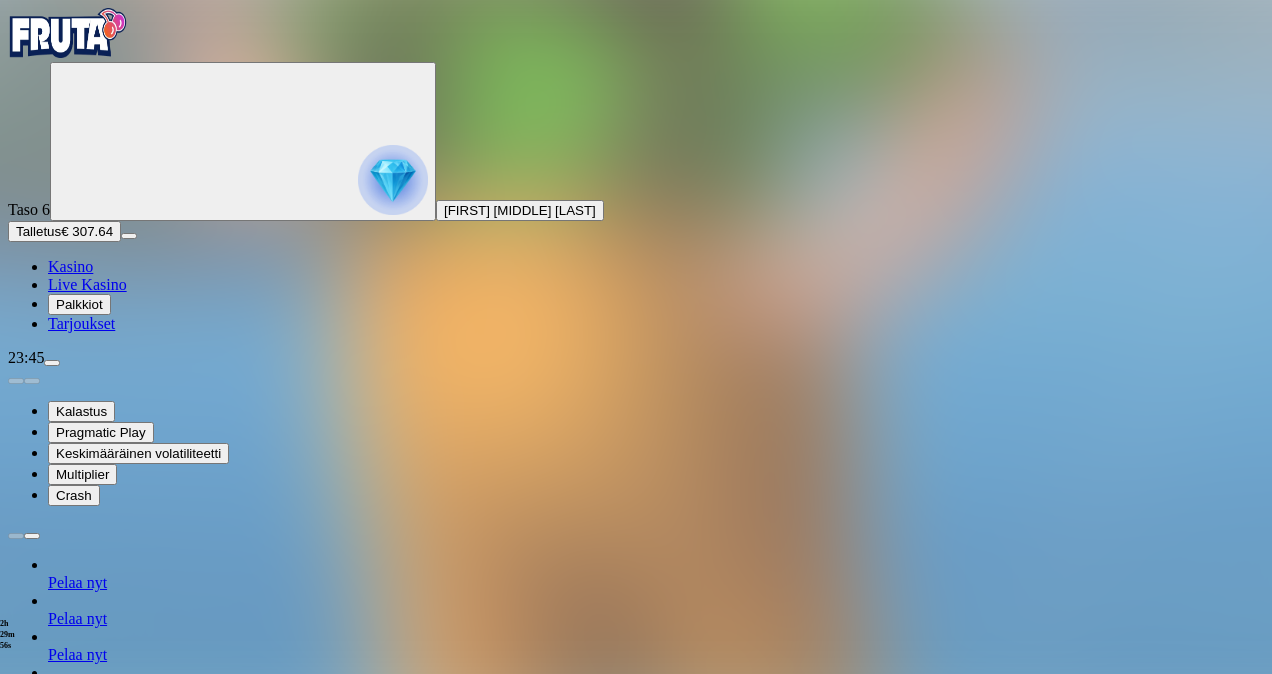 click at bounding box center [52, 363] 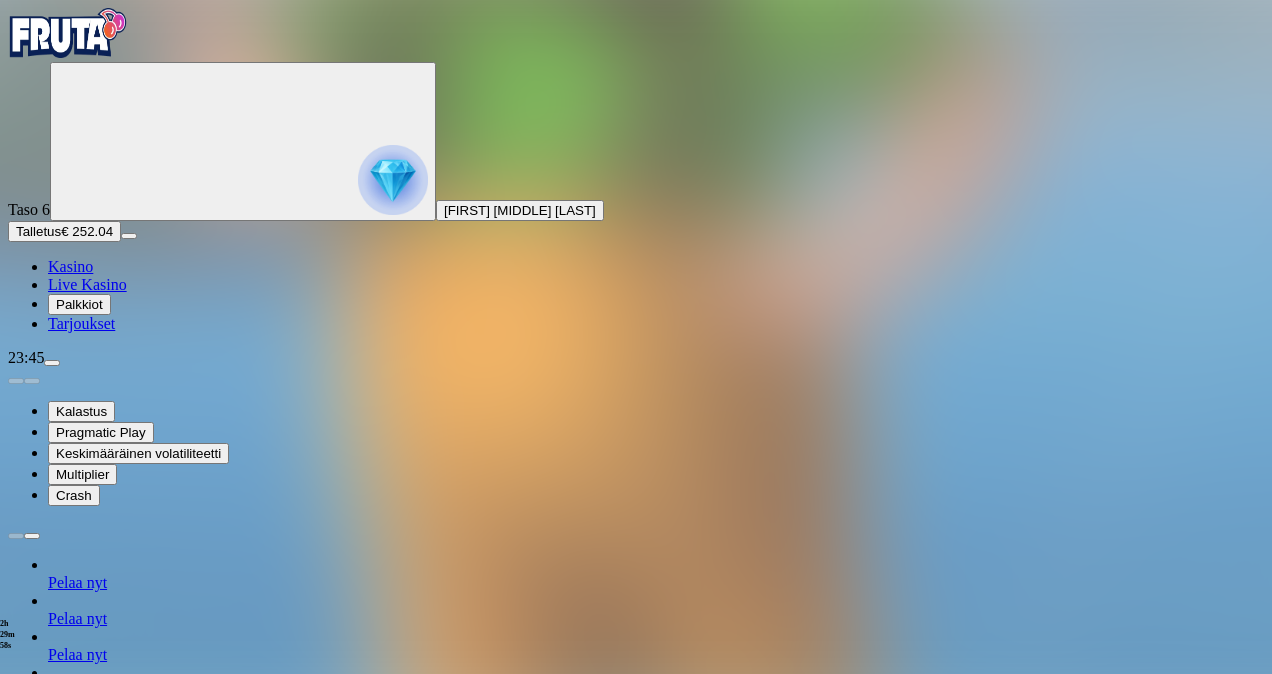 click on "Kotiutus" at bounding box center (40, 1249) 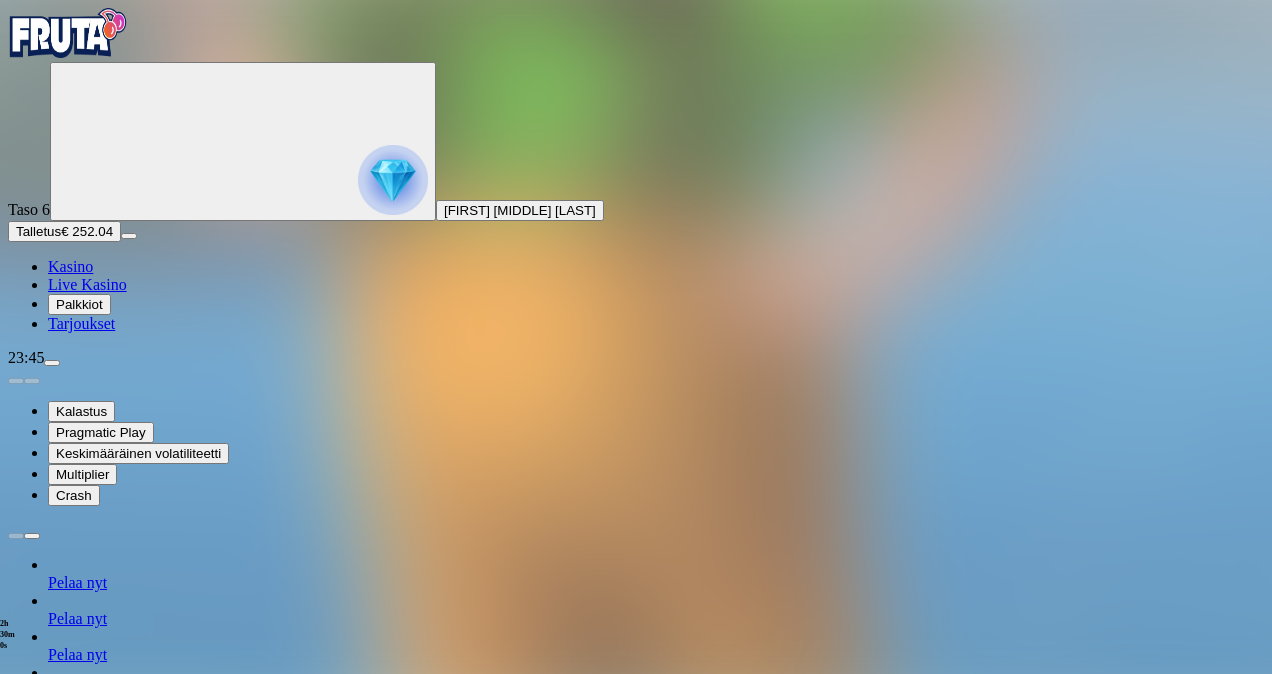 click at bounding box center [79, 1118] 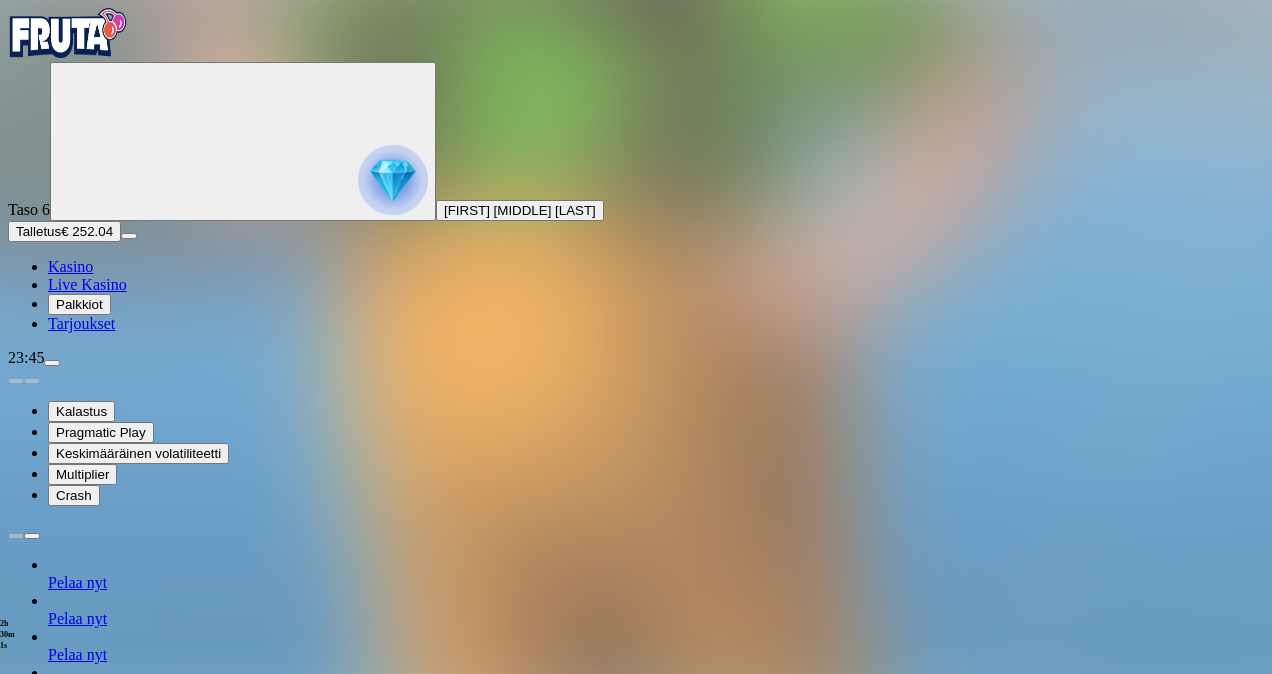 type on "**" 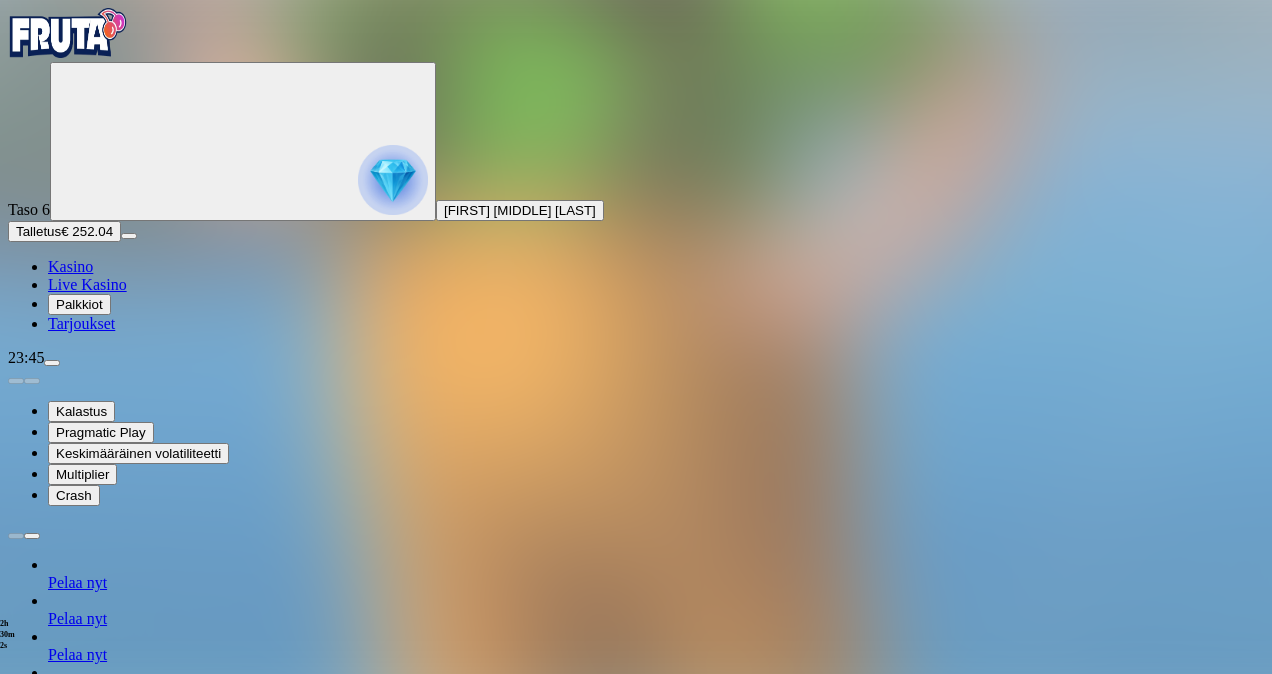 click on "Ulosmaksu" at bounding box center (49, 1156) 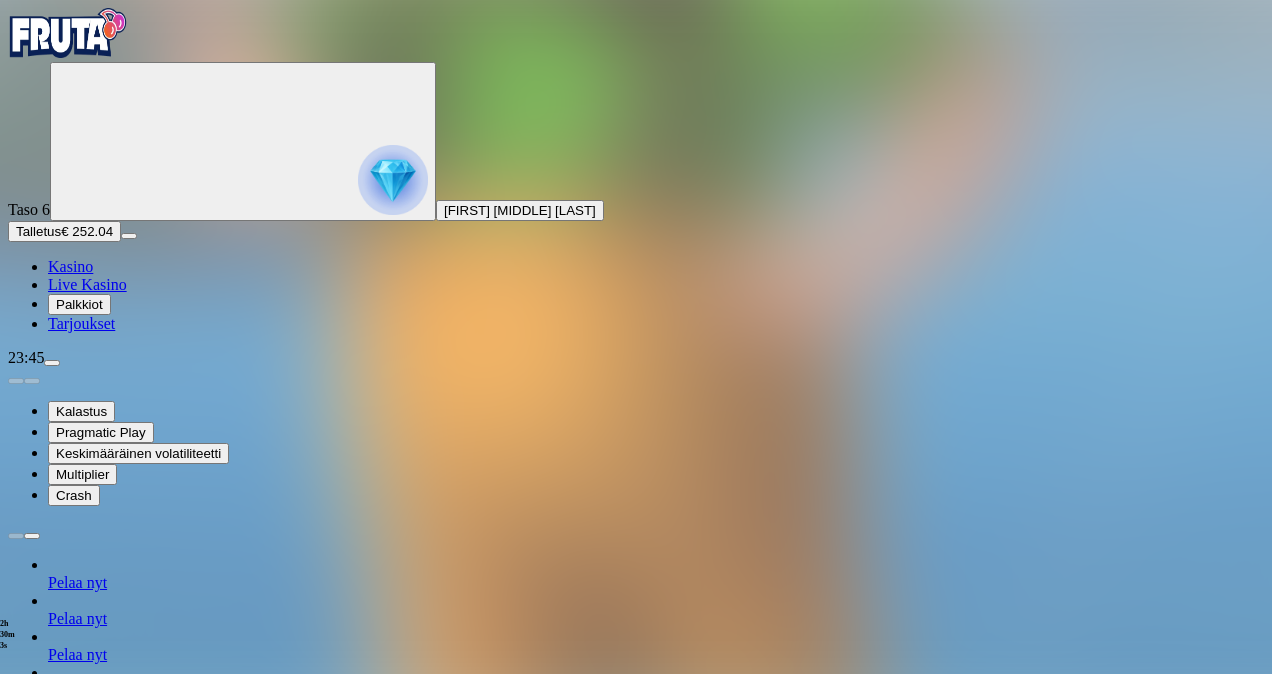 click at bounding box center (16, 1103) 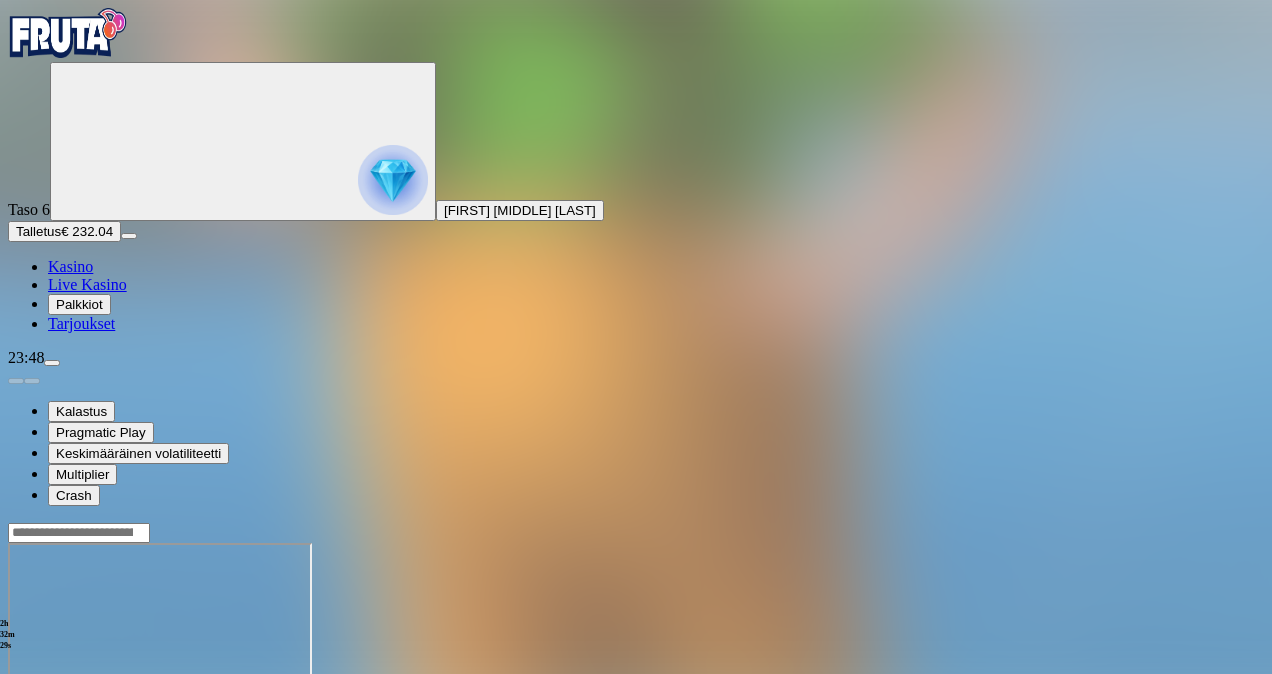 click at bounding box center (52, 363) 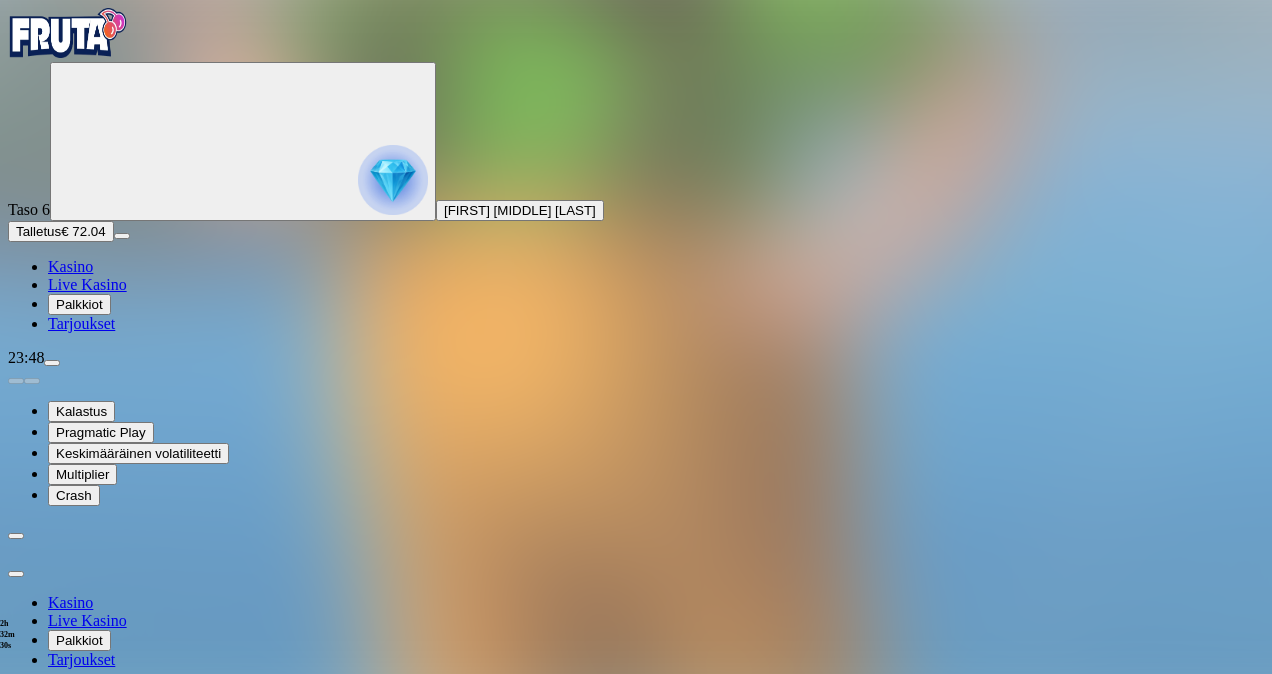 click on "Kotiutus" at bounding box center (40, 767) 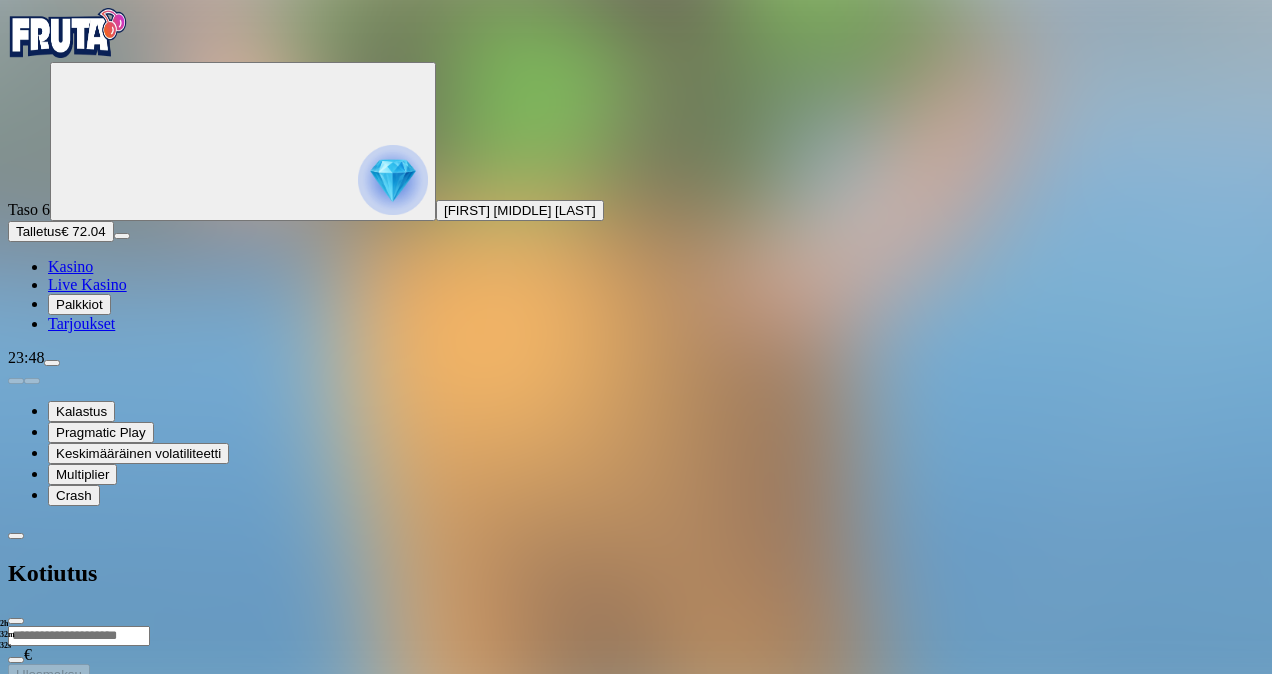 click at bounding box center [79, 636] 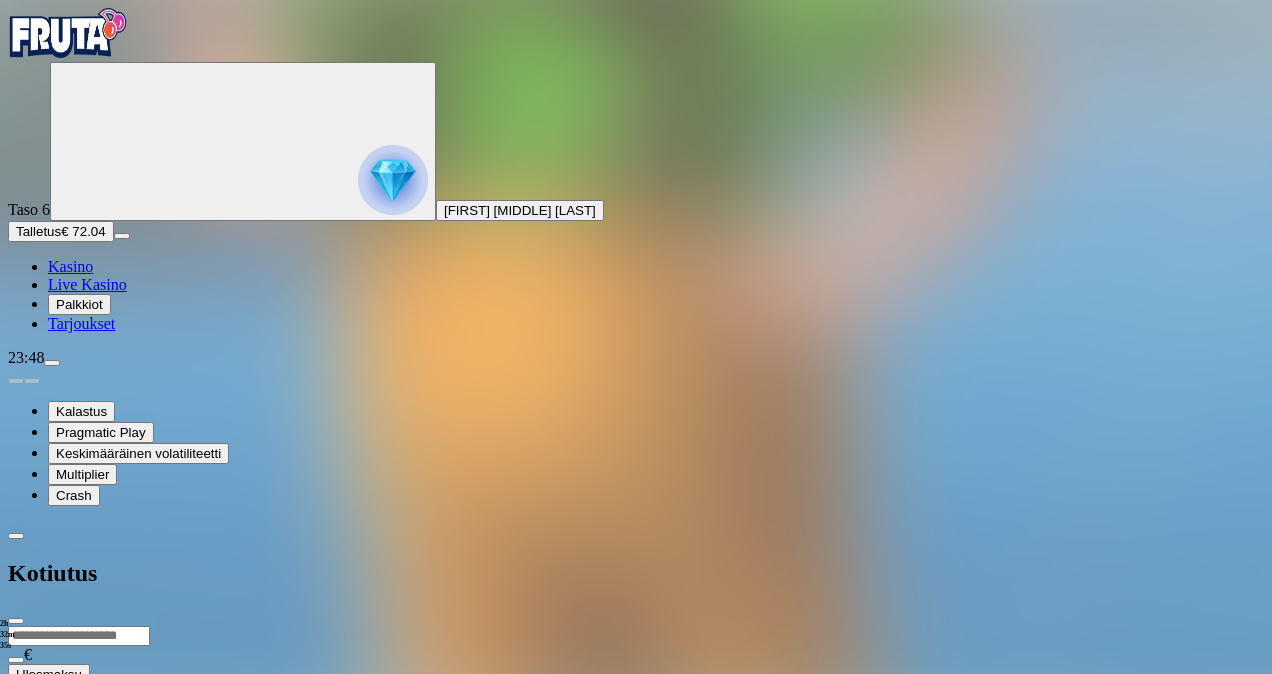 type on "**" 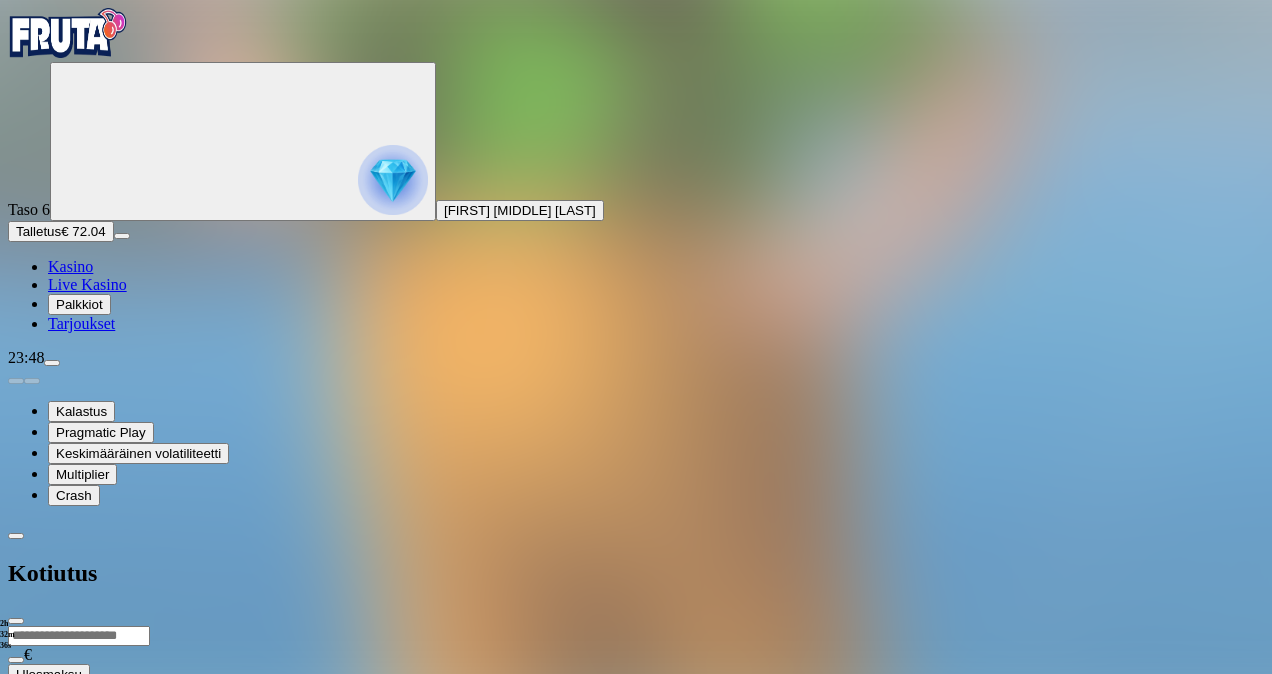 click at bounding box center [16, 621] 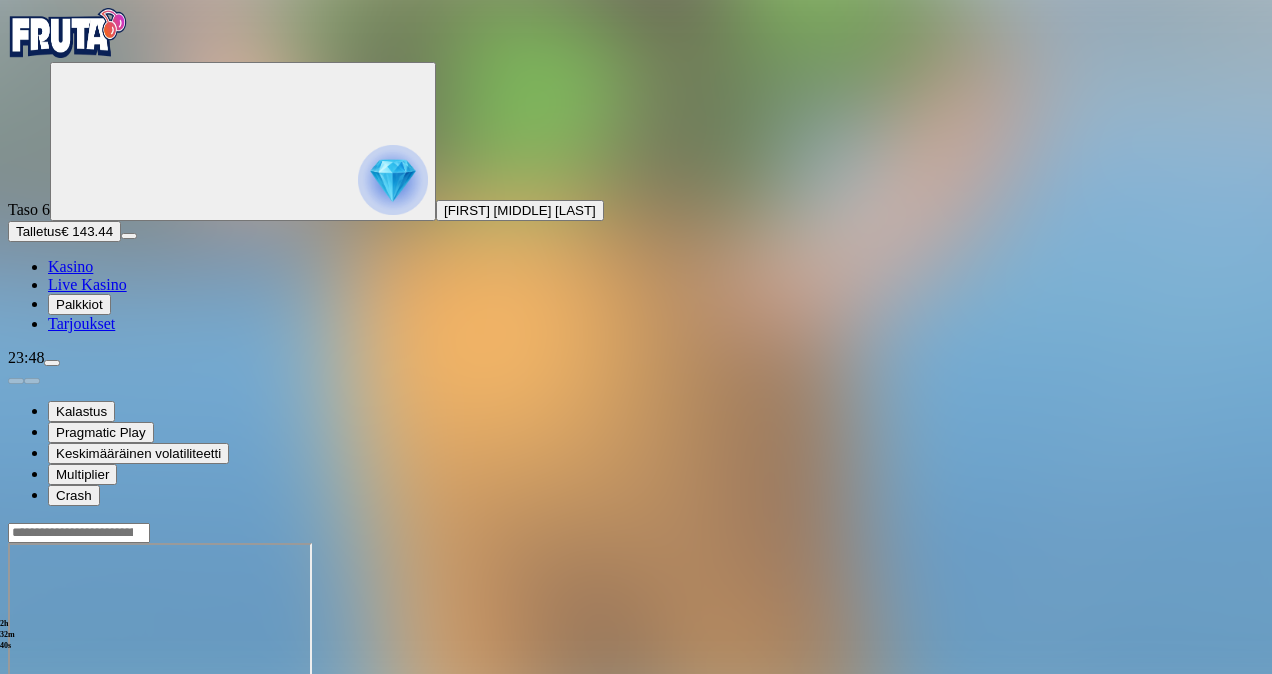 click at bounding box center (52, 363) 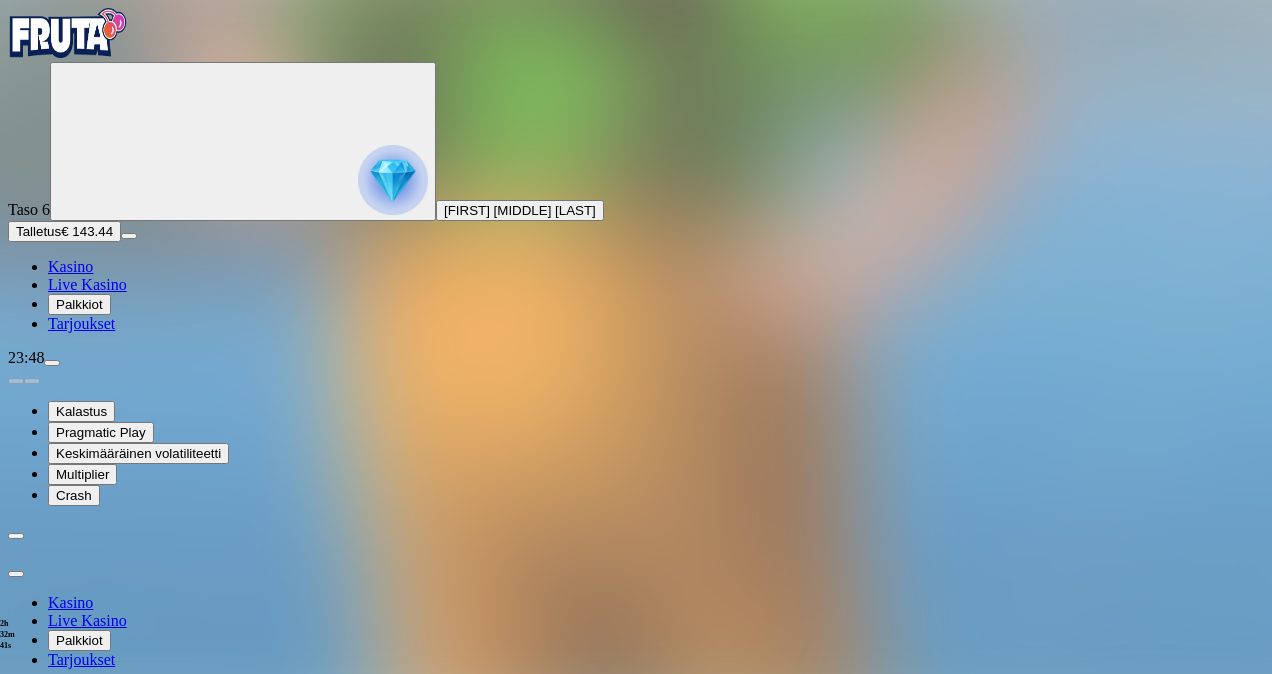 click on "Kotiutus" at bounding box center (40, 767) 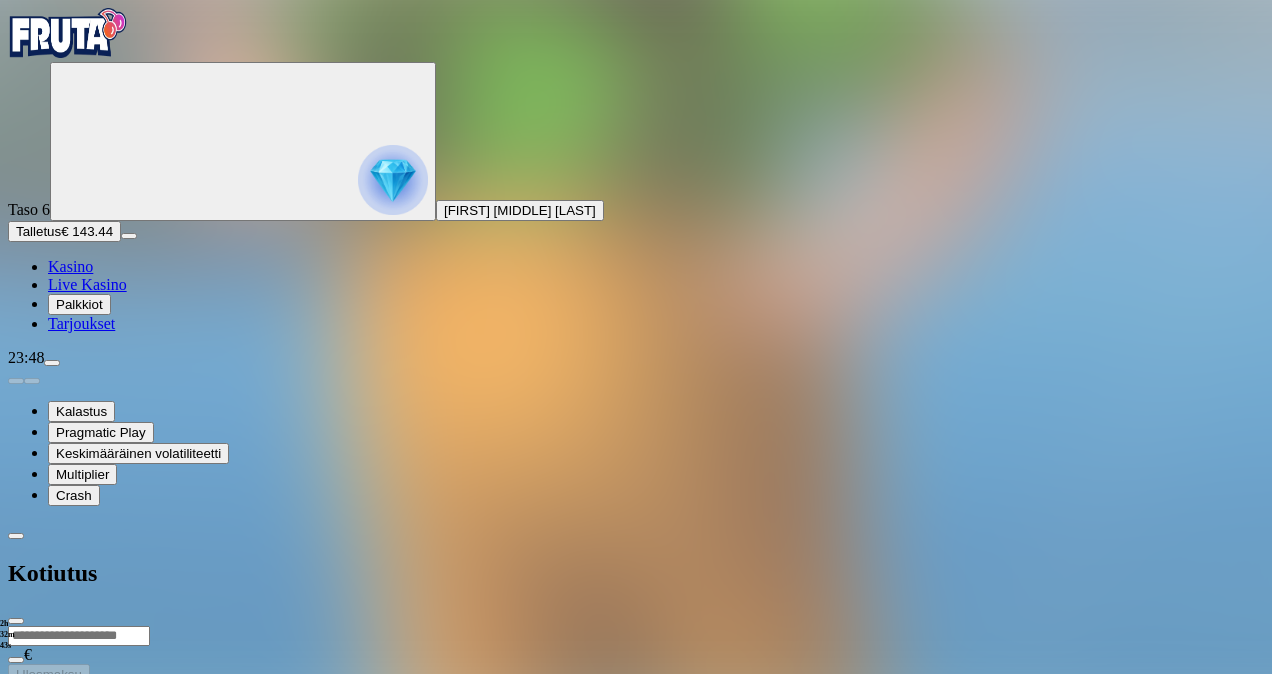click at bounding box center [79, 636] 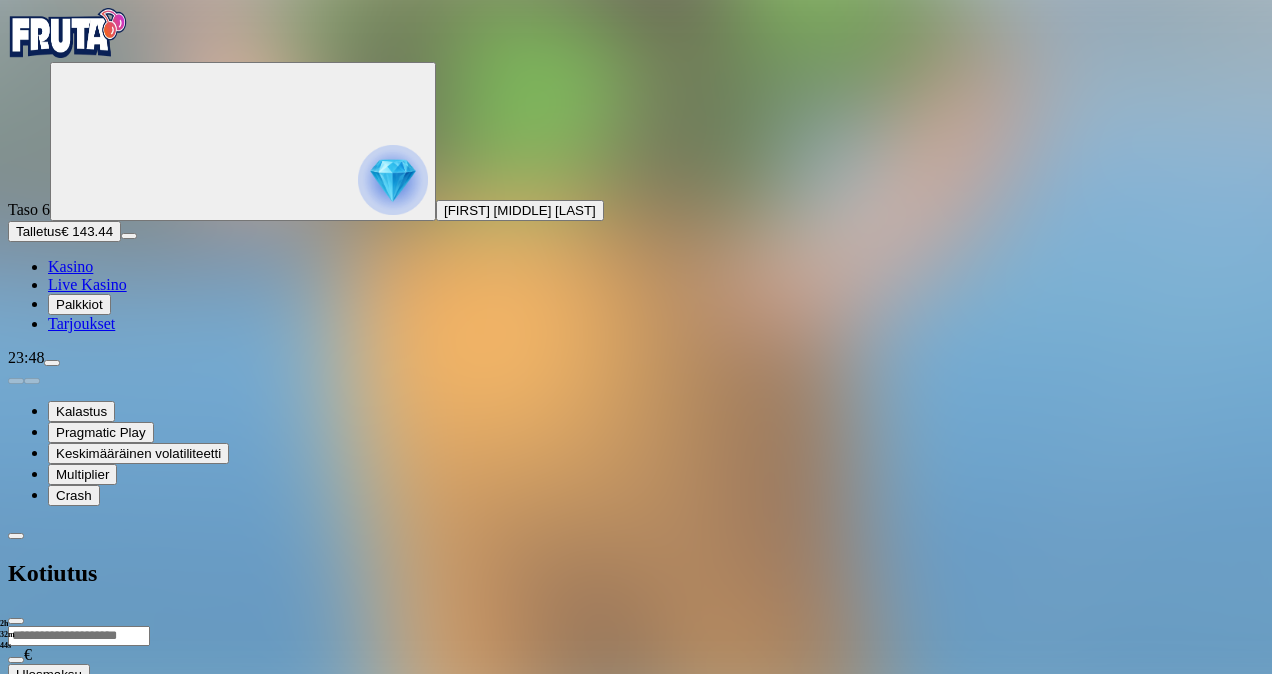 type on "**" 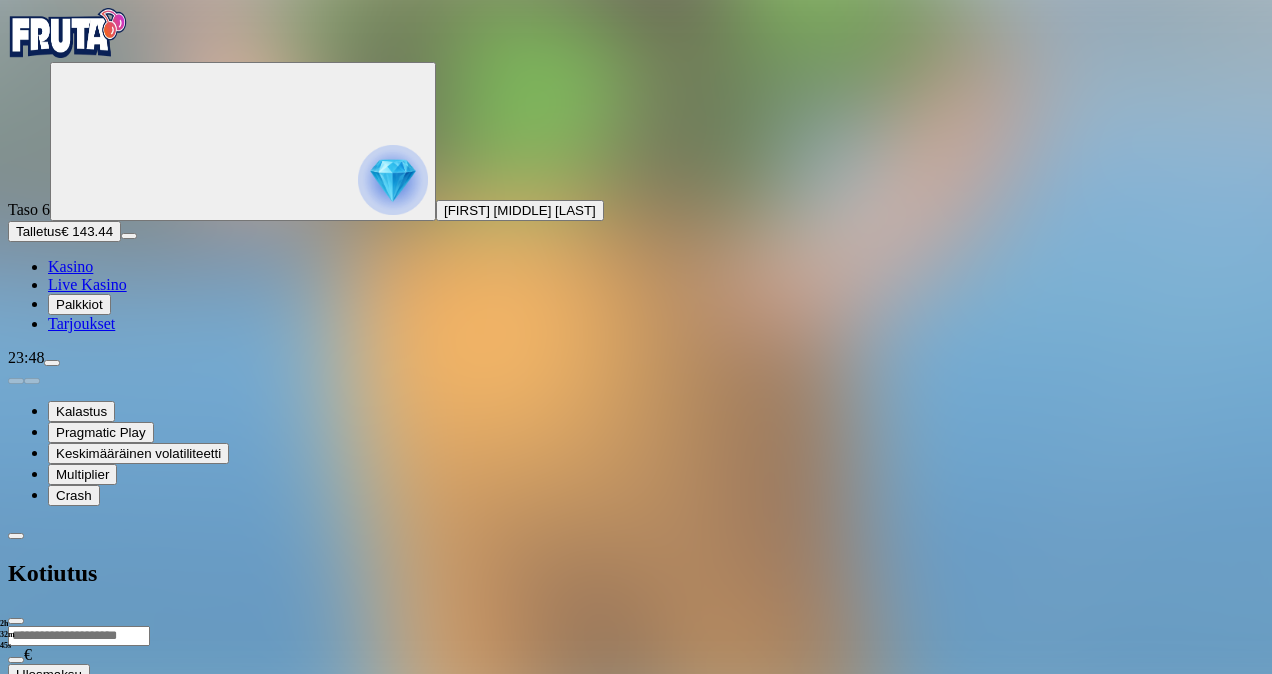 type 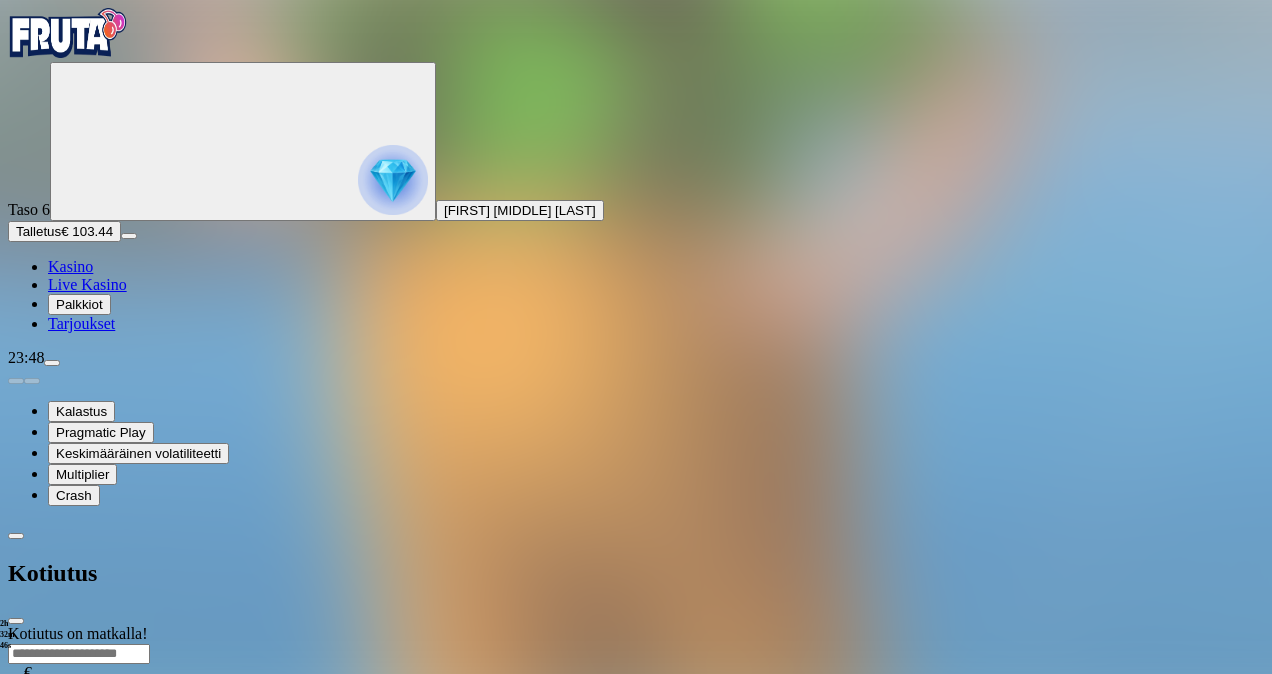 click on "Kotiutus" at bounding box center (636, 573) 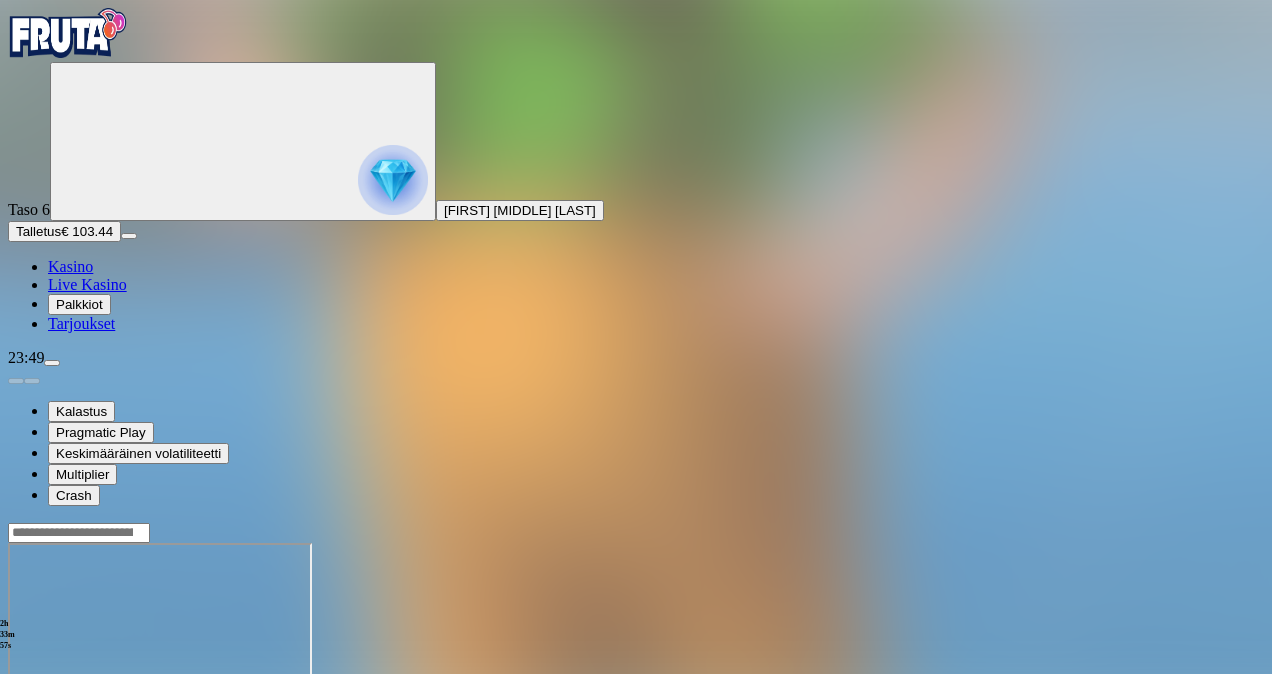 click on "Talletus" at bounding box center [38, 231] 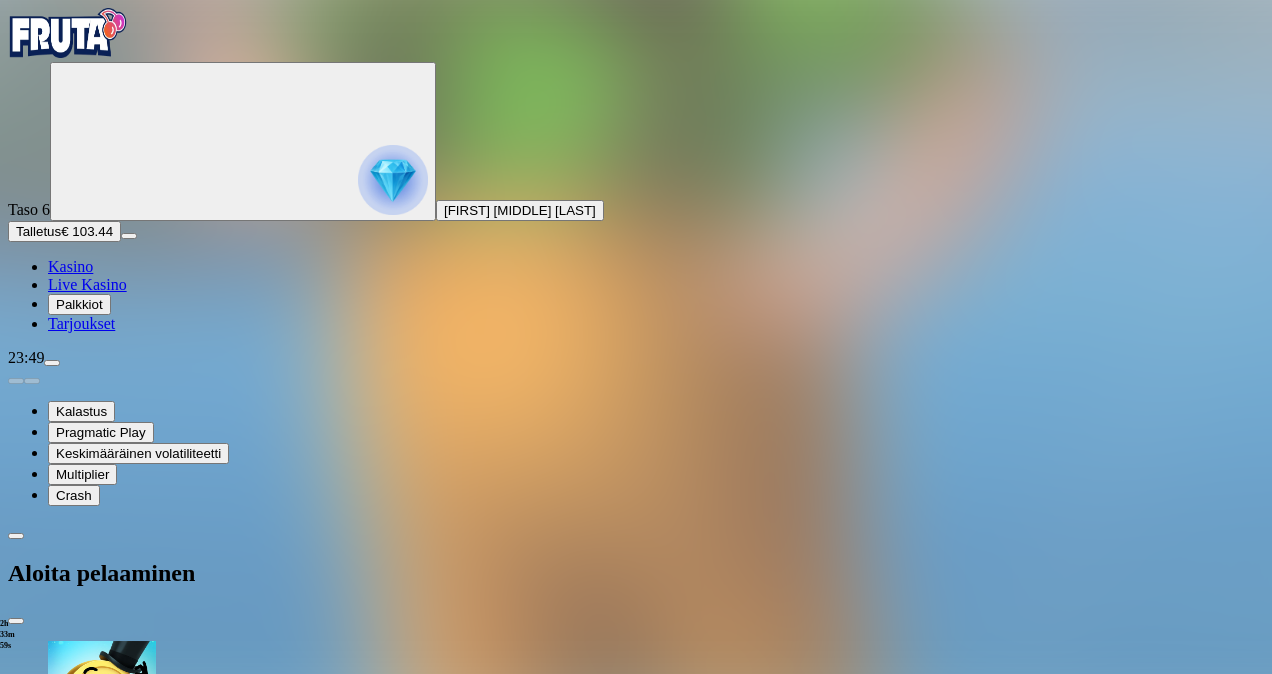 click on "€150" at bounding box center [215, 2212] 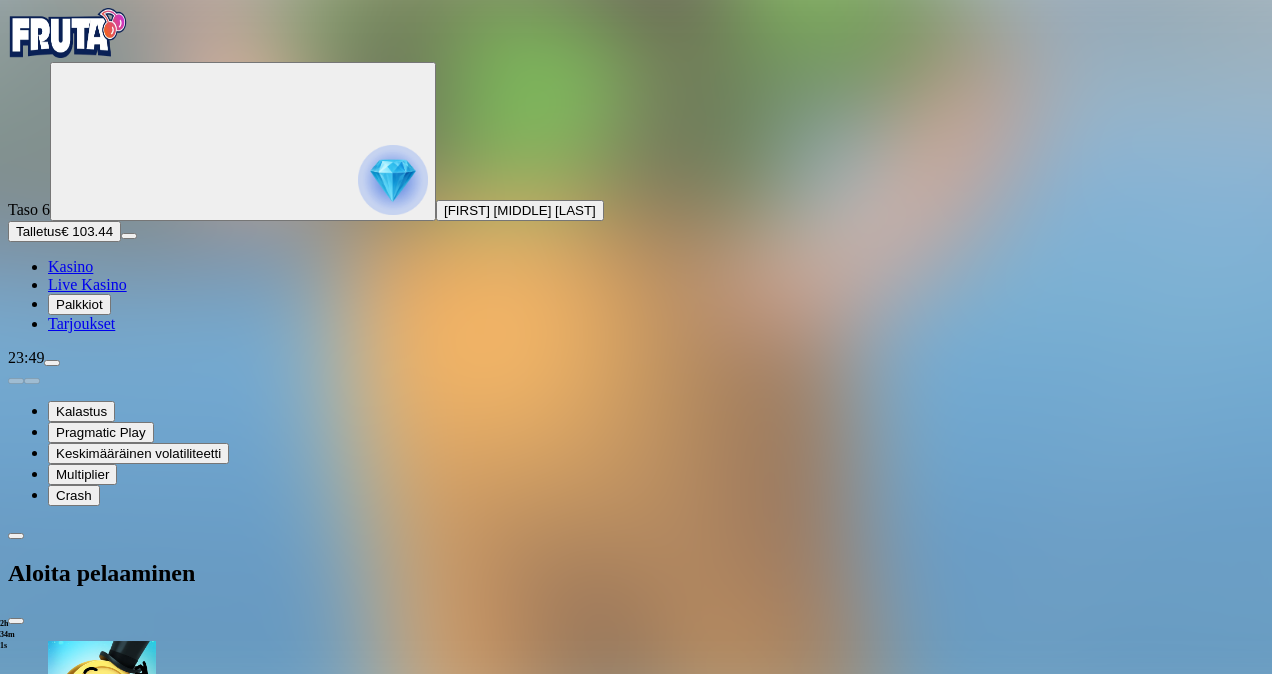 click on "TALLETA JA PELAA" at bounding box center [76, 2332] 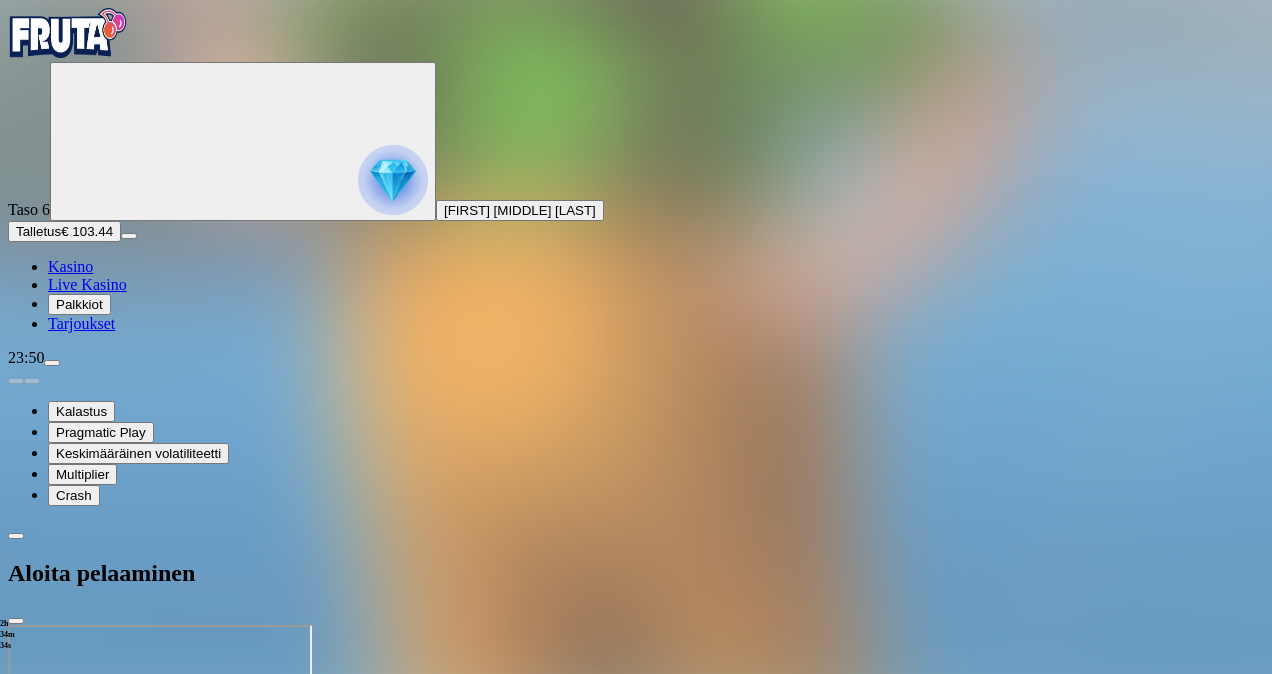 click at bounding box center [393, 180] 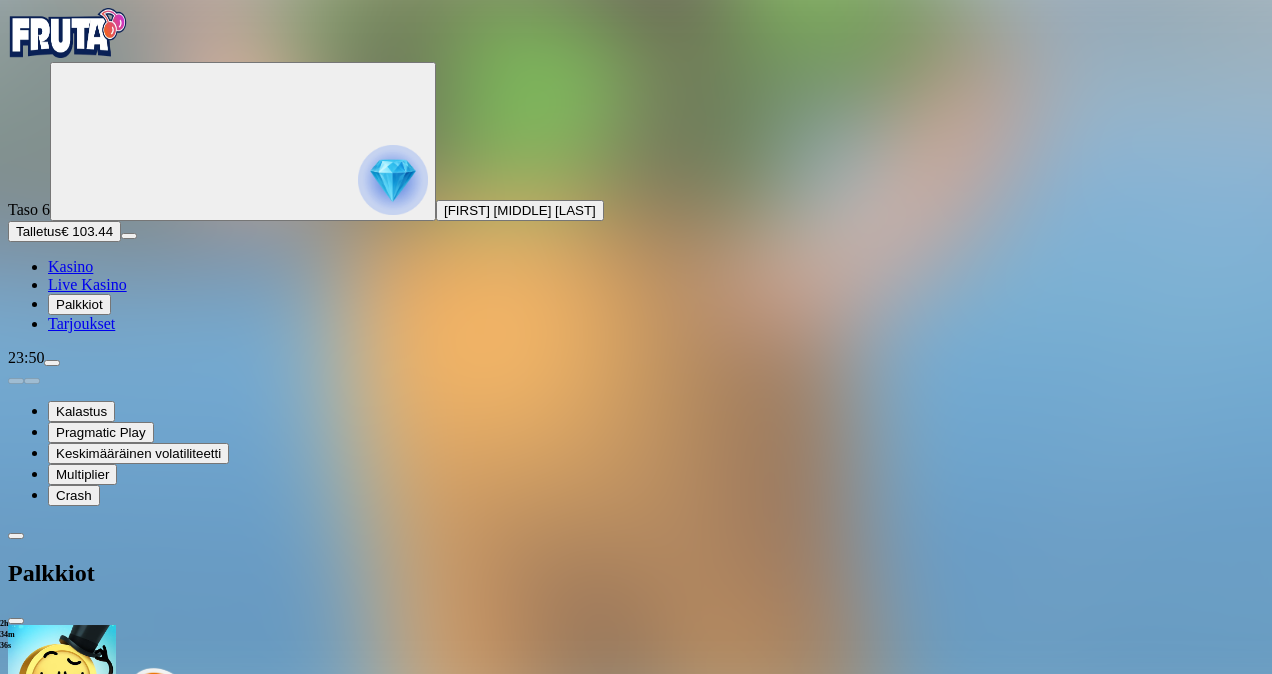 click at bounding box center [636, 35] 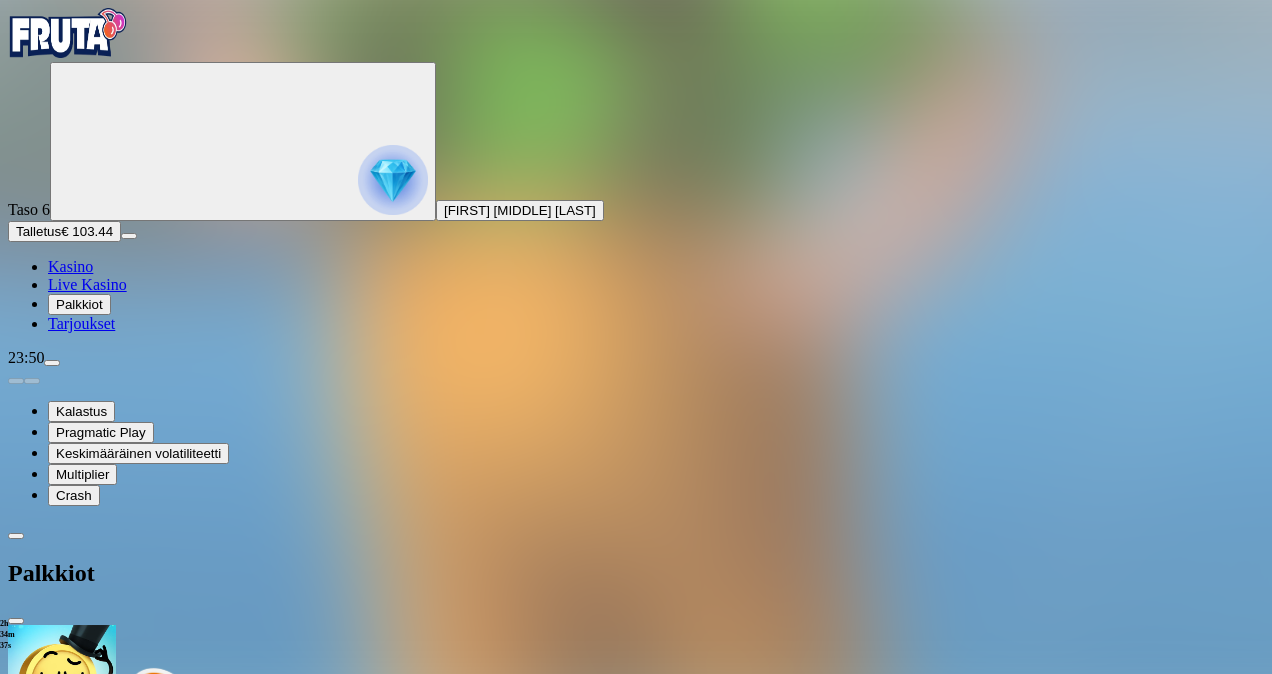 click at bounding box center (68, 33) 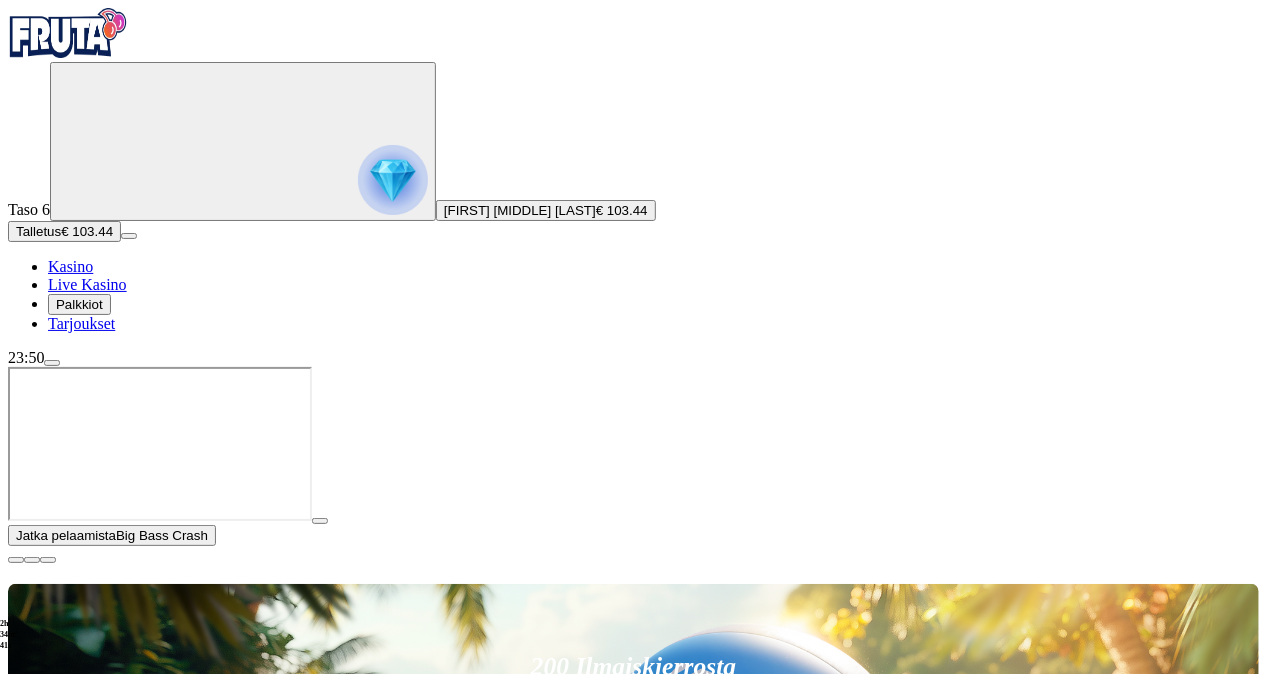 click on "Talleta ja pelaa" at bounding box center (482, 876) 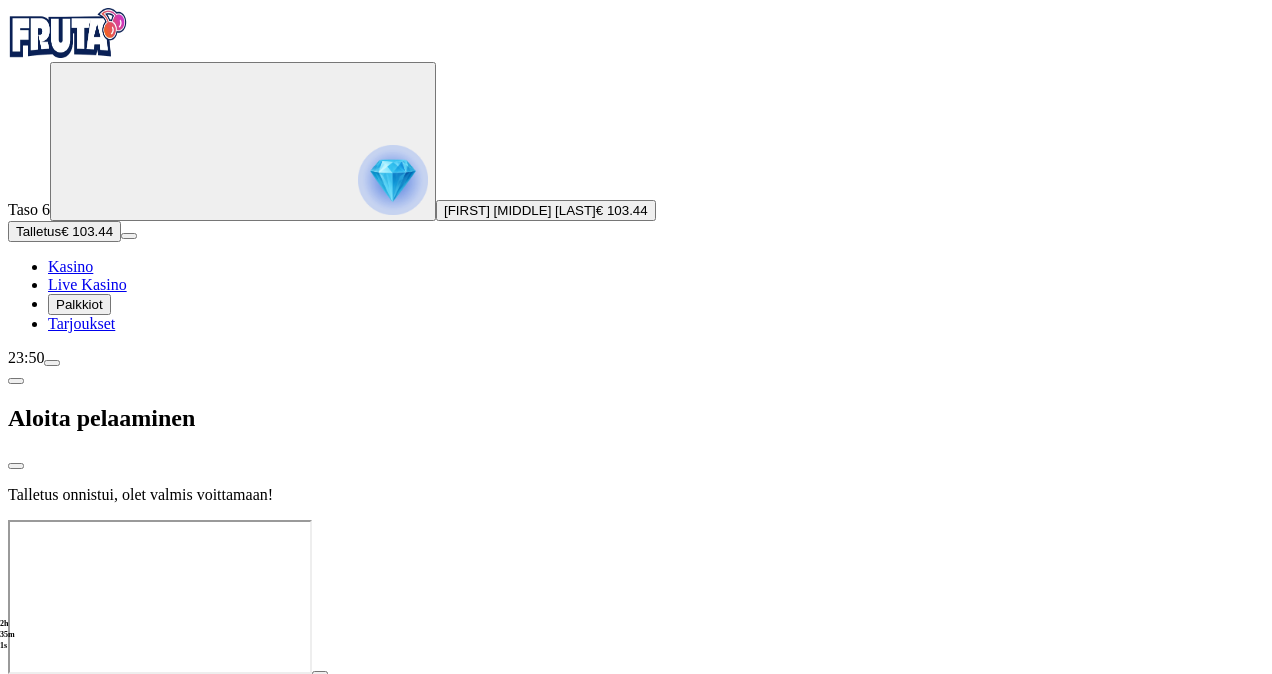 click on "Talletus onnistui, olet valmis voittamaan!" at bounding box center (636, 495) 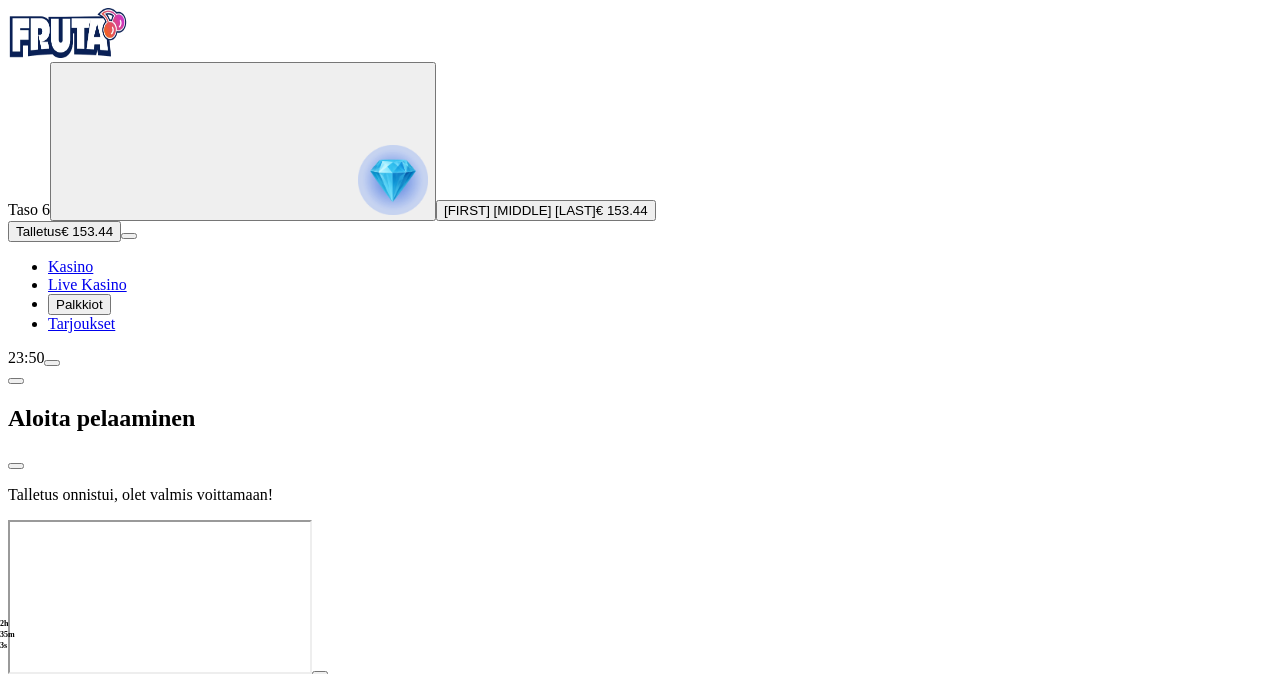 click at bounding box center (636, 520) 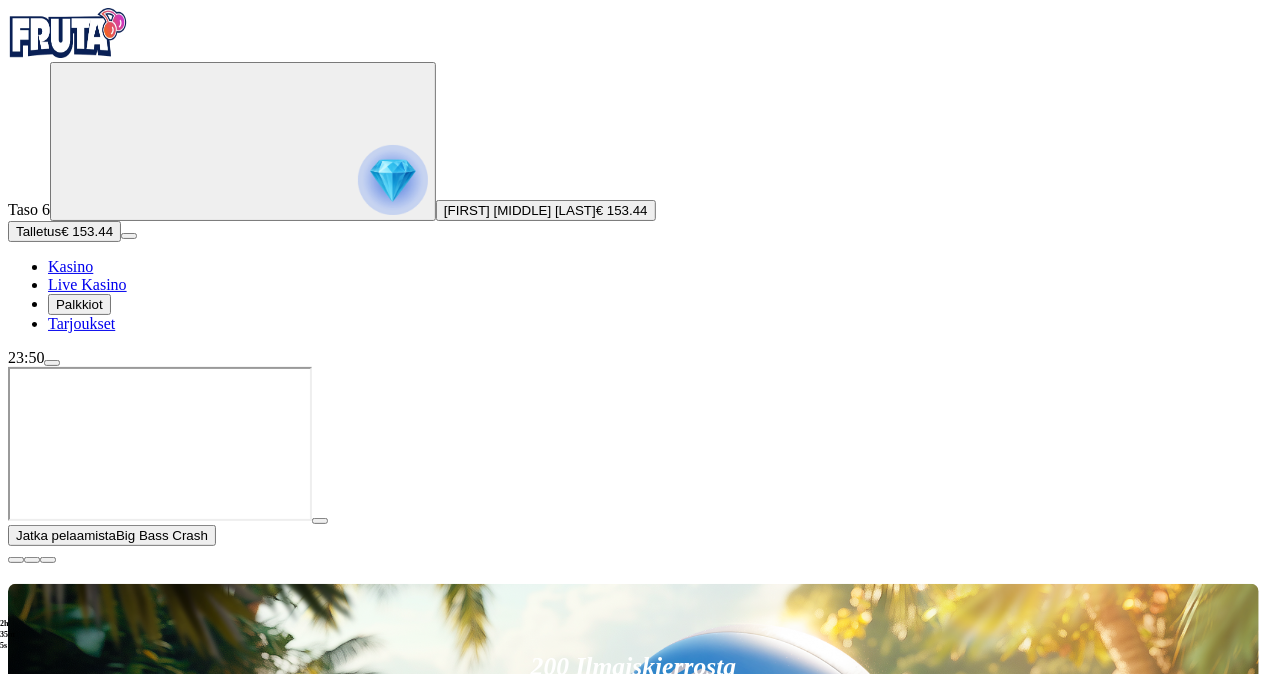 click on "Live Kasino" at bounding box center [108, 1091] 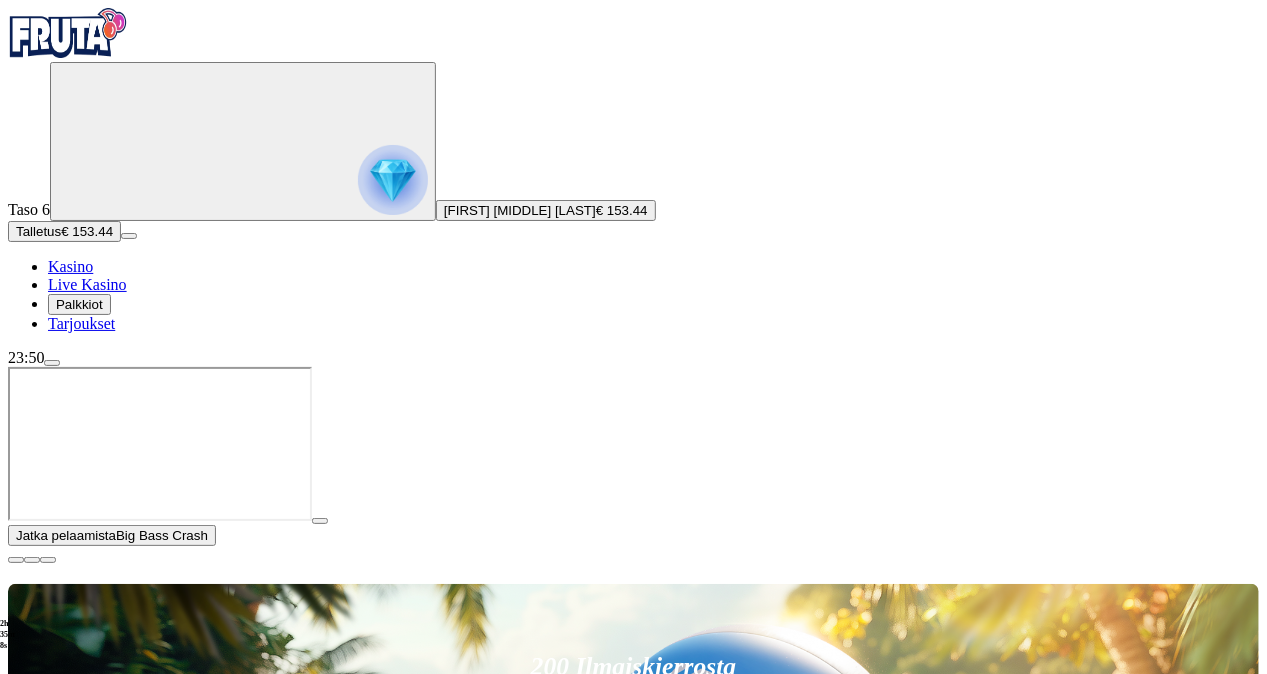click on "Pelaa nyt" at bounding box center [77, 1310] 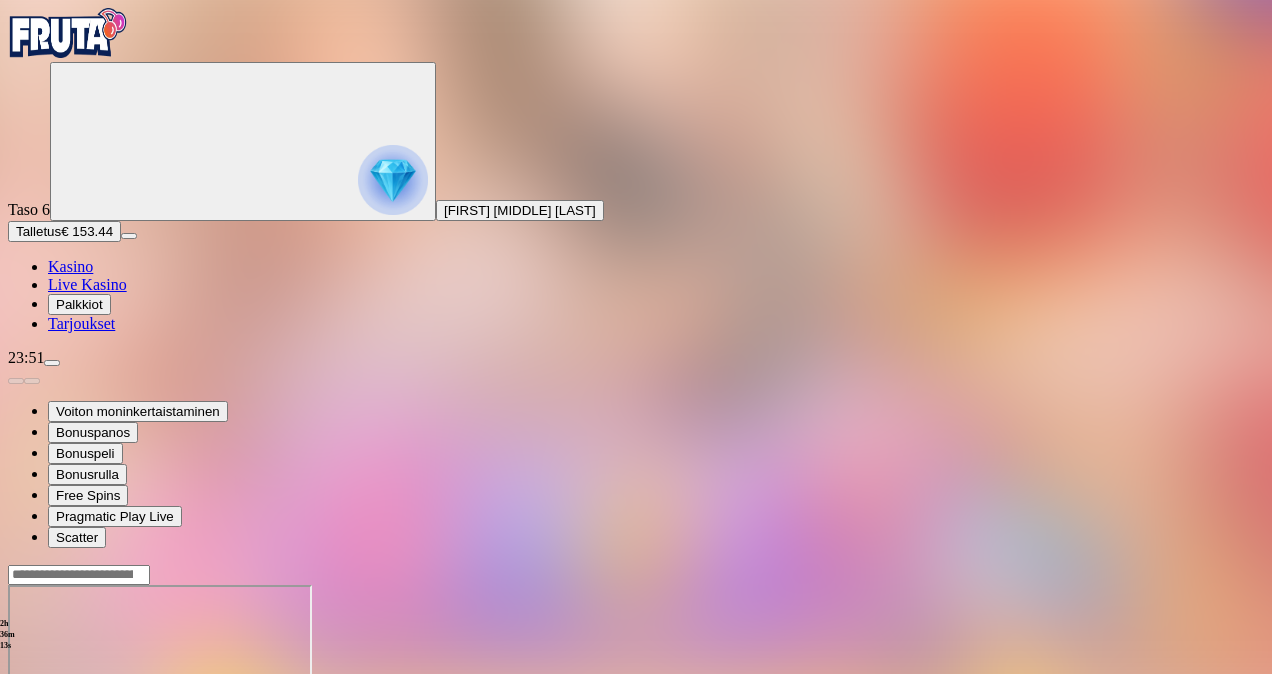 click on "Live Kasino" at bounding box center (87, 284) 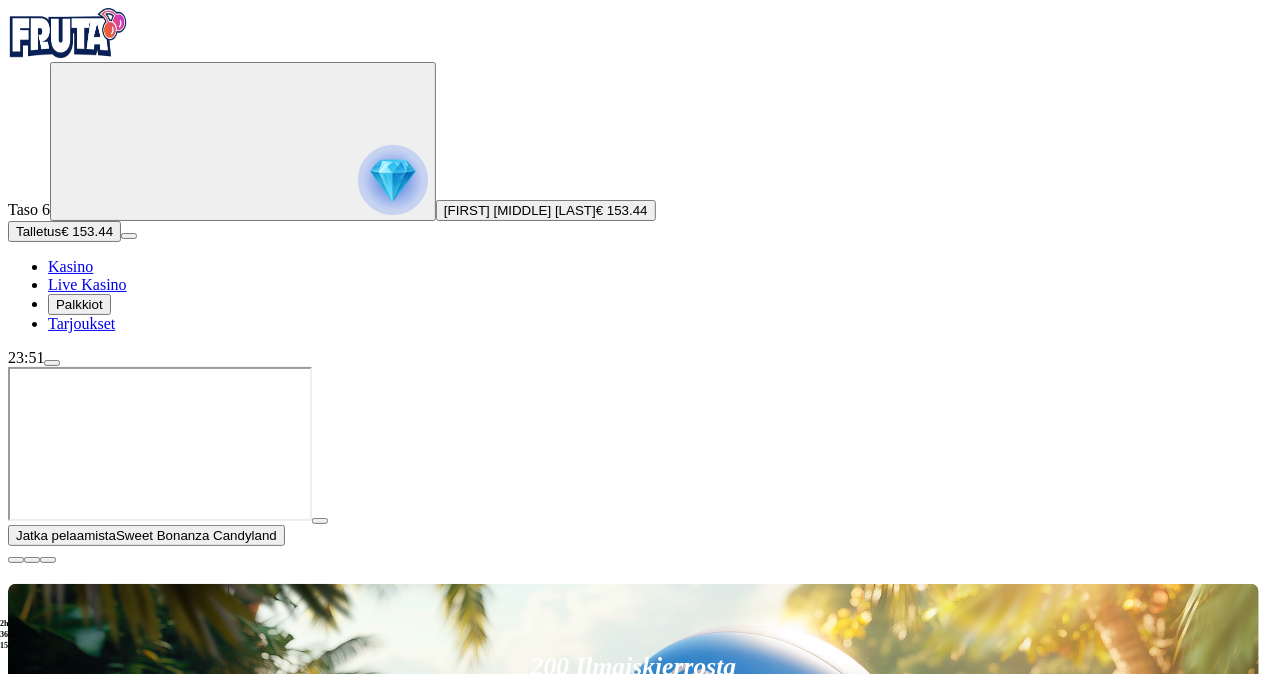 click on "Pelaa nyt" at bounding box center [77, 1596] 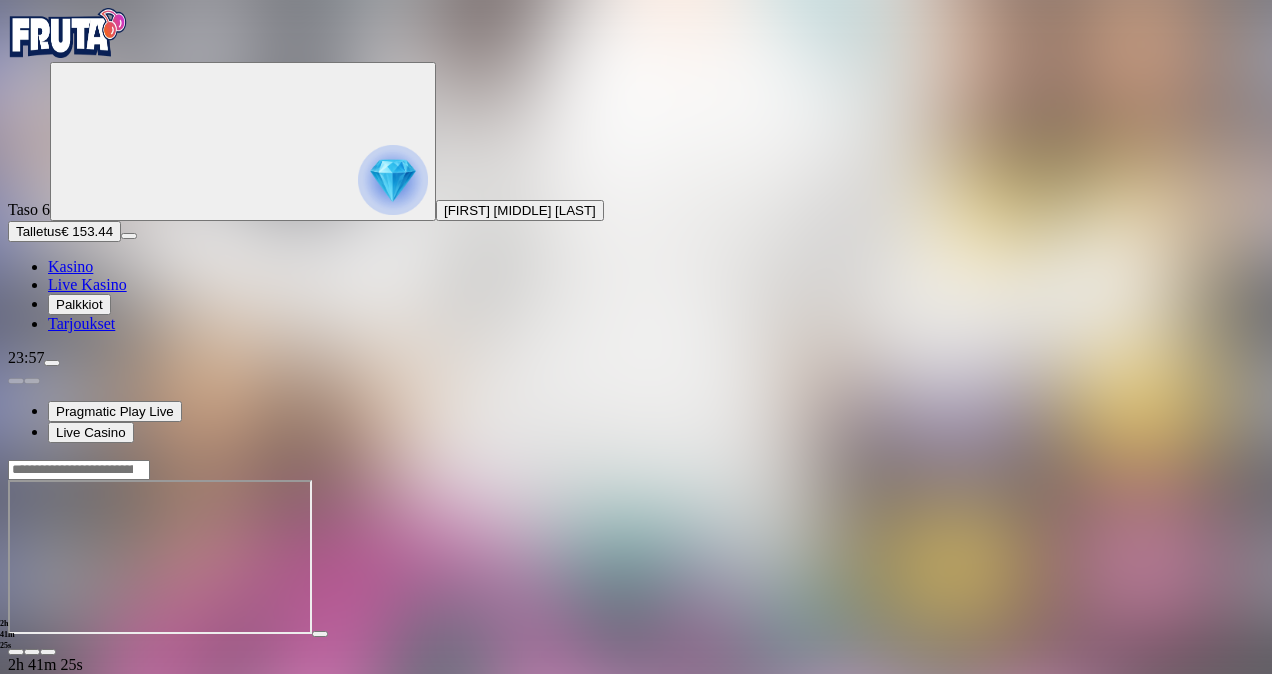 click on "Talletus € 153.44" at bounding box center (64, 231) 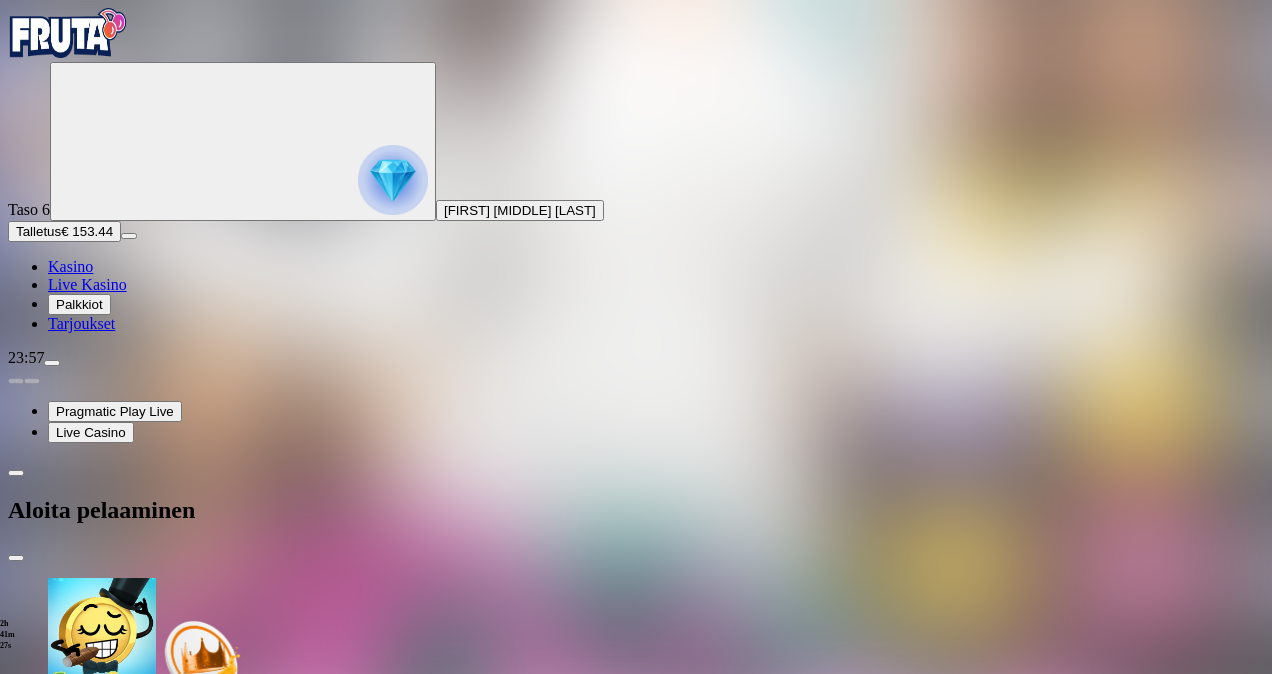 click on "€250" at bounding box center (215, 2194) 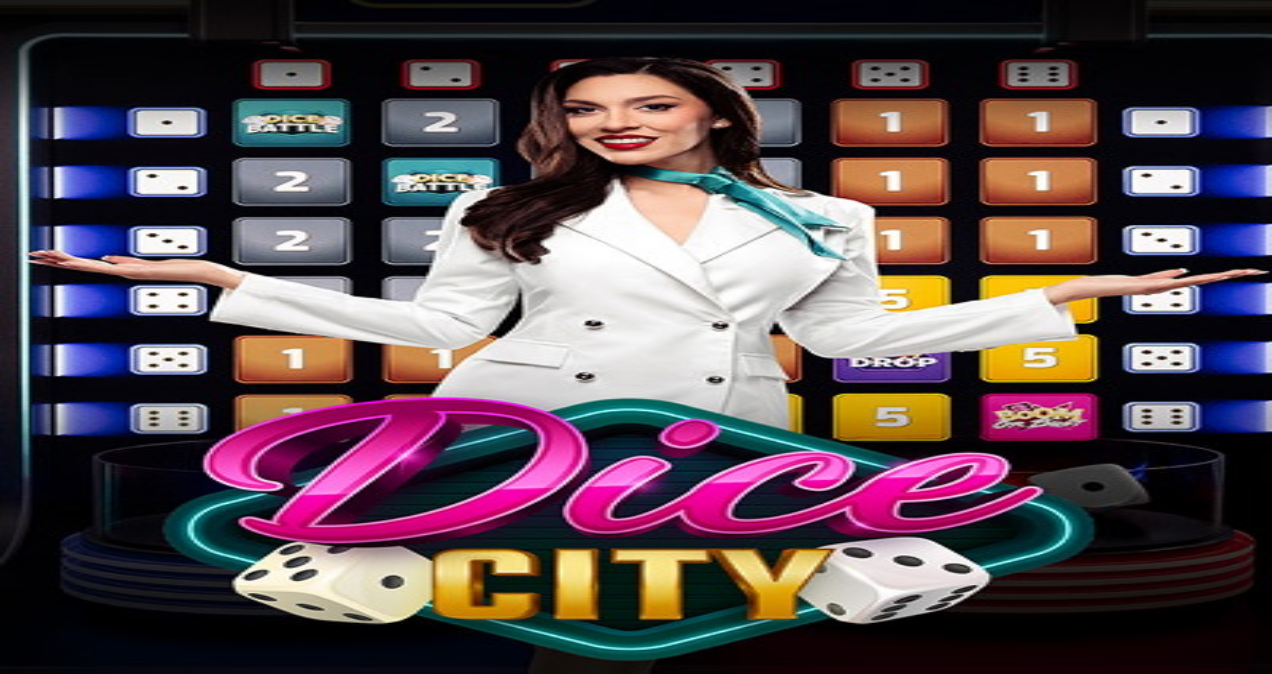 scroll, scrollTop: 0, scrollLeft: 0, axis: both 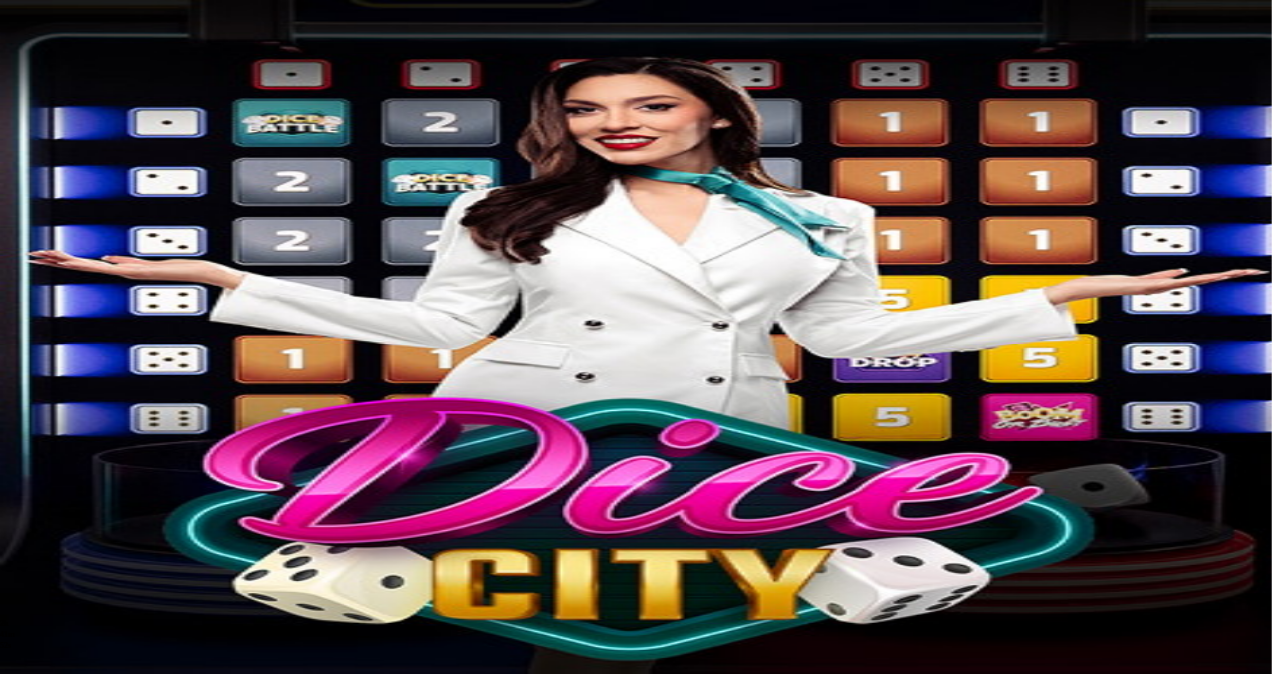 click at bounding box center (16, 558) 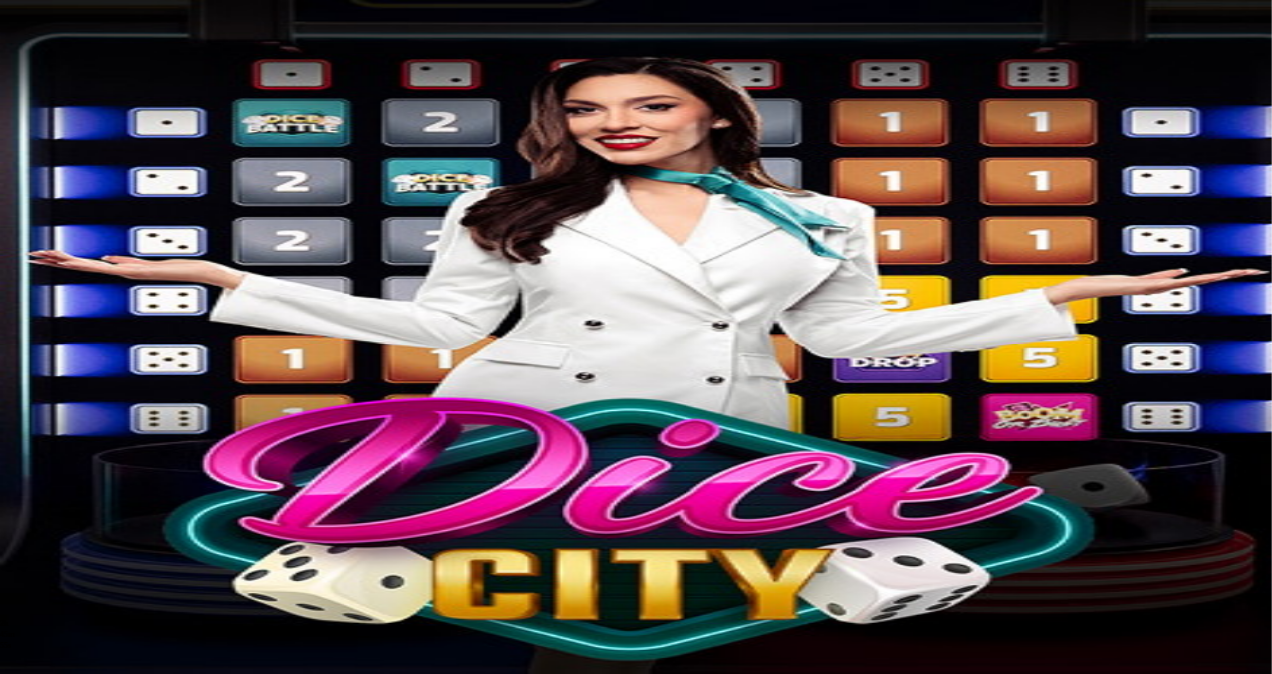 click on "Live Kasino" at bounding box center [87, 284] 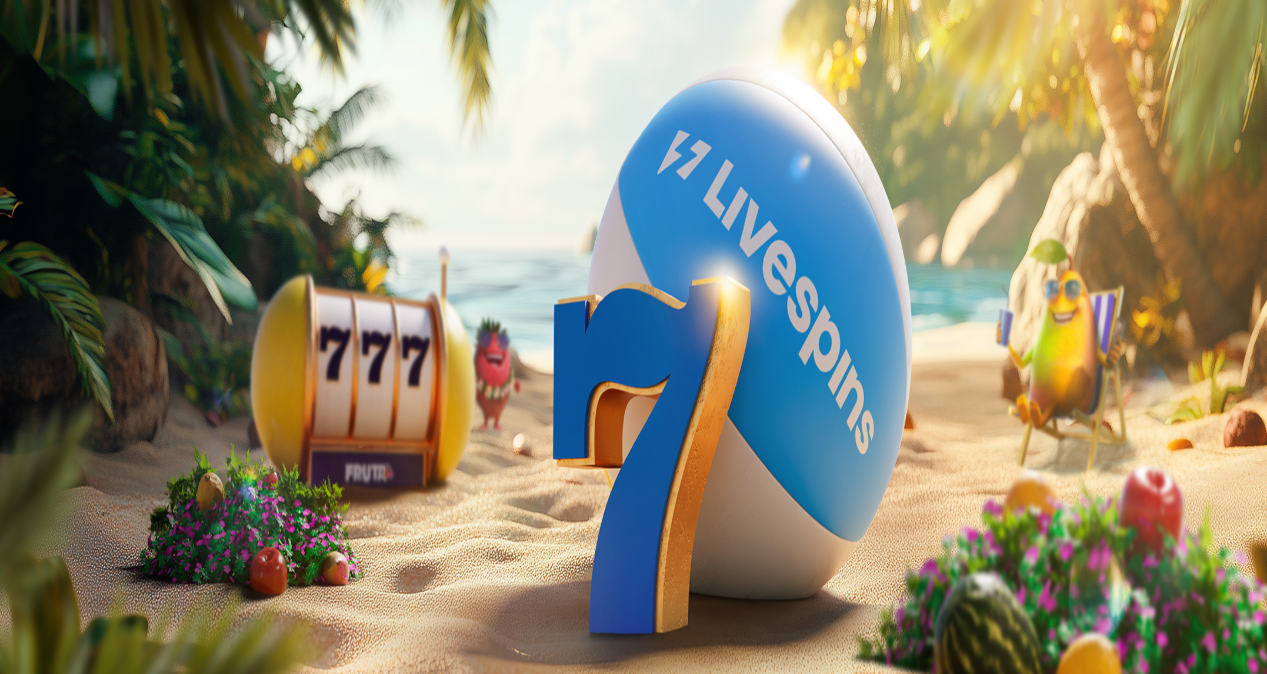 scroll, scrollTop: 0, scrollLeft: 0, axis: both 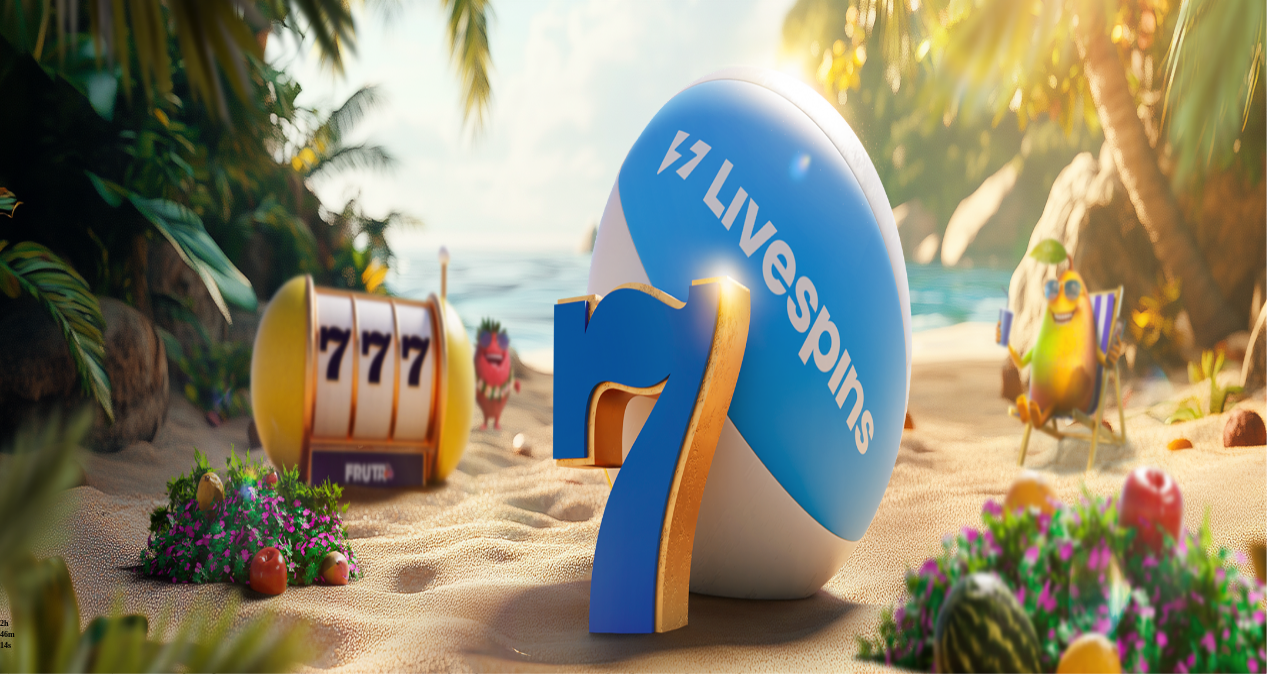 click on "Talletus" at bounding box center [38, 231] 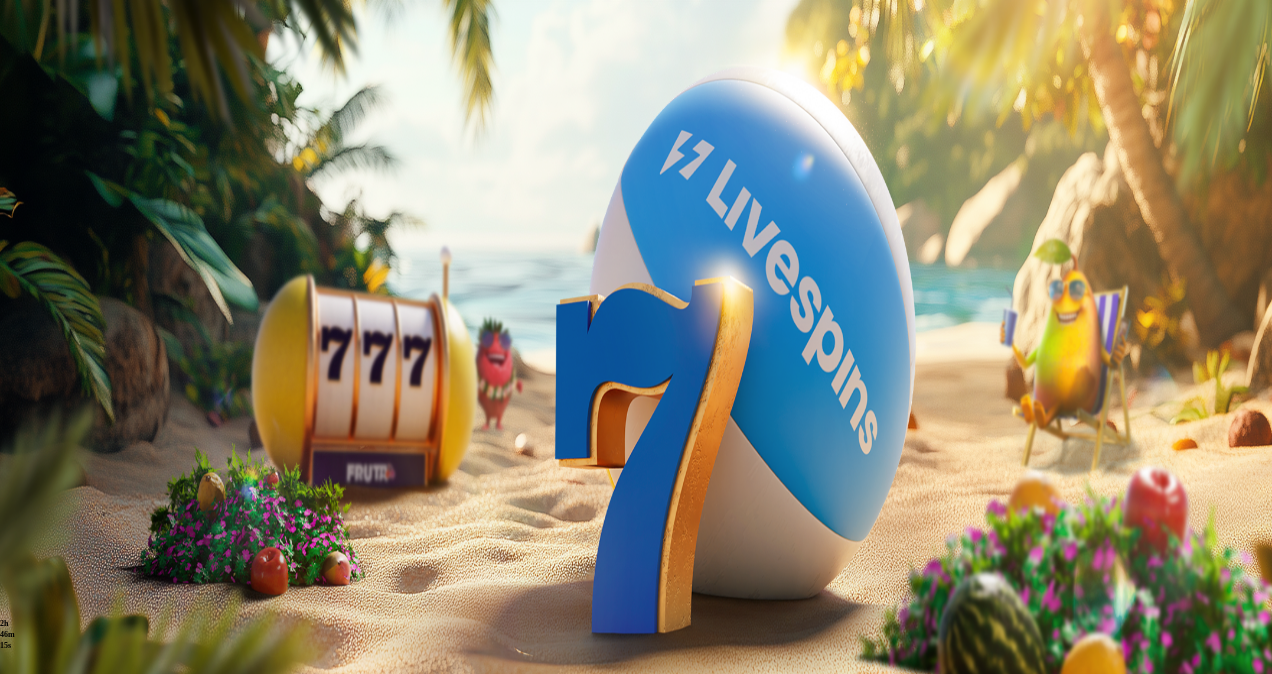 click on "€250" at bounding box center (215, 2102) 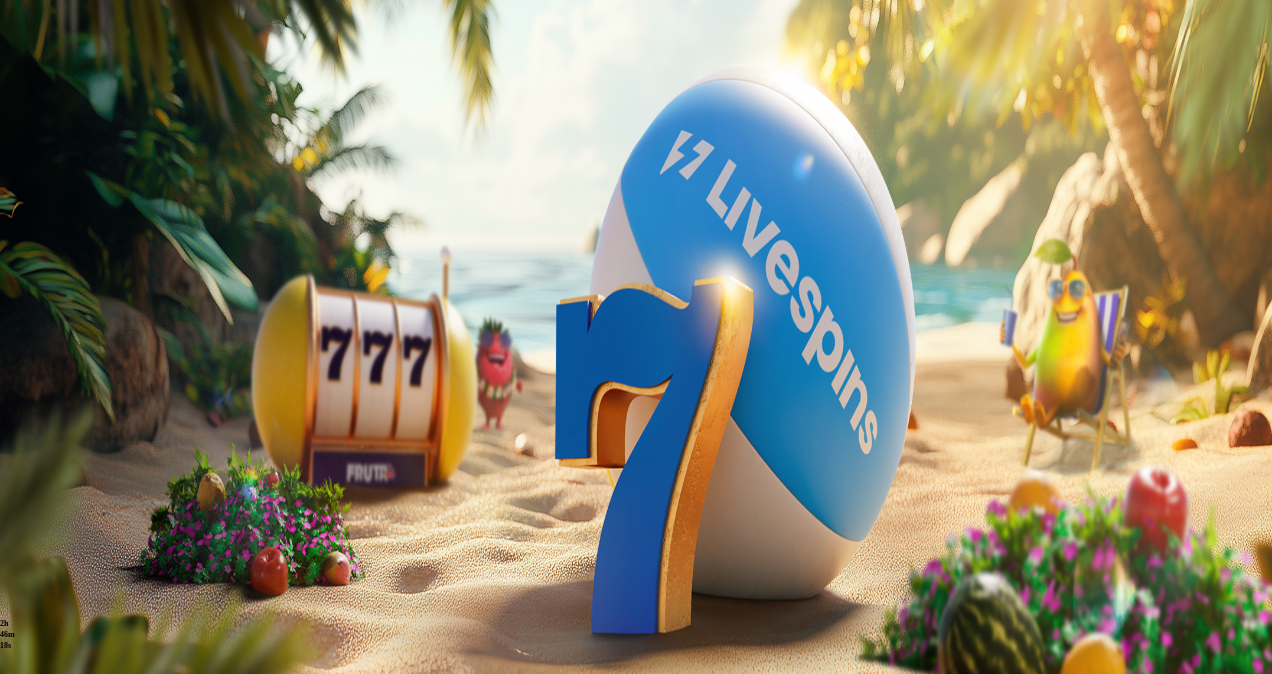click on "***" at bounding box center (79, 2139) 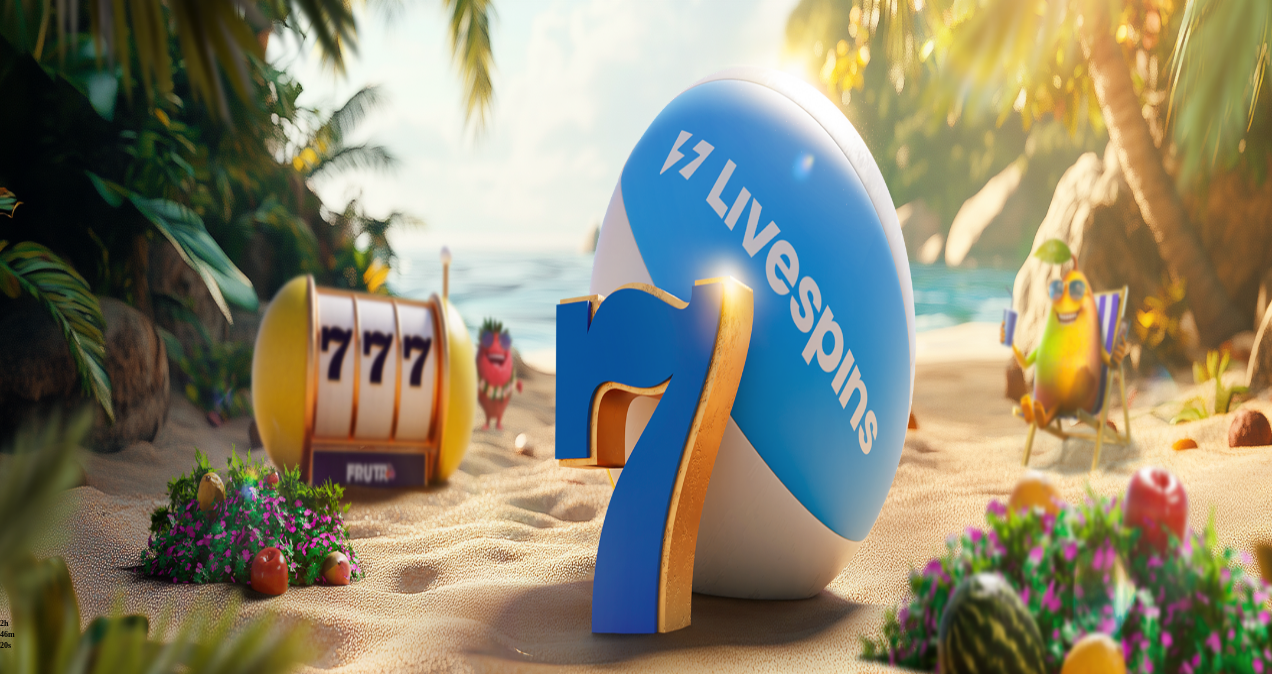 click on "***" at bounding box center (79, 2139) 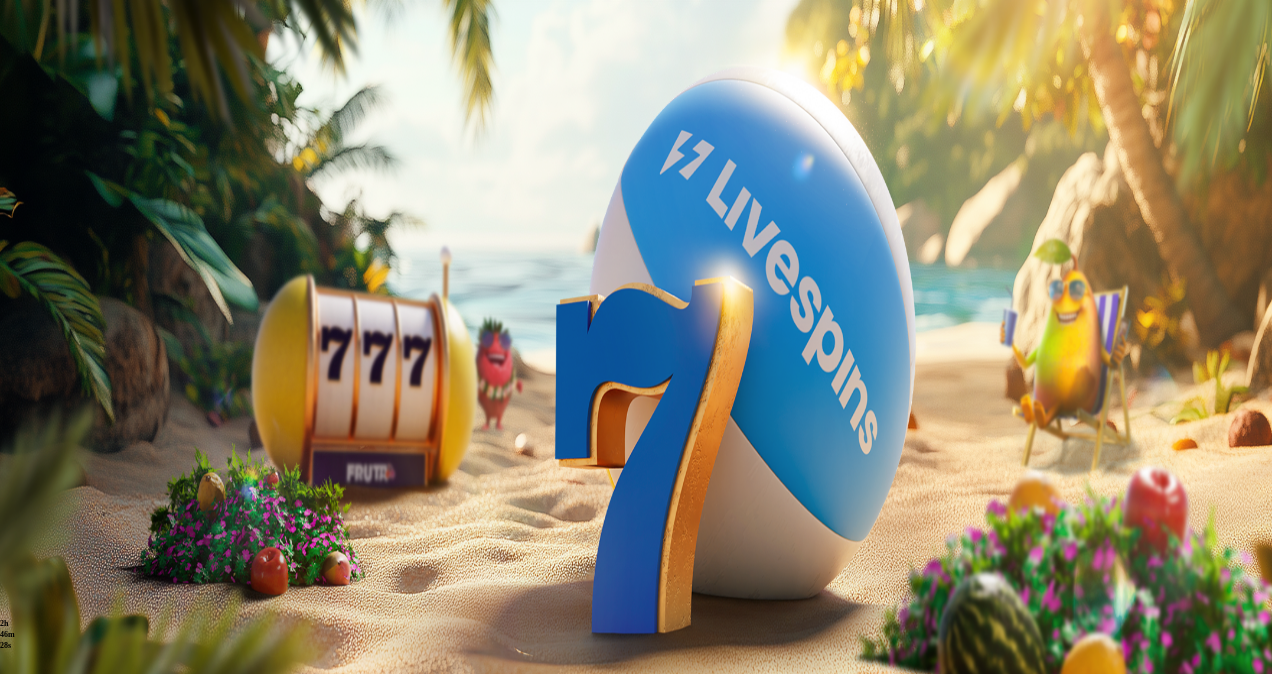 drag, startPoint x: 297, startPoint y: 432, endPoint x: 224, endPoint y: 423, distance: 73.552704 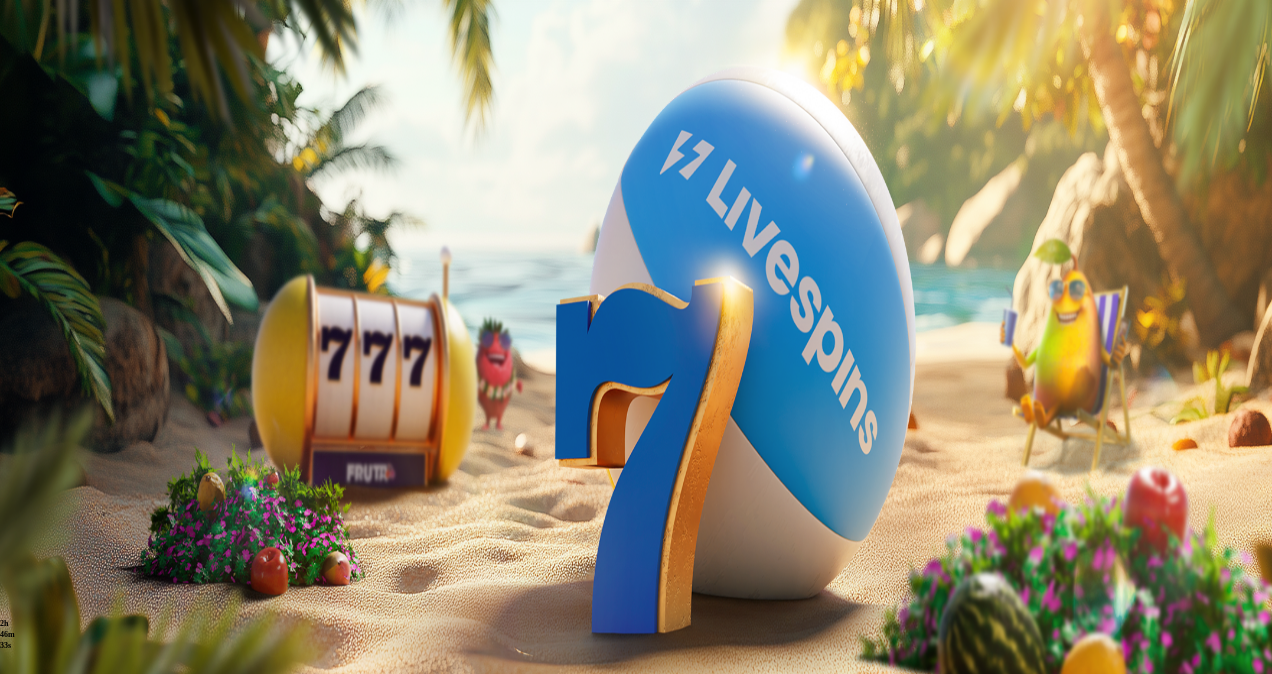 type on "***" 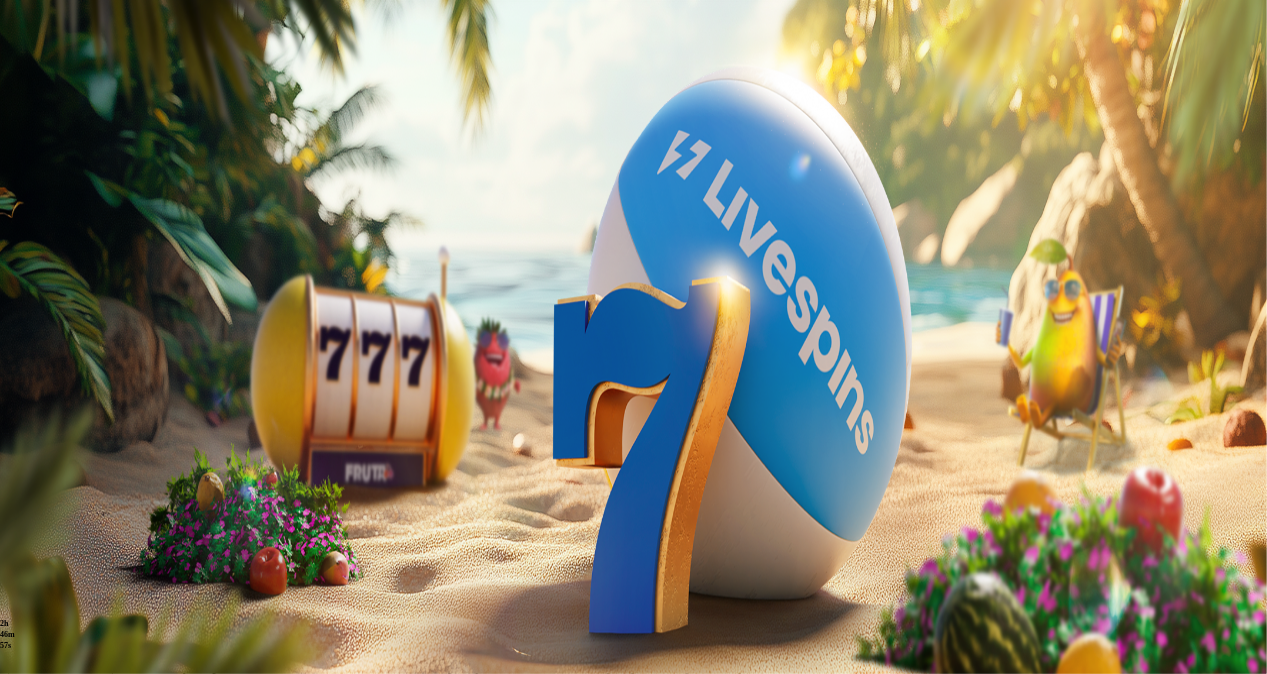 click on "Pelaa nyt" at bounding box center [77, 1261] 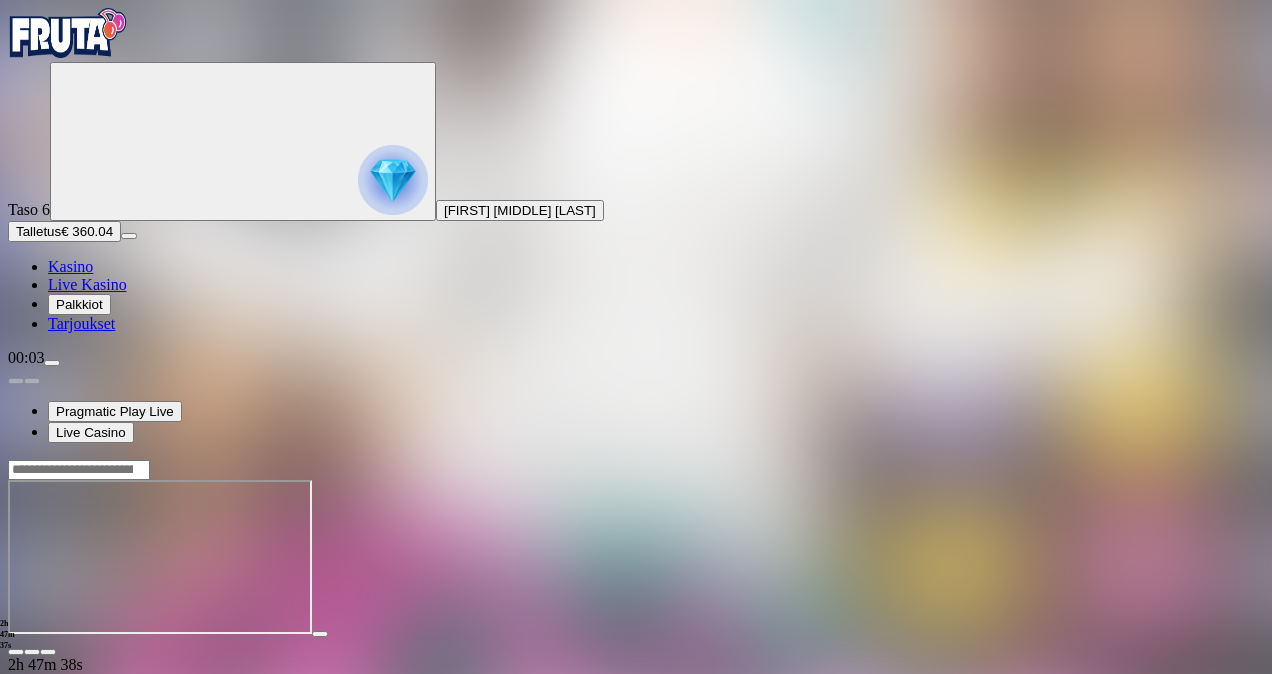 click on "Live Kasino" at bounding box center (87, 284) 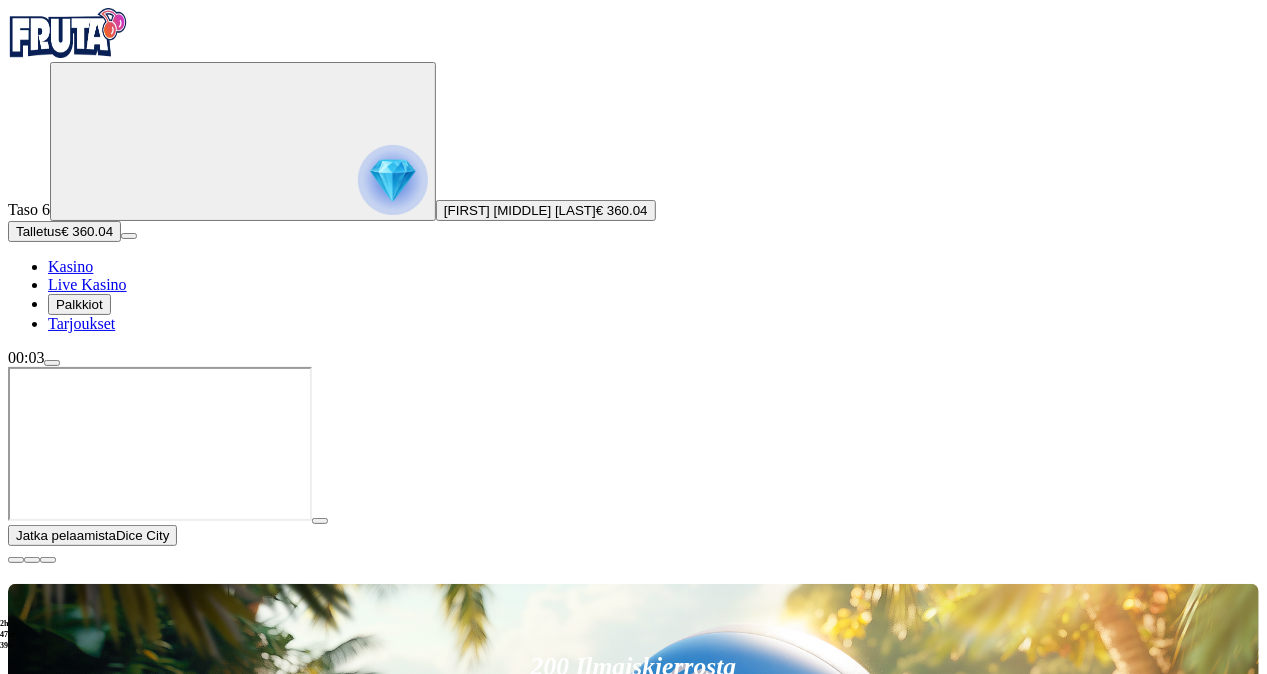 click on "Pelaa nyt" at bounding box center [77, 1310] 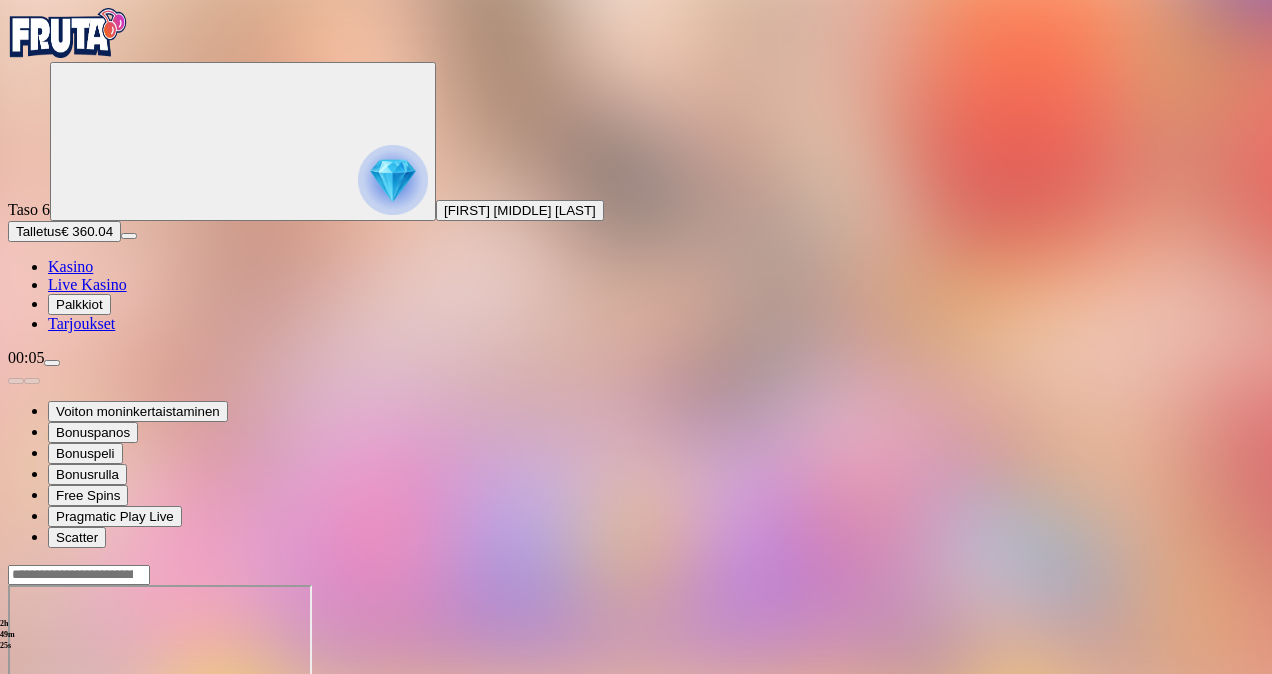 click on "Talletus" at bounding box center [38, 231] 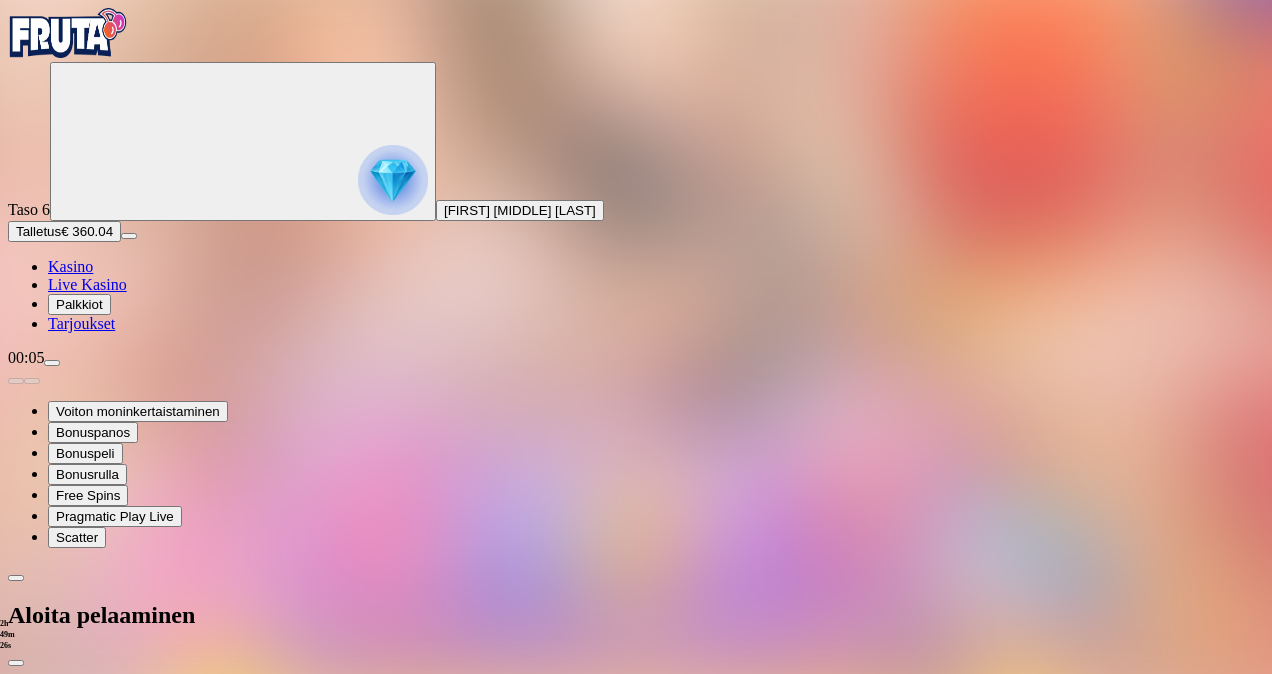 click on "€250" at bounding box center [215, 2299] 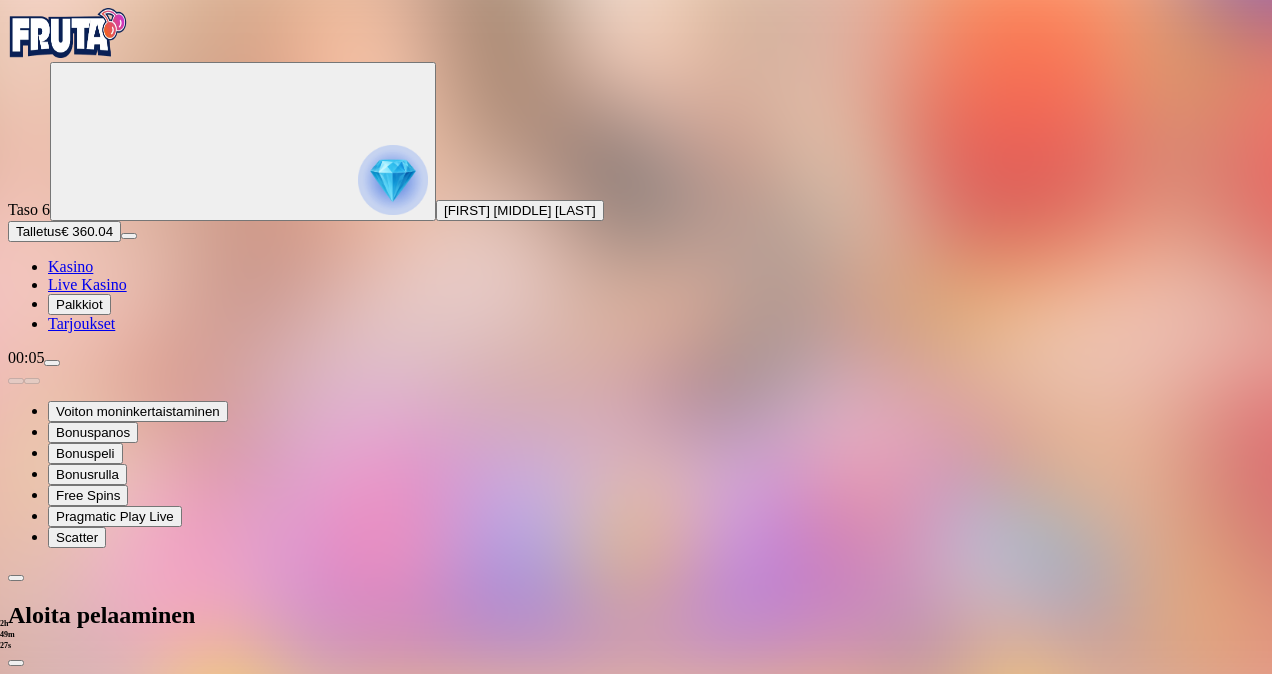 click on "***" at bounding box center [79, 2336] 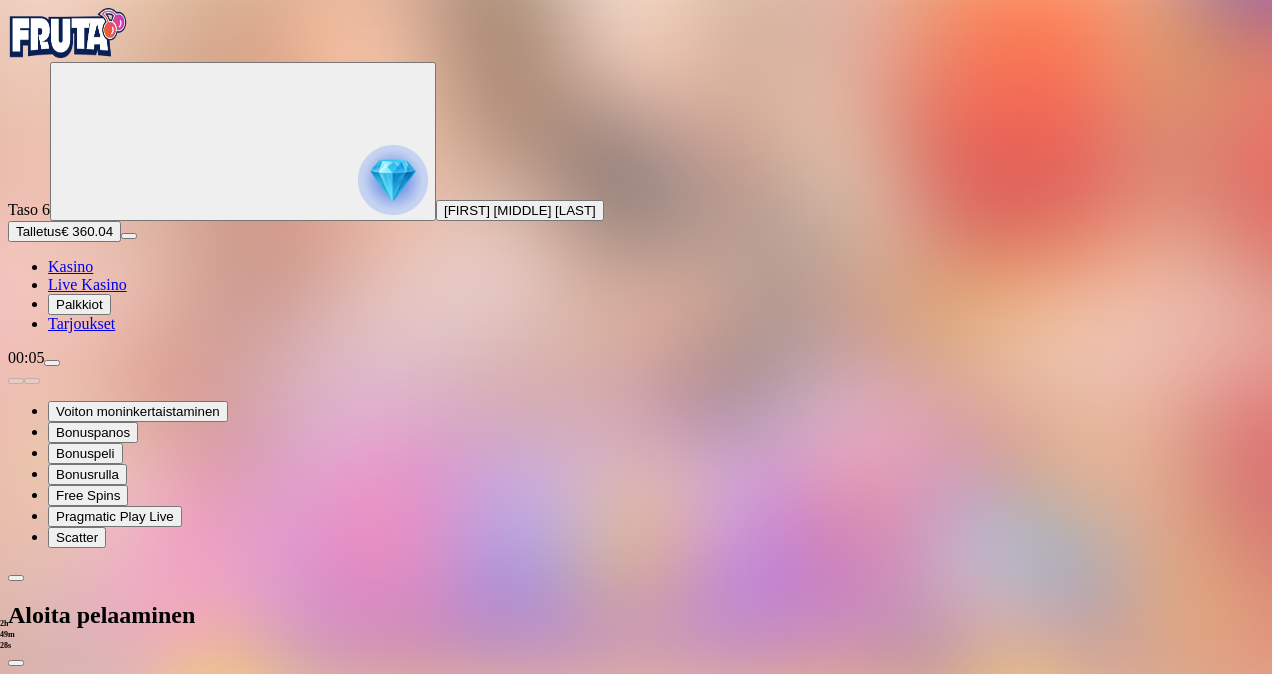 type on "*" 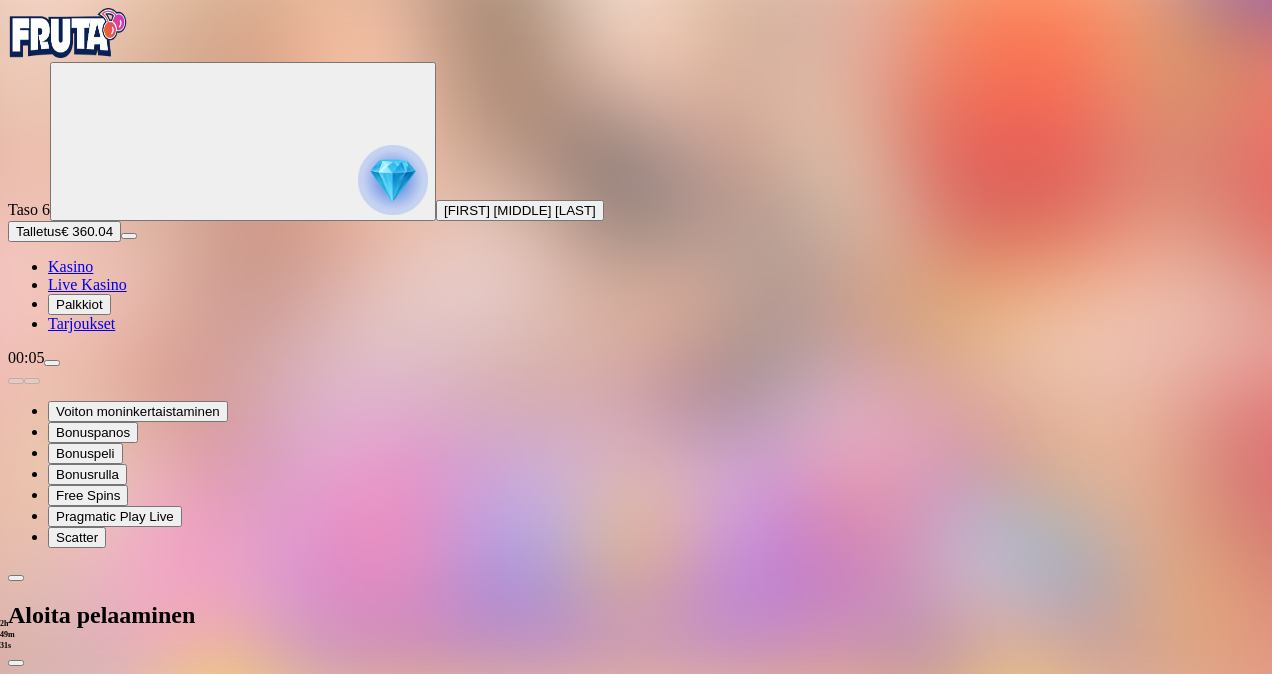 type on "***" 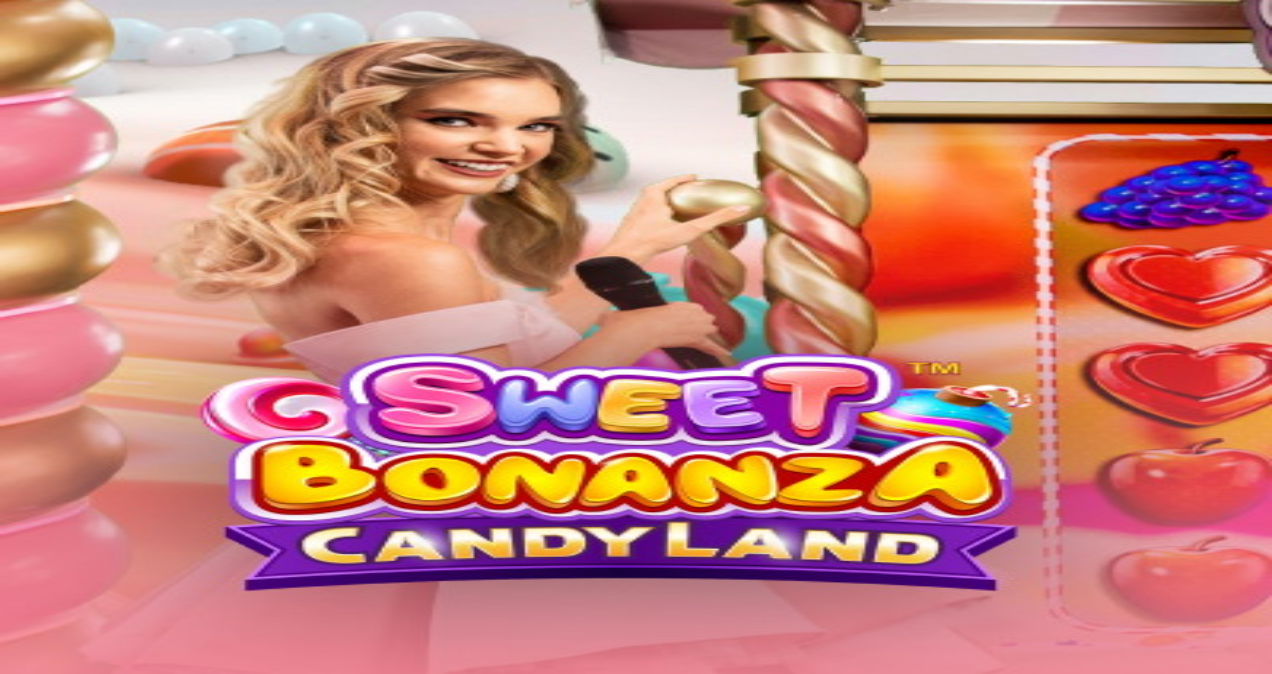 scroll, scrollTop: 0, scrollLeft: 0, axis: both 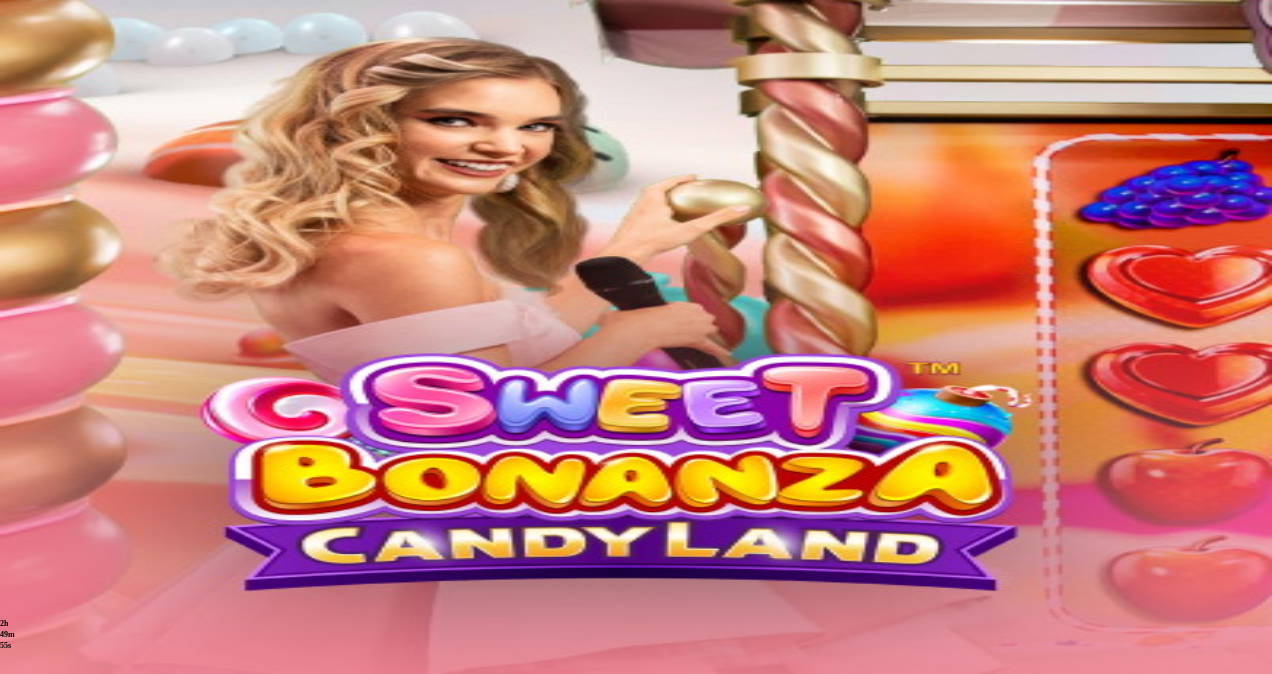 click at bounding box center (16, 663) 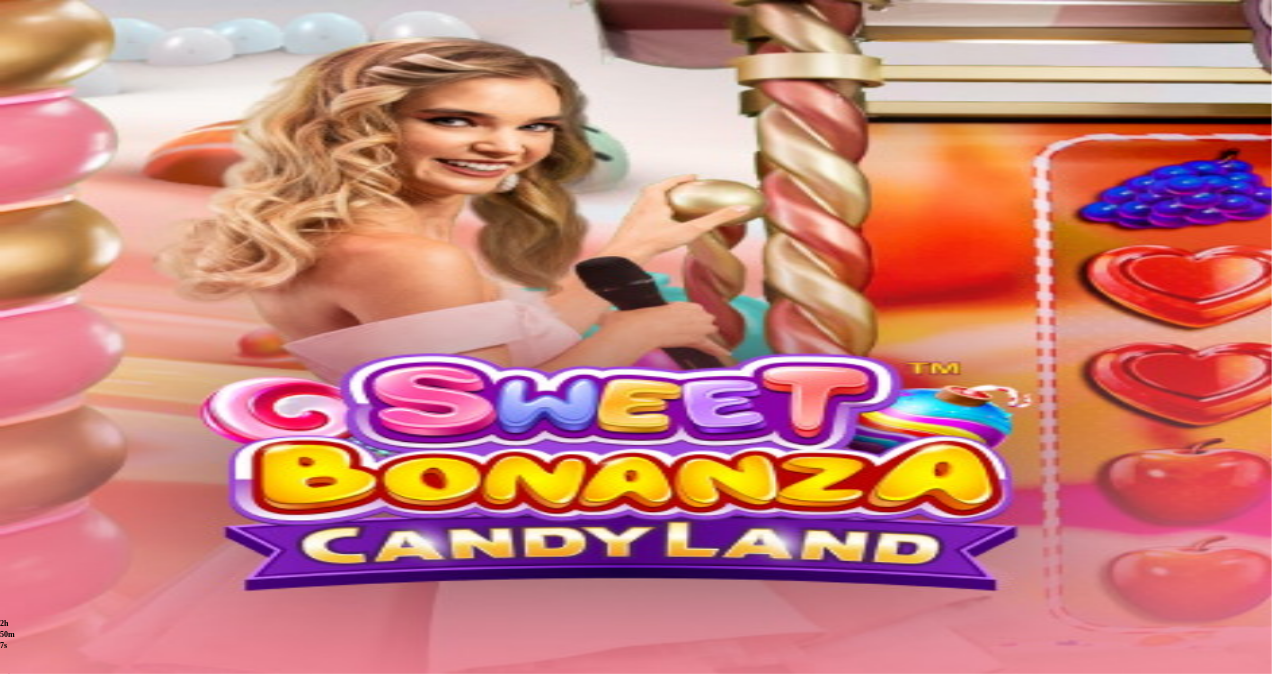 click at bounding box center (636, 35) 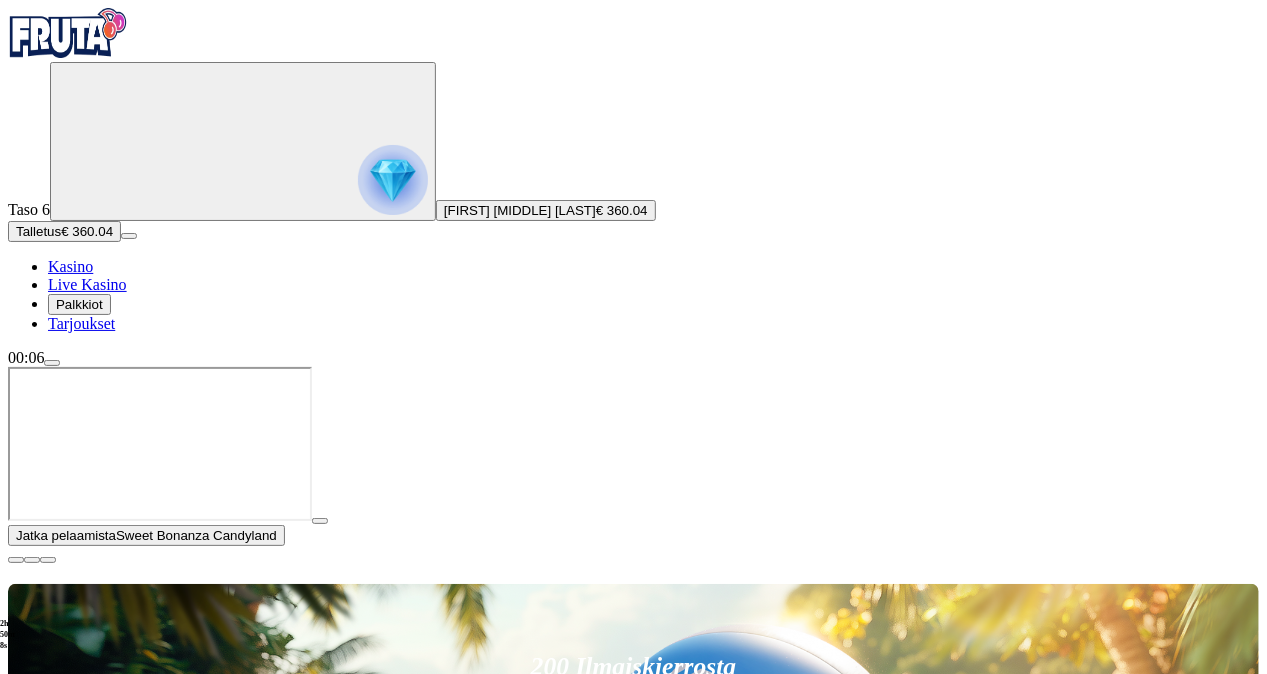 click at bounding box center (68, 33) 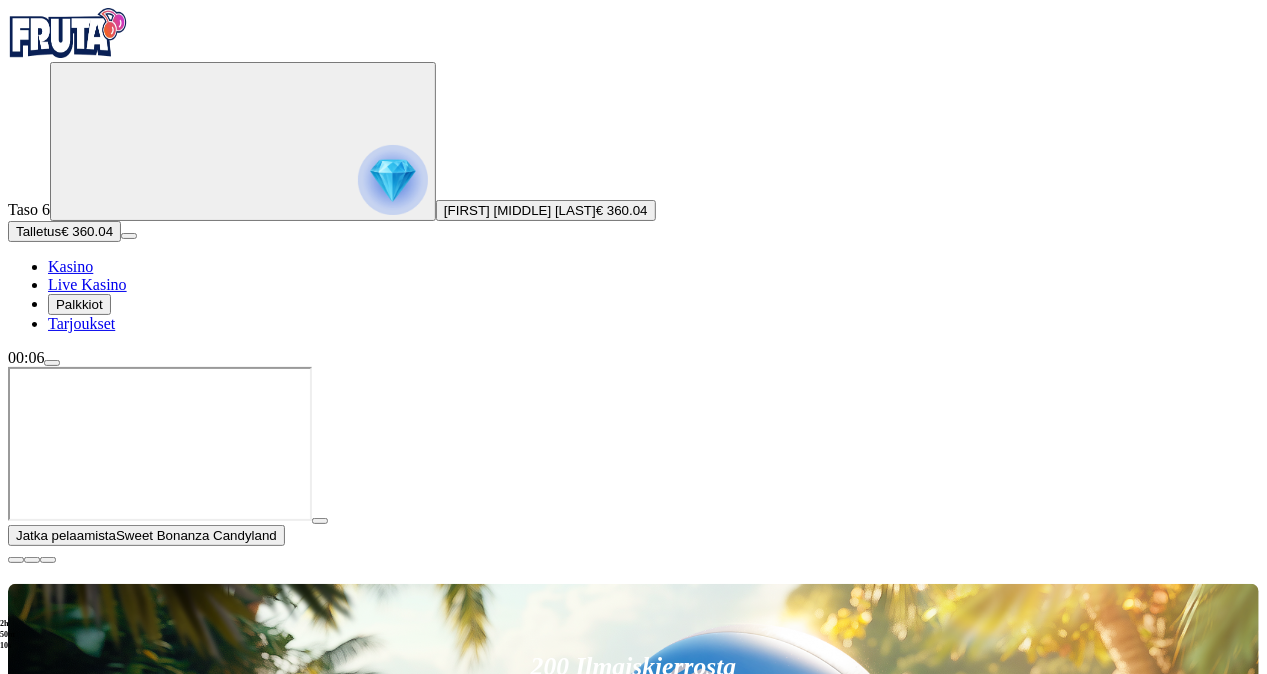 click on "Live Kasino" at bounding box center [108, 1091] 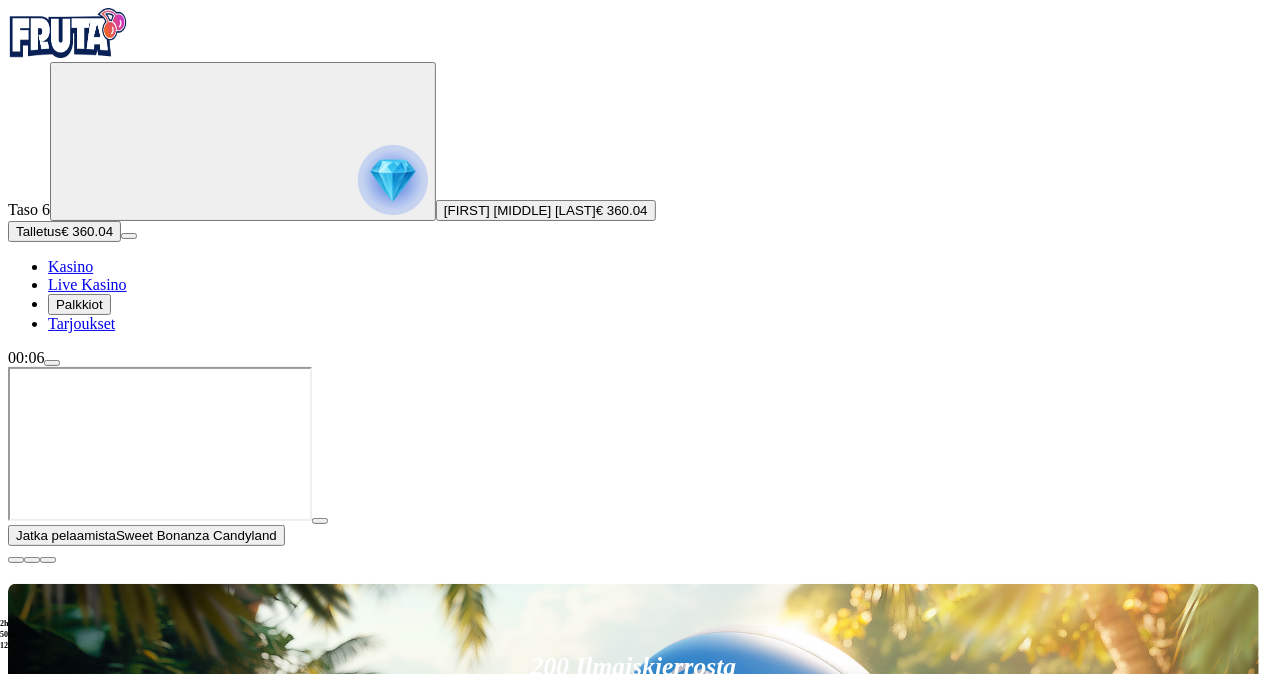 click on "Pelaa nyt" at bounding box center (77, 1310) 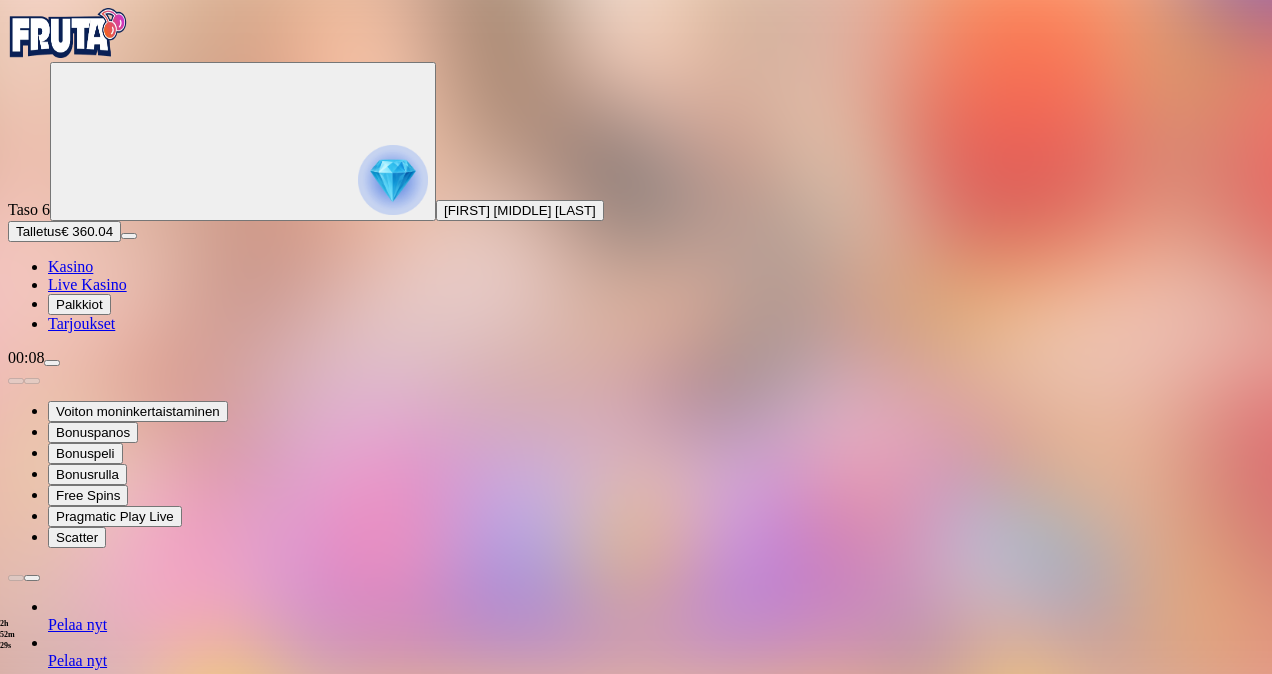 click on "Live Kasino" at bounding box center [87, 284] 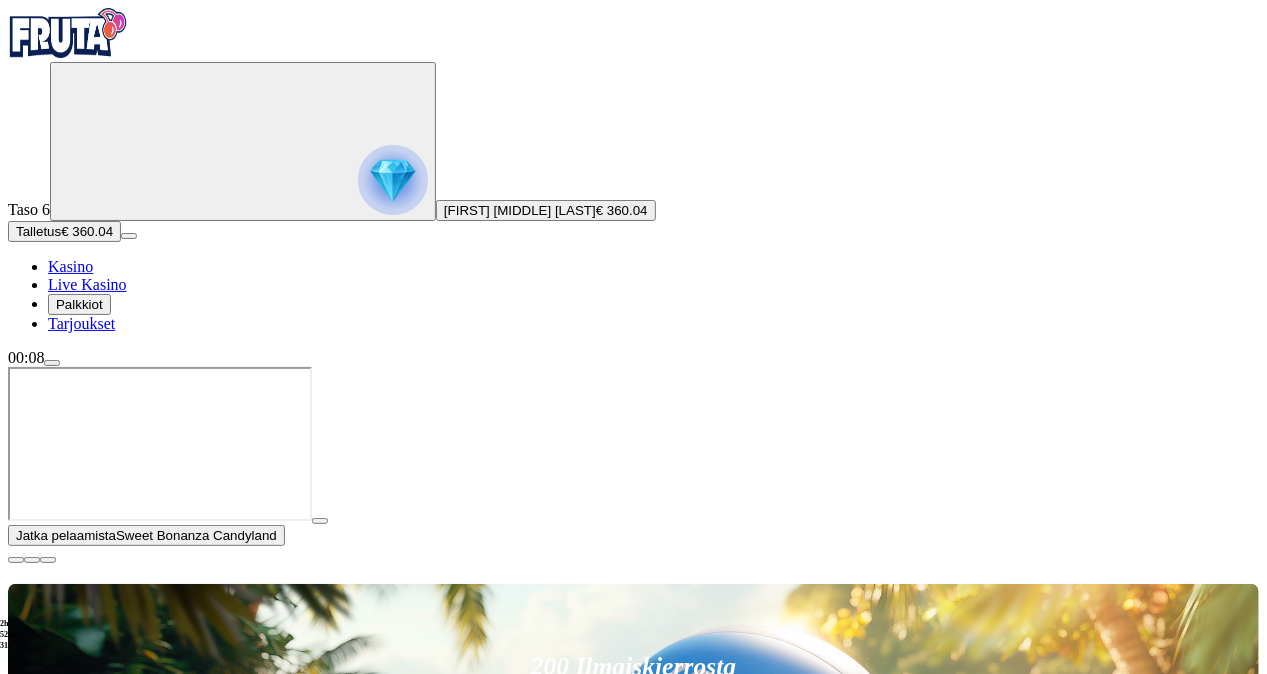 click on "Pelaa nyt" at bounding box center [77, 1501] 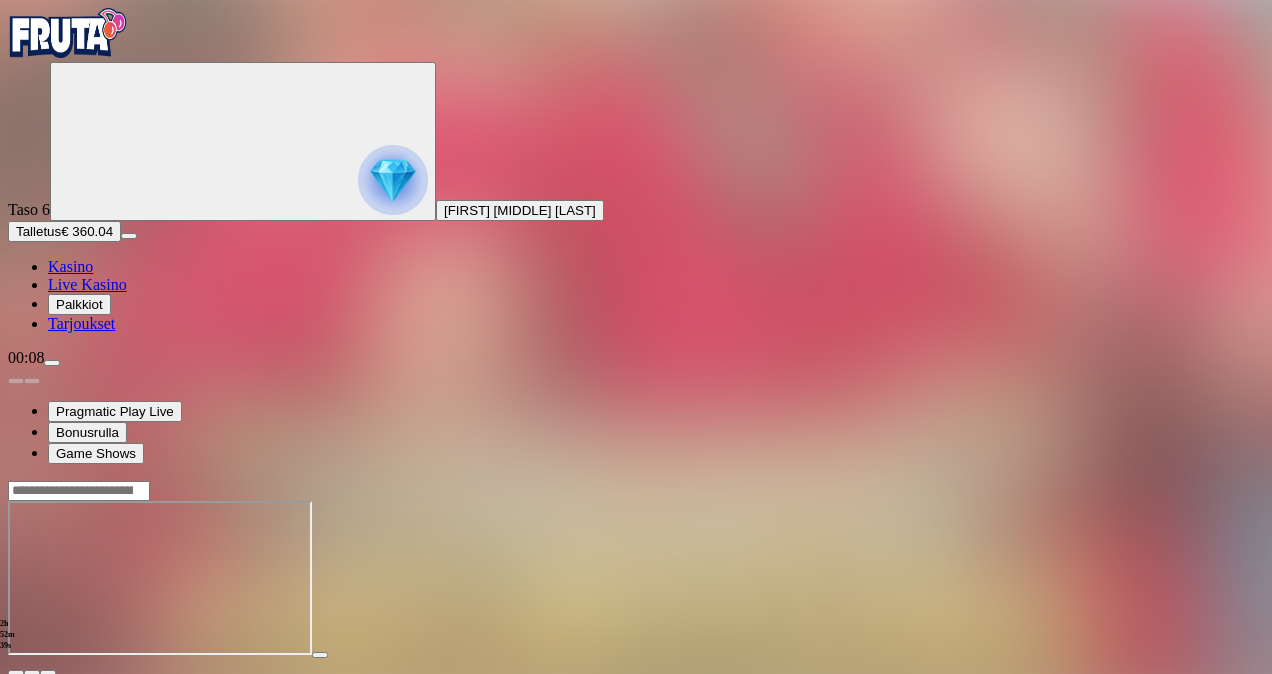 click on "Live Kasino" at bounding box center [87, 284] 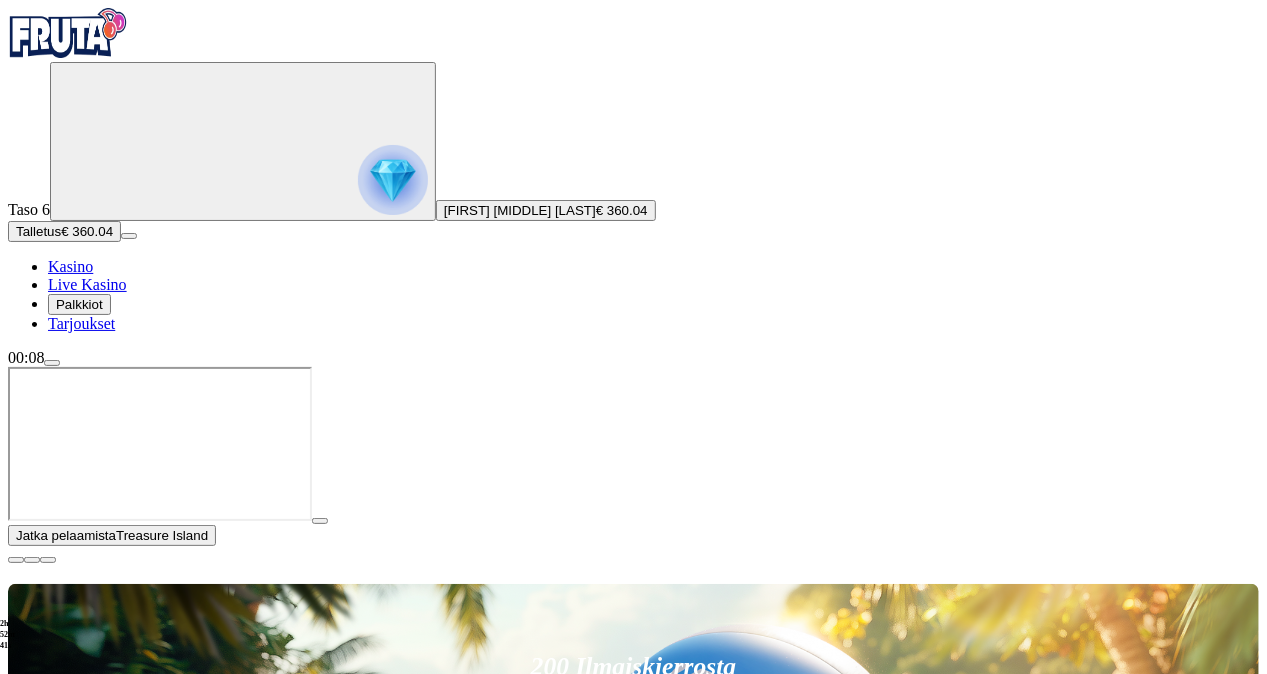 click on "Pelaa nyt" at bounding box center [77, 1405] 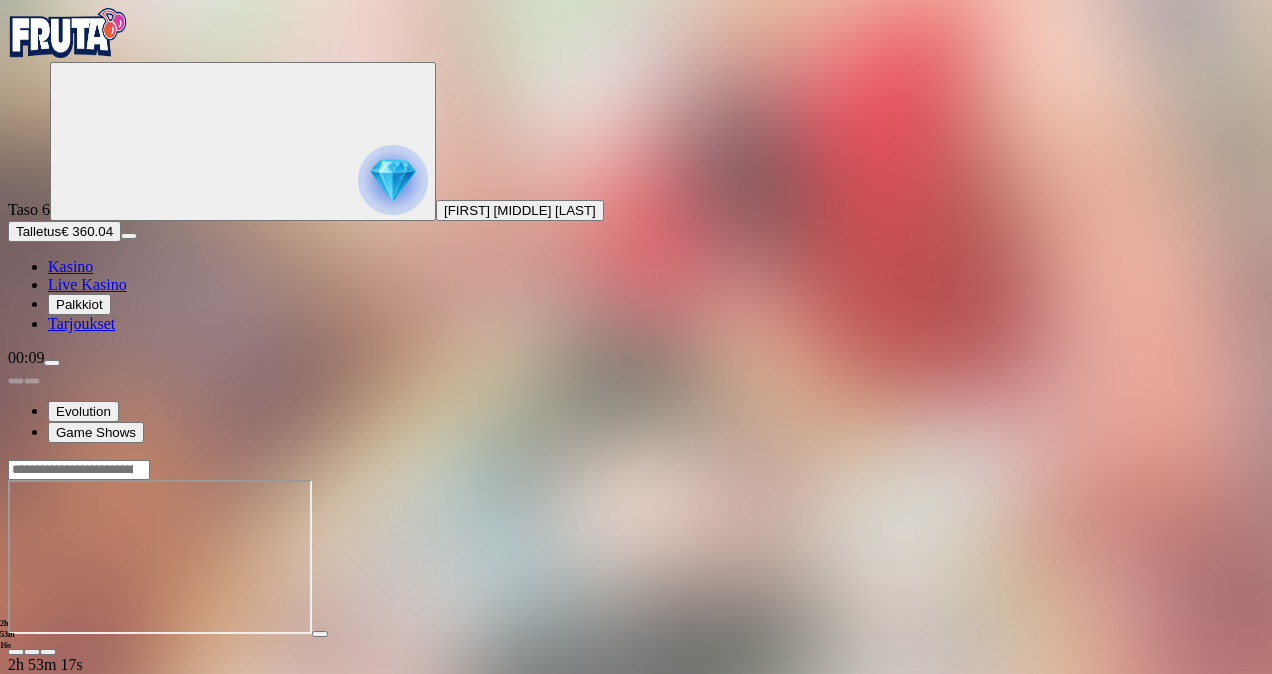 click at bounding box center (52, 363) 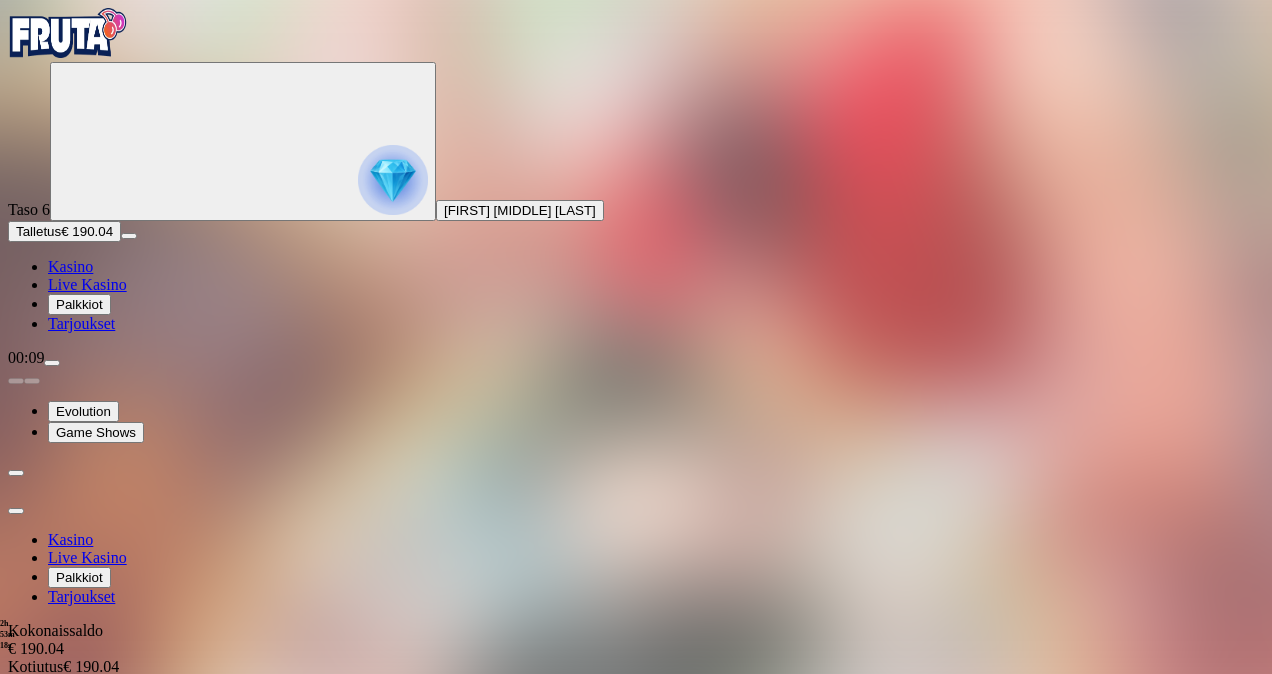 click on "Kotiutus" at bounding box center (40, 704) 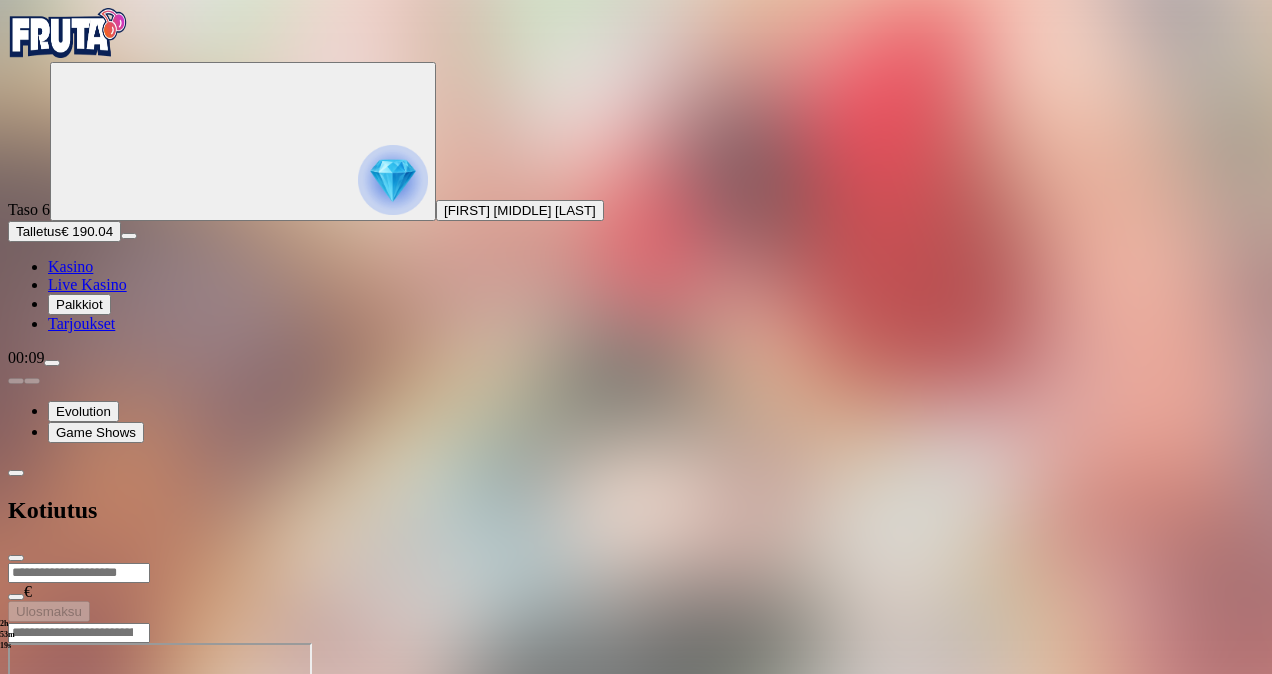 click at bounding box center [79, 573] 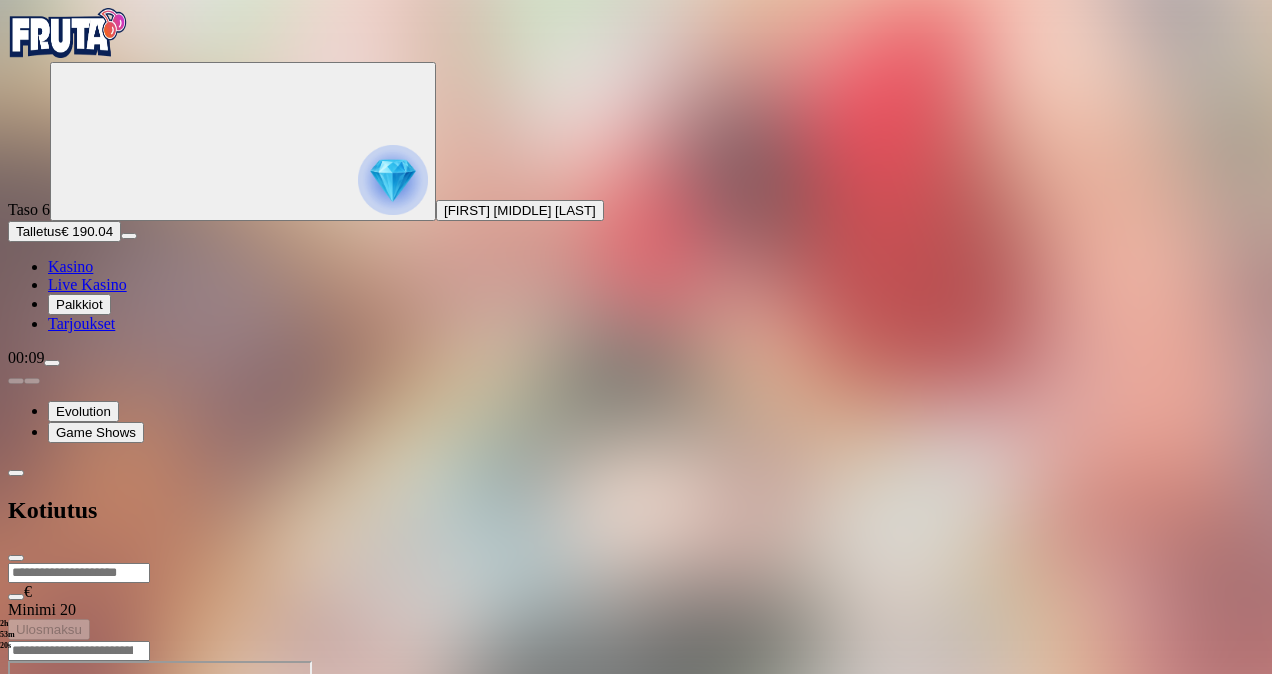 click on "*" at bounding box center (79, 573) 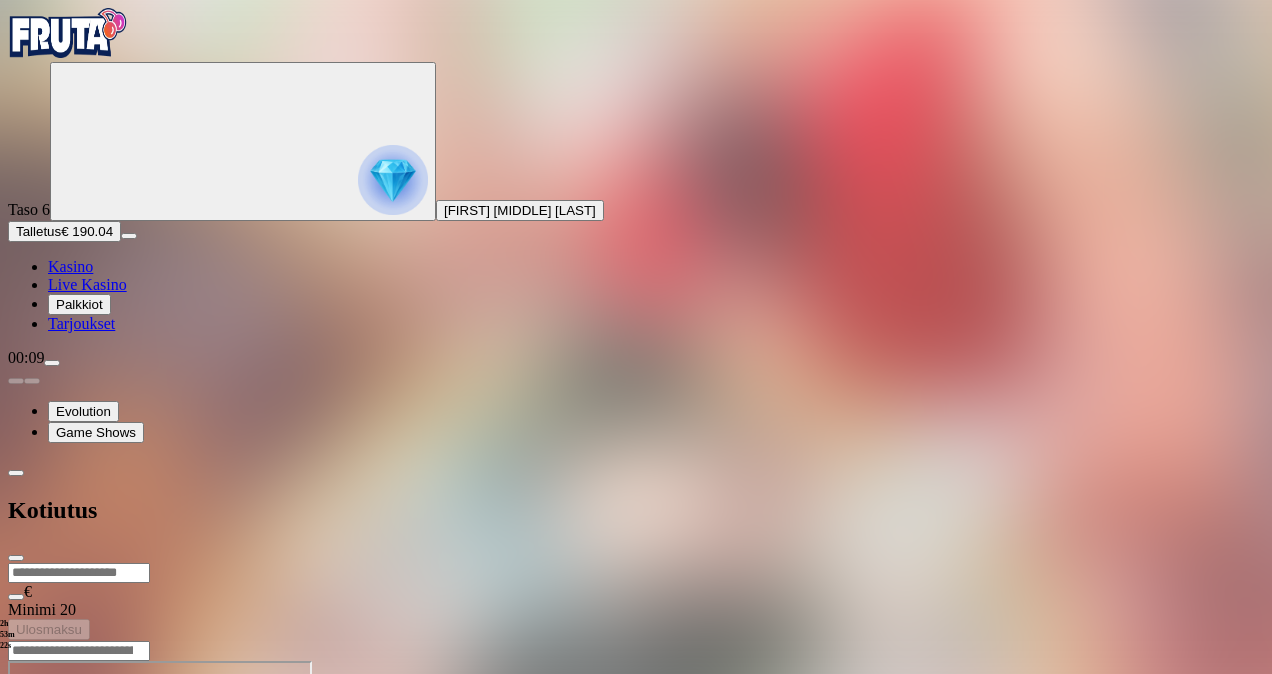 type on "**" 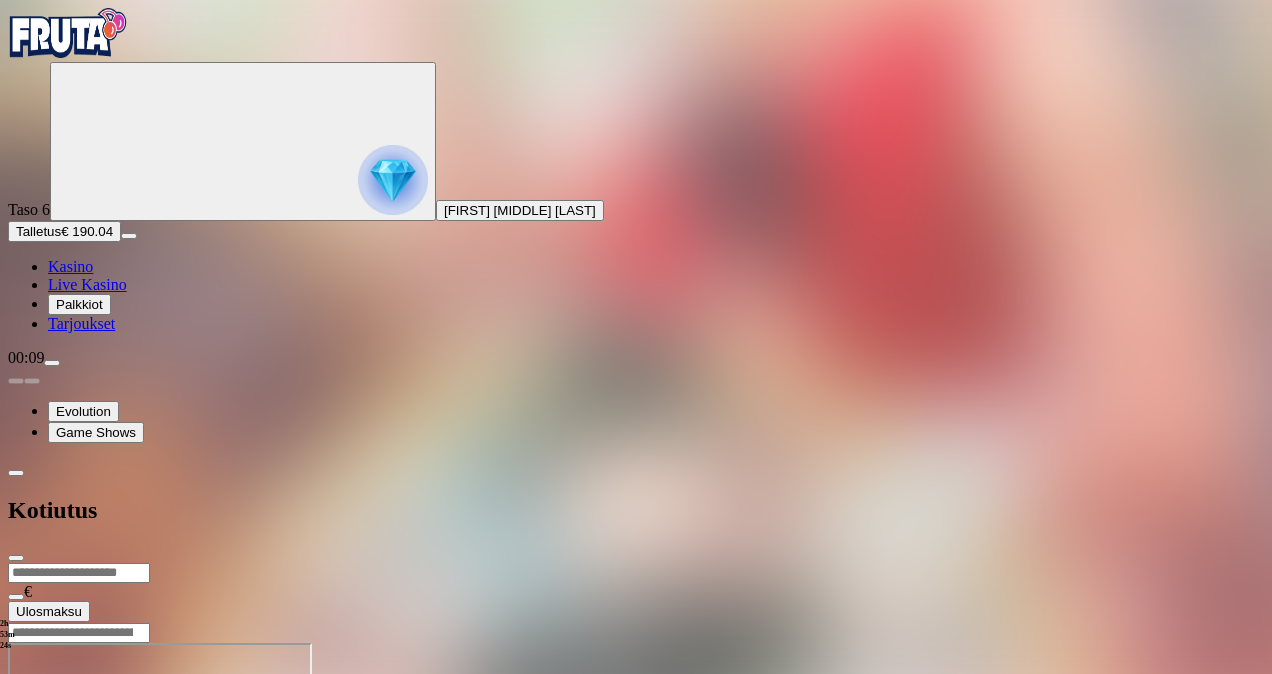 type on "***" 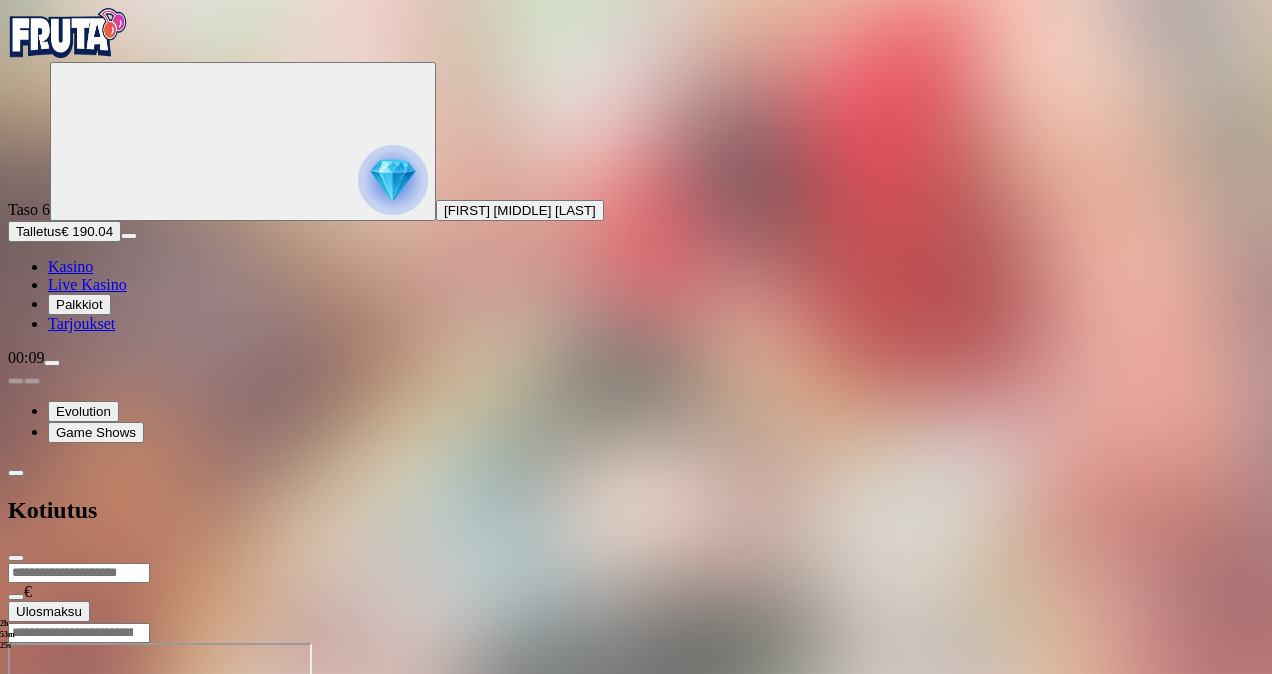 type 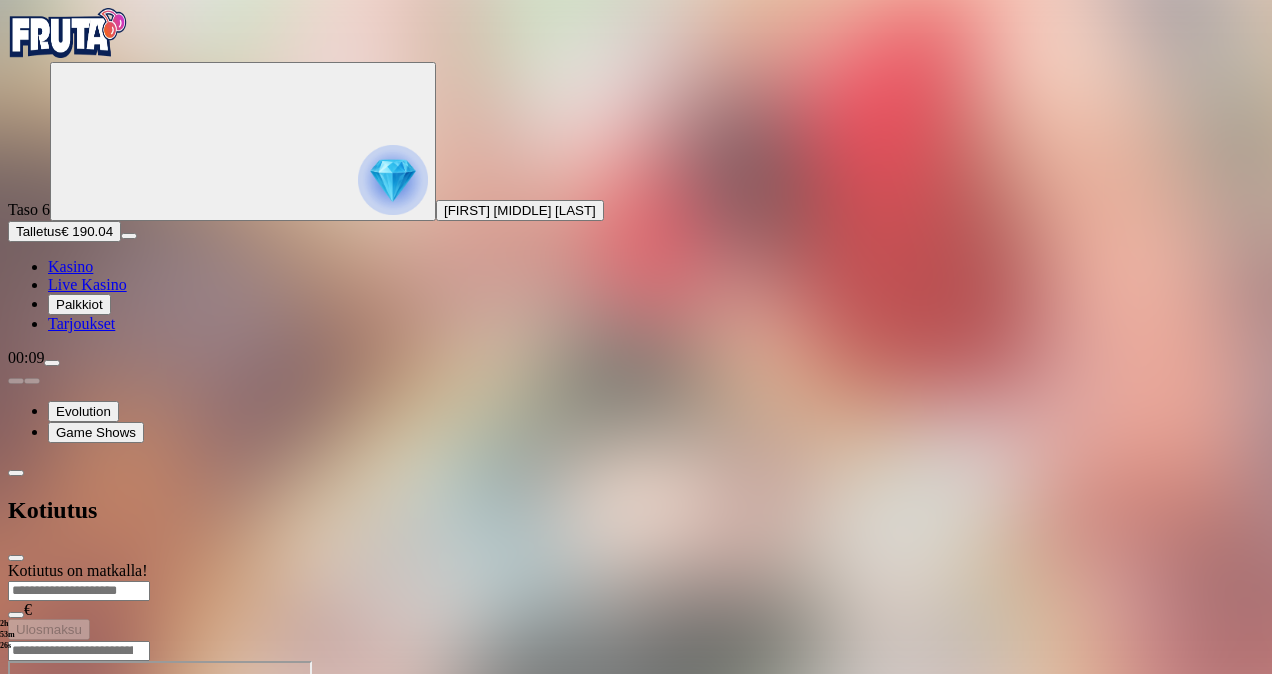 click at bounding box center (16, 558) 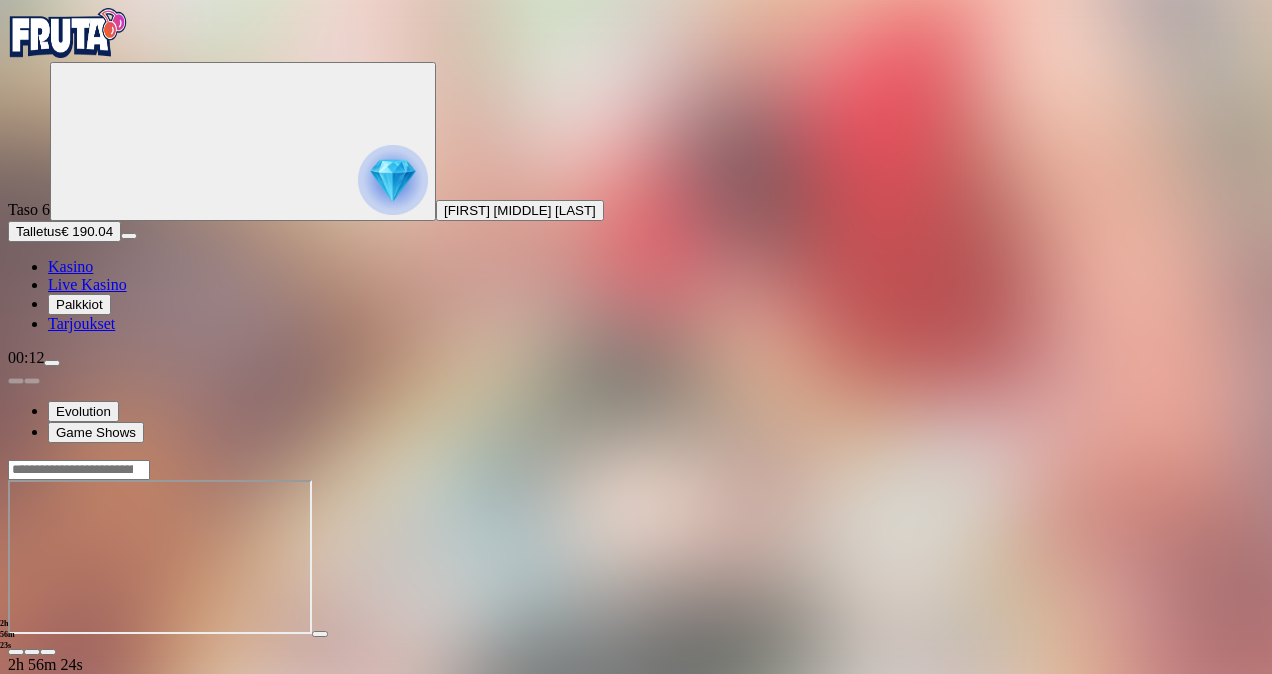 click at bounding box center [52, 363] 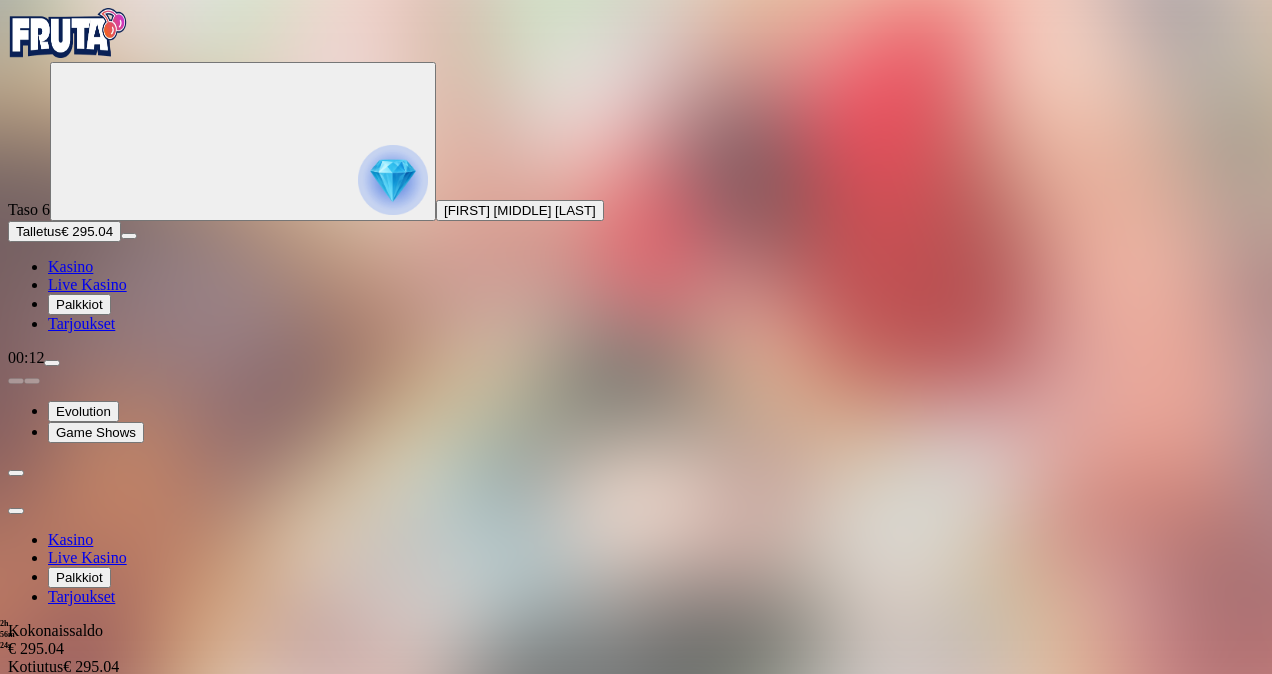 click on "Kotiutus" at bounding box center (40, 704) 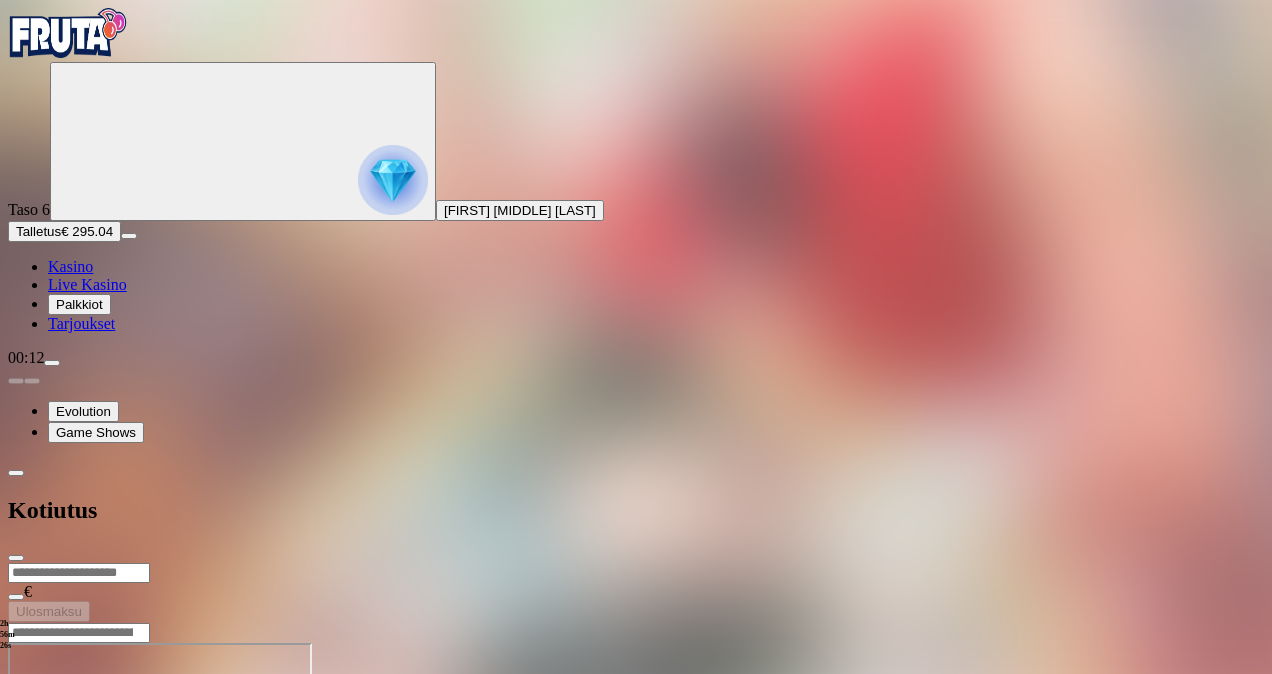 click at bounding box center (79, 573) 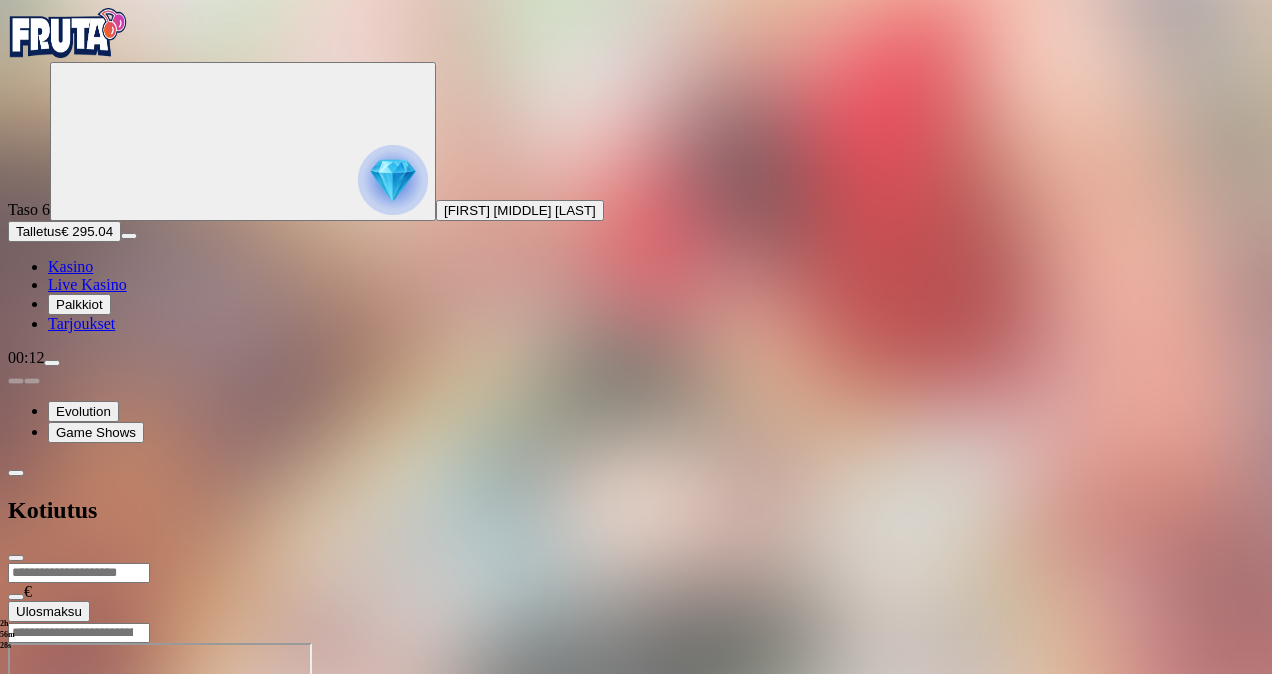 type on "*" 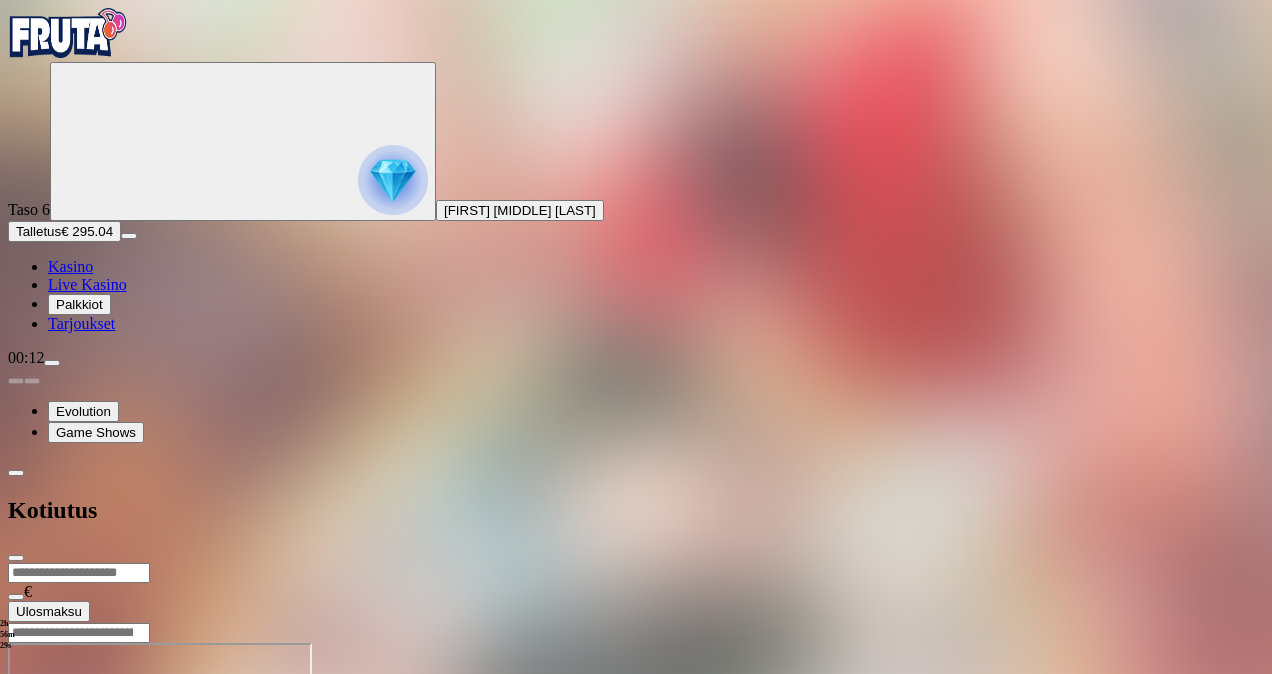 type on "**" 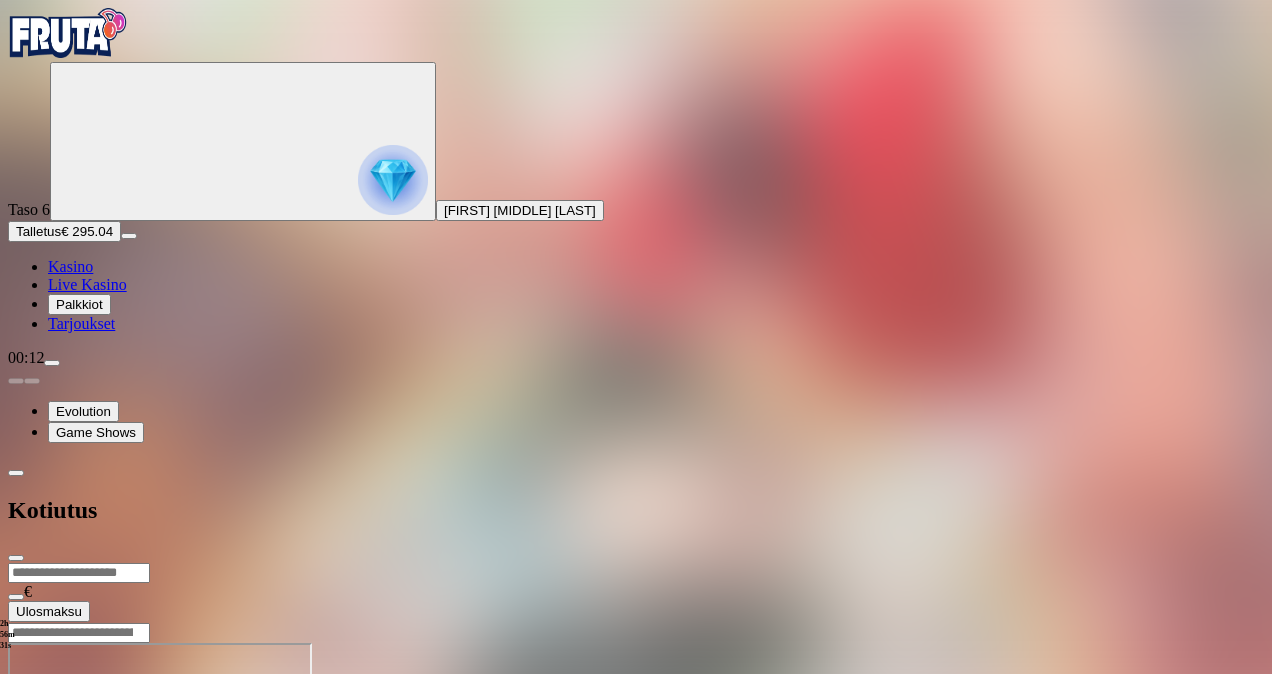 type 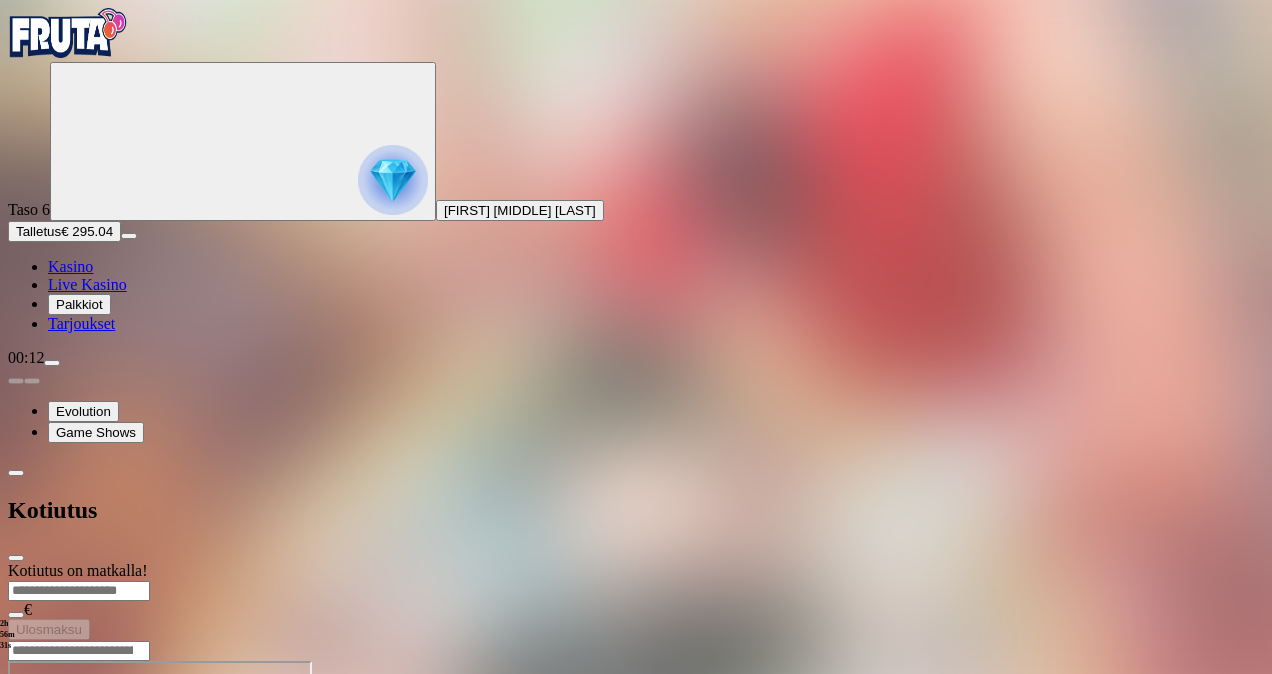 click at bounding box center [16, 558] 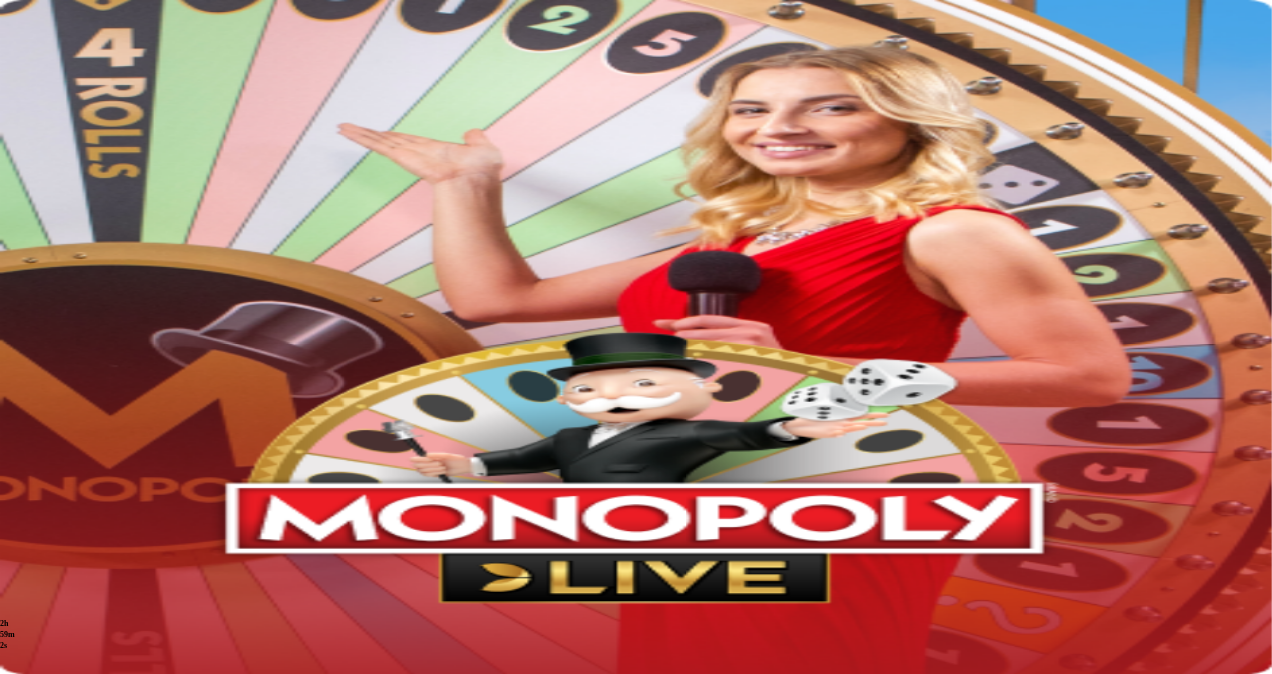 scroll, scrollTop: 0, scrollLeft: 0, axis: both 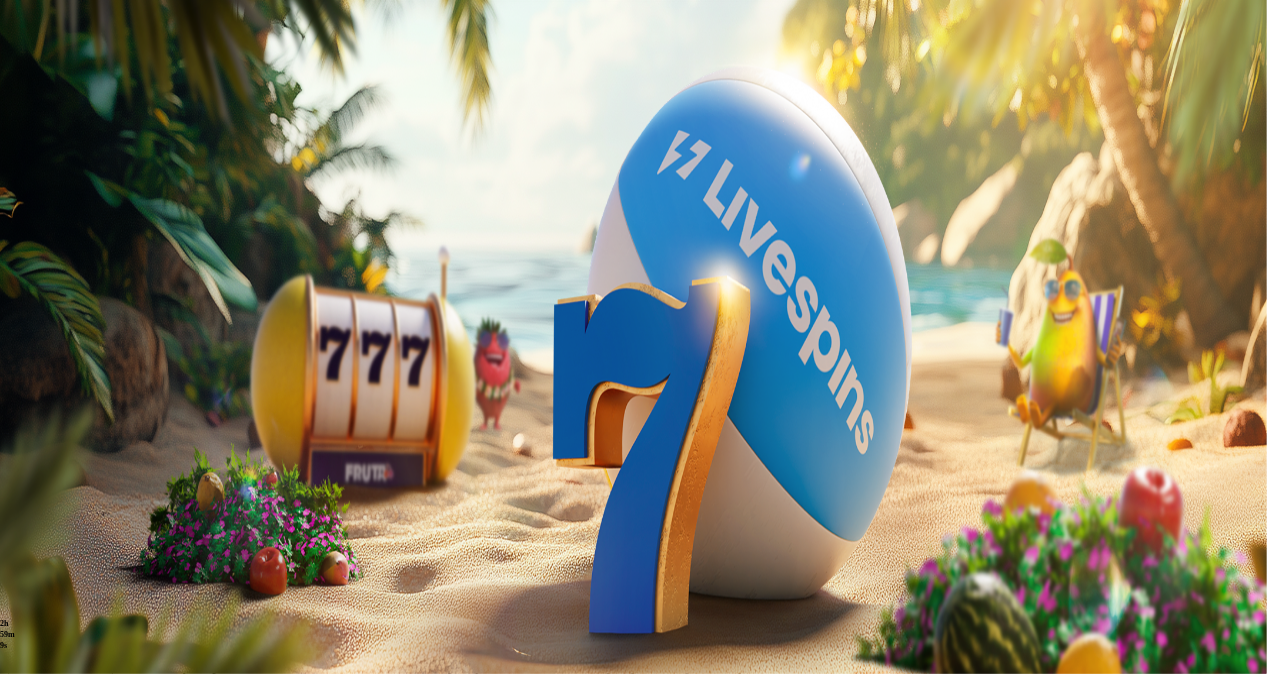click on "Live Kasino" at bounding box center (87, 754) 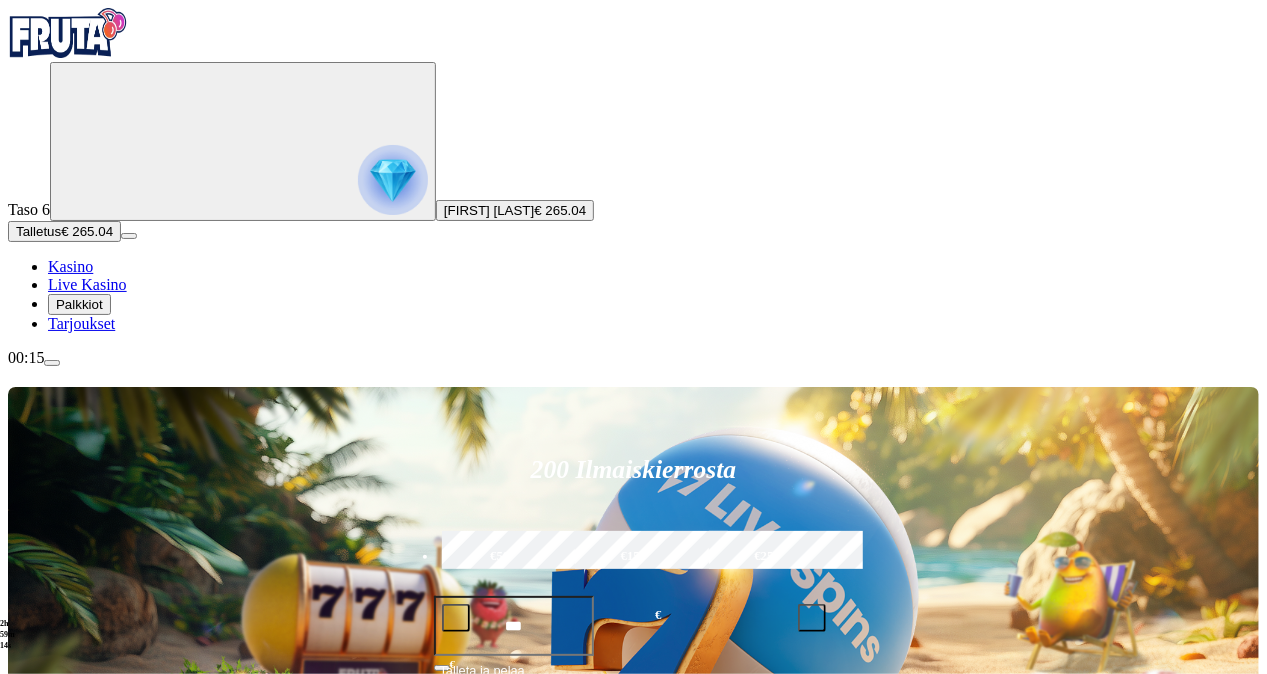 click on "Kaikki" at bounding box center [91, 858] 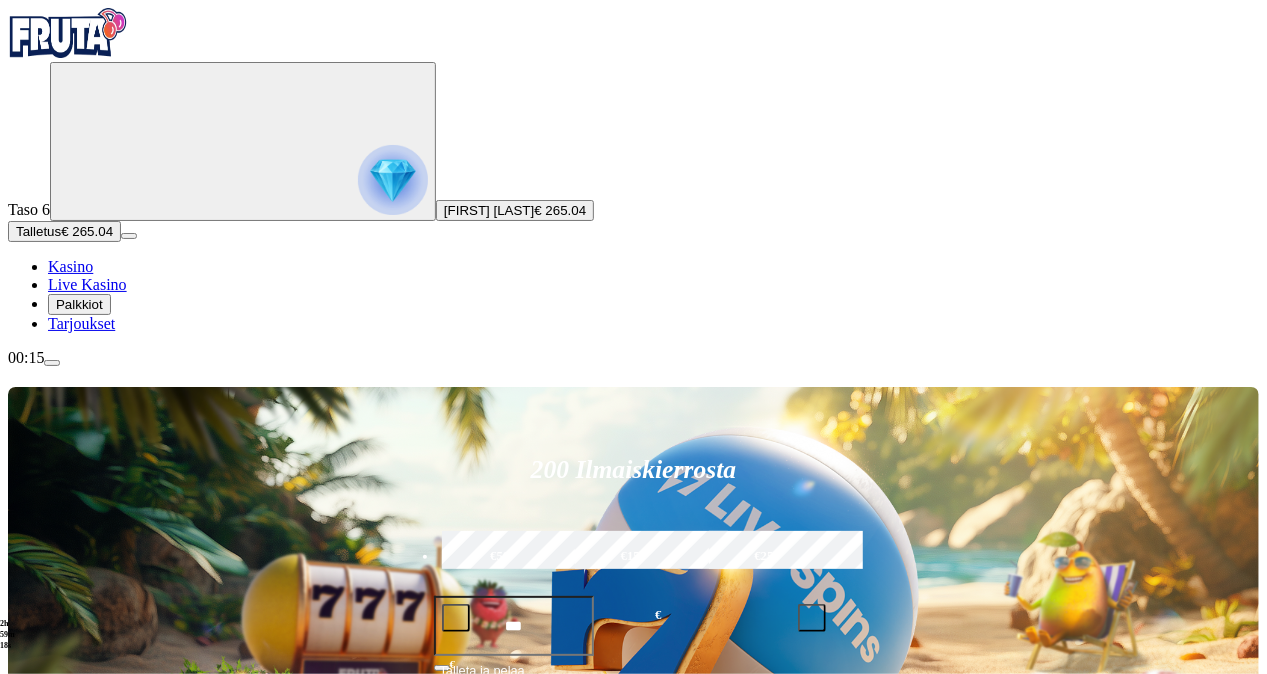 click on "Kaikki" at bounding box center [91, 858] 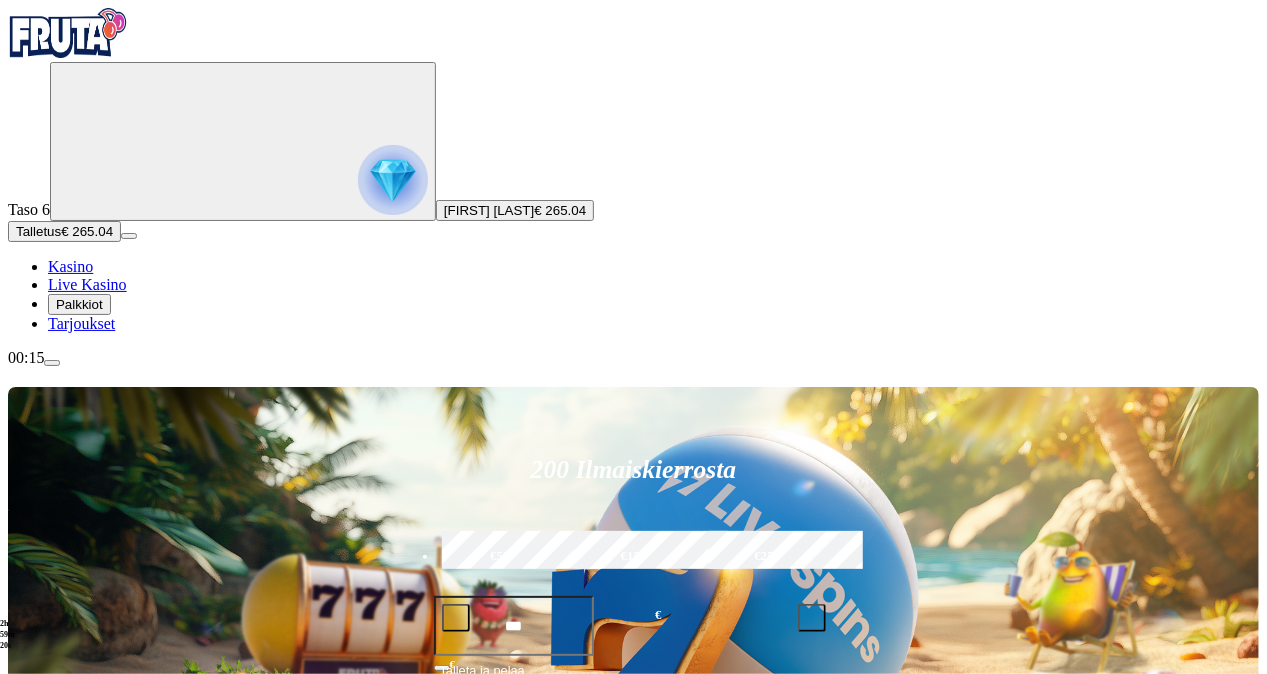 click on "Kasino" at bounding box center [70, 266] 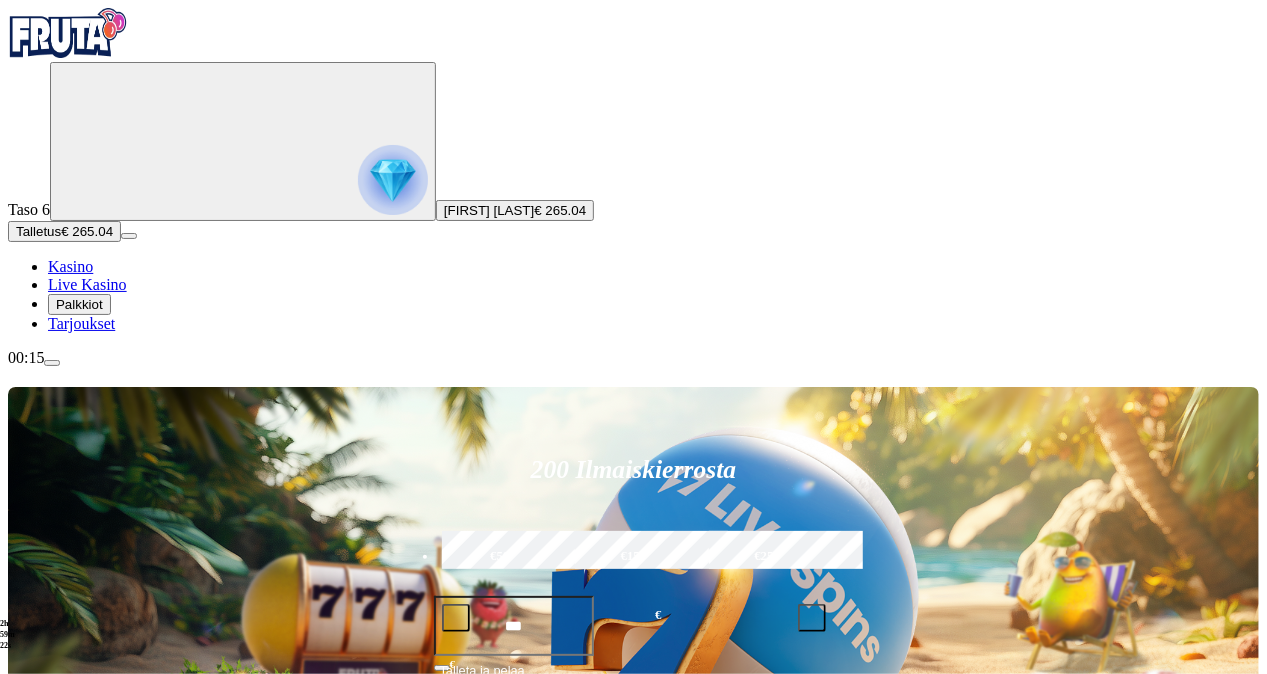 click on "Pelaa nyt" at bounding box center (77, 1113) 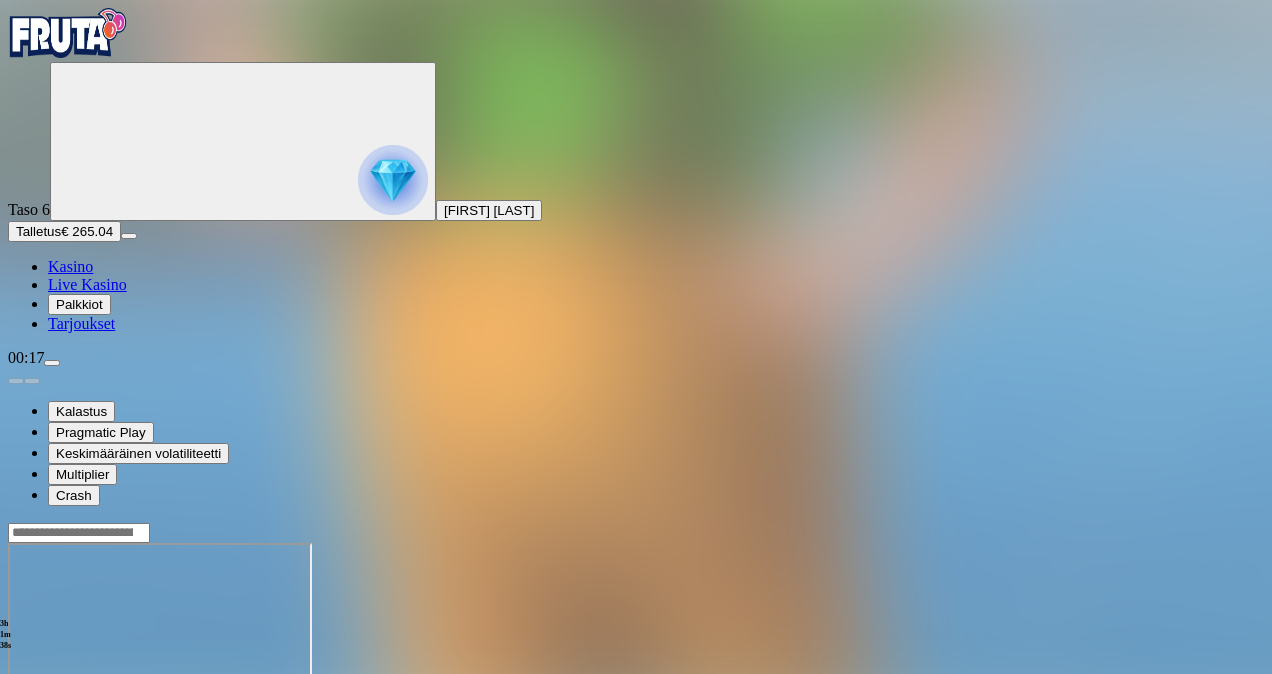 click at bounding box center [52, 363] 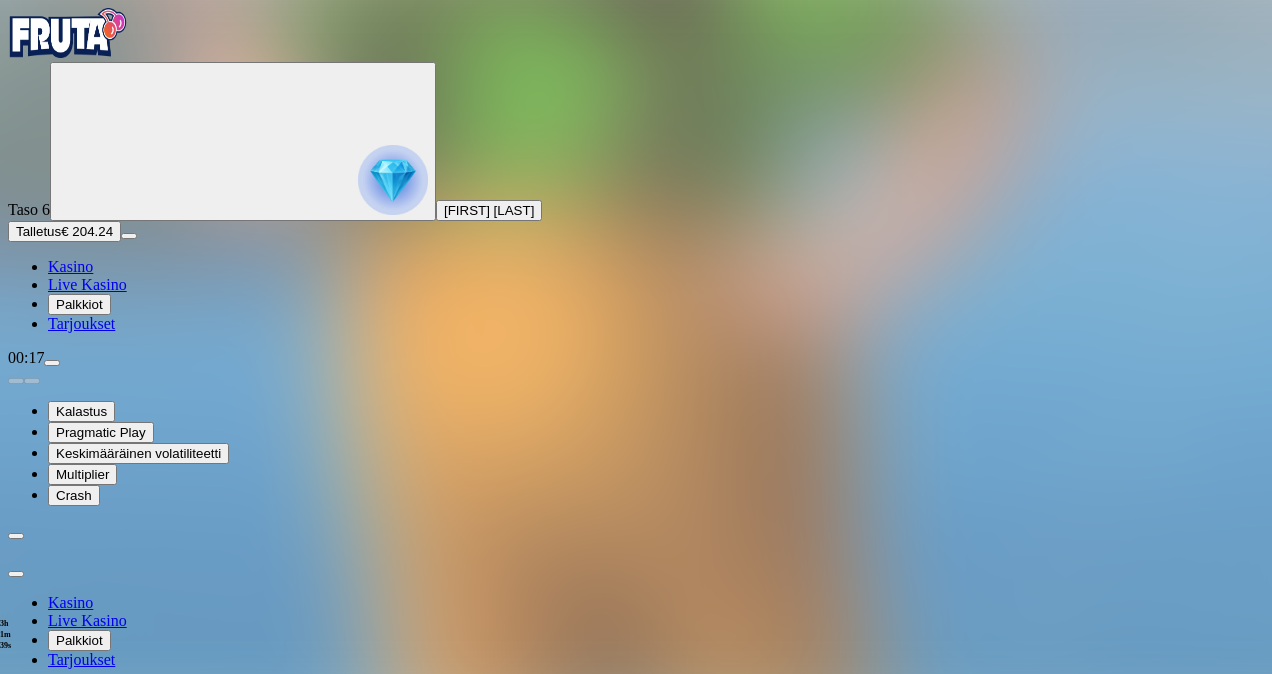 click on "Kotiutus" at bounding box center (40, 767) 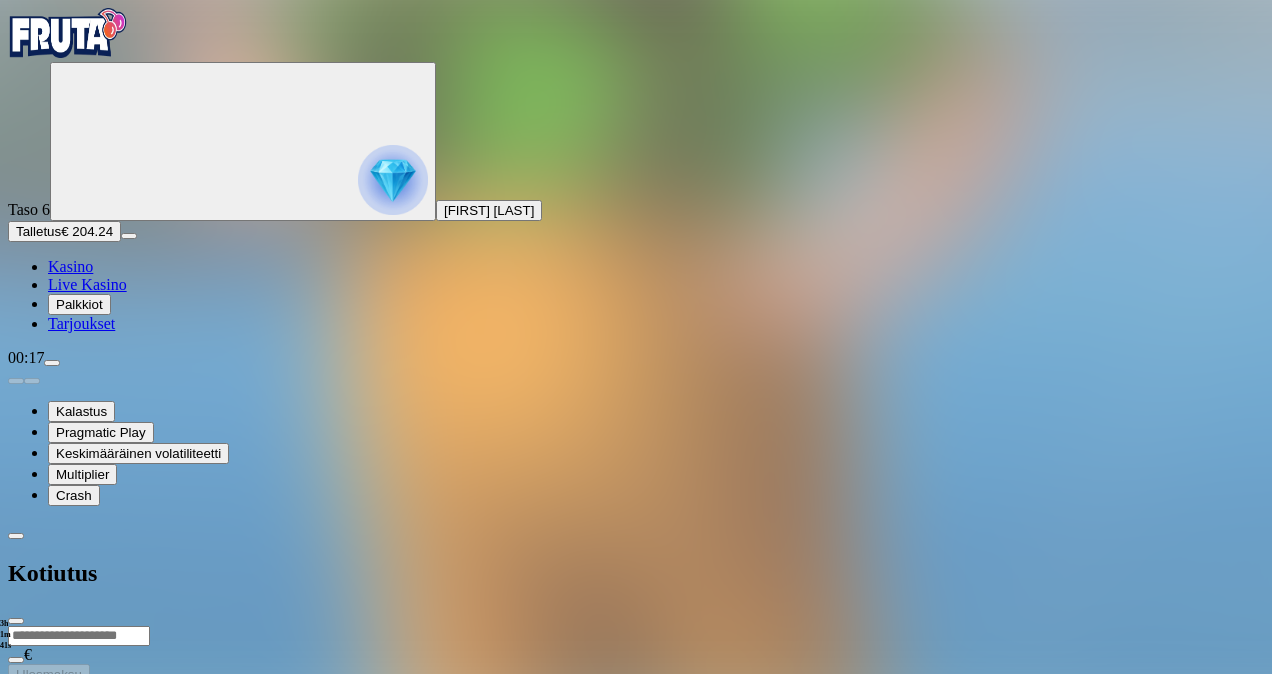 click at bounding box center [636, 685] 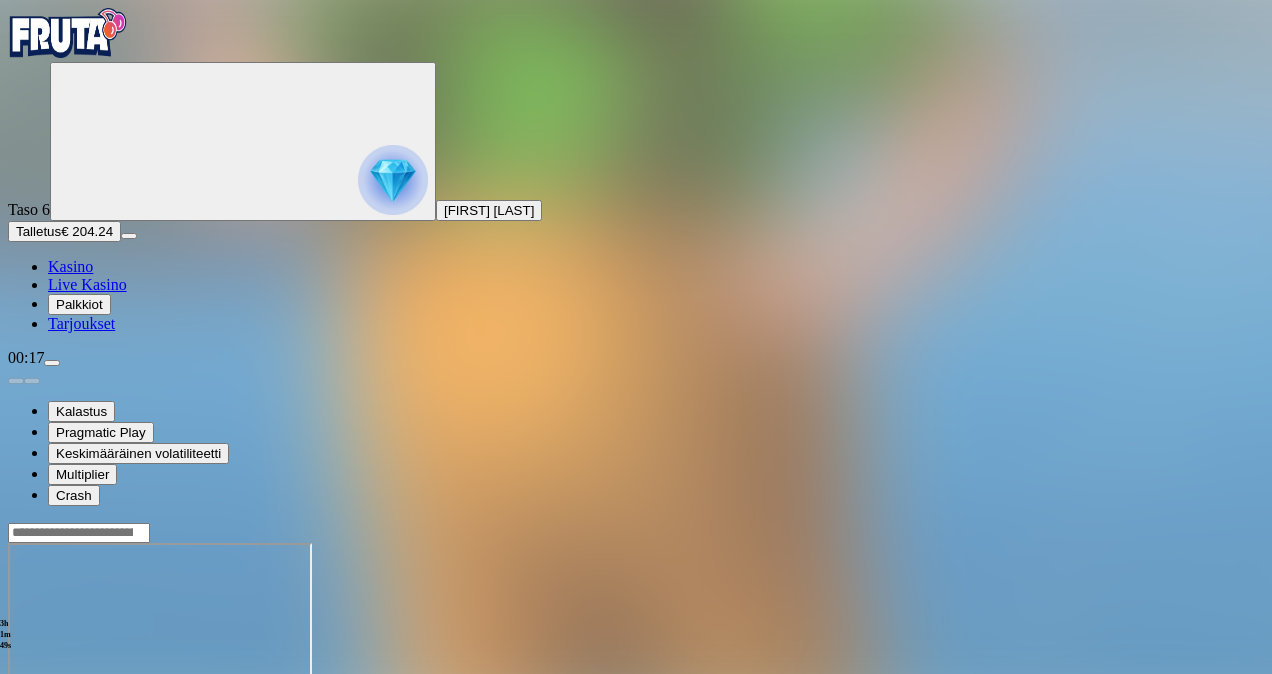 click at bounding box center [52, 363] 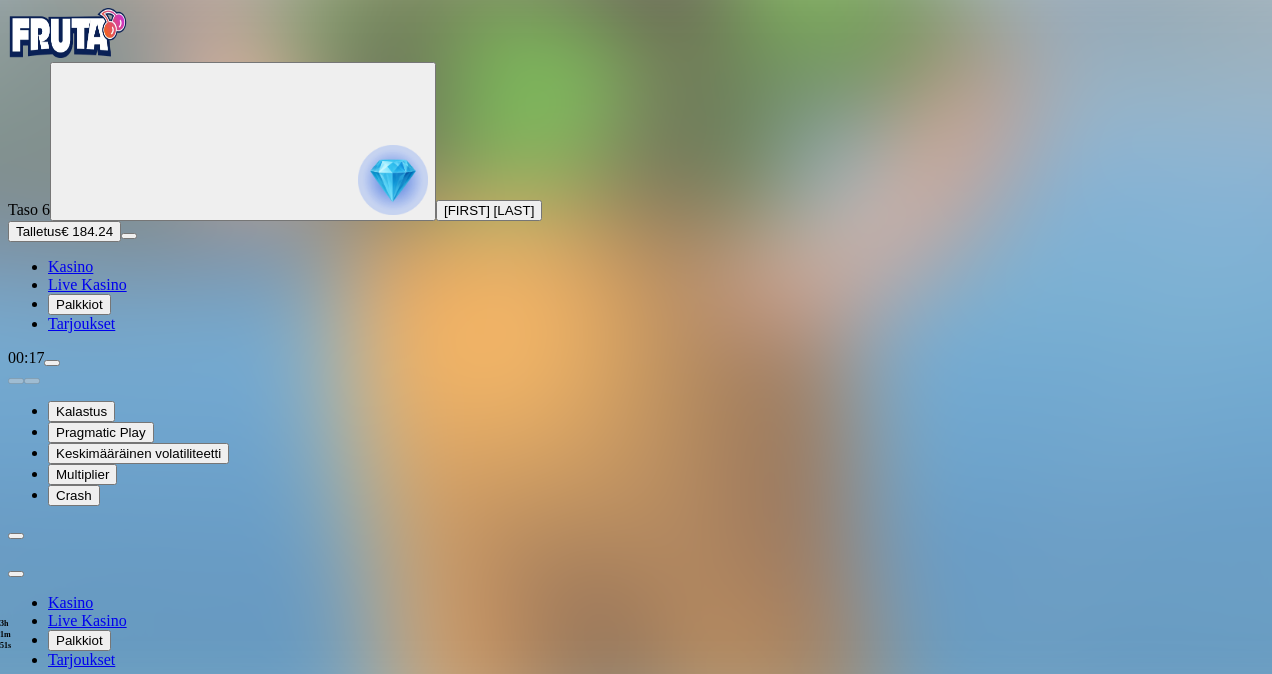 click on "Kotiutus" at bounding box center [40, 767] 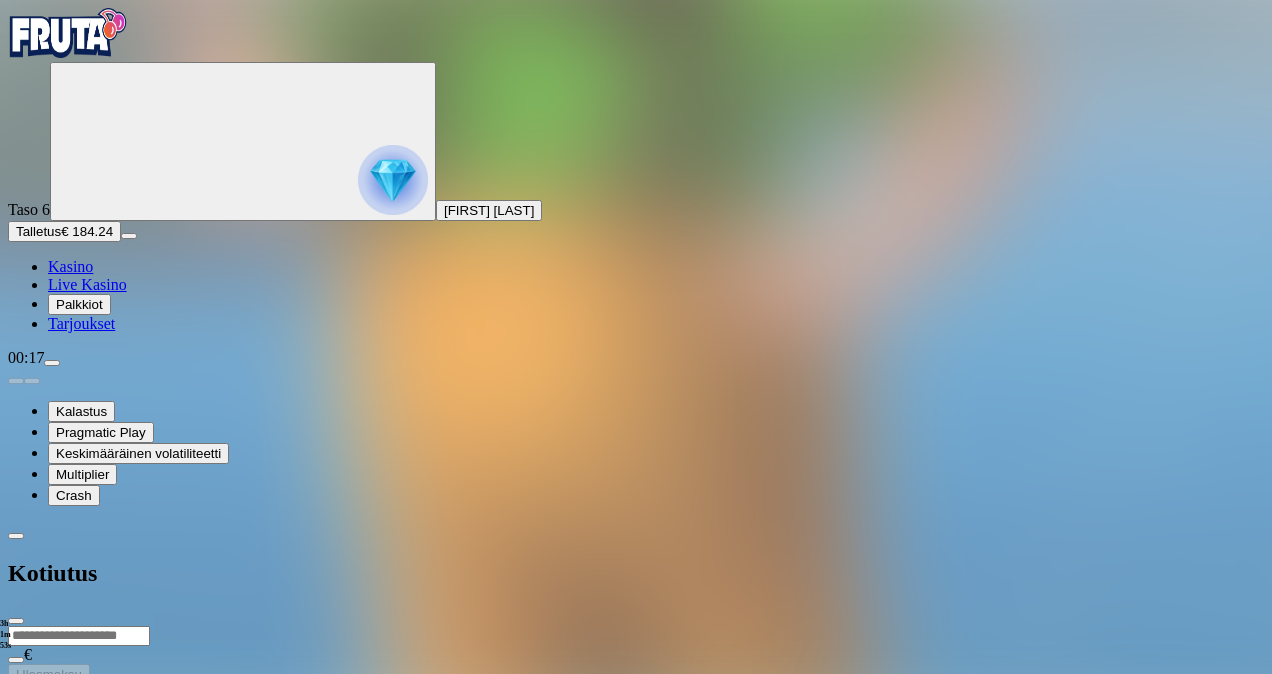 click at bounding box center (79, 636) 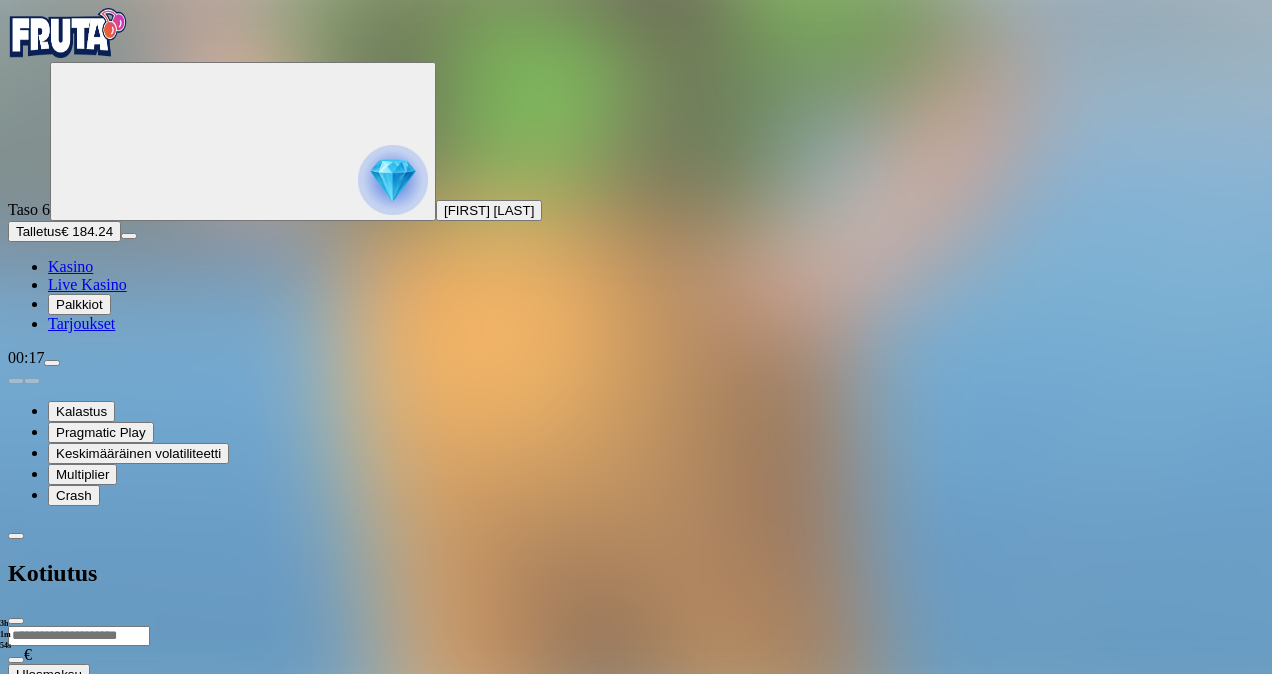 type on "**" 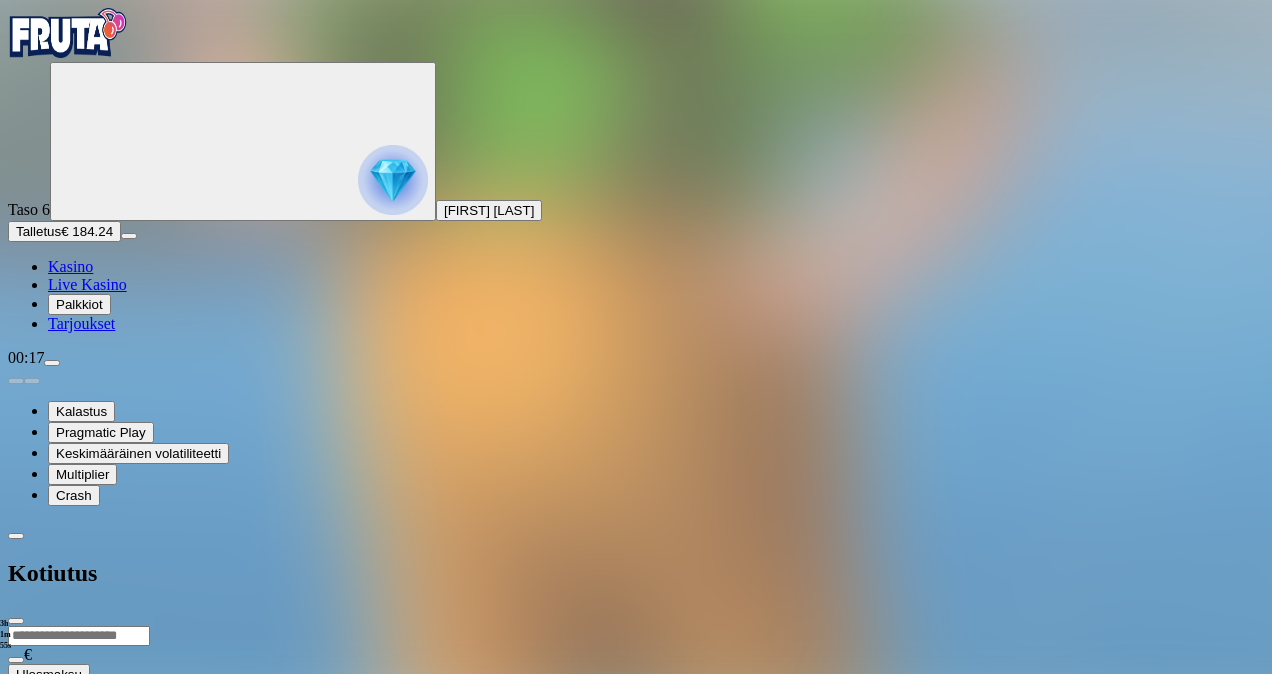 type 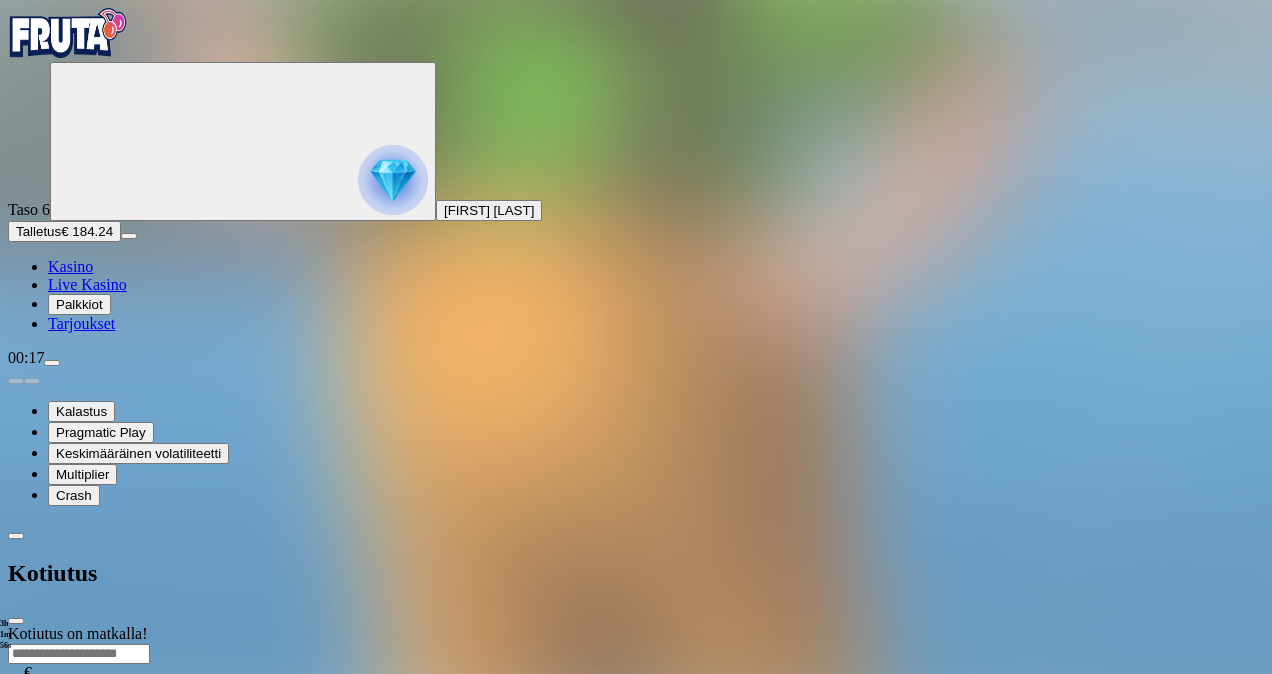click at bounding box center [16, 621] 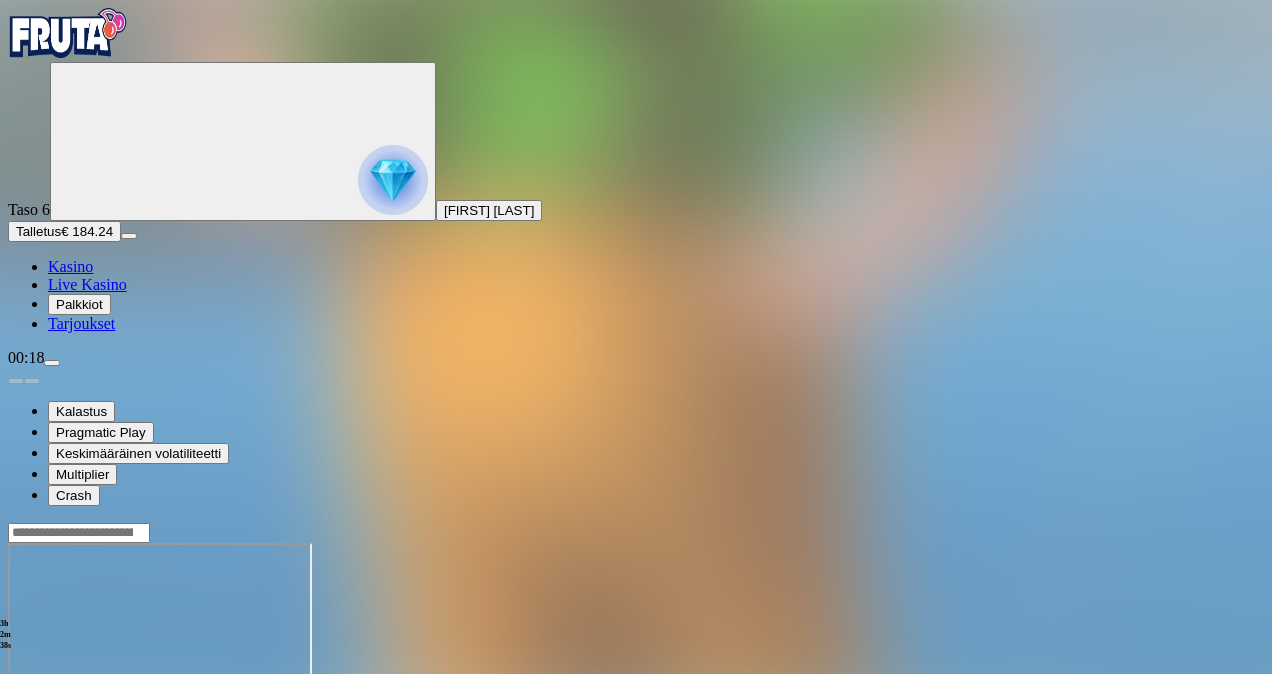 click on "Talletus" at bounding box center (38, 231) 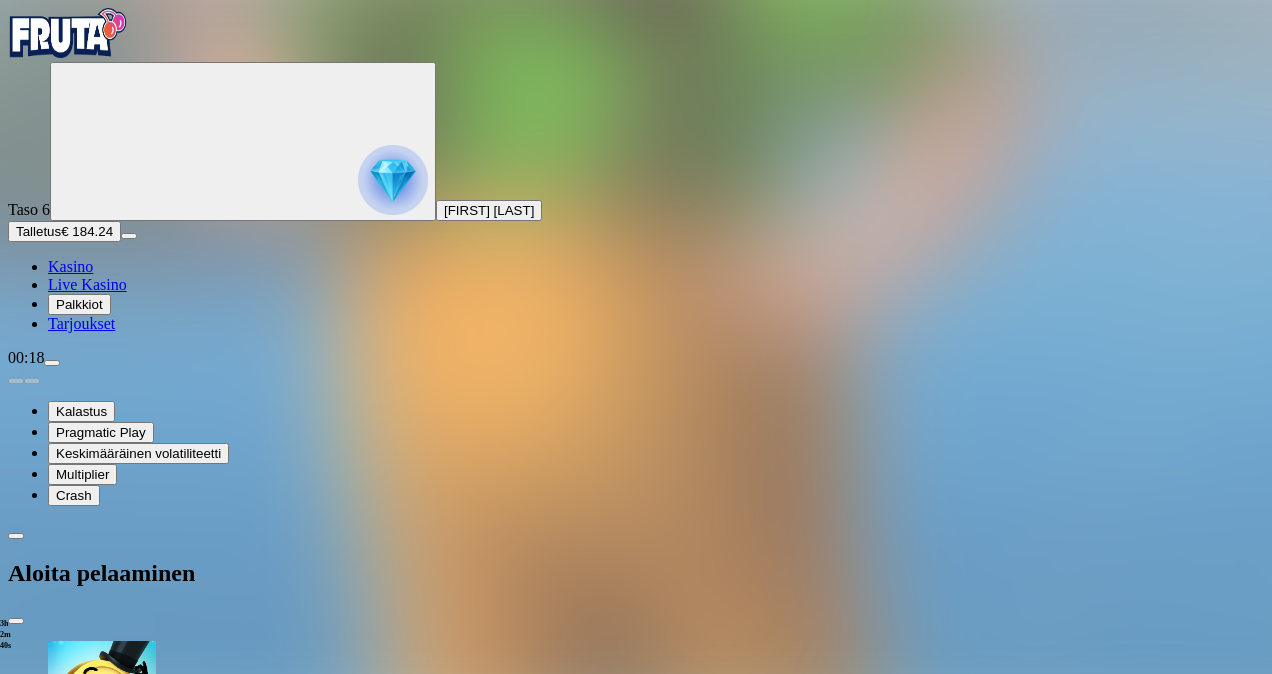 drag, startPoint x: 500, startPoint y: 426, endPoint x: 152, endPoint y: 430, distance: 348.02298 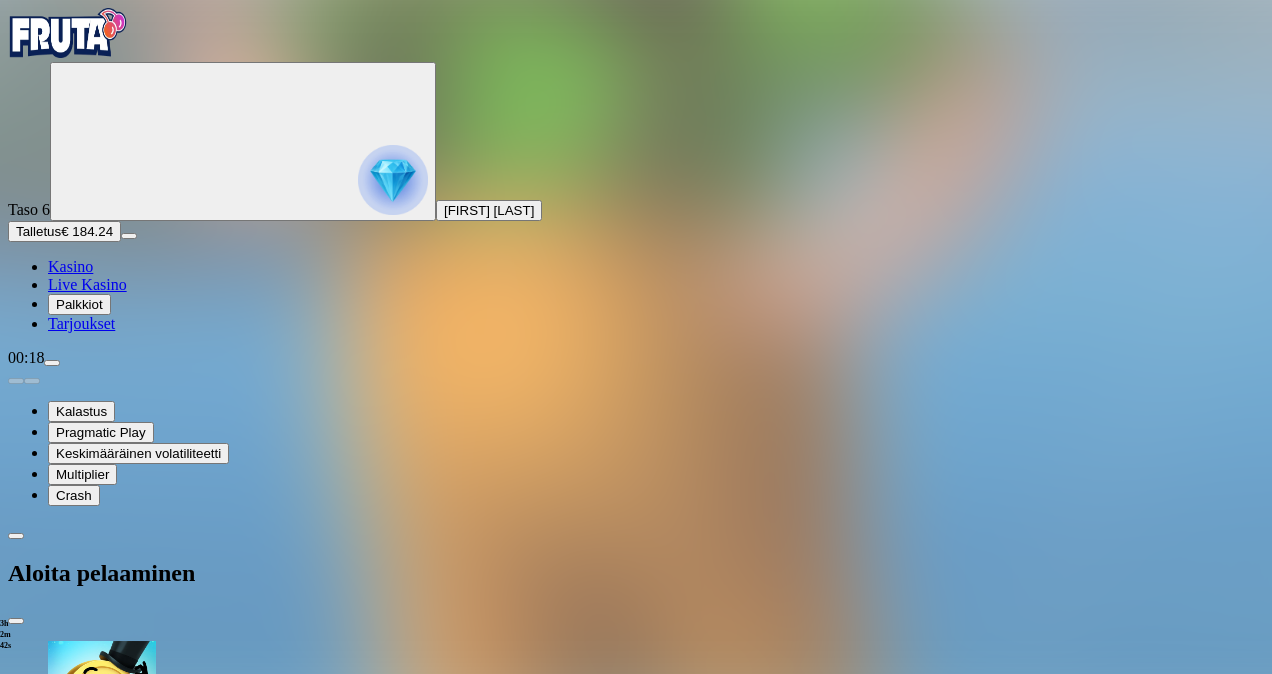 type on "***" 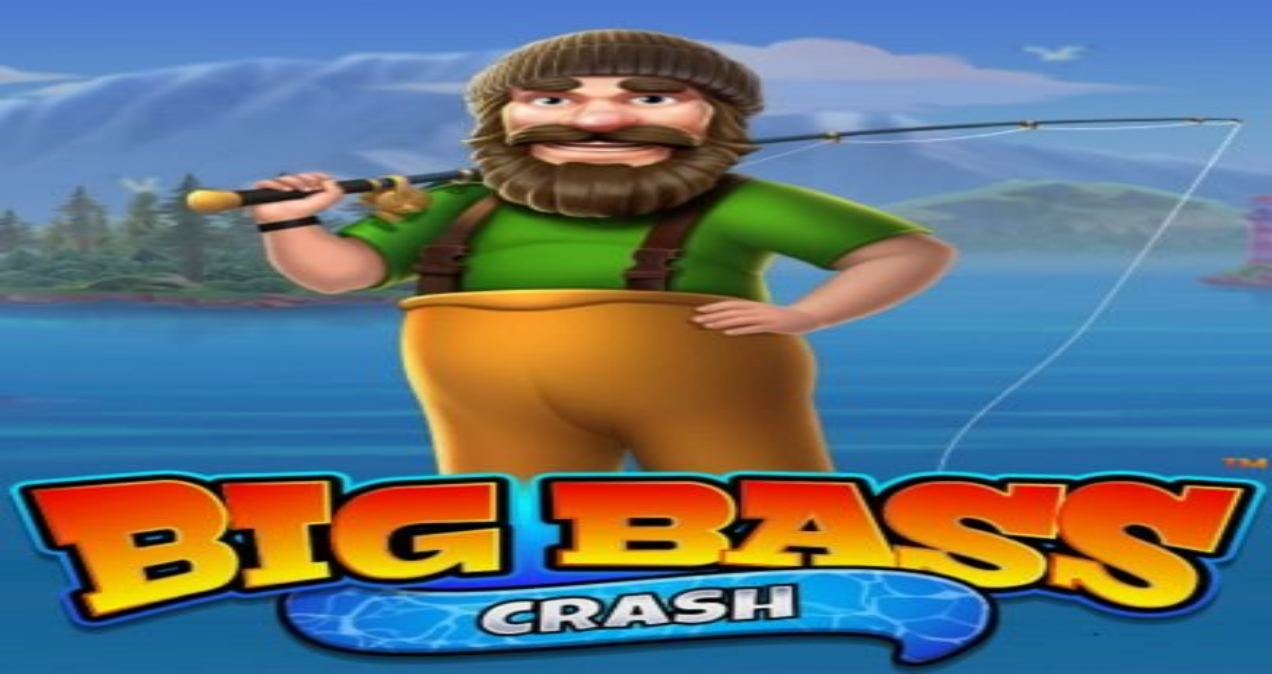 scroll, scrollTop: 0, scrollLeft: 0, axis: both 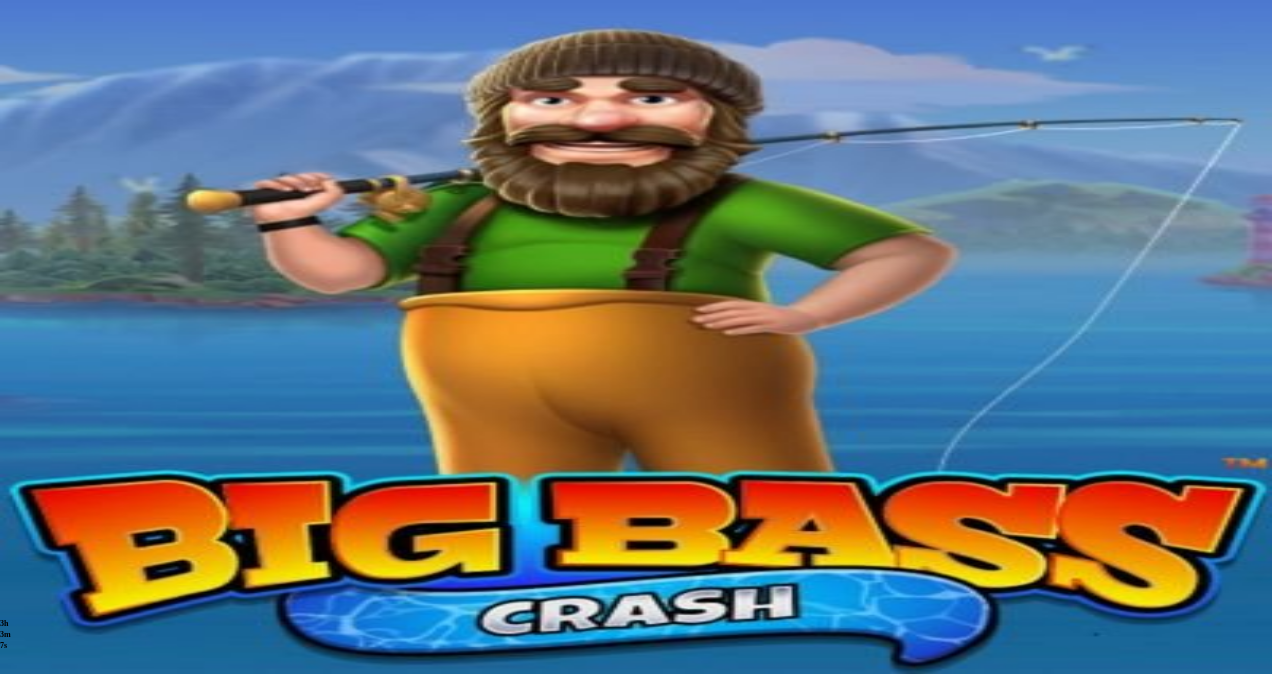 click at bounding box center (16, 621) 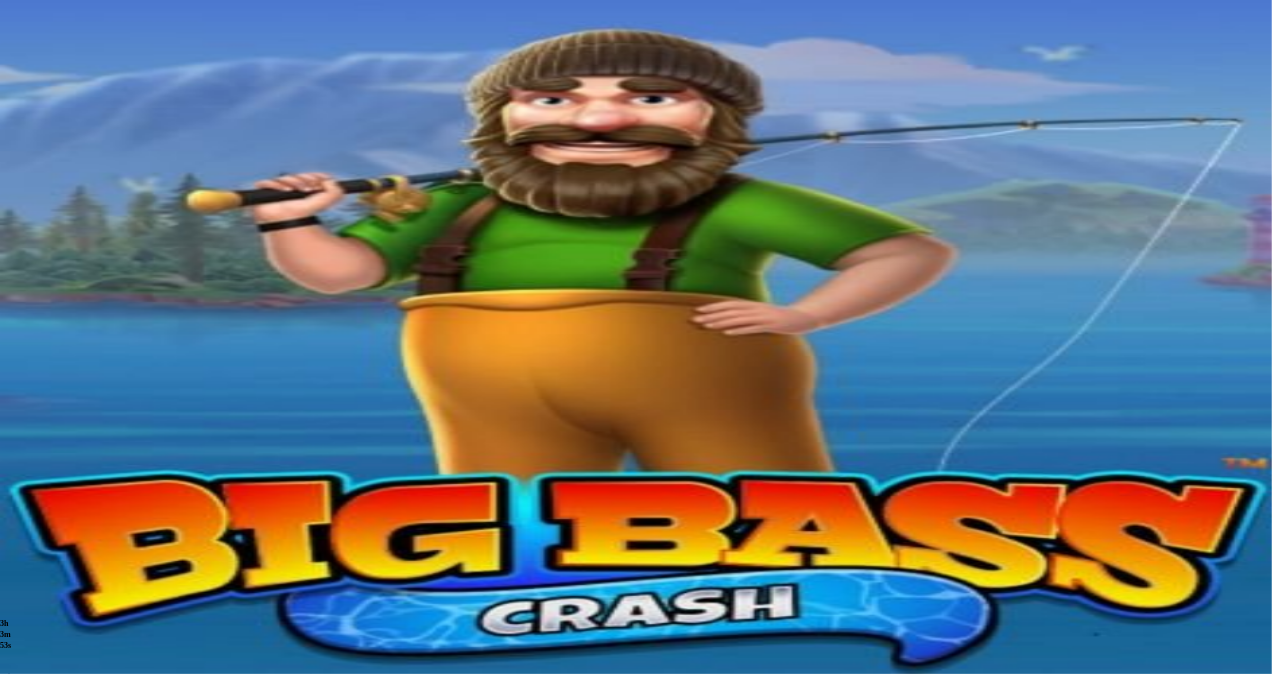 click at bounding box center [52, 363] 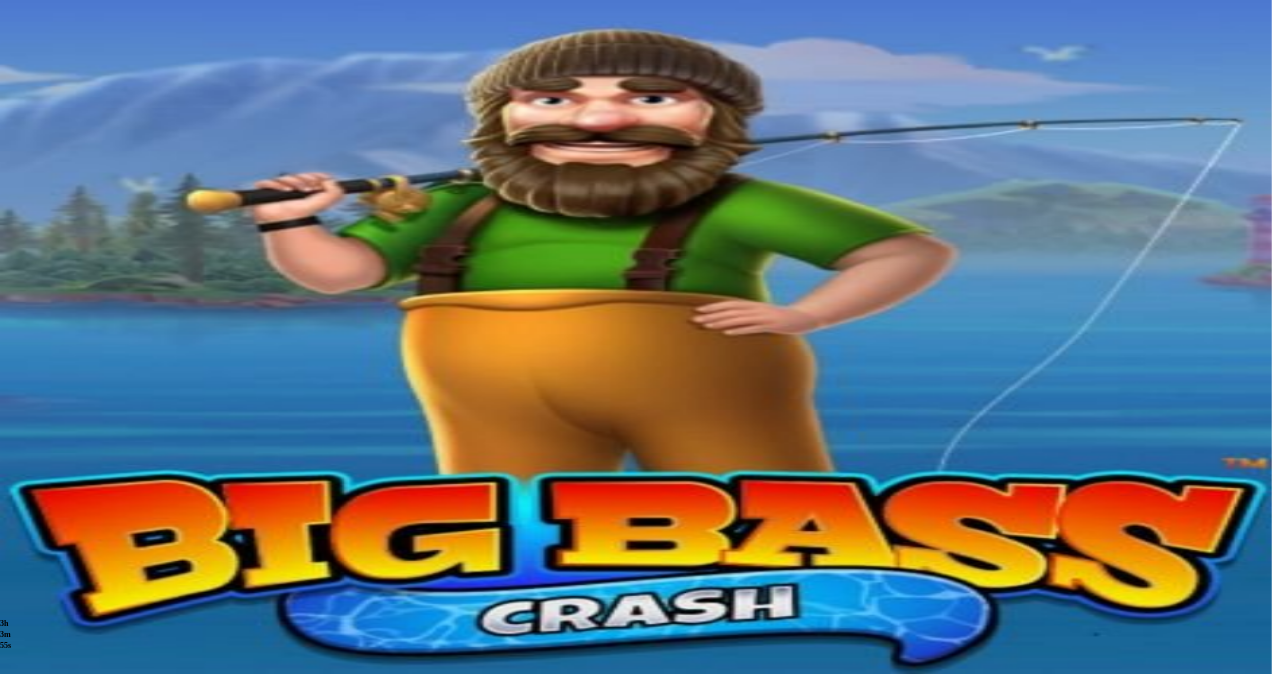 click on "Kotiutus" at bounding box center (40, 767) 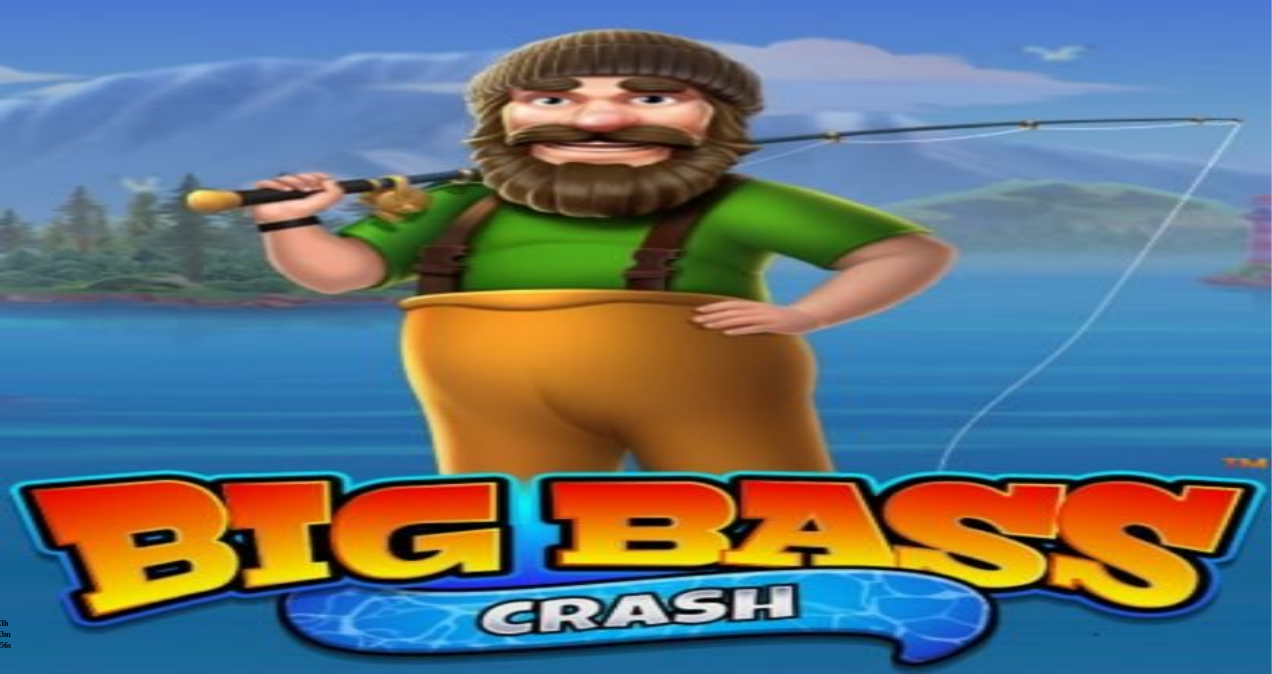 click at bounding box center (79, 636) 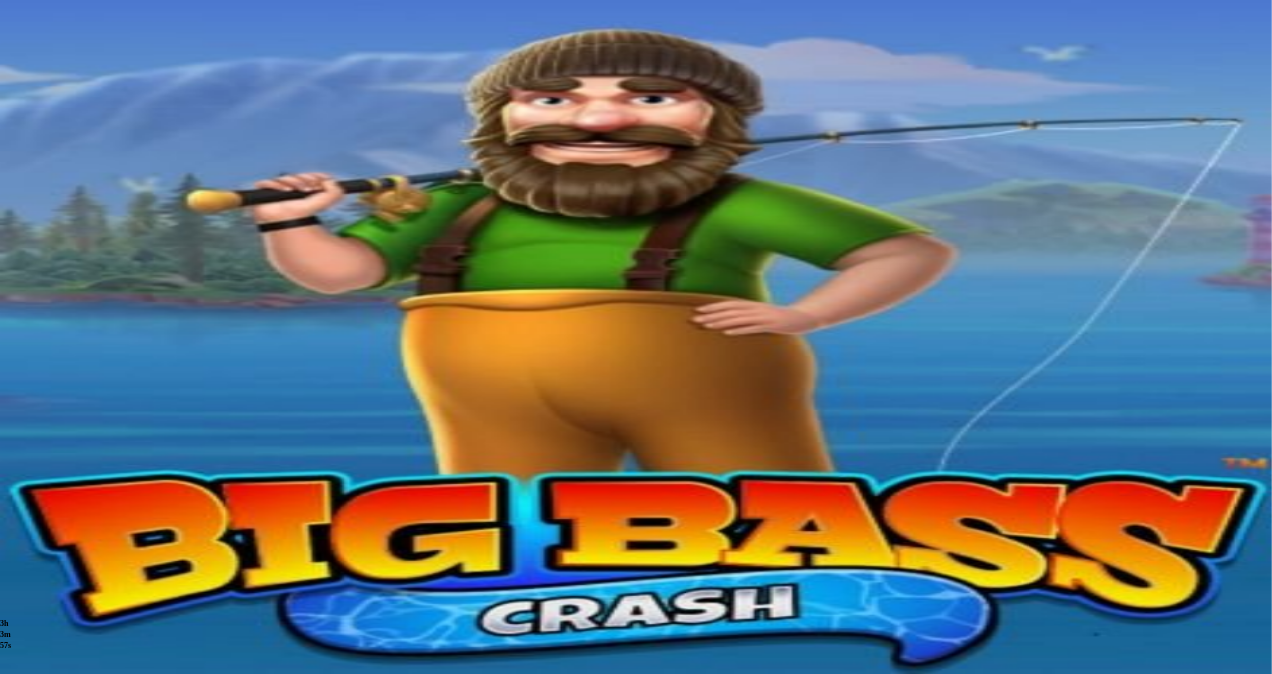 type on "***" 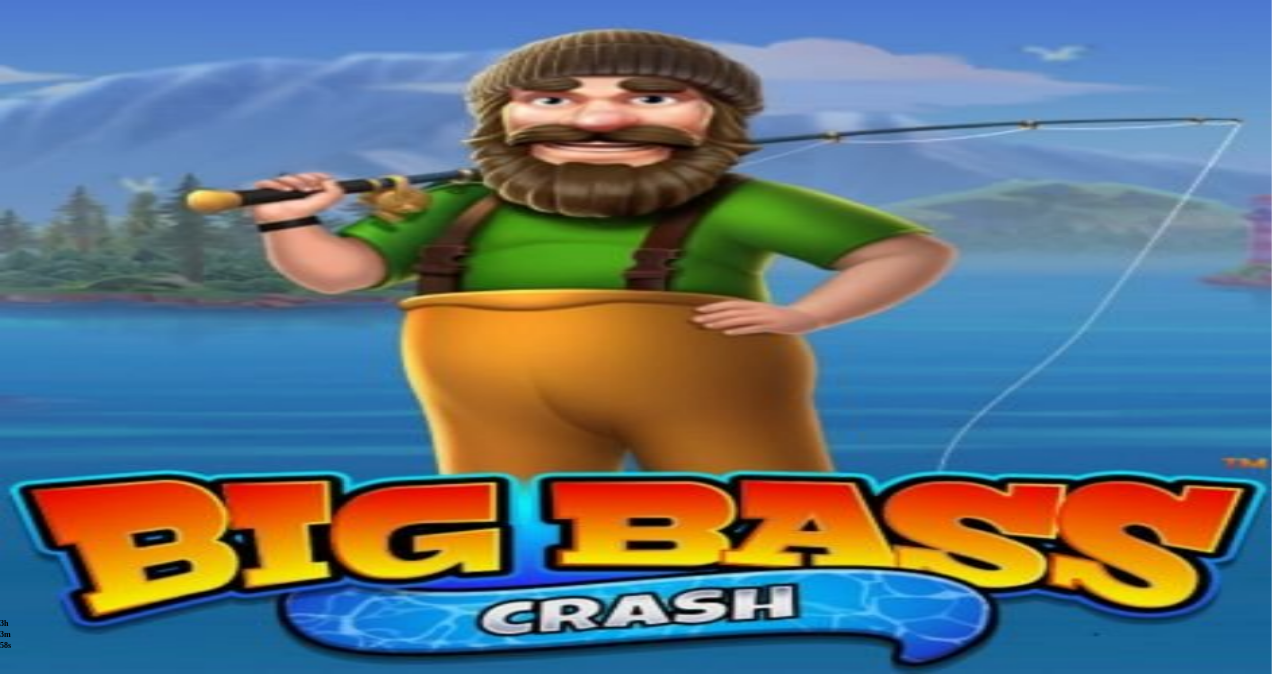 type 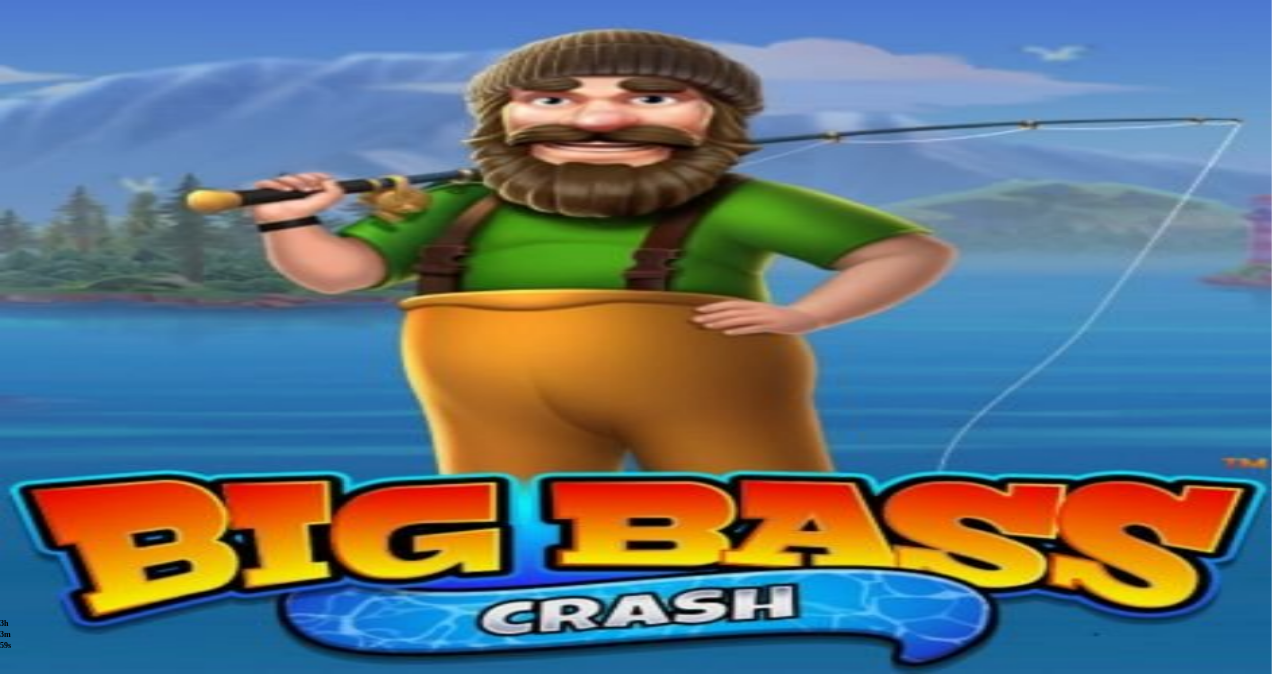 click at bounding box center [16, 621] 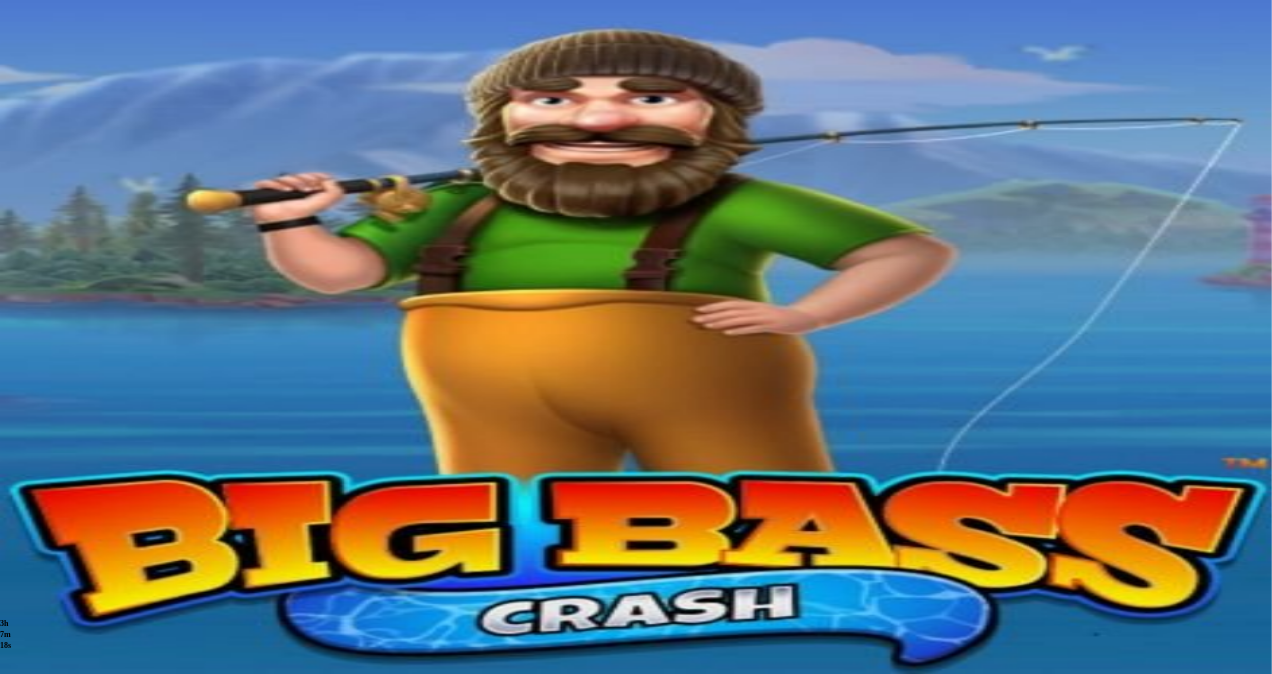 click on "Live Kasino" at bounding box center (87, 284) 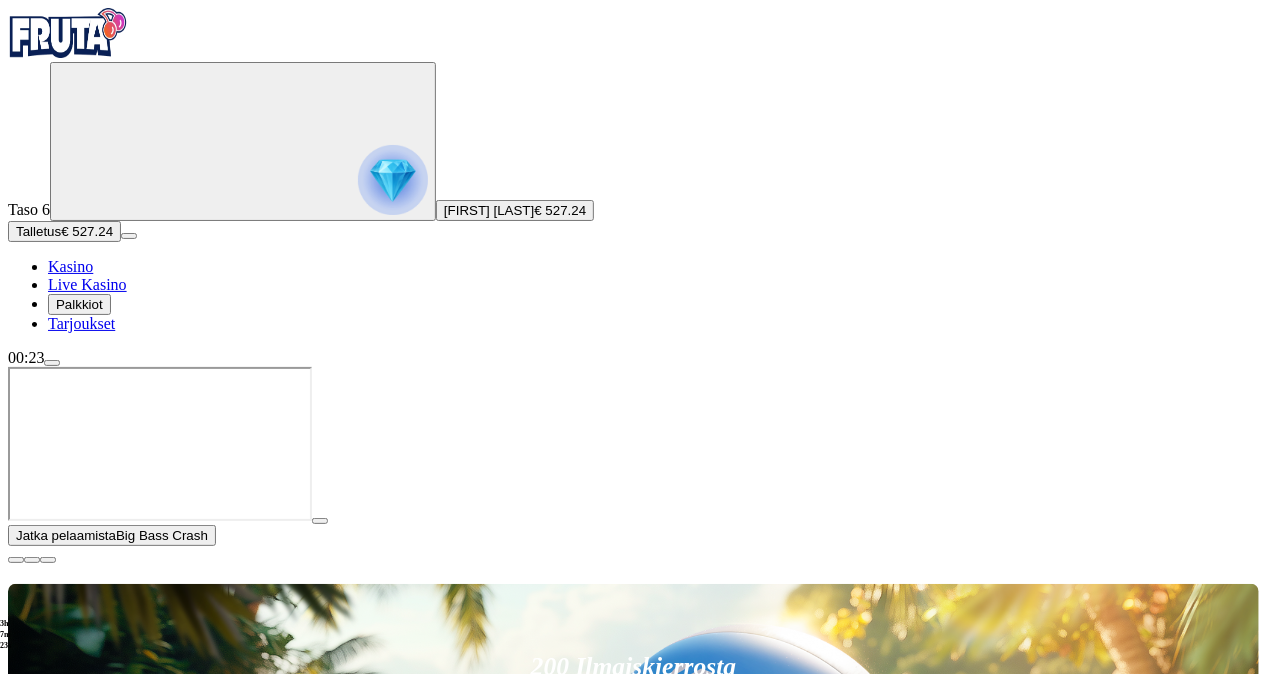 drag, startPoint x: 818, startPoint y: 522, endPoint x: 797, endPoint y: 538, distance: 26.400757 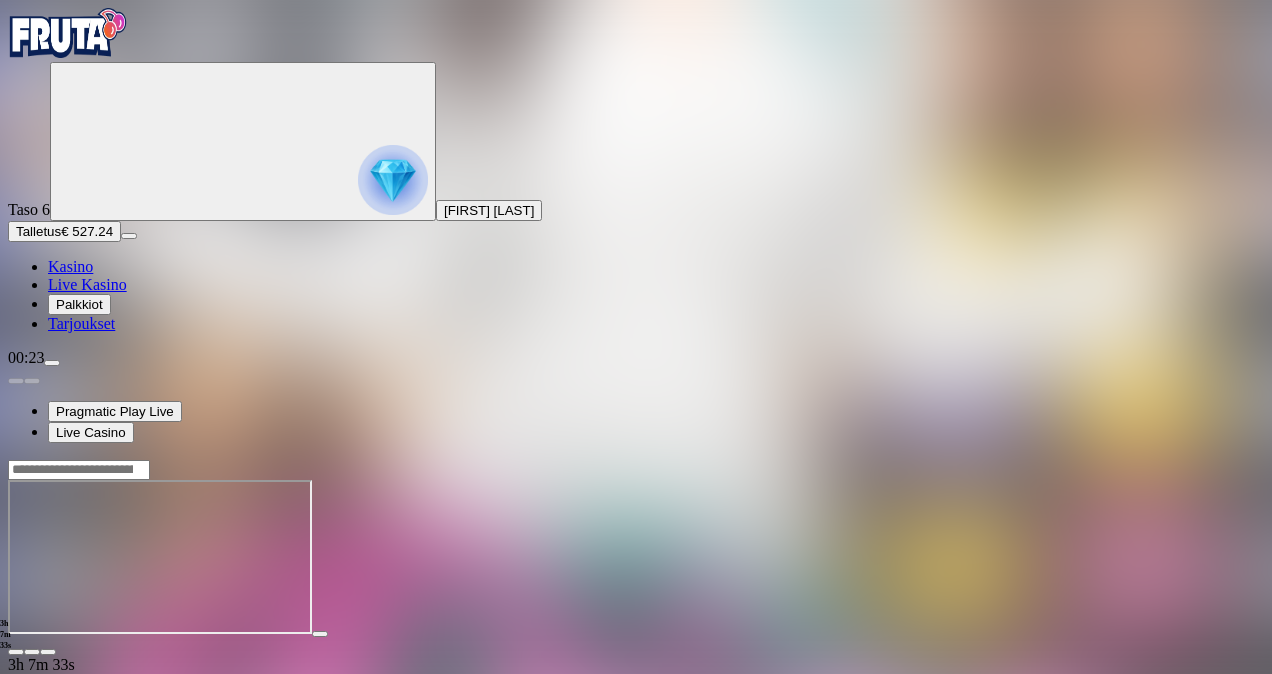 click on "Talletus" at bounding box center (38, 231) 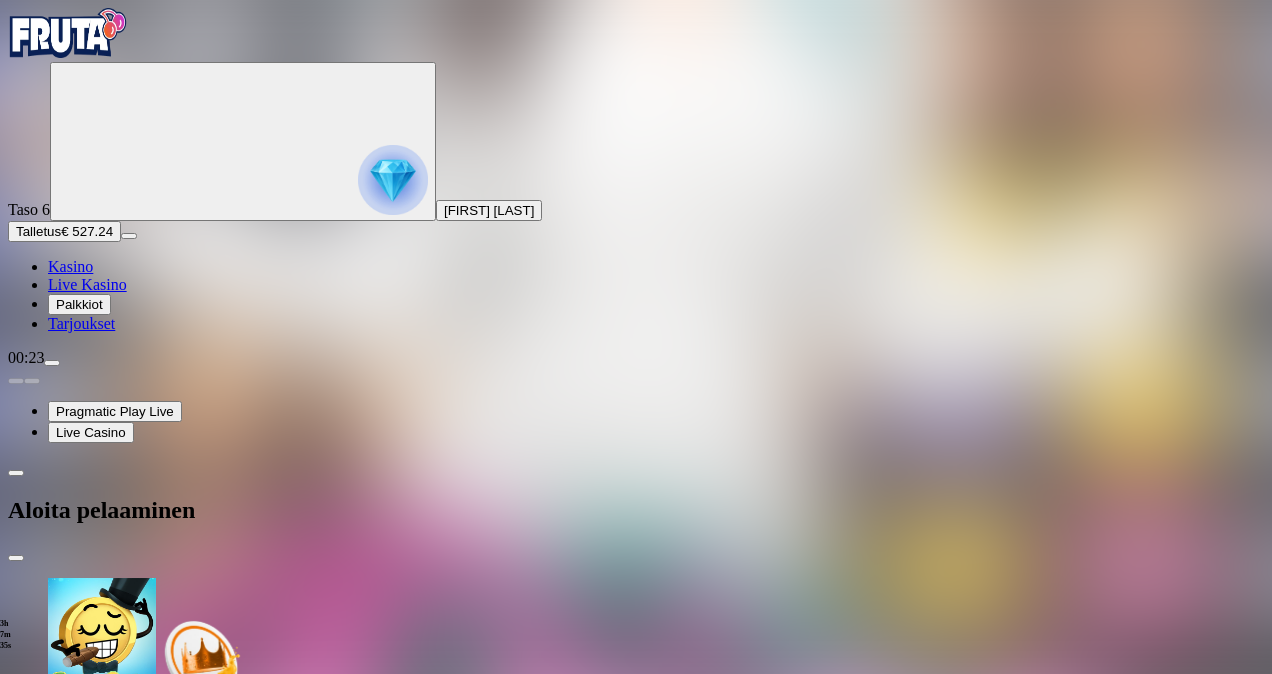 drag, startPoint x: 472, startPoint y: 420, endPoint x: 197, endPoint y: 422, distance: 275.00726 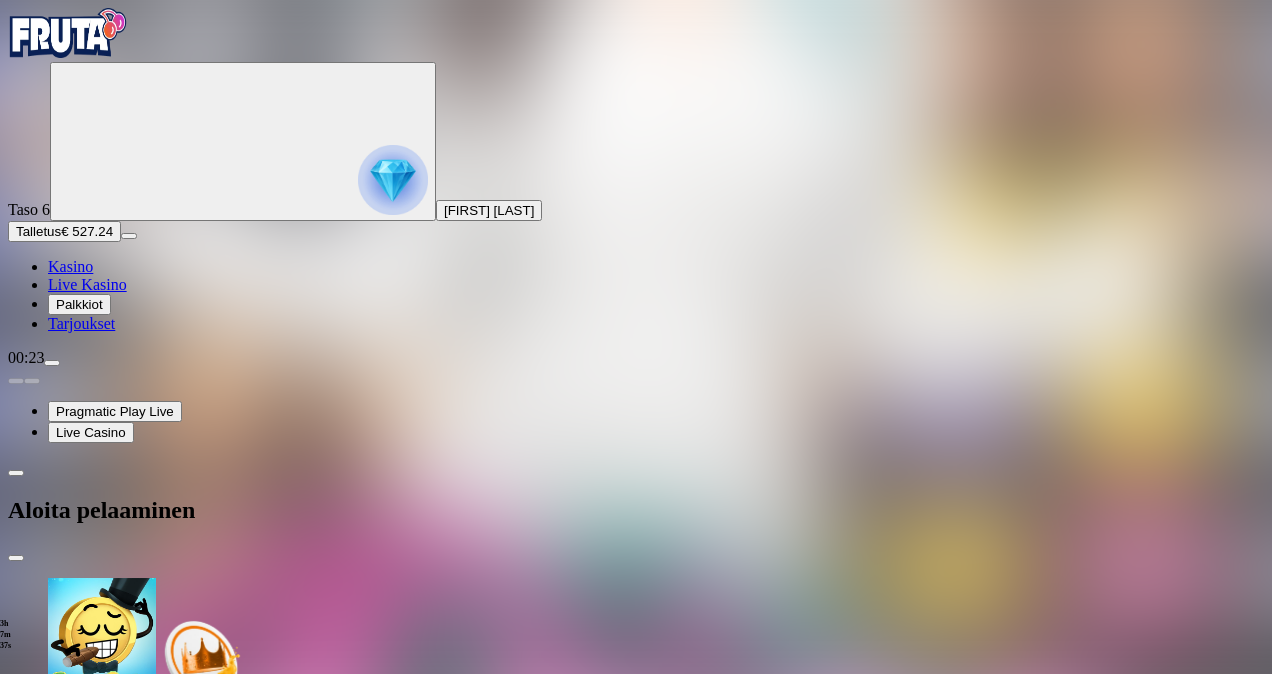 type on "***" 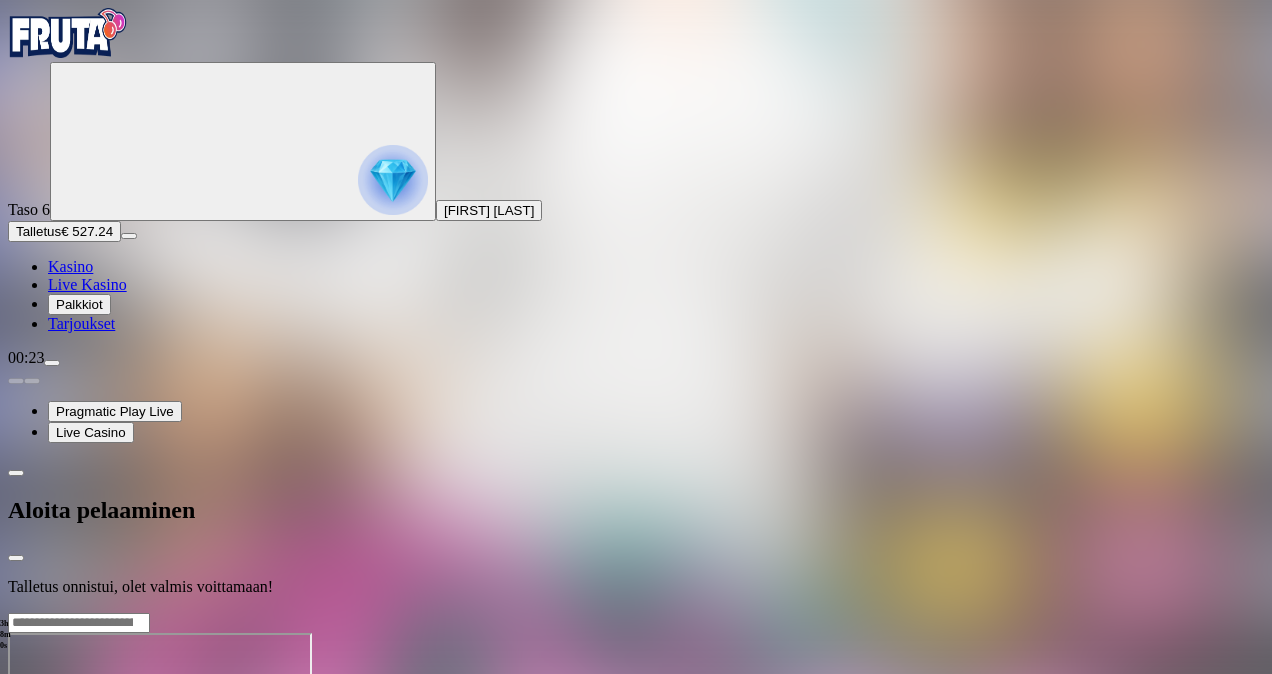 click at bounding box center (636, 612) 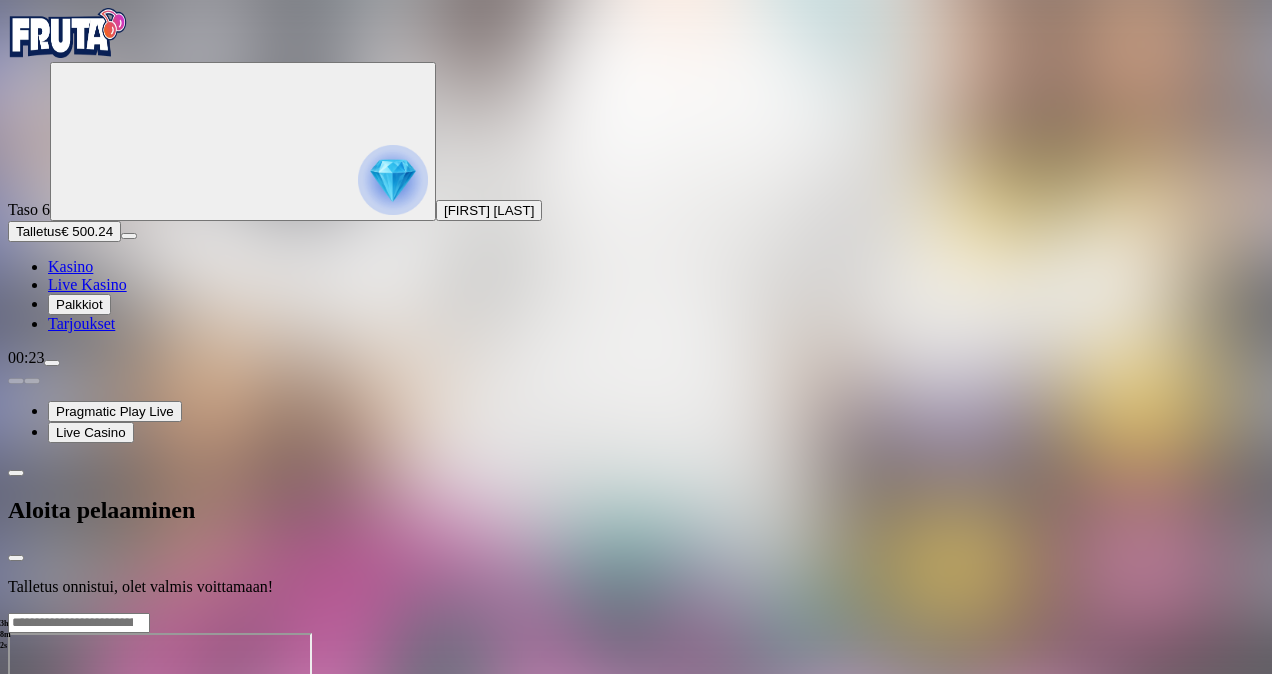click at bounding box center (636, 612) 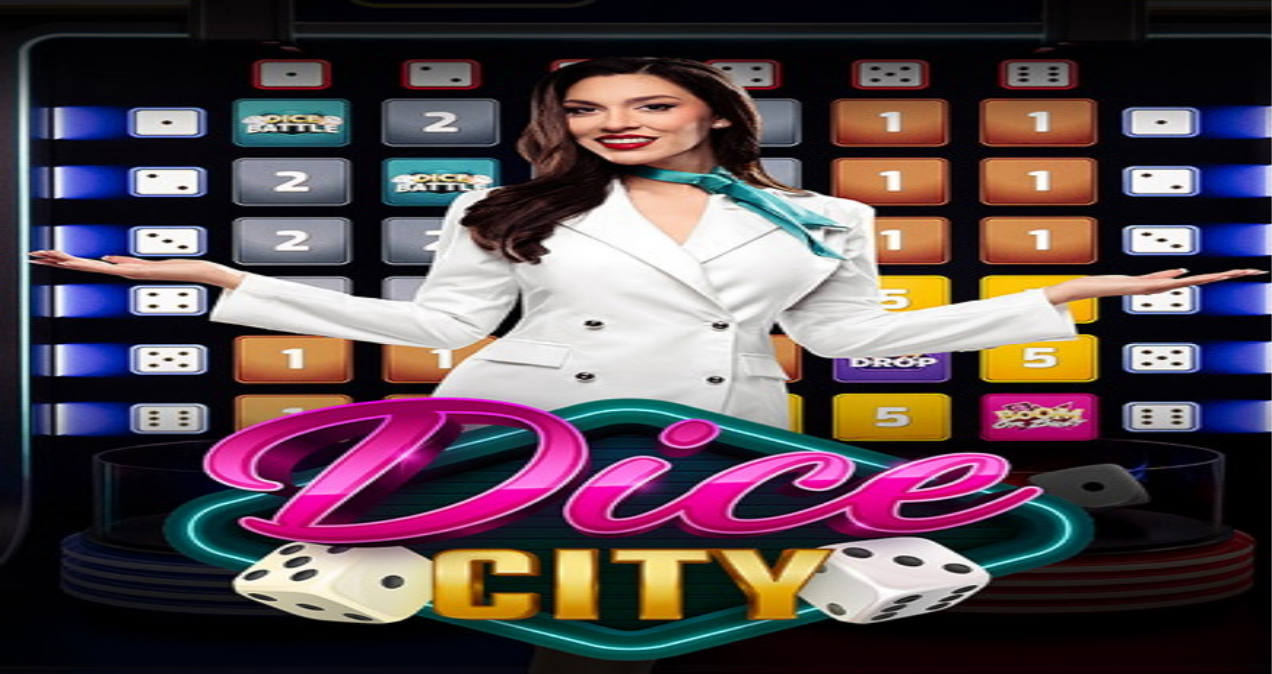 scroll, scrollTop: 0, scrollLeft: 0, axis: both 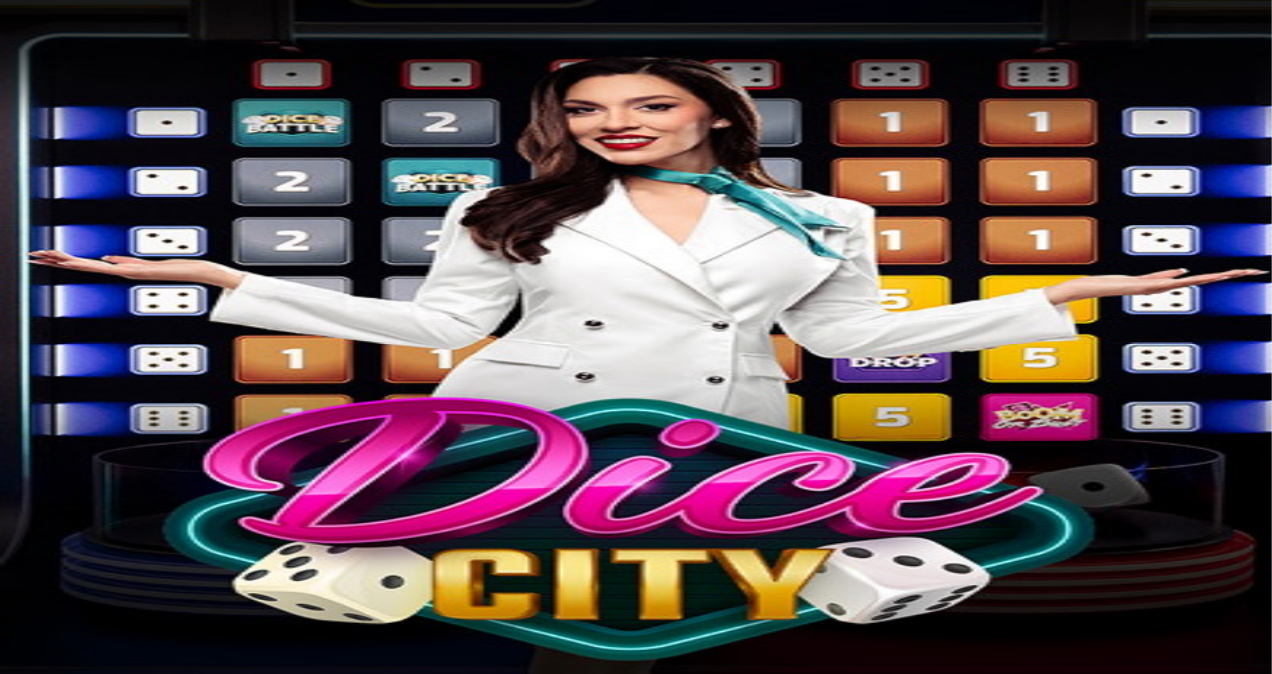 click at bounding box center [52, 363] 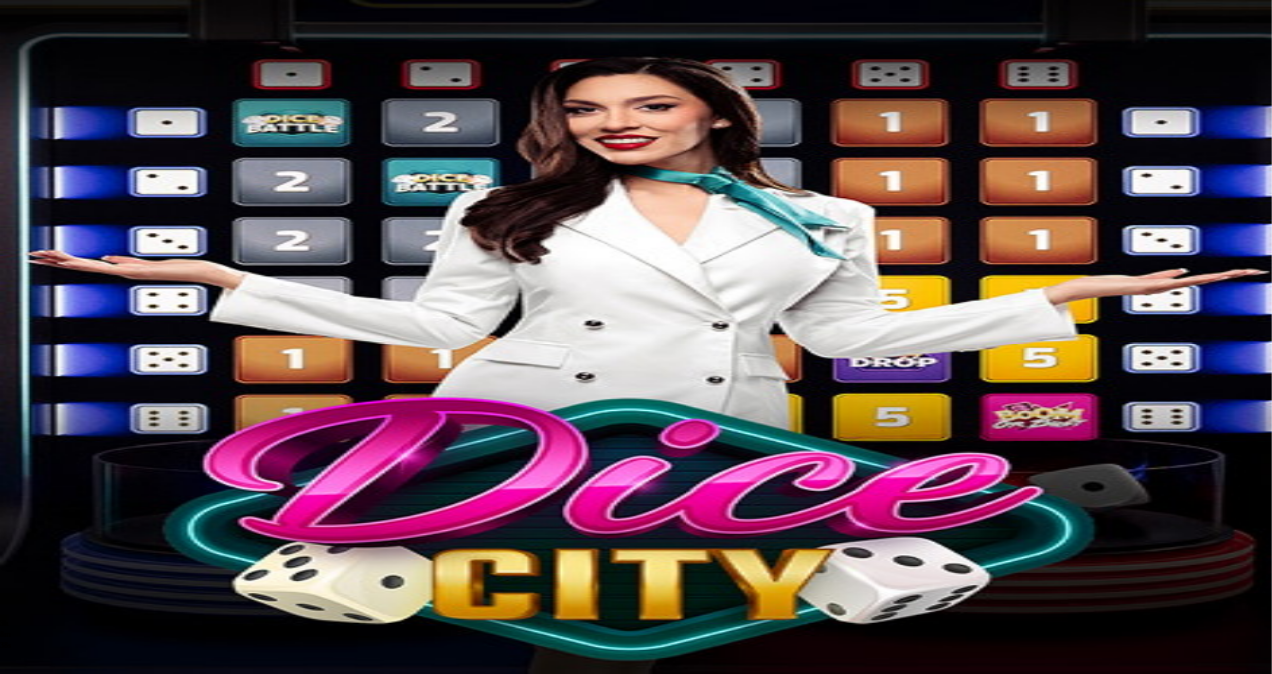click on "Kotiutus" at bounding box center (40, 704) 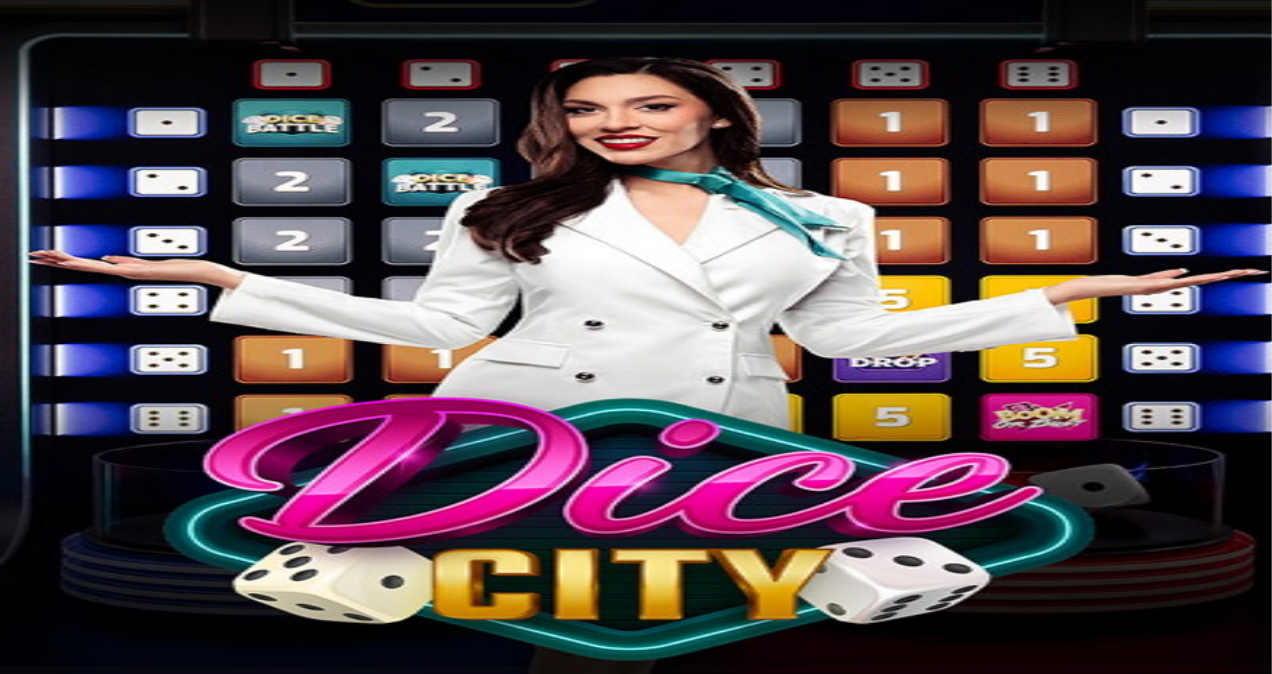 click at bounding box center [79, 573] 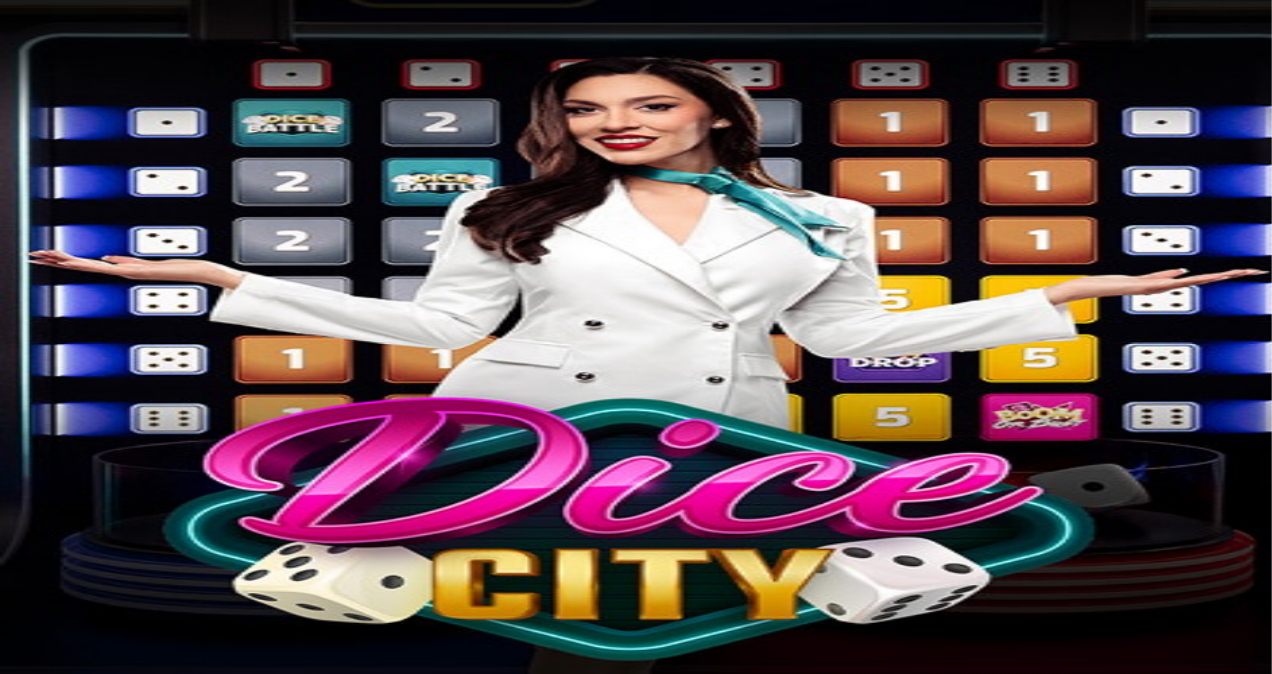 type on "***" 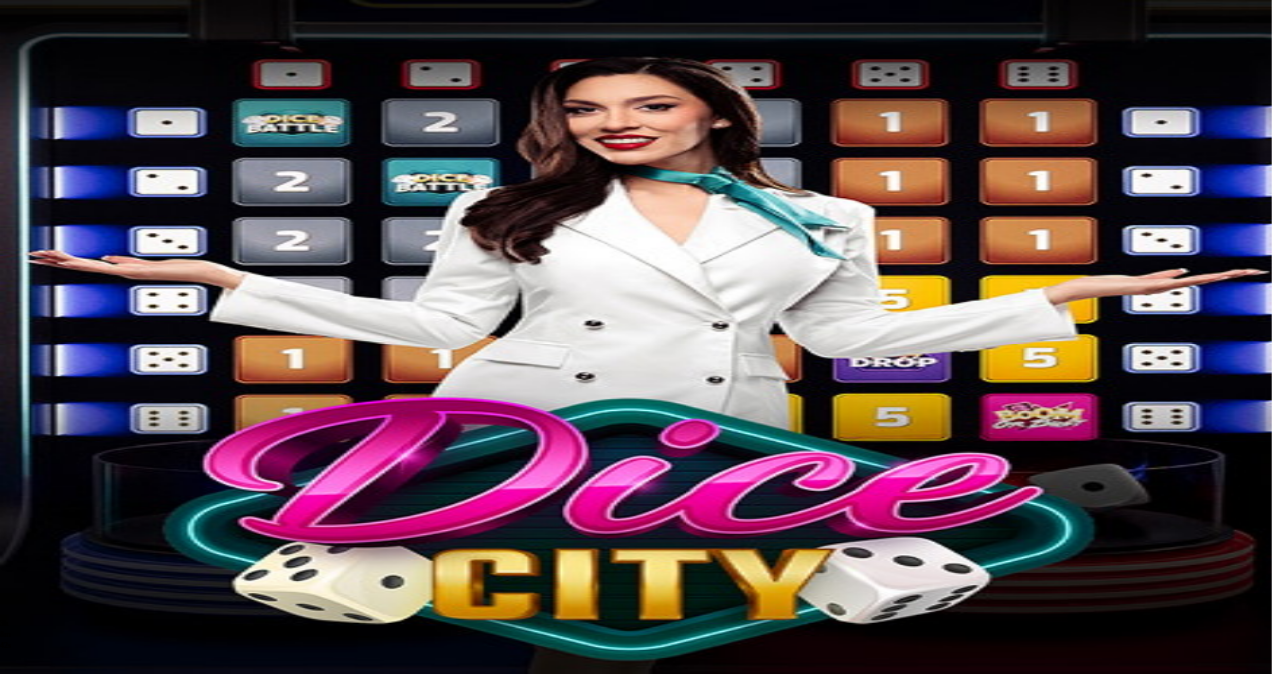 type 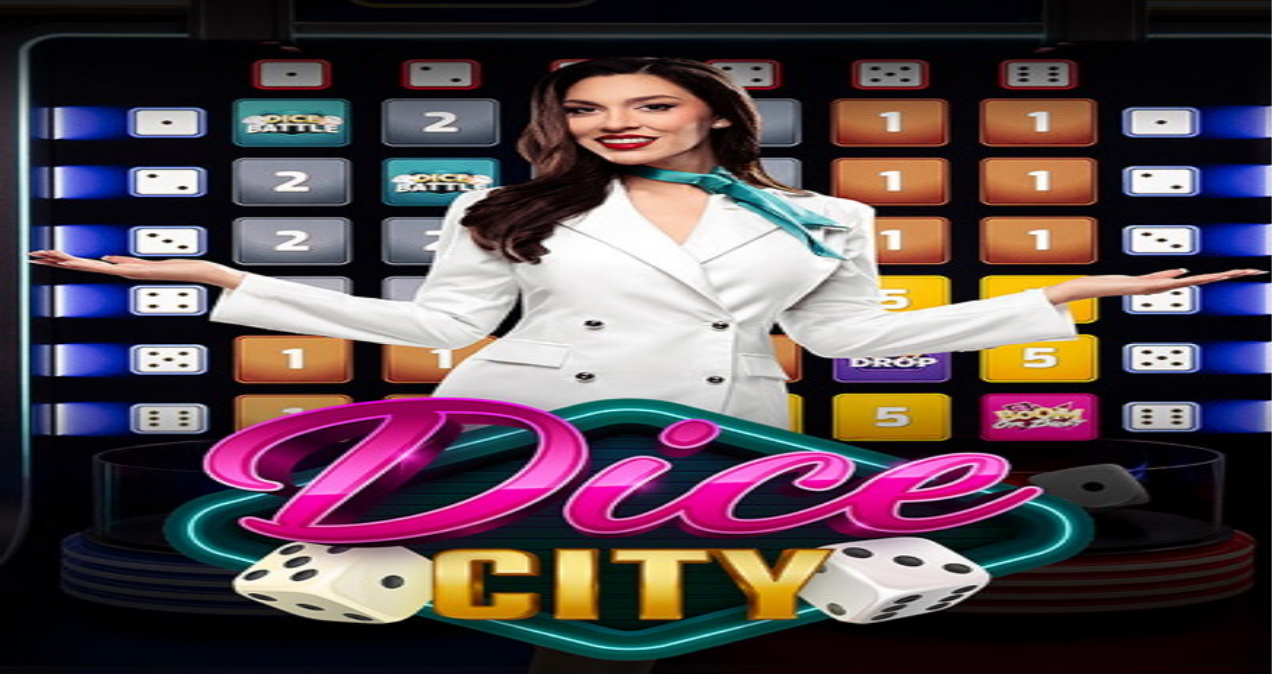 click on "Talletus" at bounding box center (38, 231) 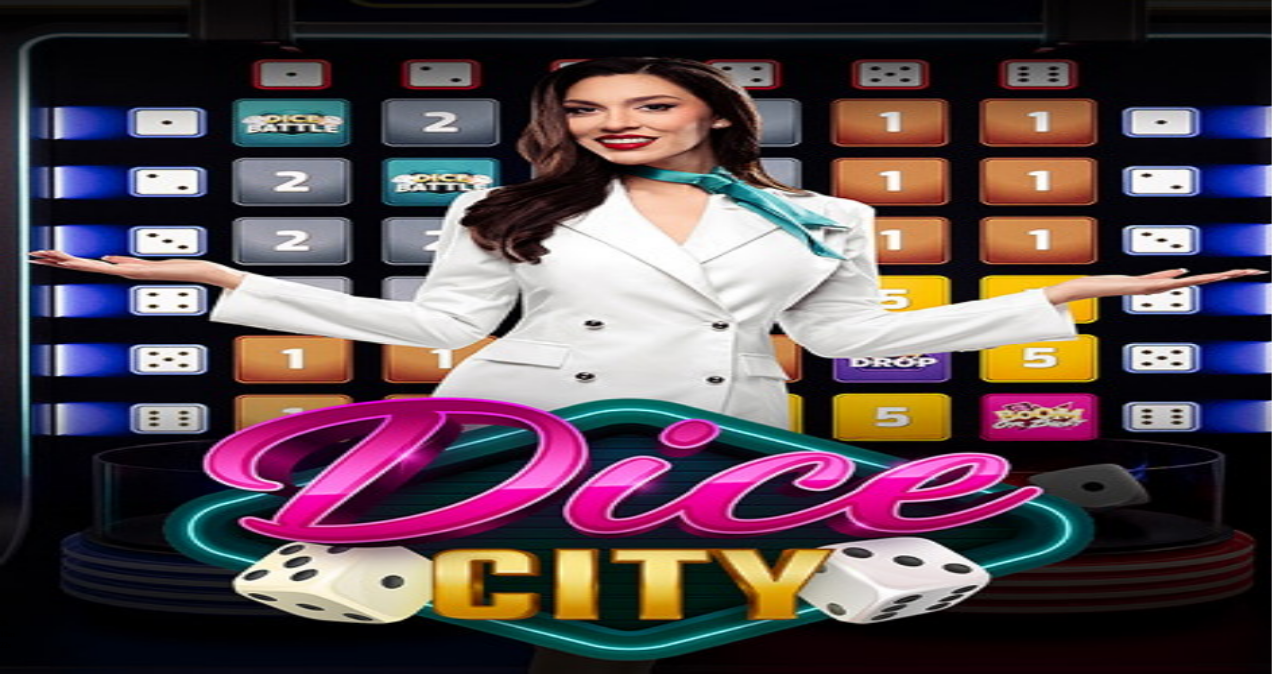 drag, startPoint x: 462, startPoint y: 175, endPoint x: 156, endPoint y: 288, distance: 326.19778 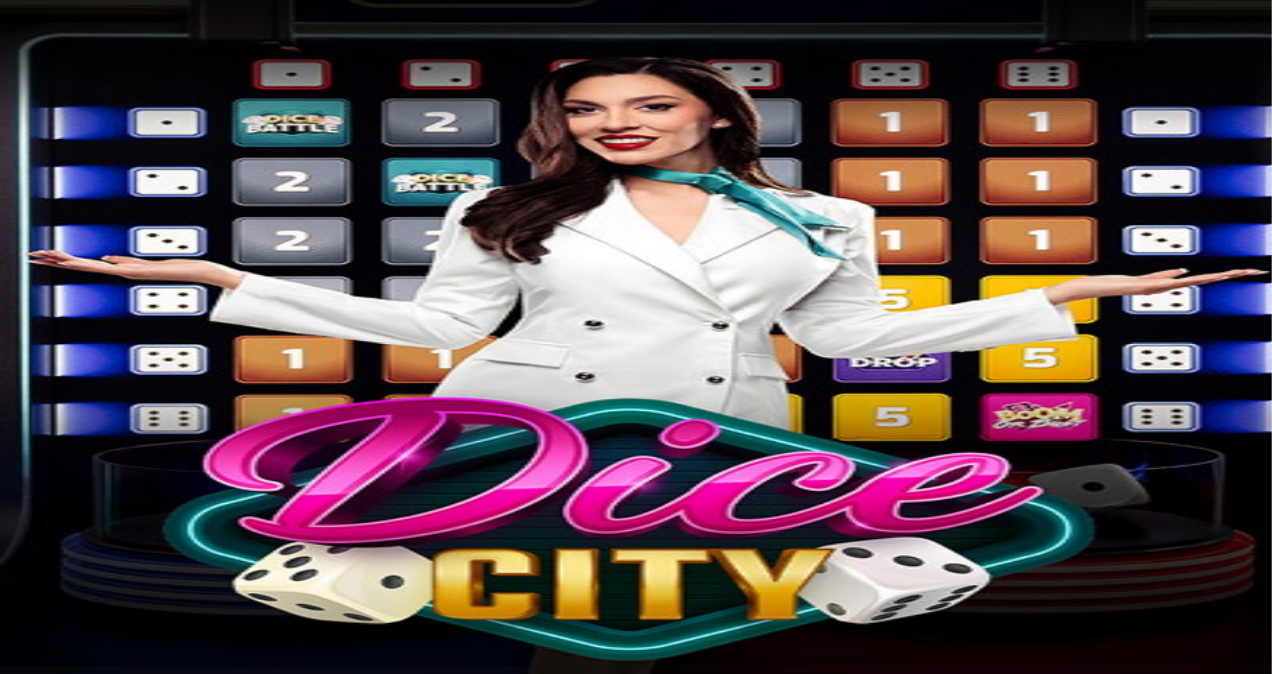 drag, startPoint x: 313, startPoint y: 431, endPoint x: 183, endPoint y: 451, distance: 131.52946 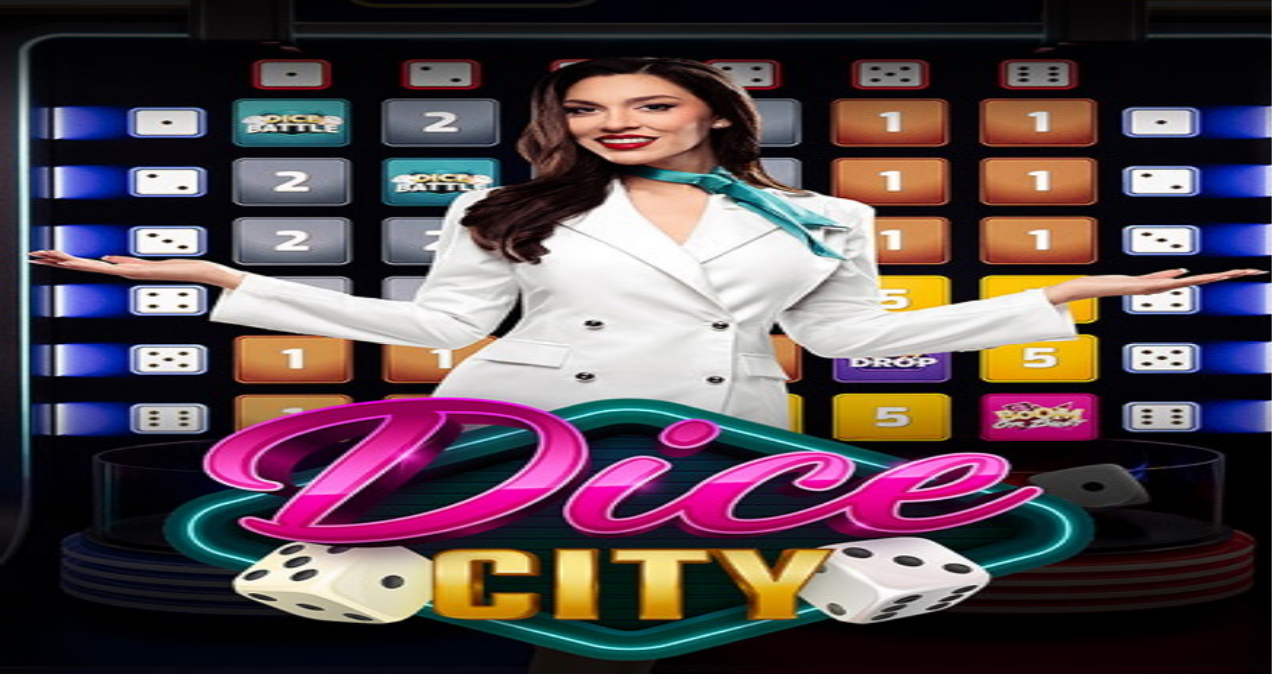 type on "***" 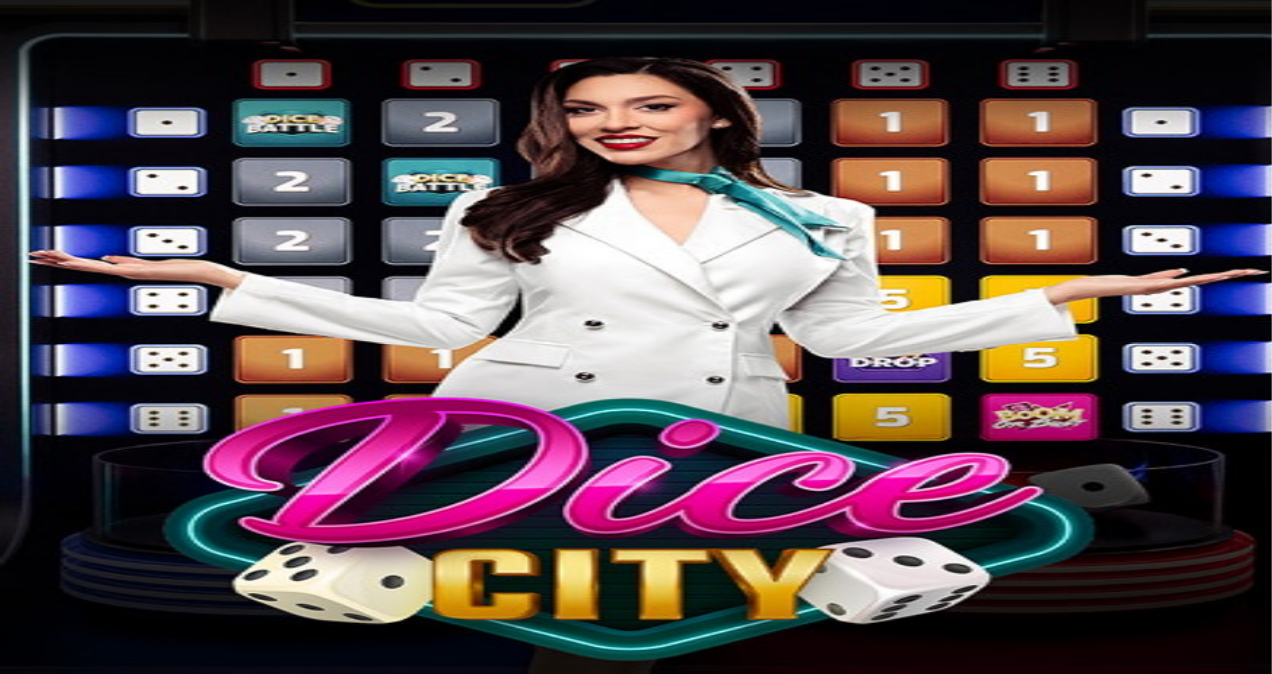 click at bounding box center (636, 612) 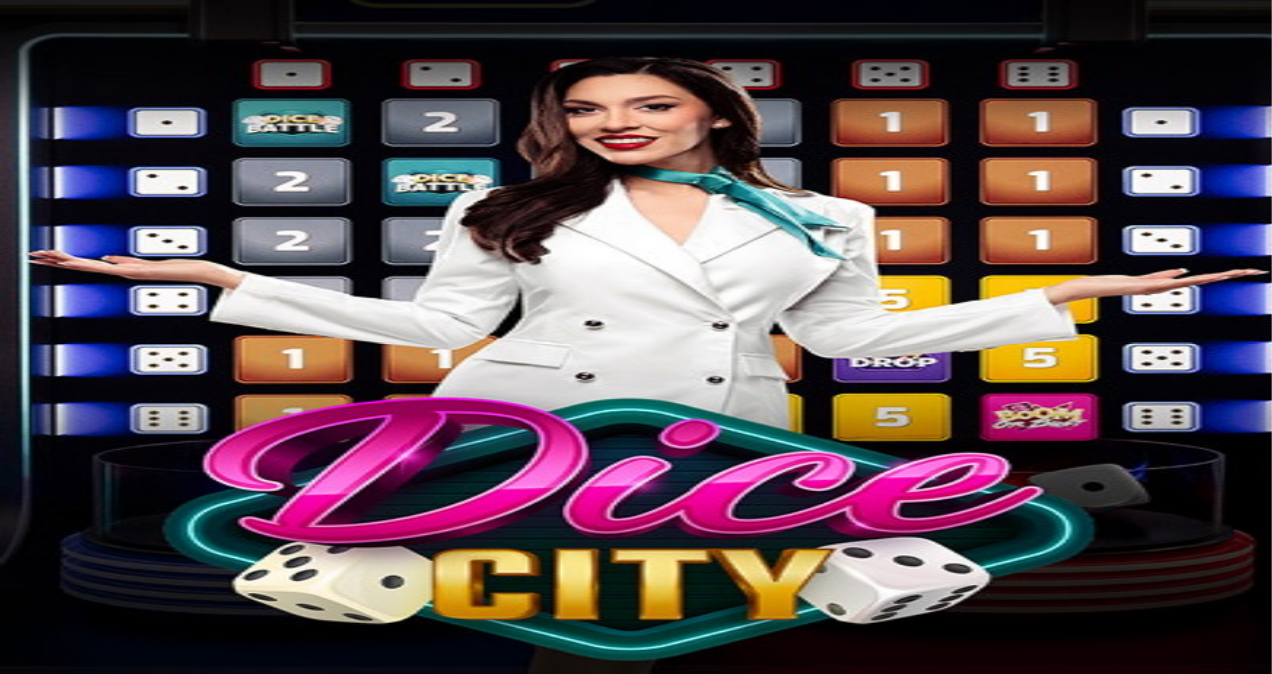 click at bounding box center (636, 612) 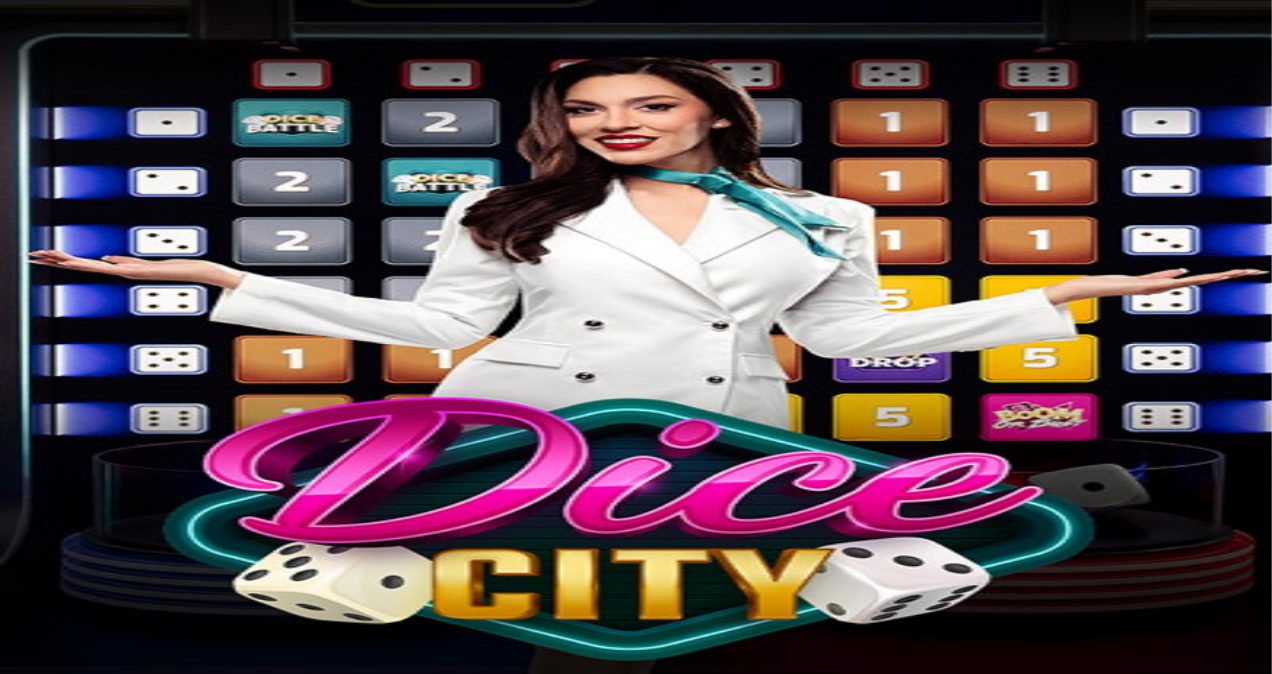 click at bounding box center [52, 363] 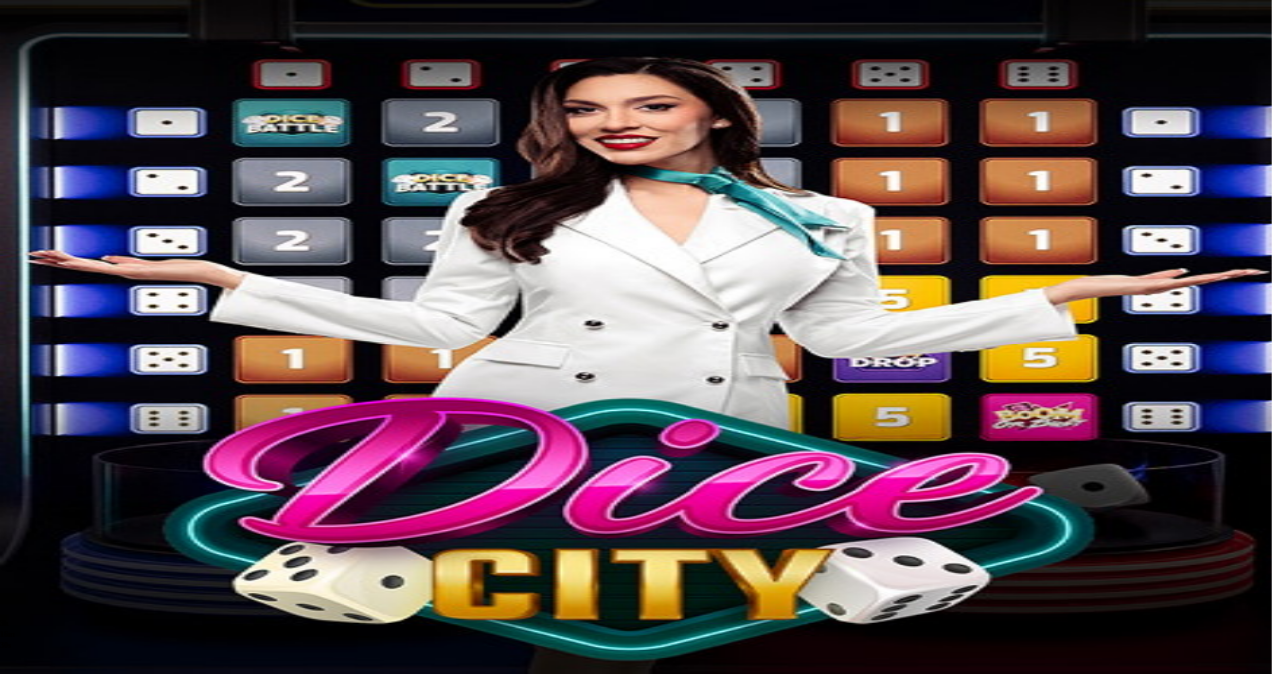 click on "Kotiutus" at bounding box center [40, 1294] 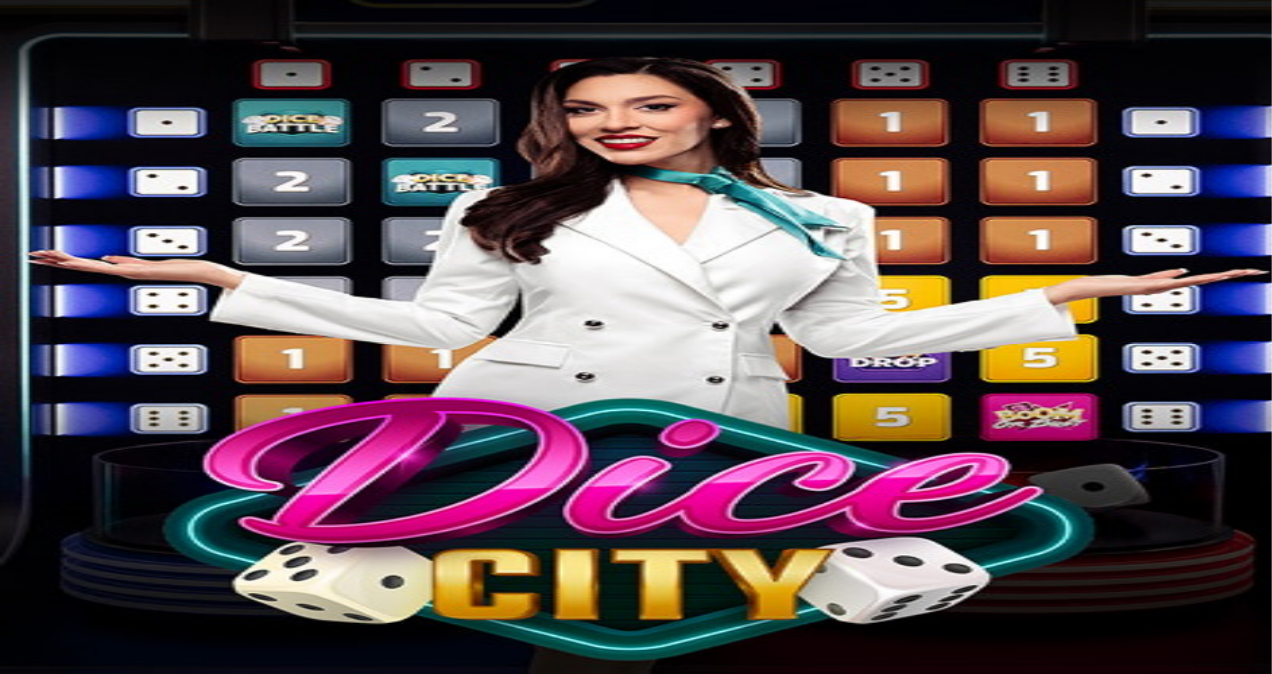 click at bounding box center (79, 1163) 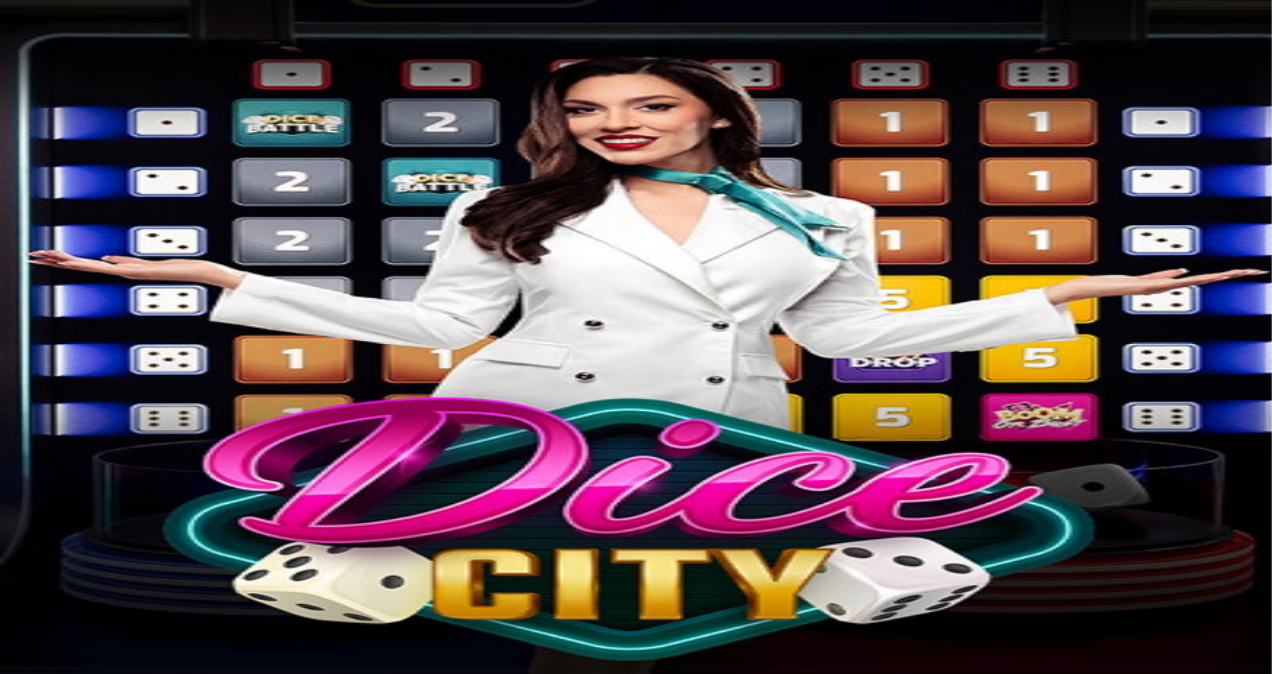 type on "*" 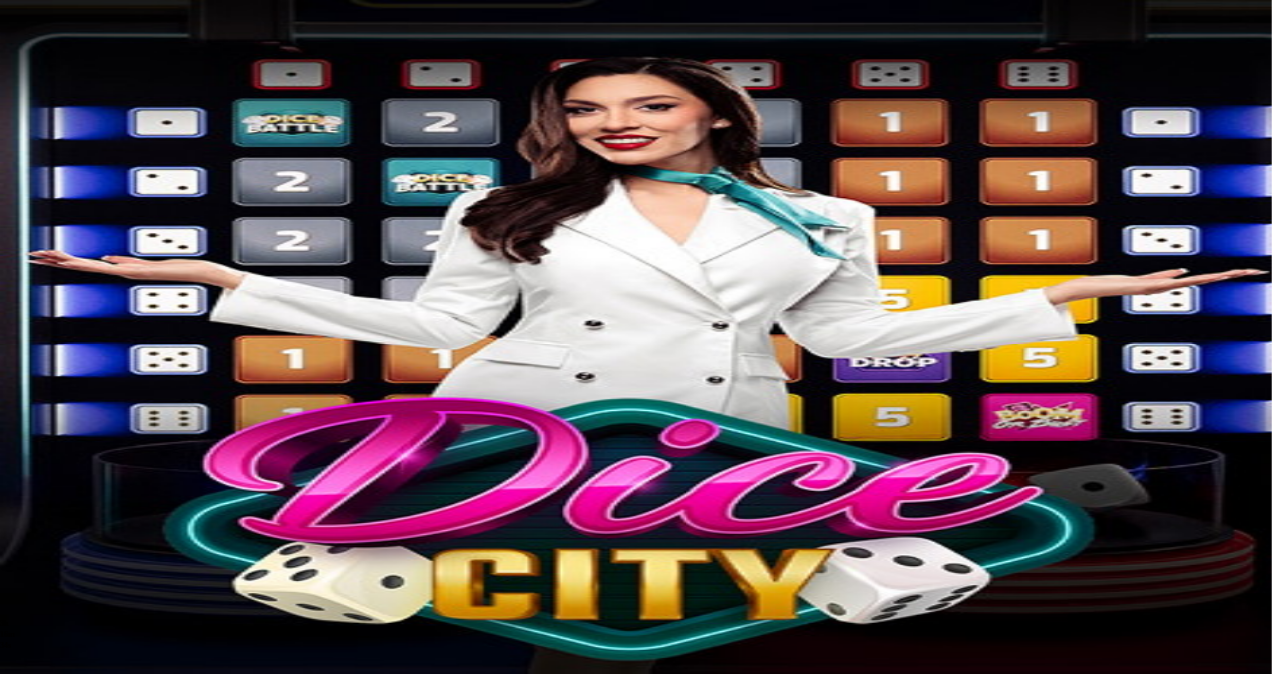 click at bounding box center [79, 1163] 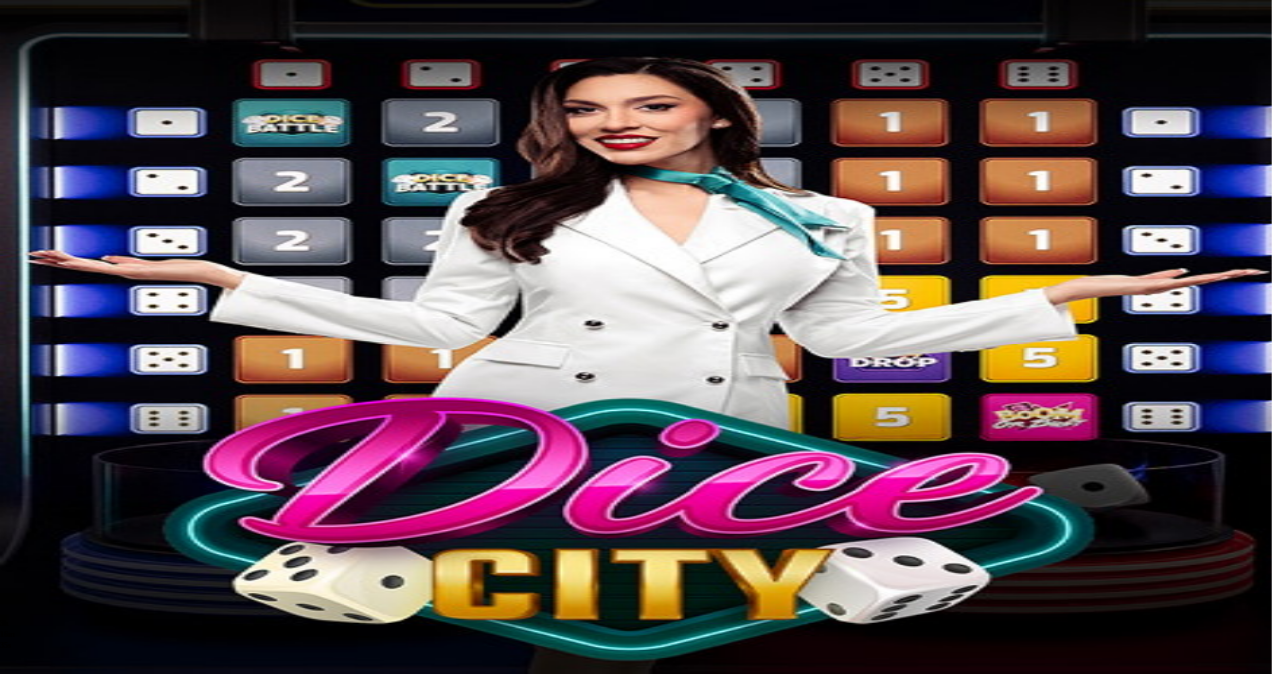 type on "***" 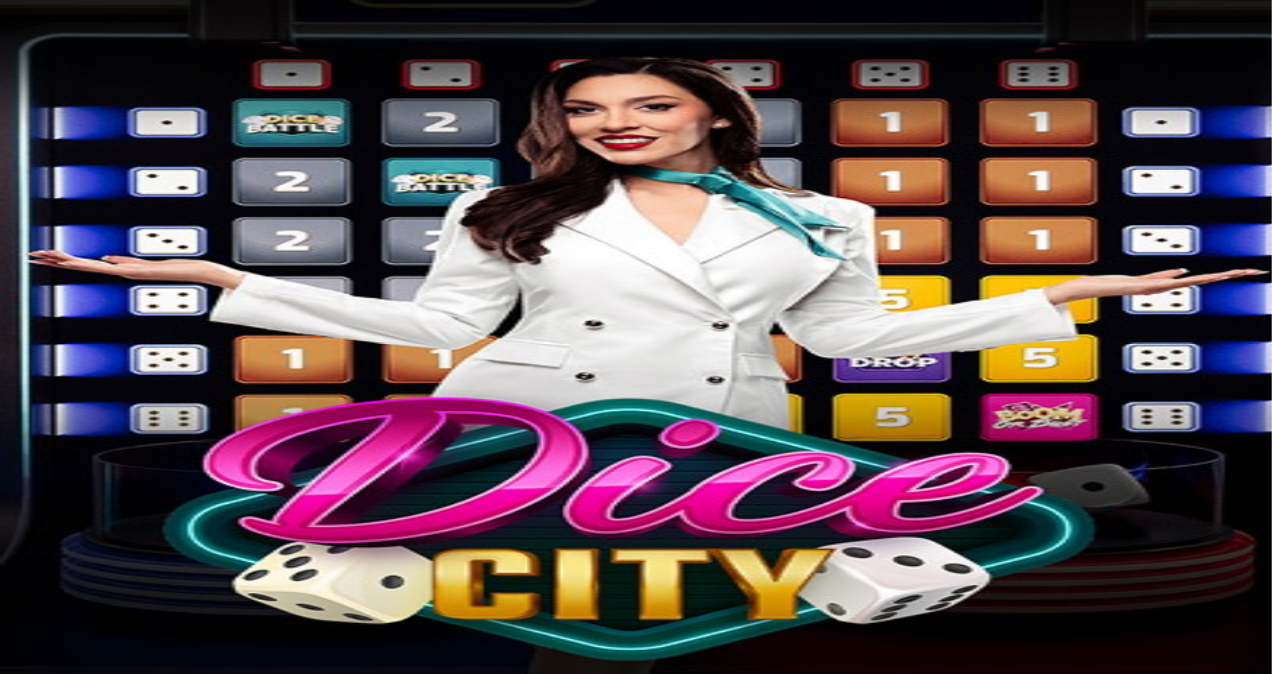 type 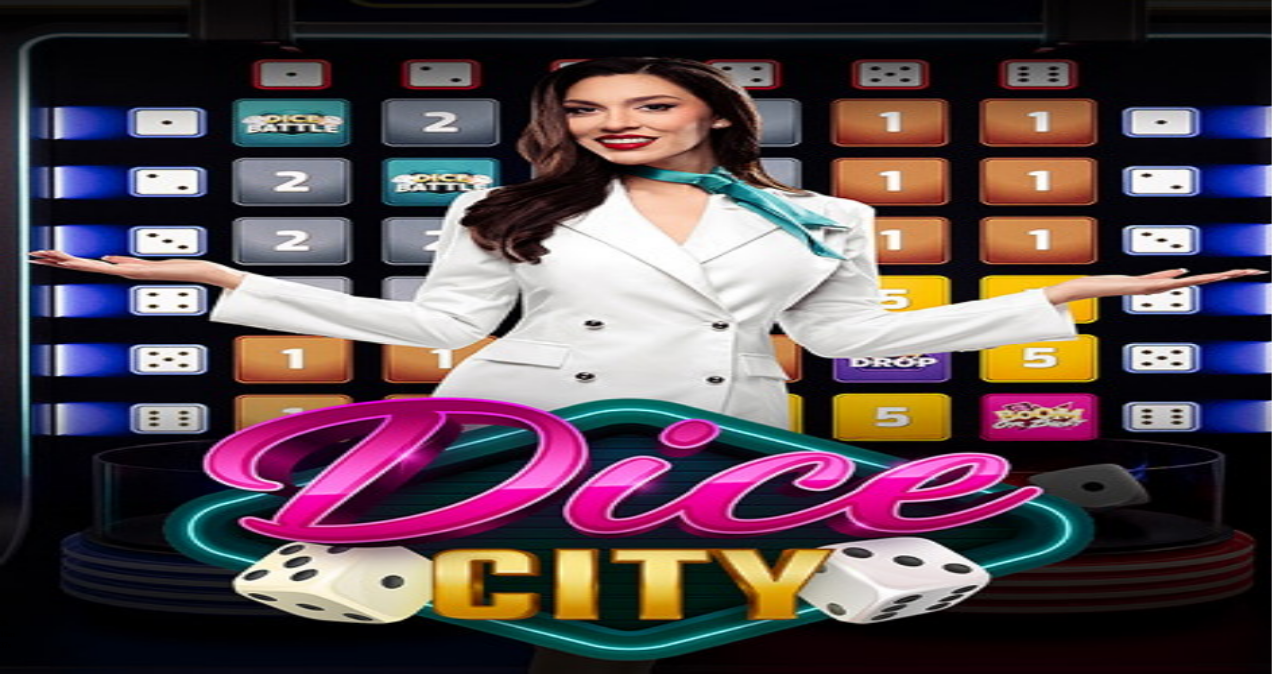 click at bounding box center (16, 1148) 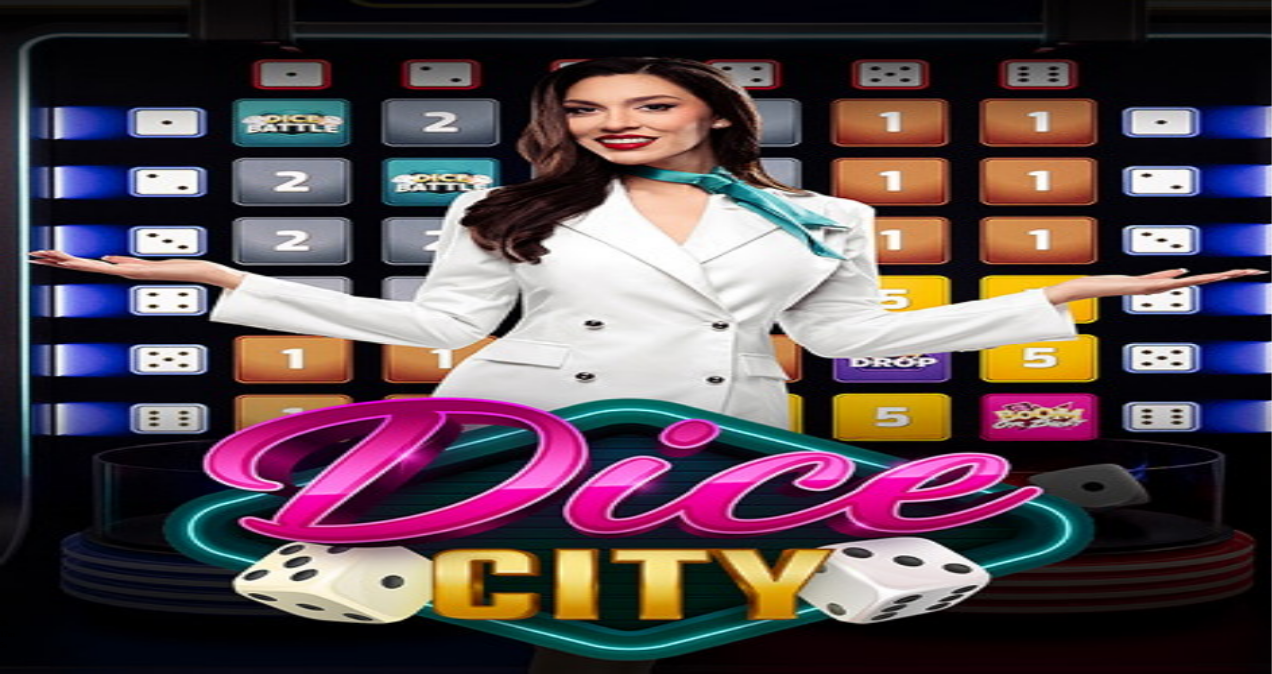 click on "00:32" at bounding box center [636, 358] 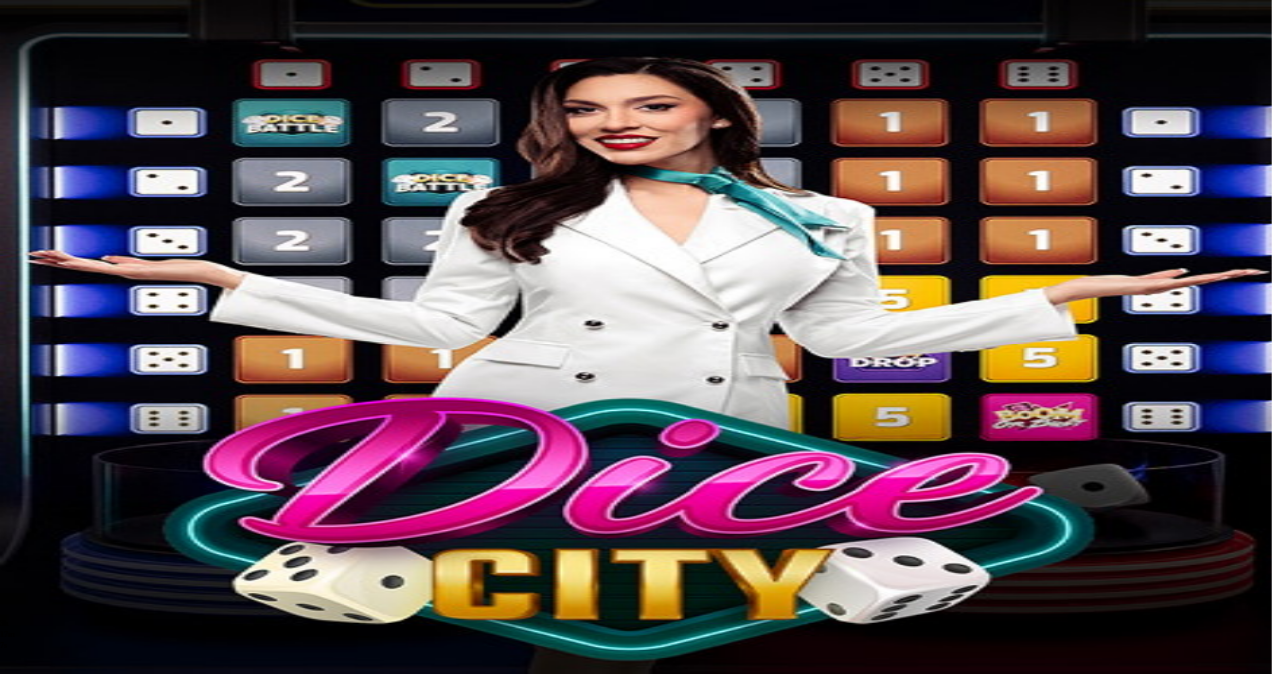 click on "Kotiutus" at bounding box center (40, 1294) 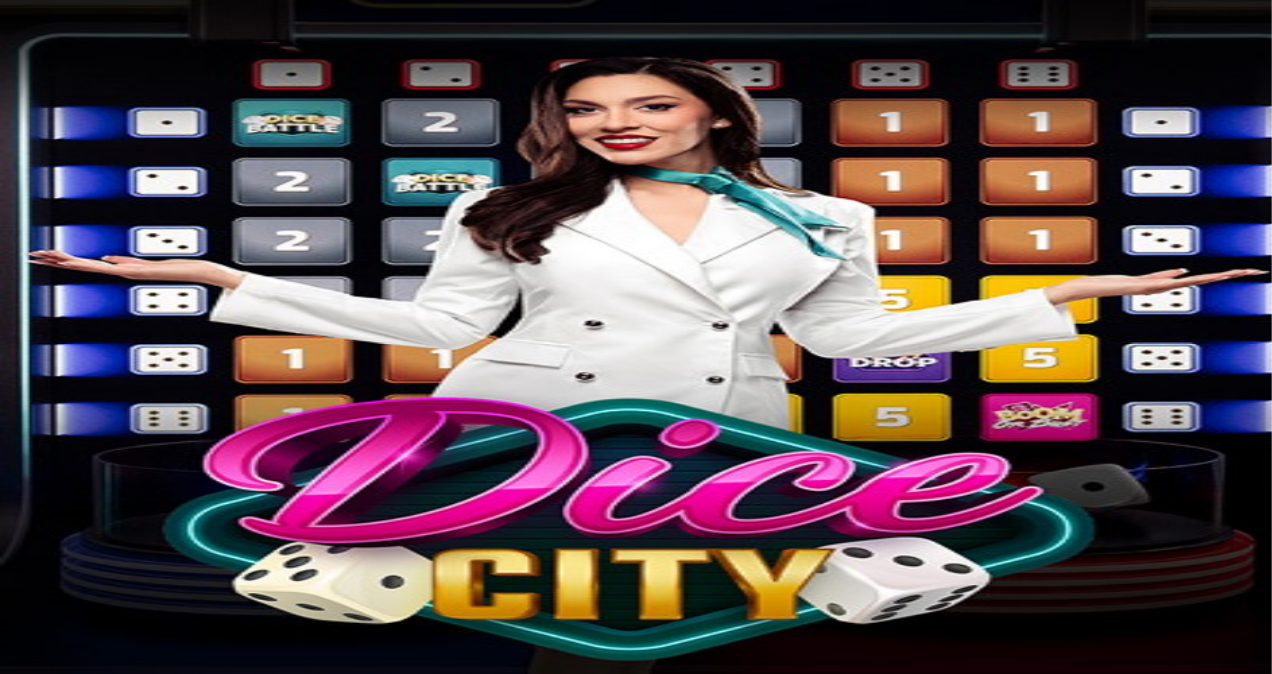 click at bounding box center [79, 1163] 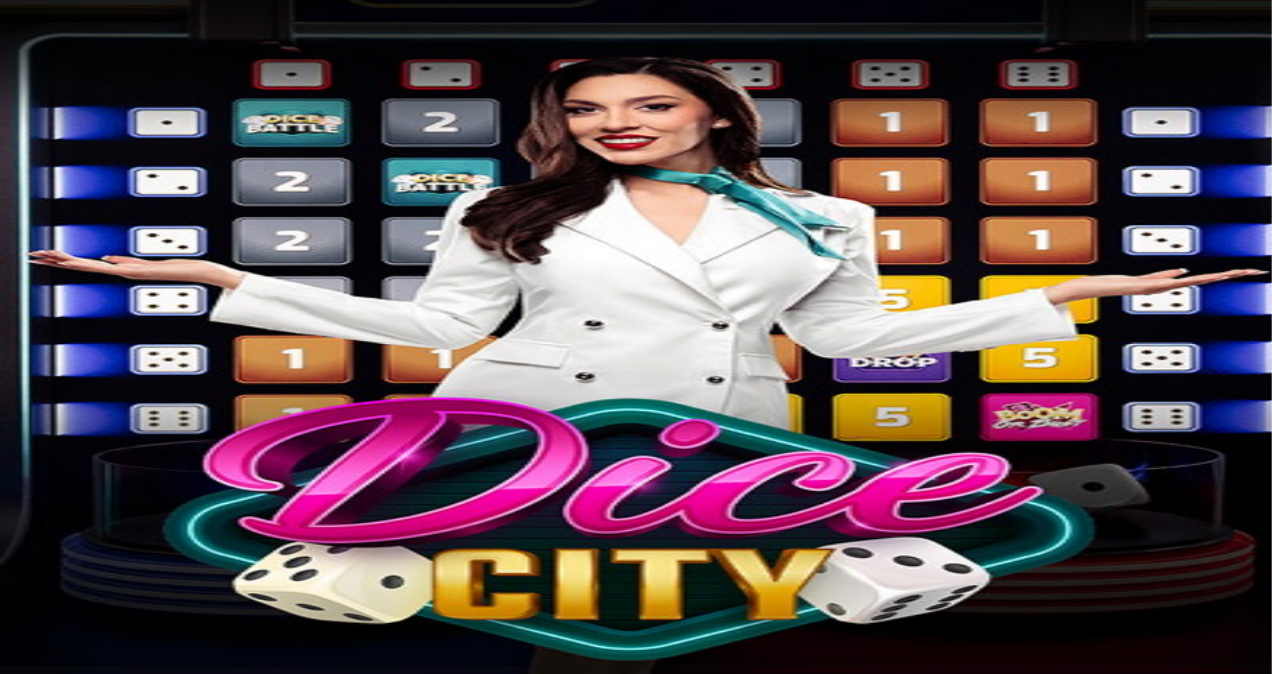 type on "***" 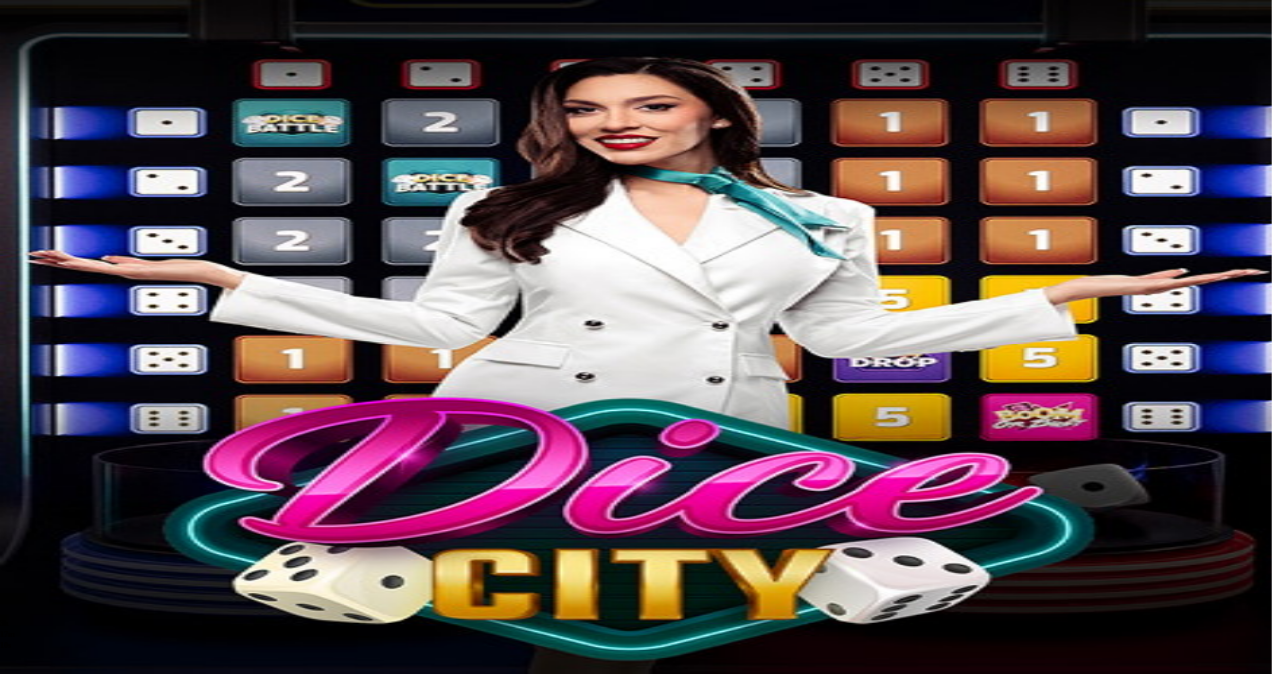 type 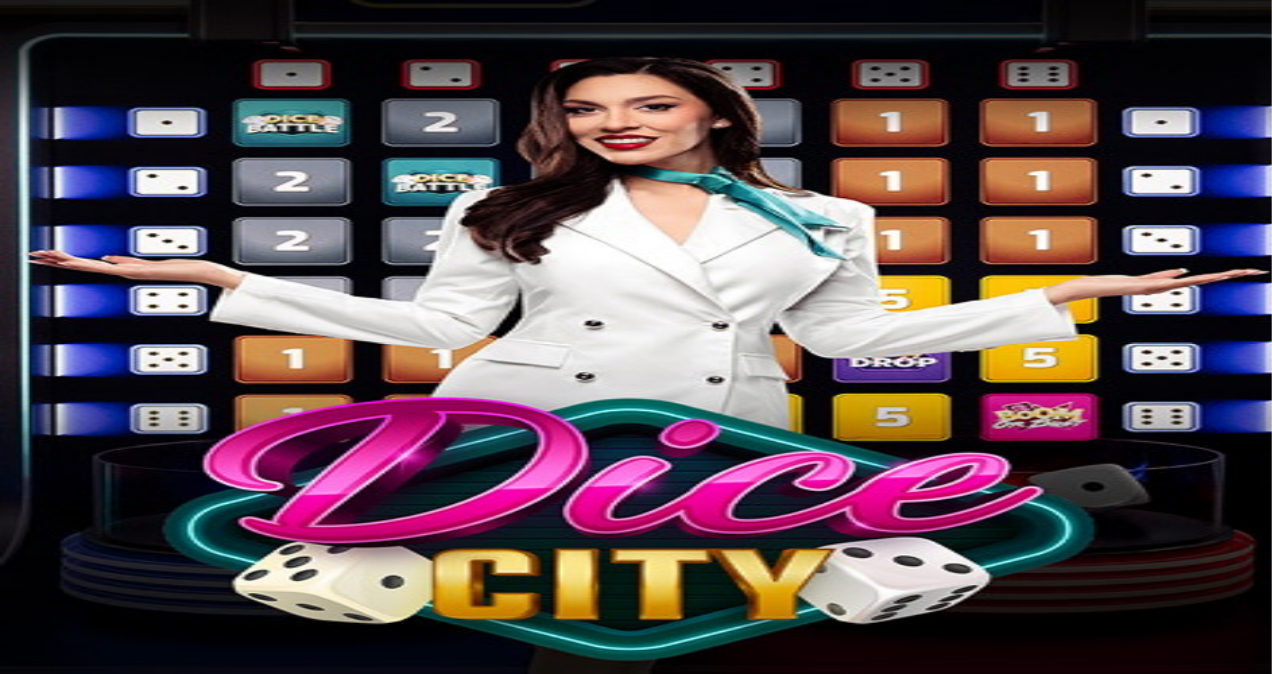 click at bounding box center [16, 1148] 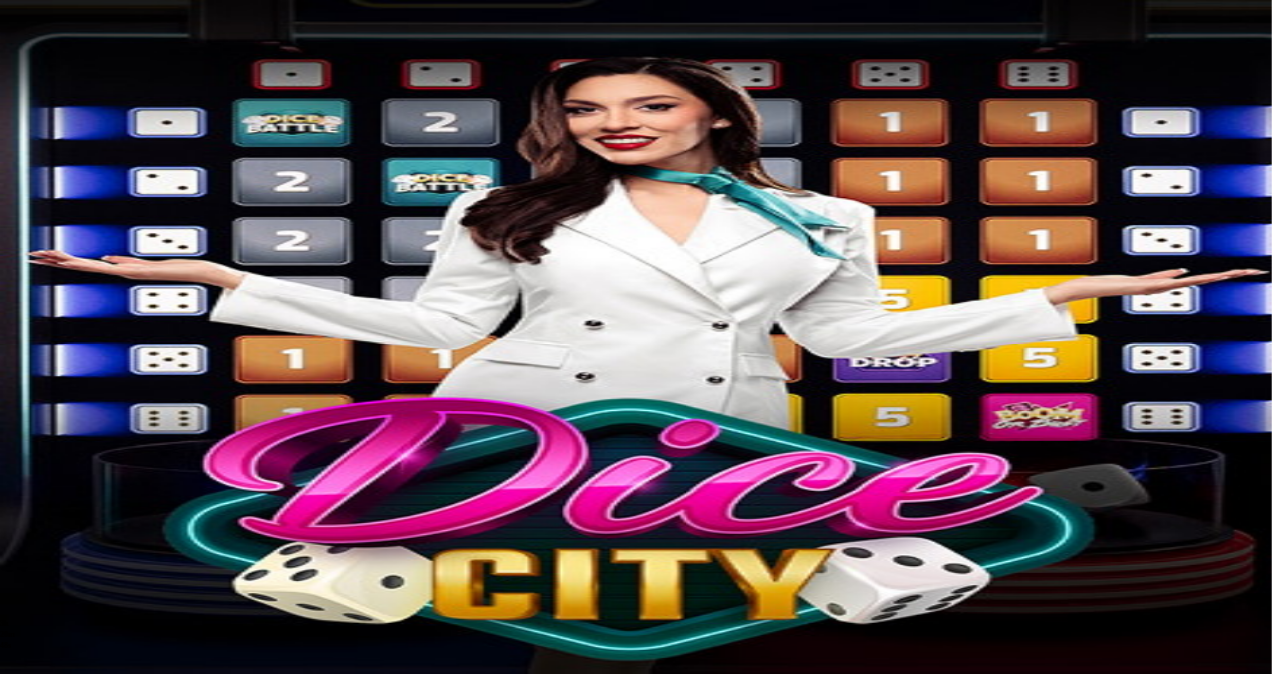 click on "Talletus € 480.24" at bounding box center (64, 231) 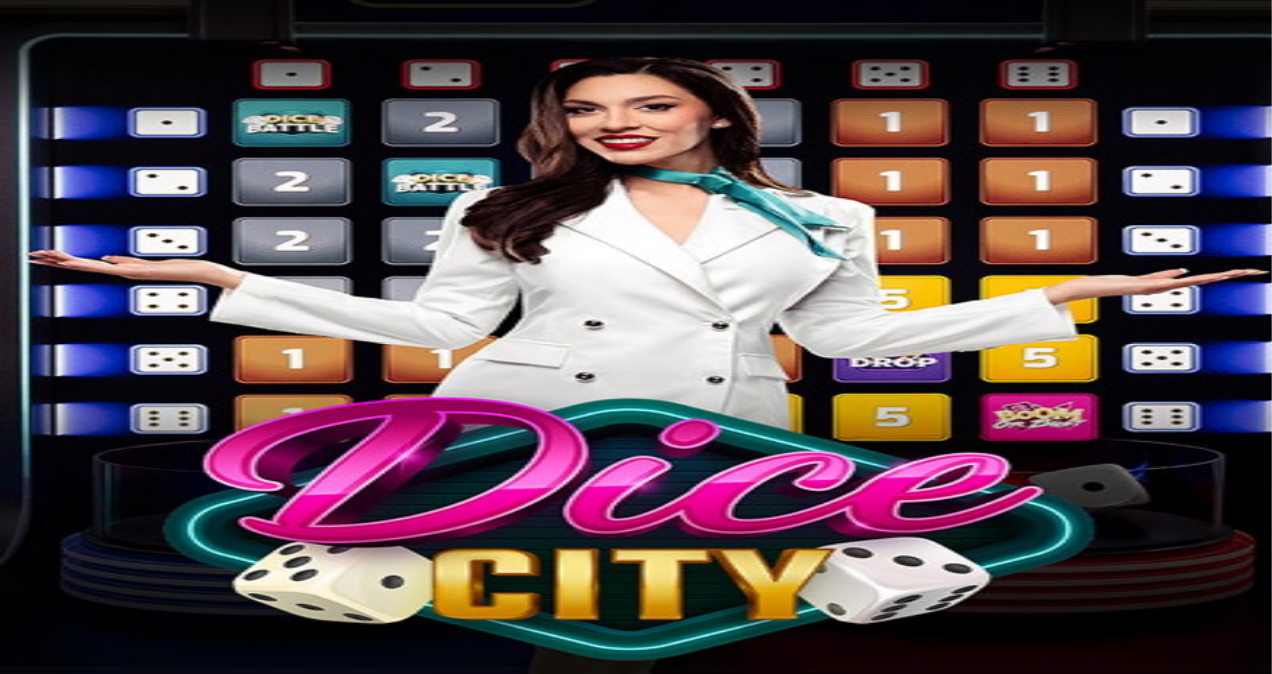 drag, startPoint x: 367, startPoint y: 414, endPoint x: 212, endPoint y: 460, distance: 161.6818 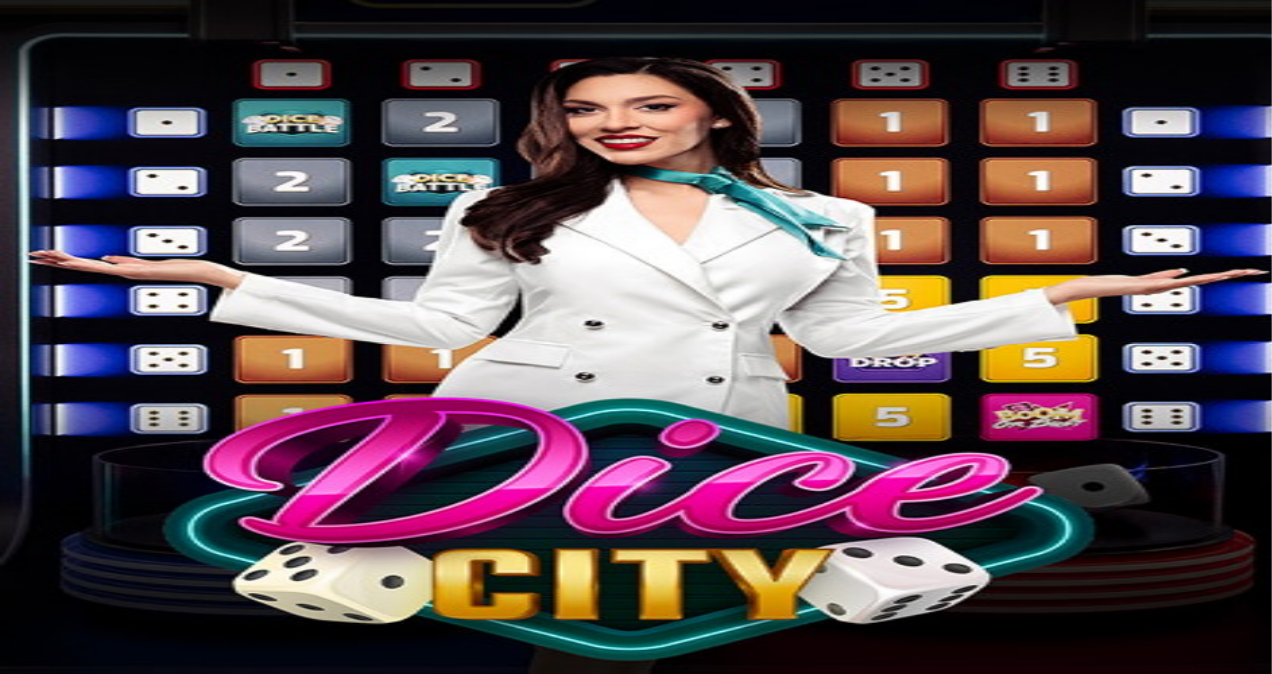 type on "***" 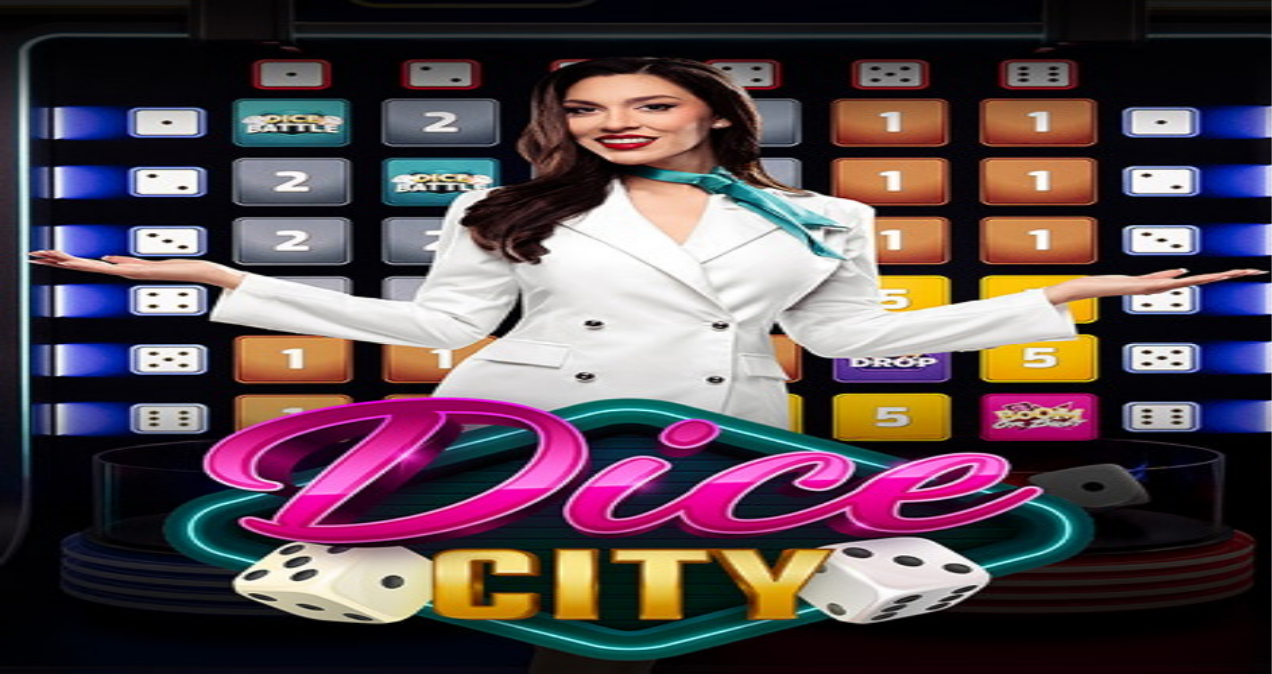 scroll, scrollTop: 0, scrollLeft: 0, axis: both 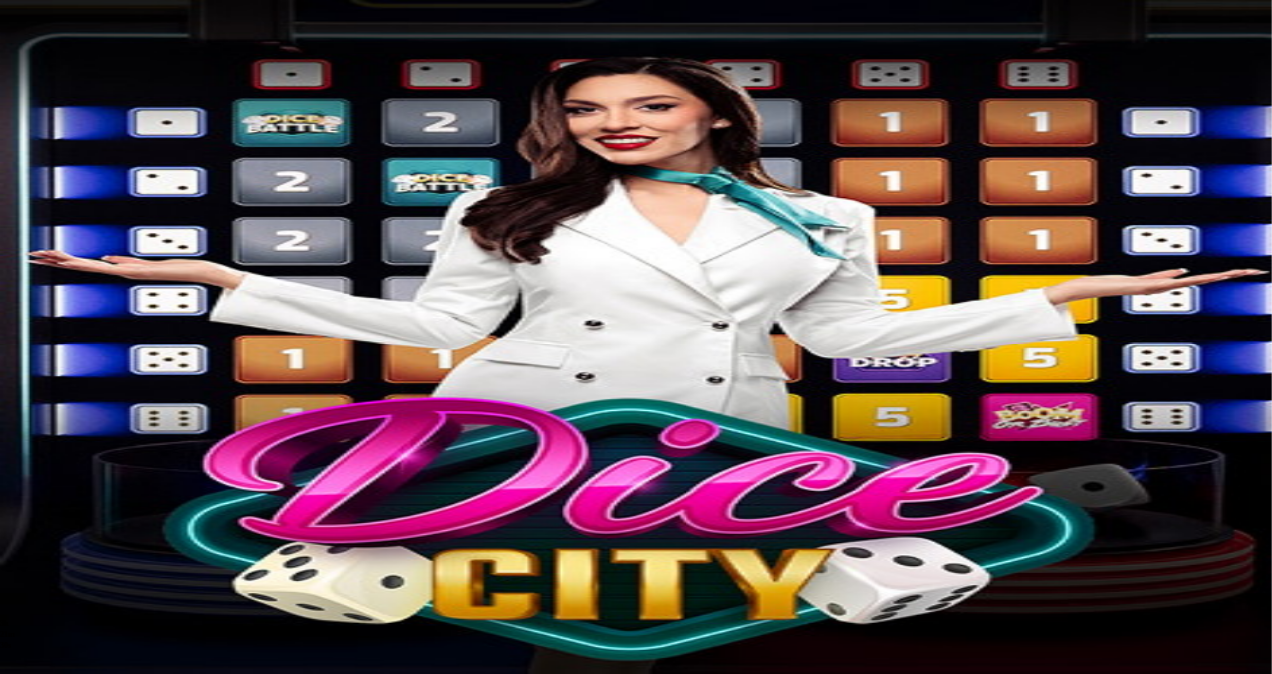 click at bounding box center (16, 558) 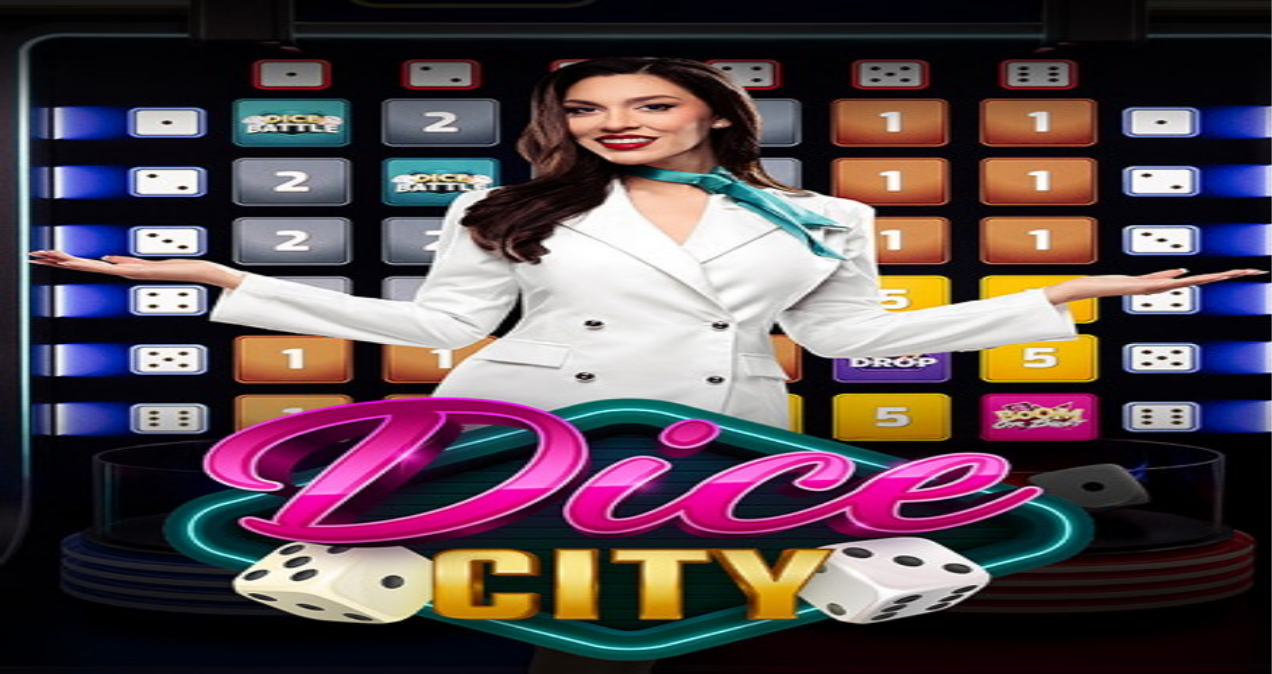 click at bounding box center (52, 363) 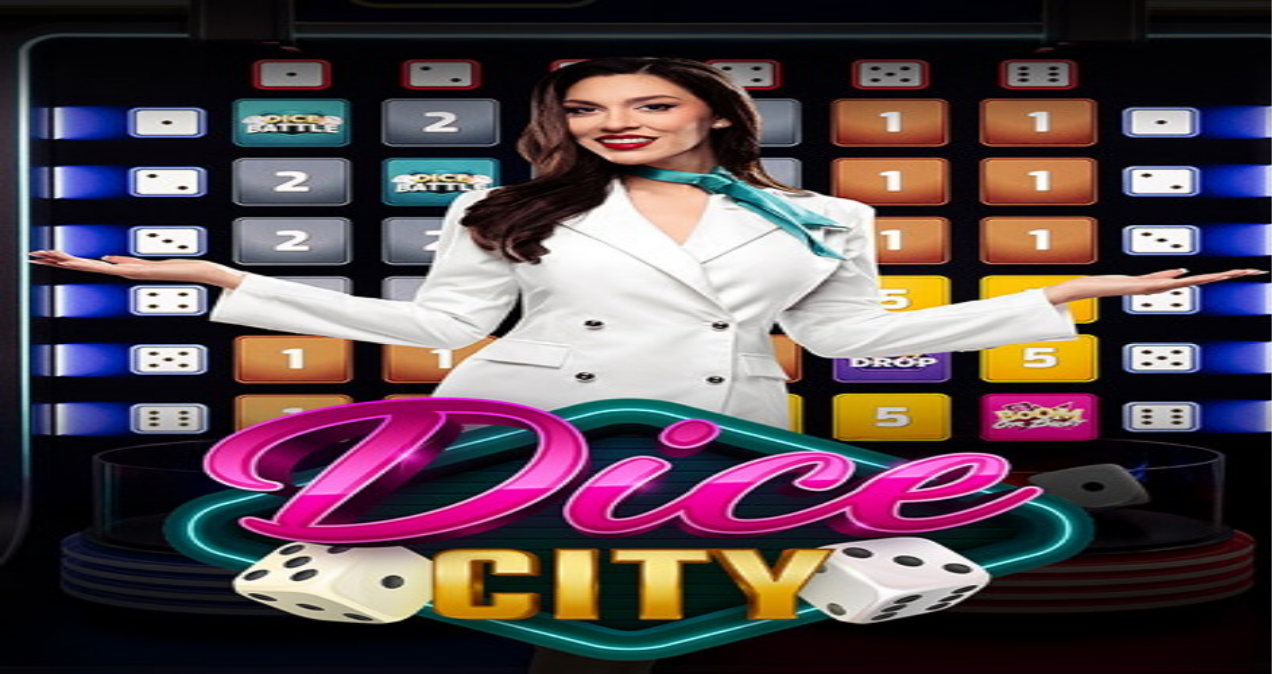click on "Kotiutus" at bounding box center [40, 704] 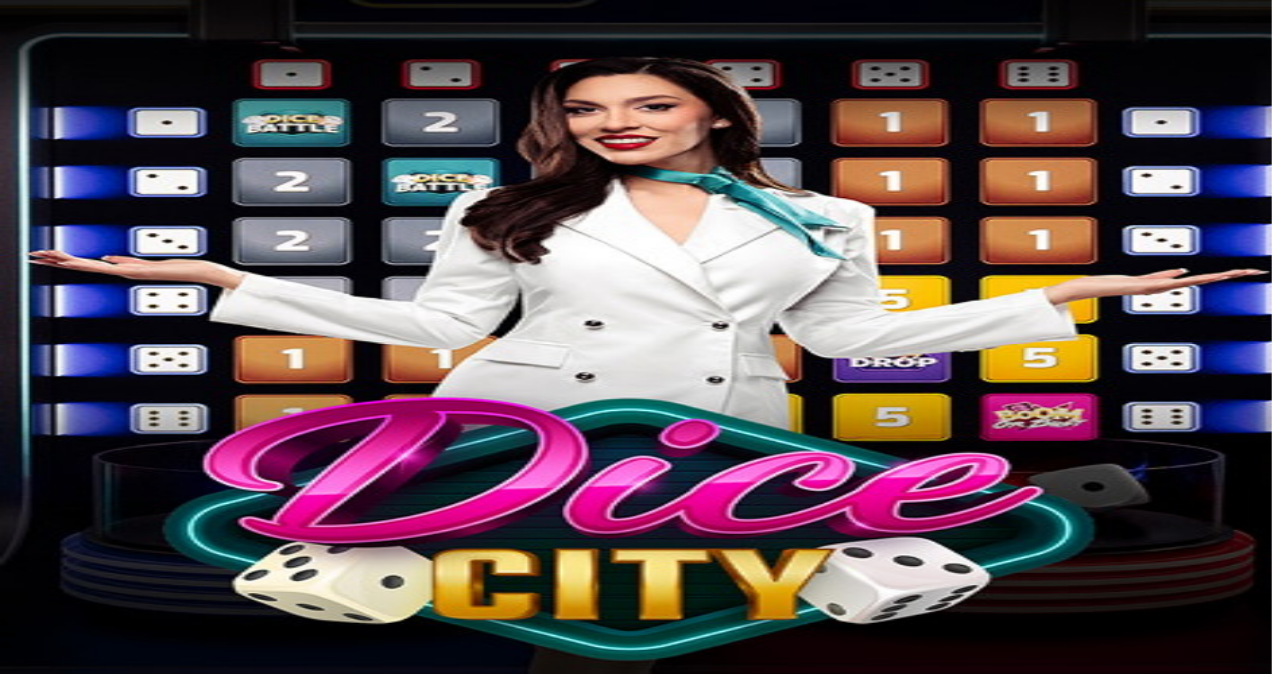 click at bounding box center (79, 573) 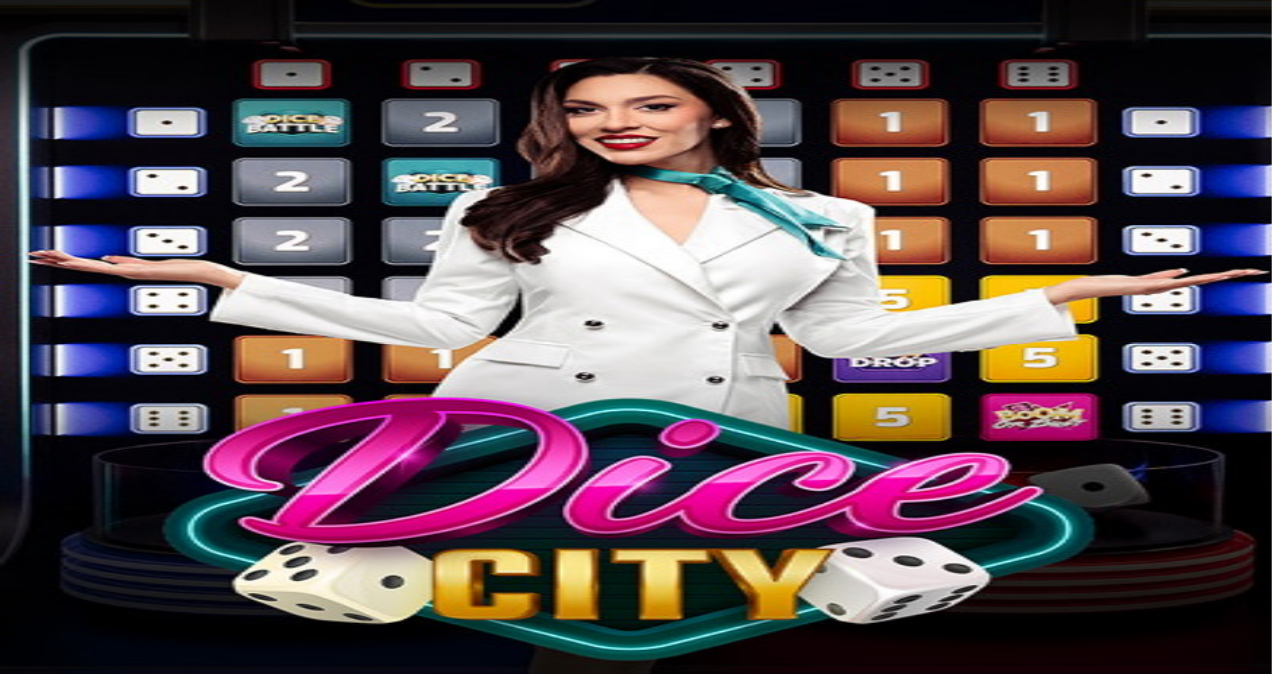 type on "****" 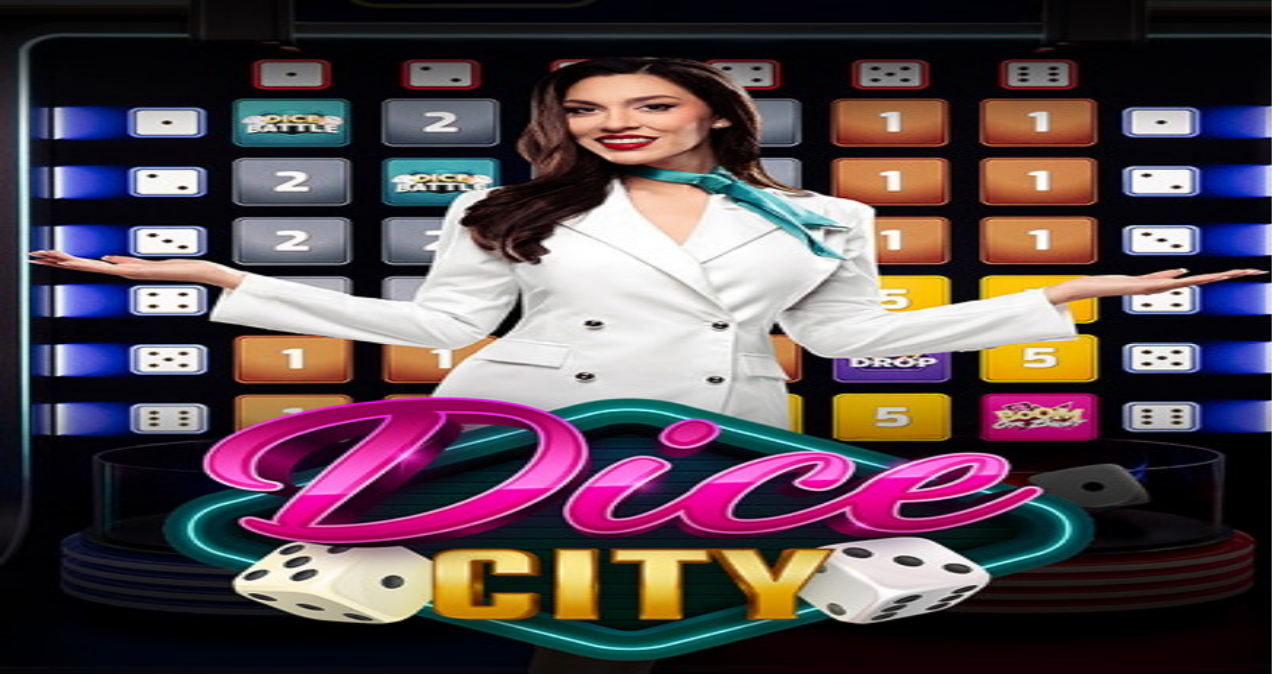 type 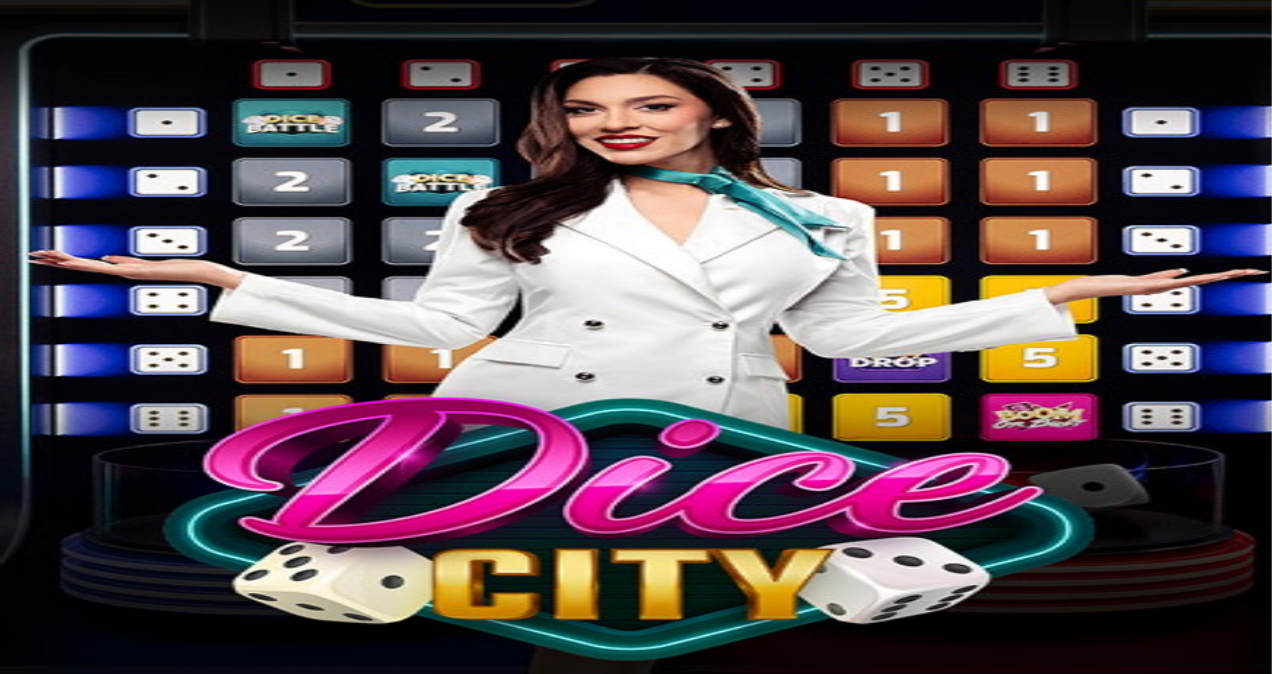 click at bounding box center [16, 558] 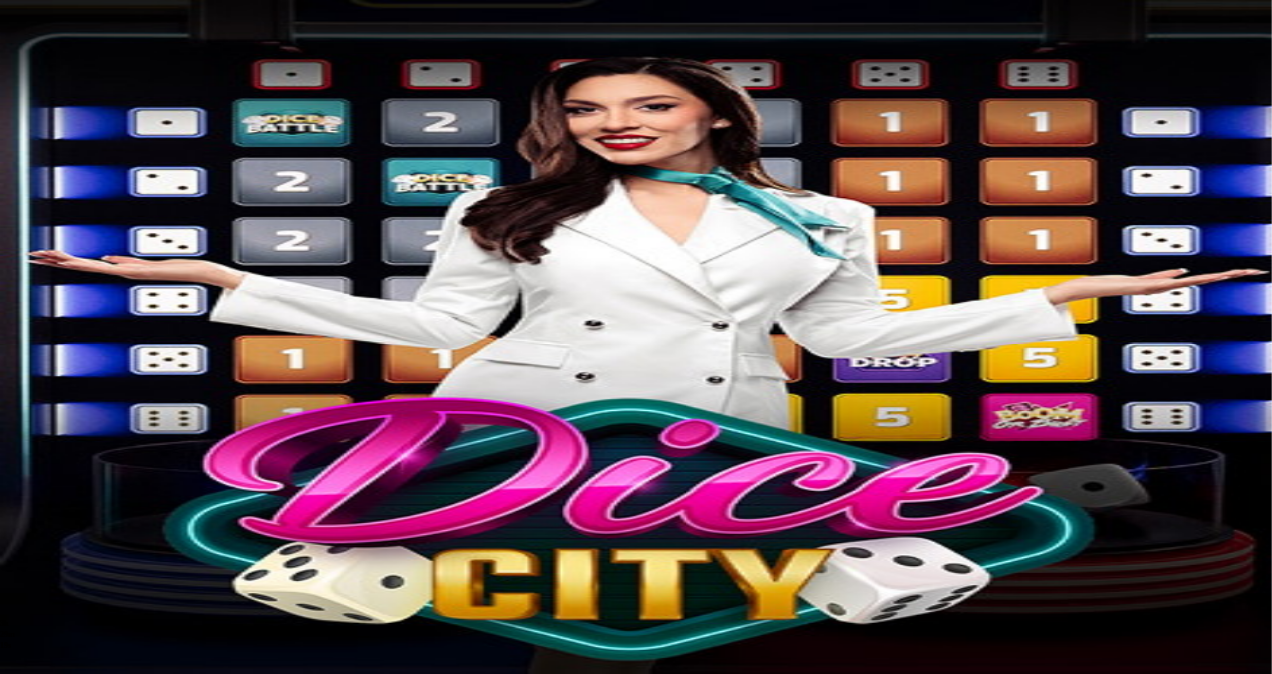 click on "3h 29m 18s Talletus Kokonaissaldo € 3,040.04 Kotiutus € 3,040.04 Bonukset € 0.00 Talletus Aulaan" at bounding box center (636, 655) 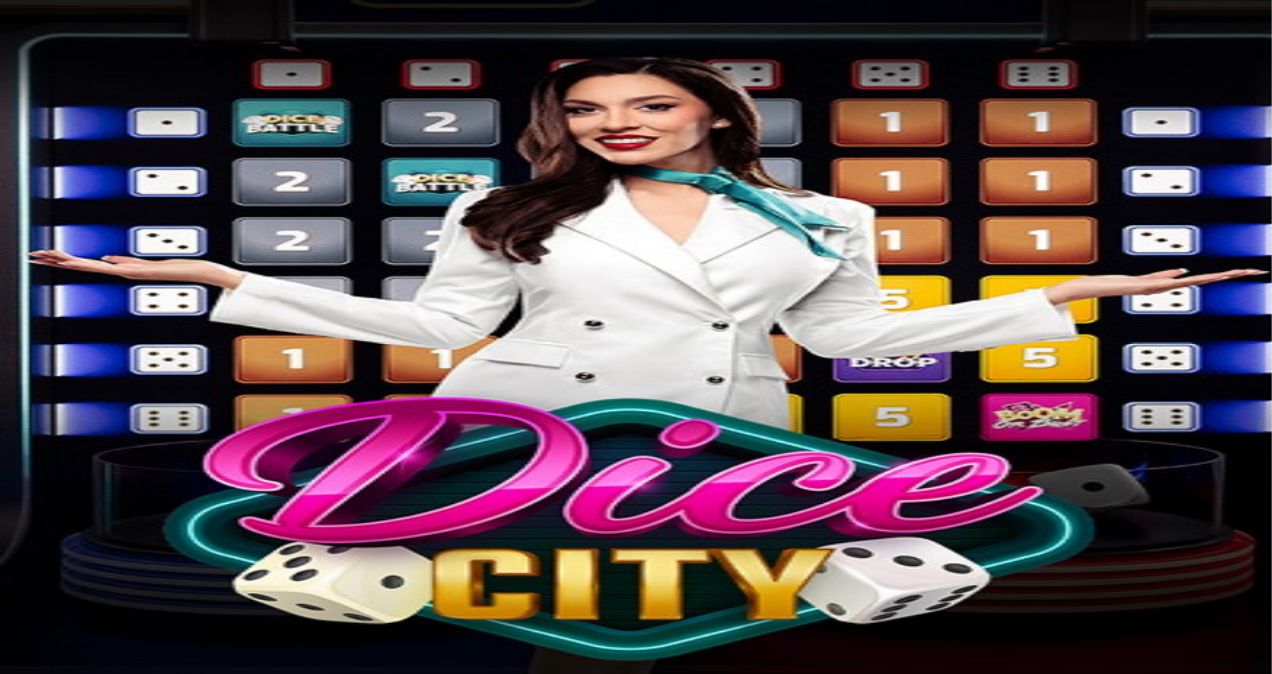 click on "Live Kasino" at bounding box center (87, 284) 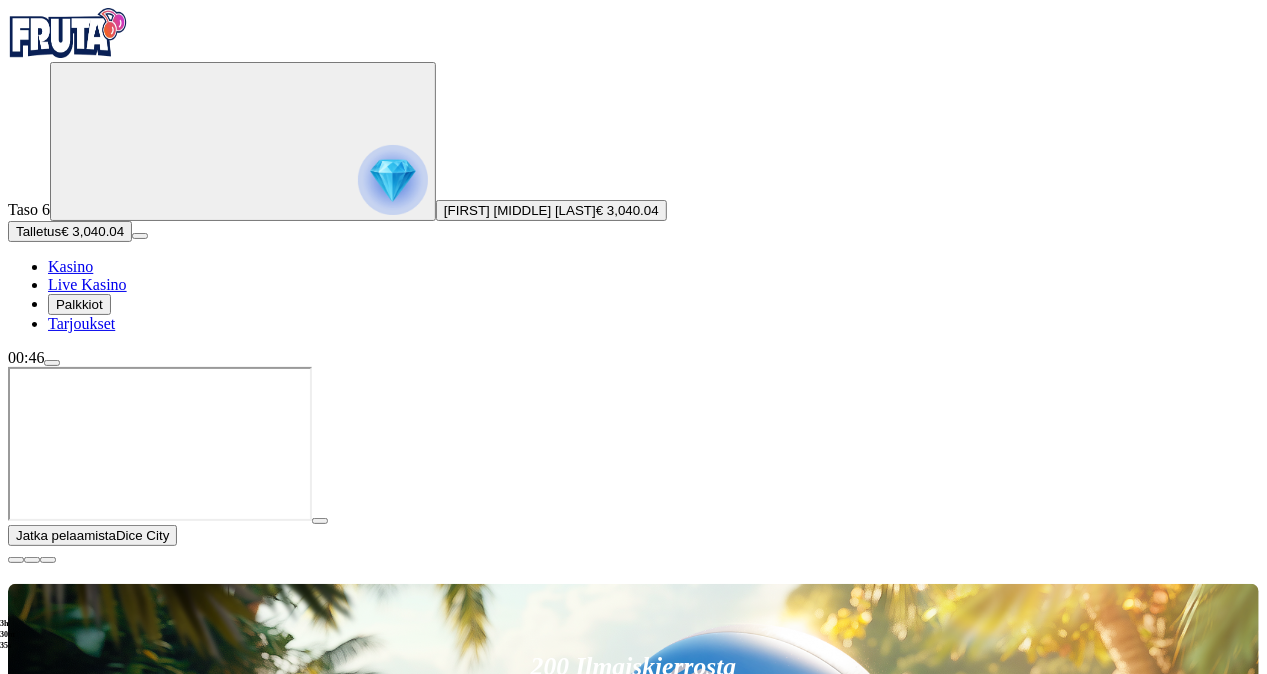 click on "***" at bounding box center [514, 823] 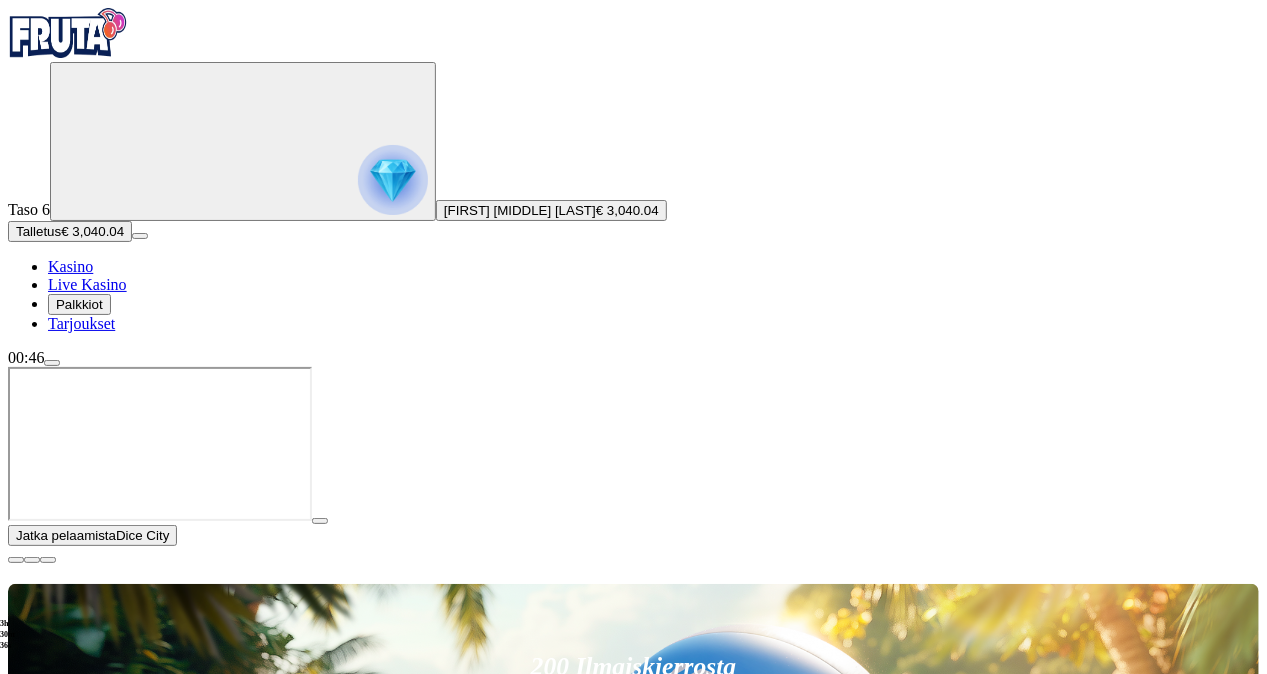 type on "*" 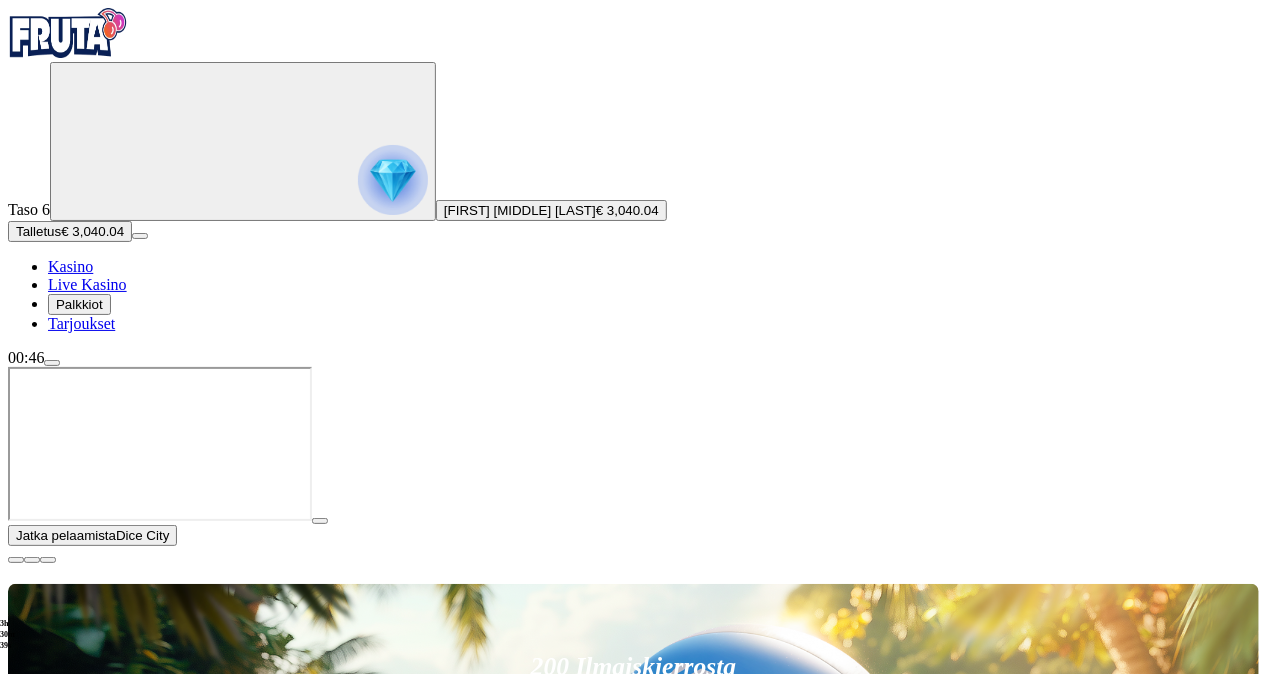 type on "*" 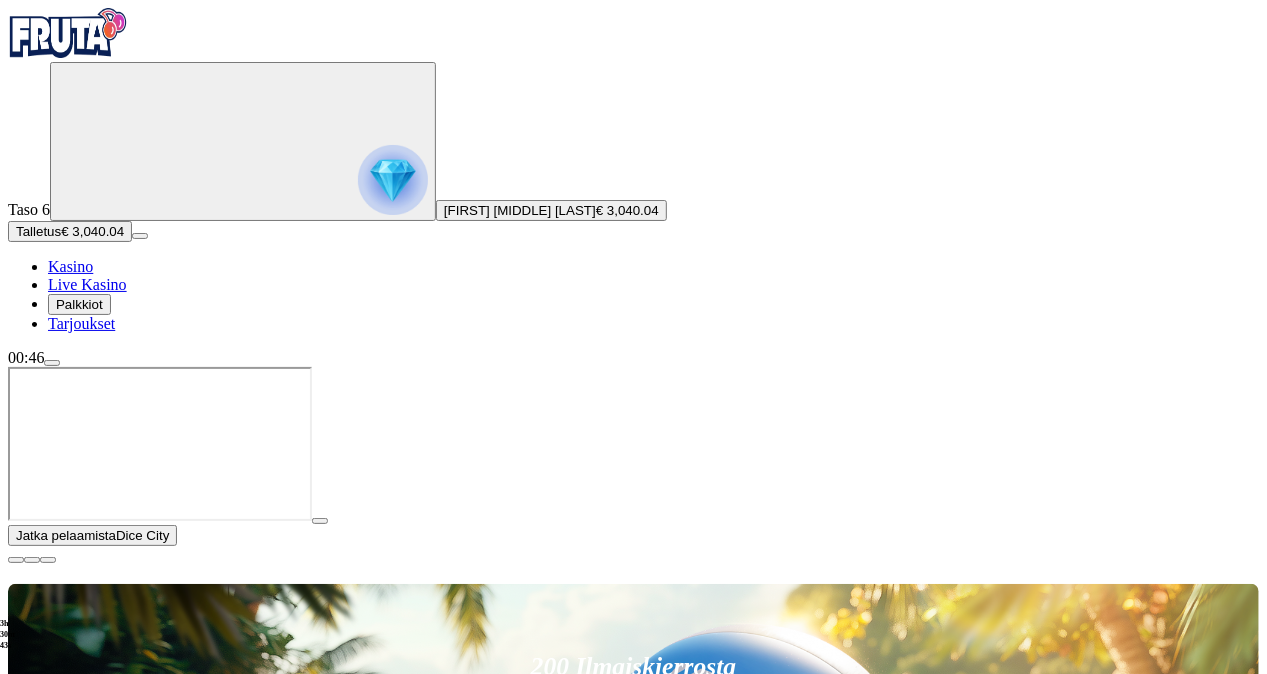type on "***" 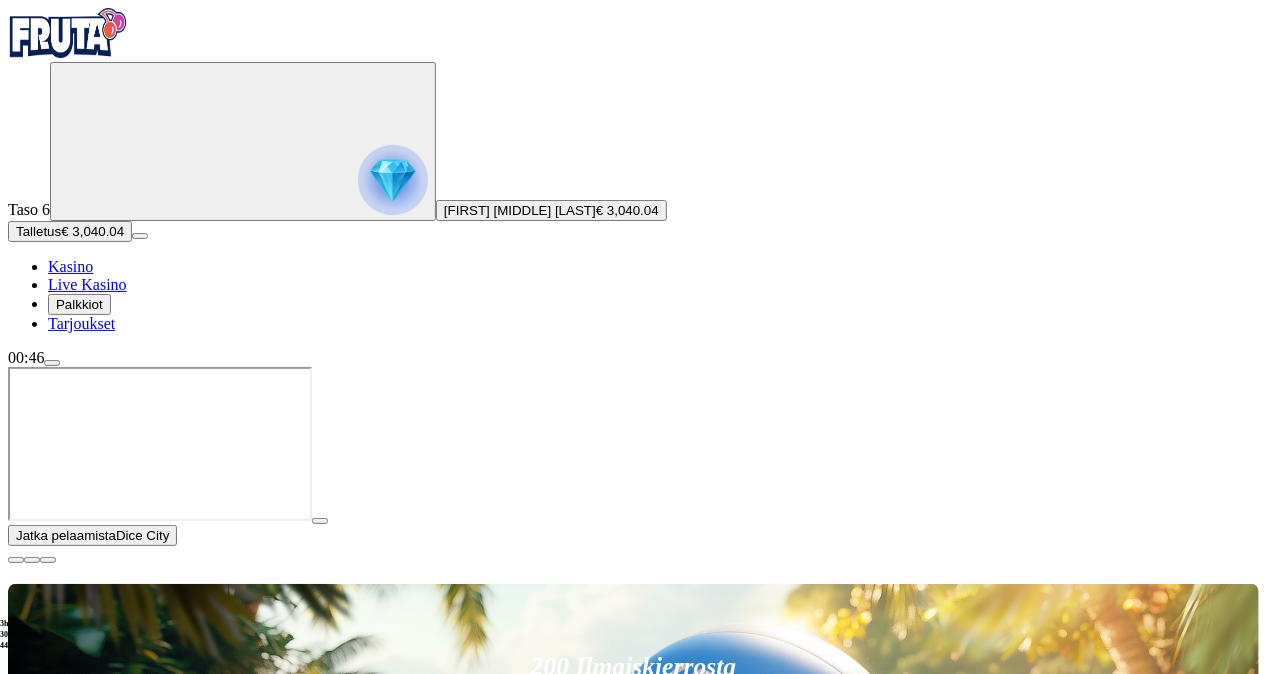 click on "Talleta ja pelaa" at bounding box center [634, 876] 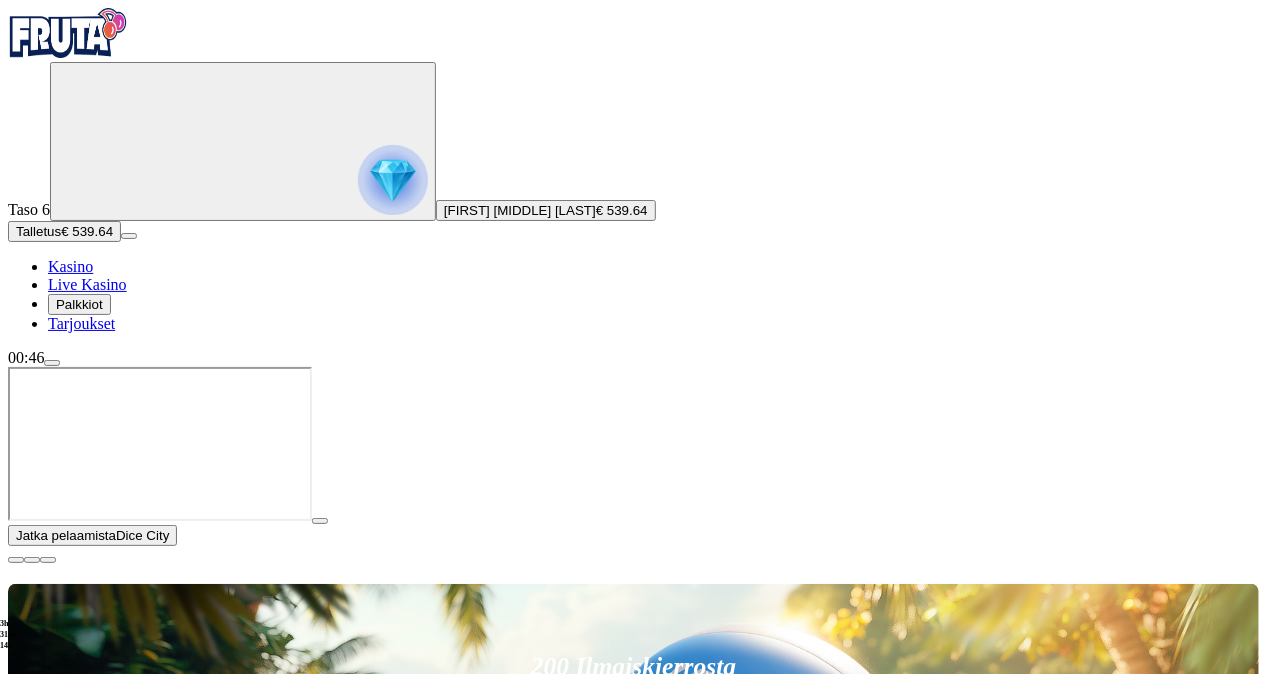 click at bounding box center (52, 363) 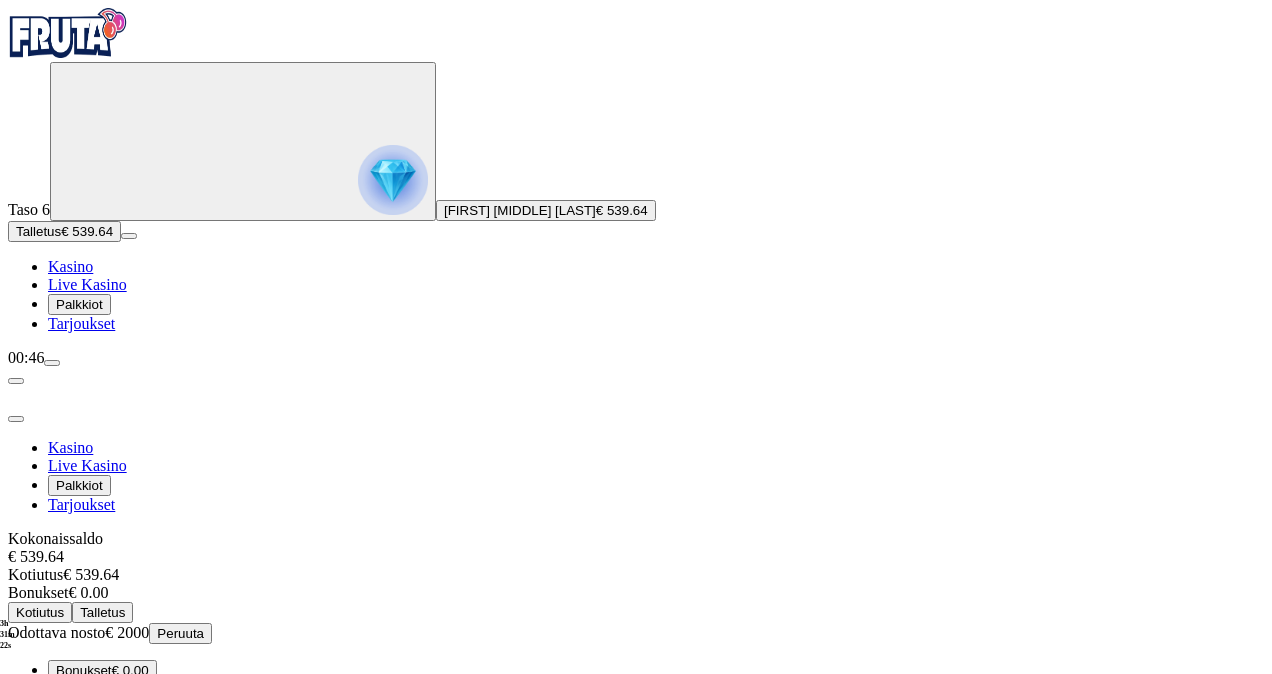 click at bounding box center (16, 419) 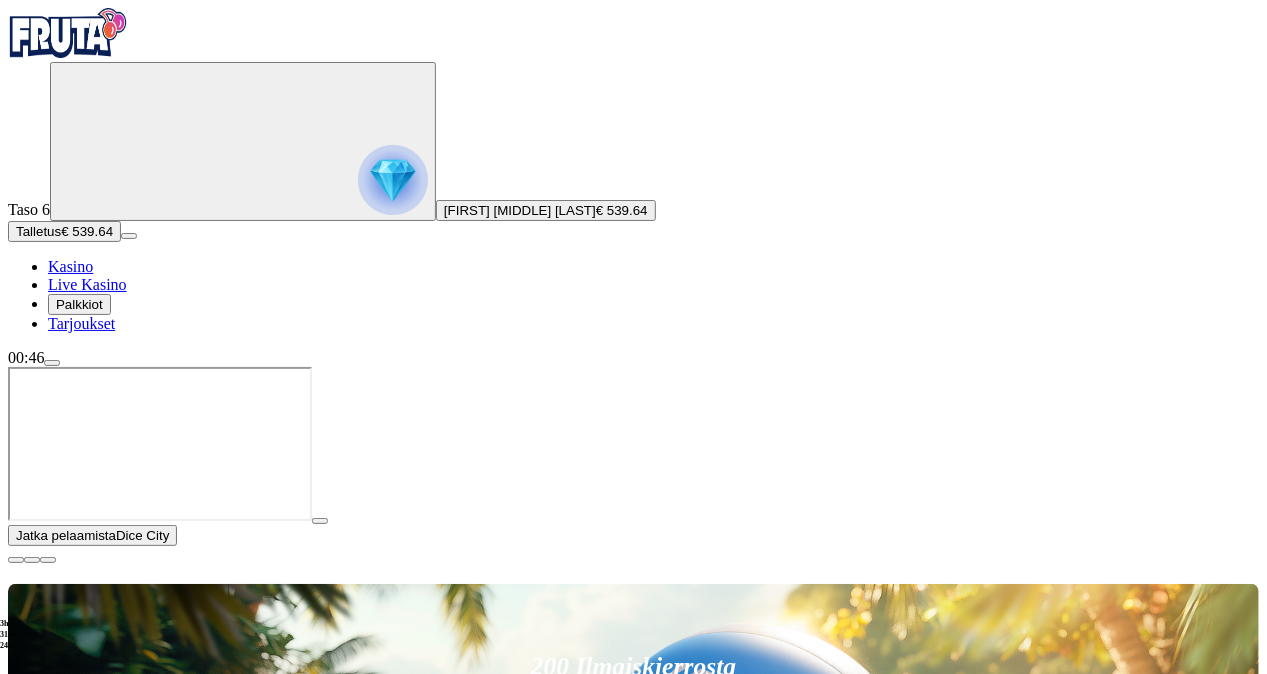click at bounding box center (320, 521) 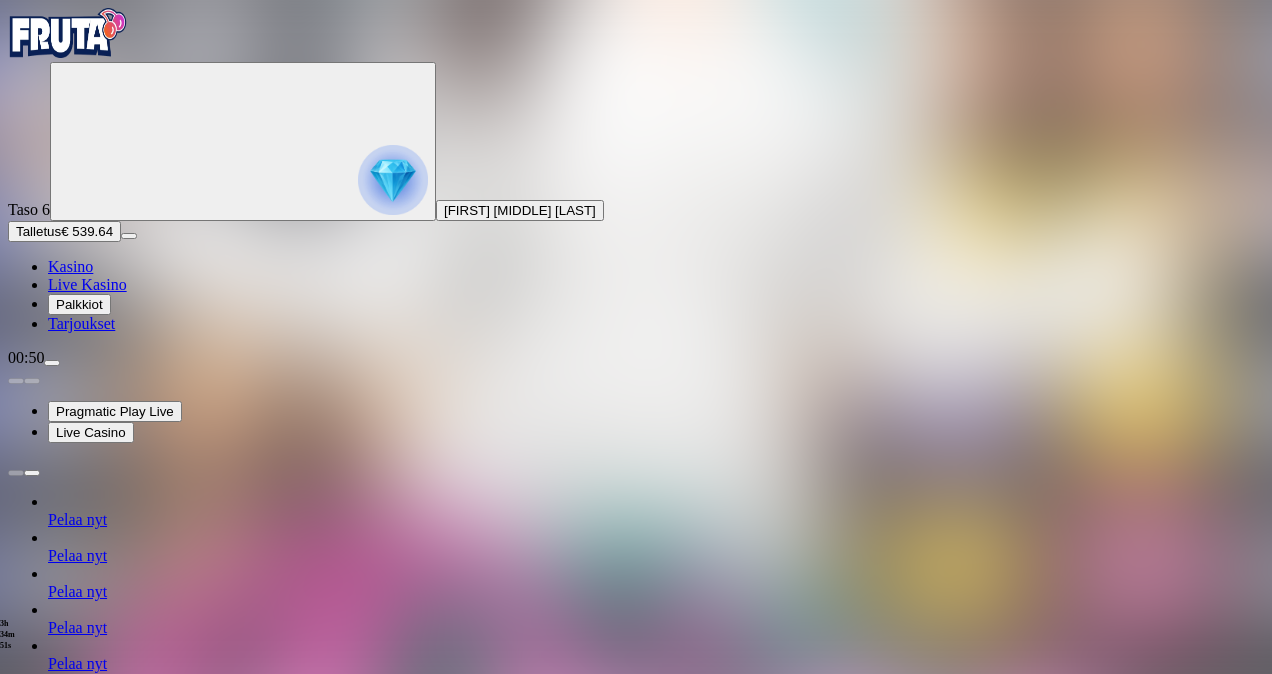 click on "Talletus" at bounding box center [38, 231] 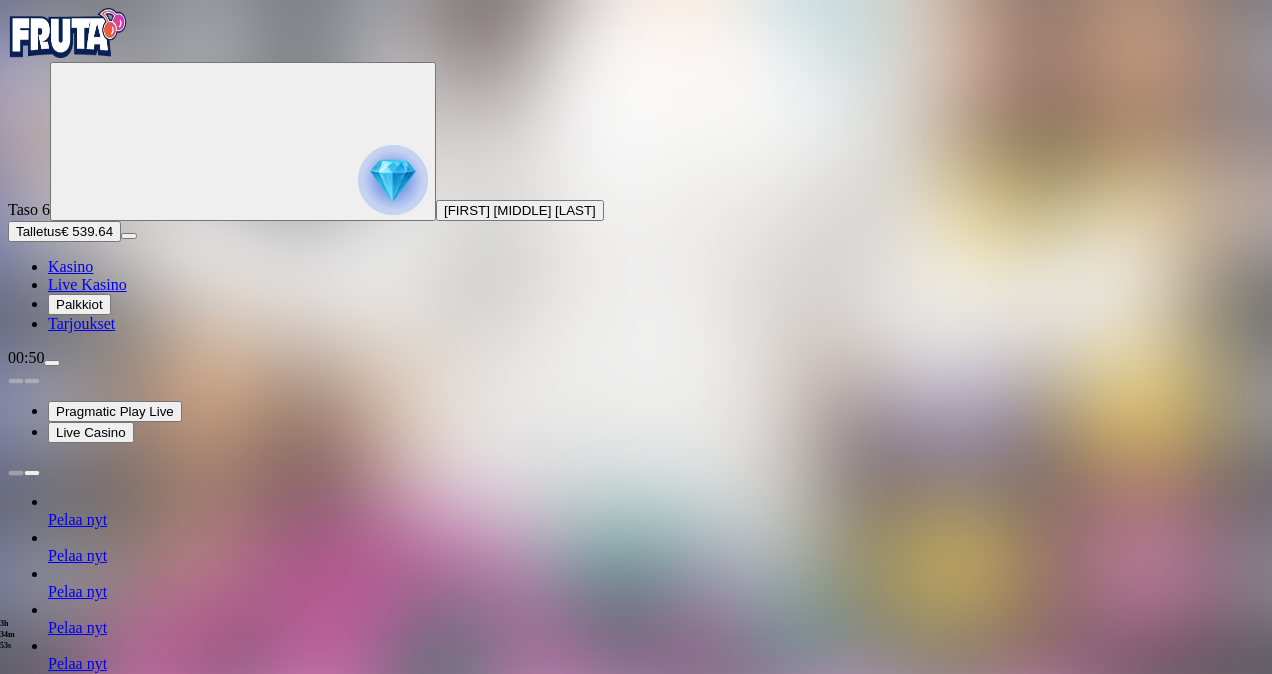 click at bounding box center [16, 1148] 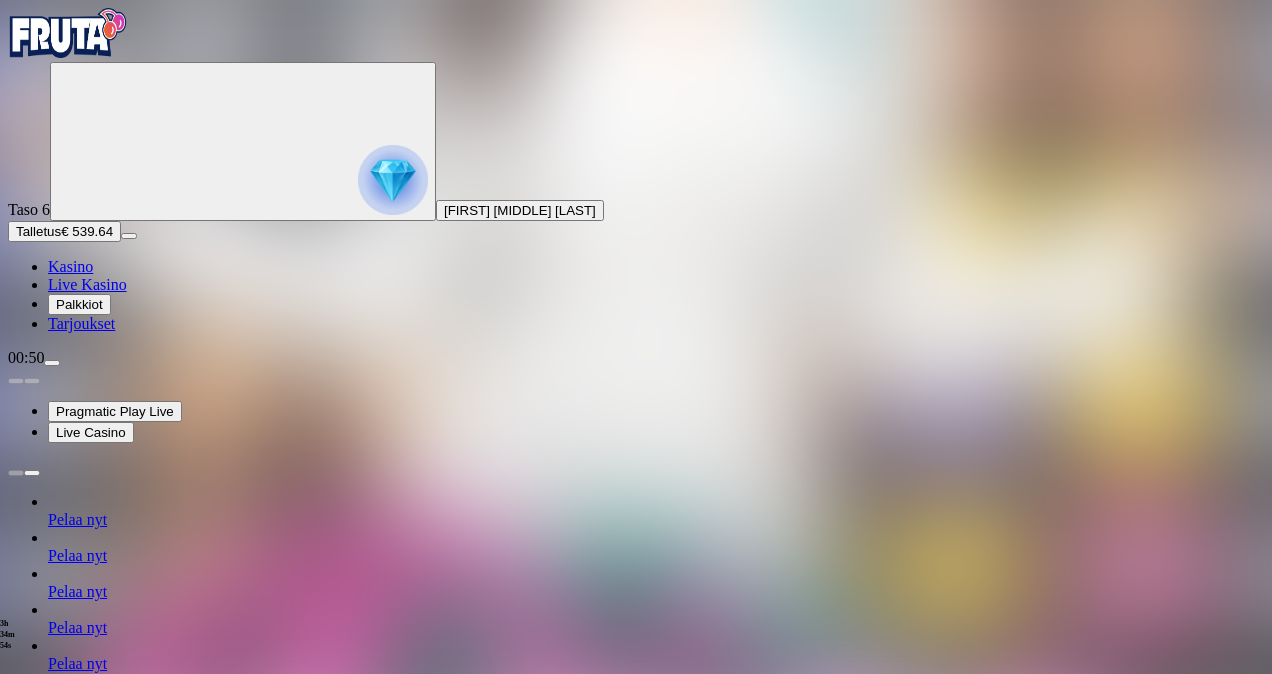 click on "Kasino" at bounding box center (70, 266) 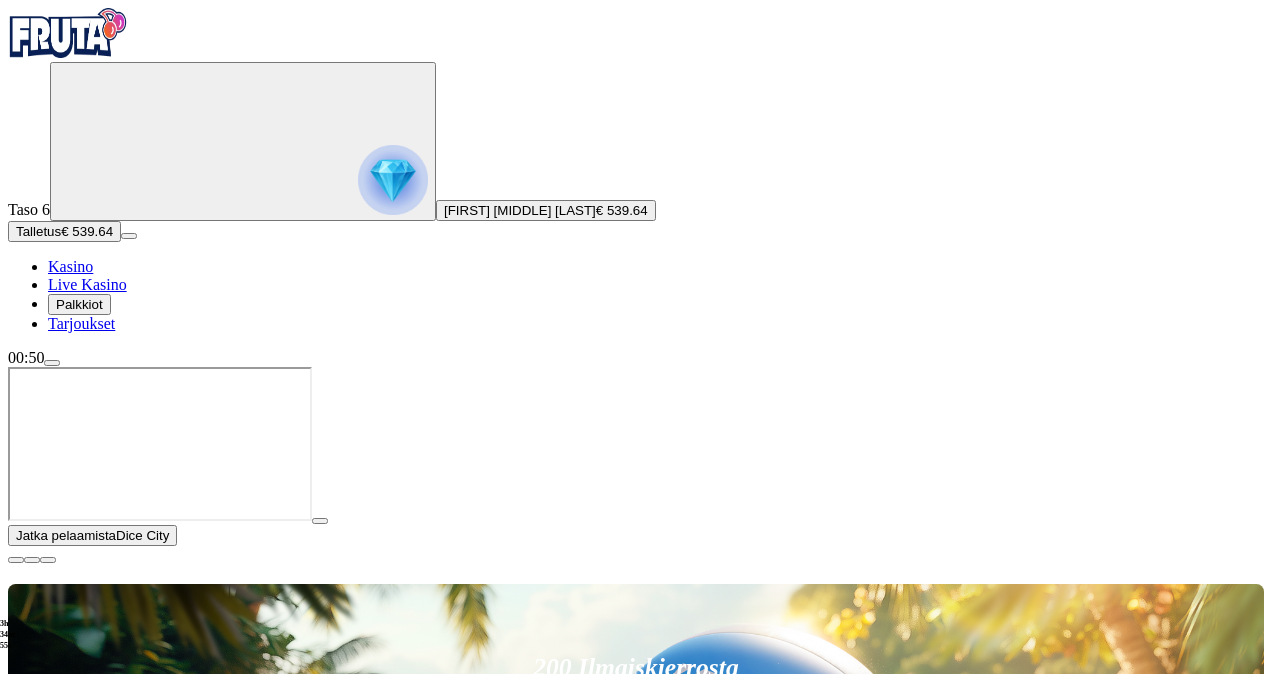 click on "Kasino" at bounding box center (70, 266) 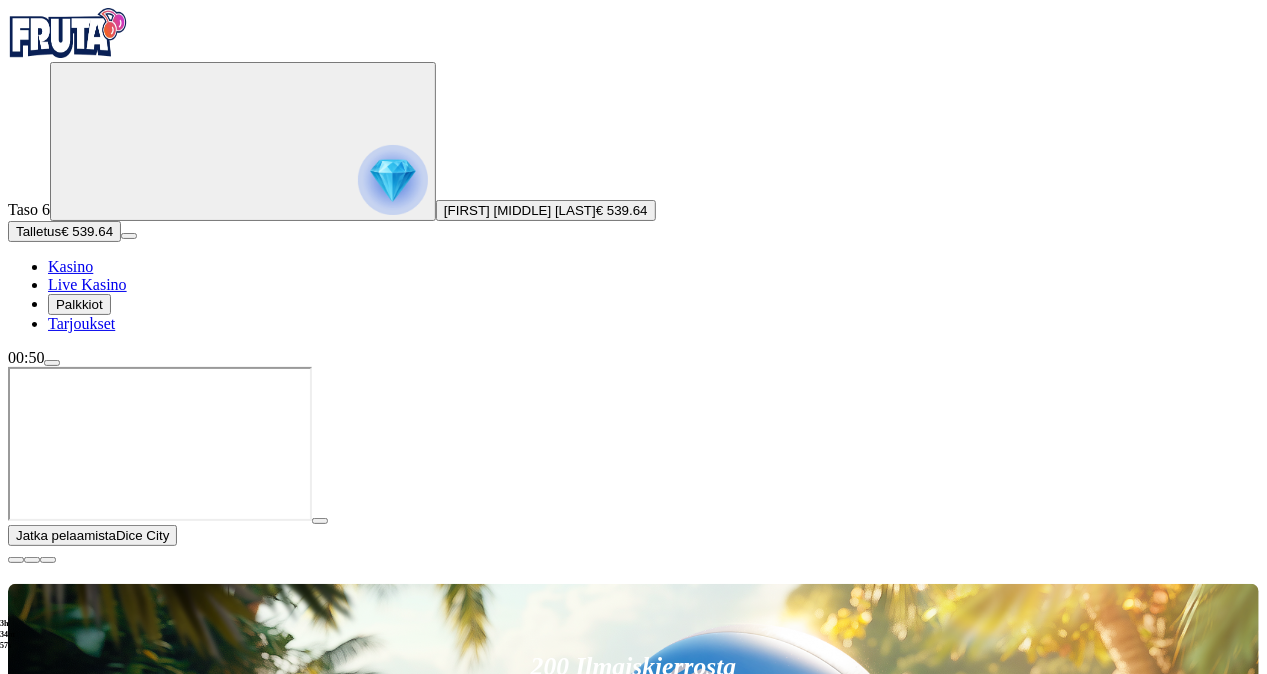 click at bounding box center (320, 521) 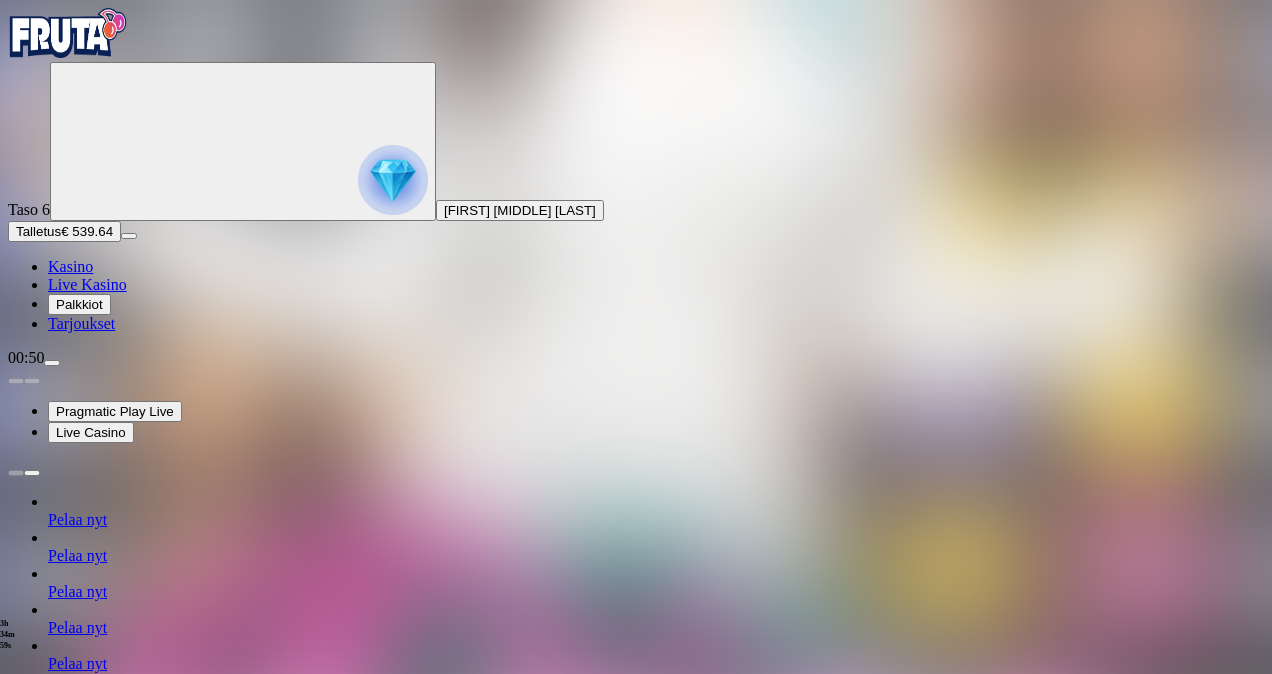 click at bounding box center (52, 363) 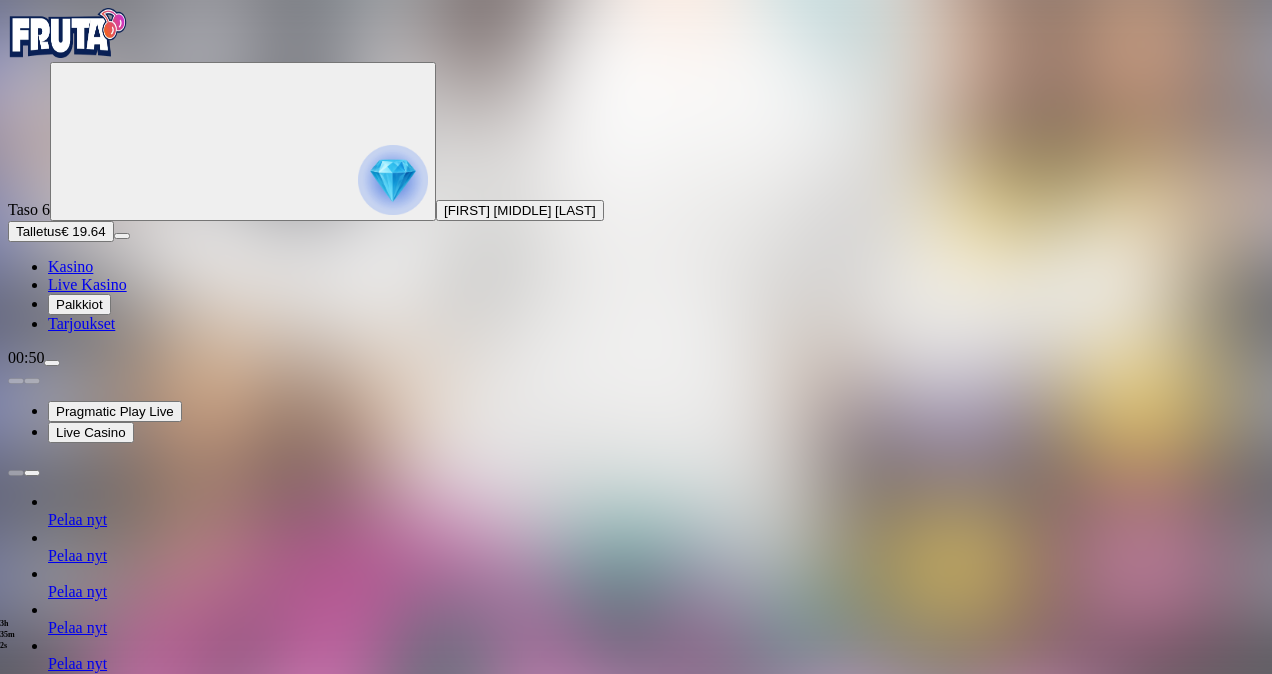 click at bounding box center (636, 1568) 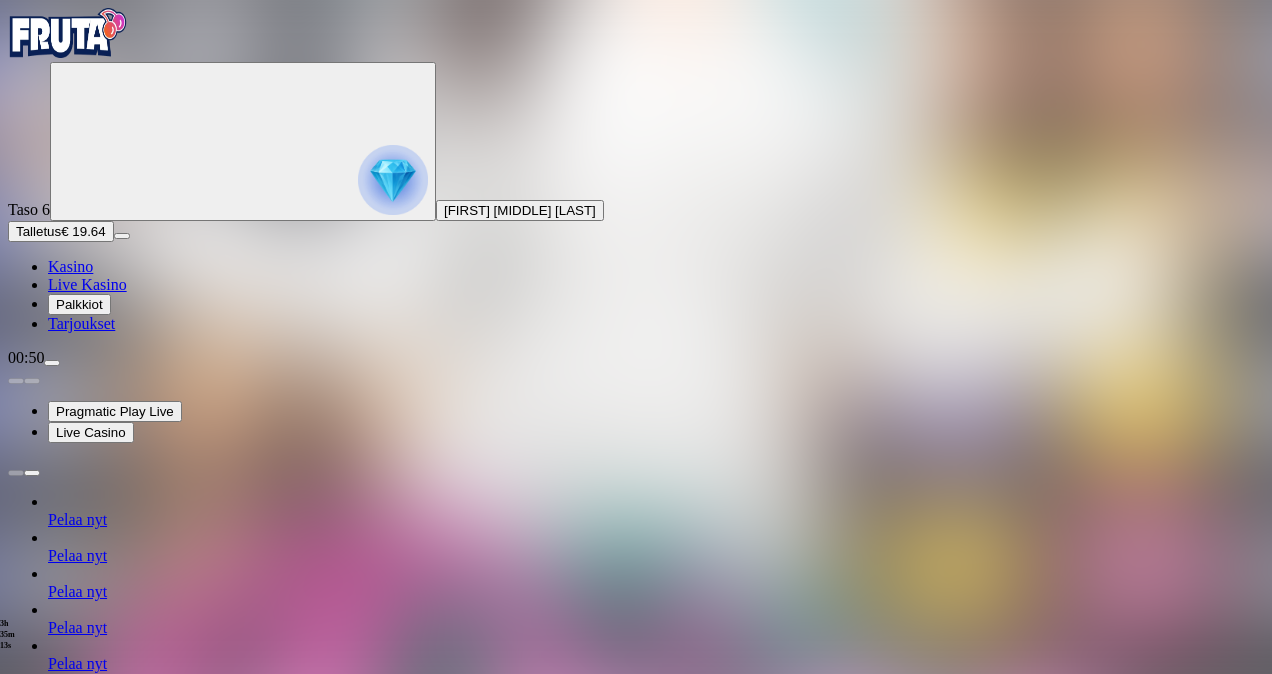 click at bounding box center (52, 363) 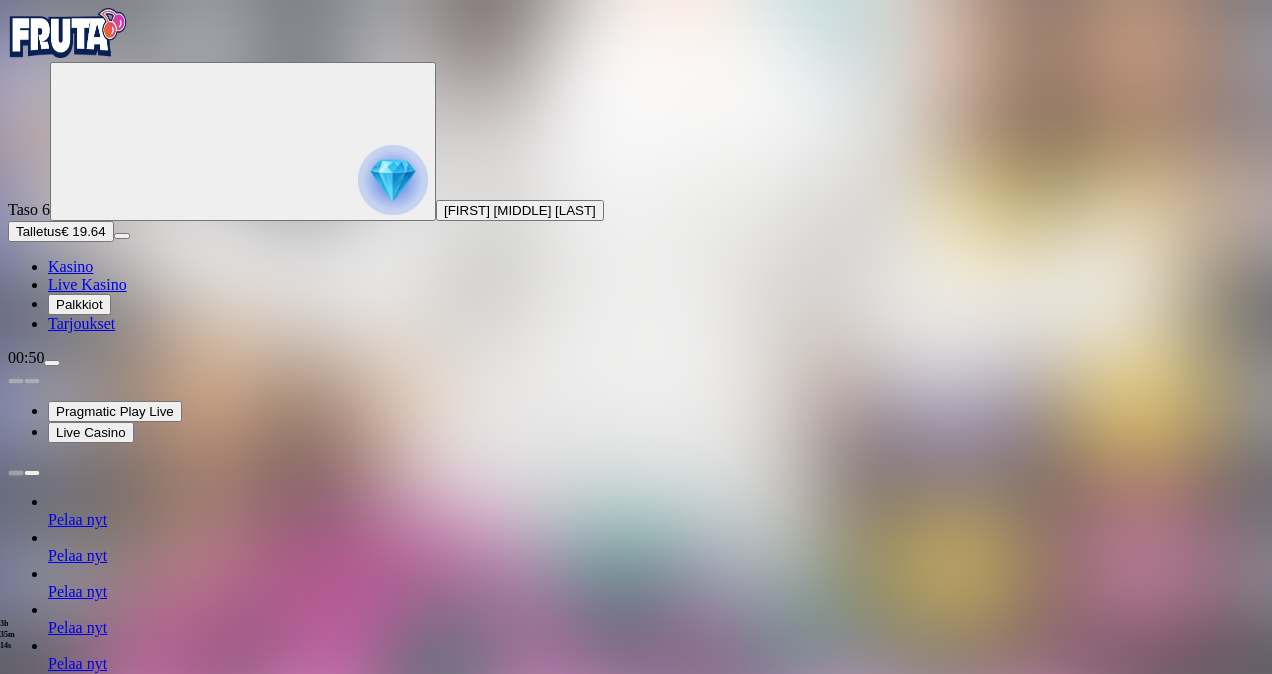 click on "Peruuta" at bounding box center [180, 1315] 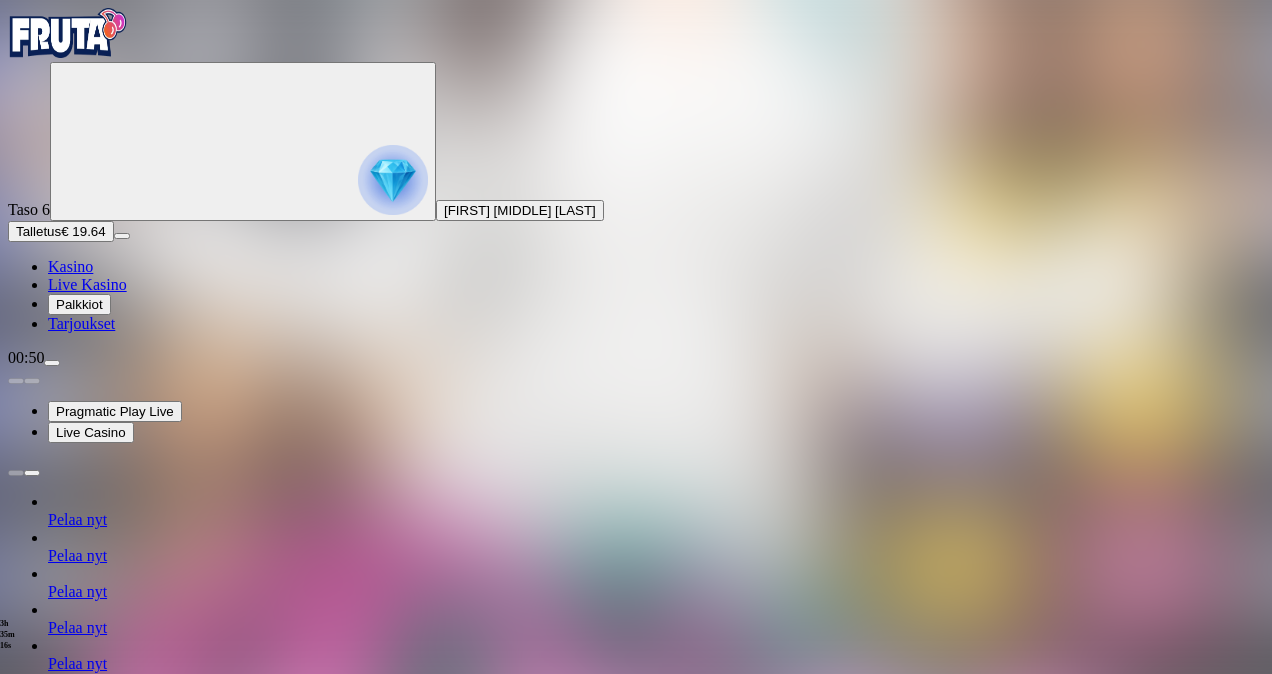 click on "Kyllä" at bounding box center [502, 1441] 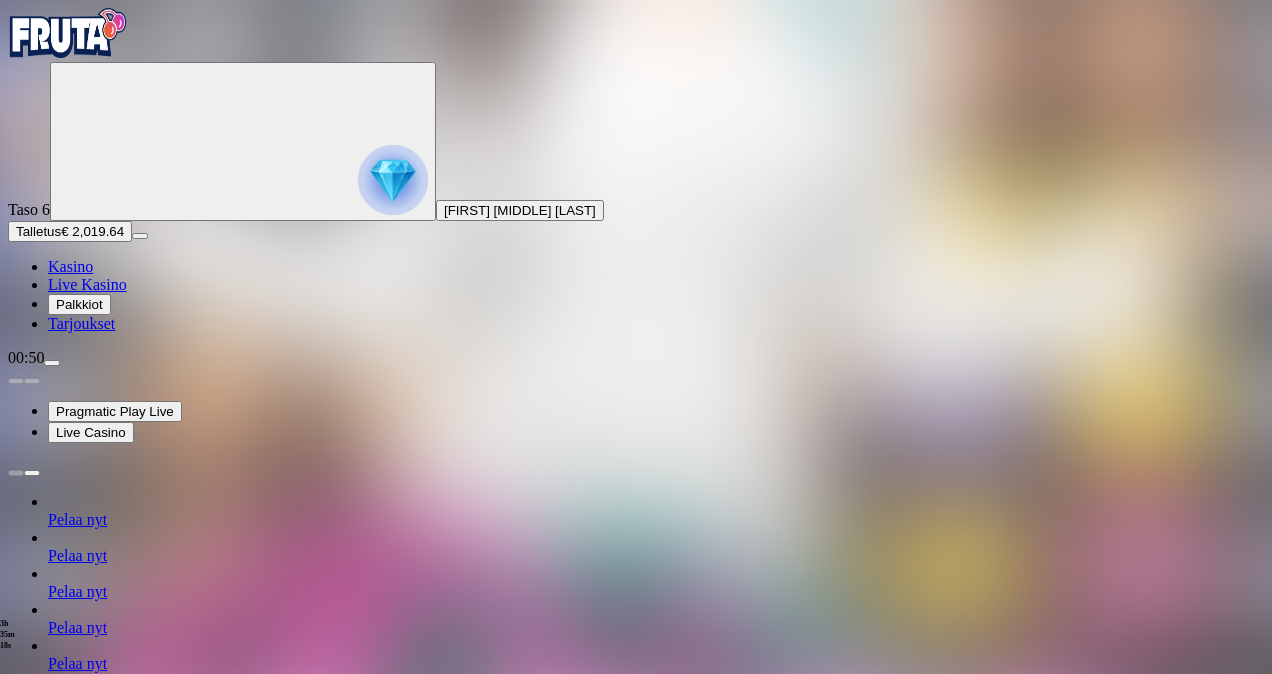 click on "Kotiutus" at bounding box center (40, 1294) 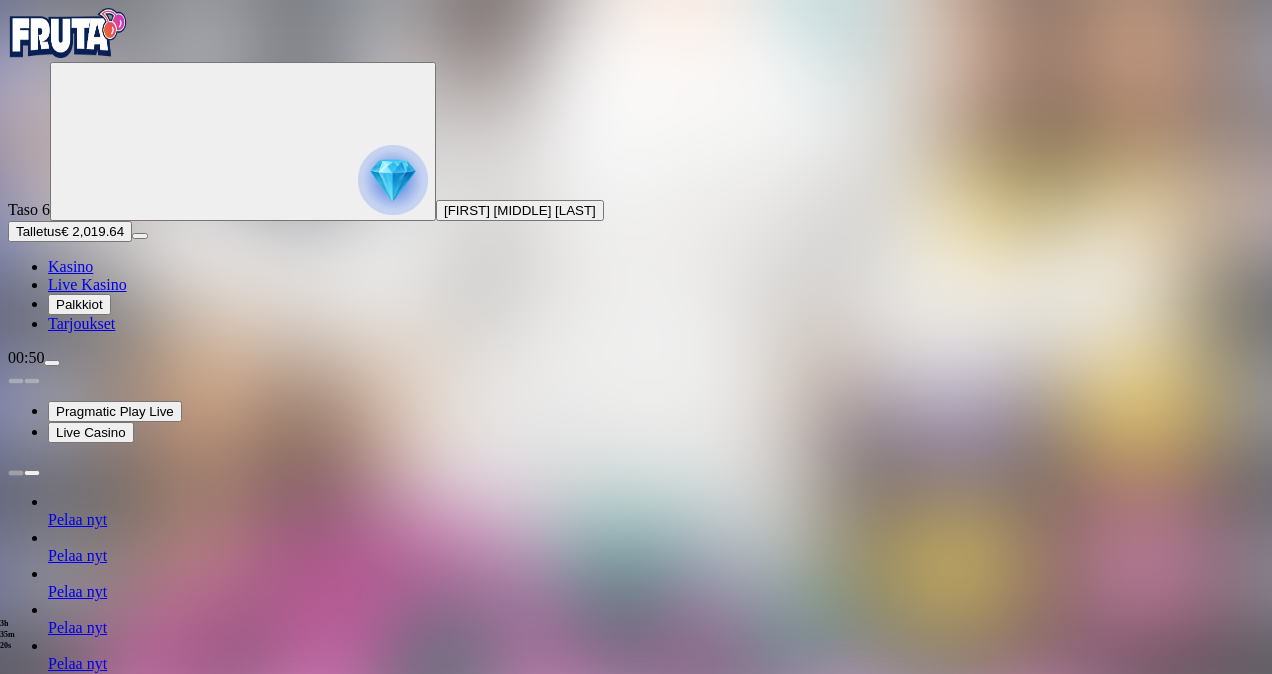 click at bounding box center [79, 1163] 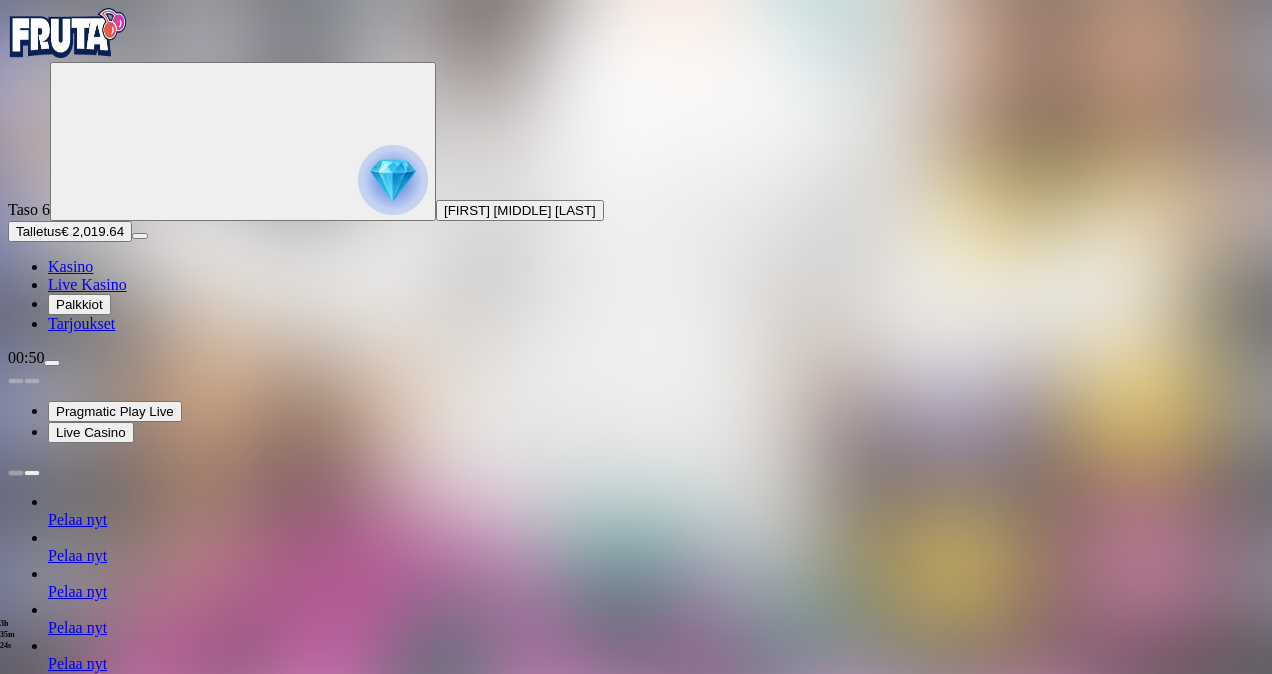 type on "****" 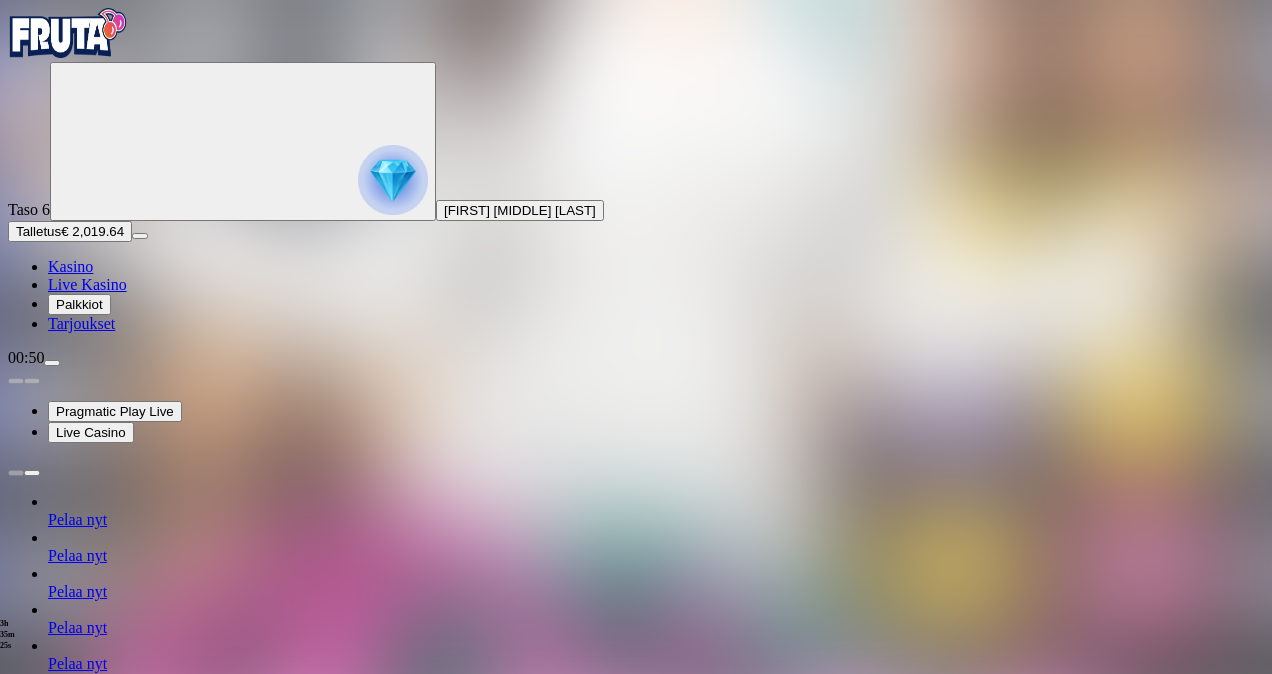 type 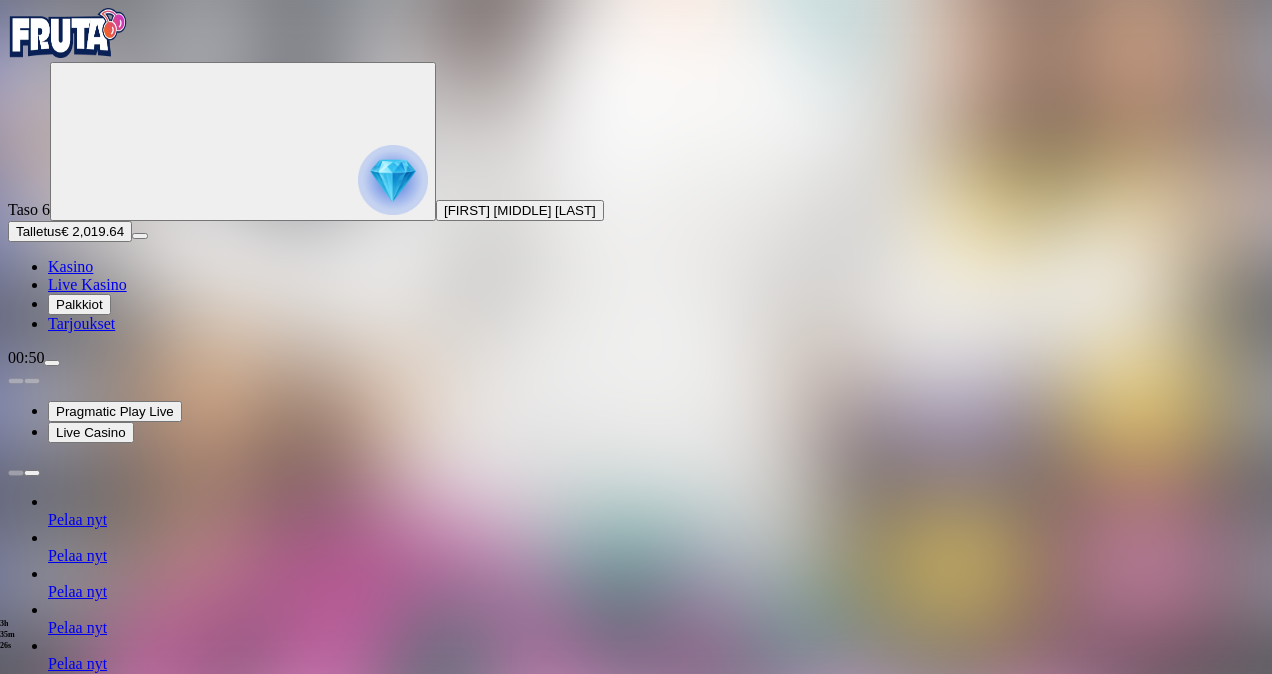 click at bounding box center (16, 1148) 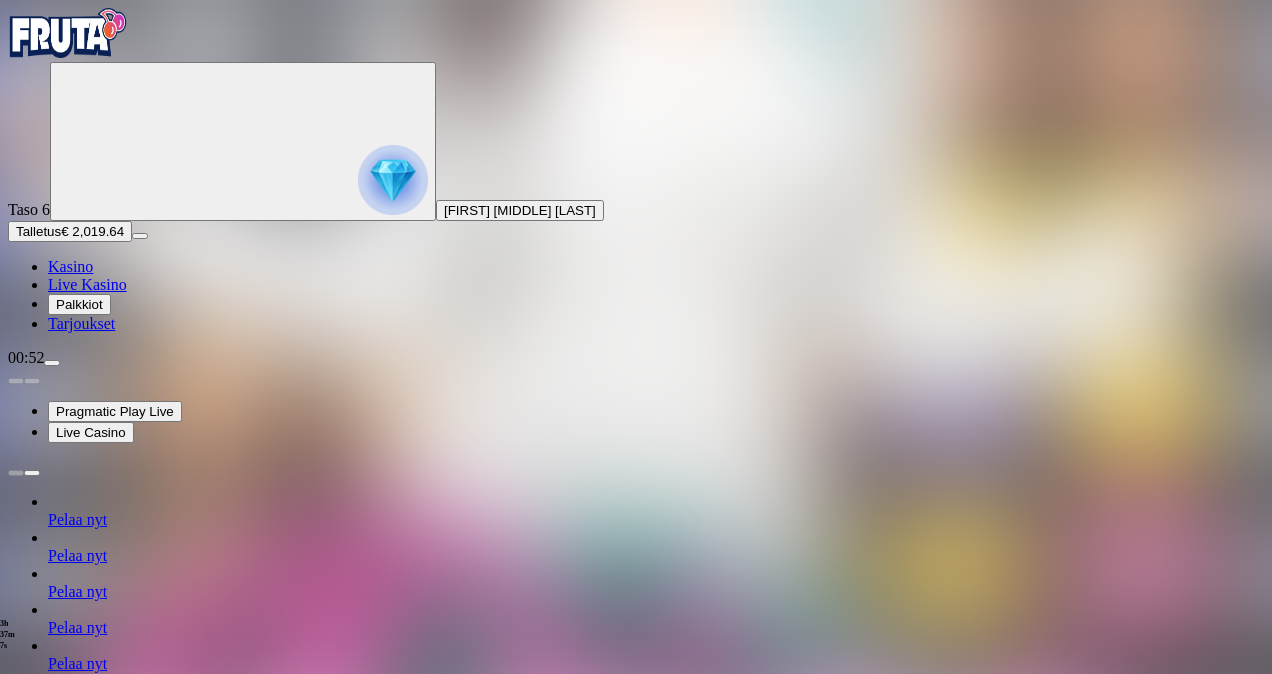 click at bounding box center (52, 363) 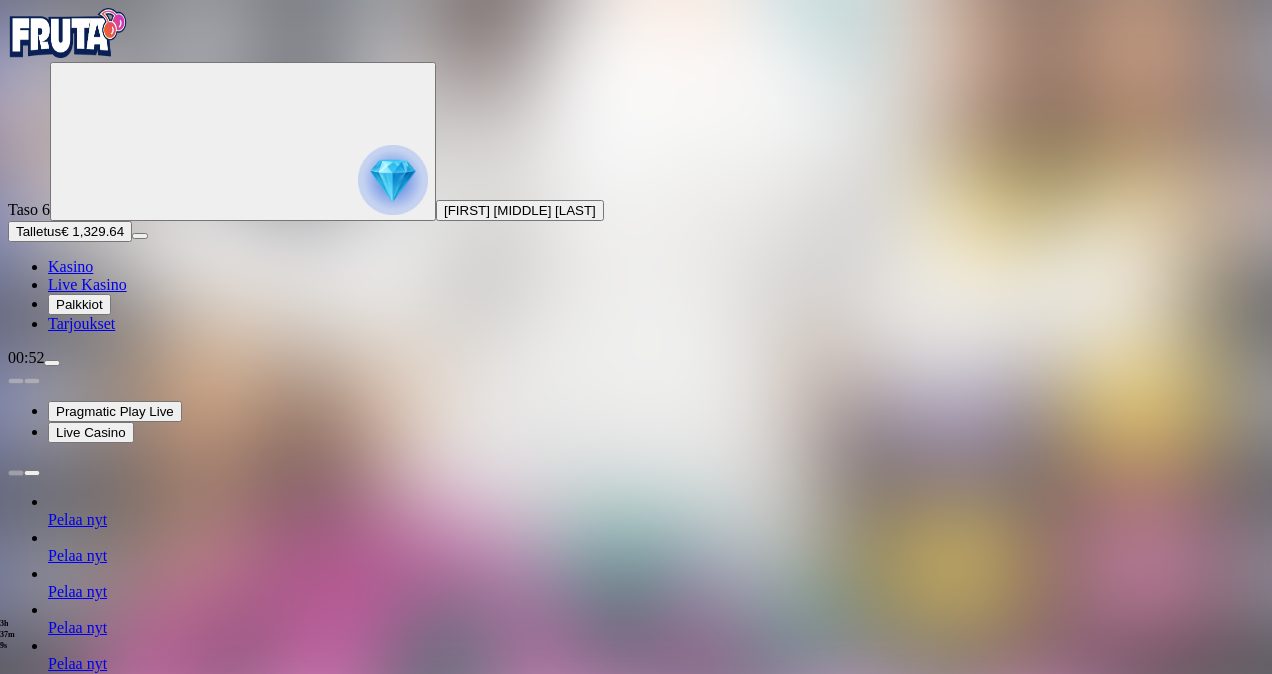 click on "Kotiutus" at bounding box center [40, 1294] 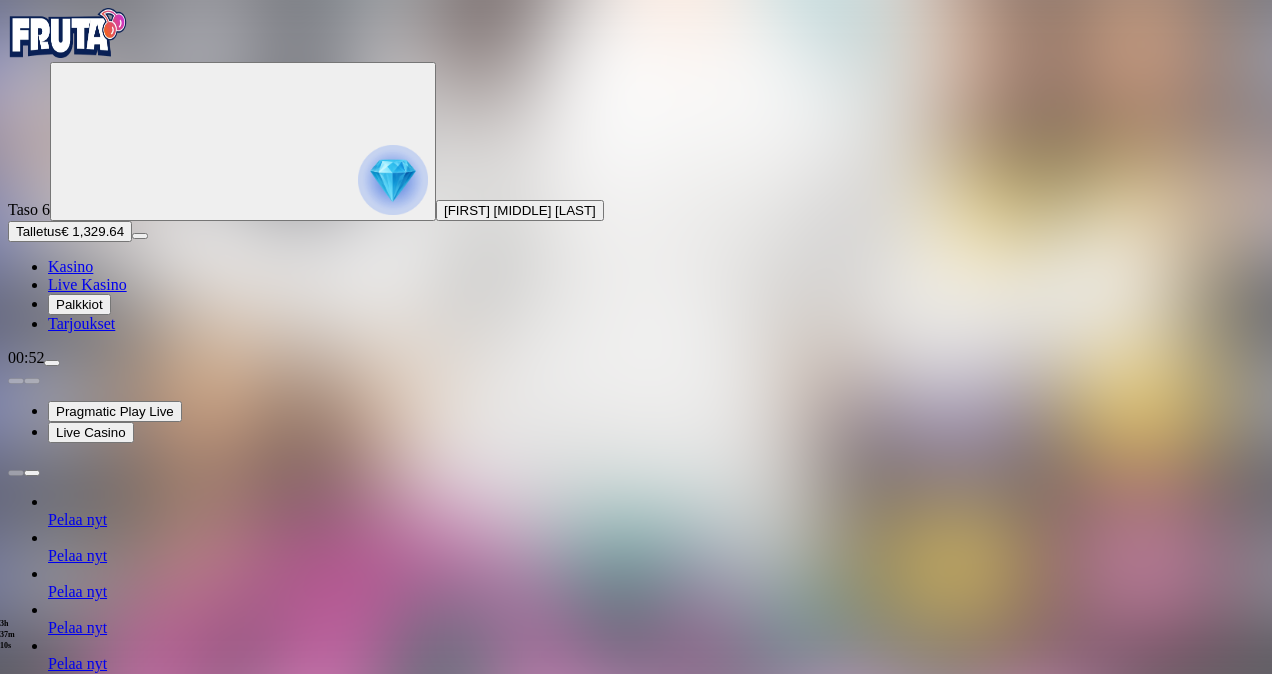 click at bounding box center (79, 1163) 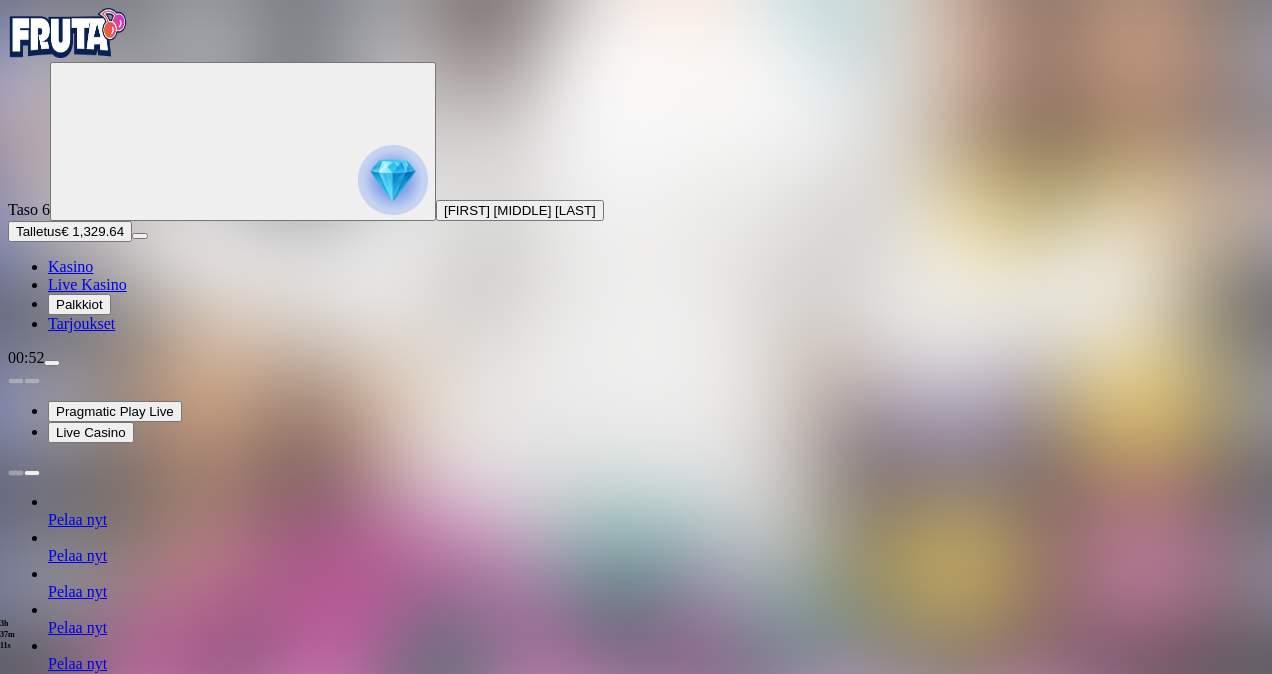 type on "***" 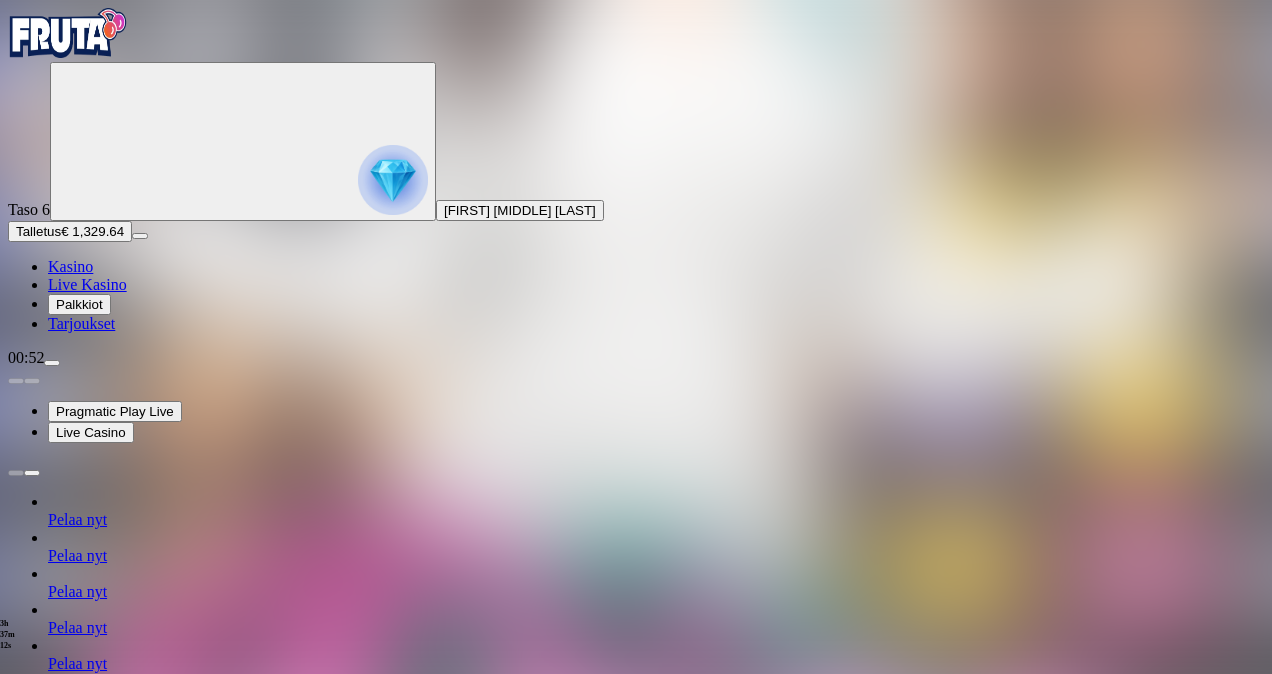 type 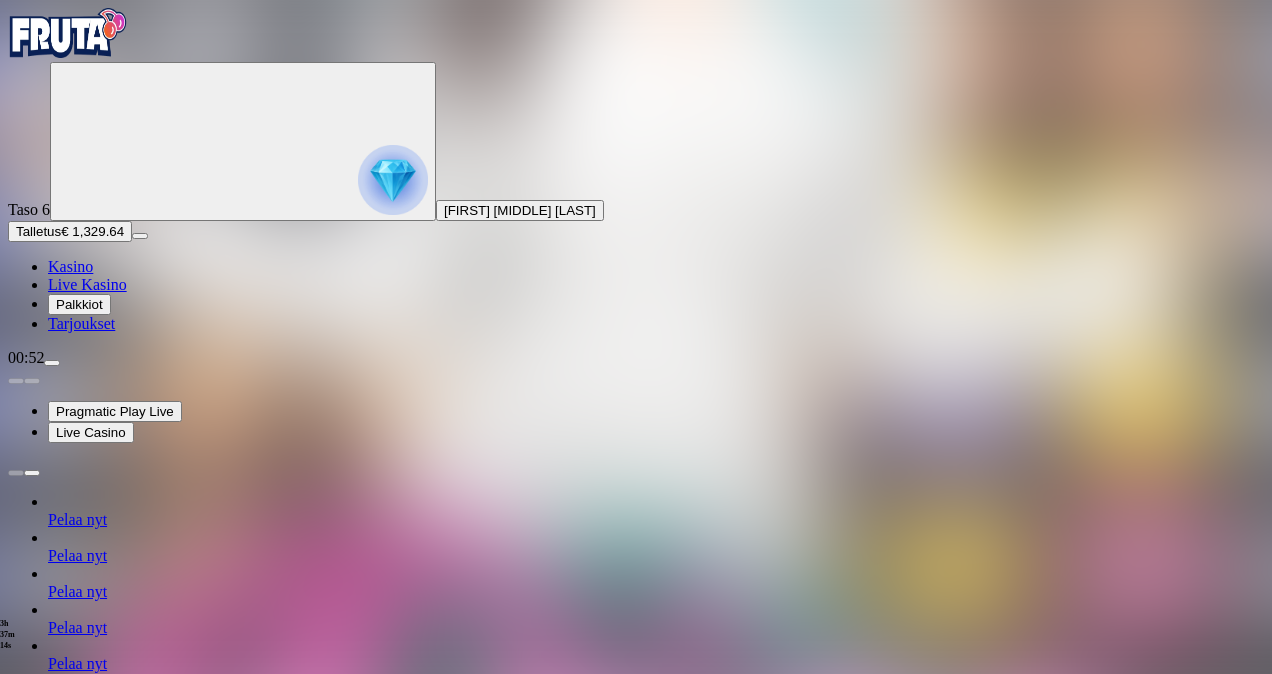 click at bounding box center [16, 1148] 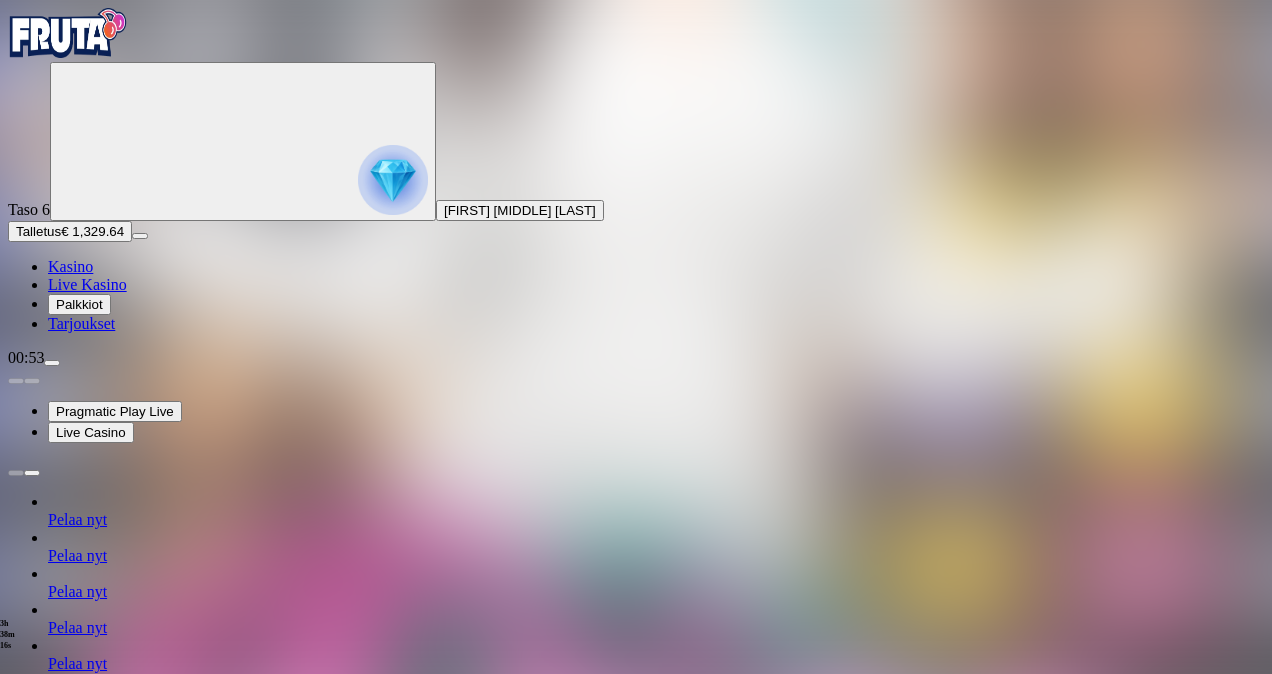 click on "Live Kasino" at bounding box center (87, 284) 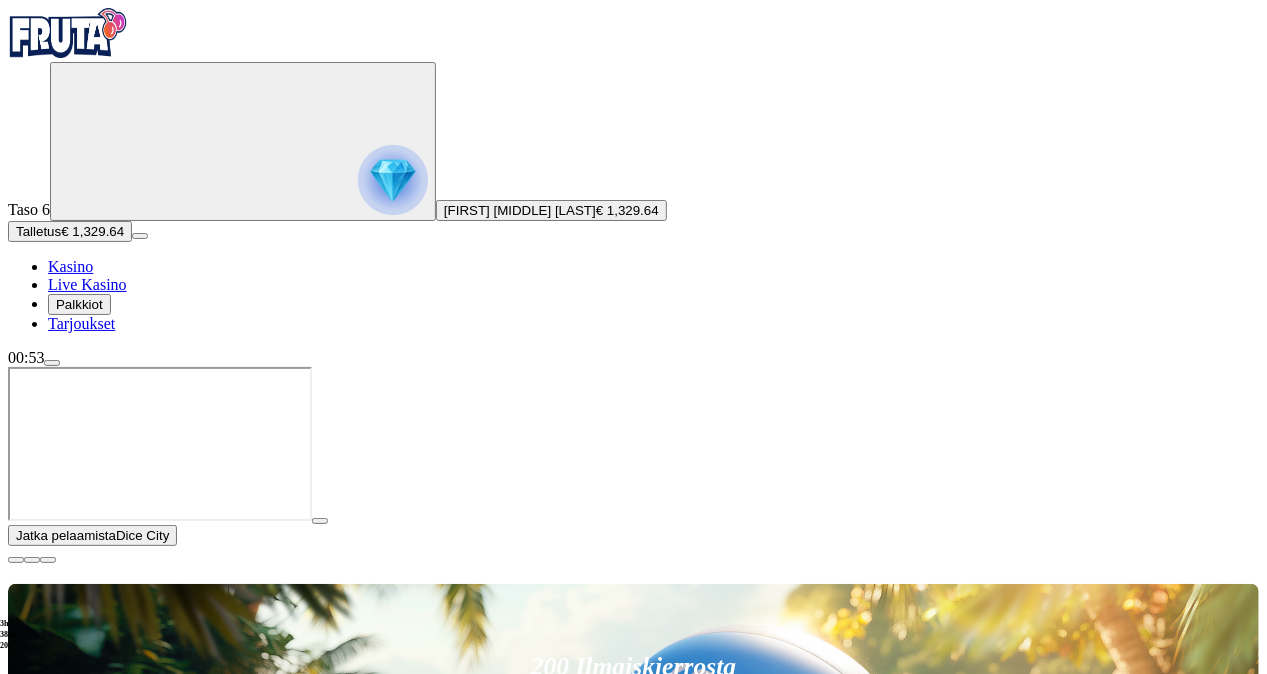 click on "Pelaa nyt" at bounding box center (77, 1310) 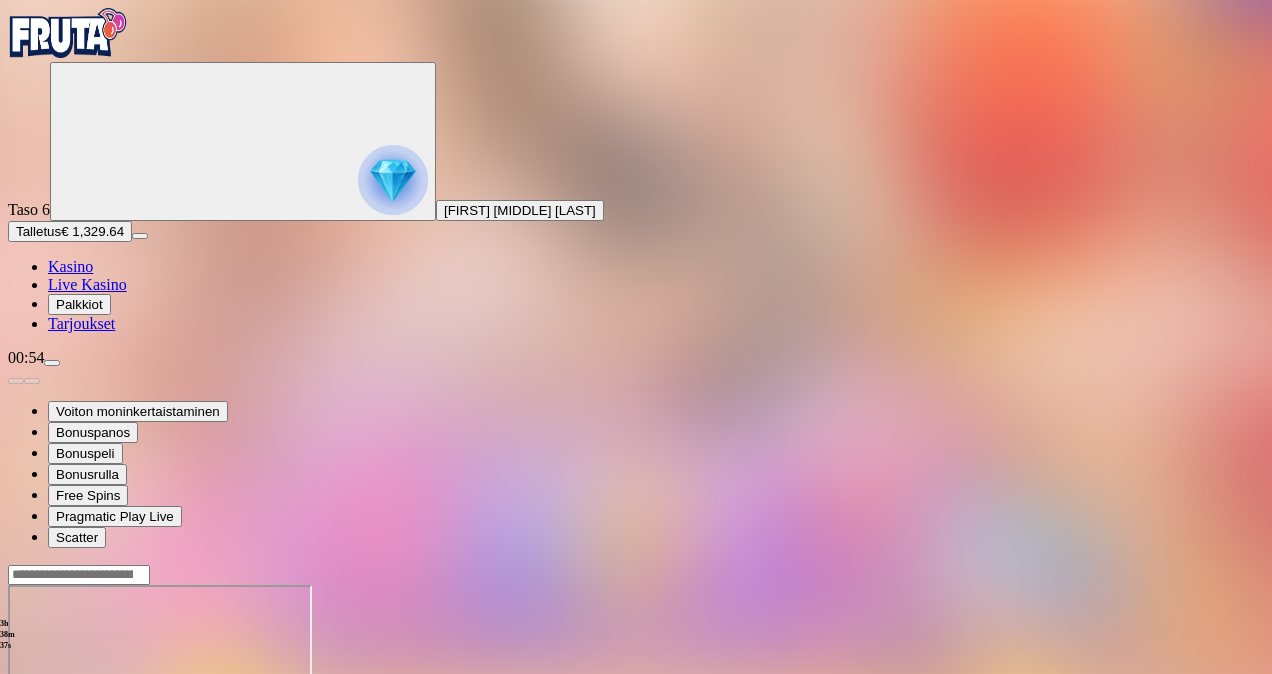 click at bounding box center [52, 363] 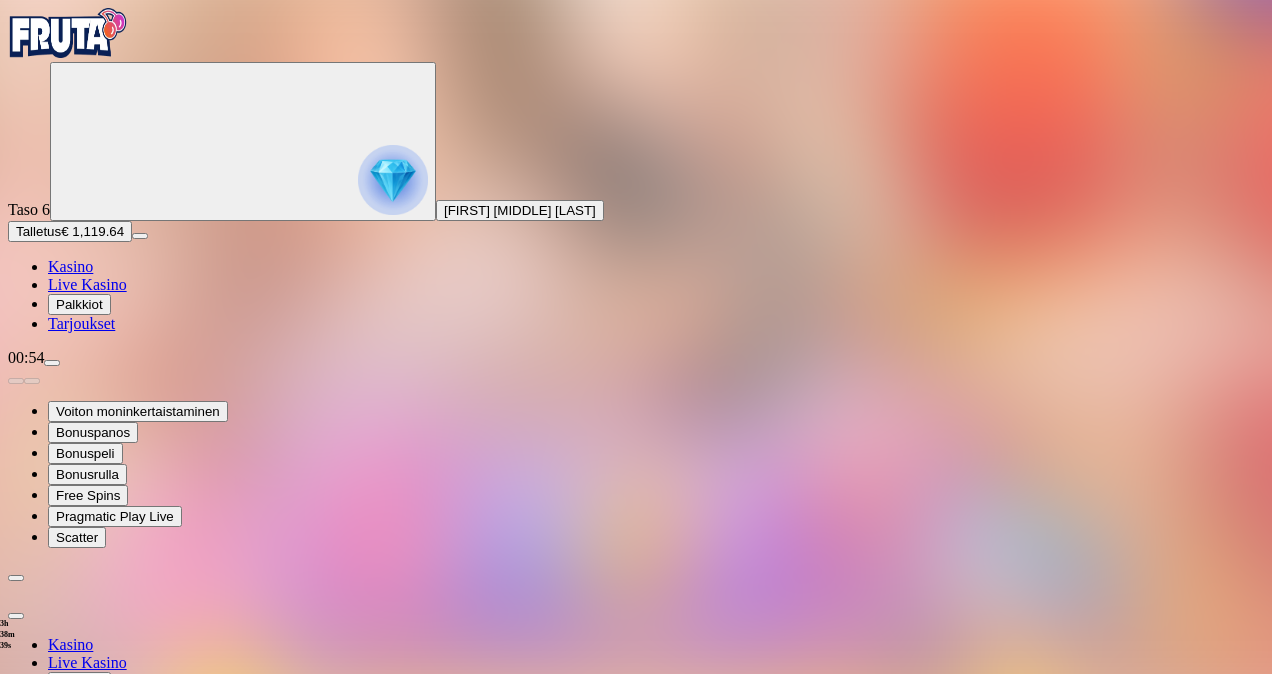 click on "Kotiutus" at bounding box center (40, 809) 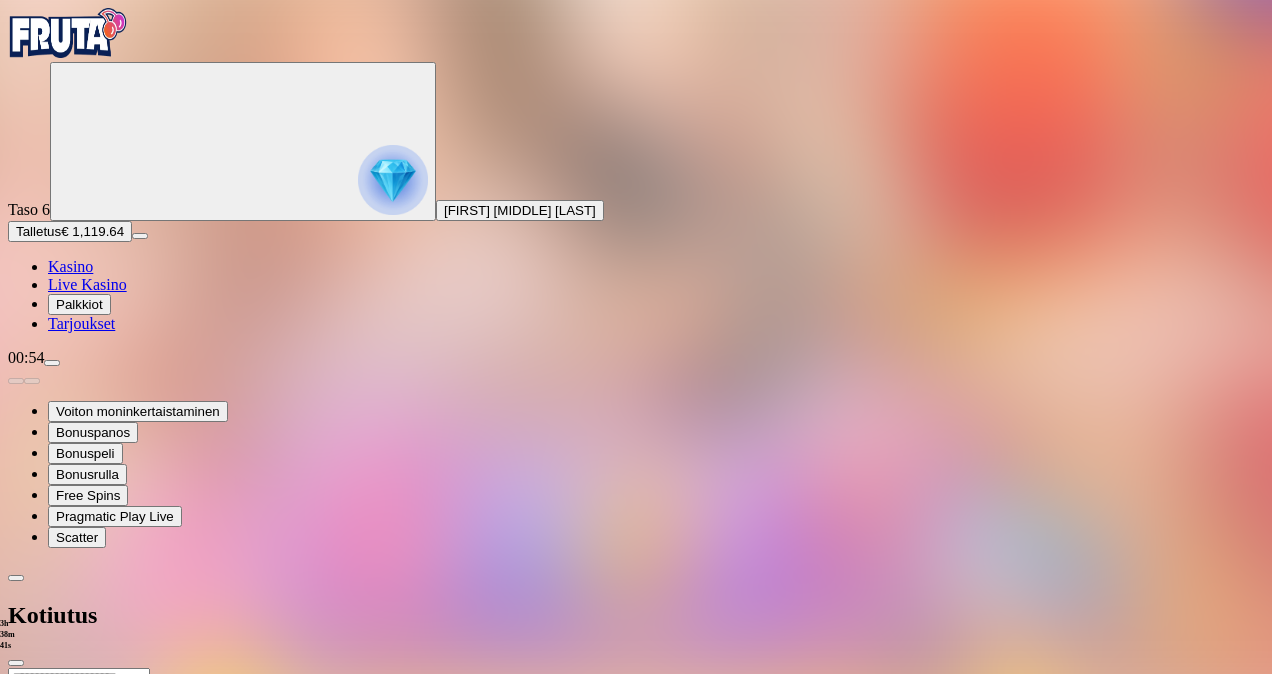 click at bounding box center [79, 678] 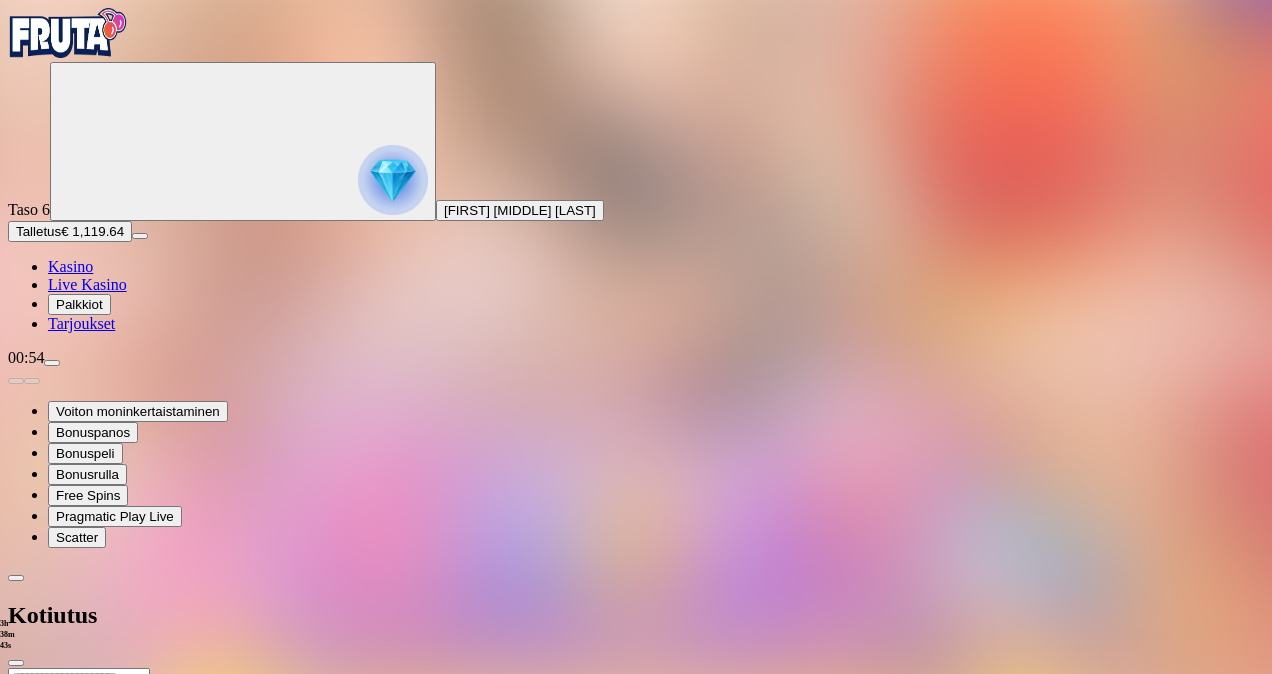 type on "***" 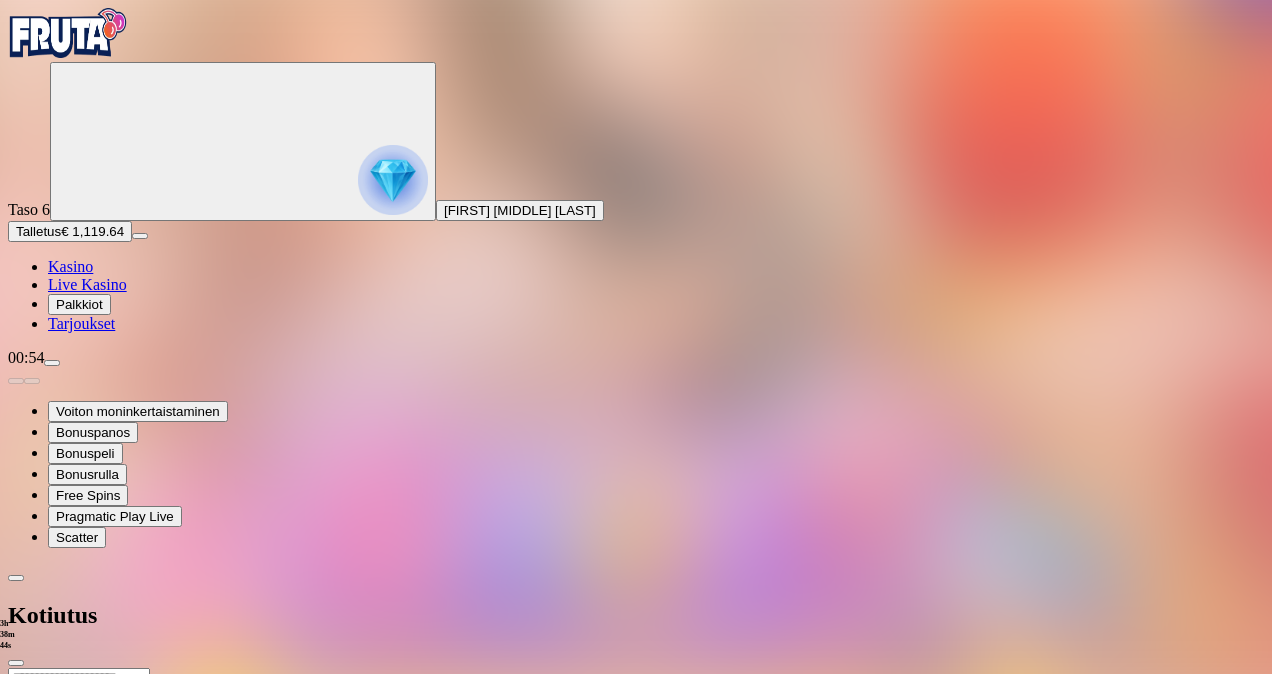 type 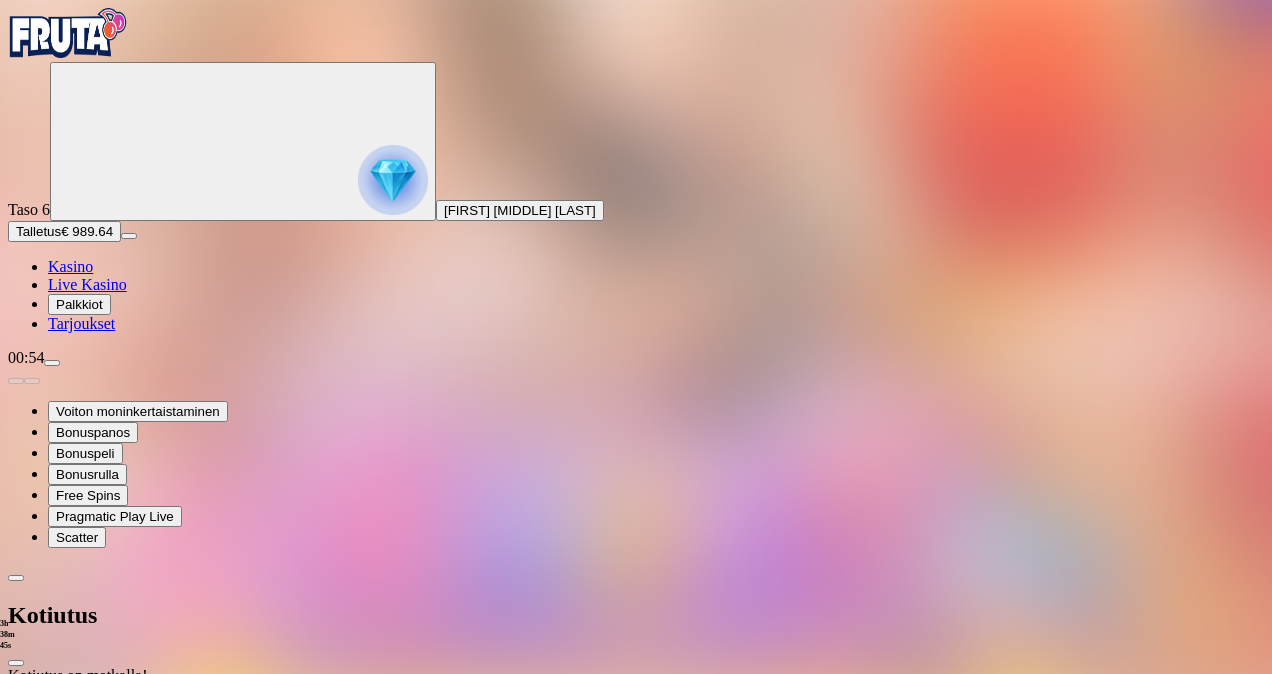 click on "Kotiutus" at bounding box center (636, 615) 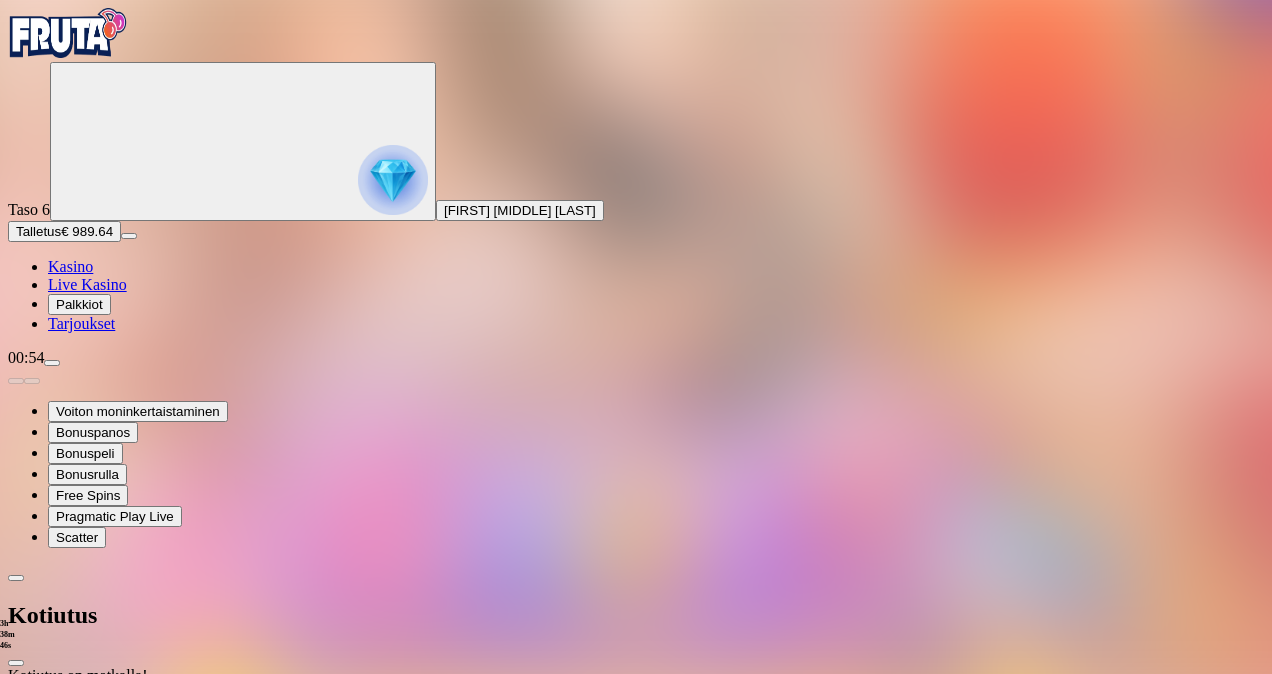 click on "Kotiutus" at bounding box center (636, 615) 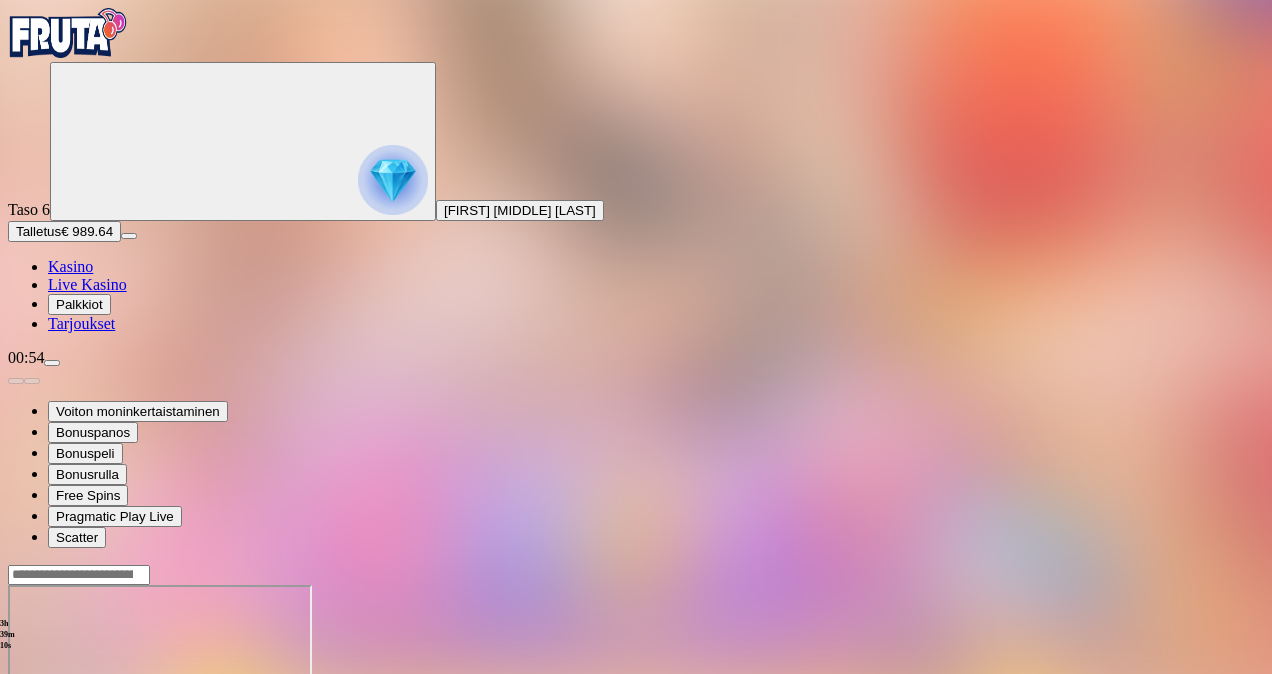 click at bounding box center [52, 363] 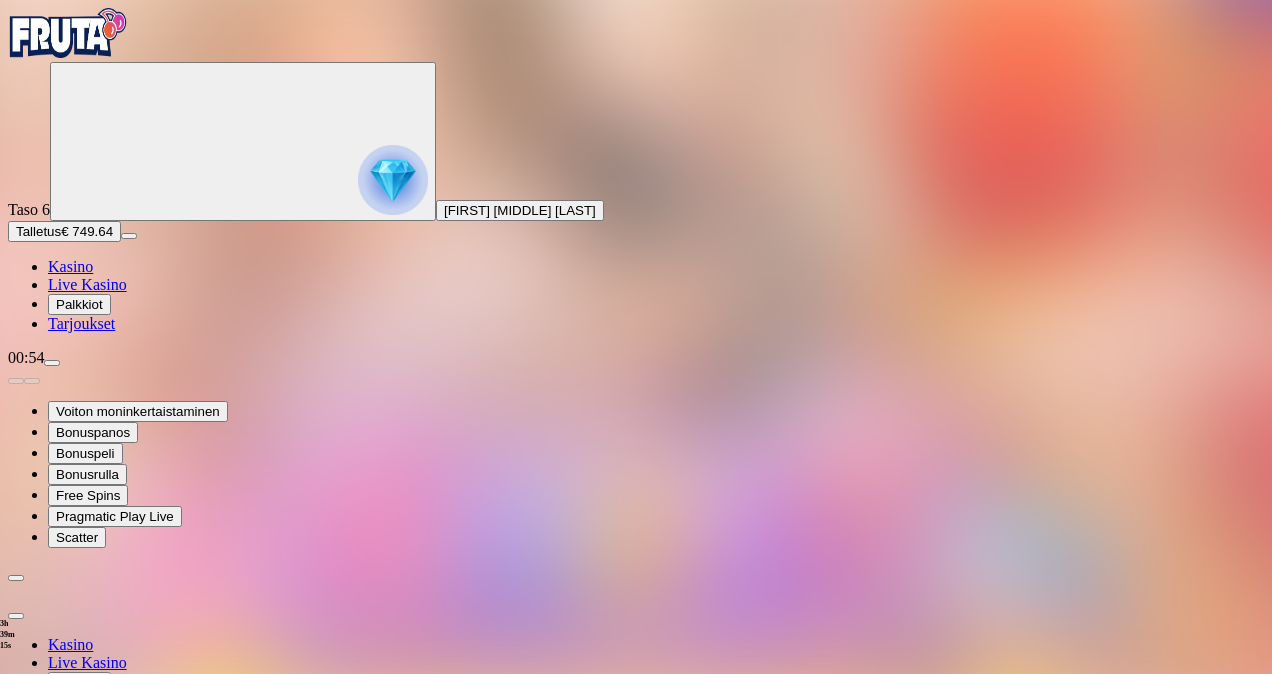 click at bounding box center [16, 616] 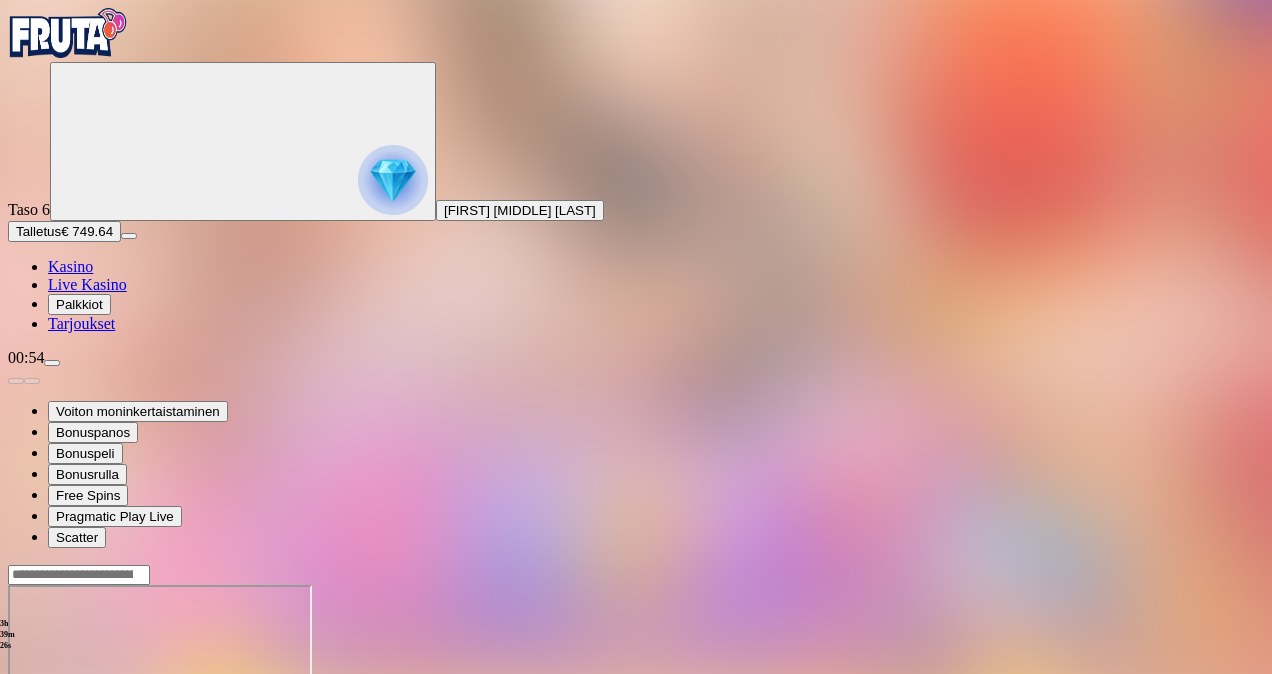 click at bounding box center [52, 363] 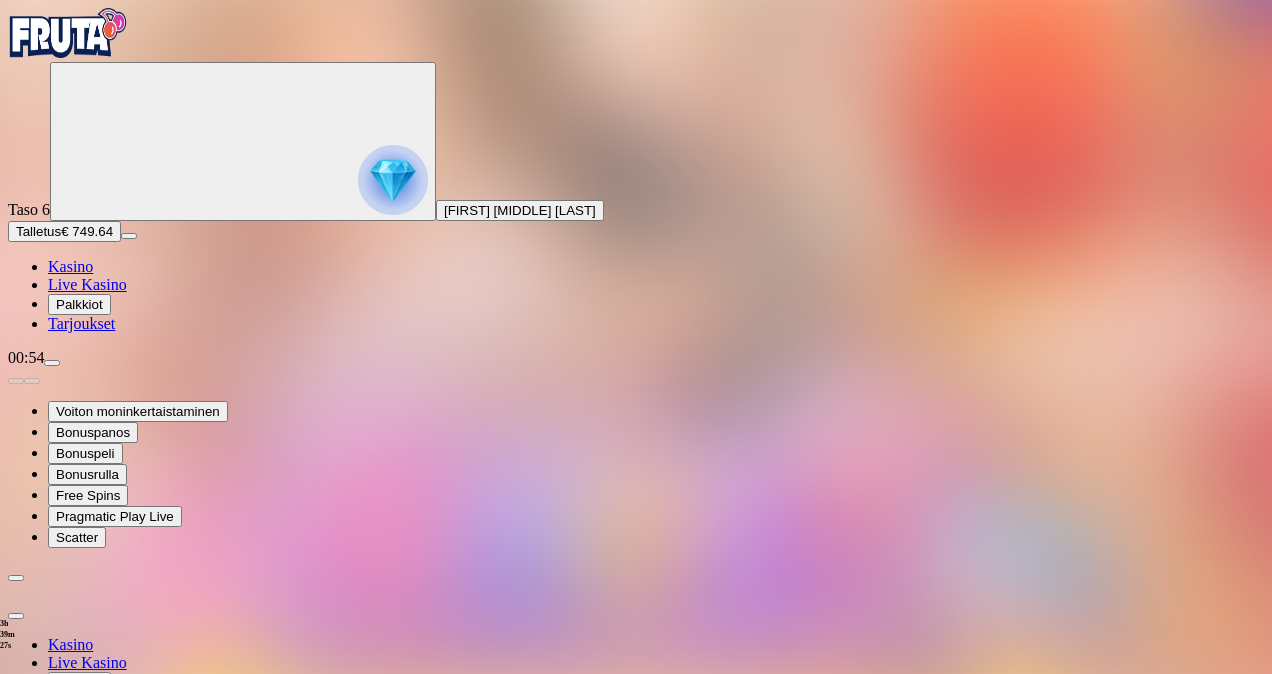 click on "Kokonaissaldo € 749.64 Kotiutus € 749.64 Bonukset € 0.00 Kotiutus Talletus" at bounding box center [636, 773] 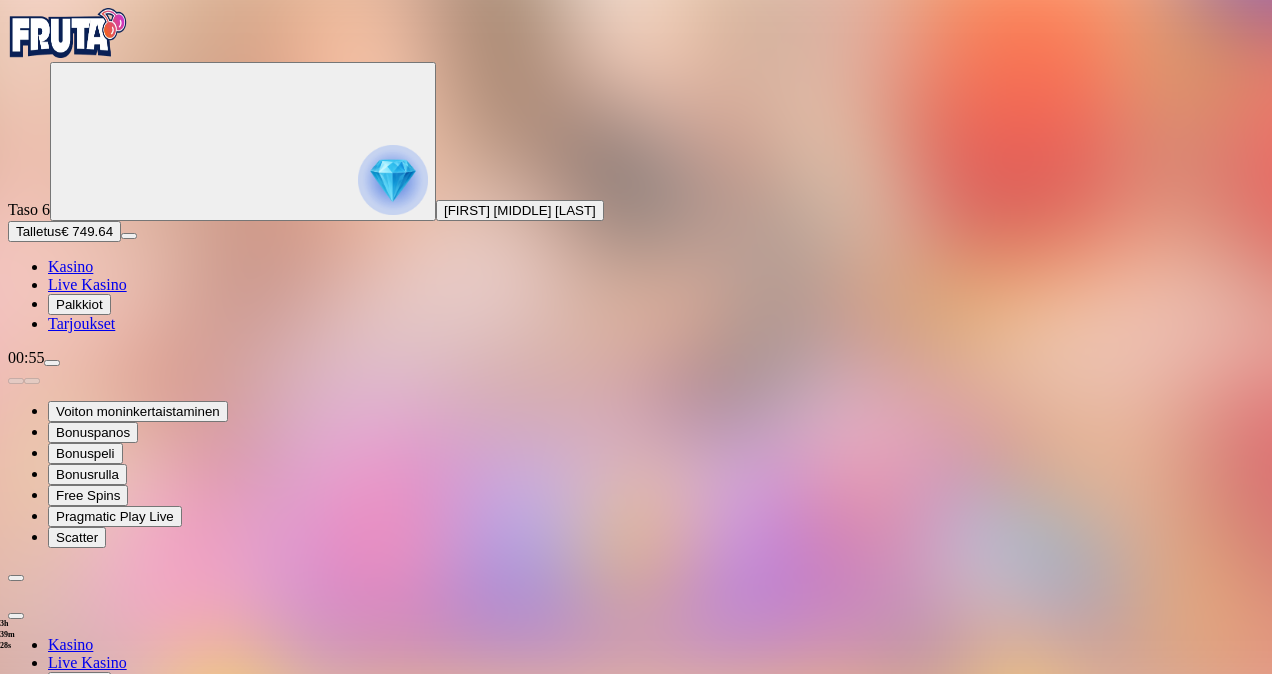 click on "Kotiutus" at bounding box center (40, 809) 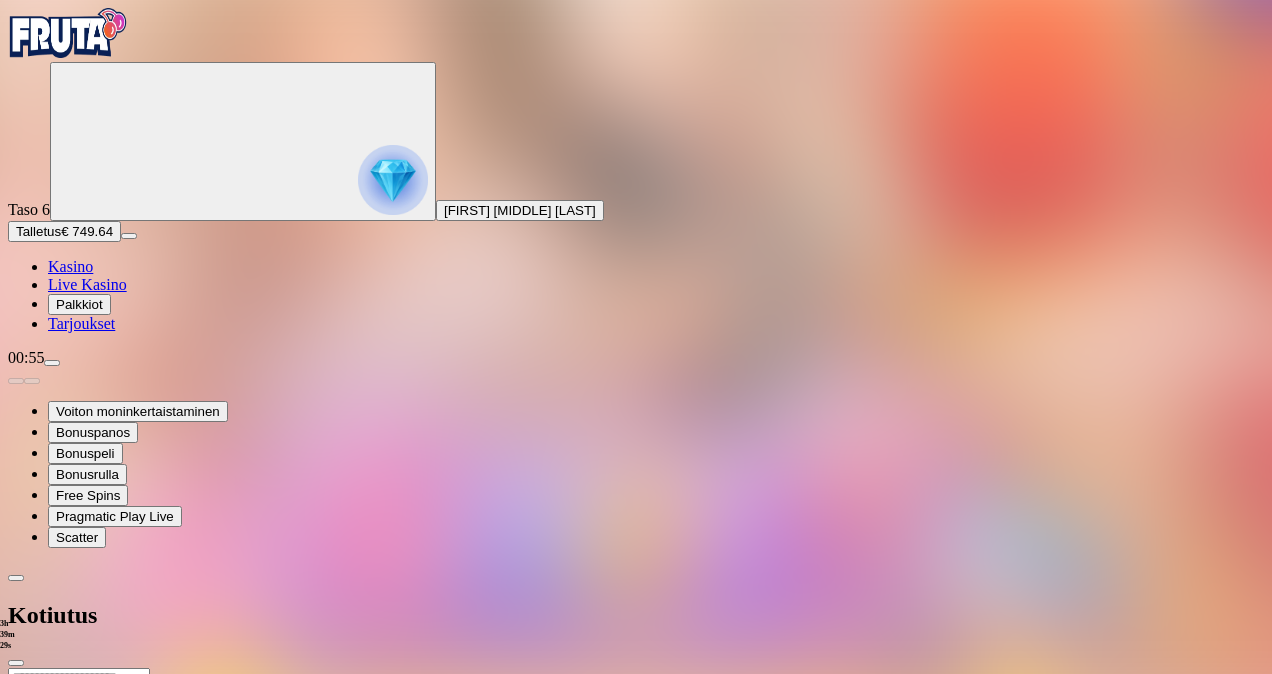 click at bounding box center (79, 678) 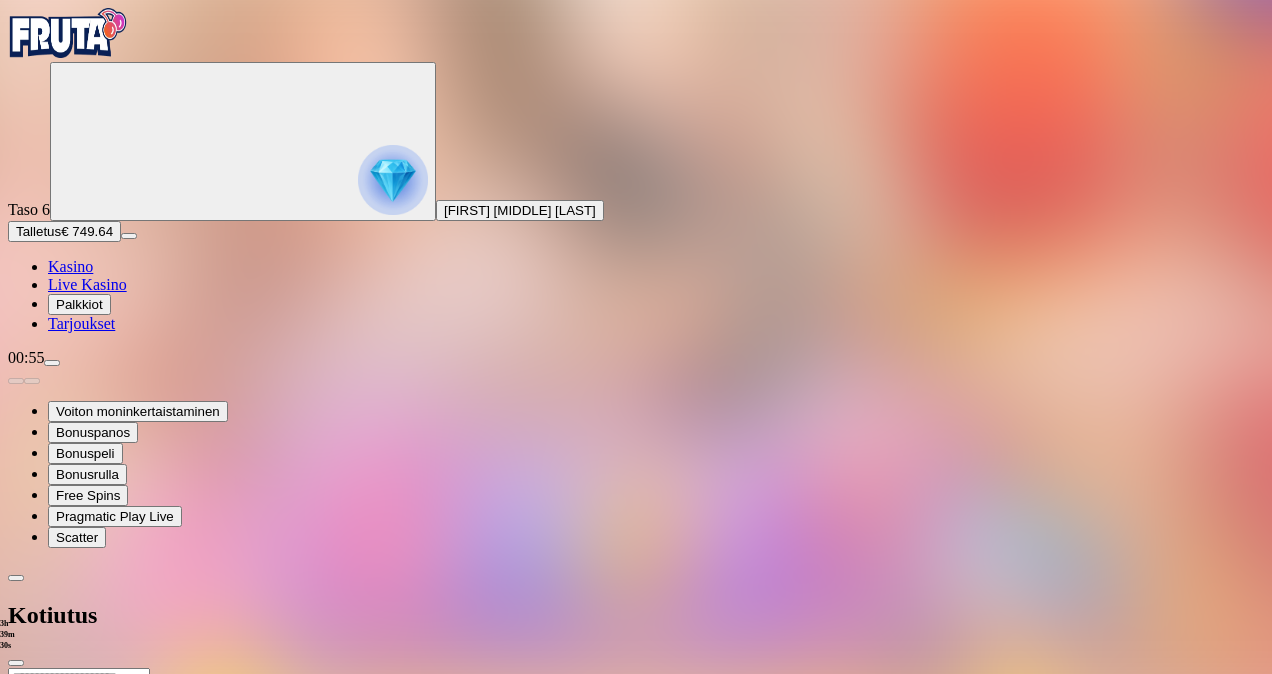 type on "***" 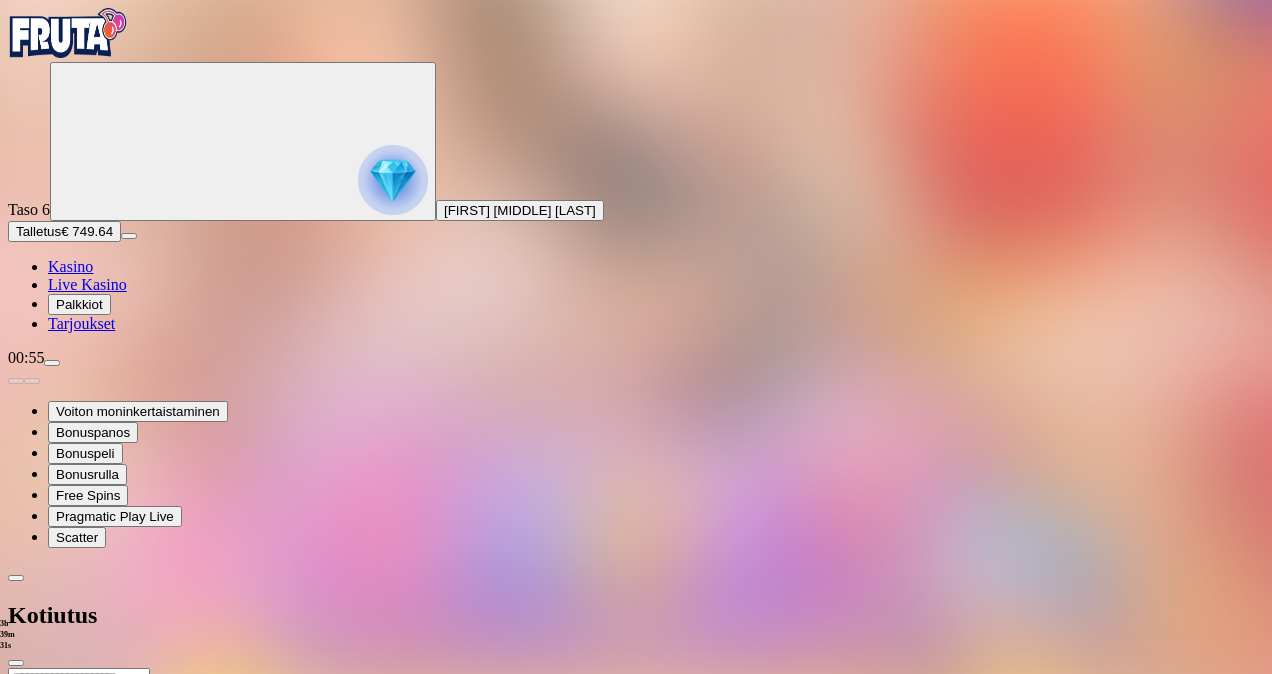 type 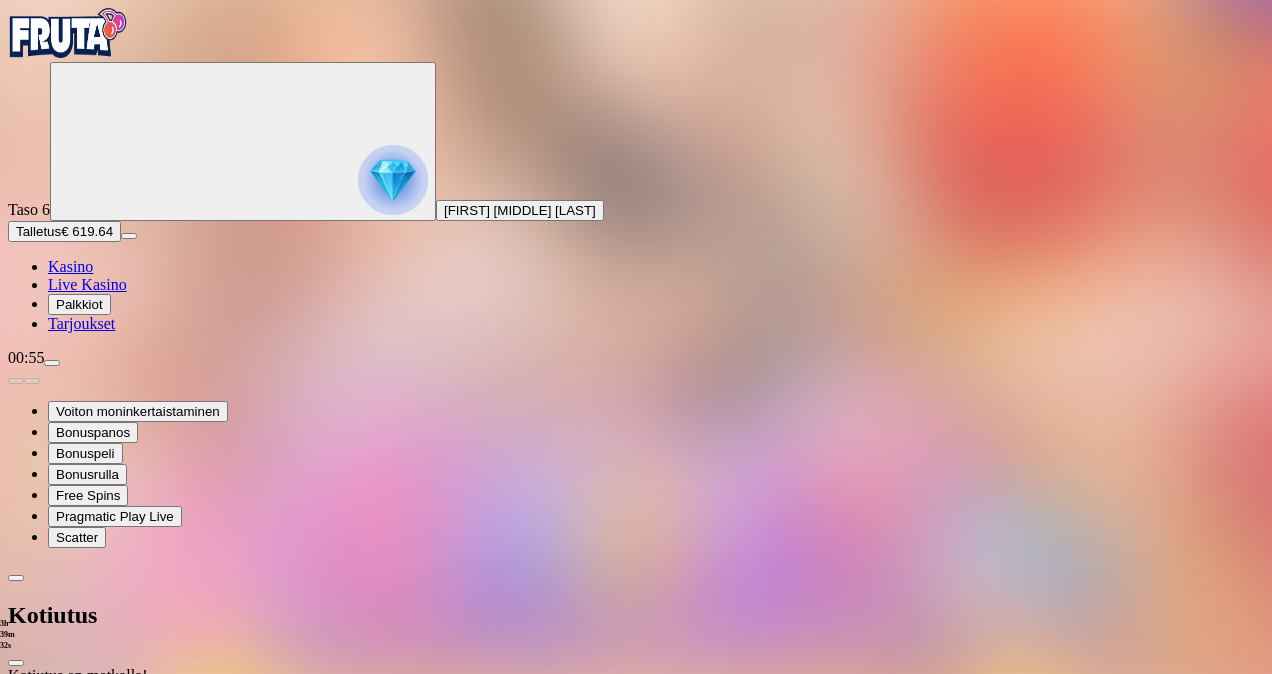 click at bounding box center [16, 663] 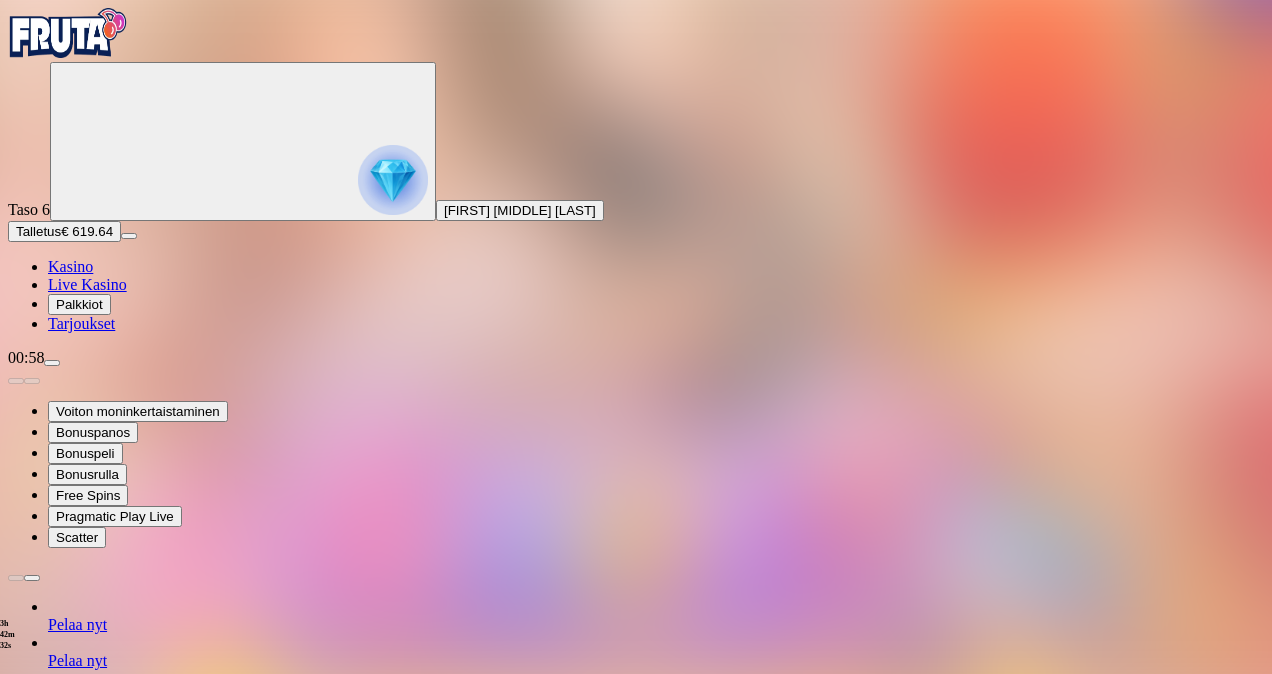 click at bounding box center (52, 363) 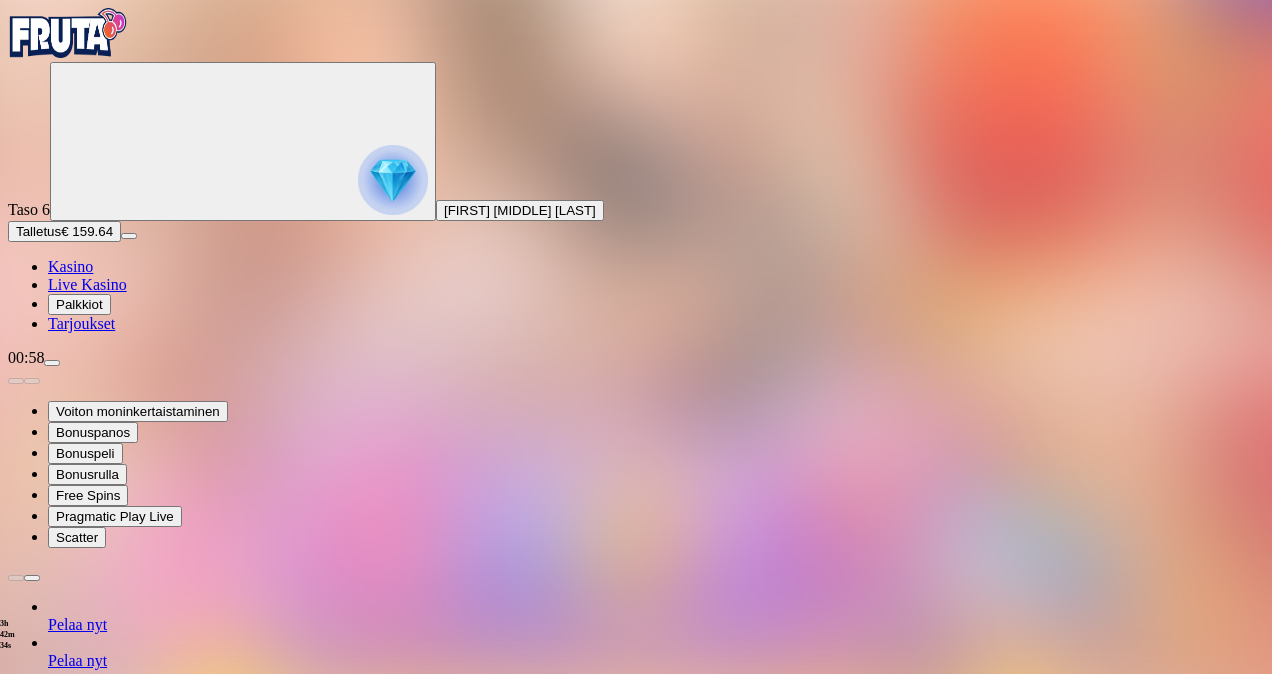 click on "Peruuta" at bounding box center [180, 1420] 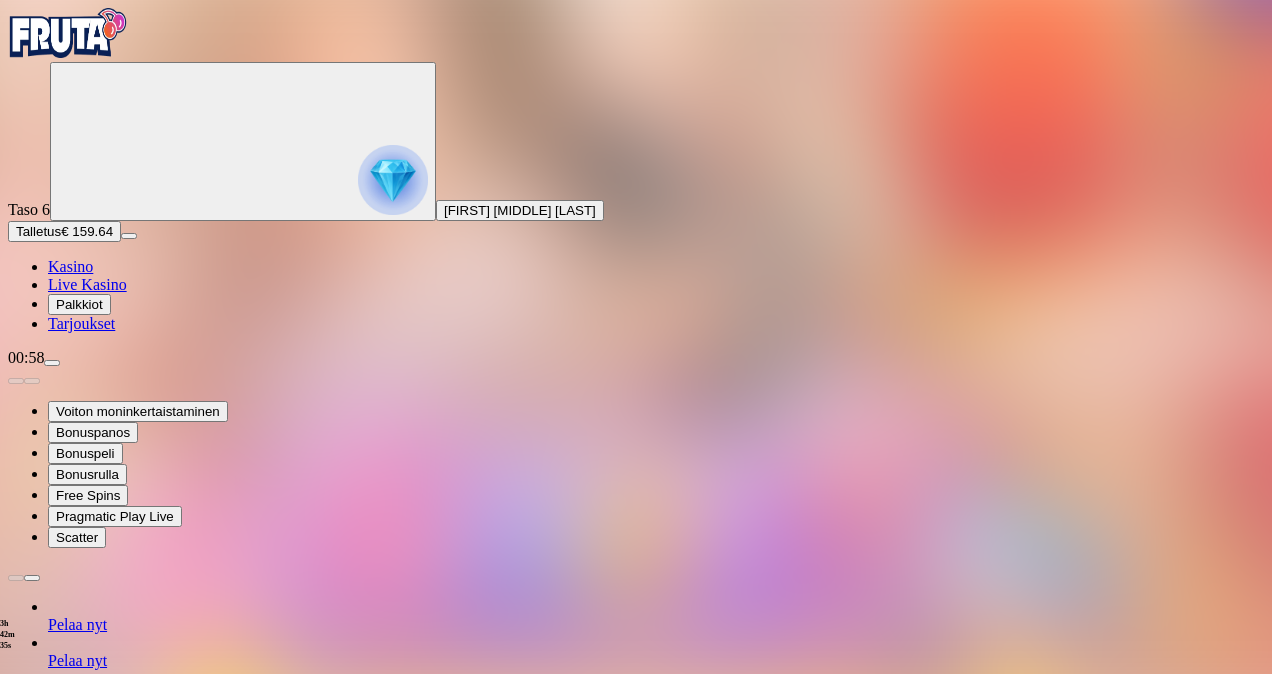 click on "Kyllä" at bounding box center [502, 1546] 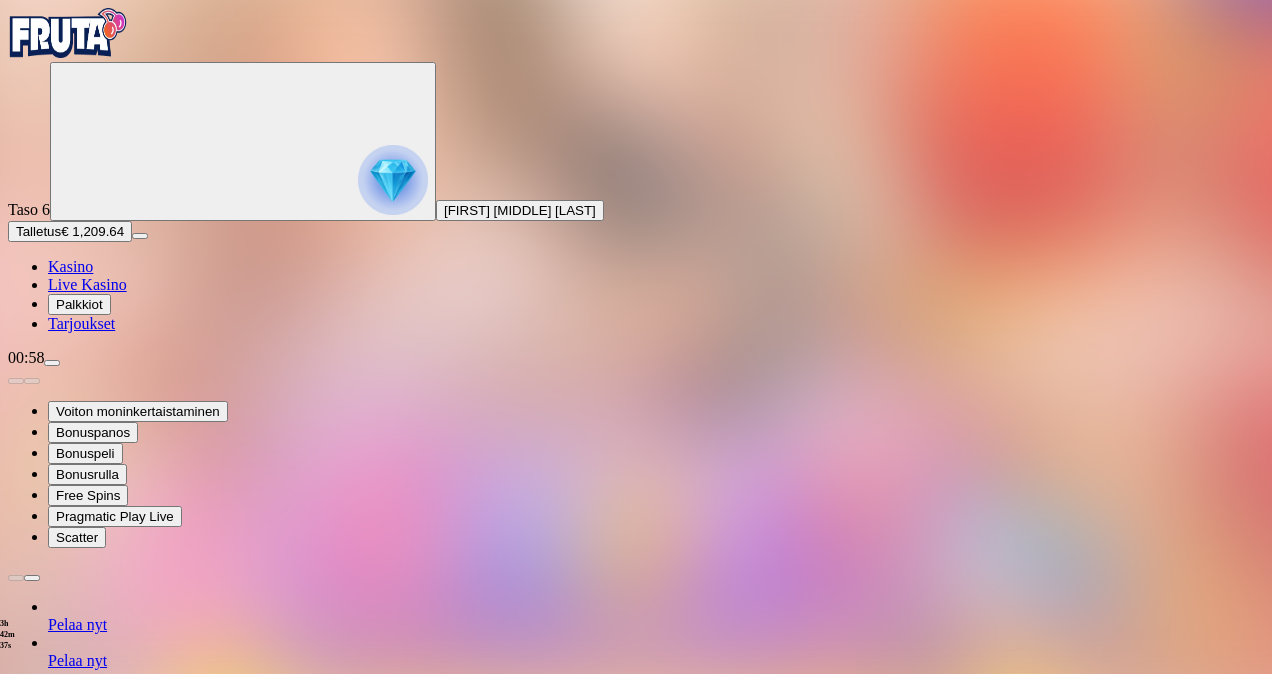 click on "Kotiutus" at bounding box center [40, 1399] 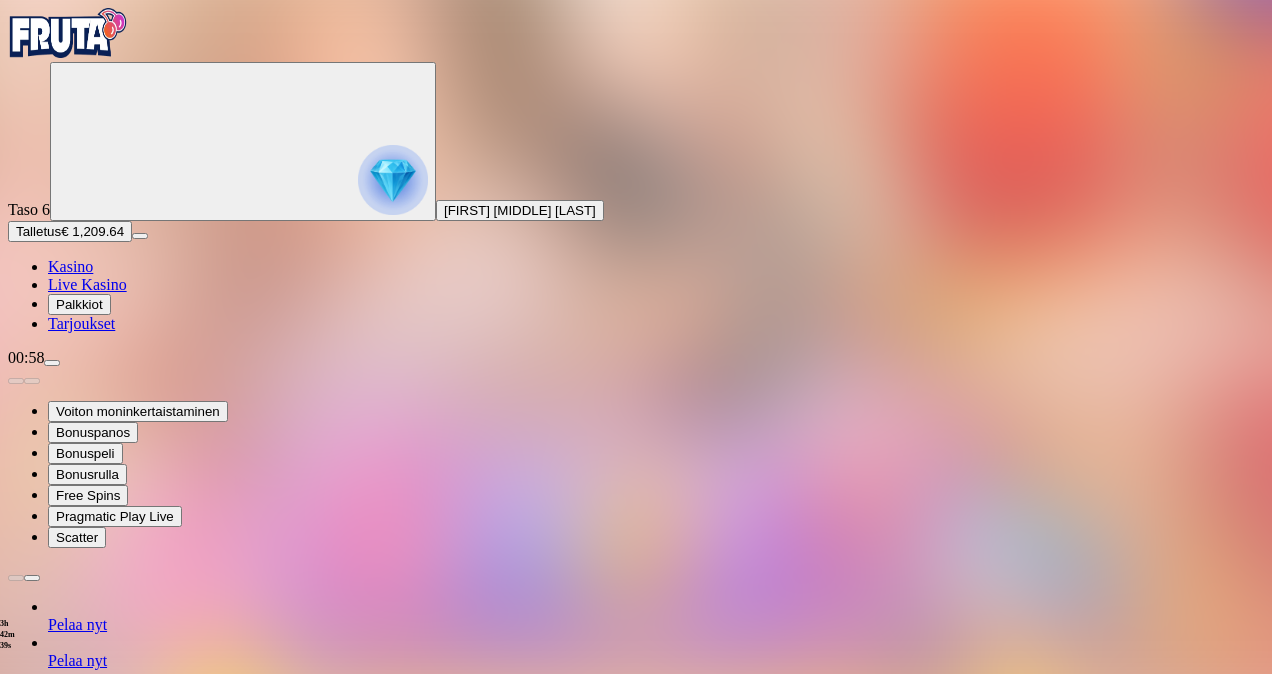 click at bounding box center [79, 1268] 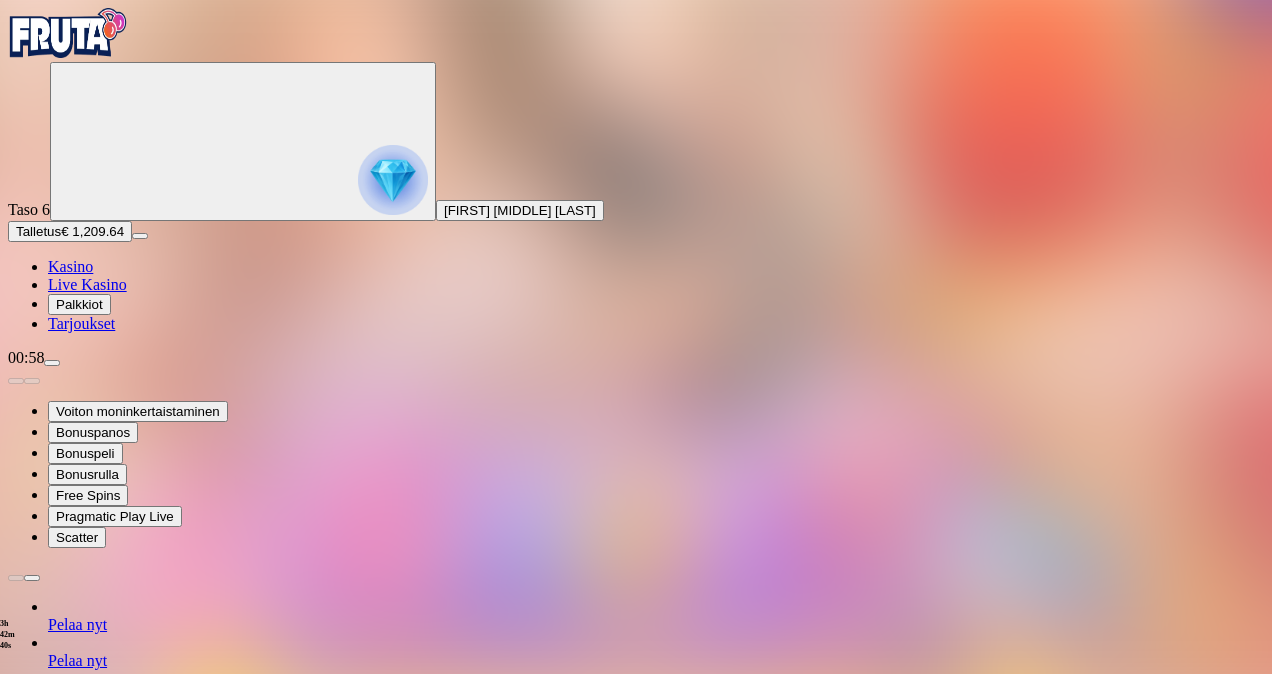 type on "*" 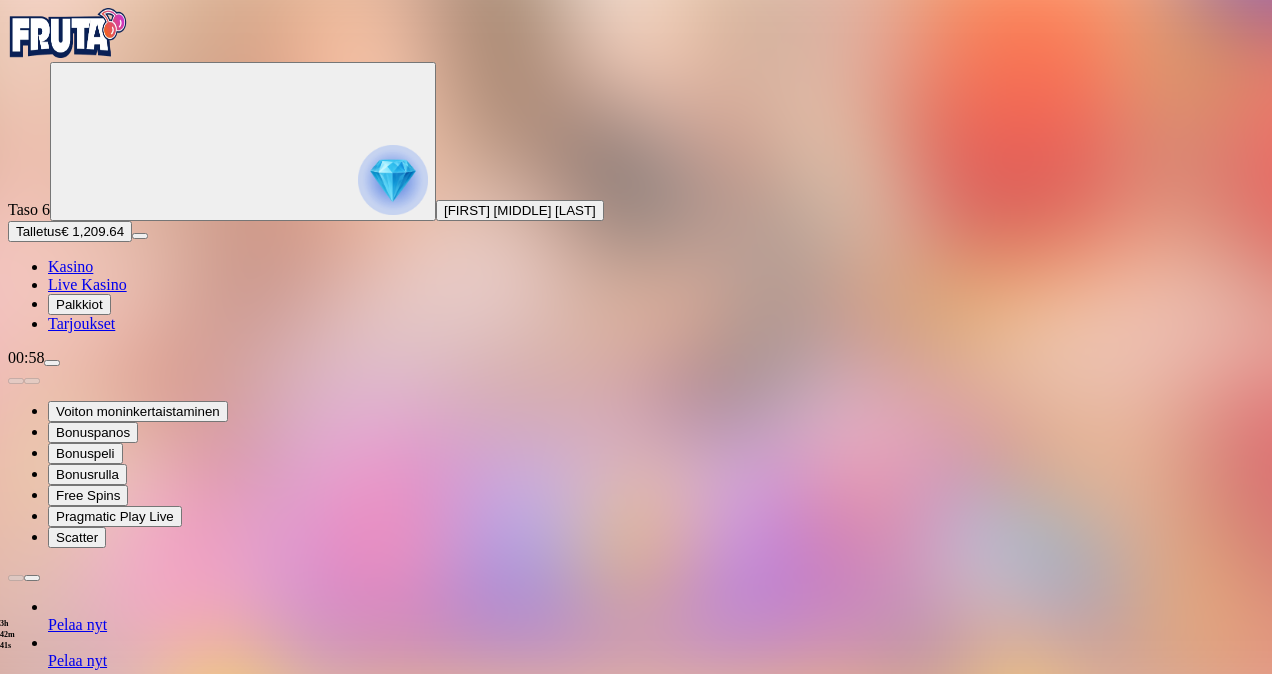 type on "*" 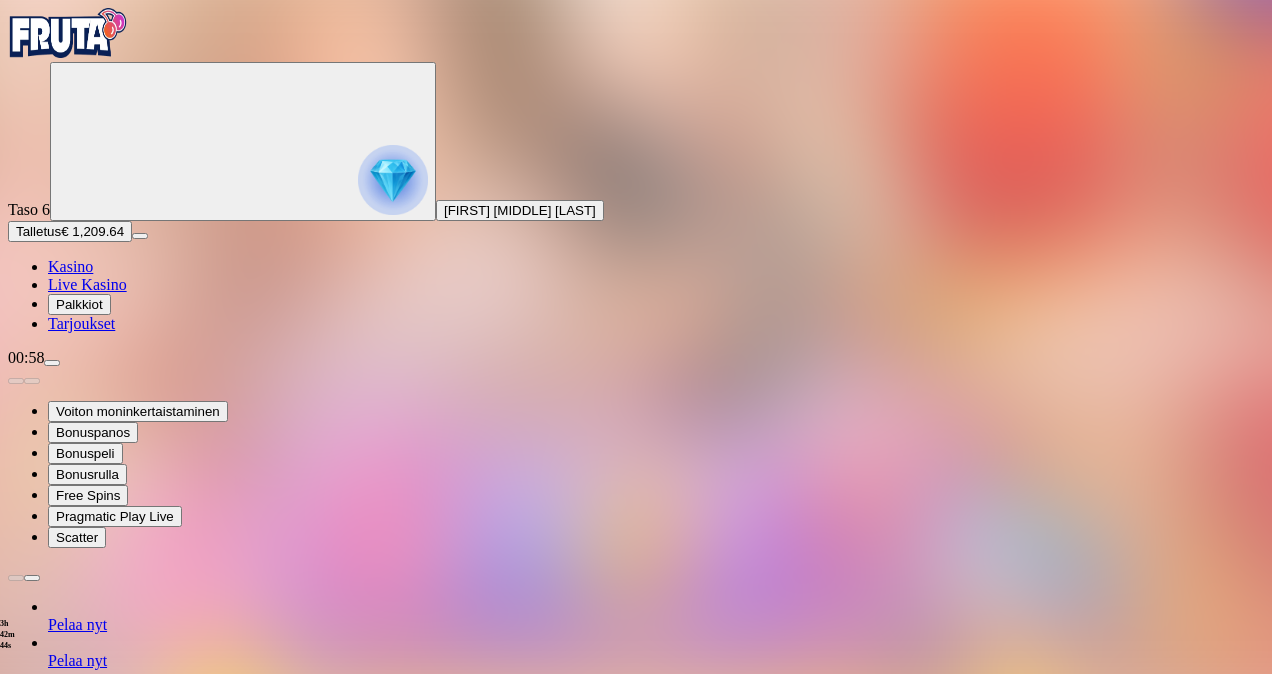 type on "***" 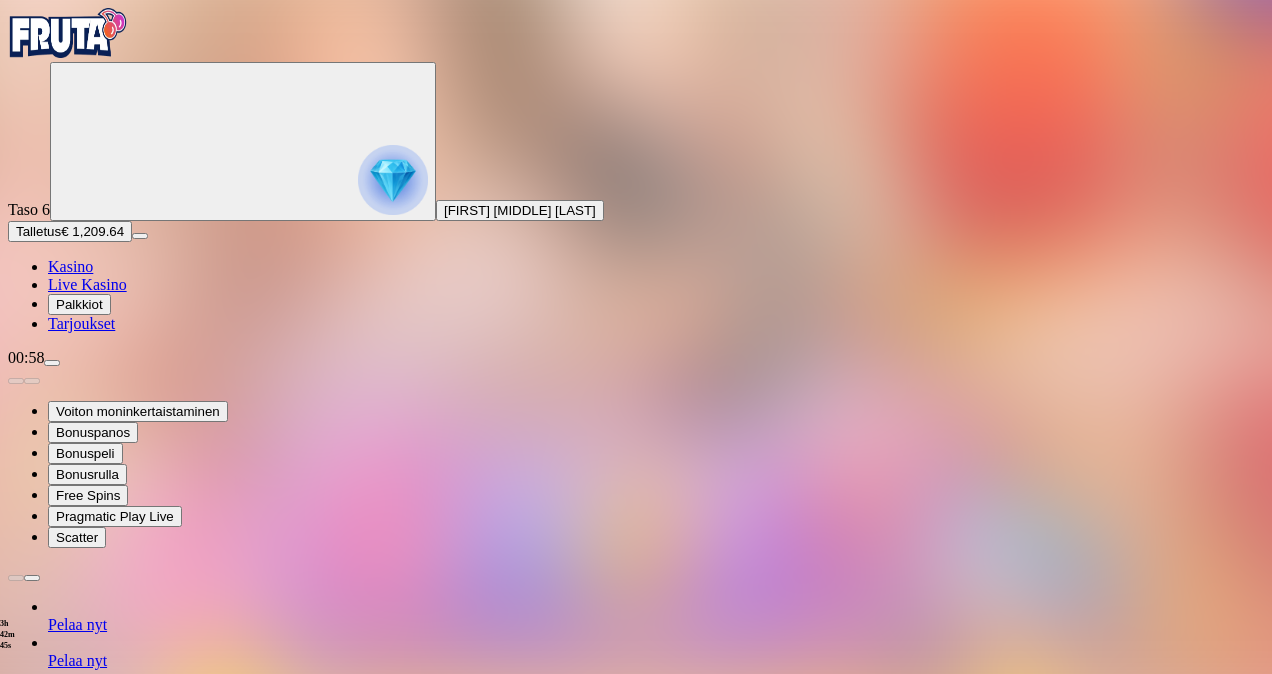 click at bounding box center [16, 1253] 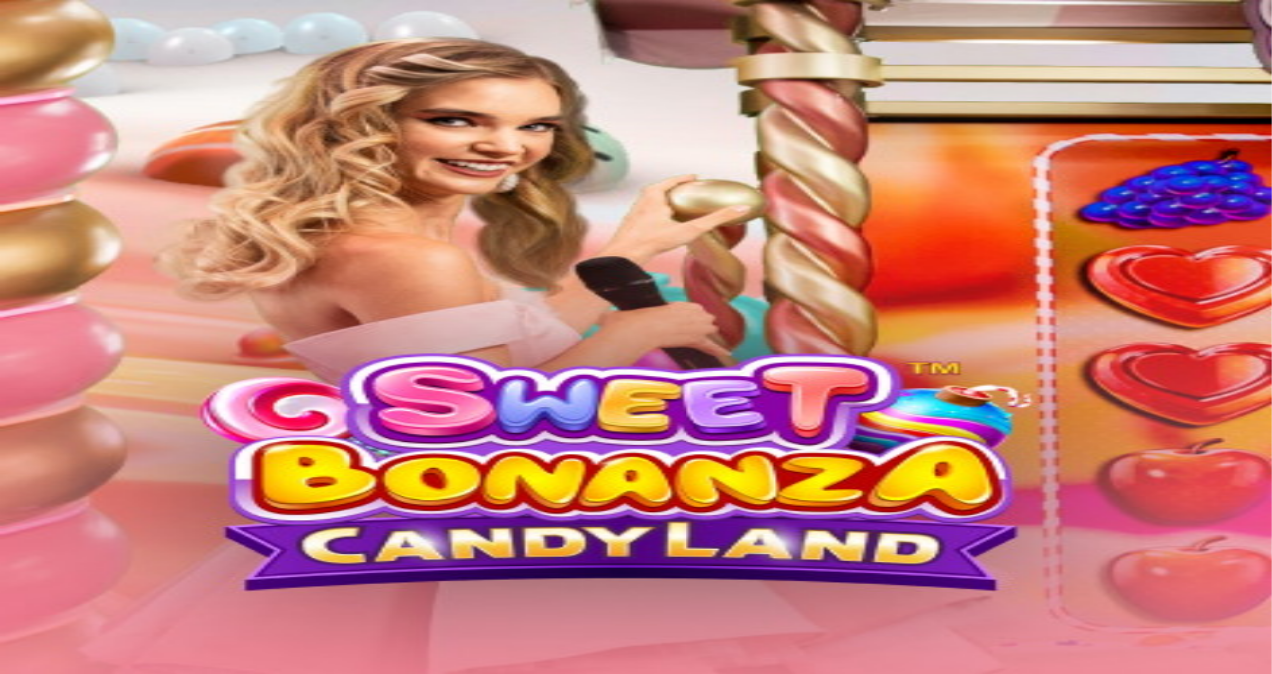 scroll, scrollTop: 0, scrollLeft: 0, axis: both 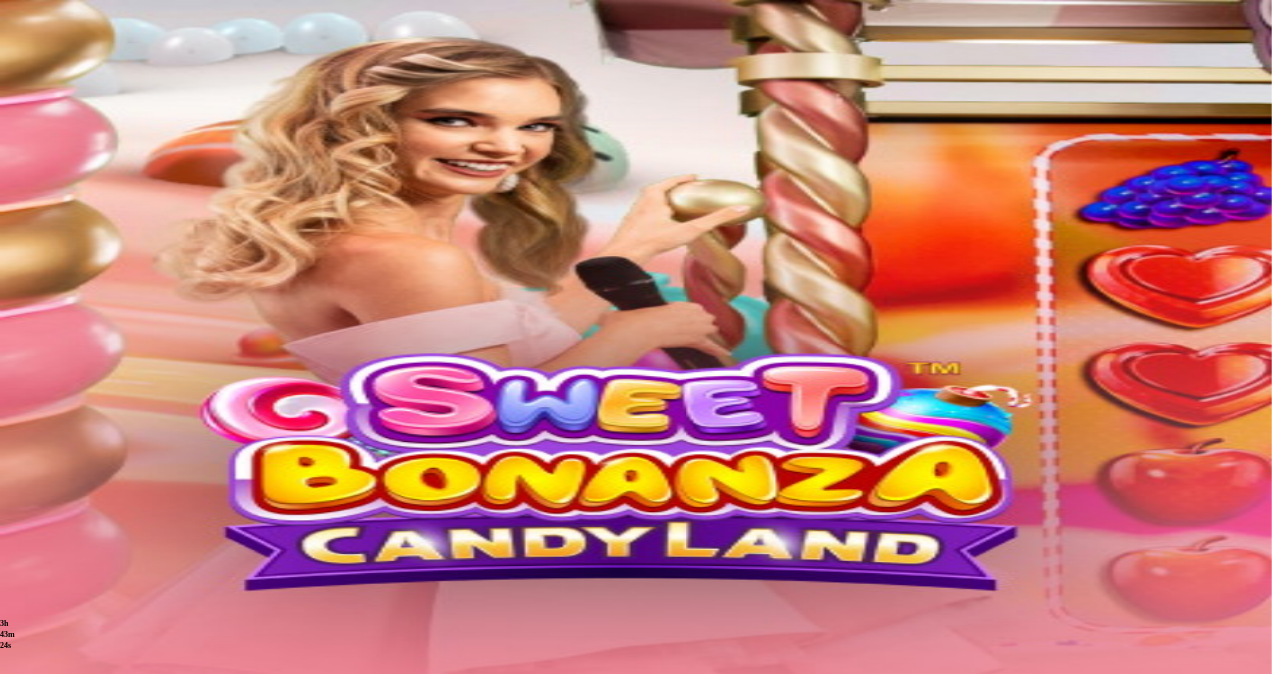 click at bounding box center (52, 363) 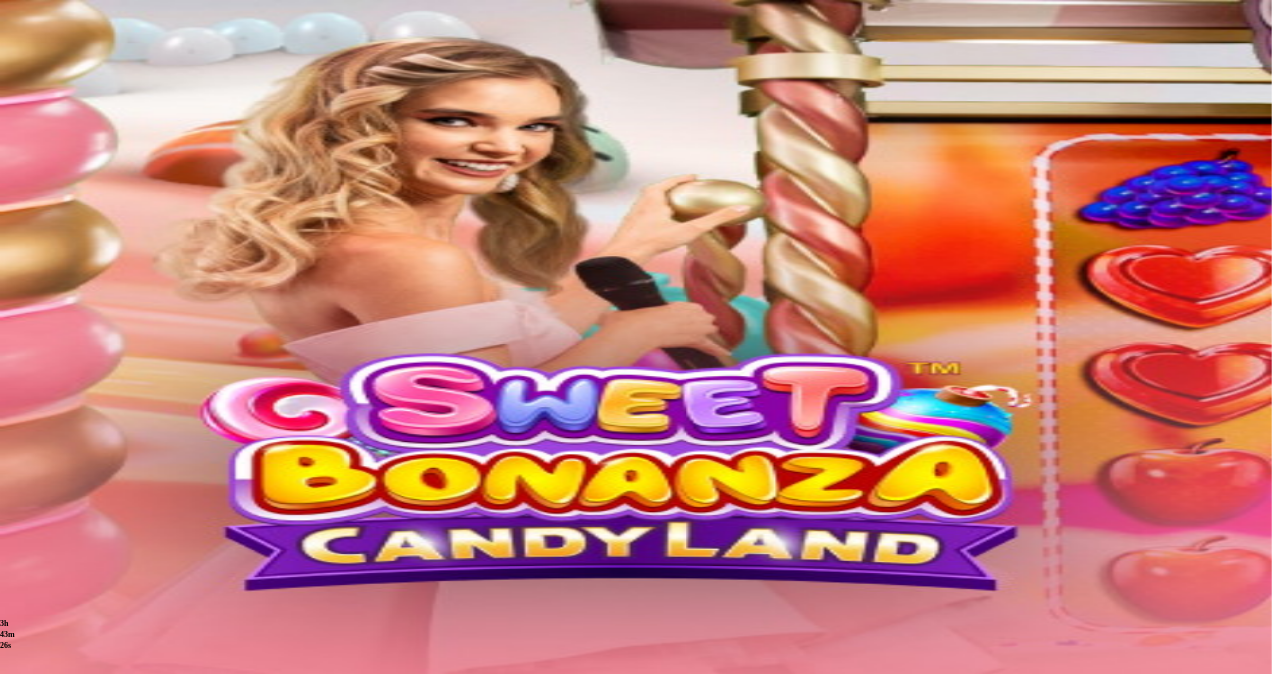 click at bounding box center (636, 592) 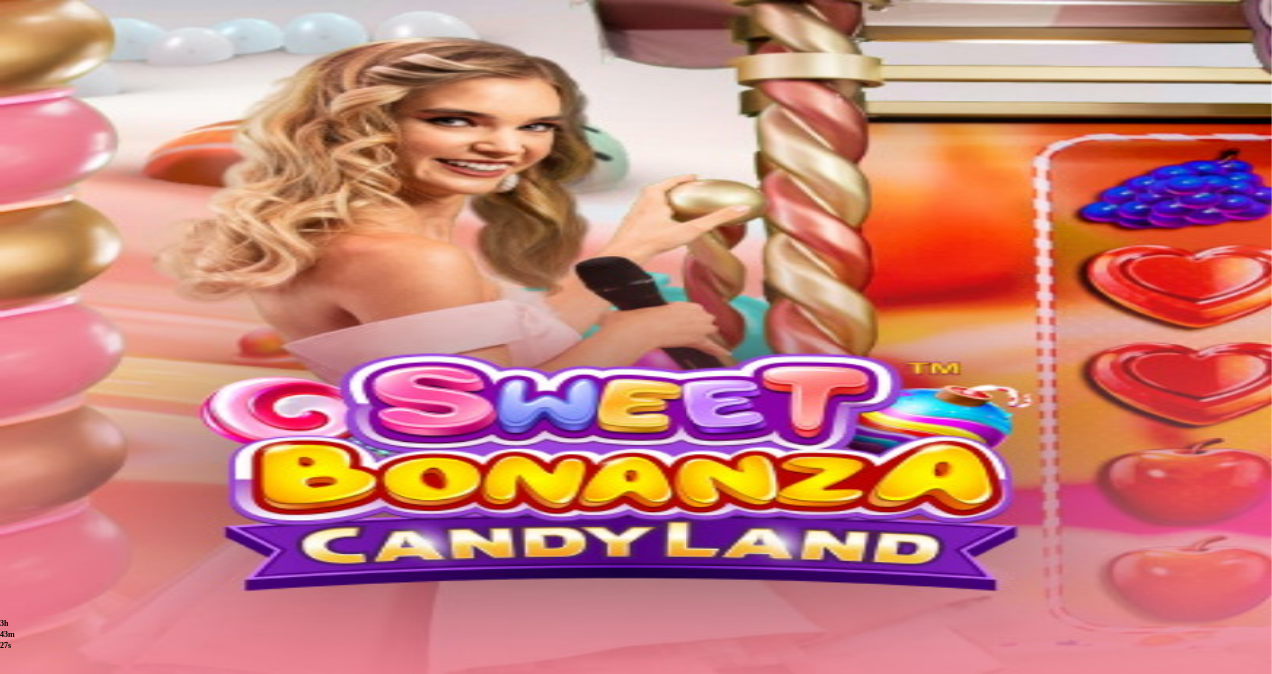 click at bounding box center [16, 616] 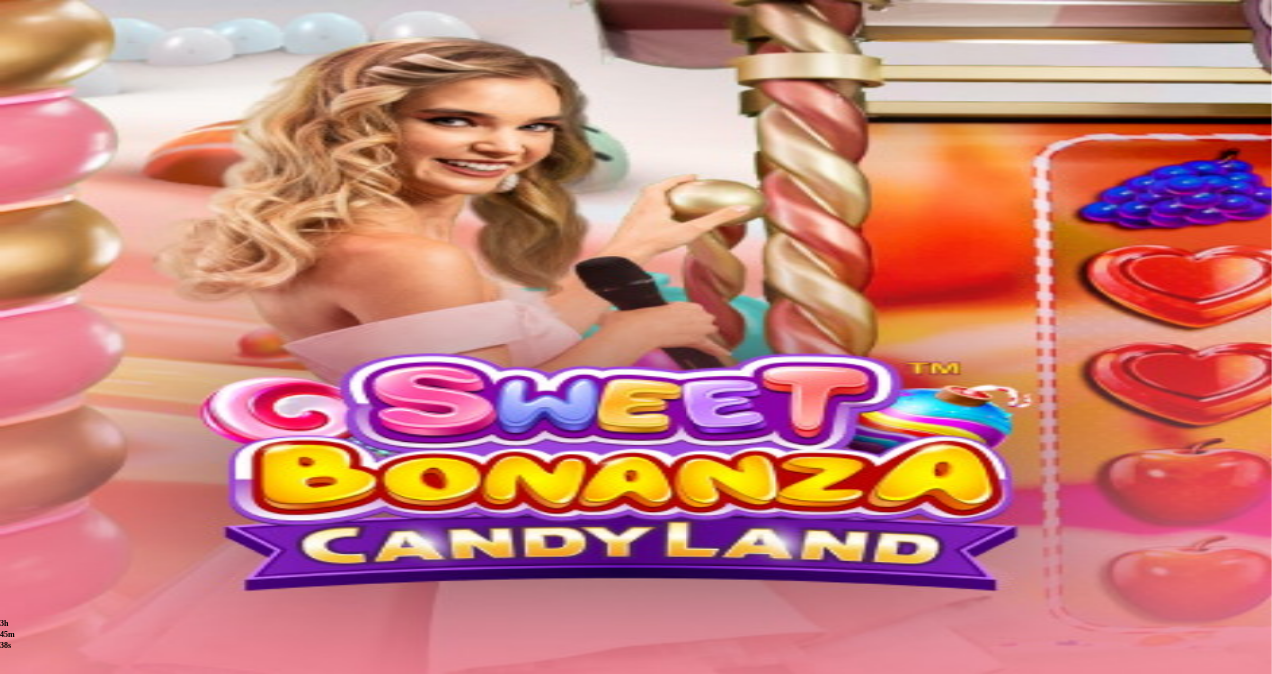 click at bounding box center (52, 363) 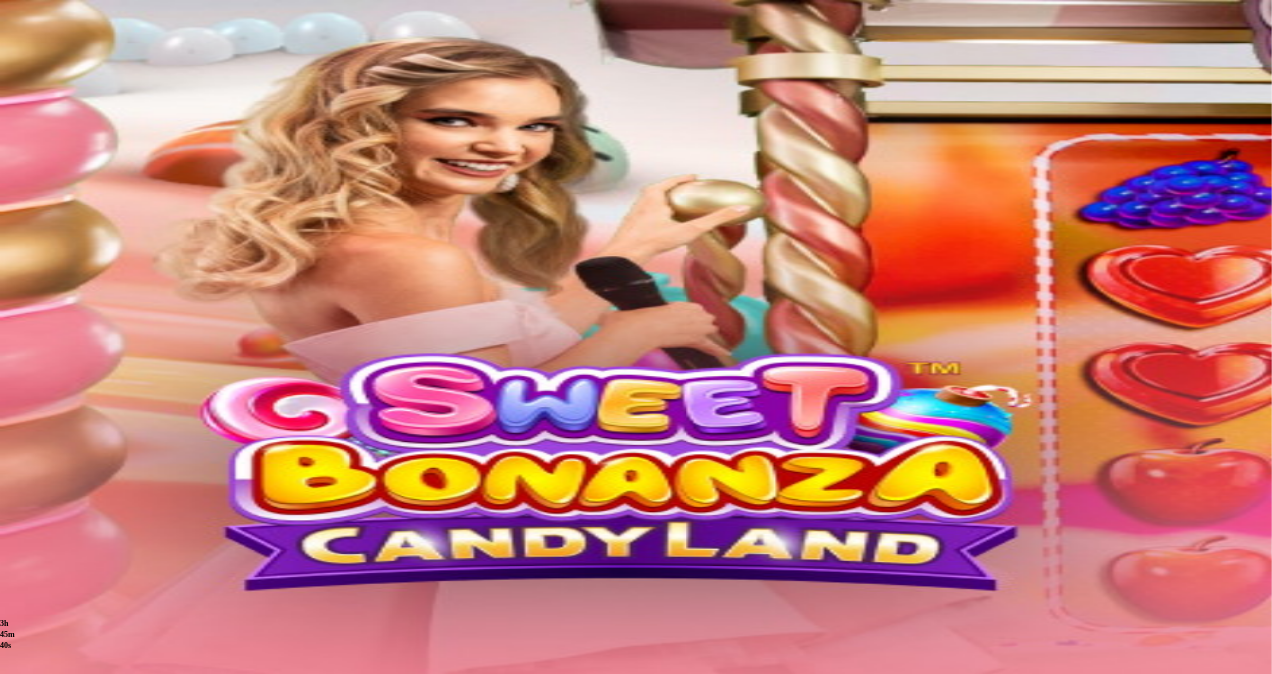 click on "Peruuta" at bounding box center (172, 830) 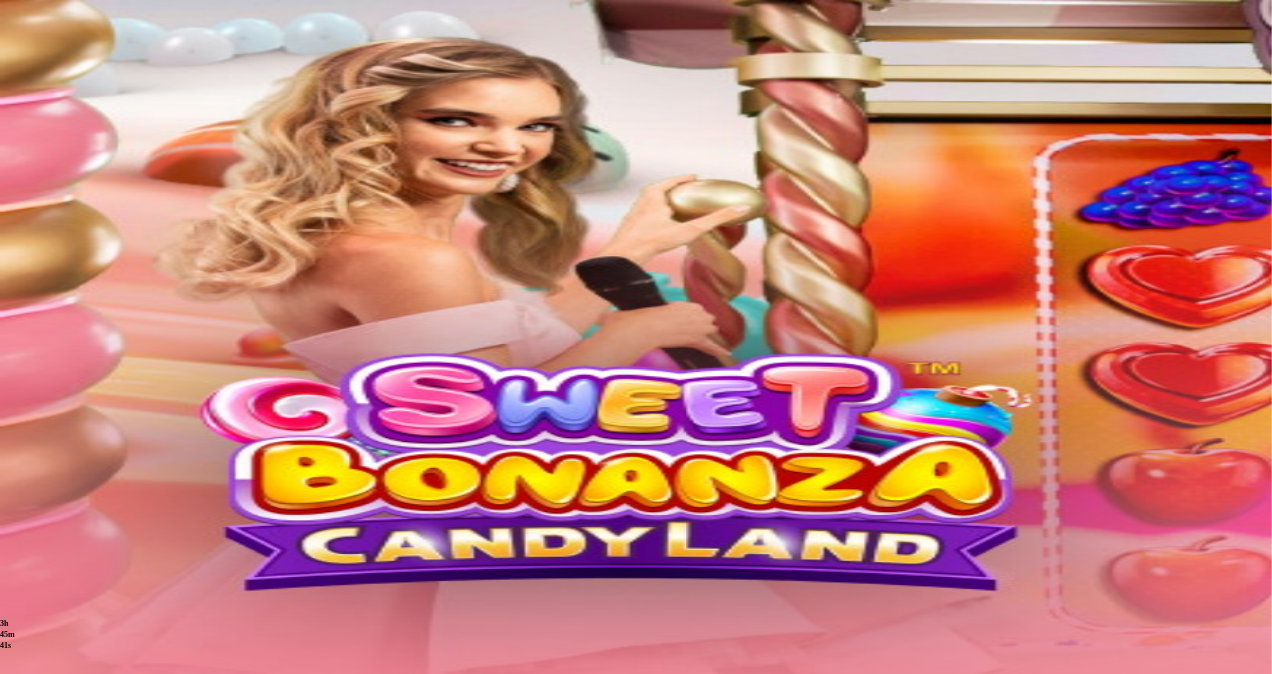click on "Kyllä" at bounding box center (502, 956) 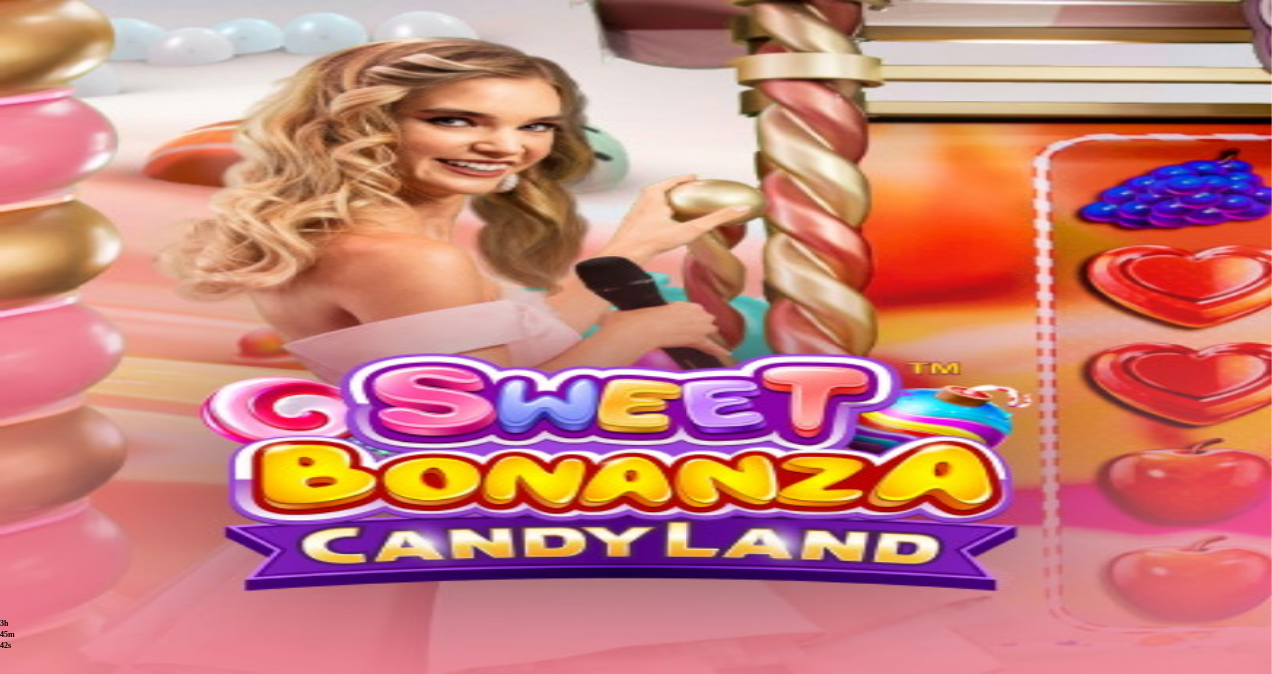 click at bounding box center [16, 616] 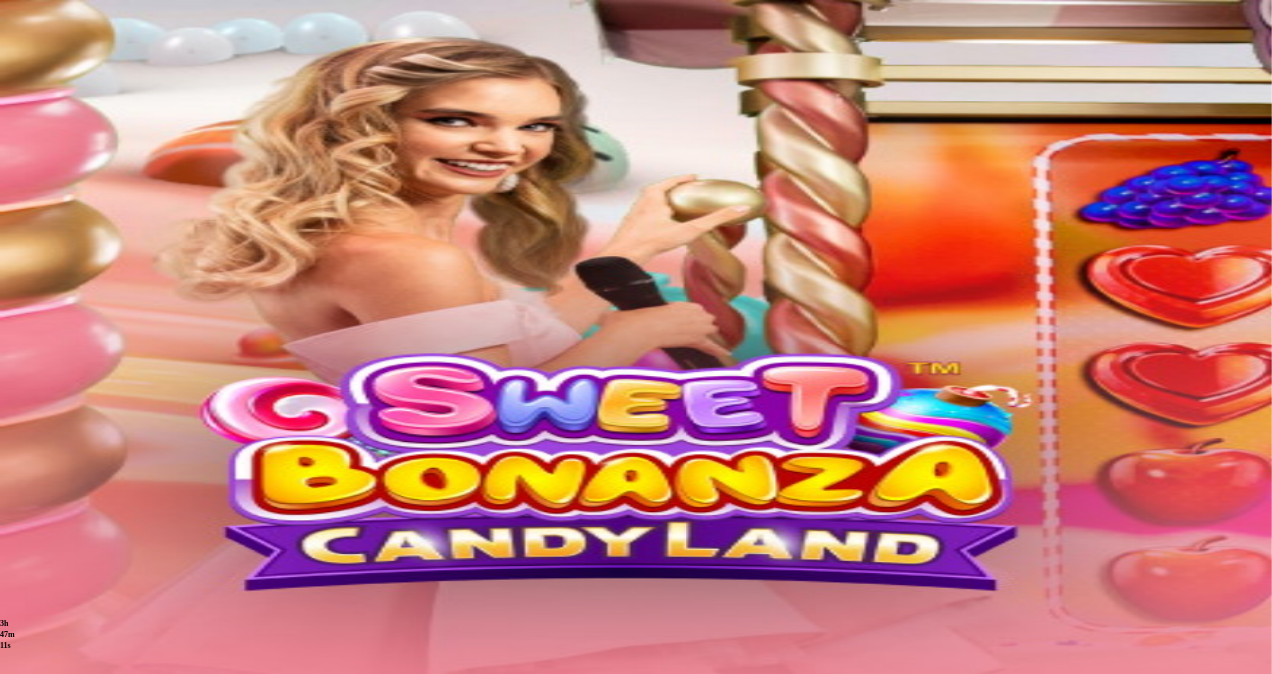 click at bounding box center (52, 363) 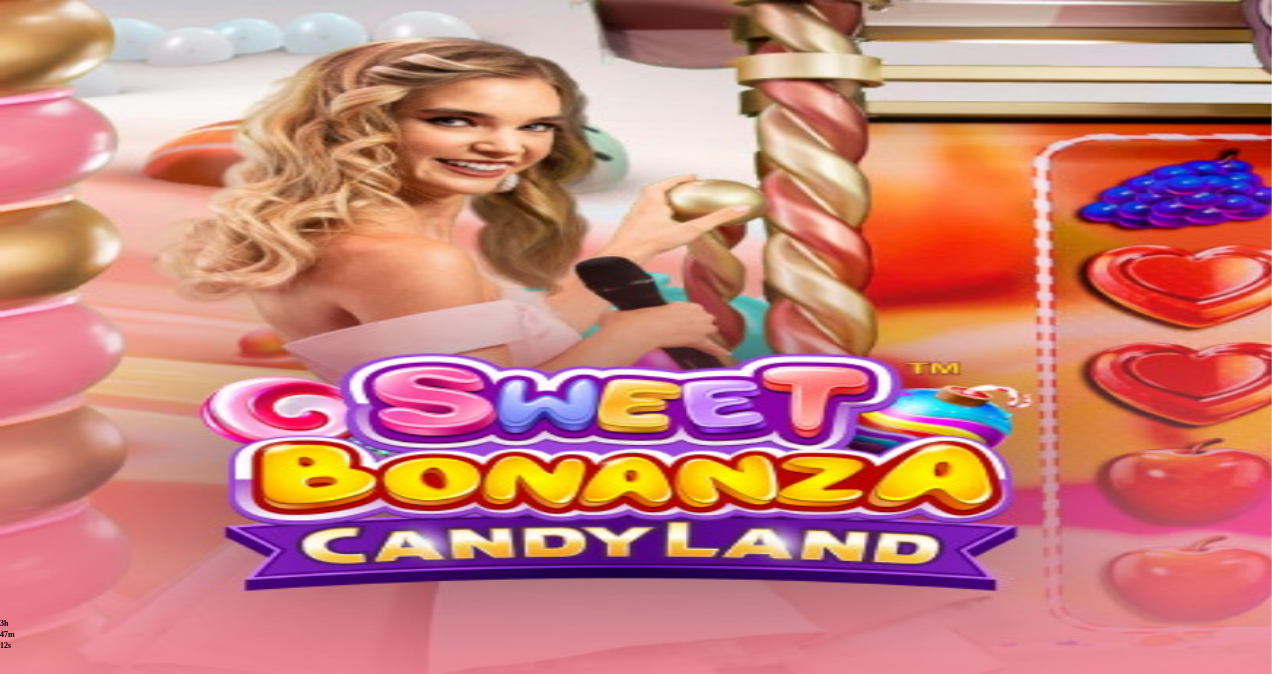 click on "Kotiutus" at bounding box center (40, 1399) 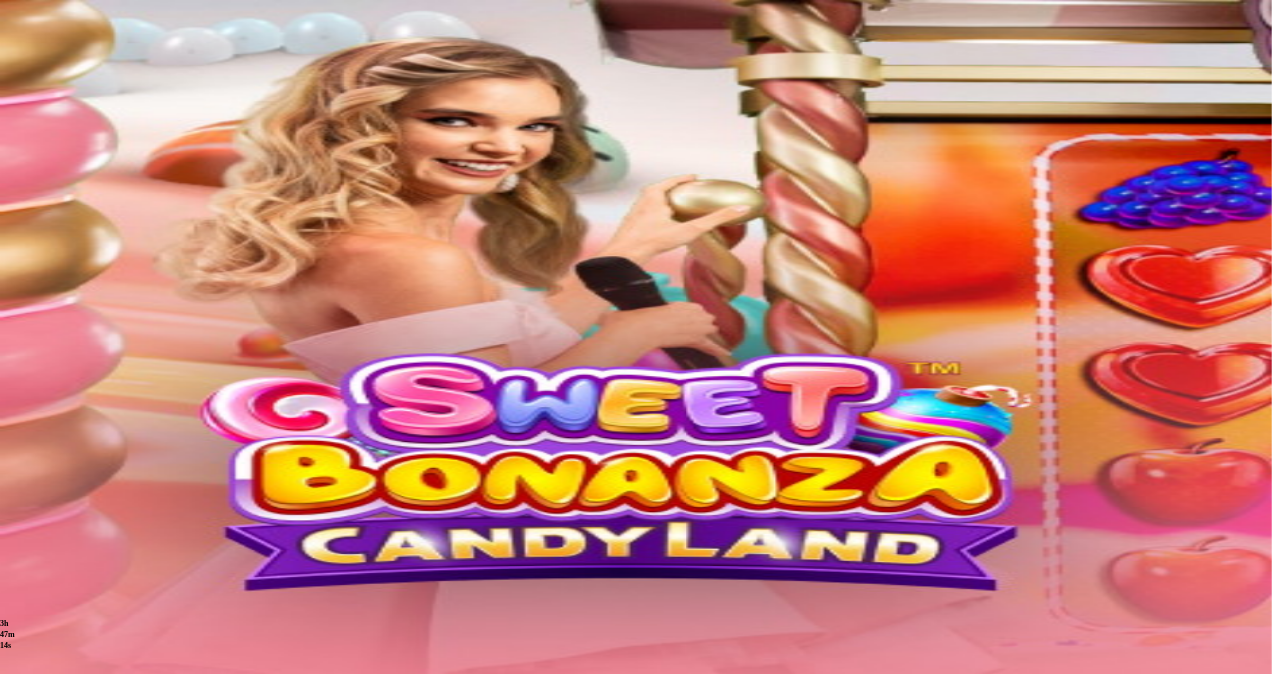 click at bounding box center (79, 1268) 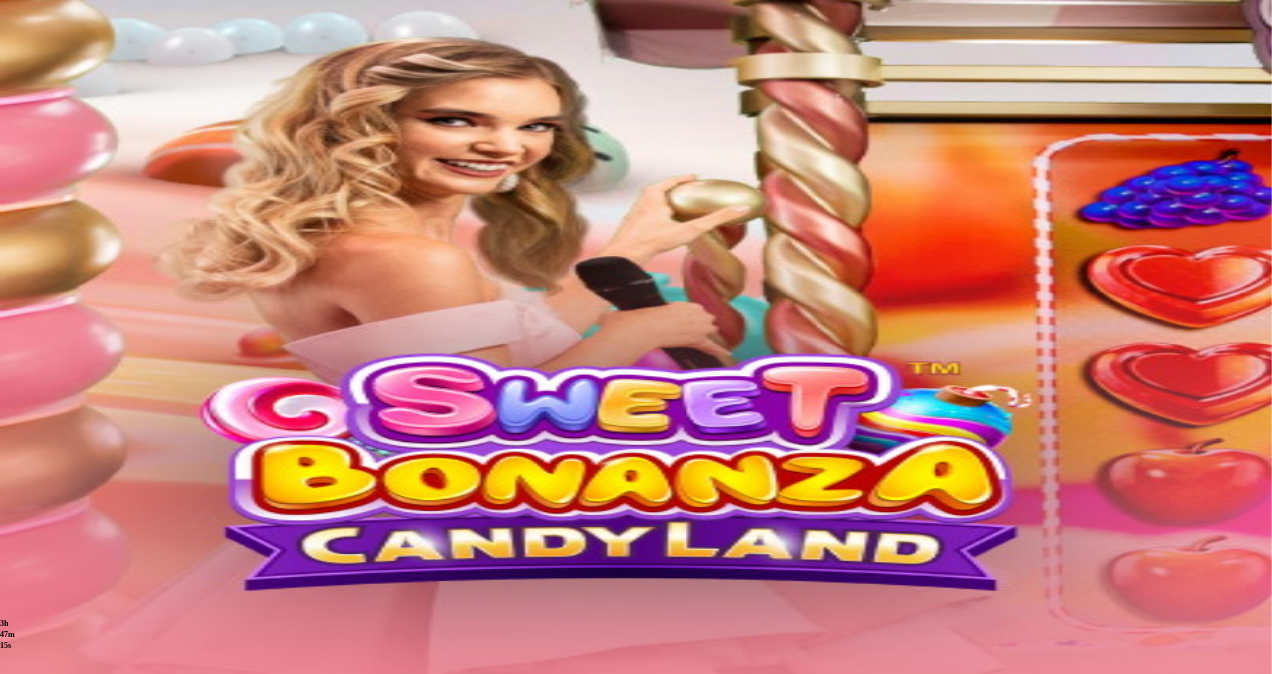 type on "***" 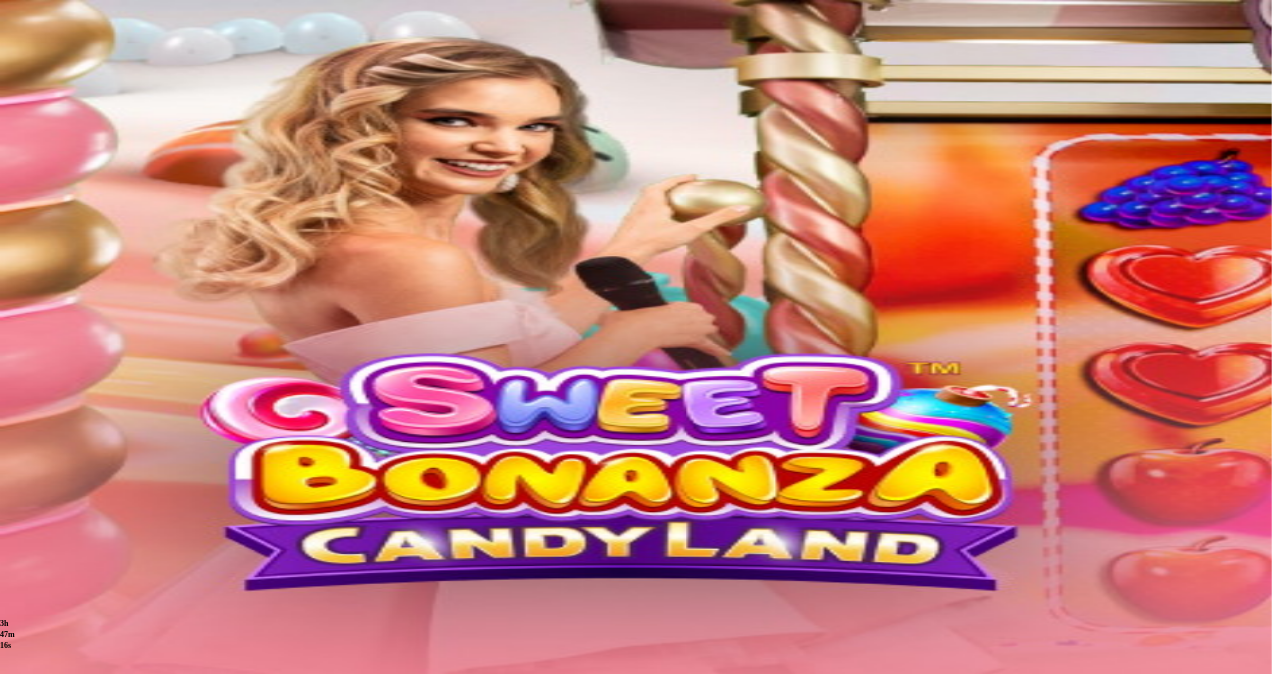 type 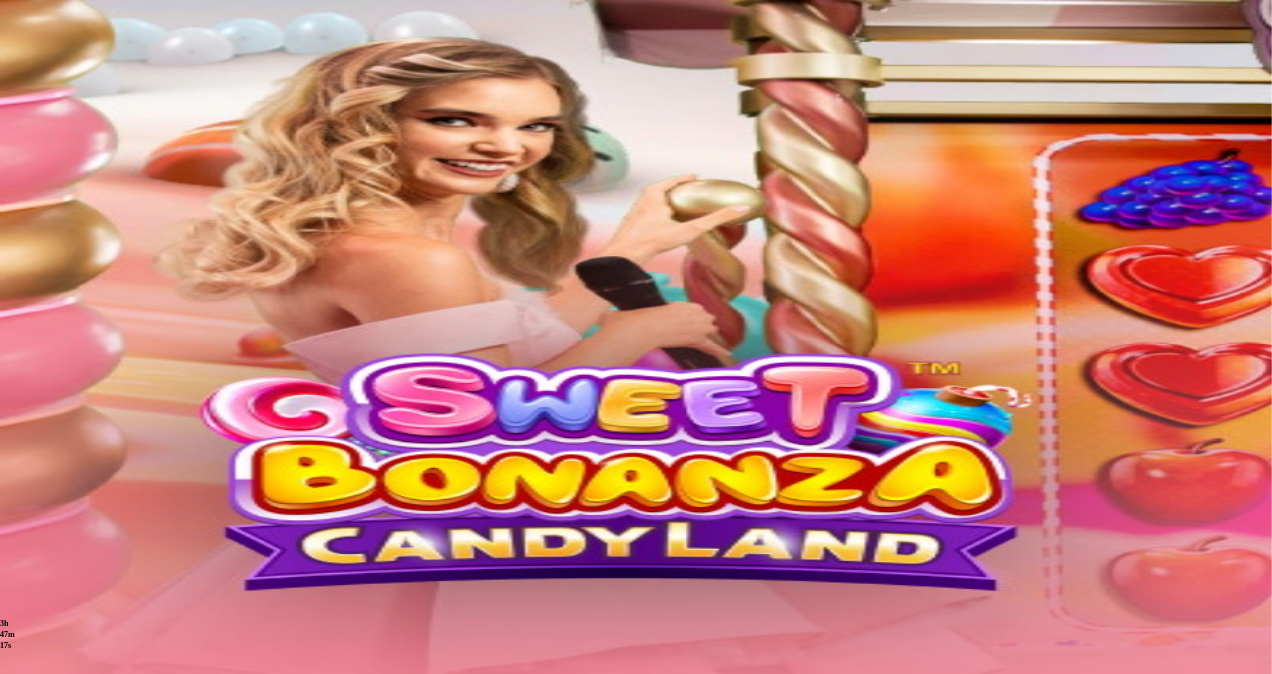 click at bounding box center (16, 1253) 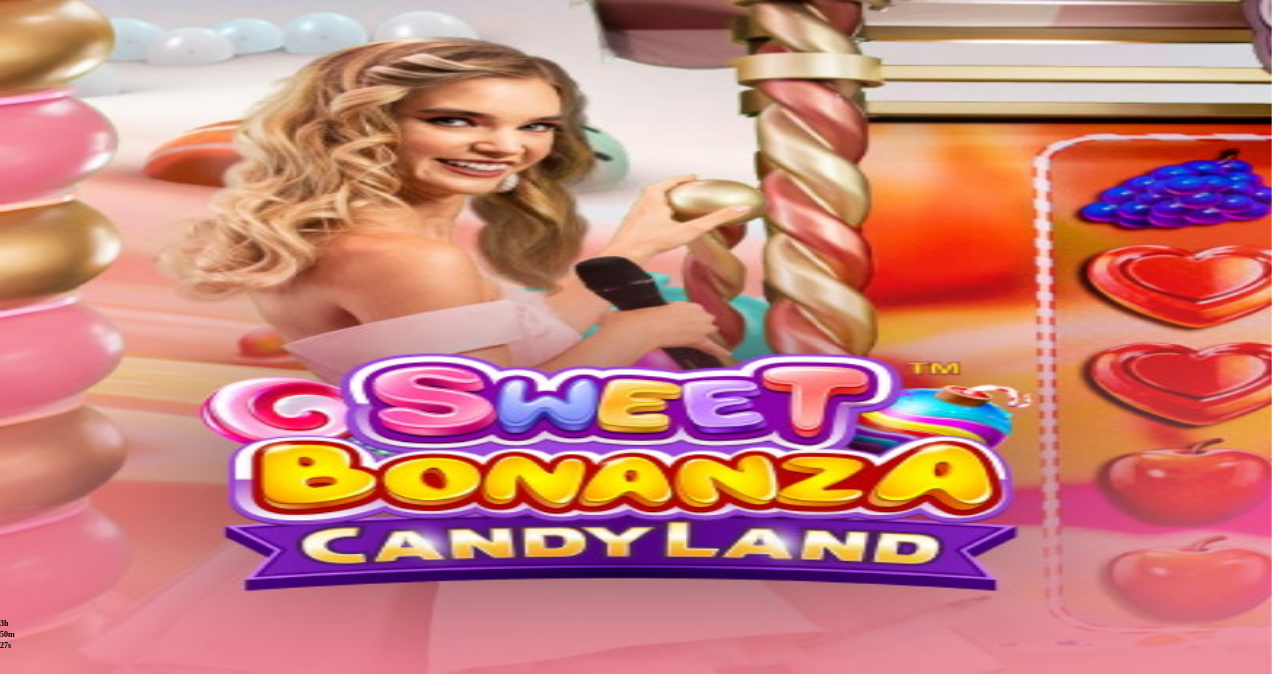 click on "Talletus € 803.64" at bounding box center [64, 231] 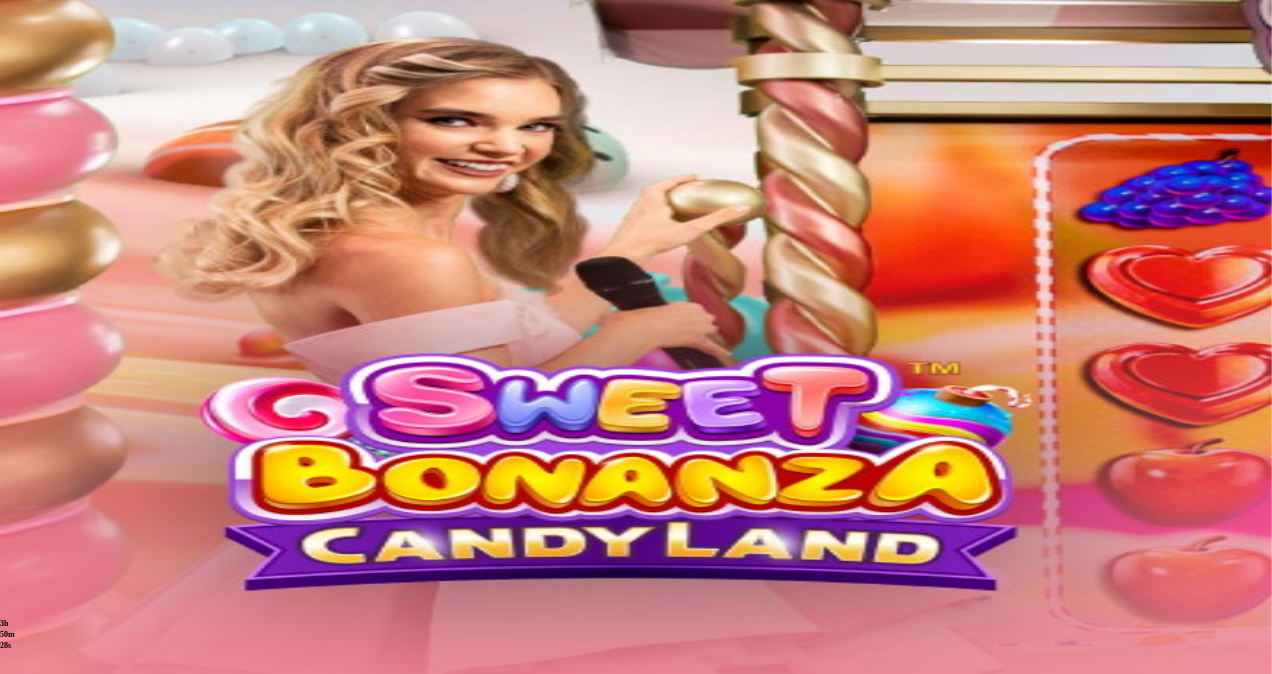 click on "Talleta € 250 tai enemmän
Saat 40 ilmaiskierrosta (€ 1)" at bounding box center [656, 1481] 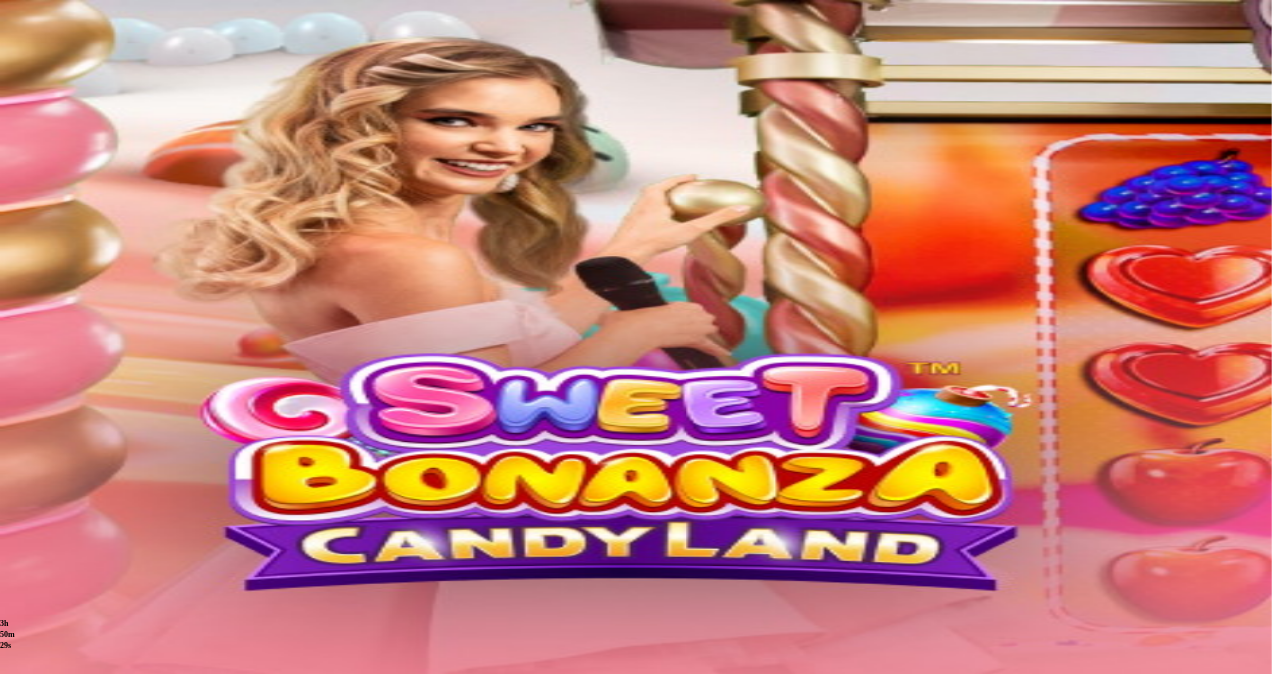 drag, startPoint x: 433, startPoint y: 399, endPoint x: 289, endPoint y: 419, distance: 145.38225 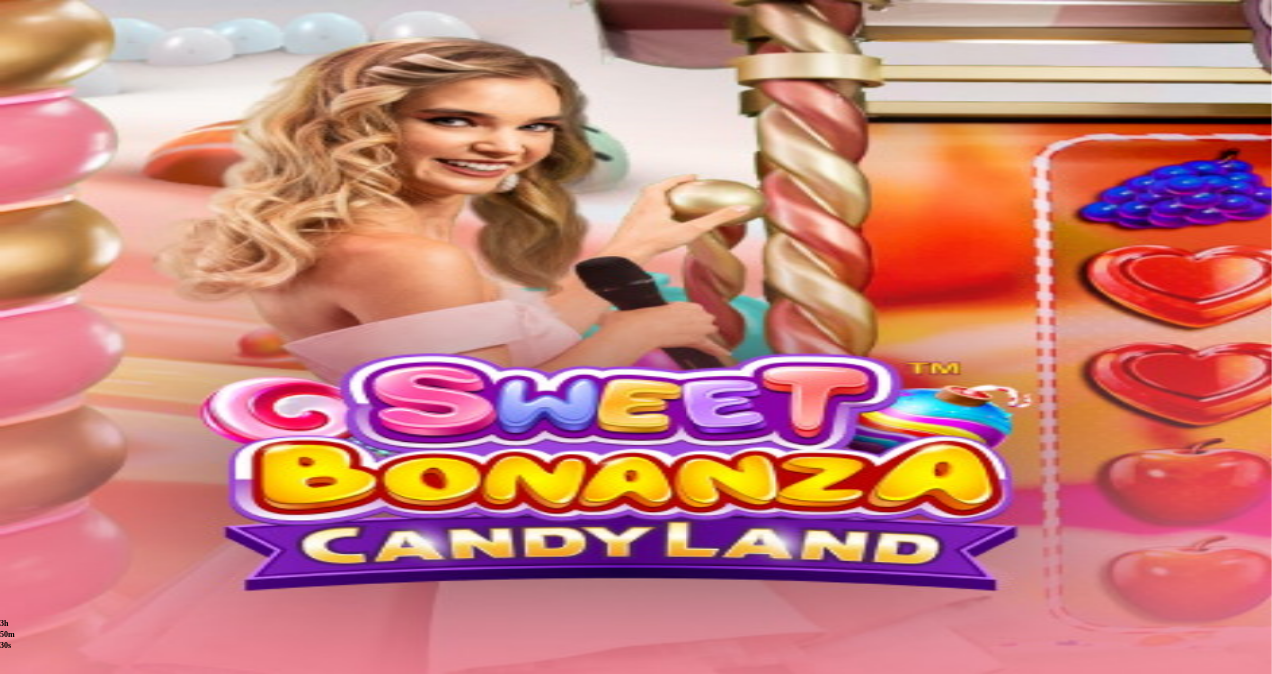 drag, startPoint x: 289, startPoint y: 419, endPoint x: 205, endPoint y: 446, distance: 88.23265 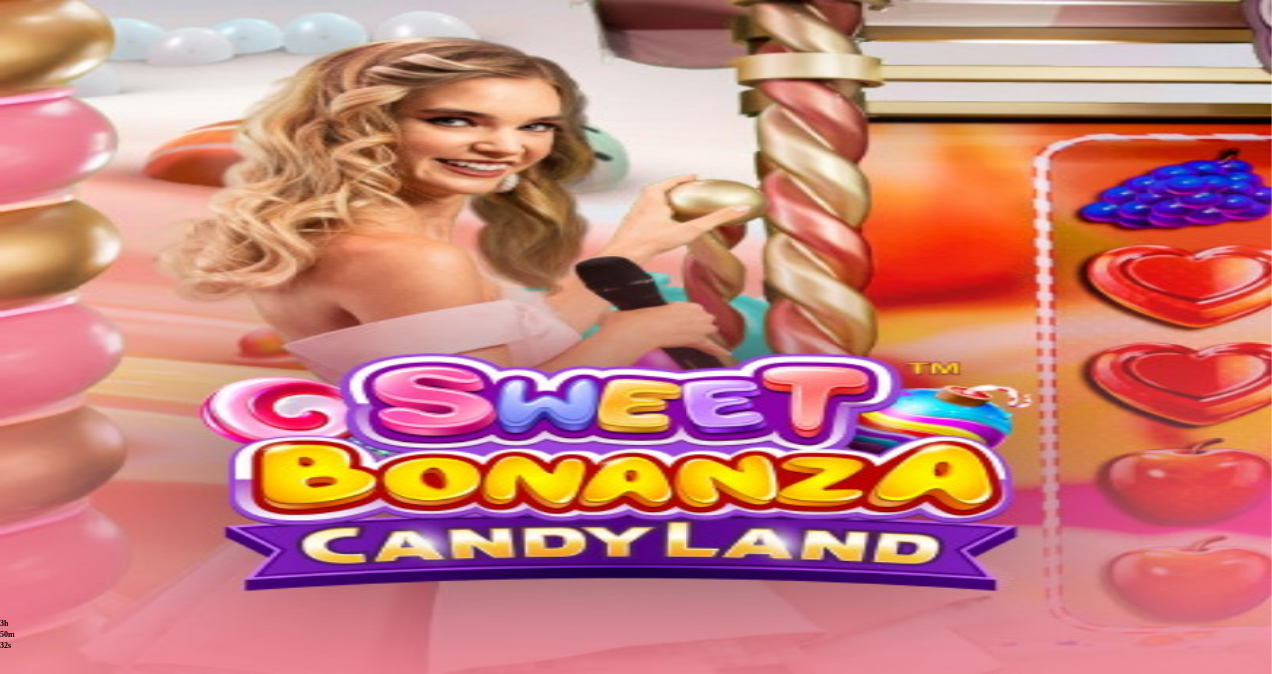 type on "***" 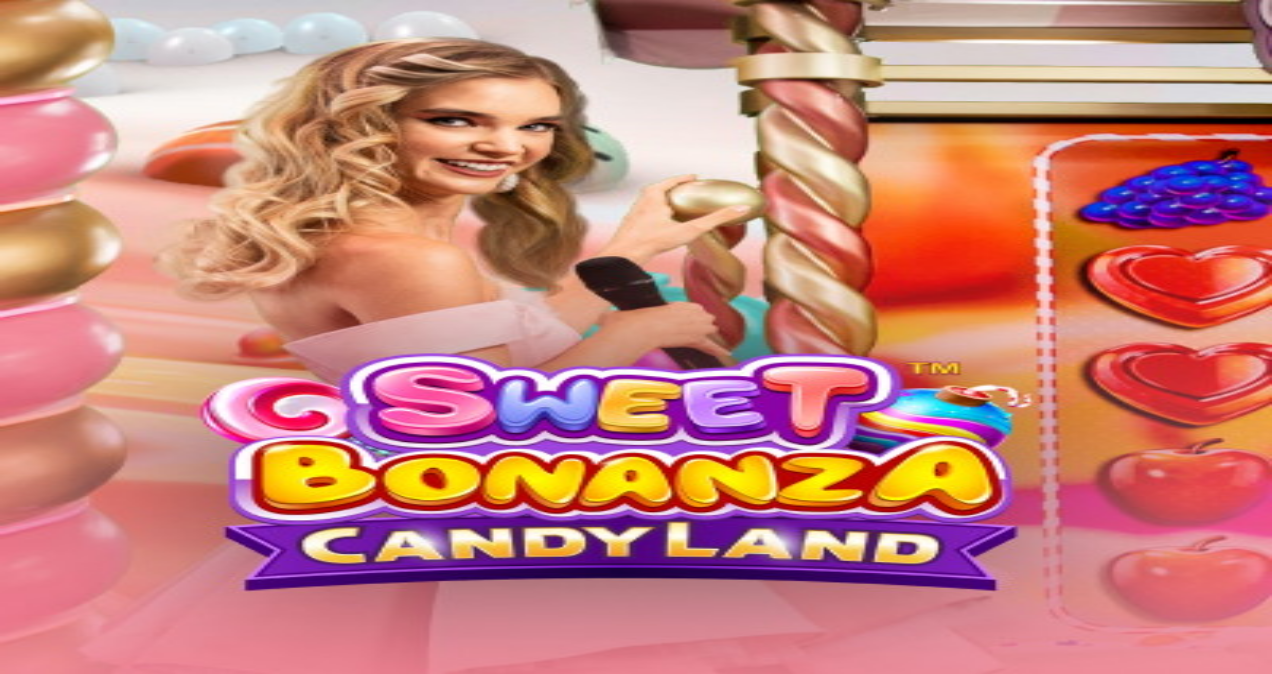scroll, scrollTop: 0, scrollLeft: 0, axis: both 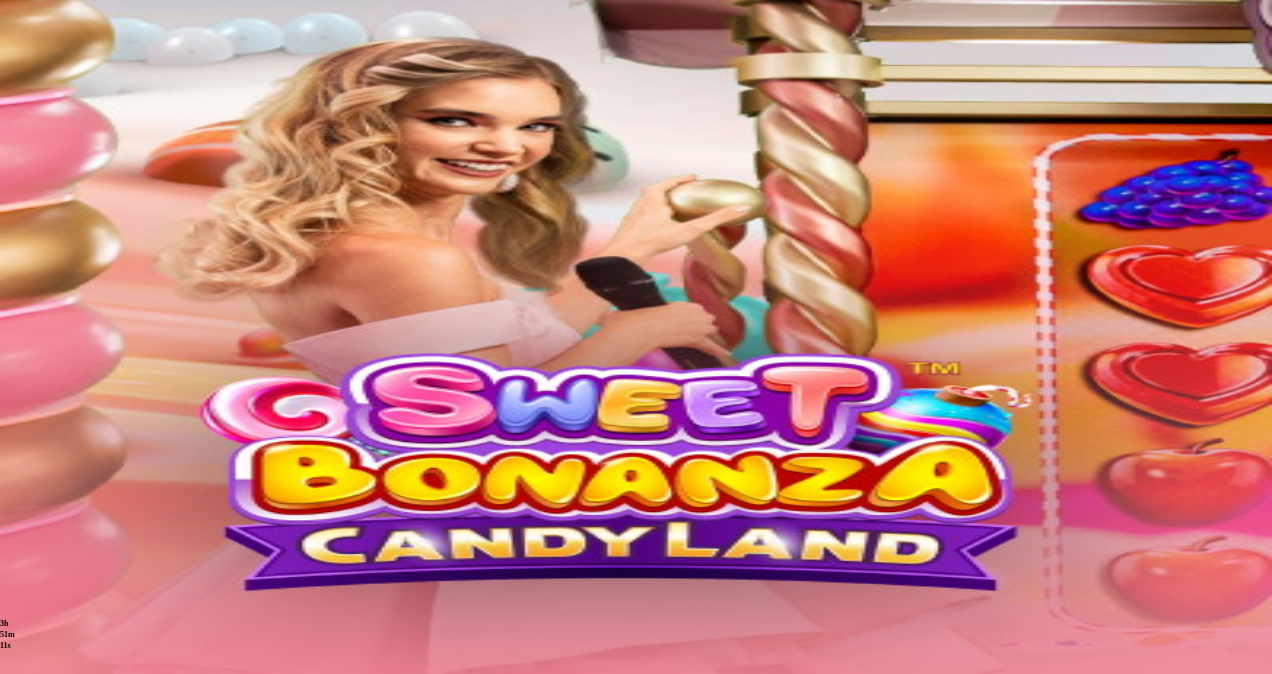 click at bounding box center (16, 663) 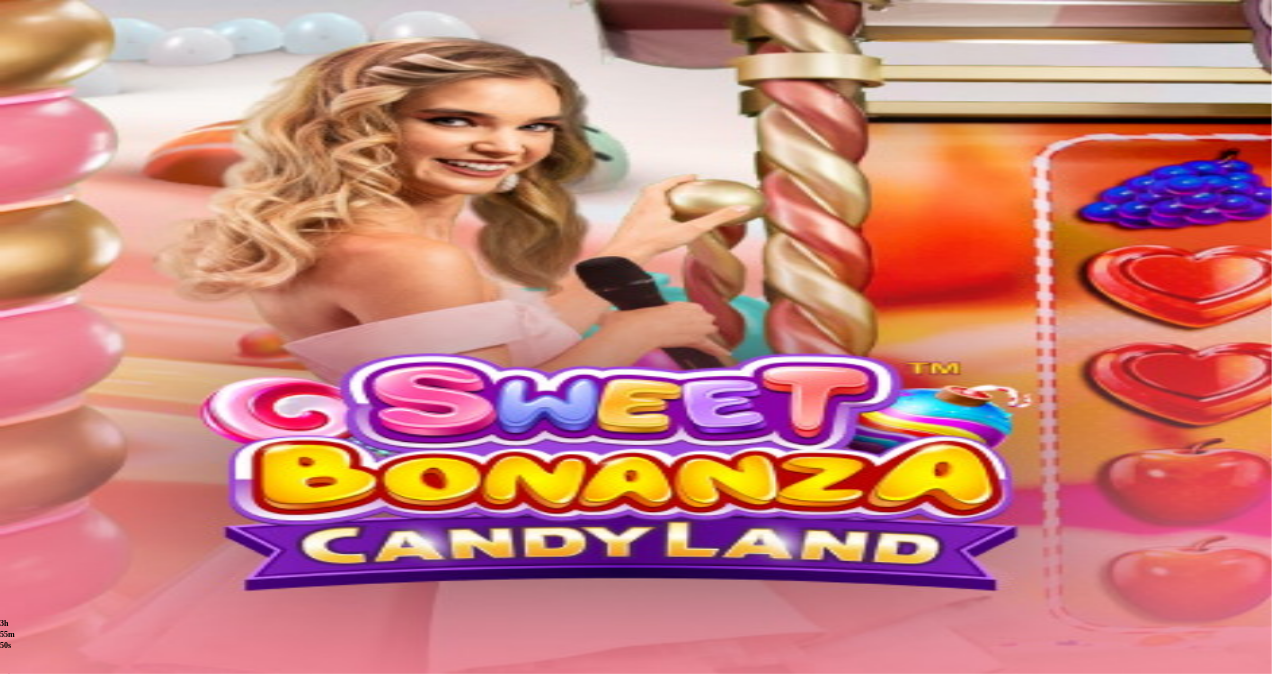 click on "Talletus € 573.64" at bounding box center (64, 231) 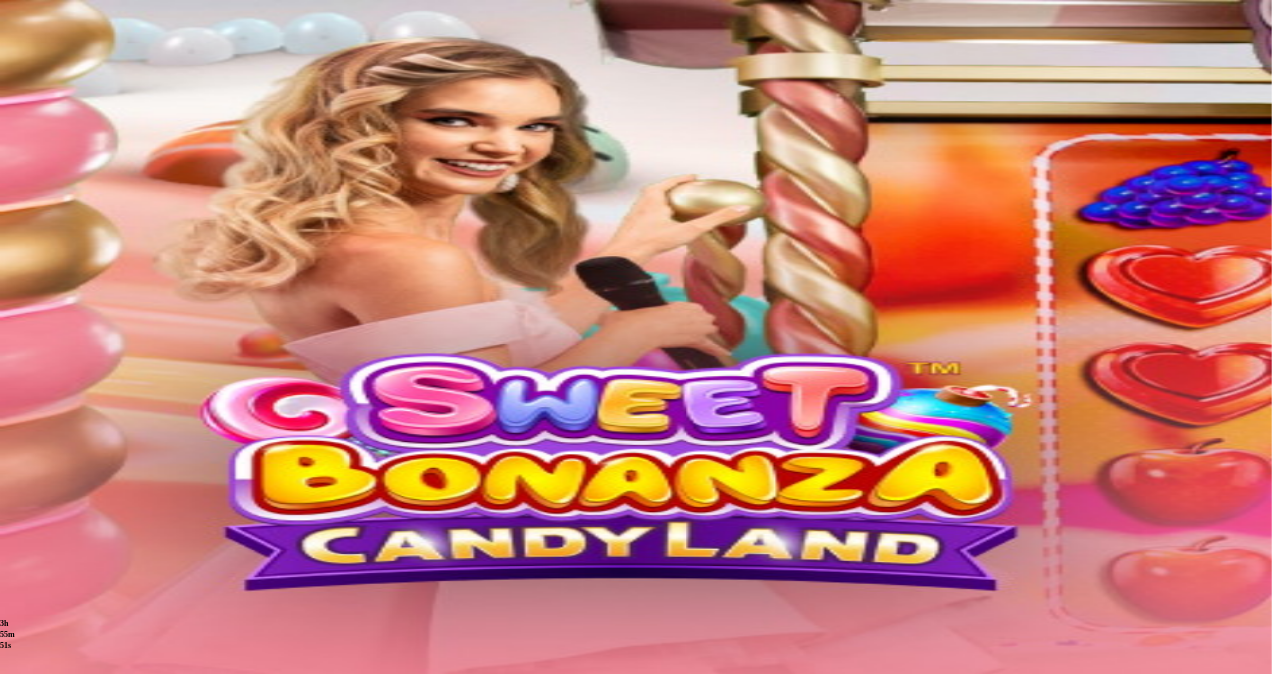 click on "***" at bounding box center (79, 2336) 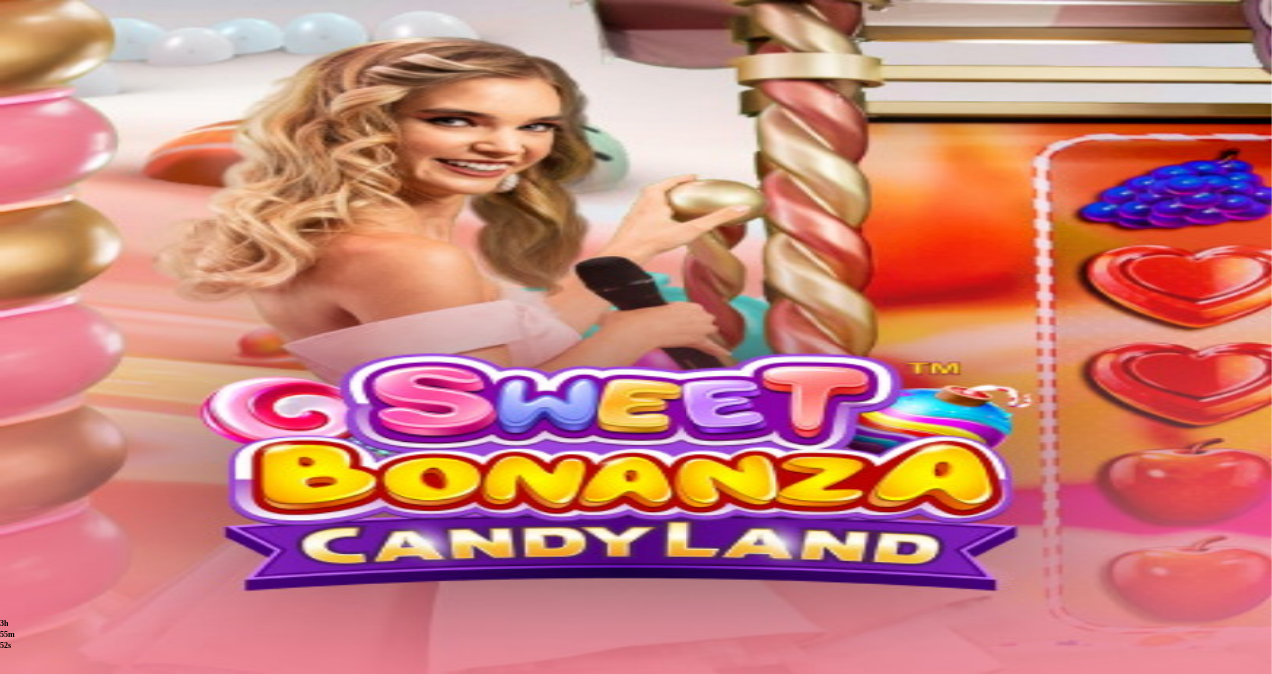type on "*" 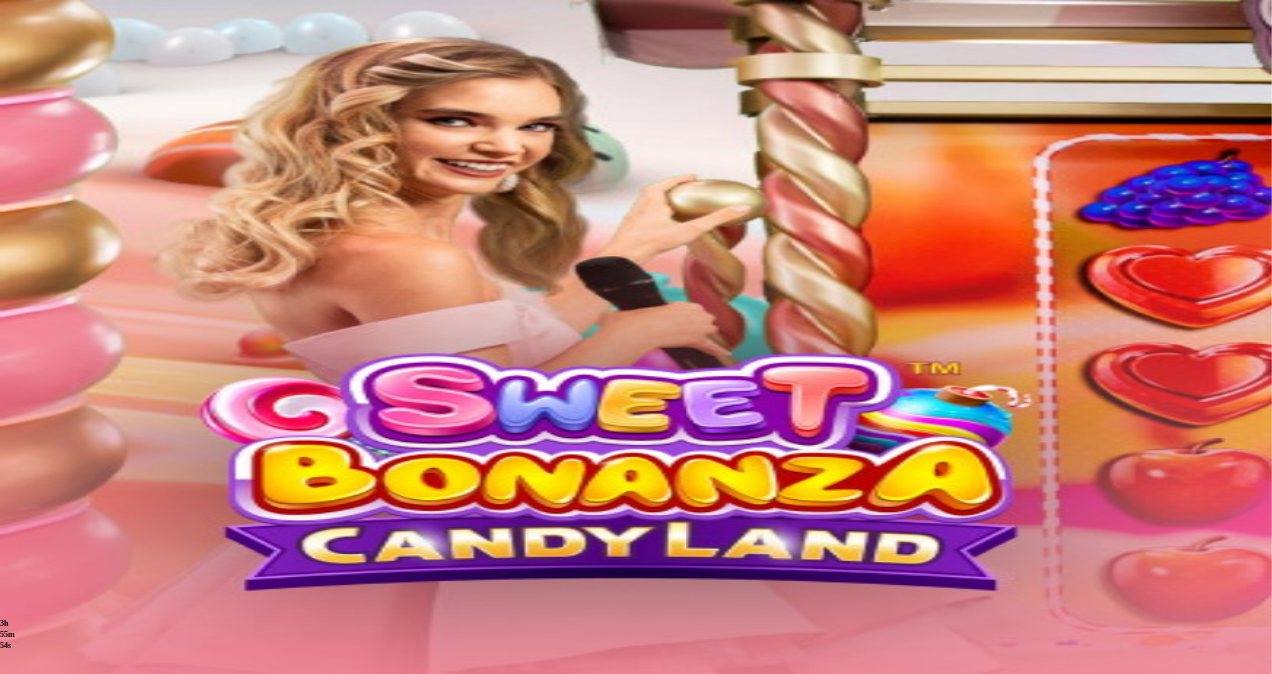 type on "***" 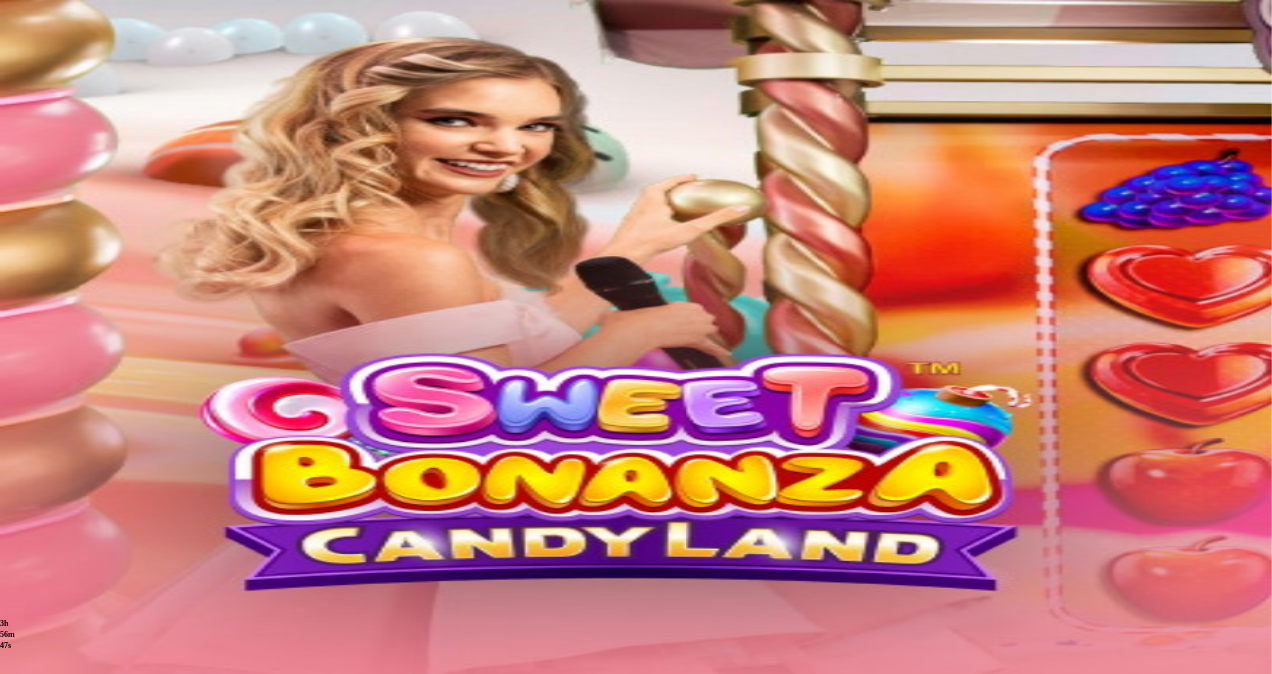 click at bounding box center [52, 363] 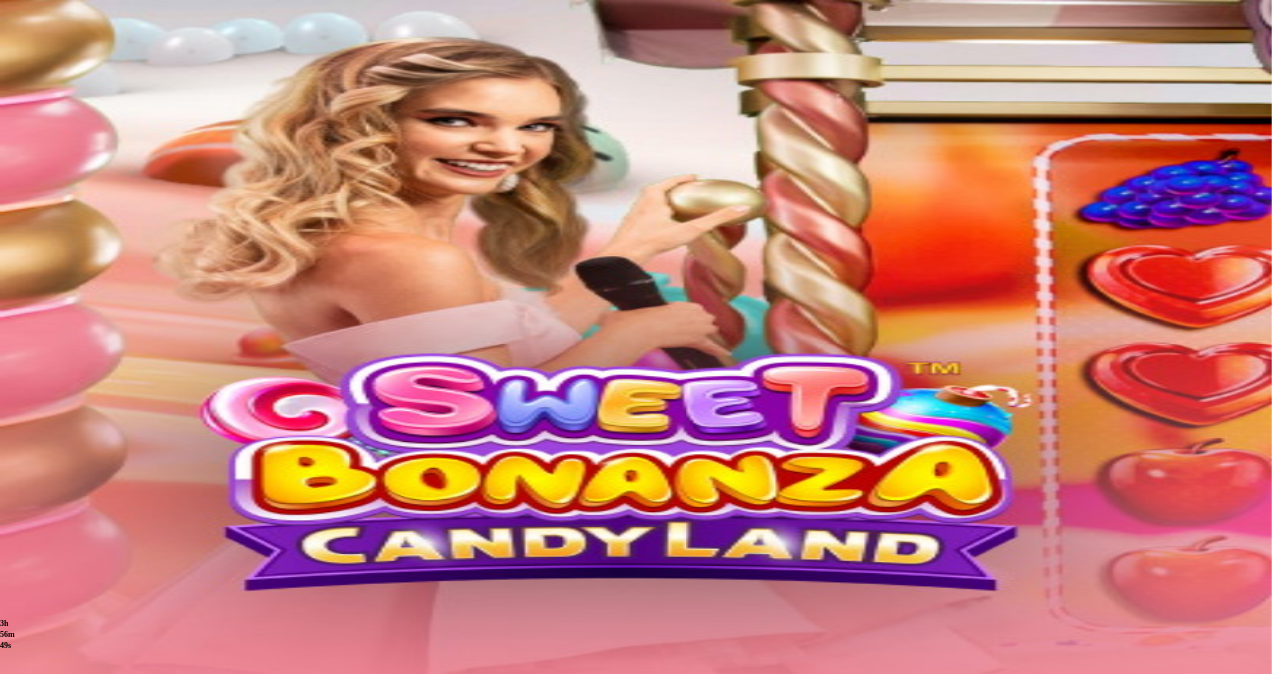 click at bounding box center [16, 616] 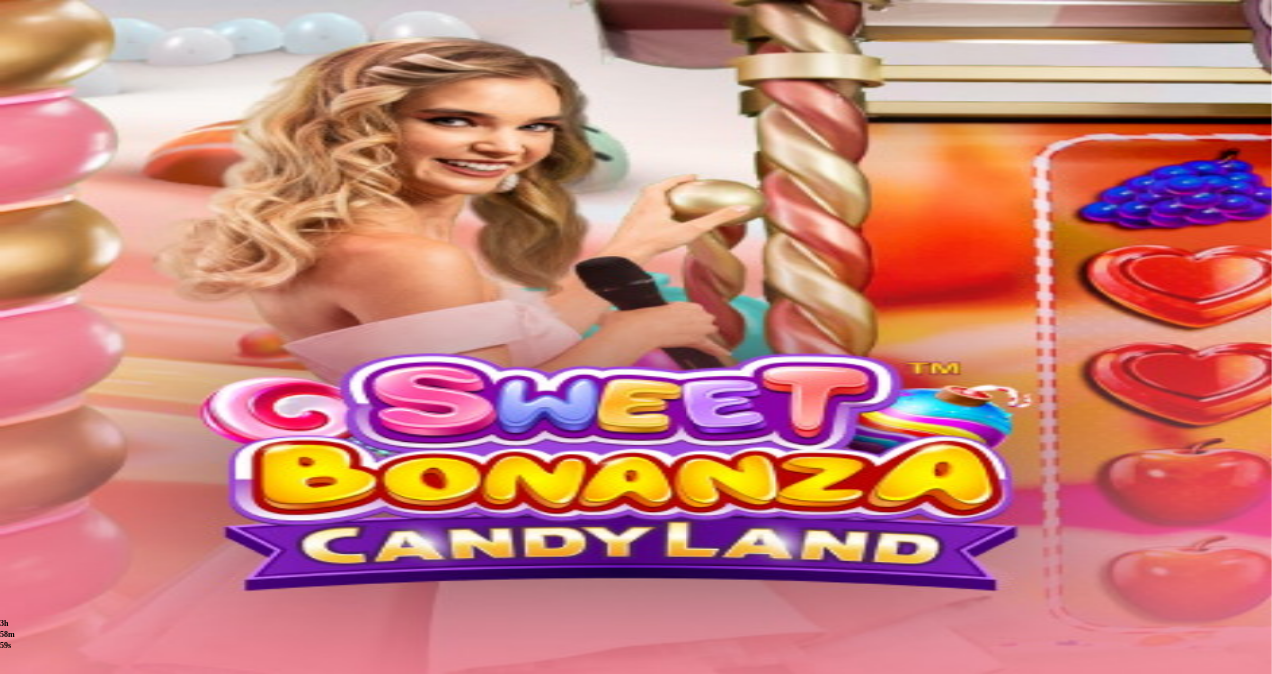 click on "Talletus € 573.64" at bounding box center (64, 231) 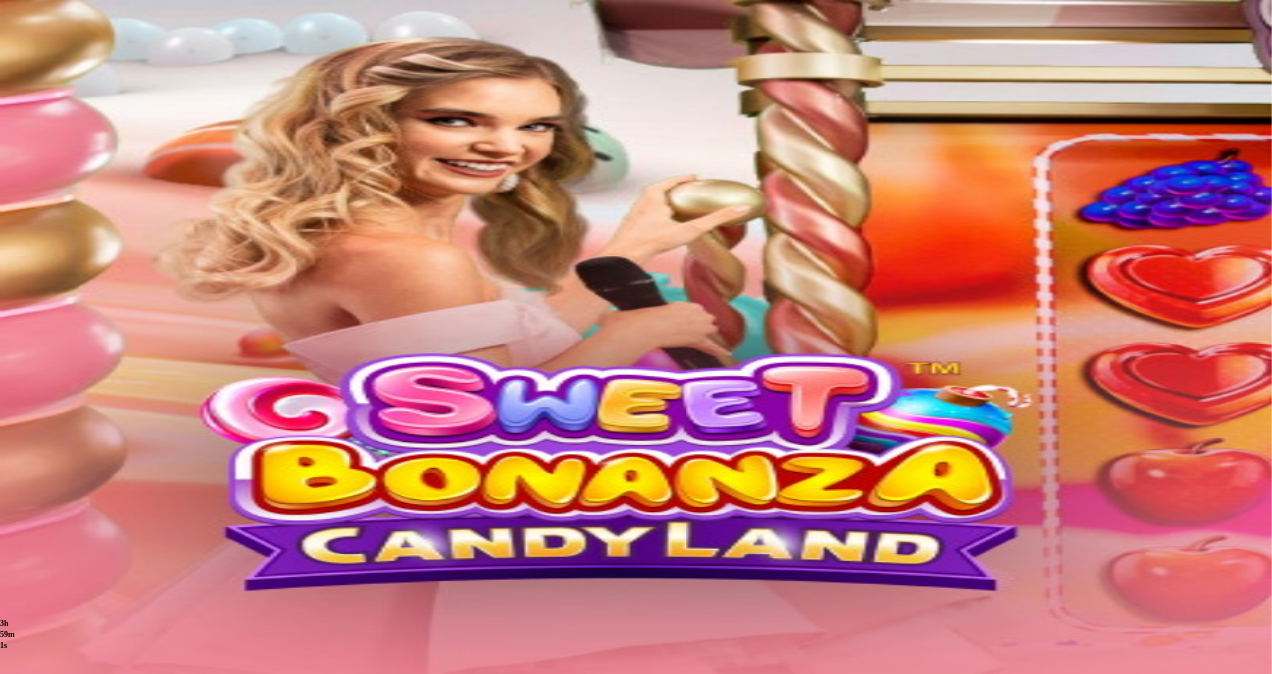 click at bounding box center [16, 663] 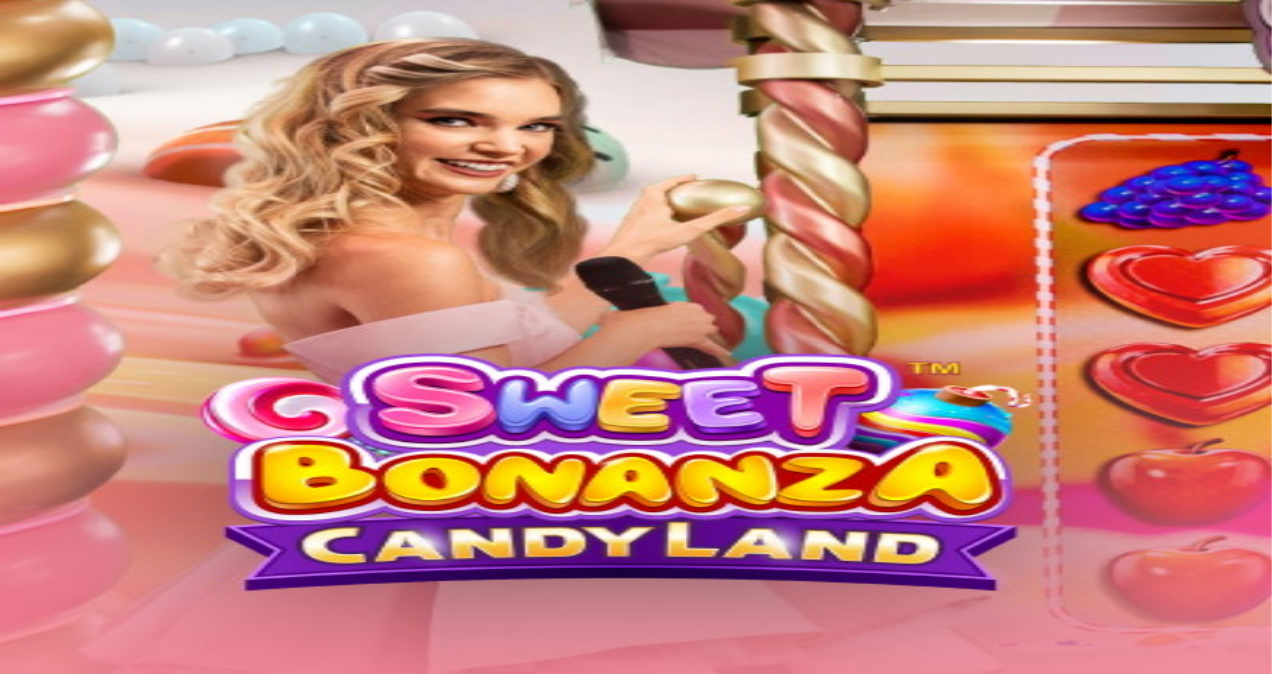 scroll, scrollTop: 0, scrollLeft: 0, axis: both 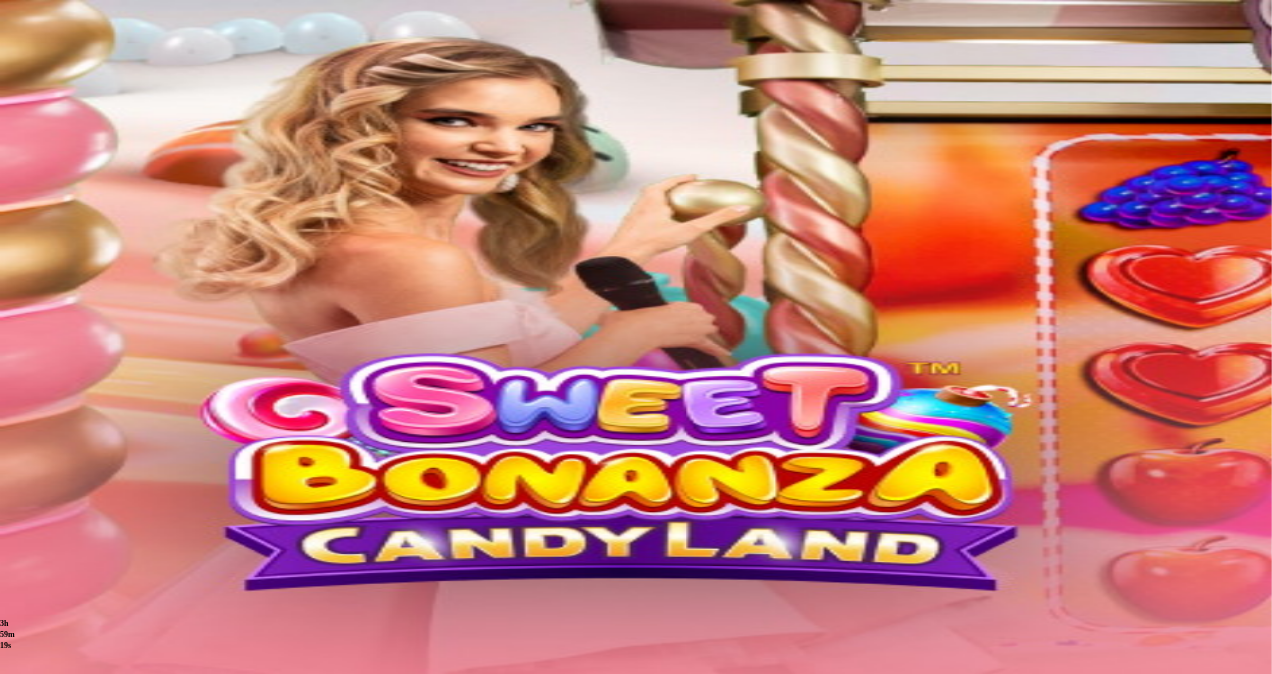 click on "Live Kasino" at bounding box center [87, 284] 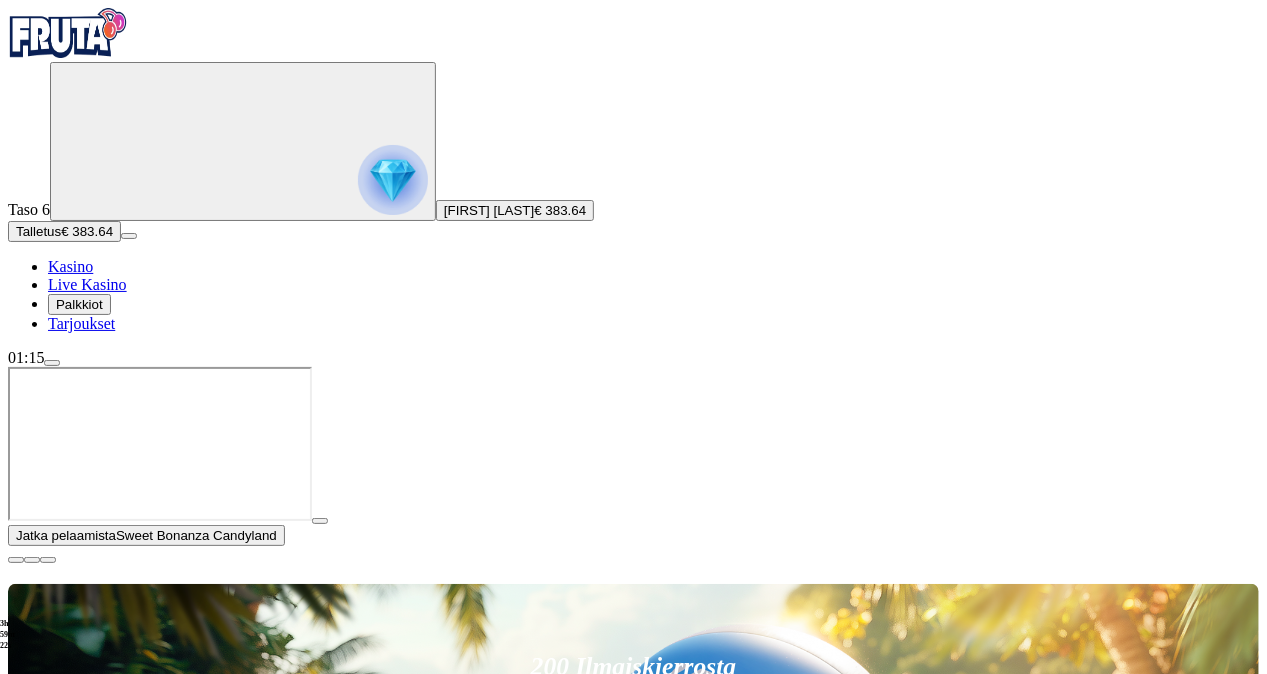 click on "Pelaa nyt" at bounding box center [77, 1310] 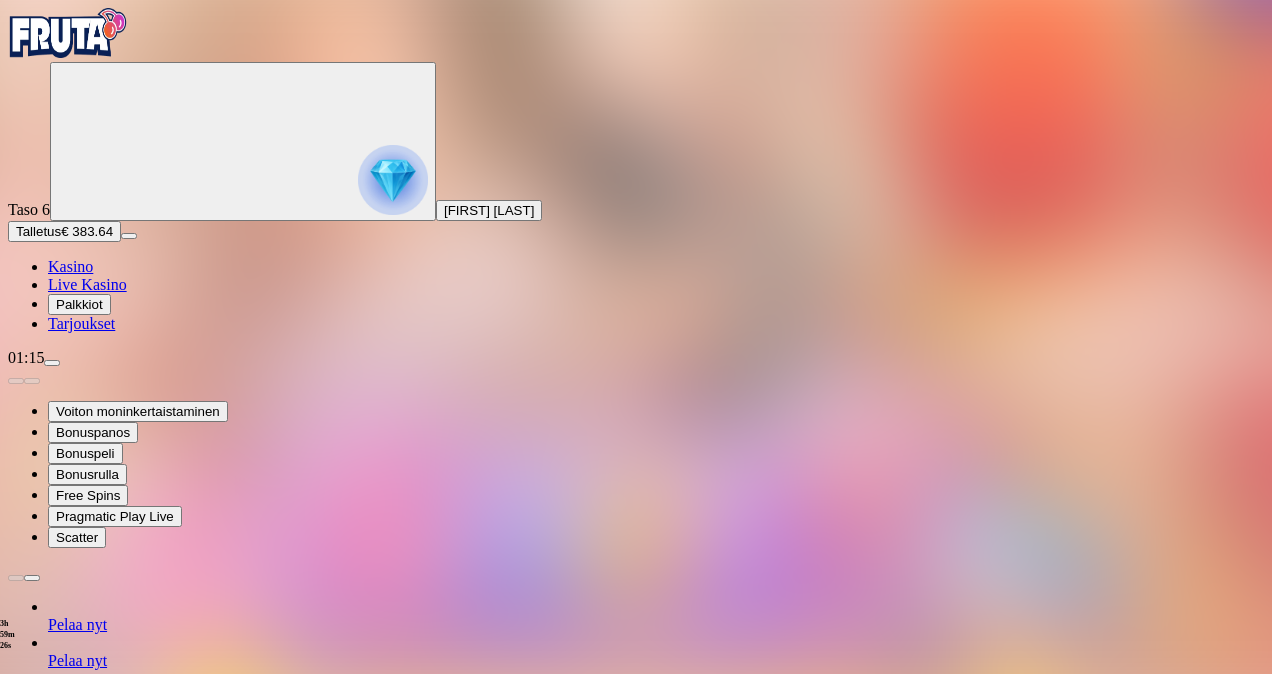 click on "Live Kasino" at bounding box center (87, 284) 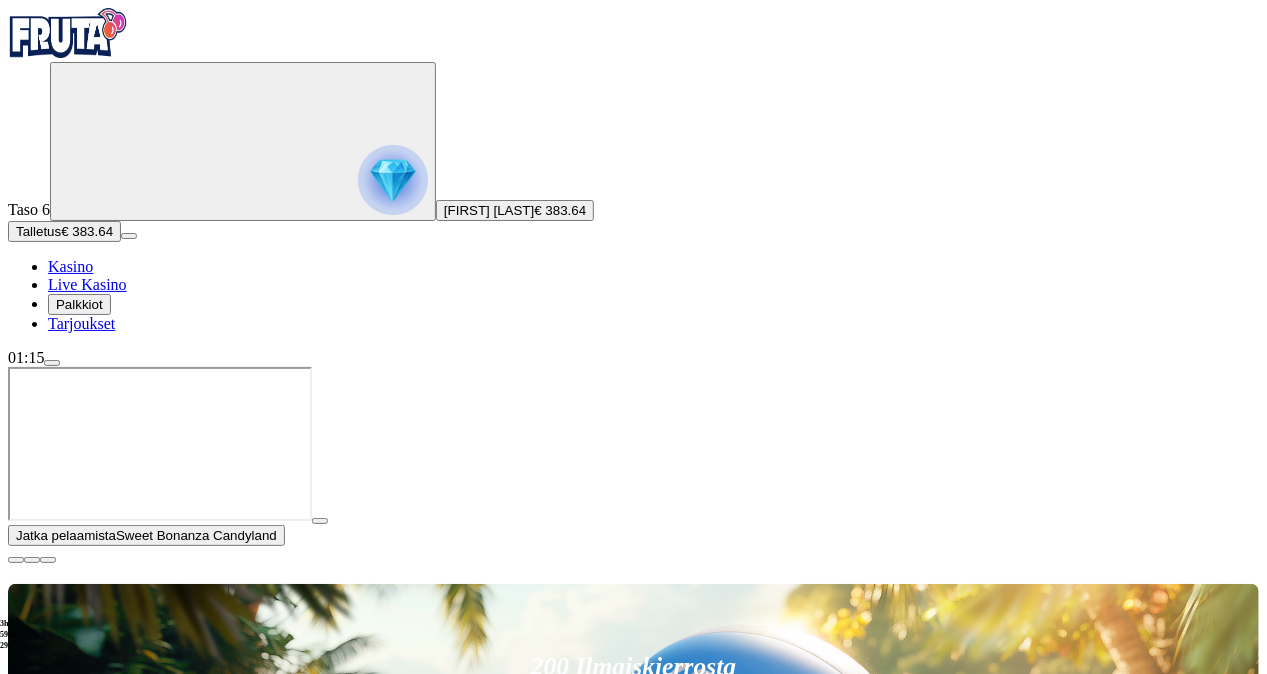 click on "Pelaa nyt" at bounding box center (77, 1596) 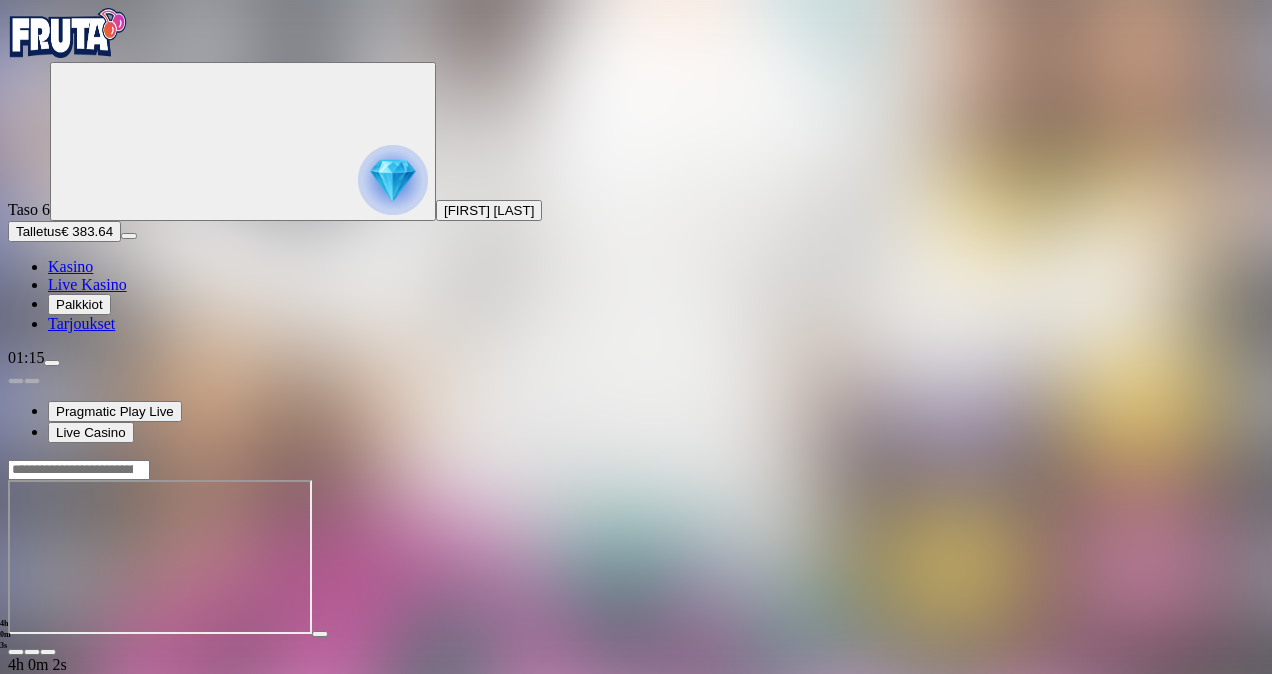 click on "Live Kasino" at bounding box center (87, 284) 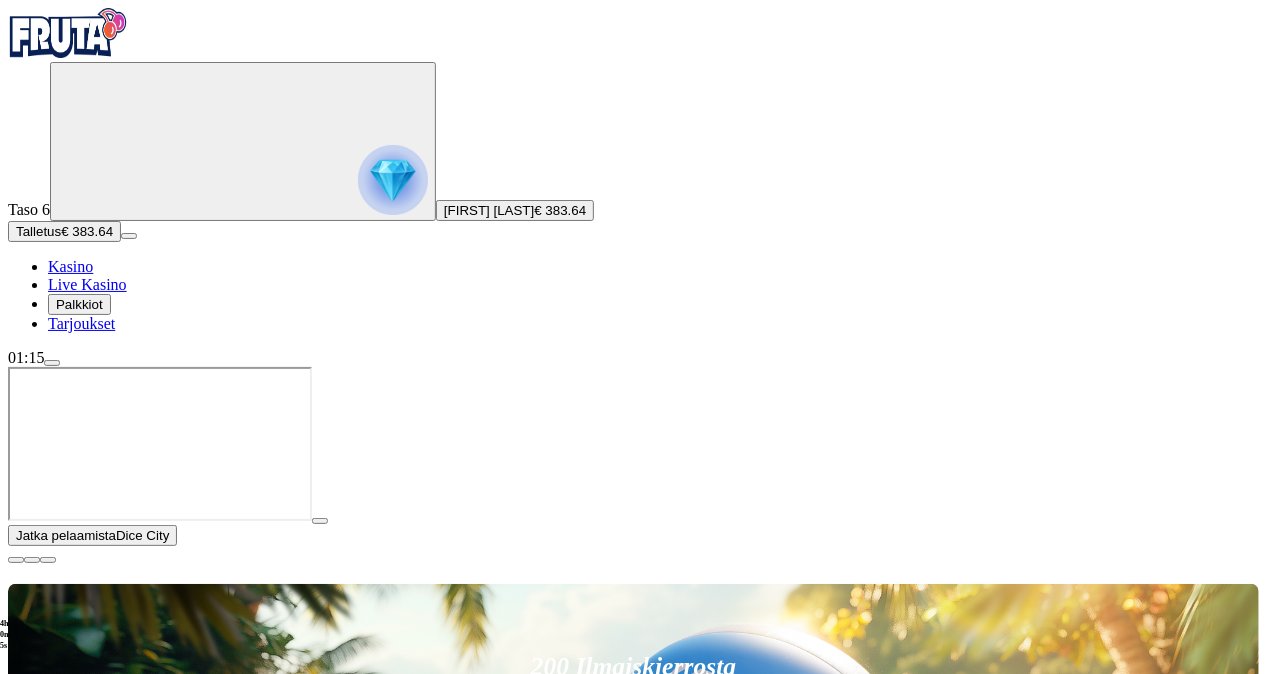 click on "Pelaa nyt" at bounding box center [77, 1310] 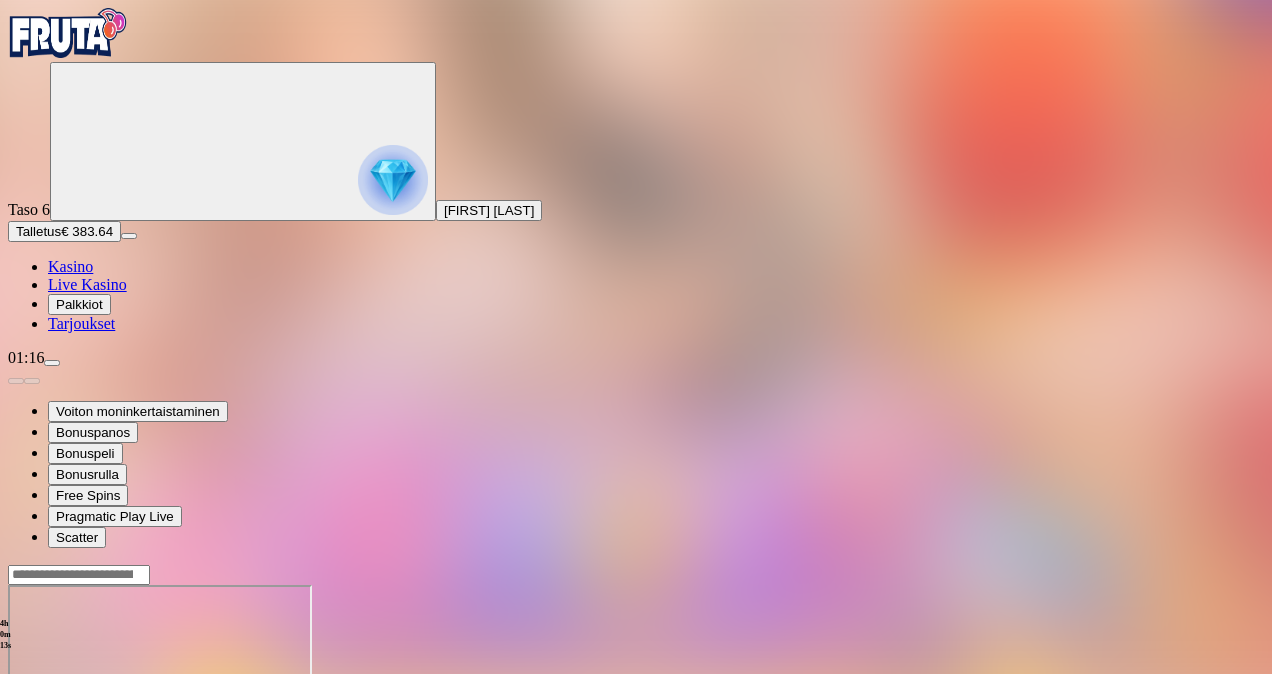 click on "Live Kasino" at bounding box center (87, 284) 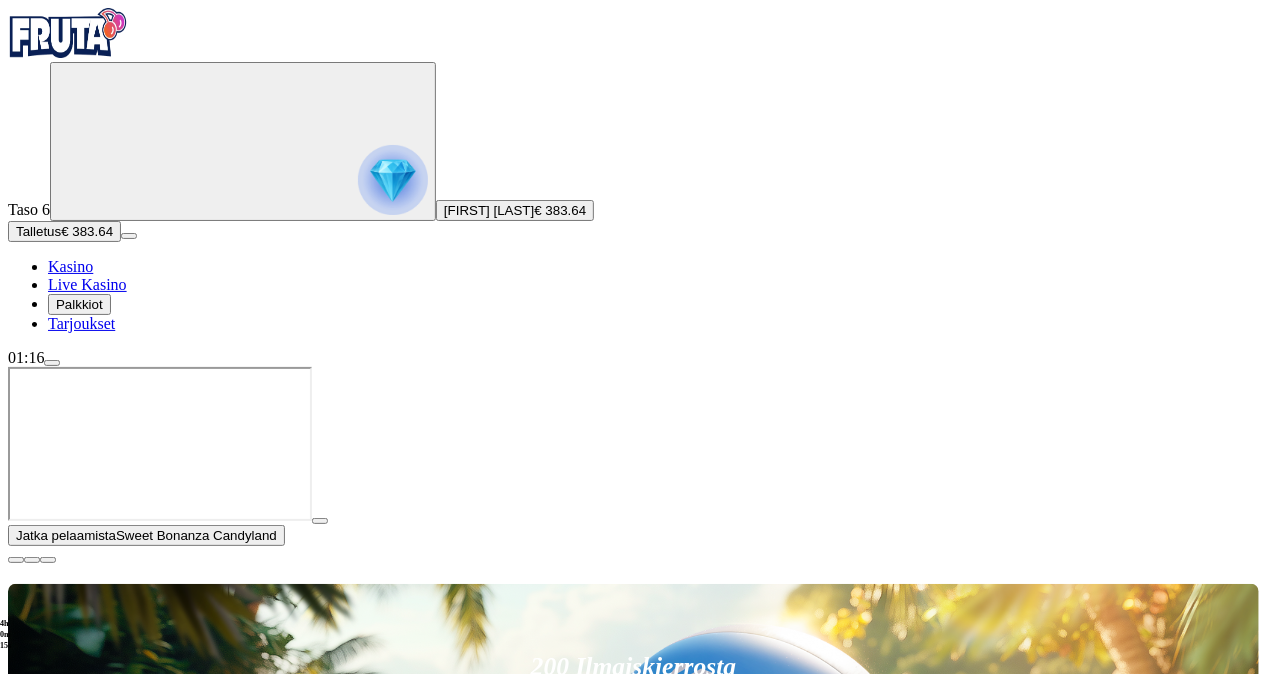 click on "Pelaa nyt" at bounding box center [77, 1405] 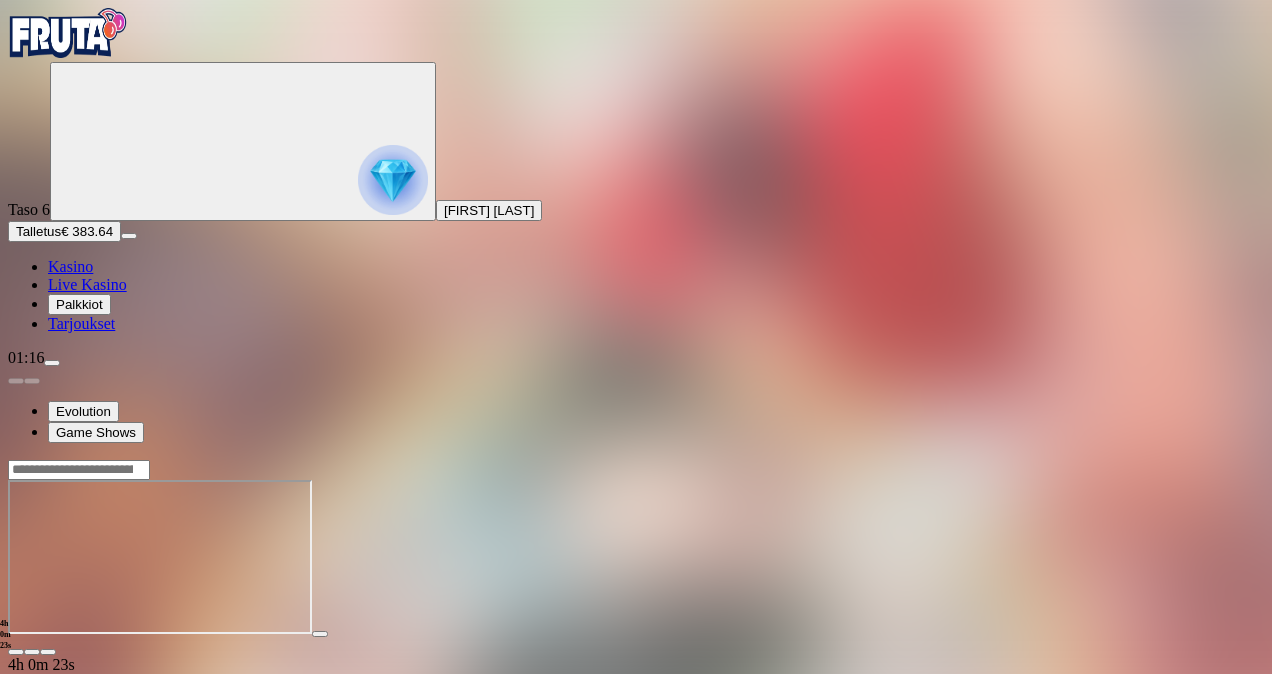 click on "Live Kasino" at bounding box center (87, 284) 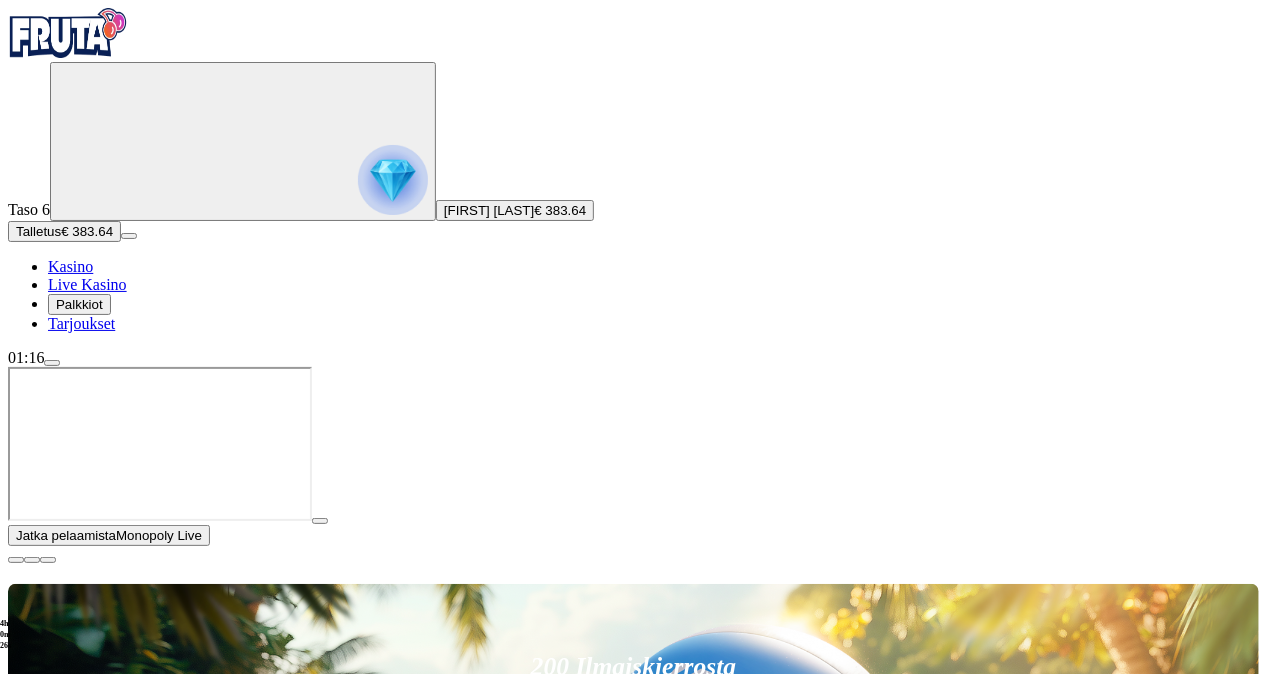 click at bounding box center (48, 1511) 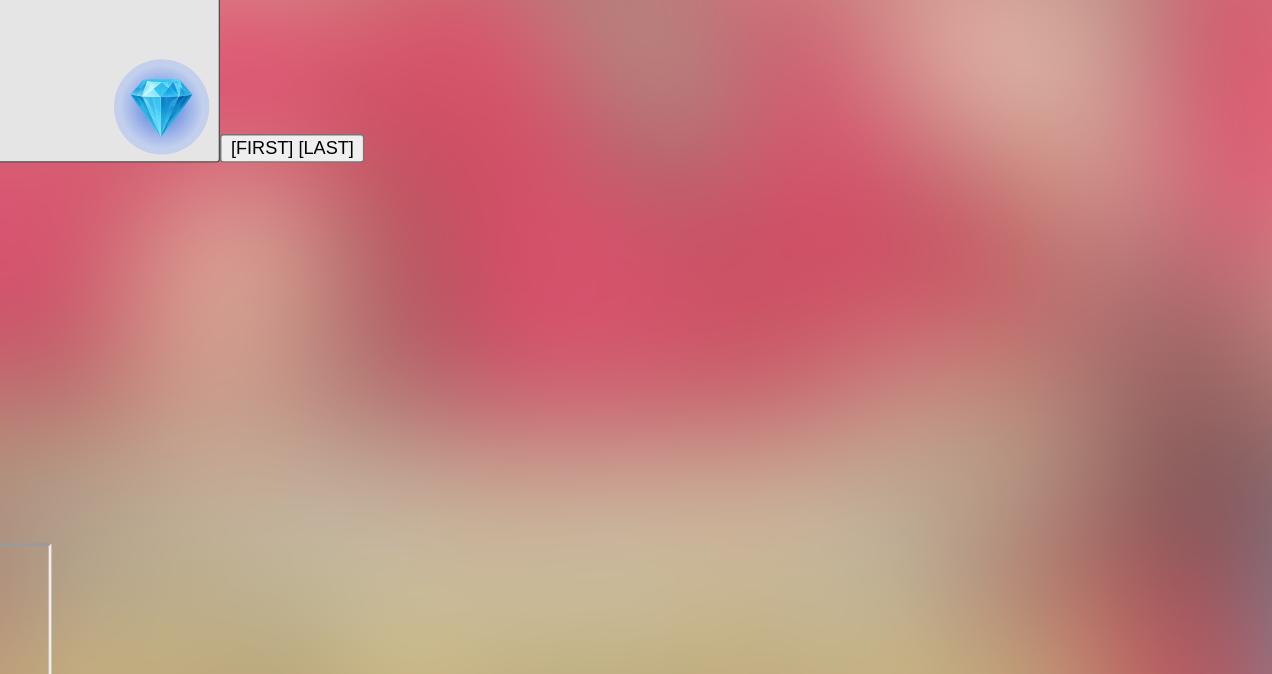 click at bounding box center [160, 578] 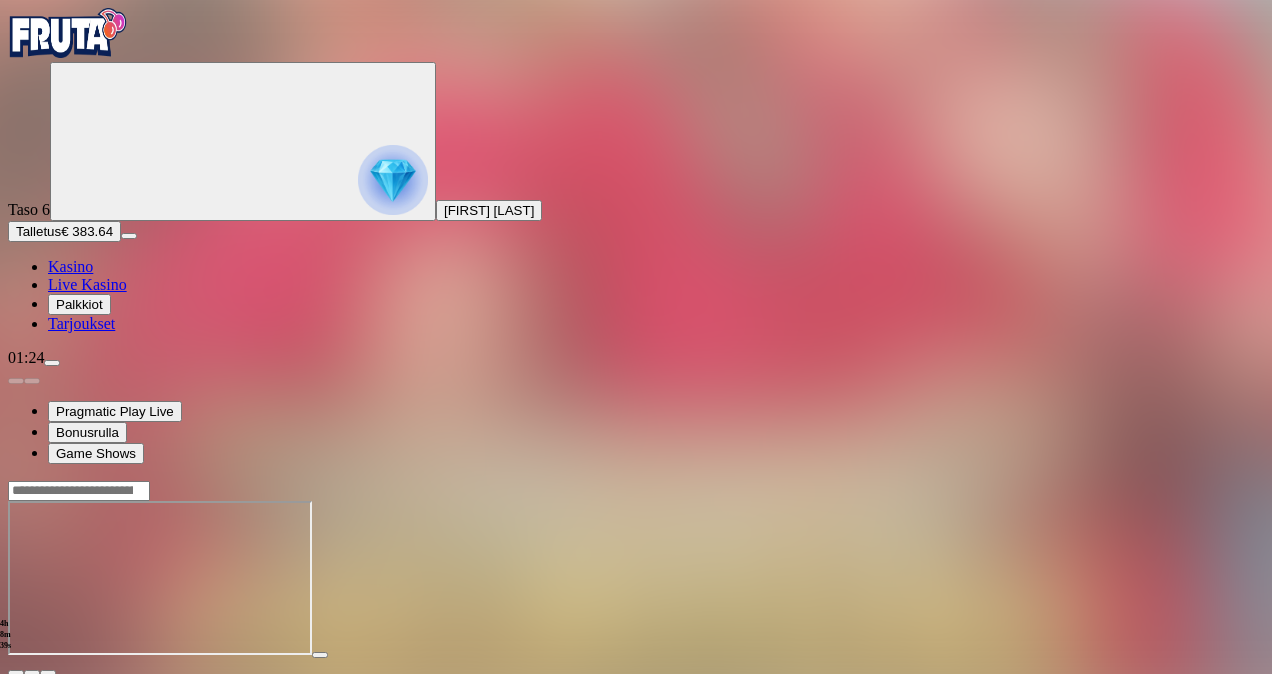 click on "Talletus € 383.64" at bounding box center (64, 231) 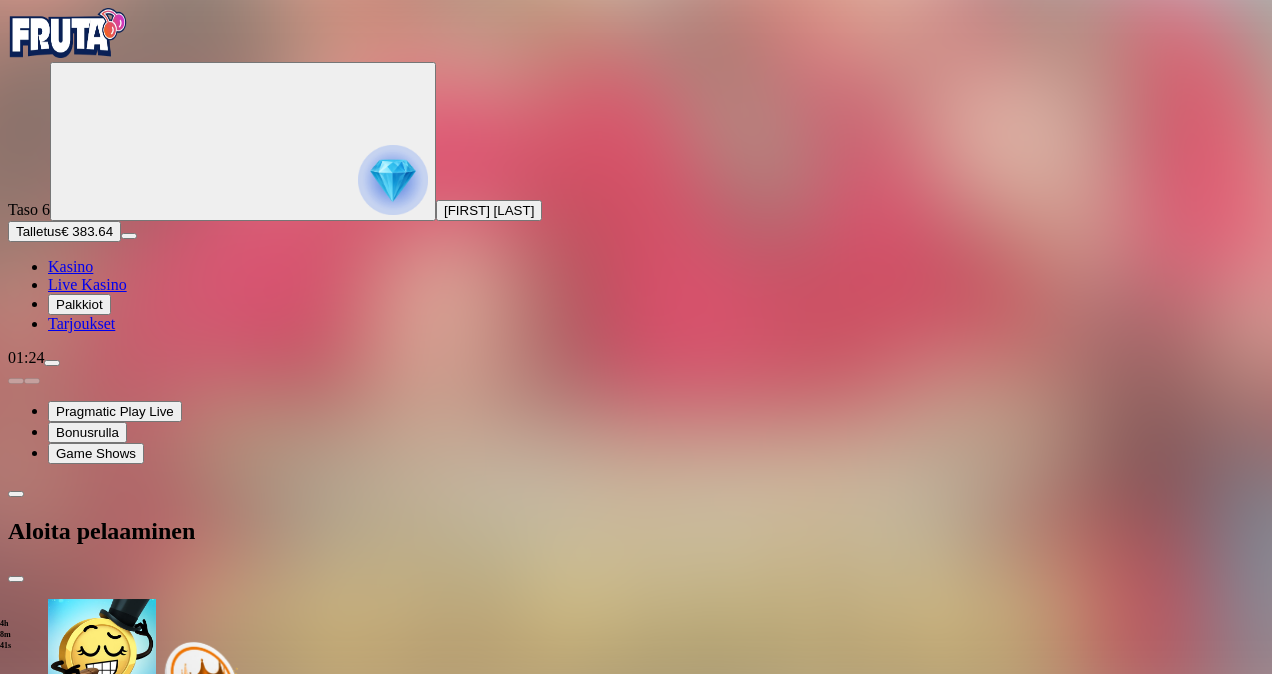 drag, startPoint x: 318, startPoint y: 437, endPoint x: 234, endPoint y: 440, distance: 84.05355 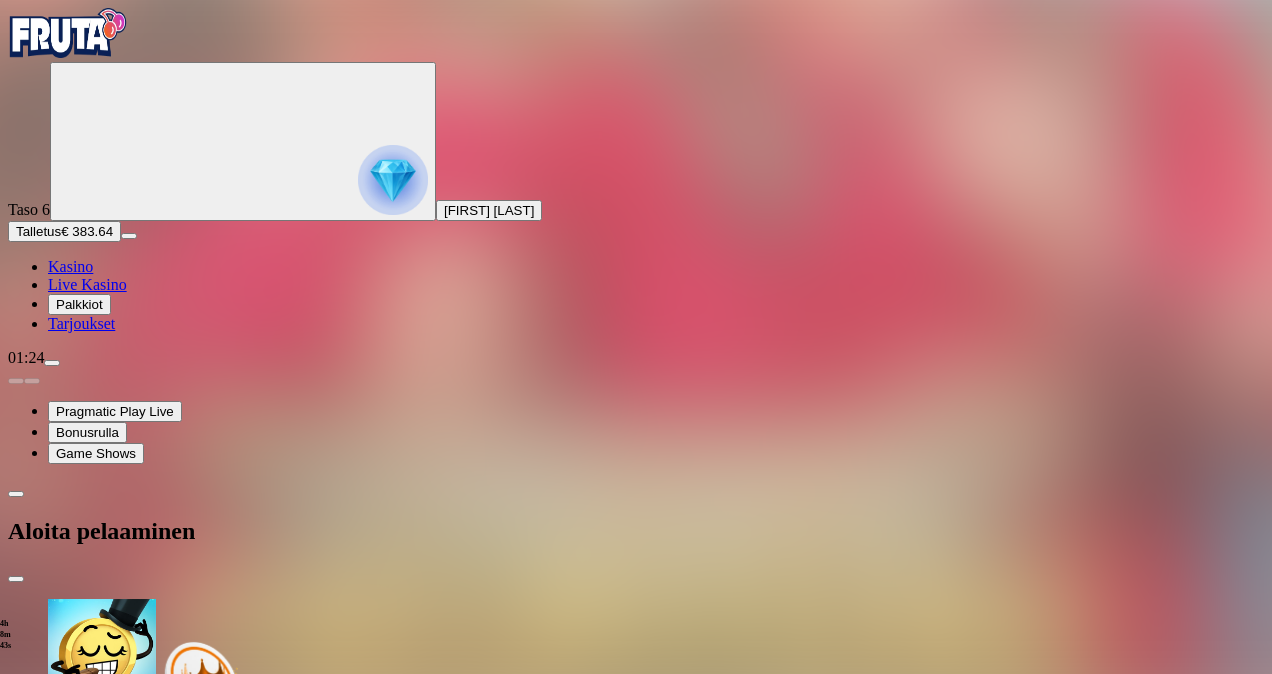 type on "***" 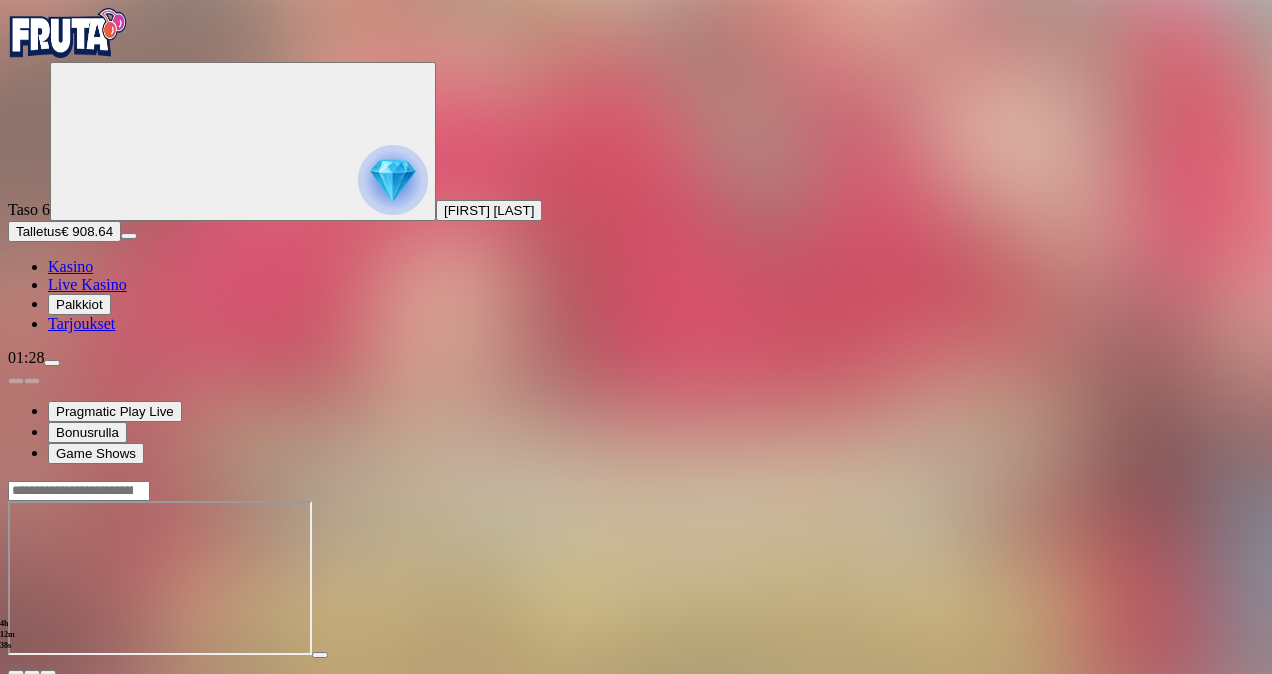 click on "Live Kasino" at bounding box center (87, 284) 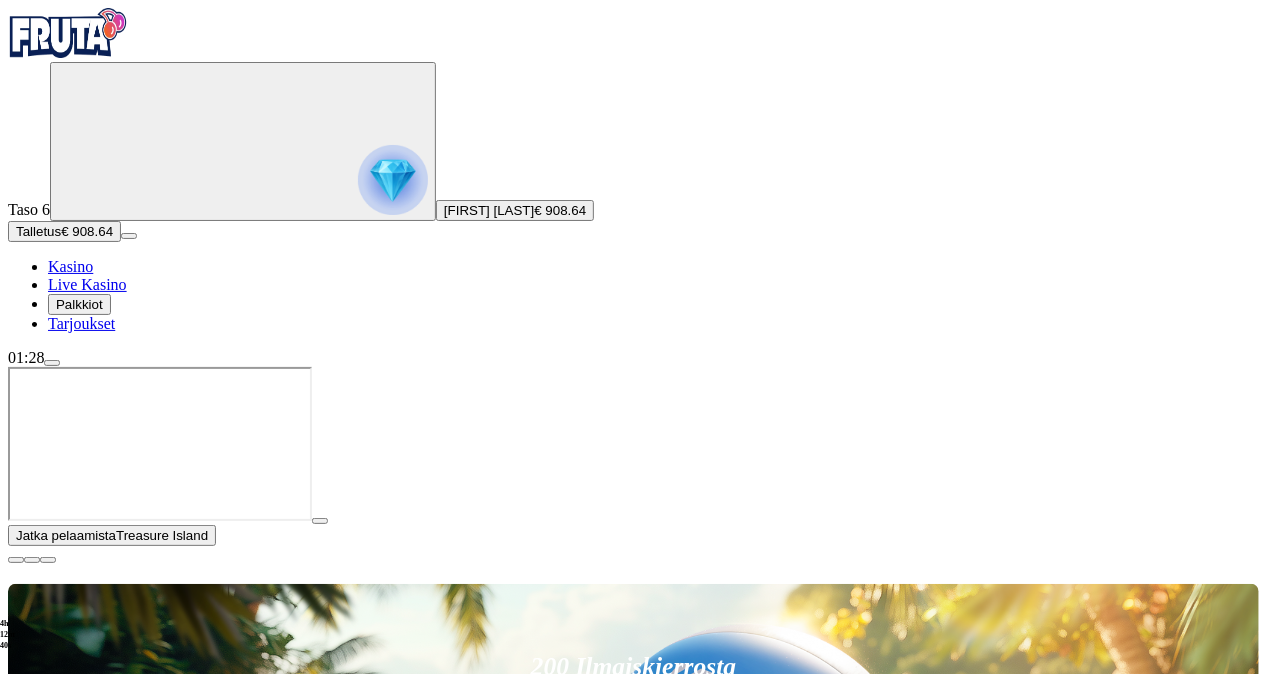 click on "Pelaa nyt" at bounding box center [77, 1310] 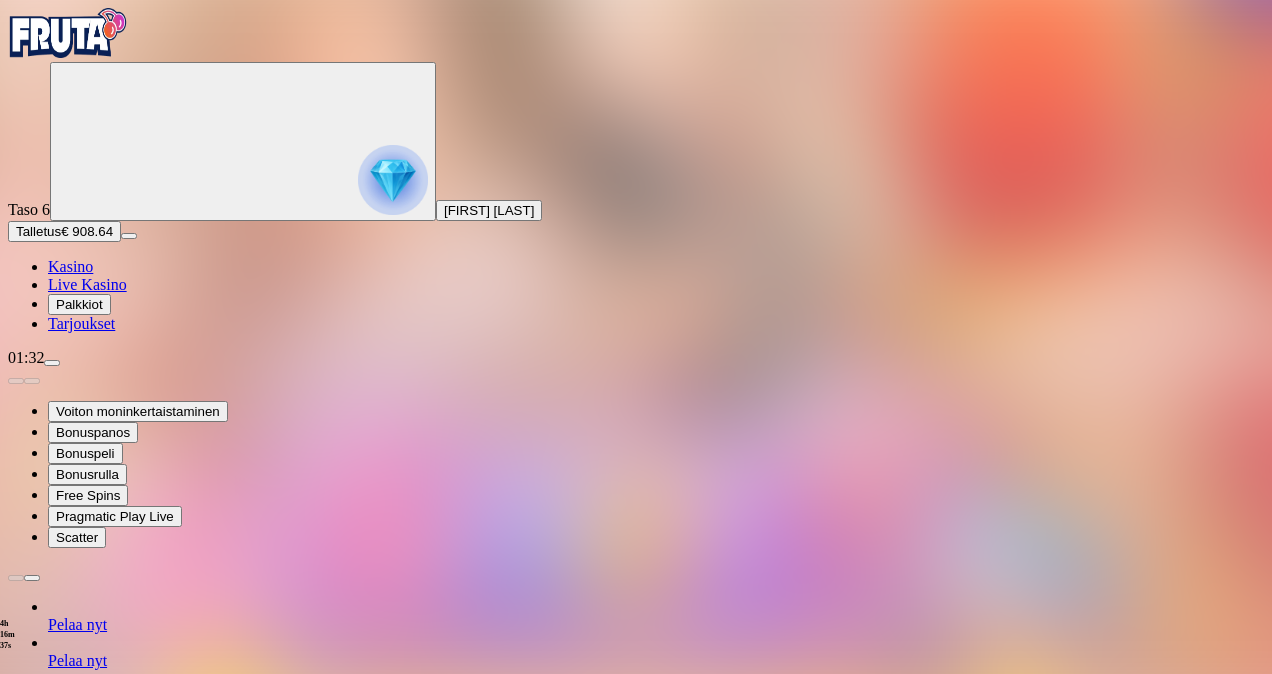 click at bounding box center [52, 363] 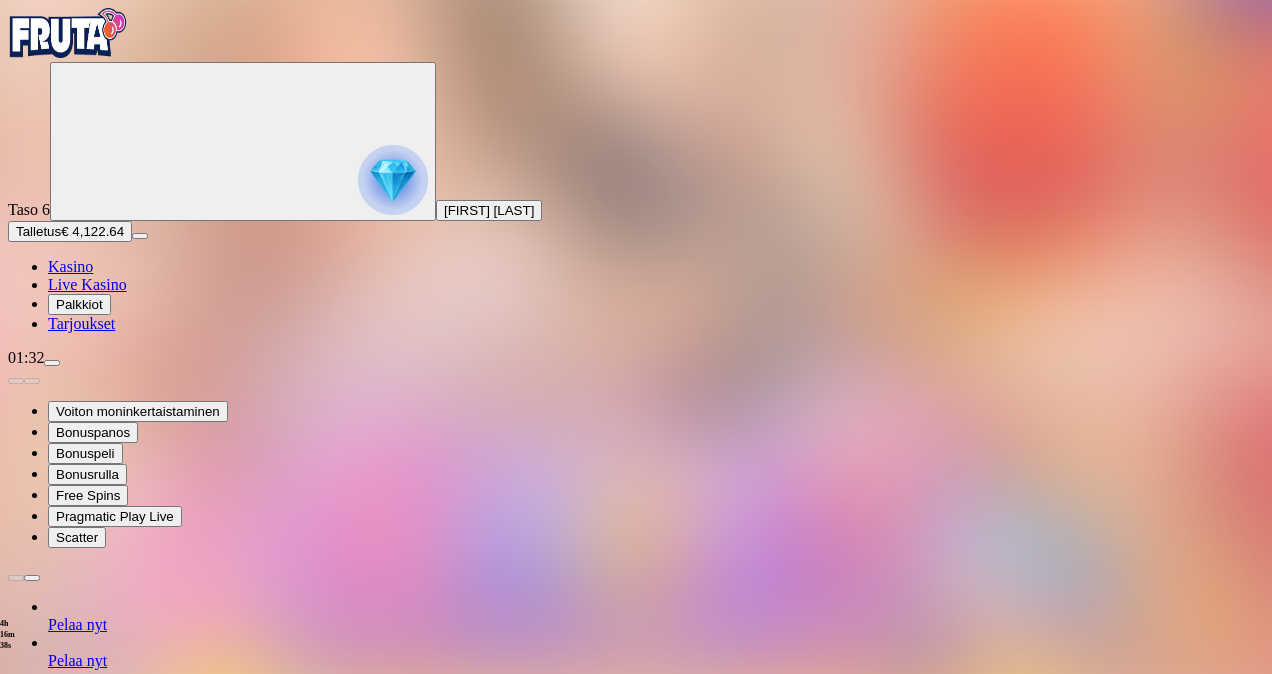 click on "Kotiutus" at bounding box center [40, 1399] 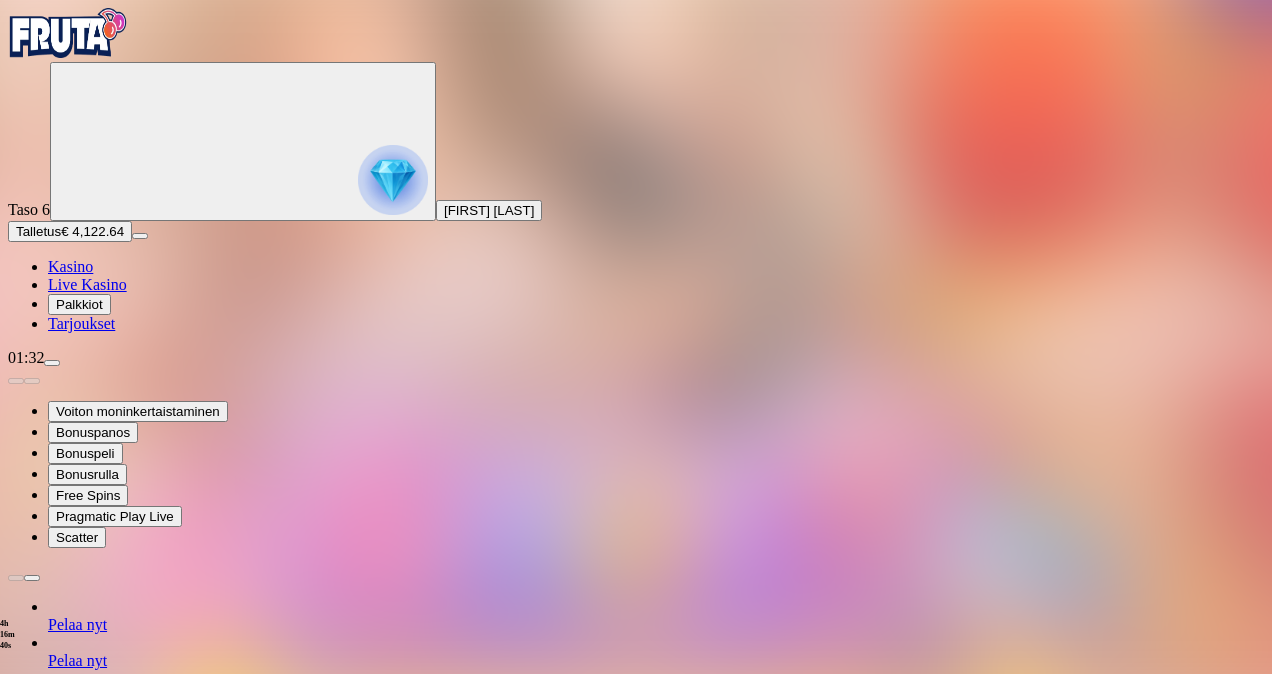 click at bounding box center [79, 1268] 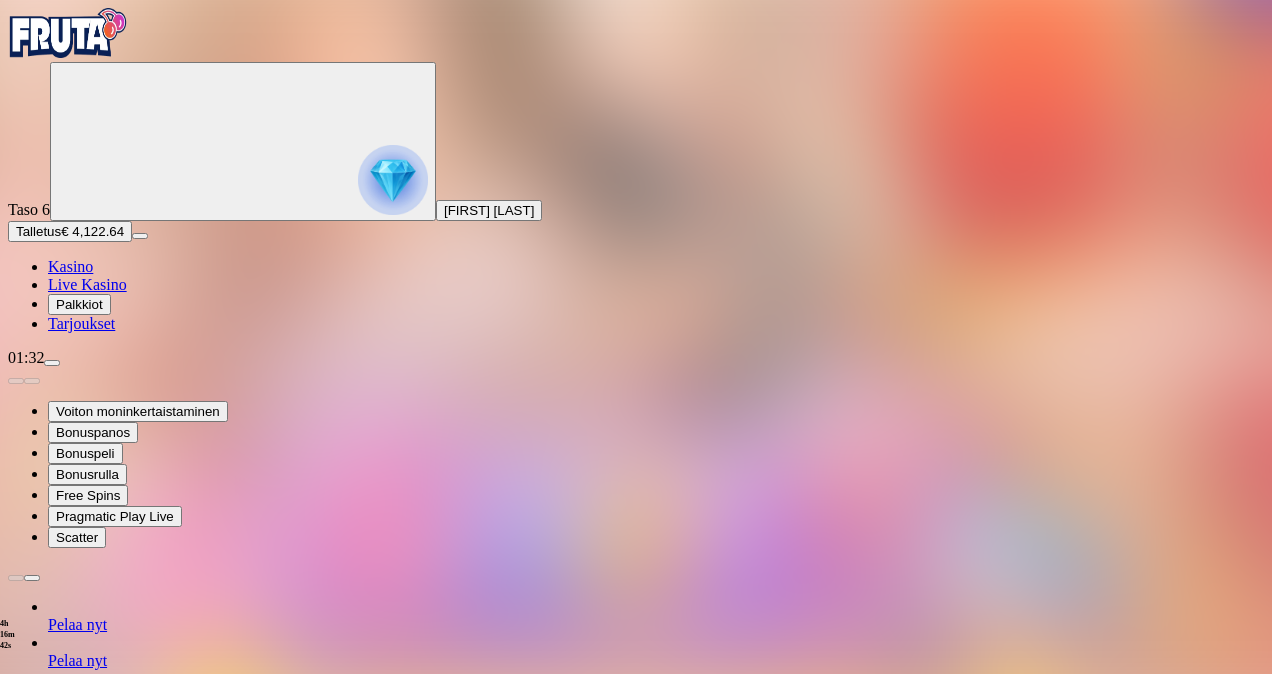 type on "***" 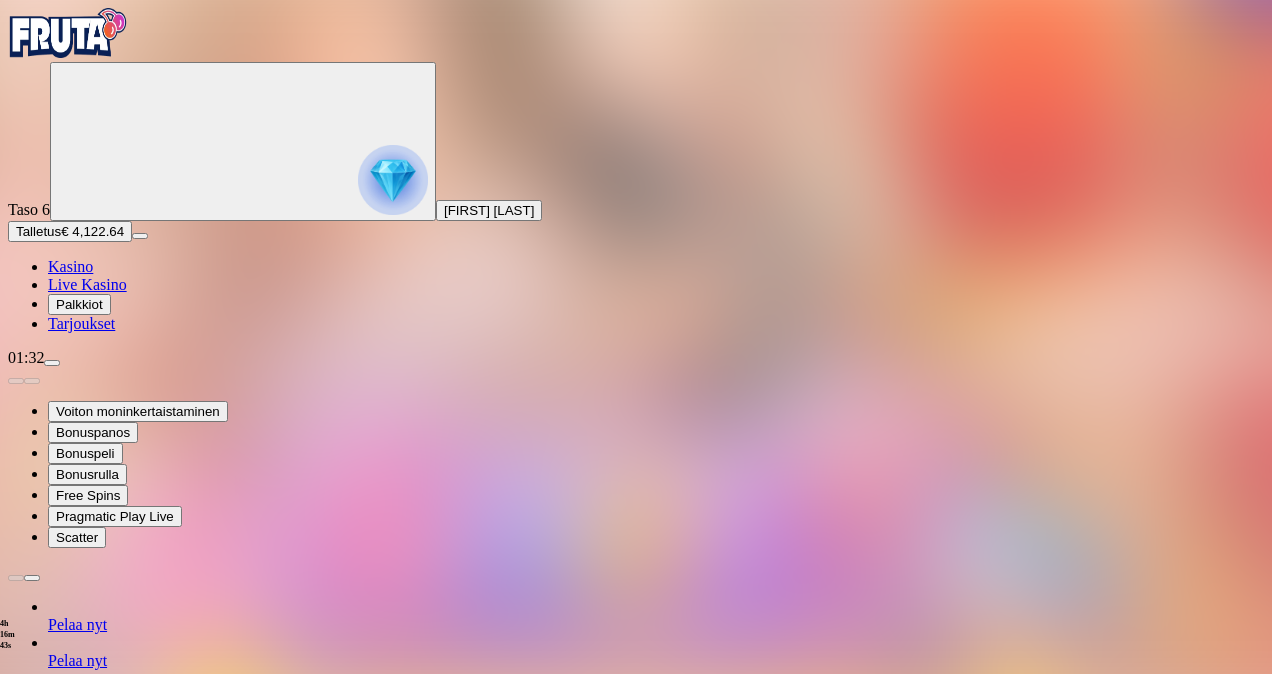 type 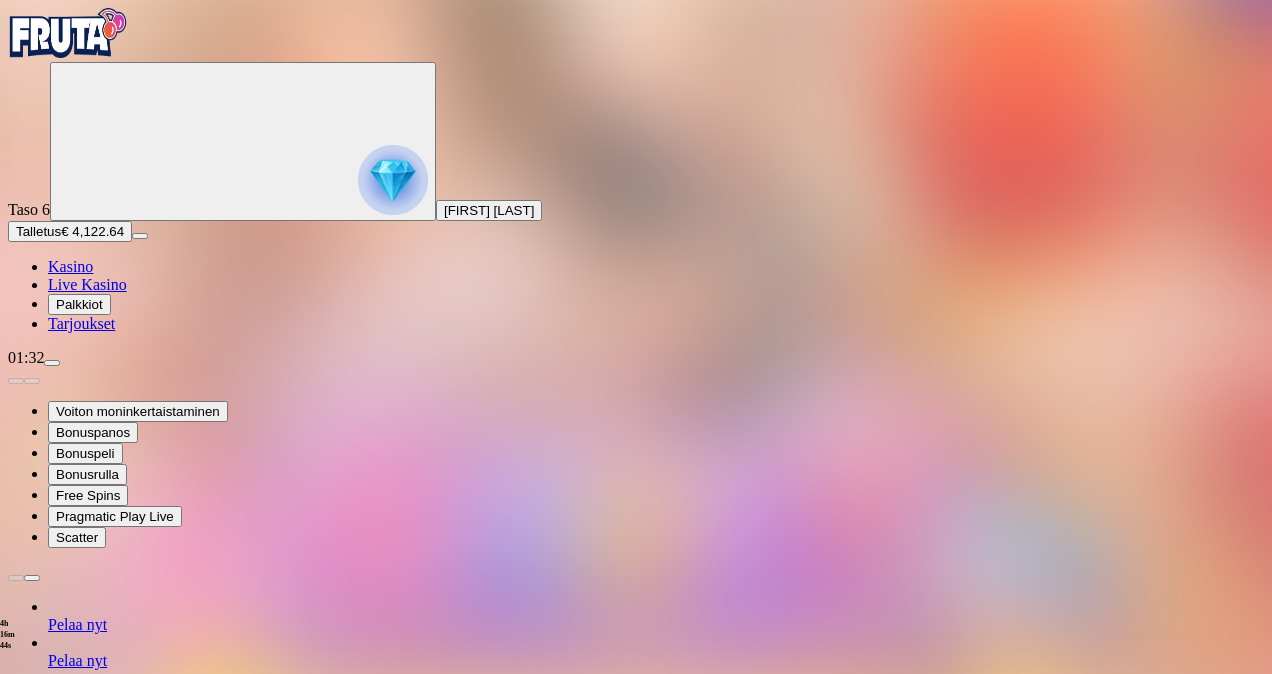 click at bounding box center [16, 1253] 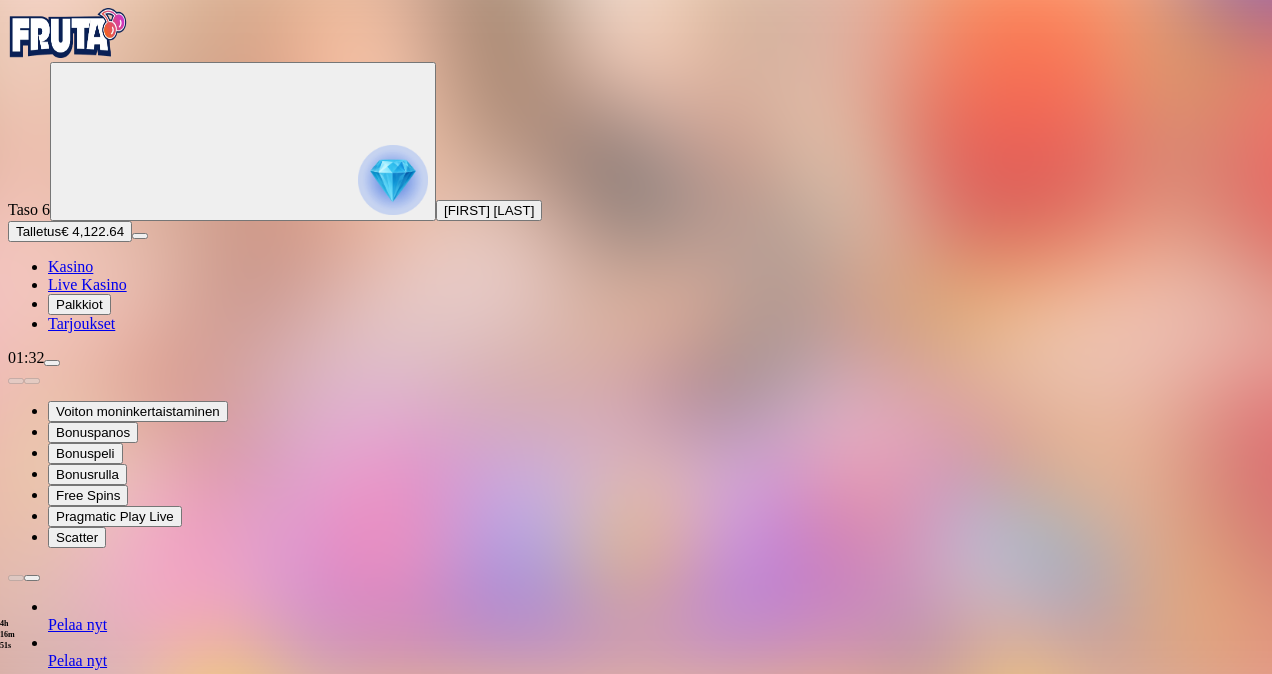 click at bounding box center (52, 363) 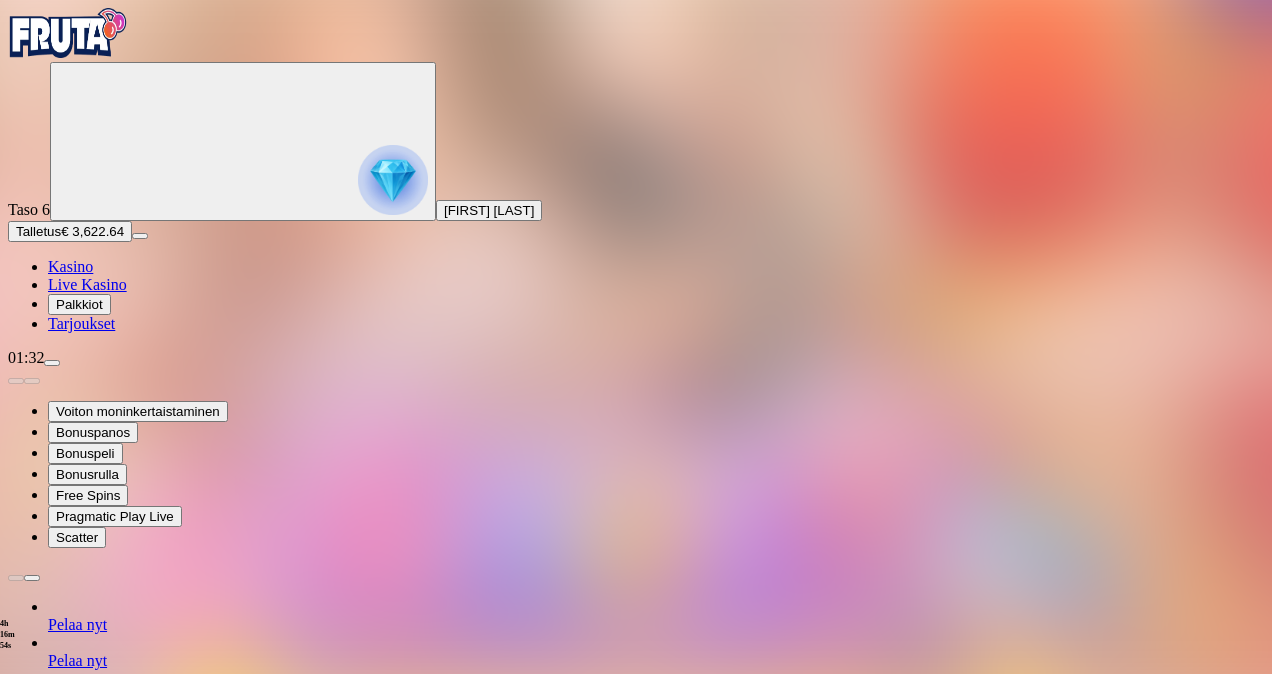click on "Kotiutus" at bounding box center [40, 1399] 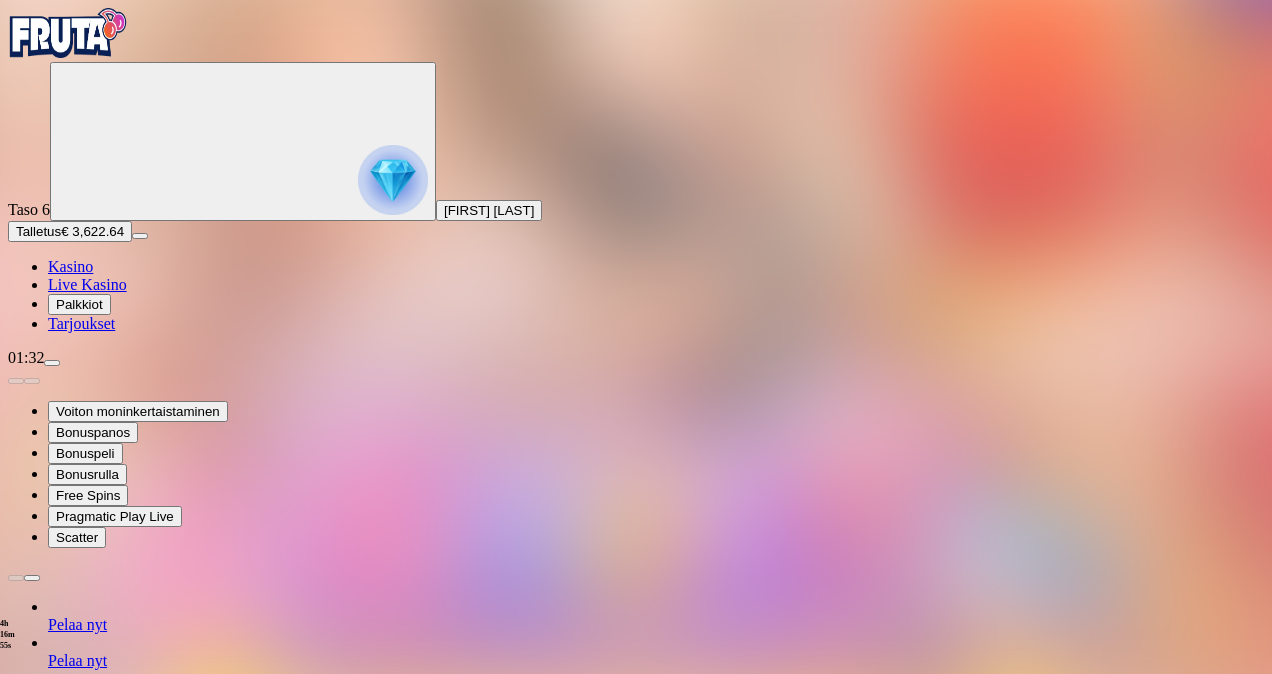 click at bounding box center [79, 1268] 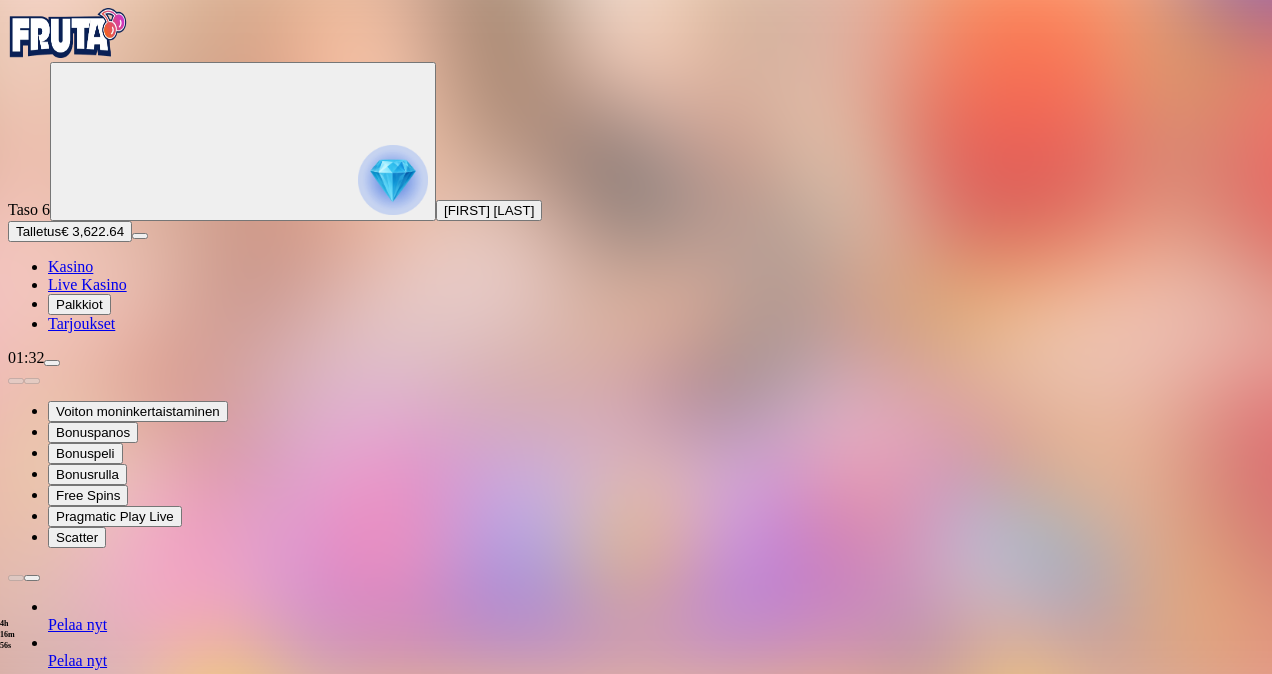 type on "*" 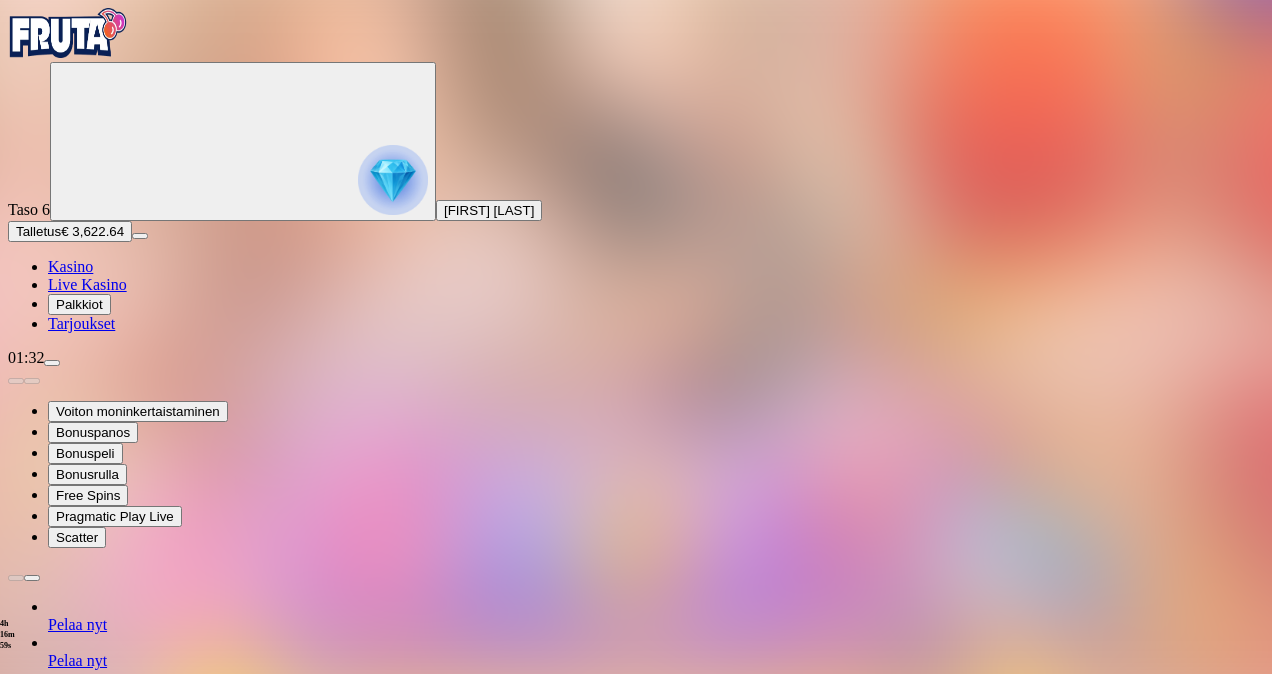 type on "***" 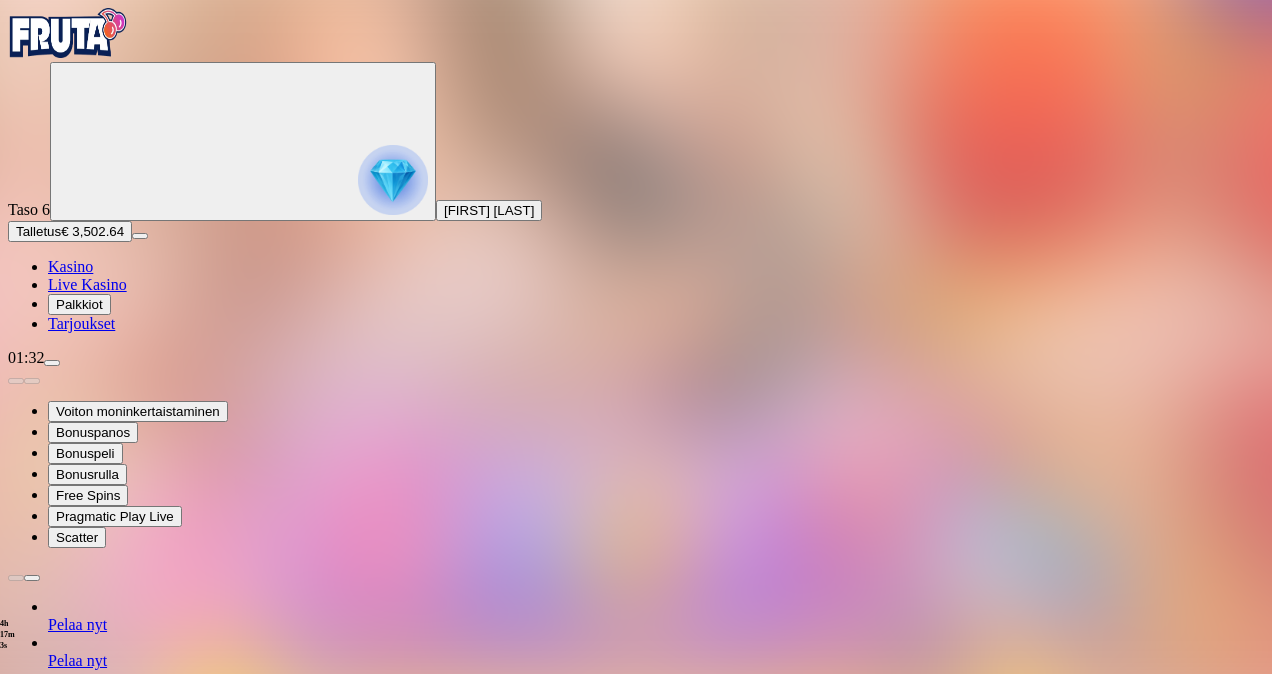 click at bounding box center (79, 1286) 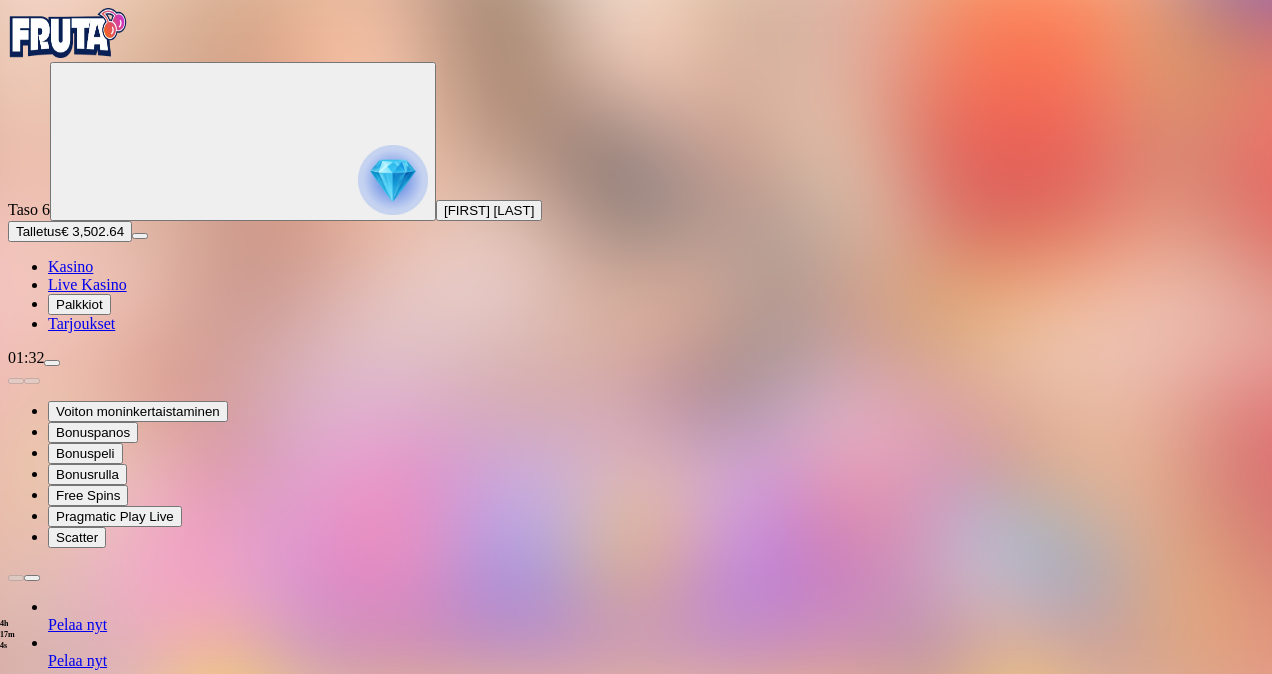 type on "***" 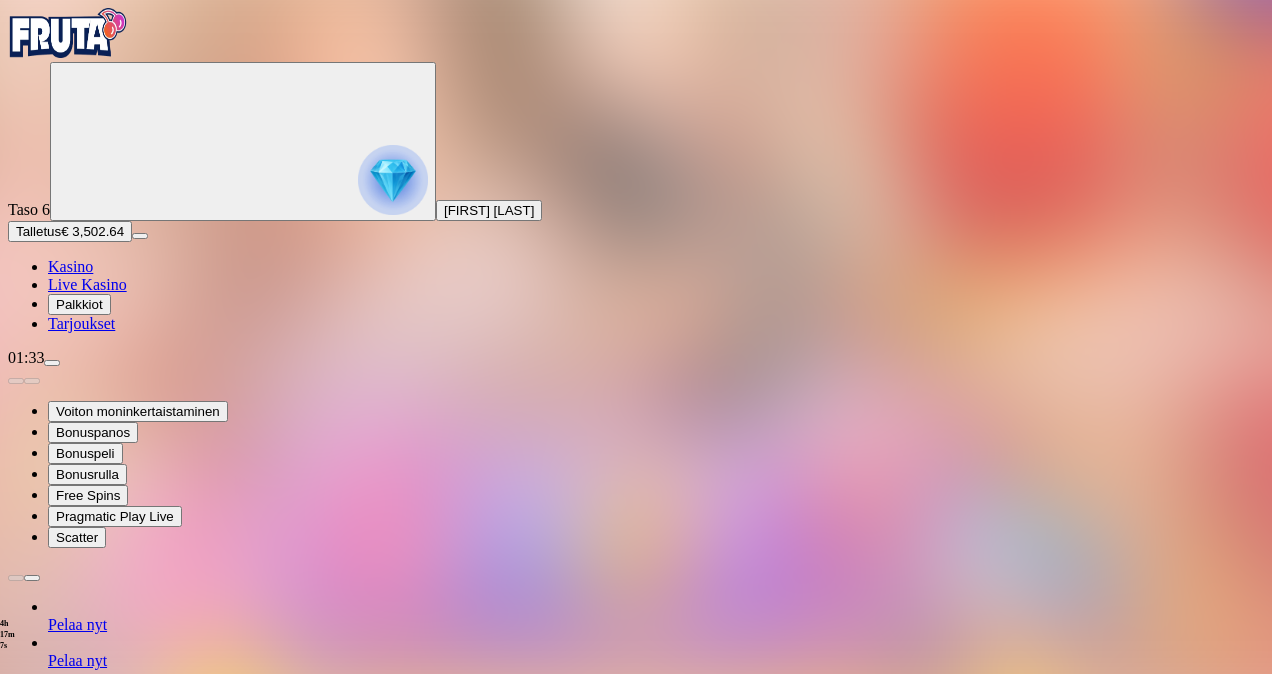 click at bounding box center [79, 1268] 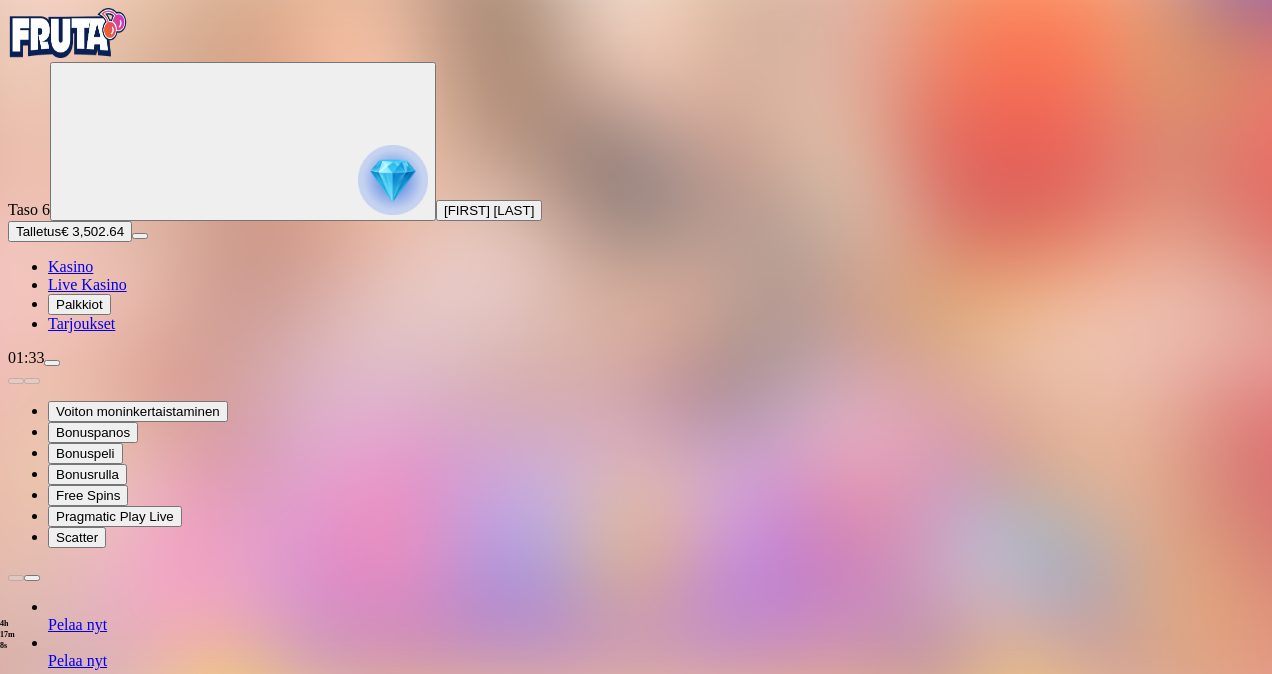 type on "*" 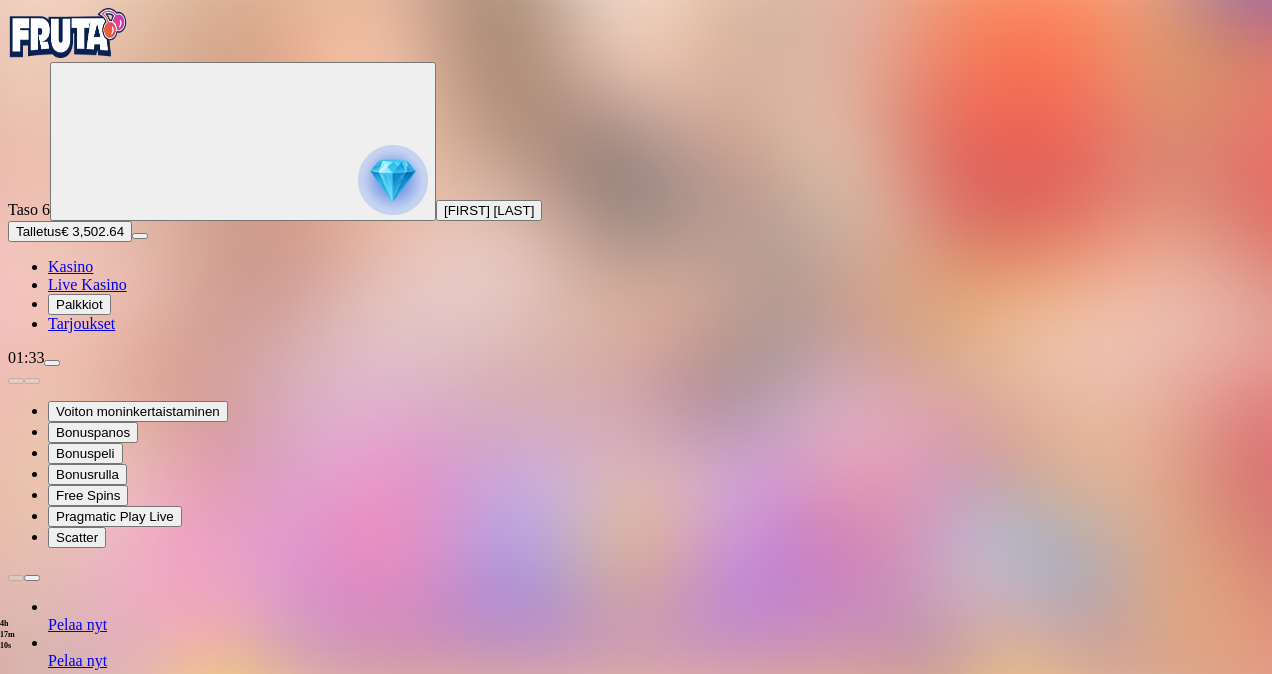 type on "***" 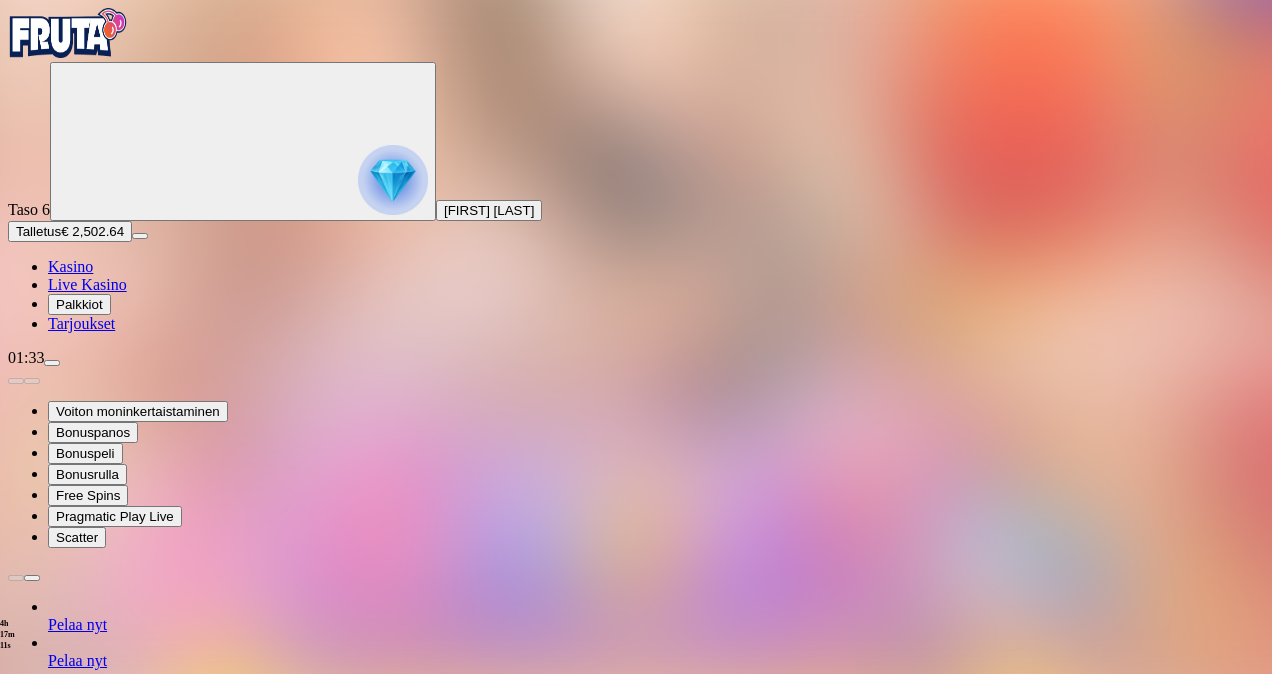 click at bounding box center [16, 1253] 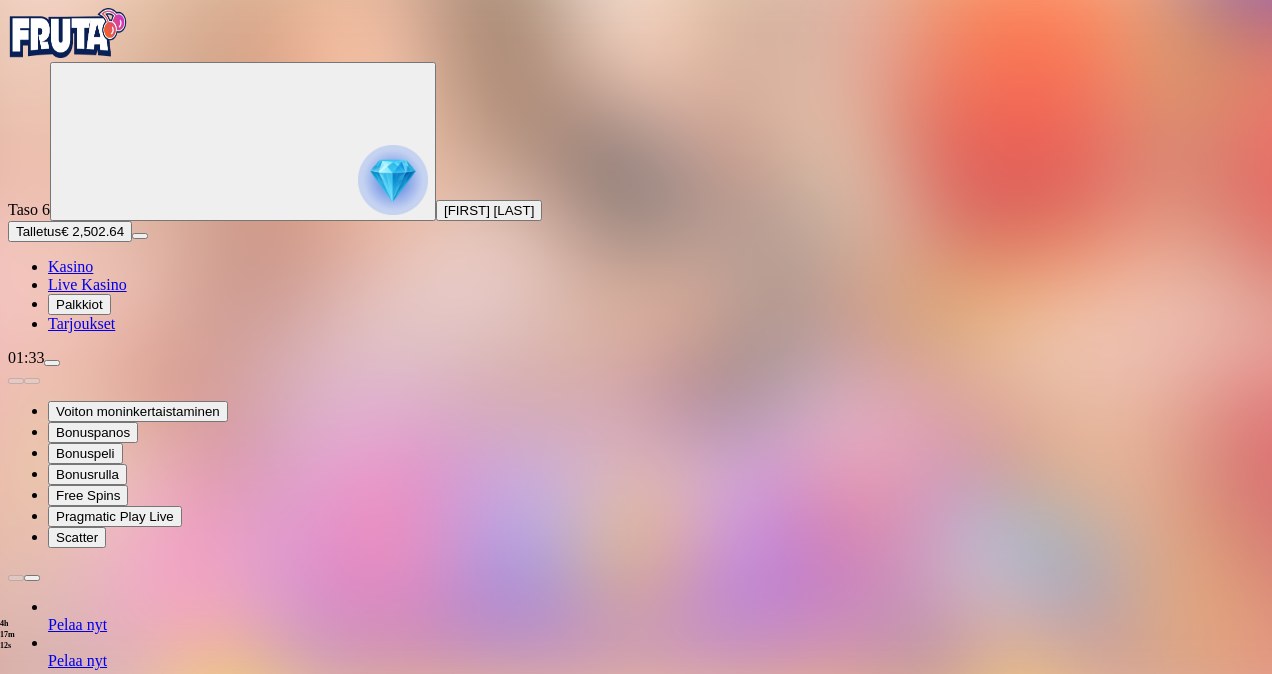 click at bounding box center [52, 363] 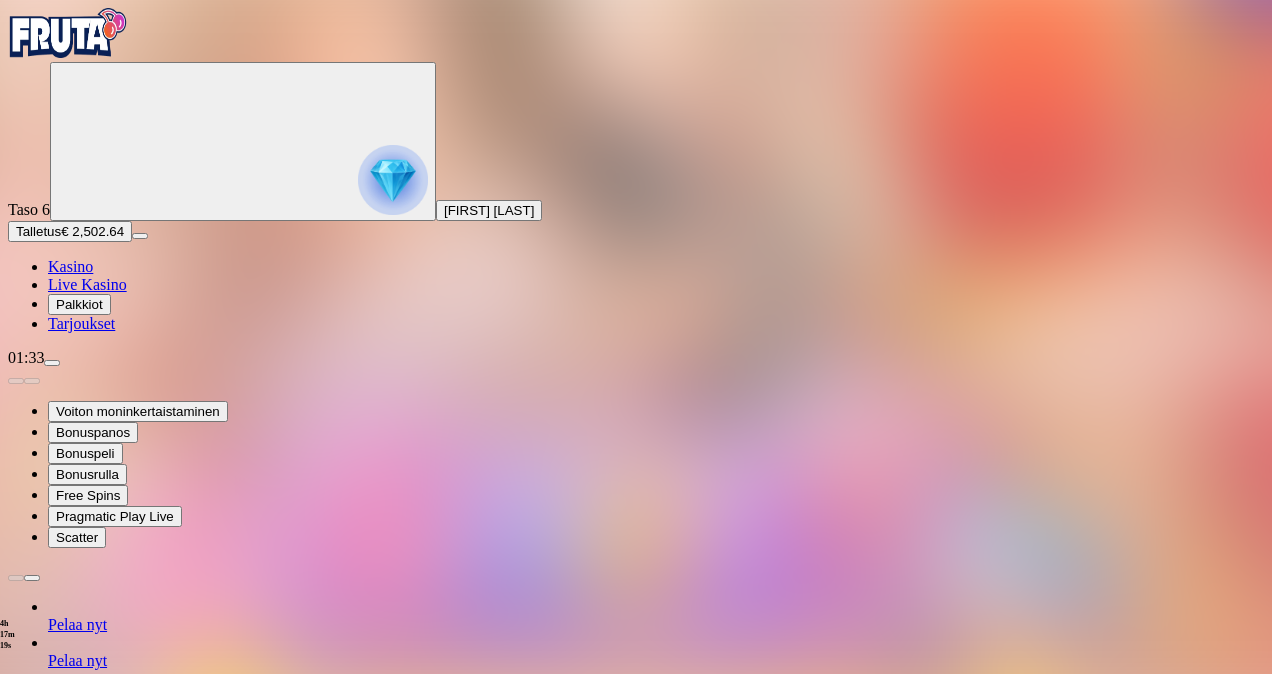 click at bounding box center (16, 1206) 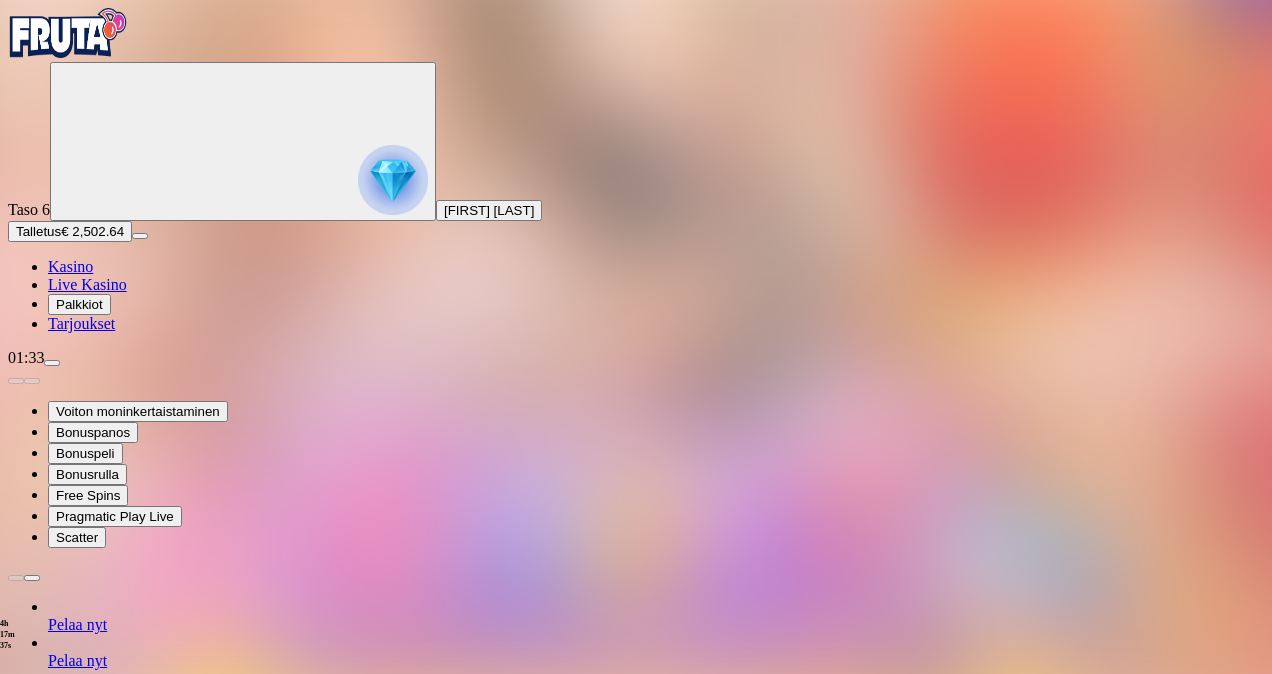 click at bounding box center [52, 363] 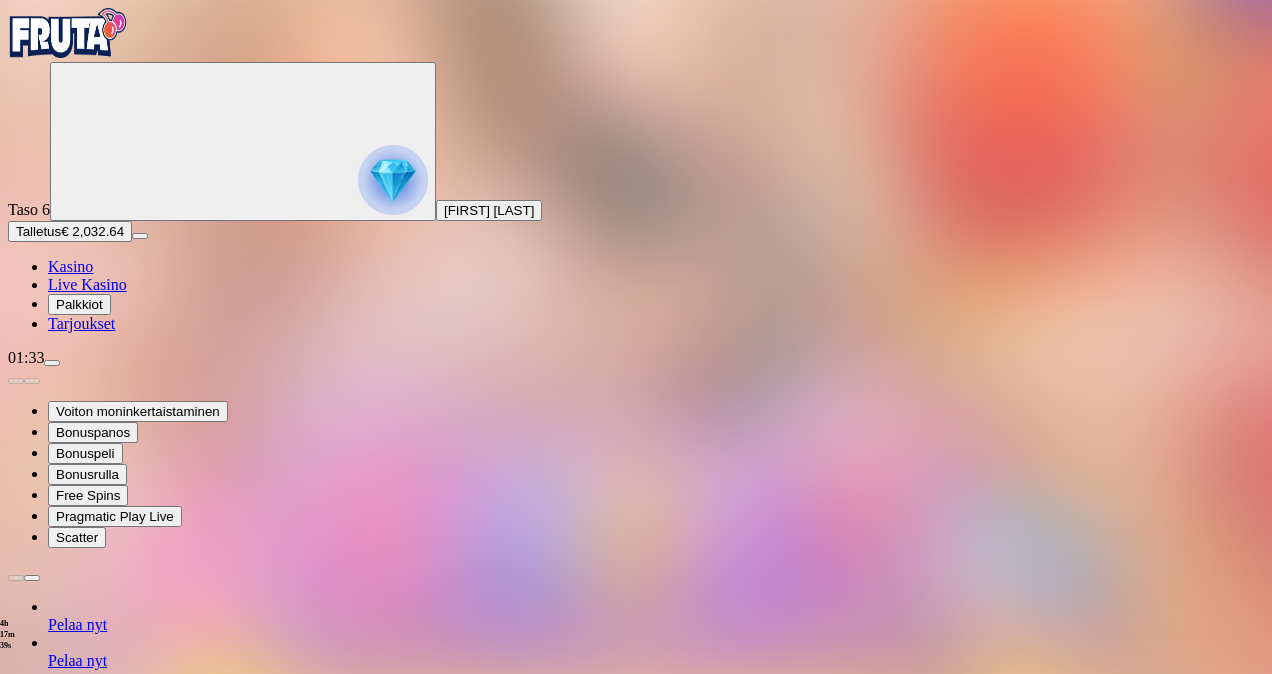 click on "Kotiutus" at bounding box center [40, 1399] 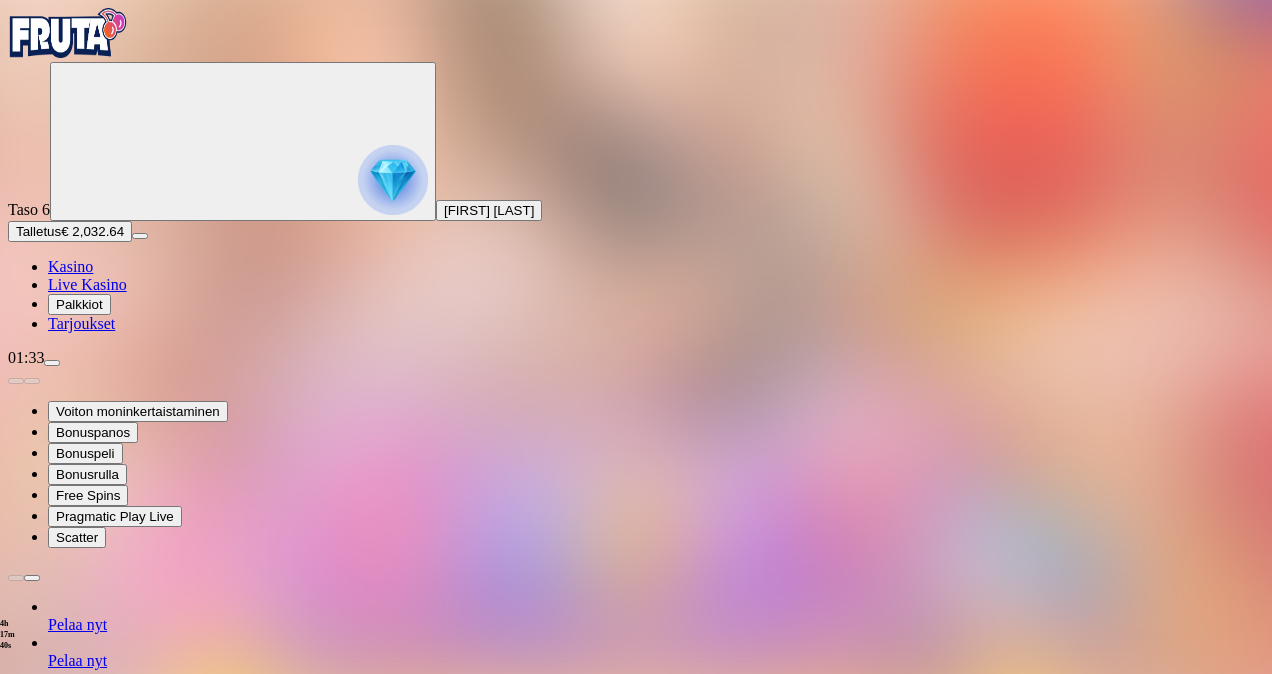 click at bounding box center [79, 1268] 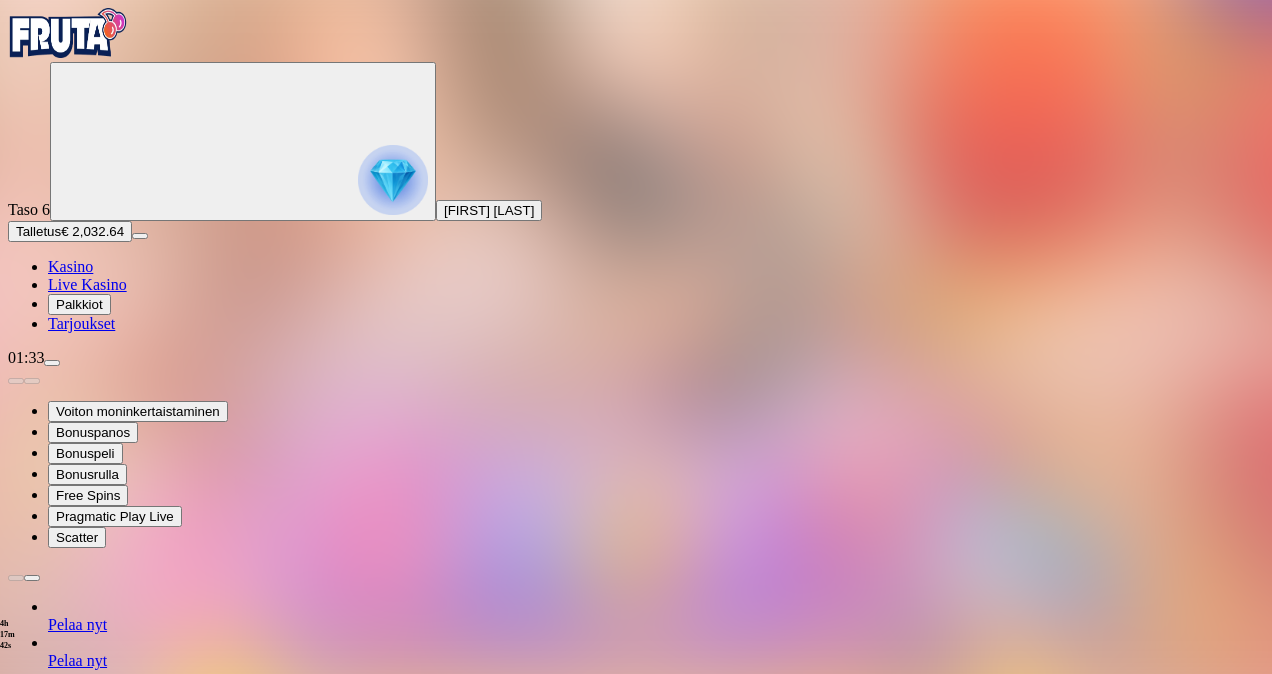 type on "*" 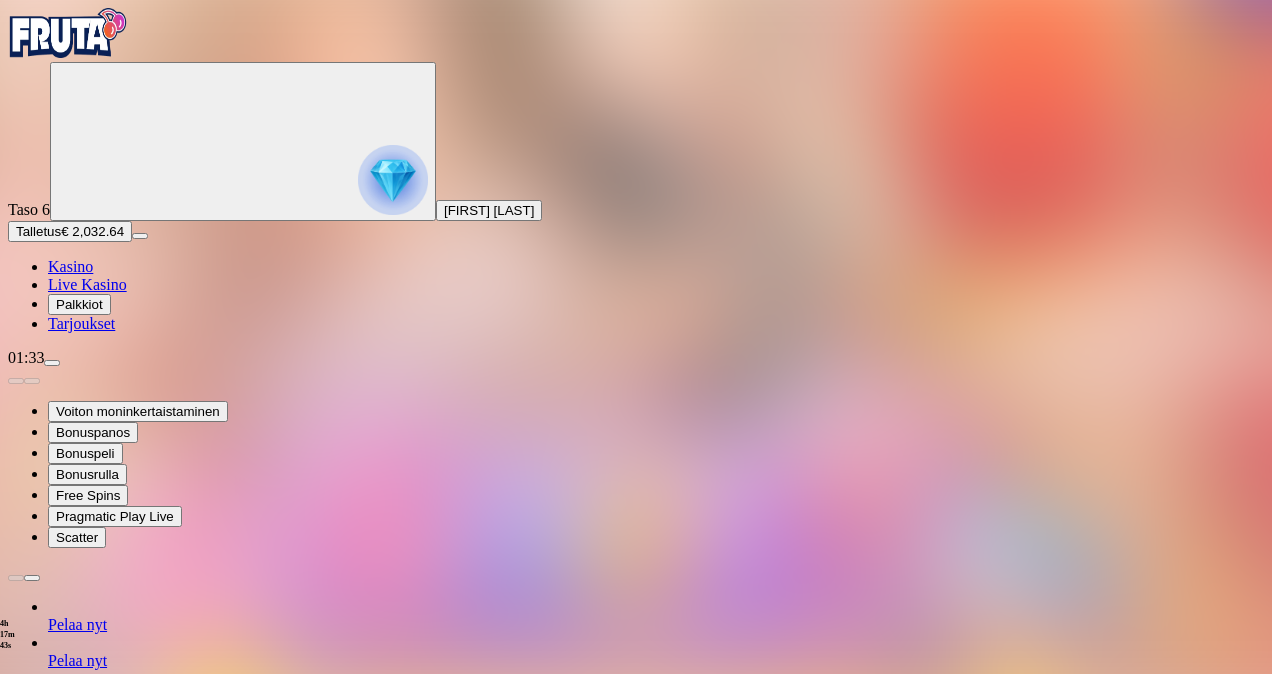 type on "*" 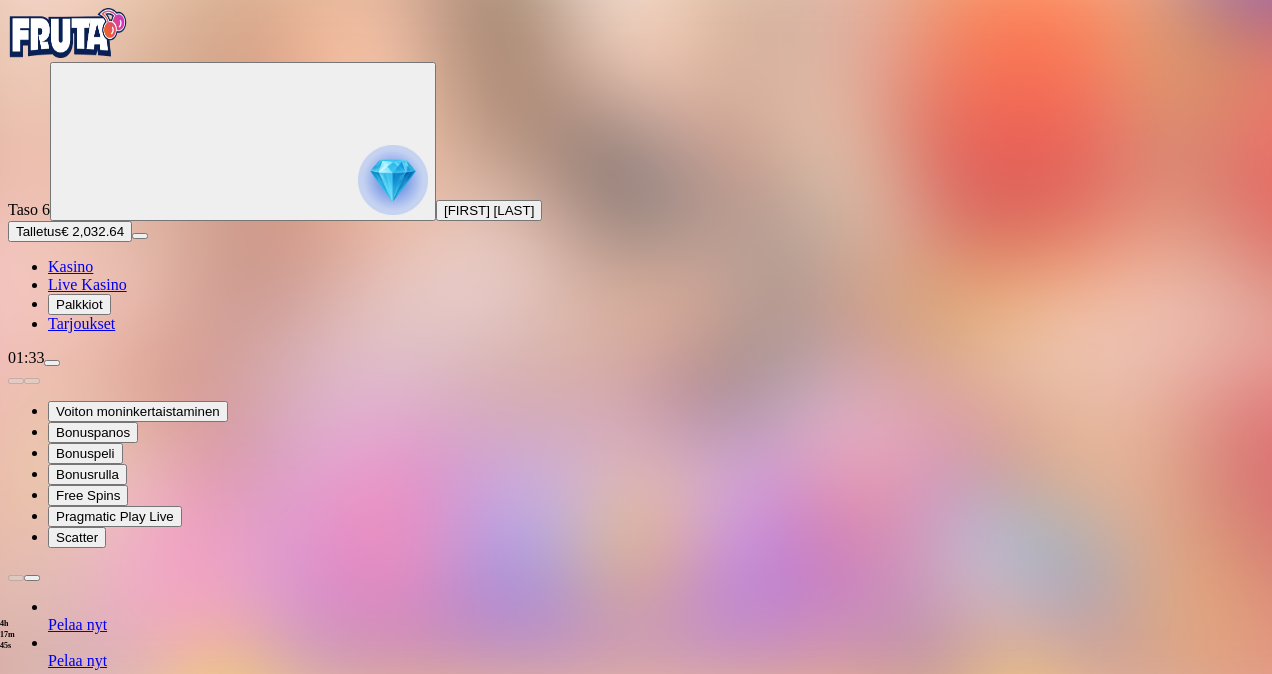 type on "****" 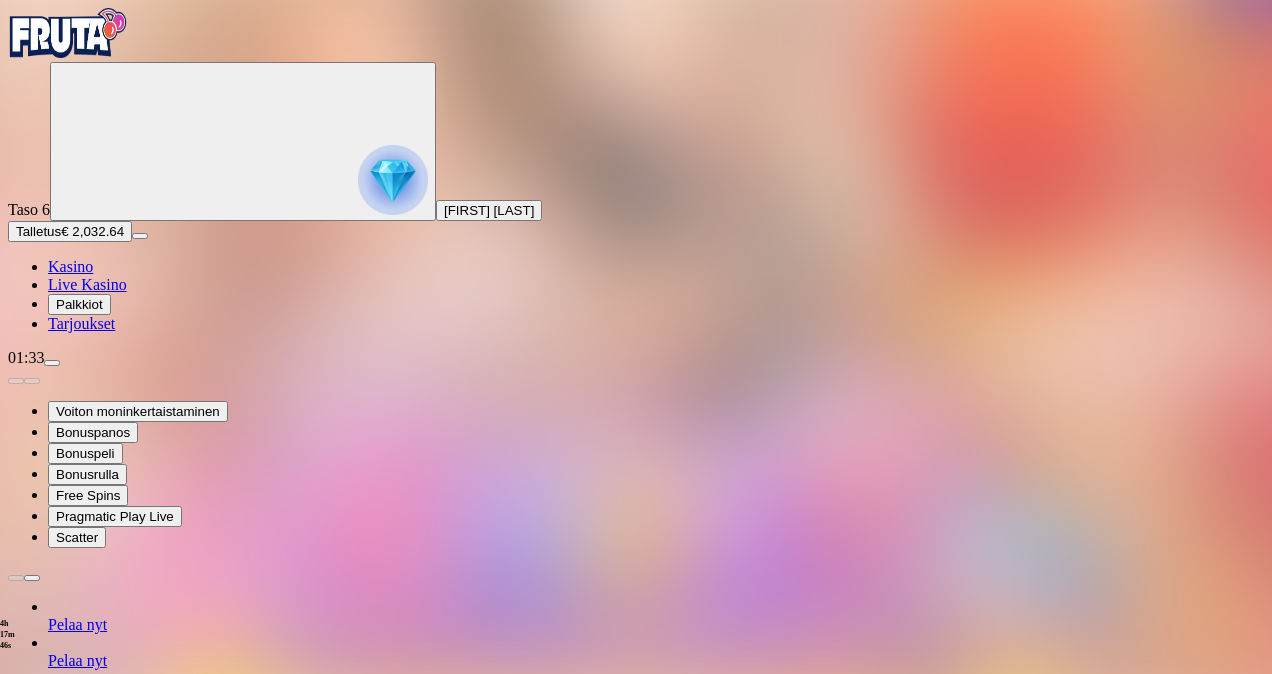 type 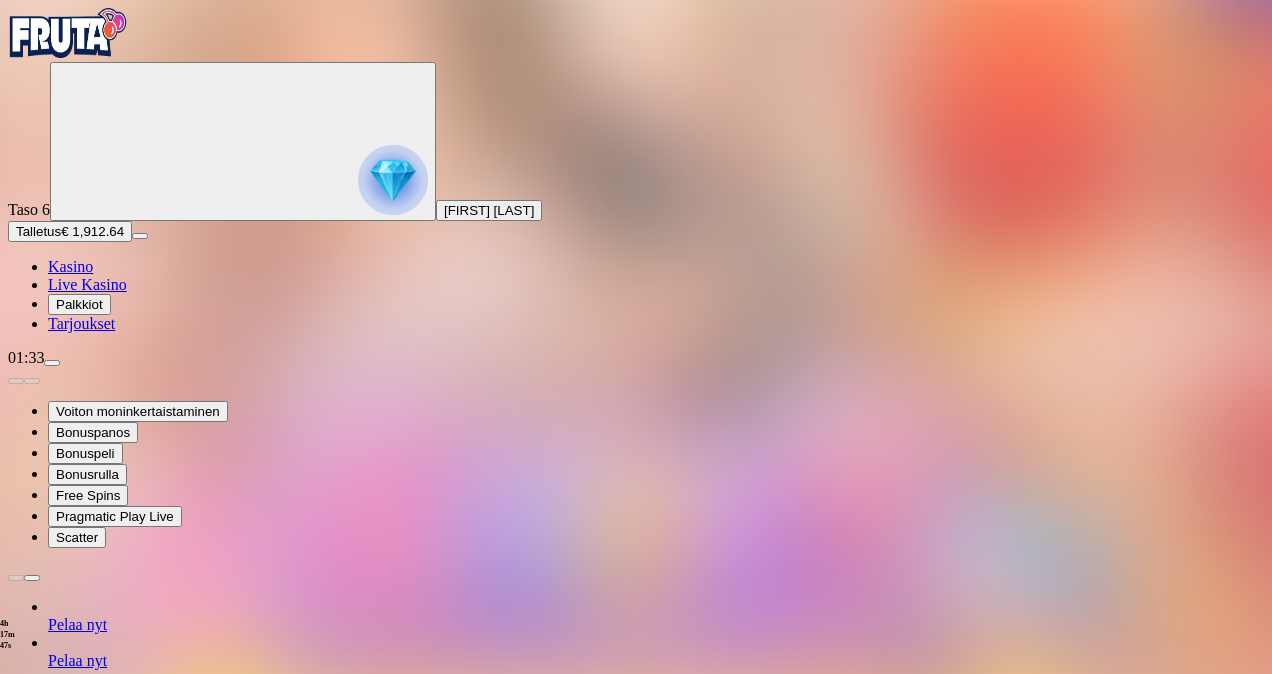 click at bounding box center [16, 1253] 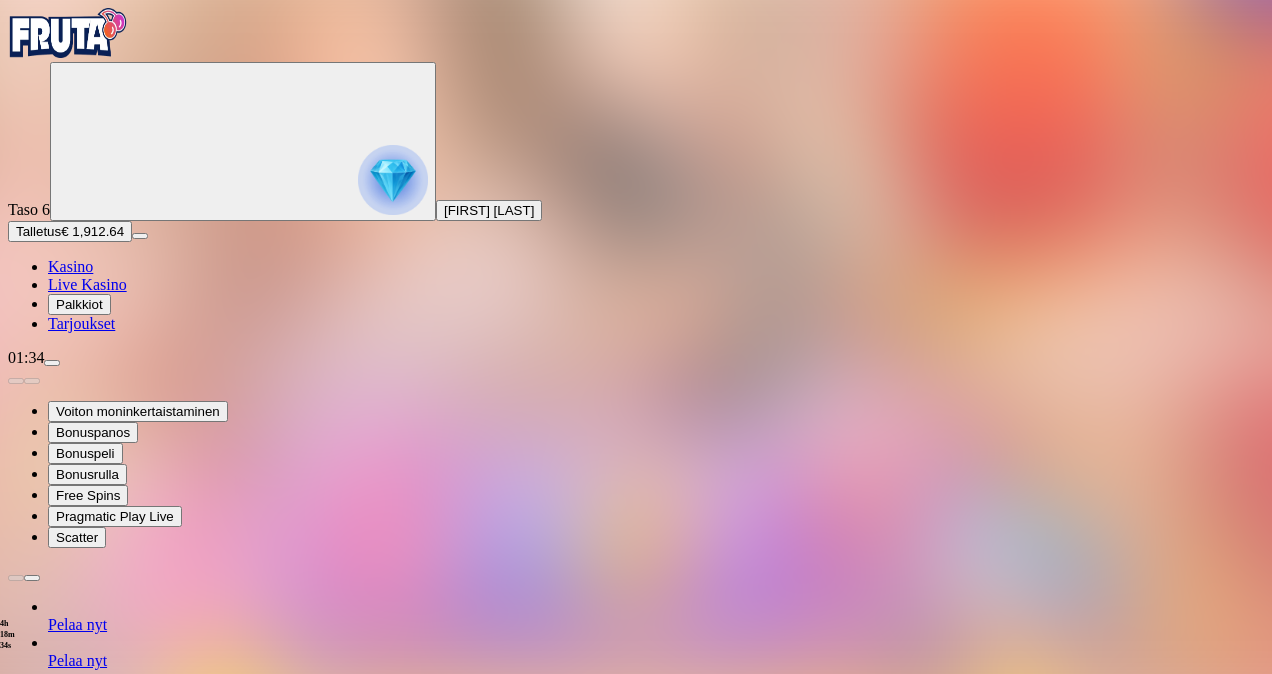 click at bounding box center (636, 1164) 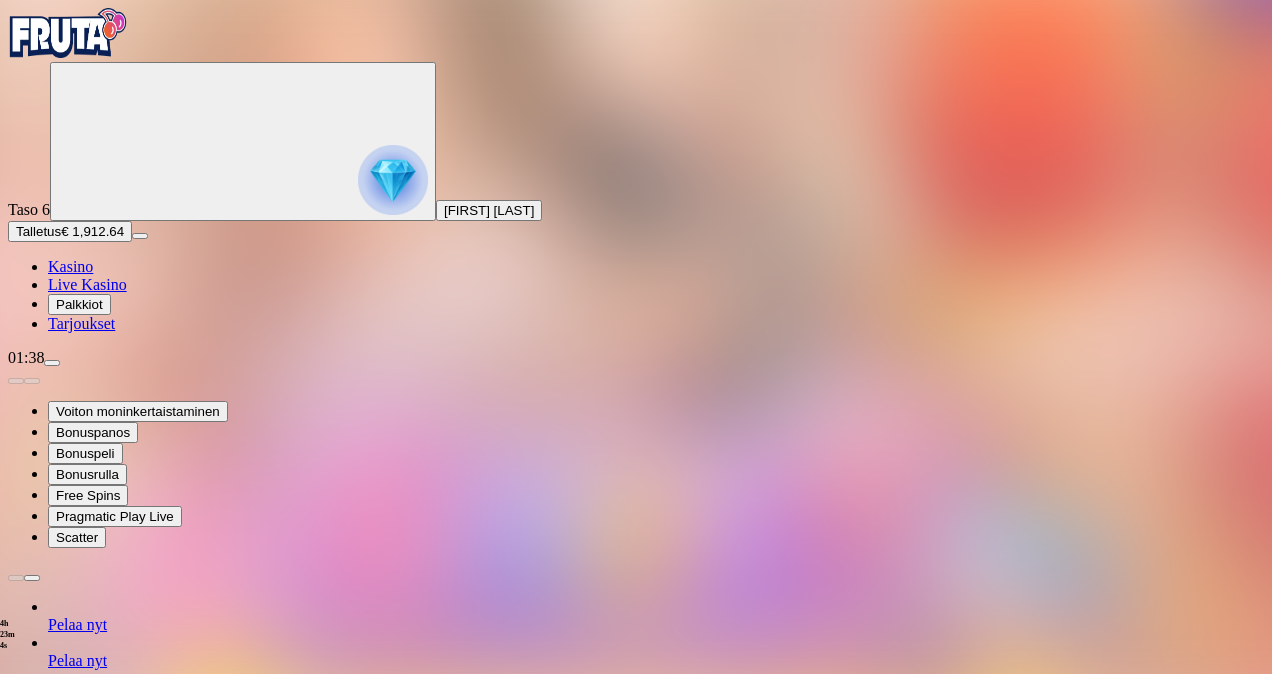 click at bounding box center [52, 363] 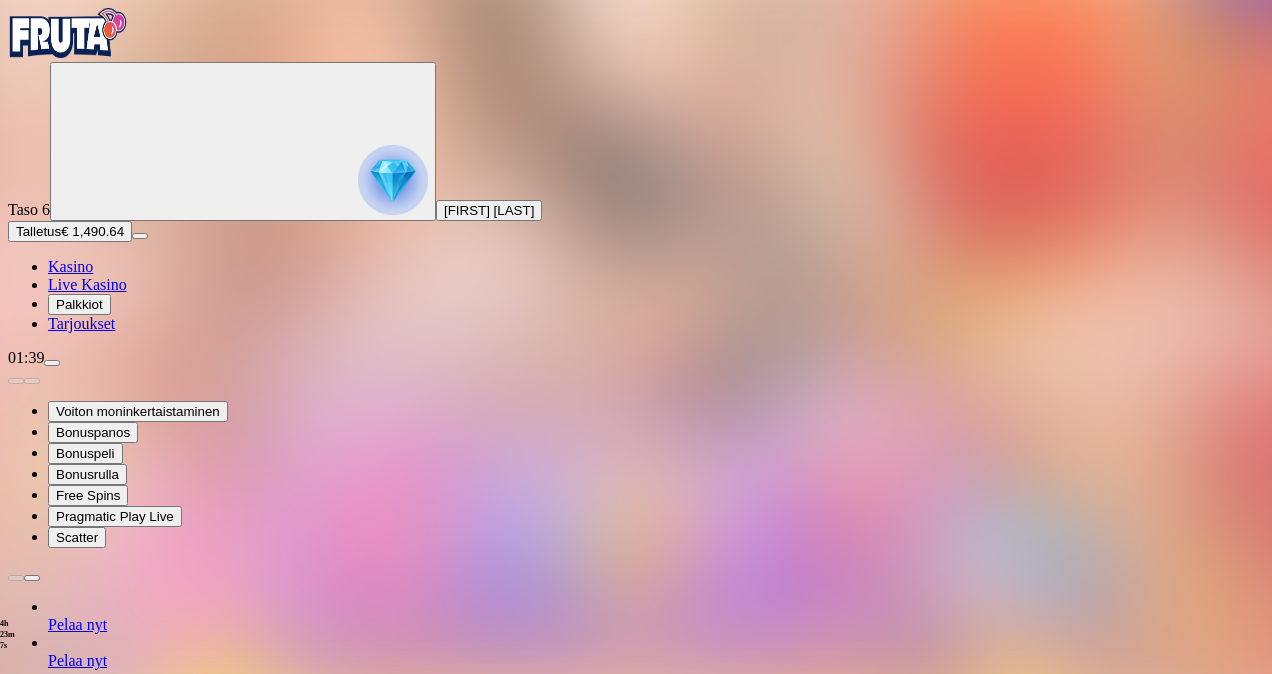click on "Go to slide group  2" at bounding box center (110, 1557) 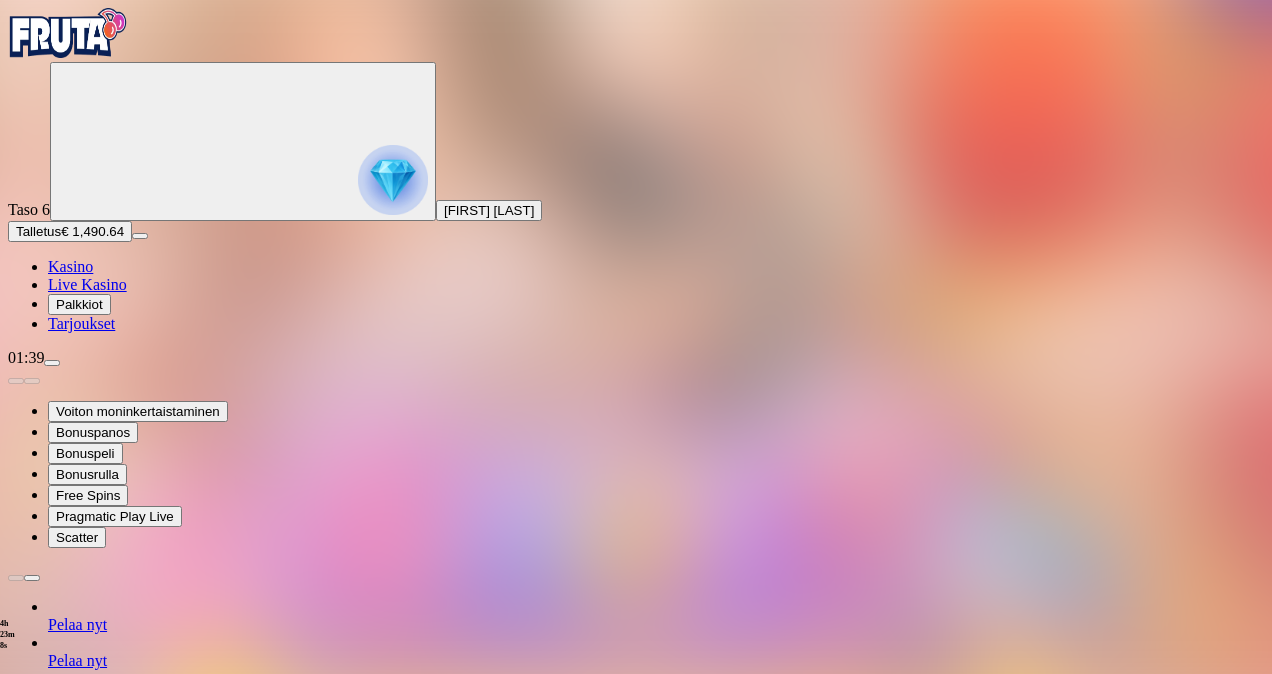 click on "Go to slide group  1 Go to slide group  2 Go to slide group  3" at bounding box center [636, 1557] 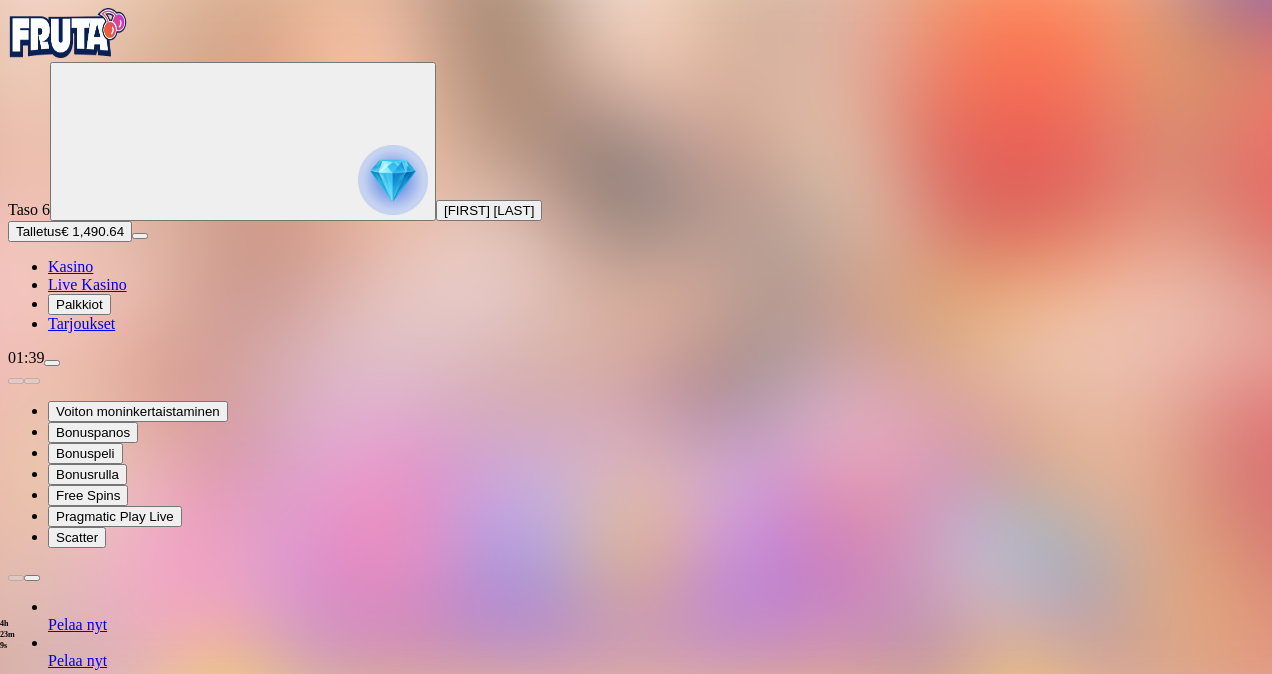 click on "Go to slide group  2" at bounding box center (110, 1557) 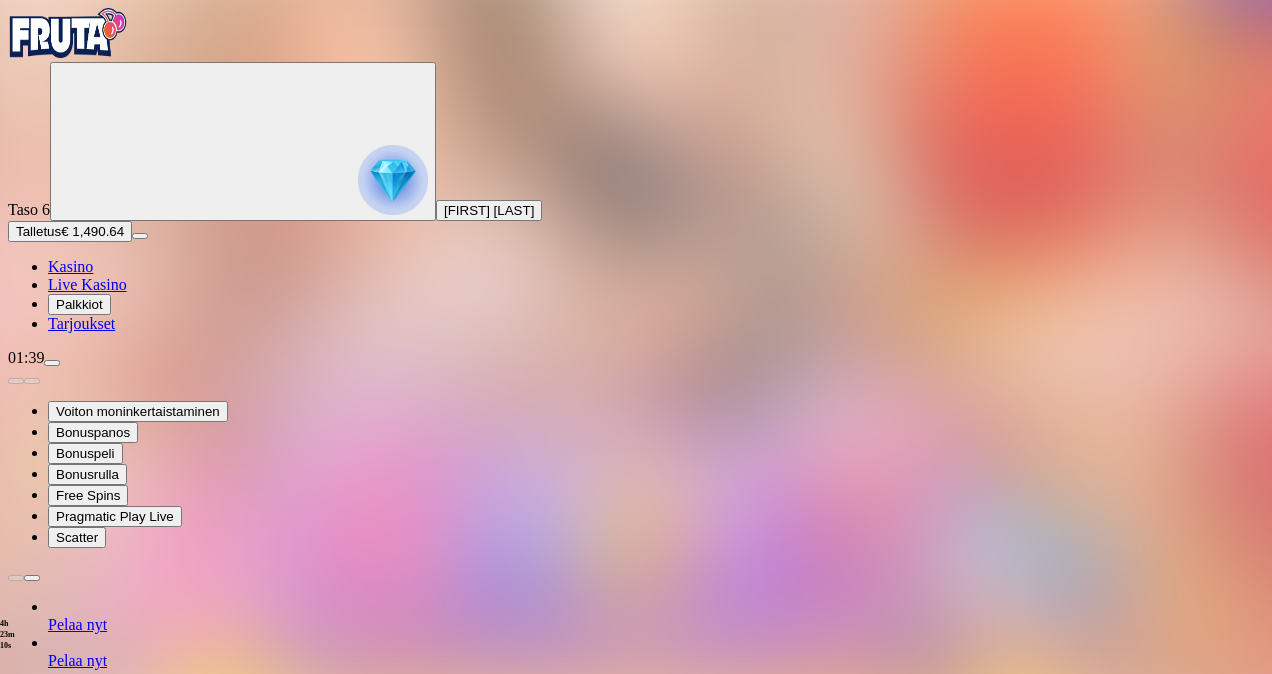 click on "Go to slide group  3" at bounding box center (110, 1578) 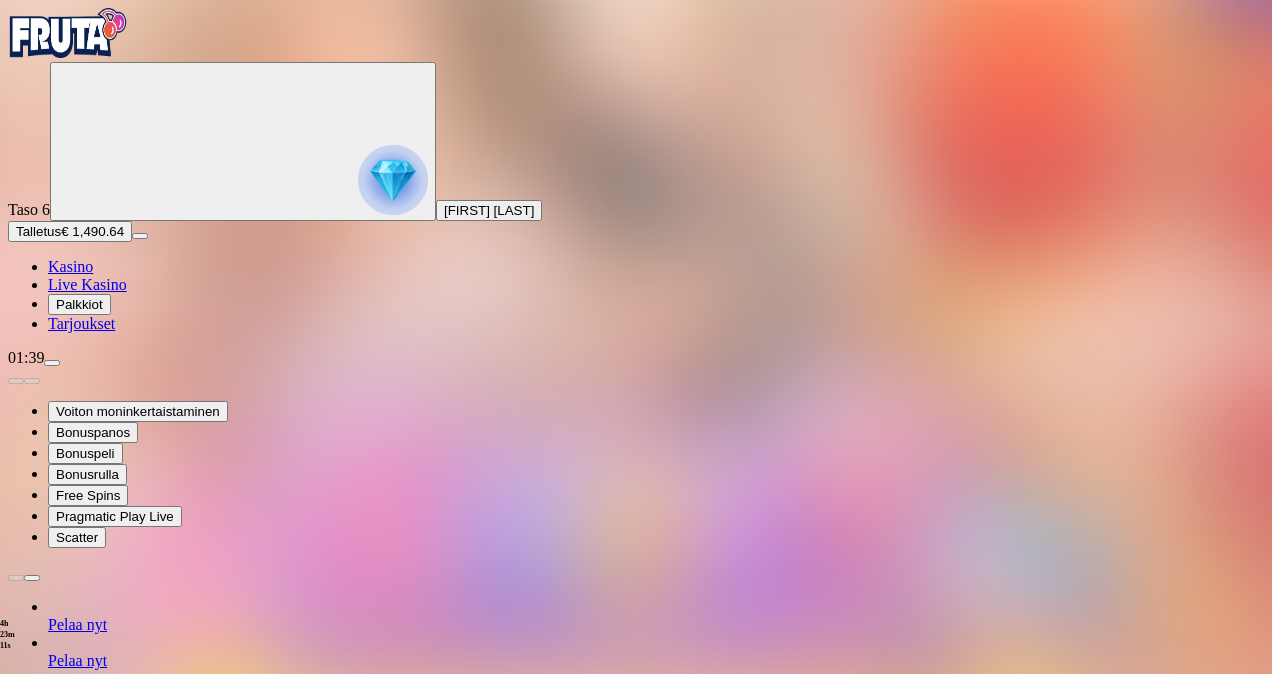 click on "Kotiutus" at bounding box center (40, 1399) 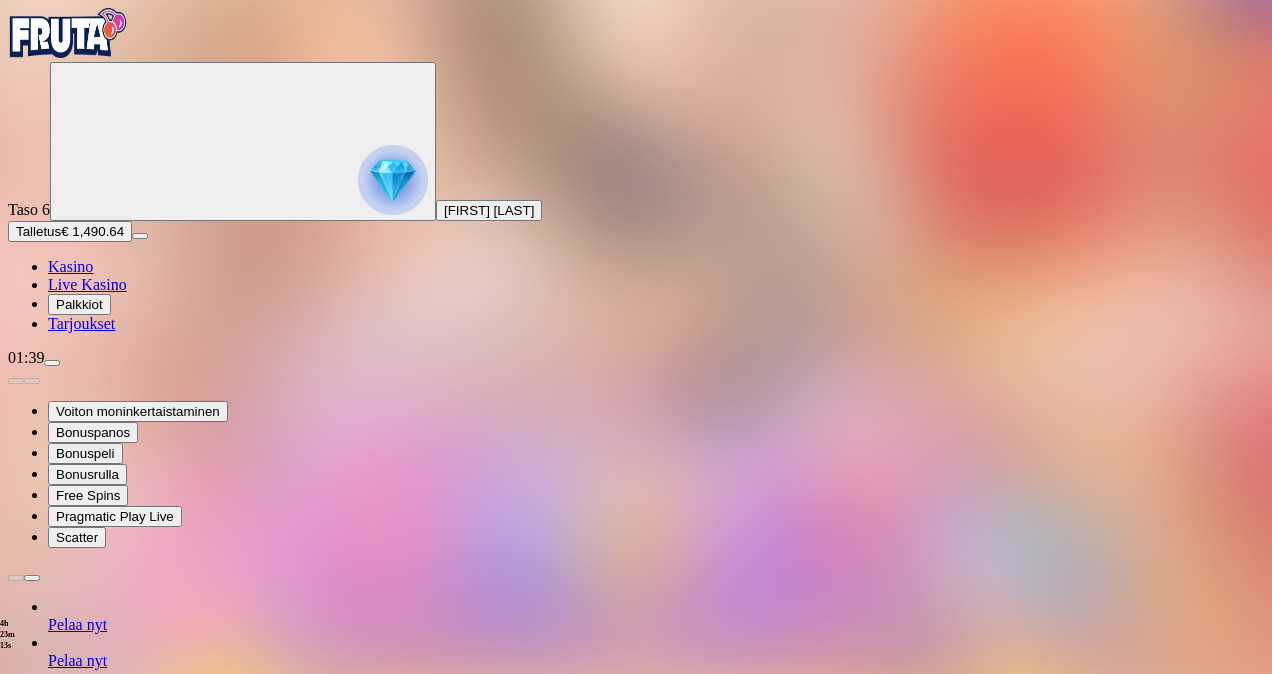 click at bounding box center (79, 1268) 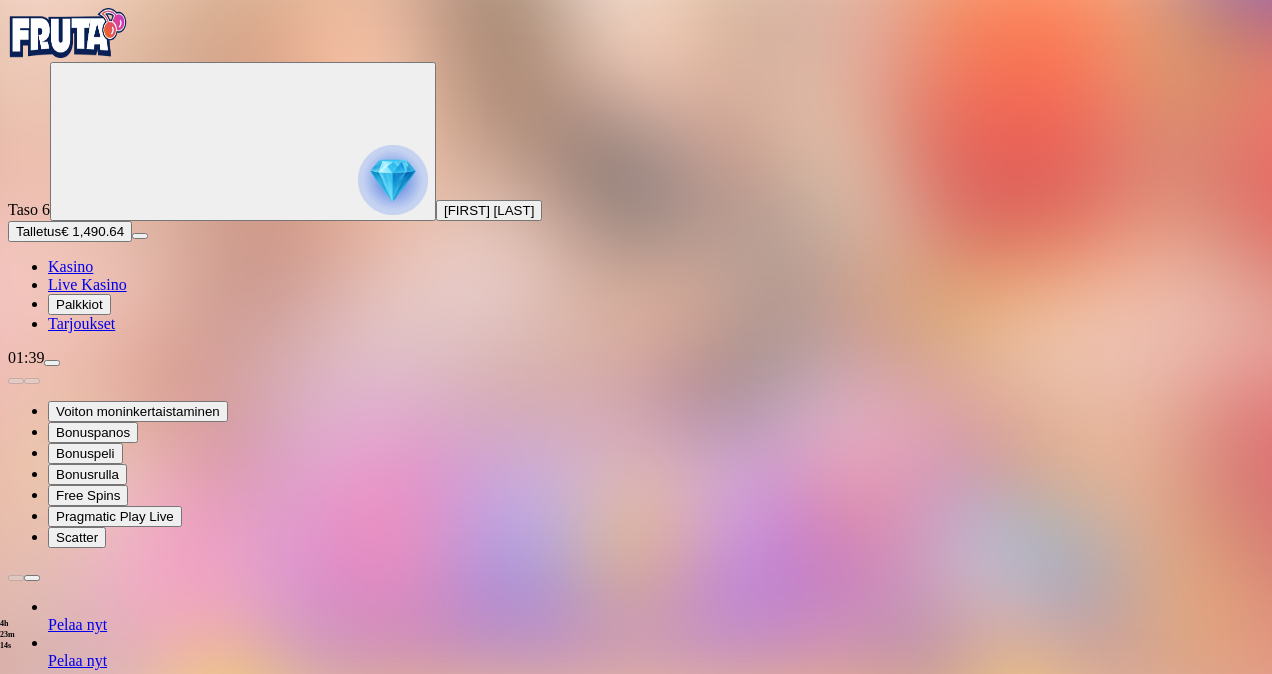 type on "*" 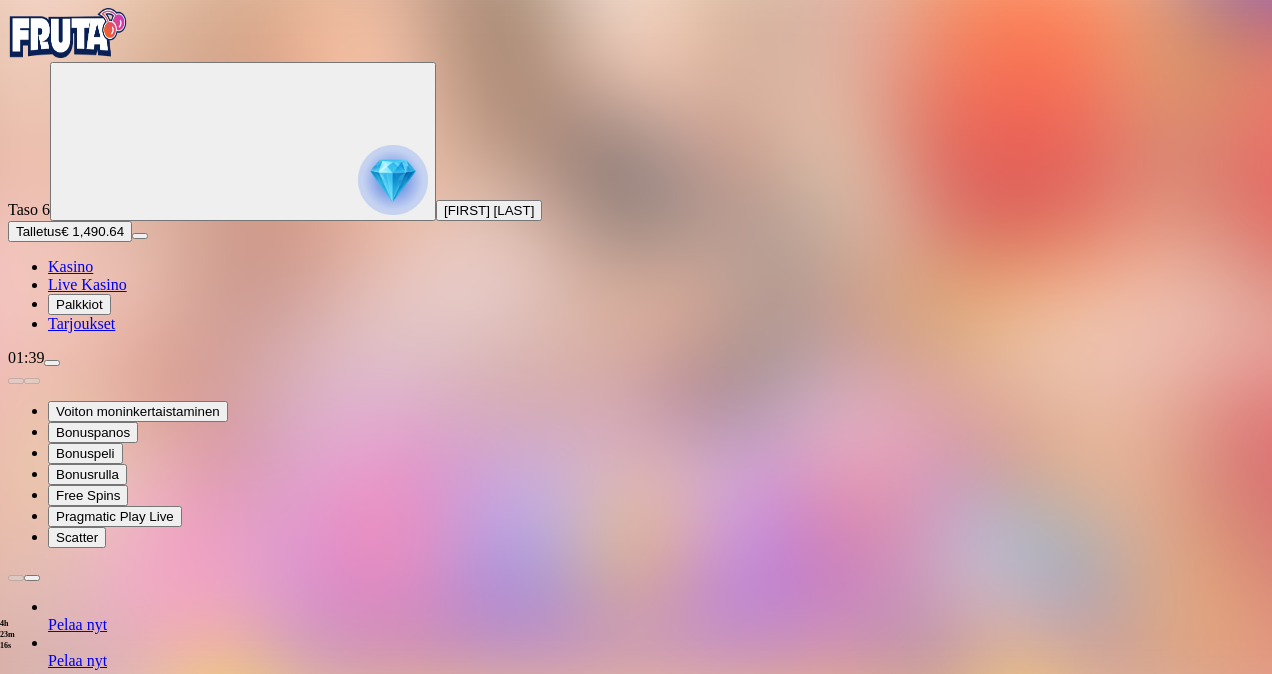 type on "***" 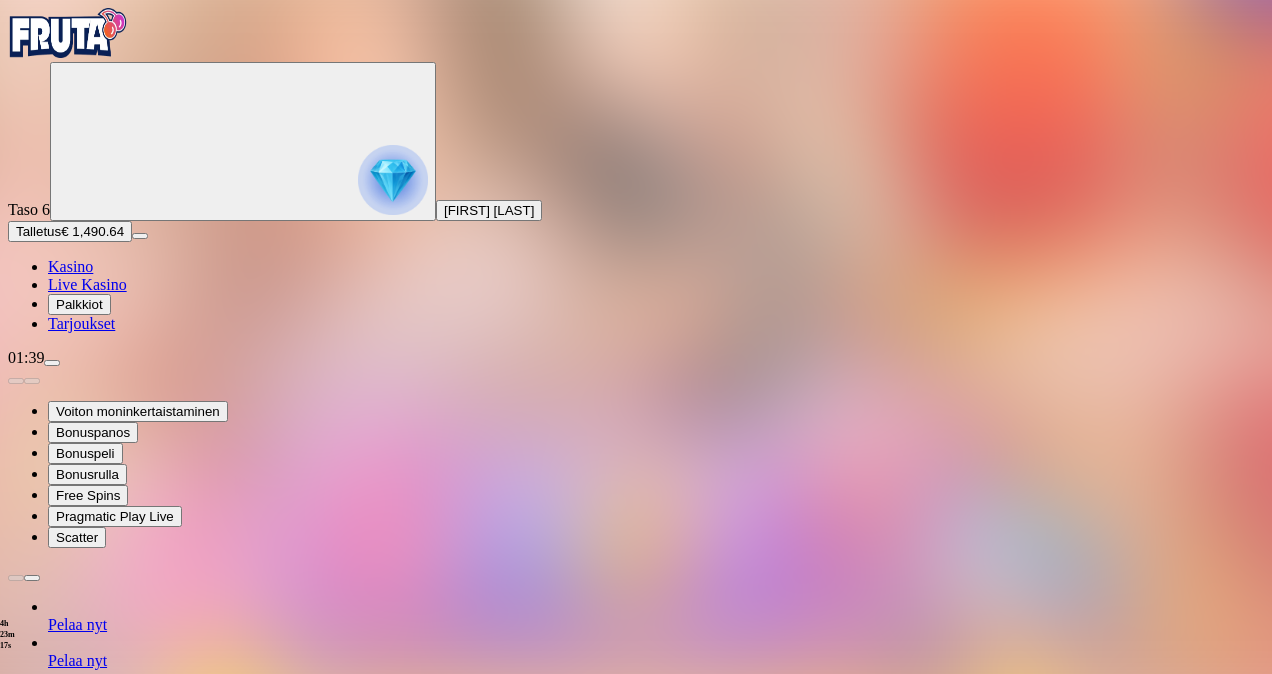 type 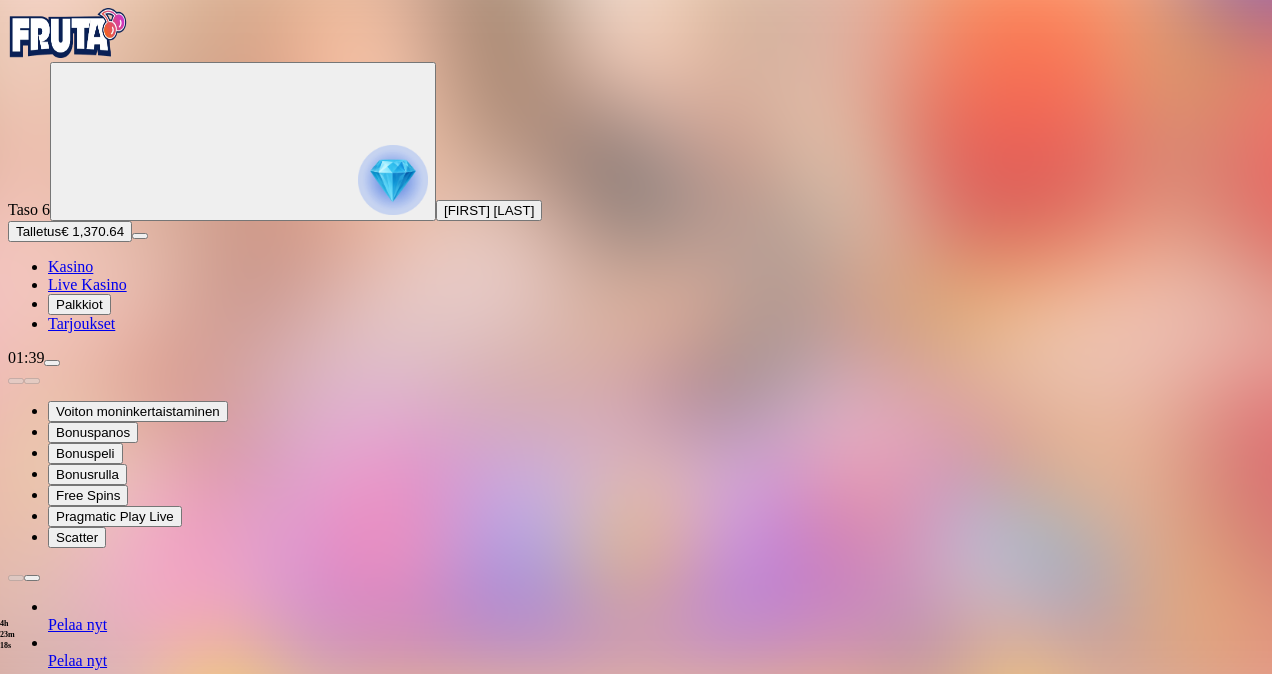 click at bounding box center (16, 1253) 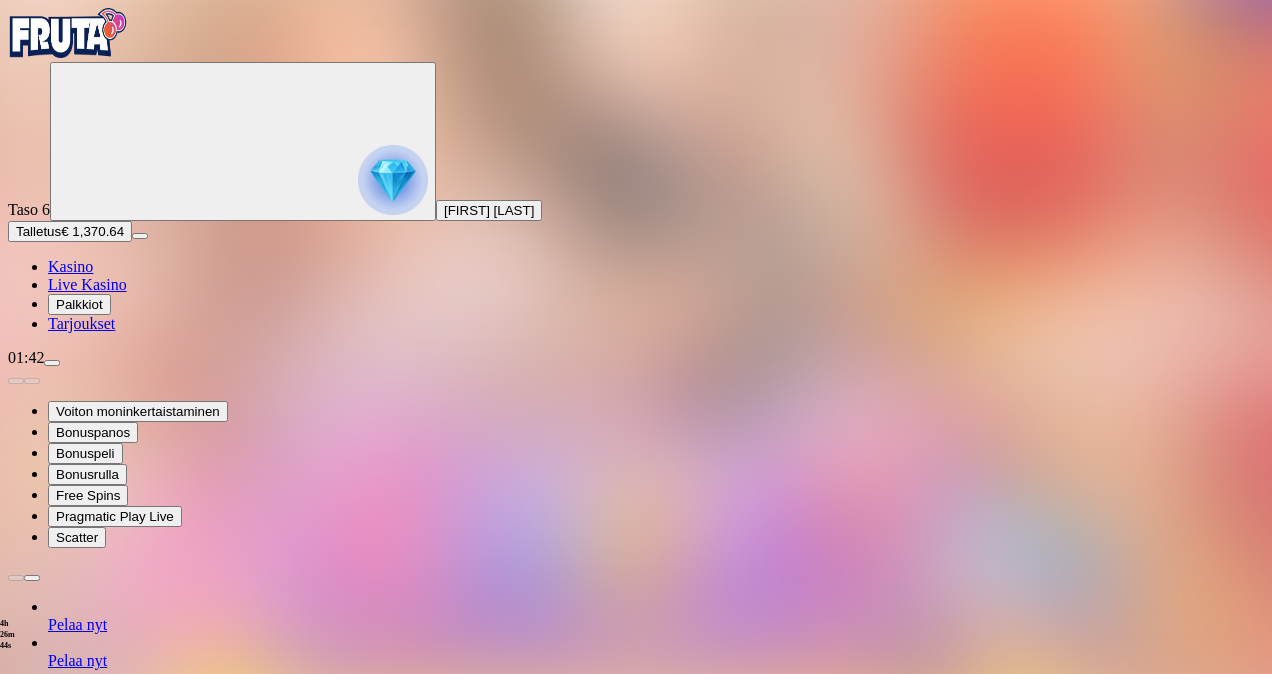 click on "Live Kasino" at bounding box center [87, 284] 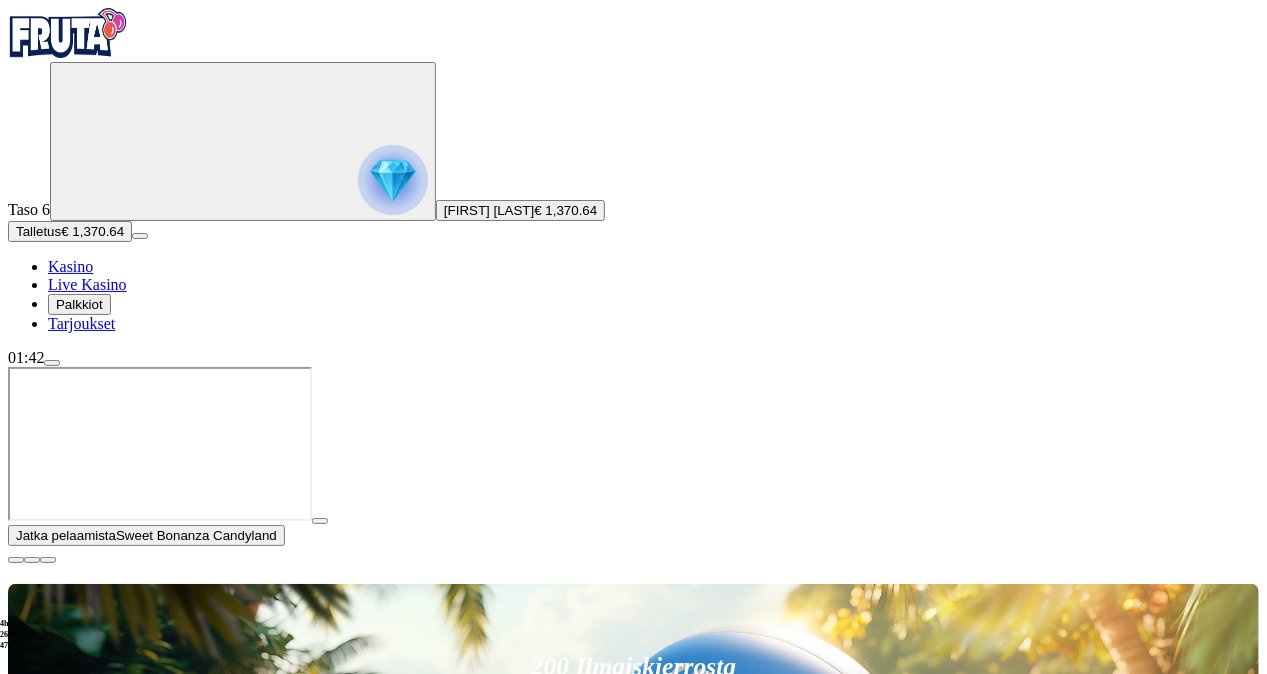 click at bounding box center (320, 521) 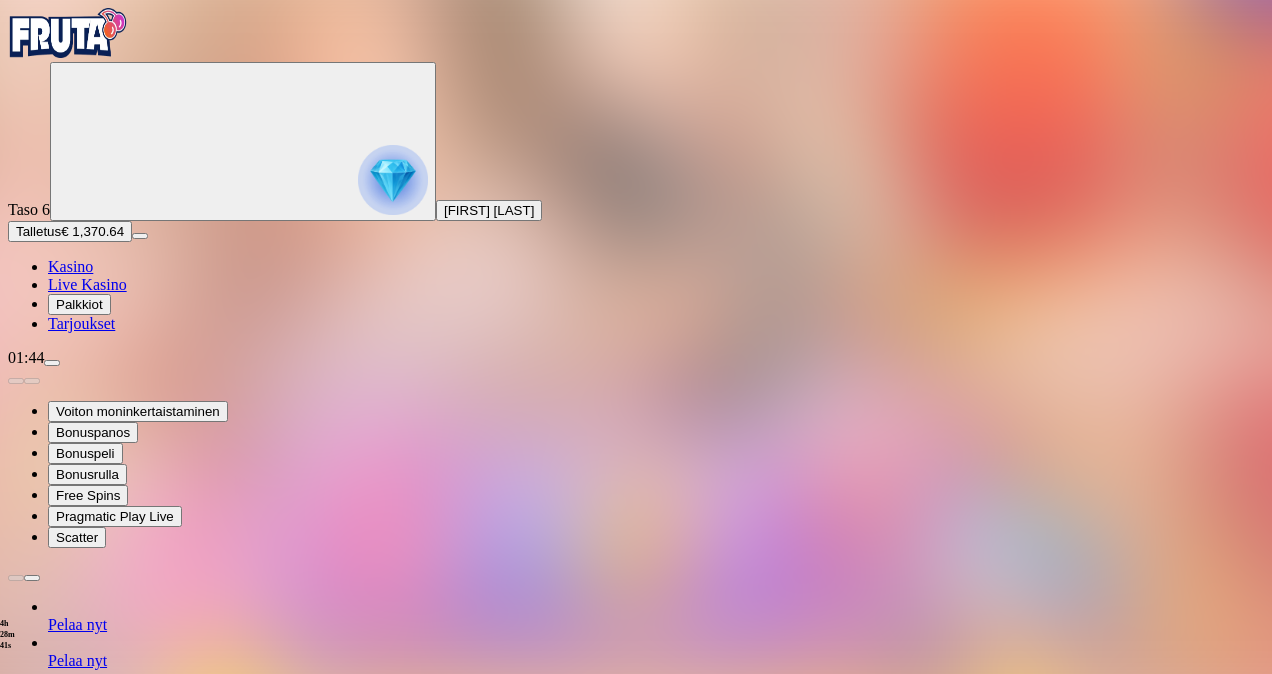 click at bounding box center (52, 363) 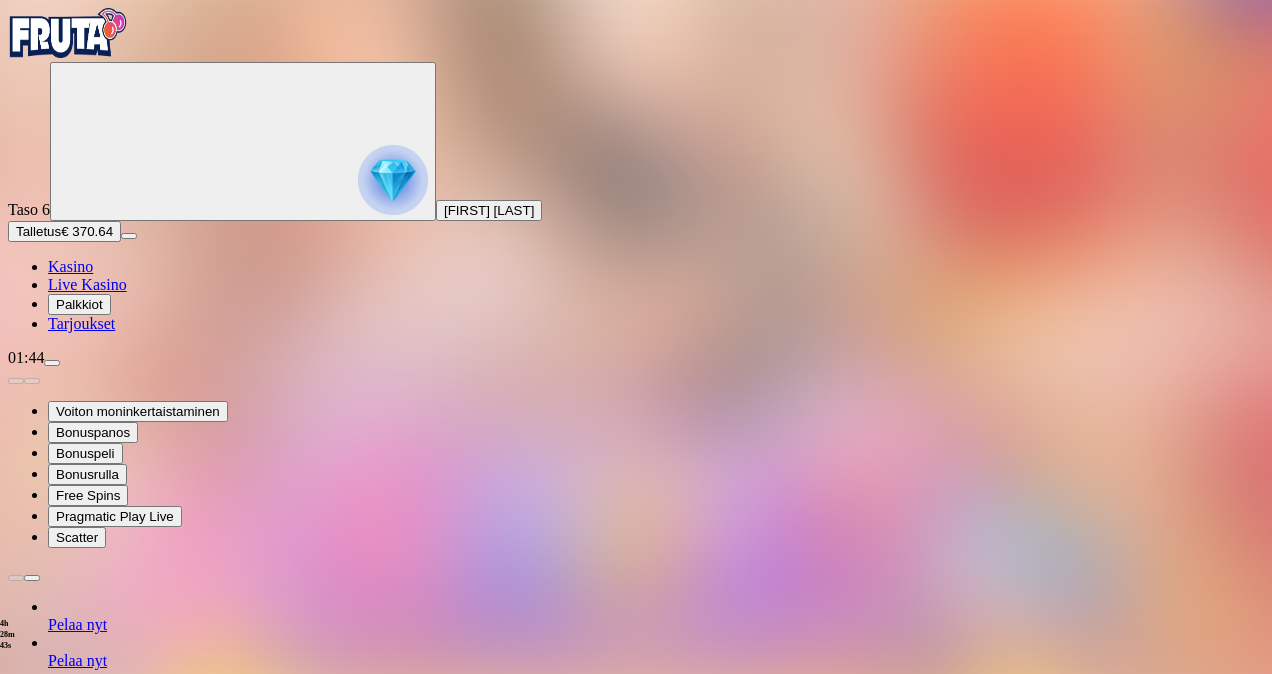 click on "Kotiutus" at bounding box center [40, 1399] 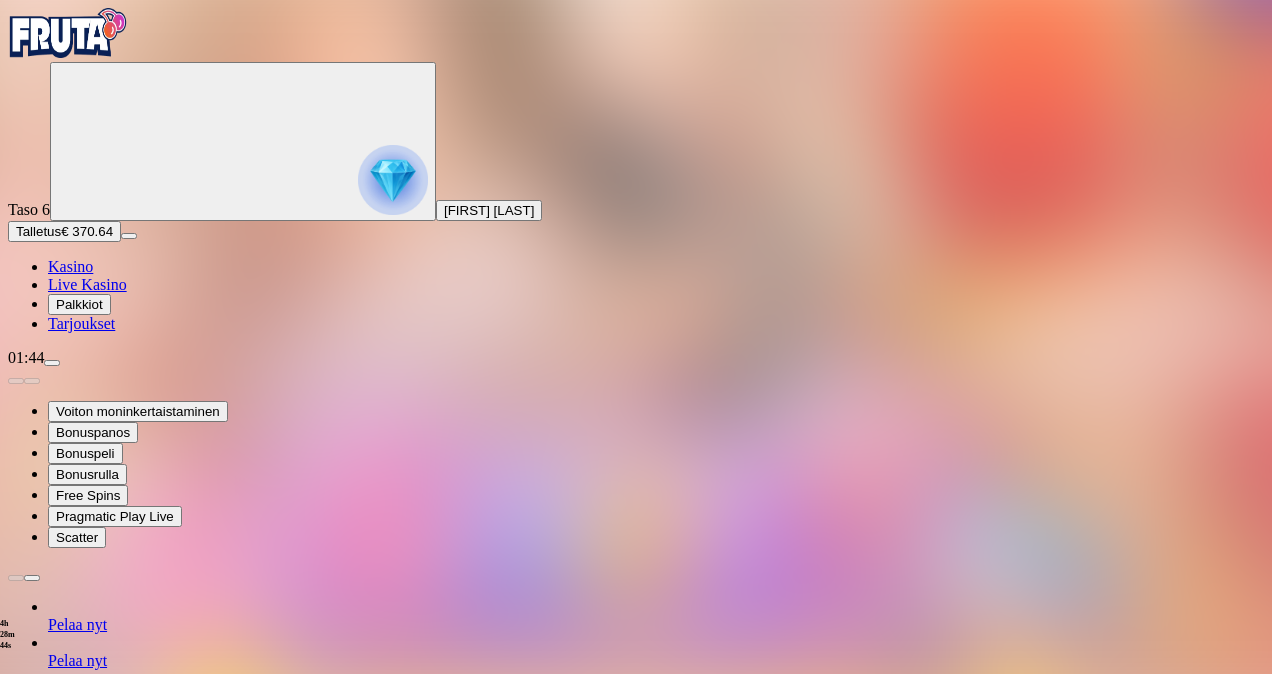 click at bounding box center (79, 1268) 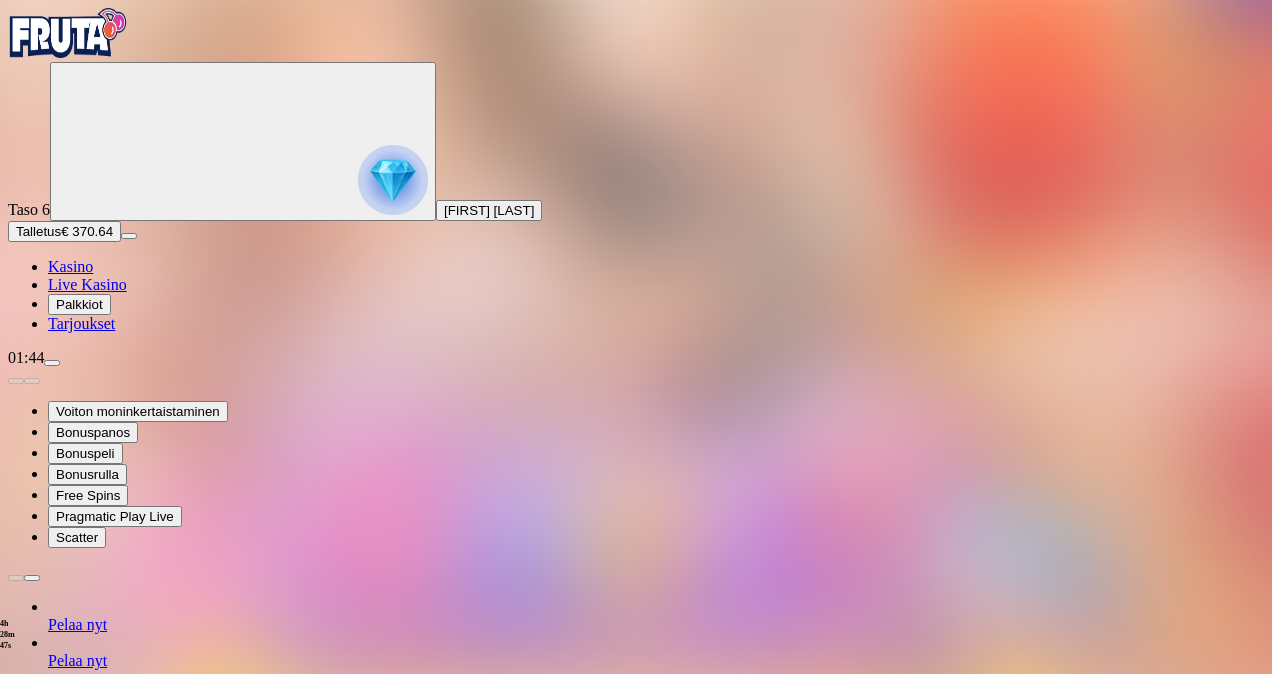 click at bounding box center (636, 1317) 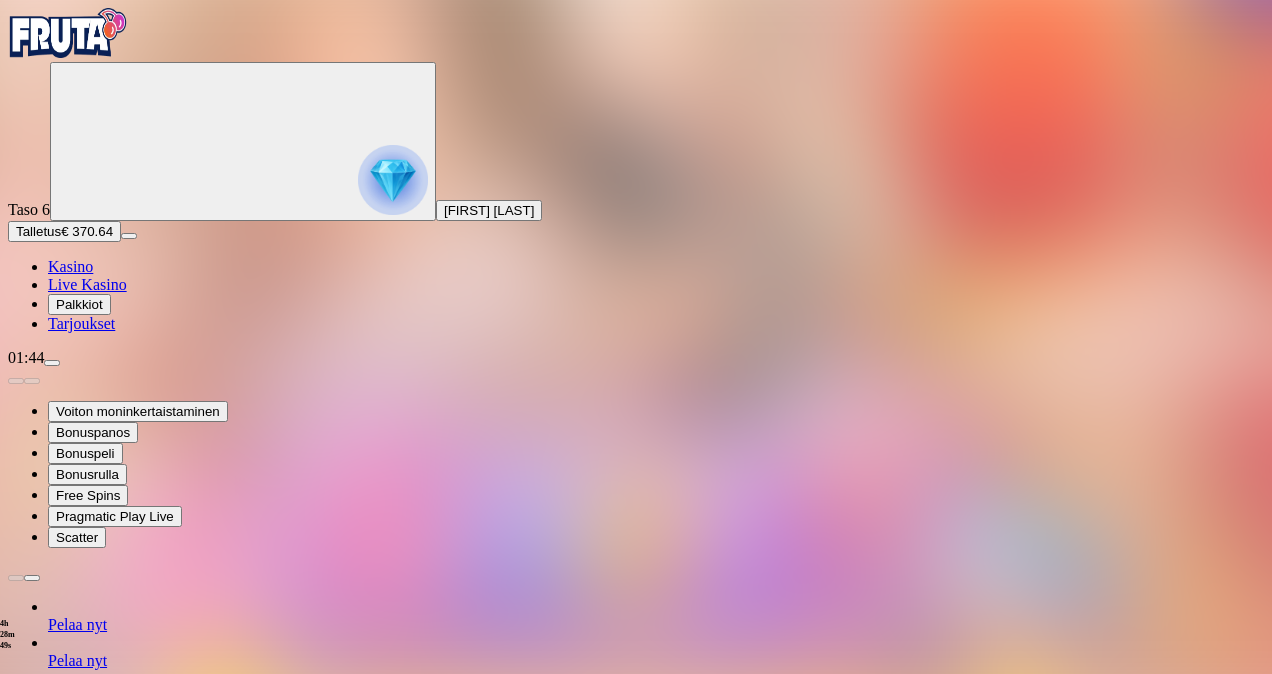 click at bounding box center (52, 363) 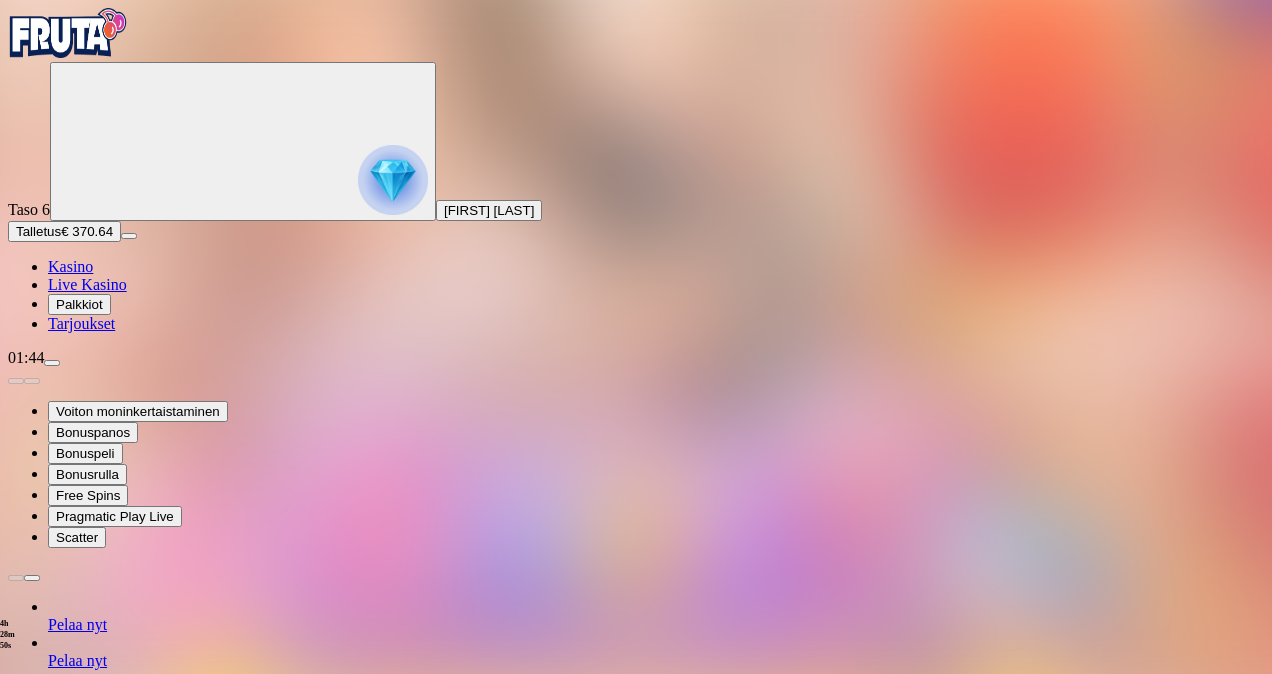 click on "Kotiutus" at bounding box center [40, 1399] 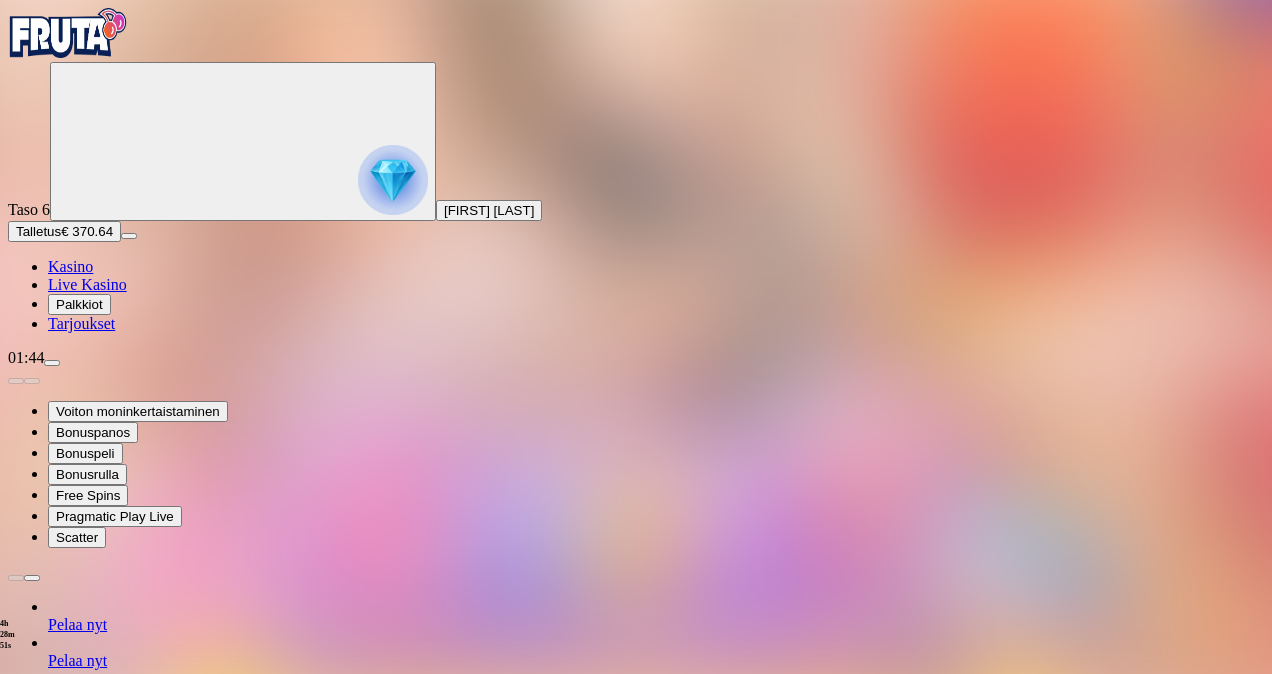 click at bounding box center (79, 1268) 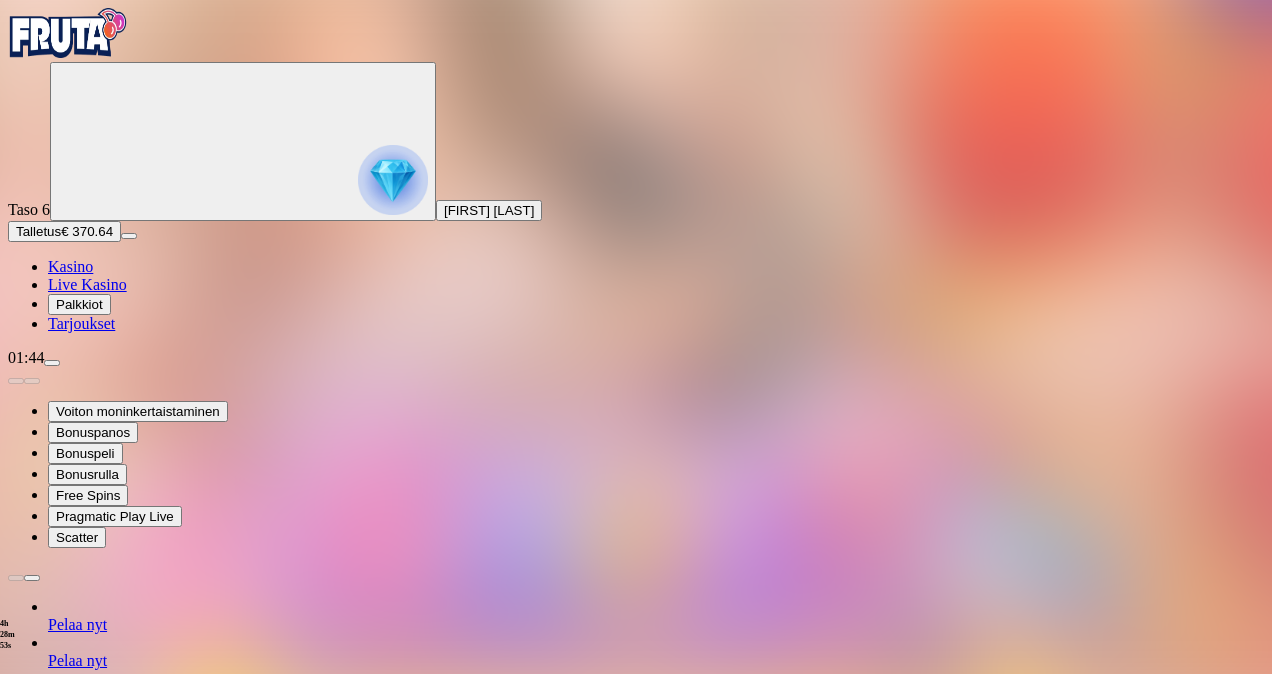 type on "**" 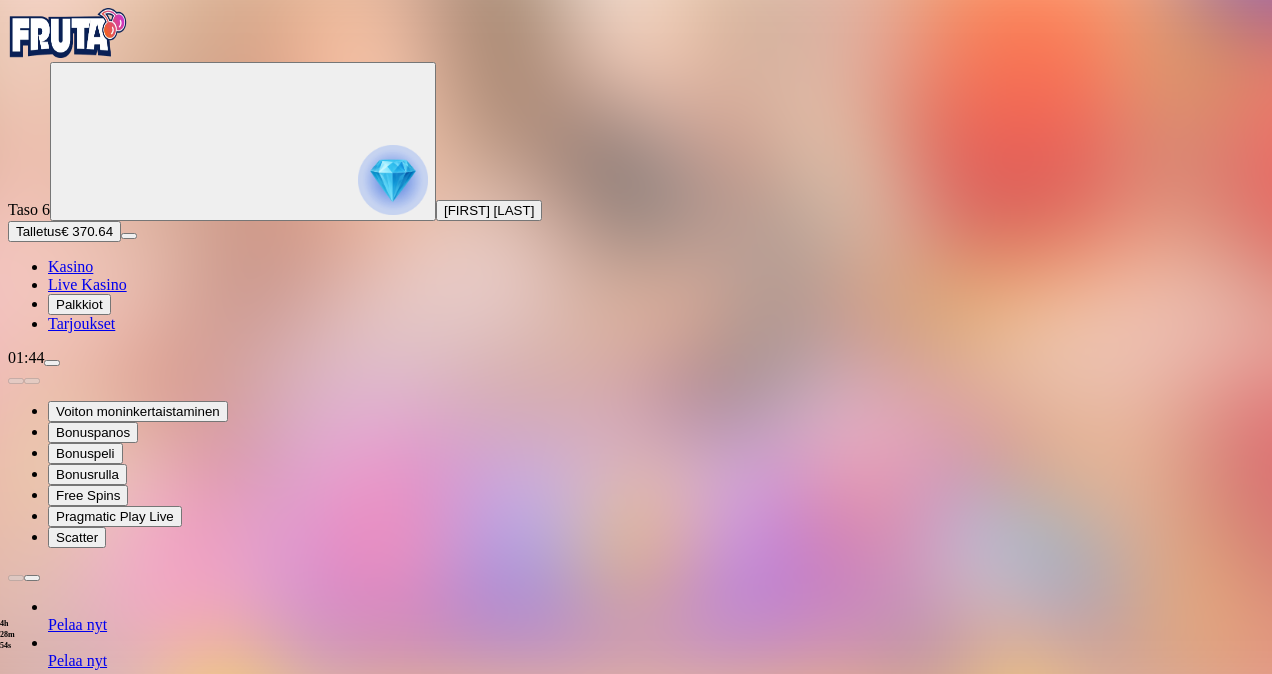 type 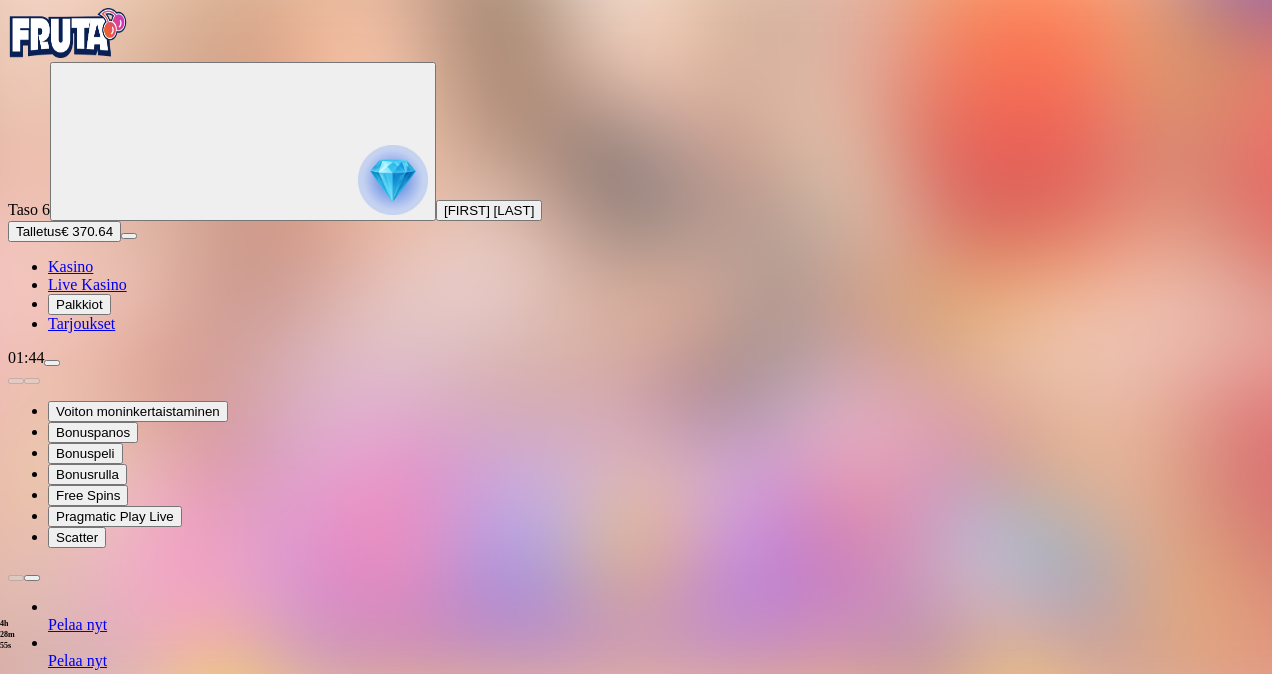 click at bounding box center (16, 1253) 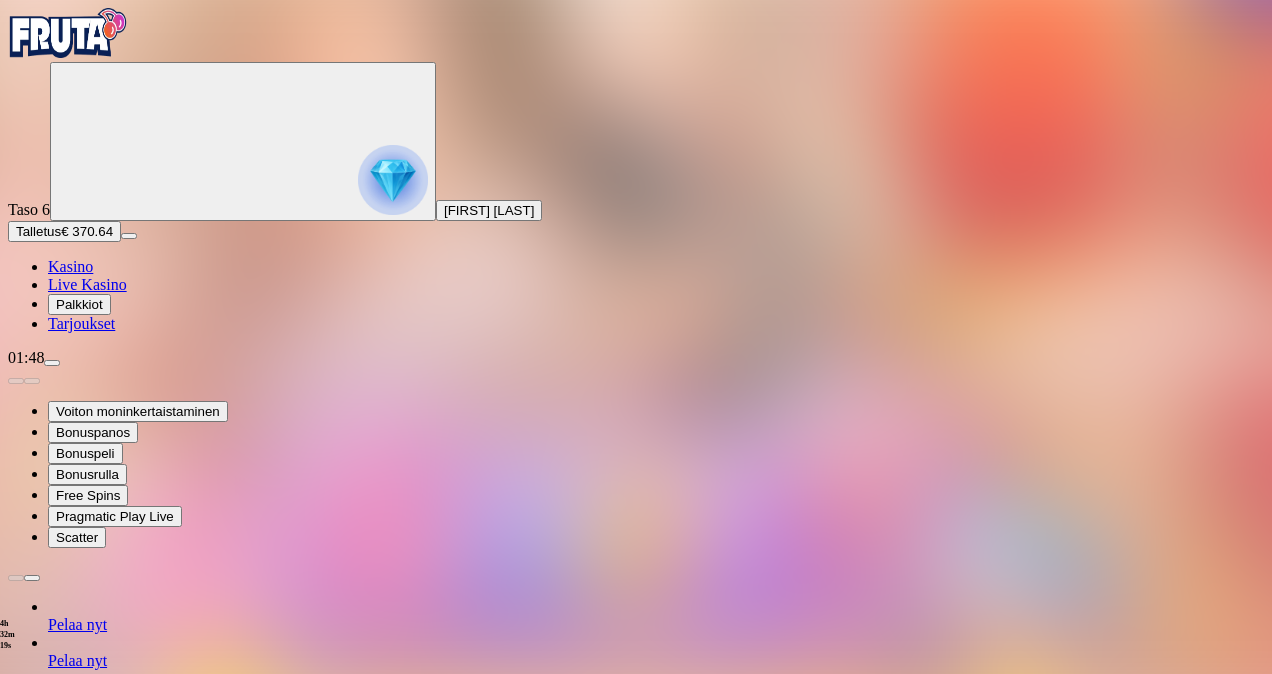 click on "Live Kasino" at bounding box center (87, 284) 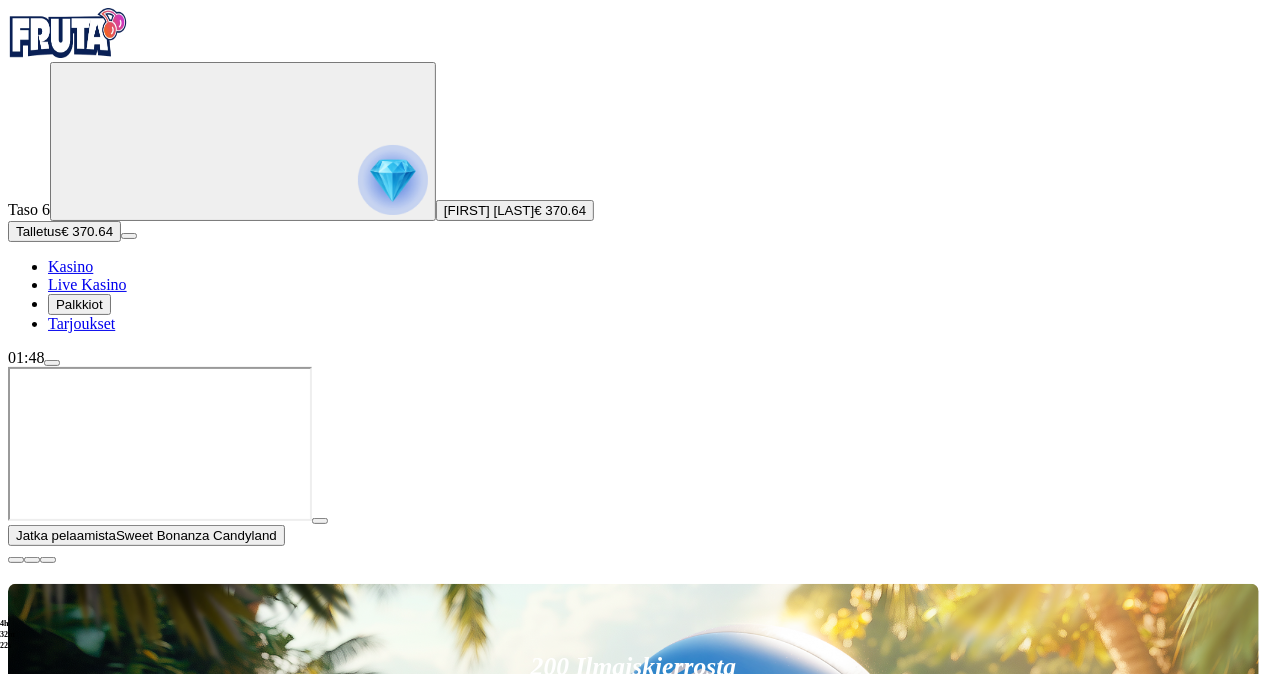 click on "Pelaa nyt" at bounding box center [77, 1596] 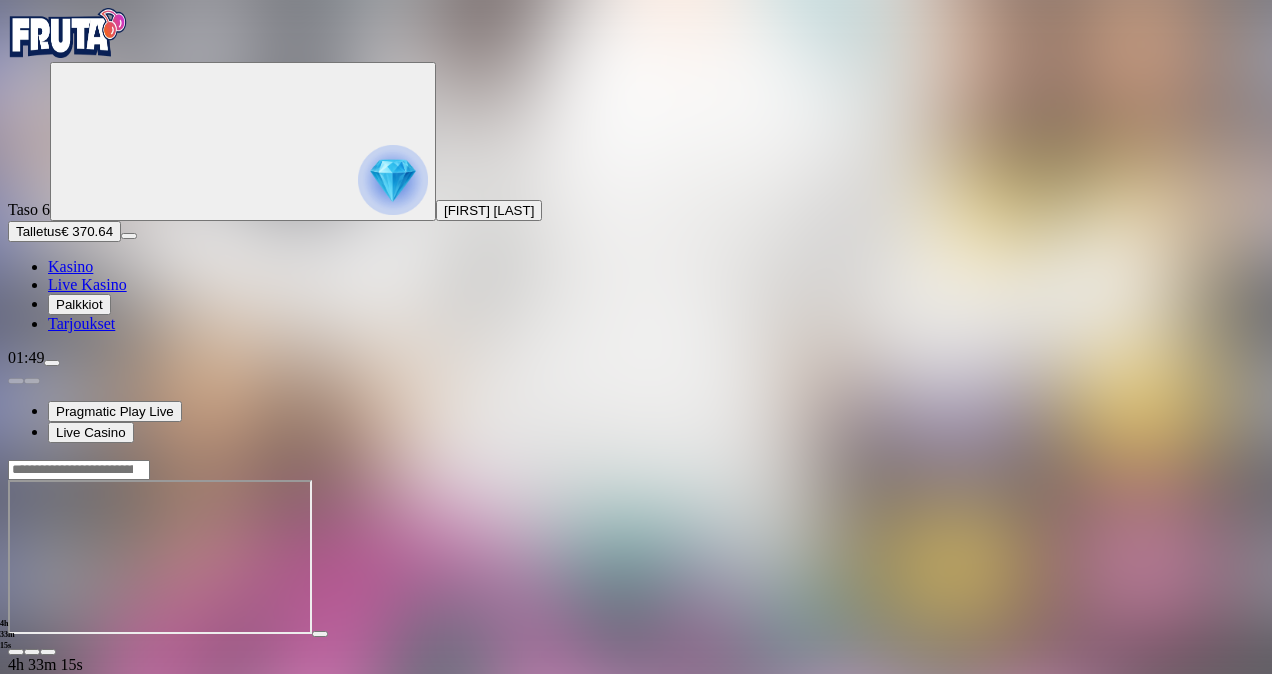 click at bounding box center (52, 363) 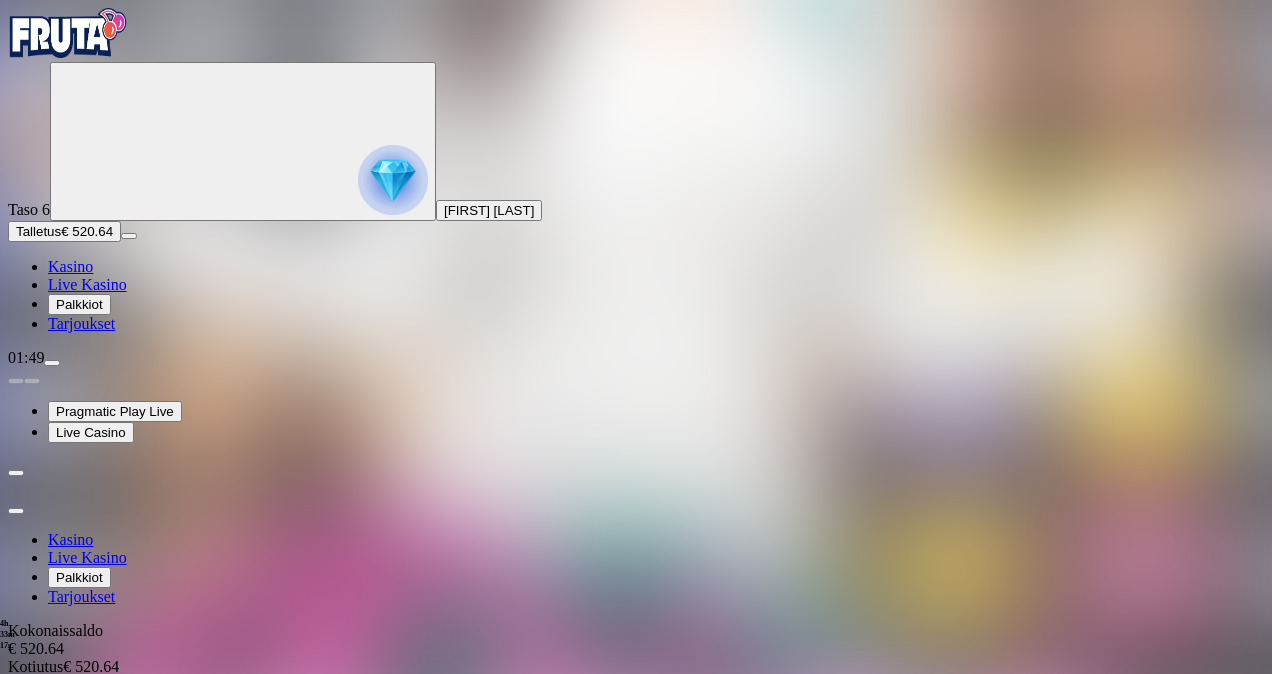 click on "Kotiutus" at bounding box center (40, 704) 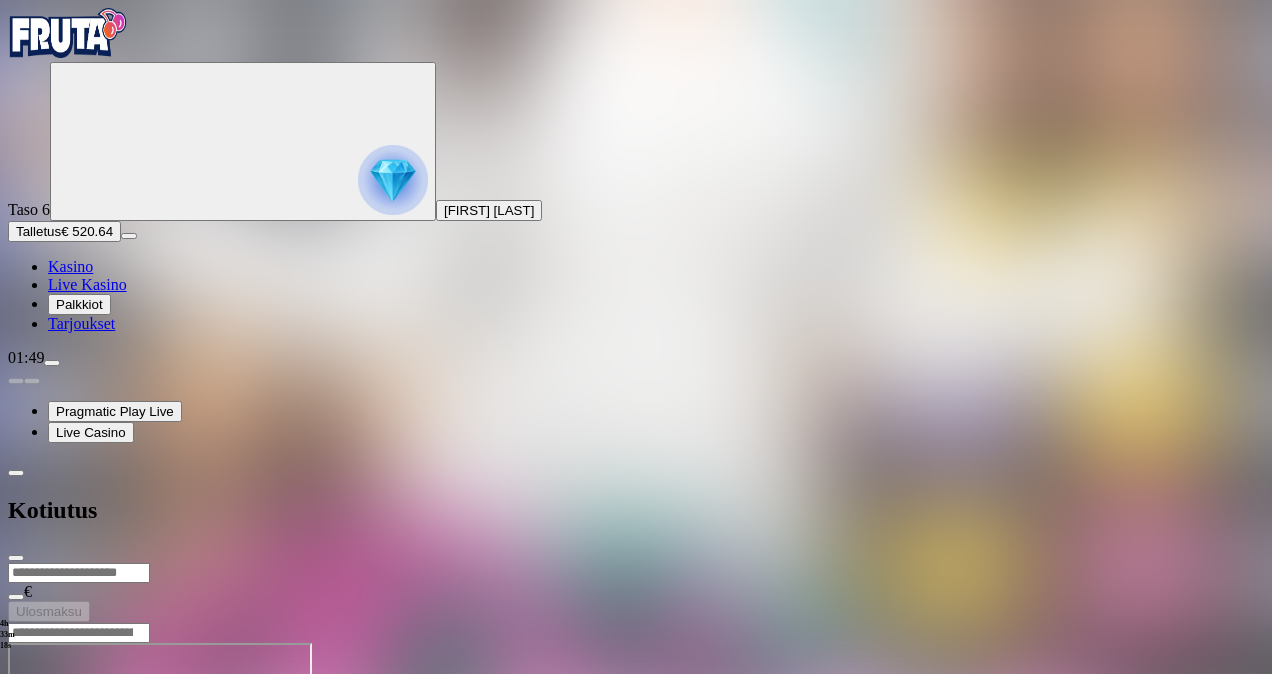 click at bounding box center [79, 573] 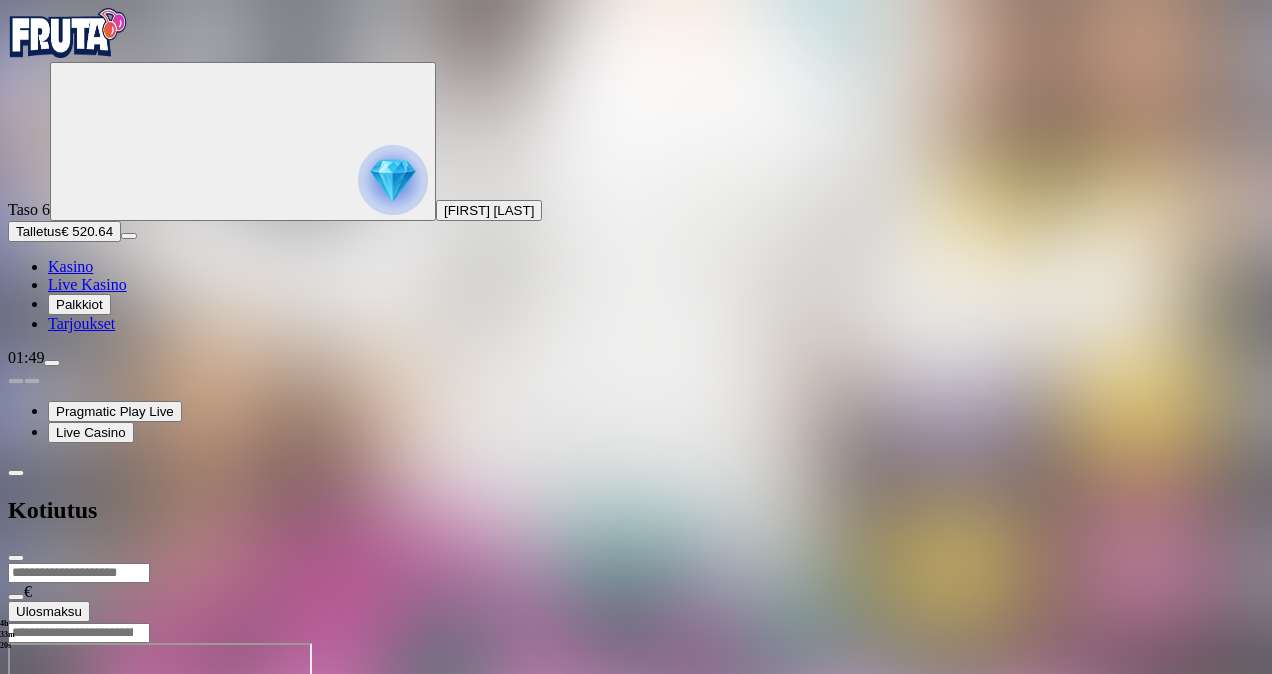 type on "**" 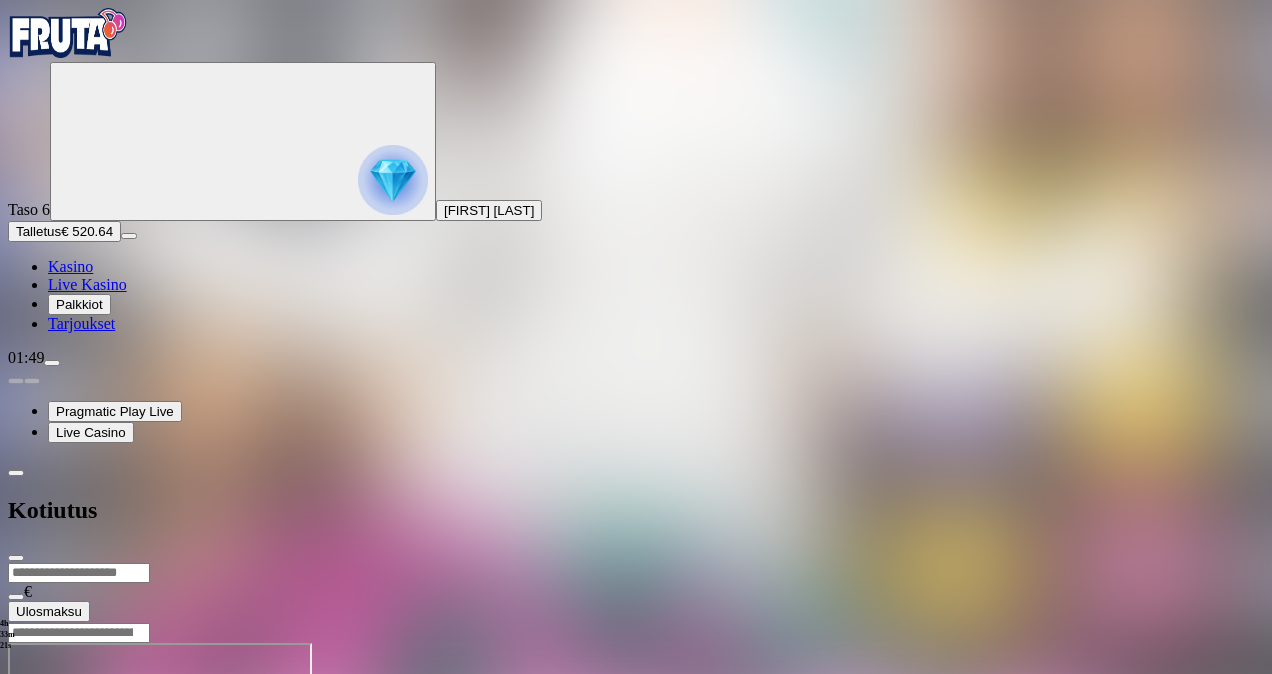 type 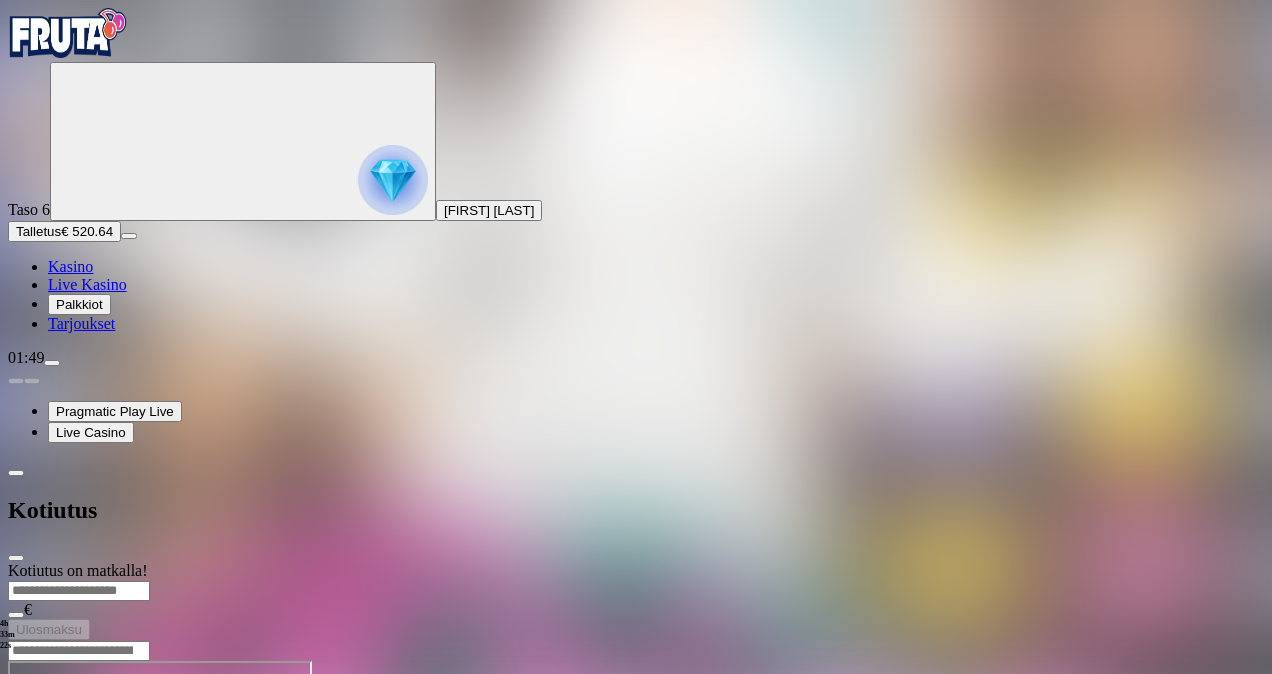 click at bounding box center [16, 558] 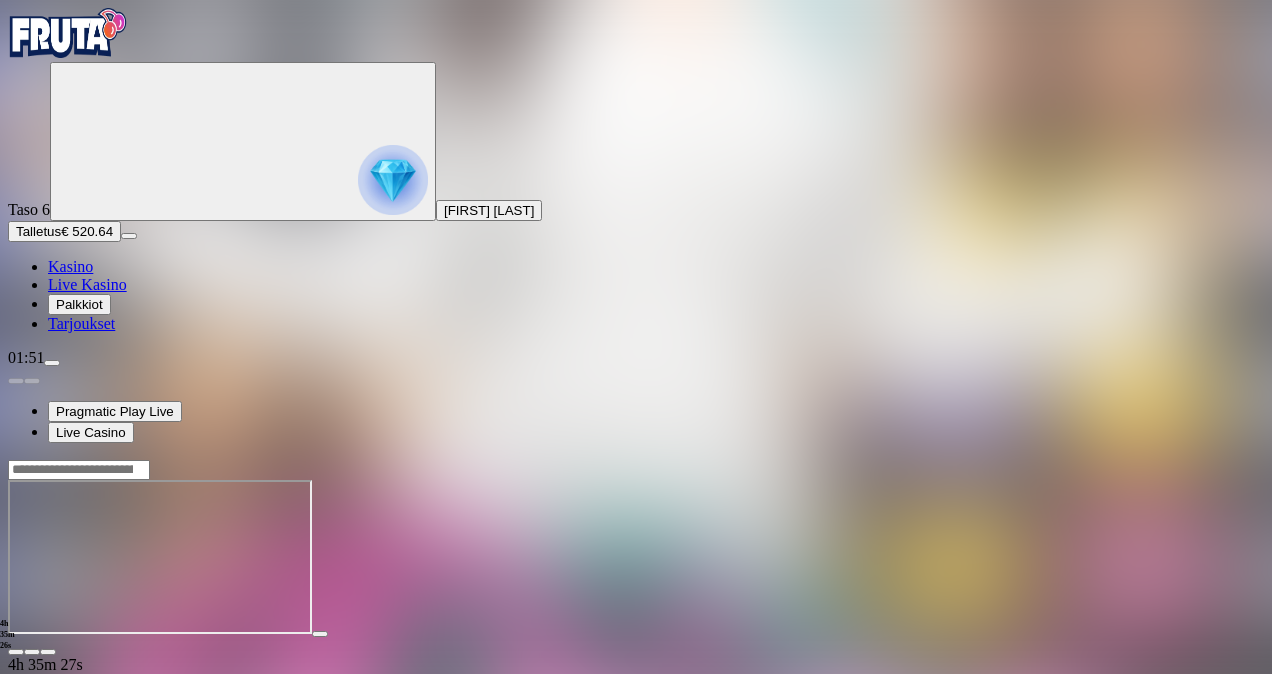 click at bounding box center (52, 363) 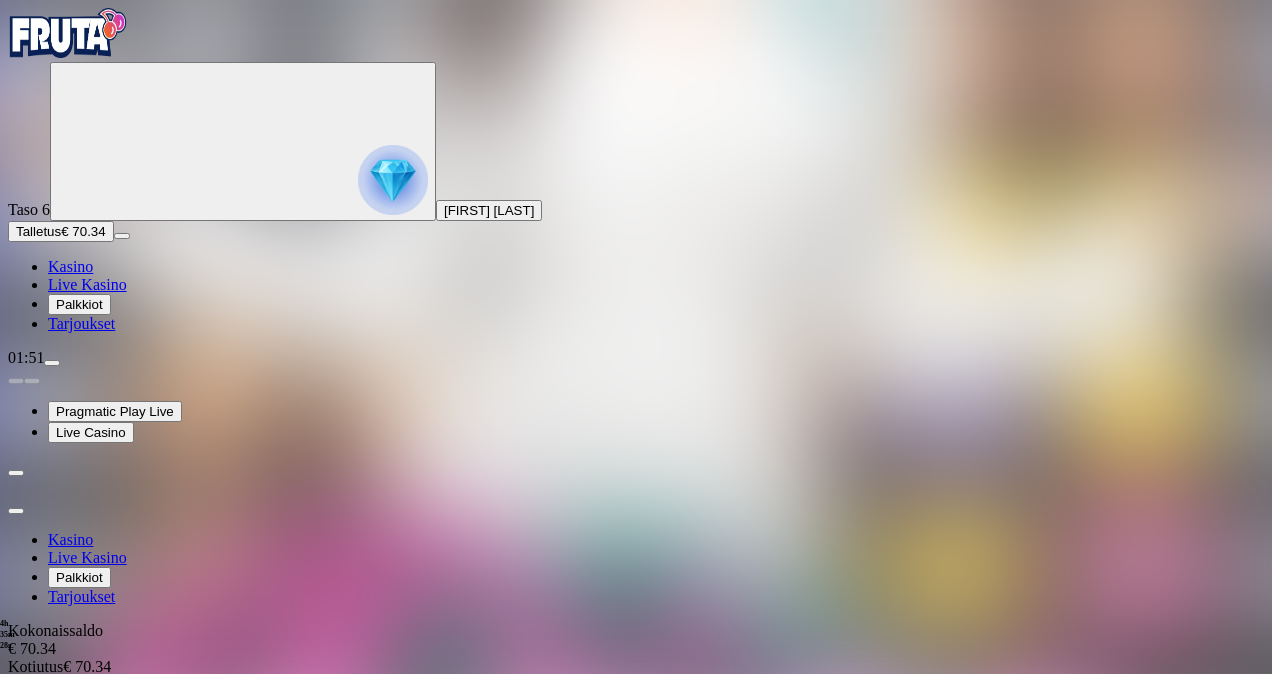drag, startPoint x: 416, startPoint y: 290, endPoint x: 328, endPoint y: 294, distance: 88.09086 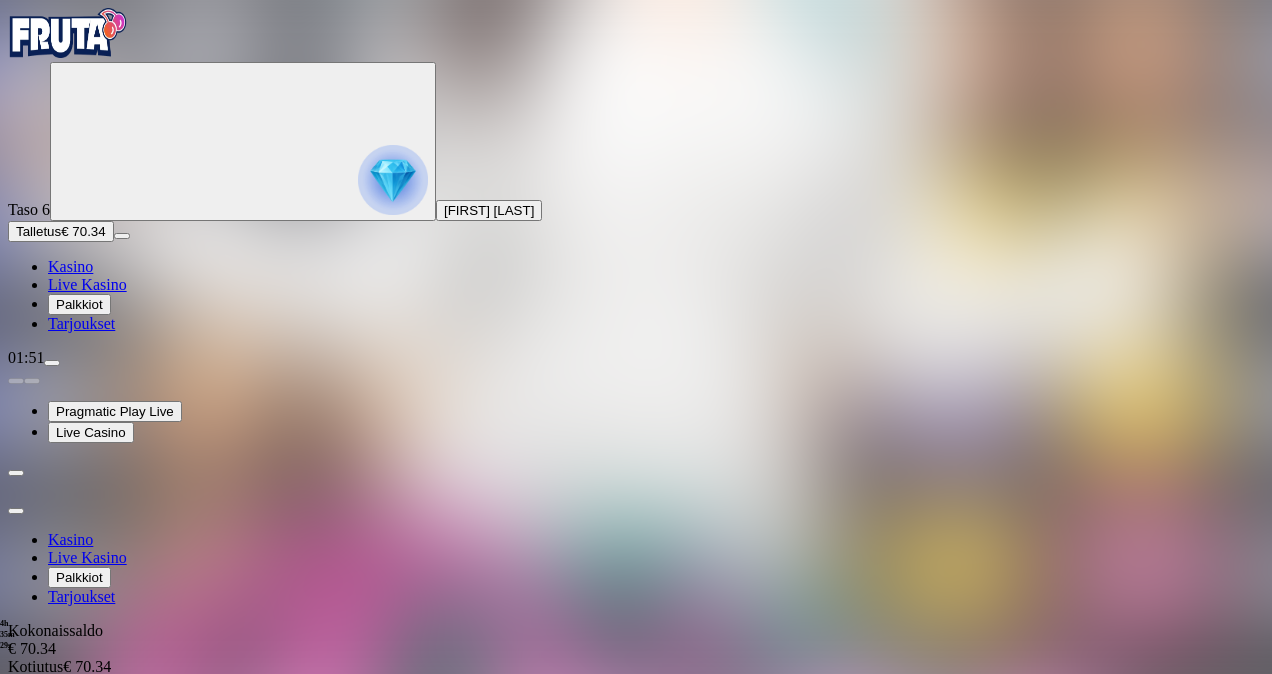 drag, startPoint x: 328, startPoint y: 294, endPoint x: 16, endPoint y: 293, distance: 312.00162 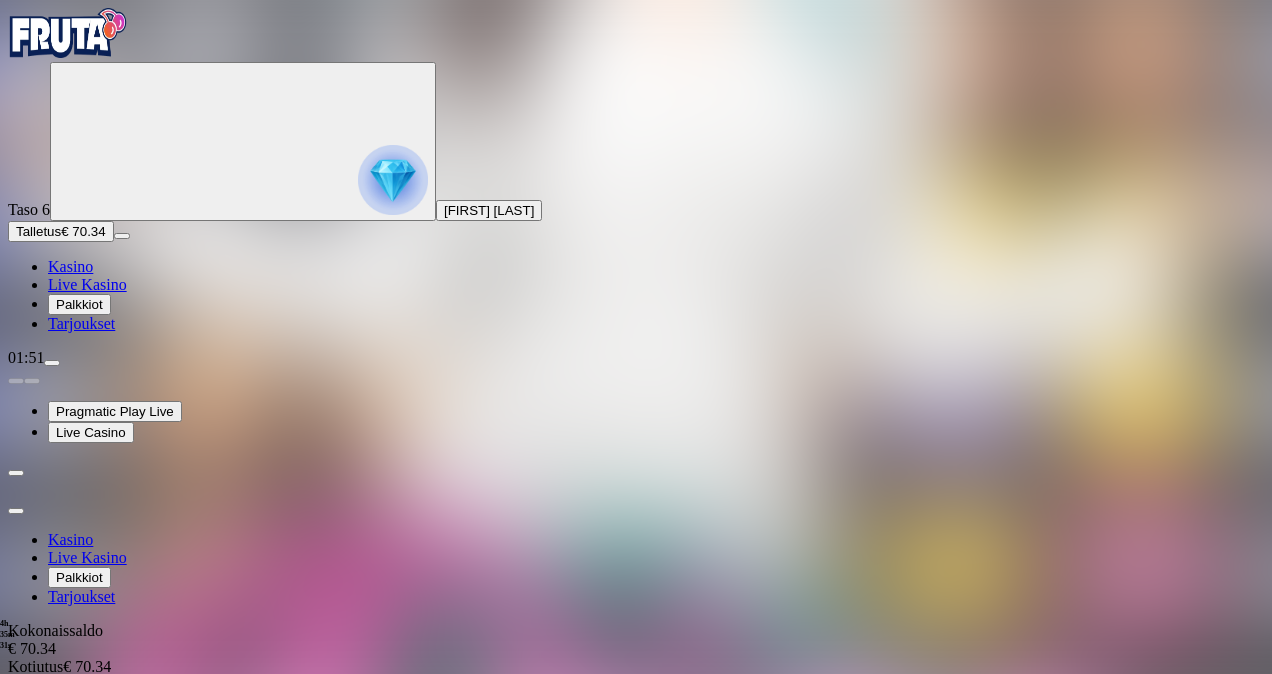 click on "Odottava nosto € 50 Peruuta Odottava nosto € 50 Peruuta Odottava nosto € 500 Peruuta Odottava nosto € 1000 Peruuta Odottava nosto € 500 Peruuta Odottava nosto € 500 Peruuta Odottava nosto € 500 Peruuta Go to slide group  1 Go to slide group  2 Go to slide group  3 Go to slide group  4 Go to slide group  5 Go to slide group  6" at bounding box center [636, 875] 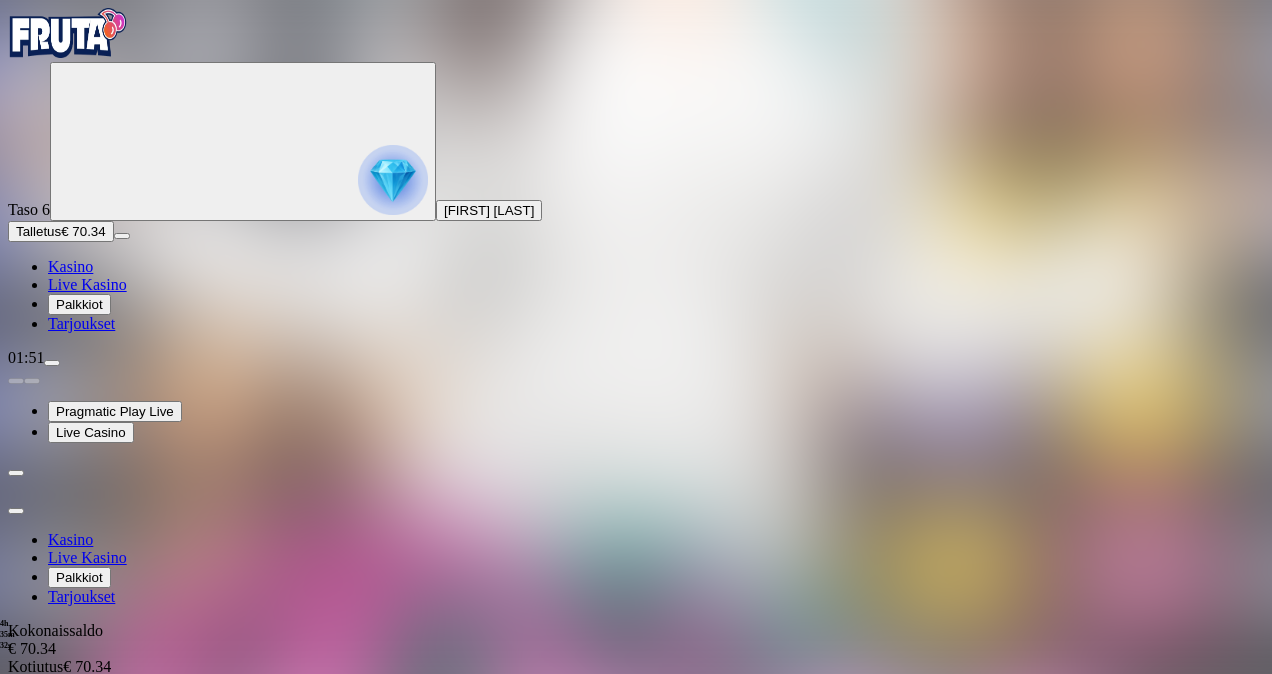click on "Go to slide group  3" at bounding box center [110, 946] 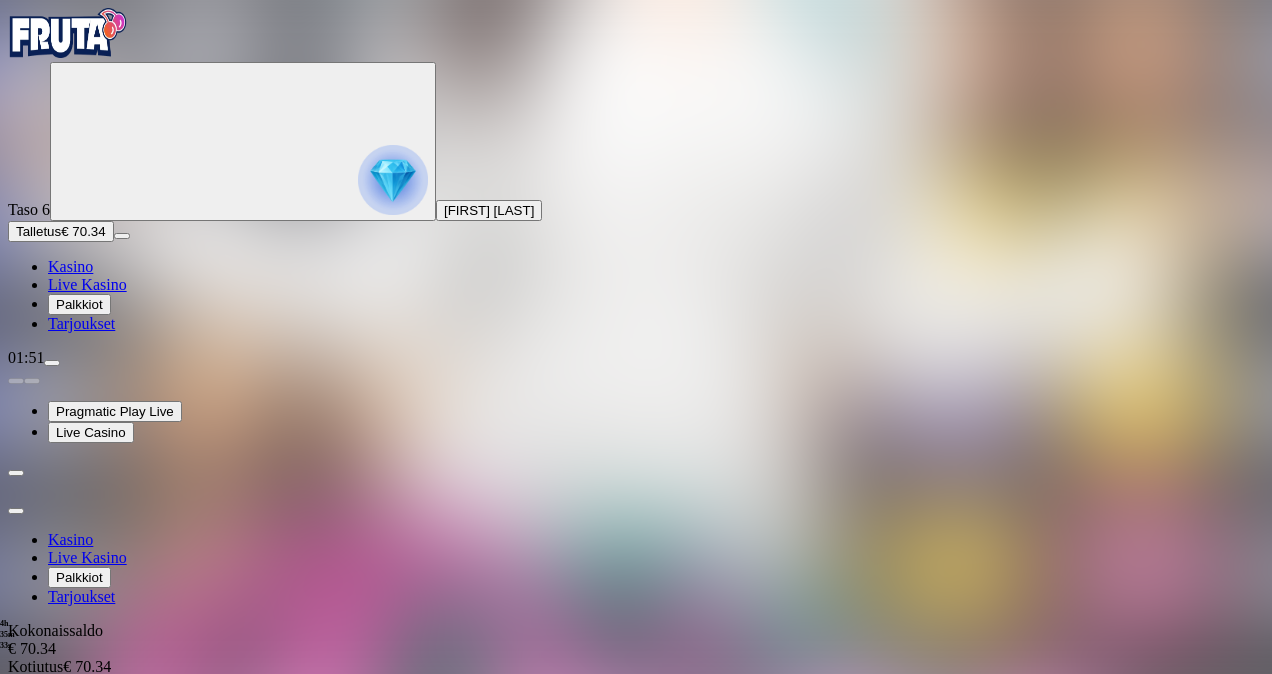 click on "Peruuta" at bounding box center [-468, 783] 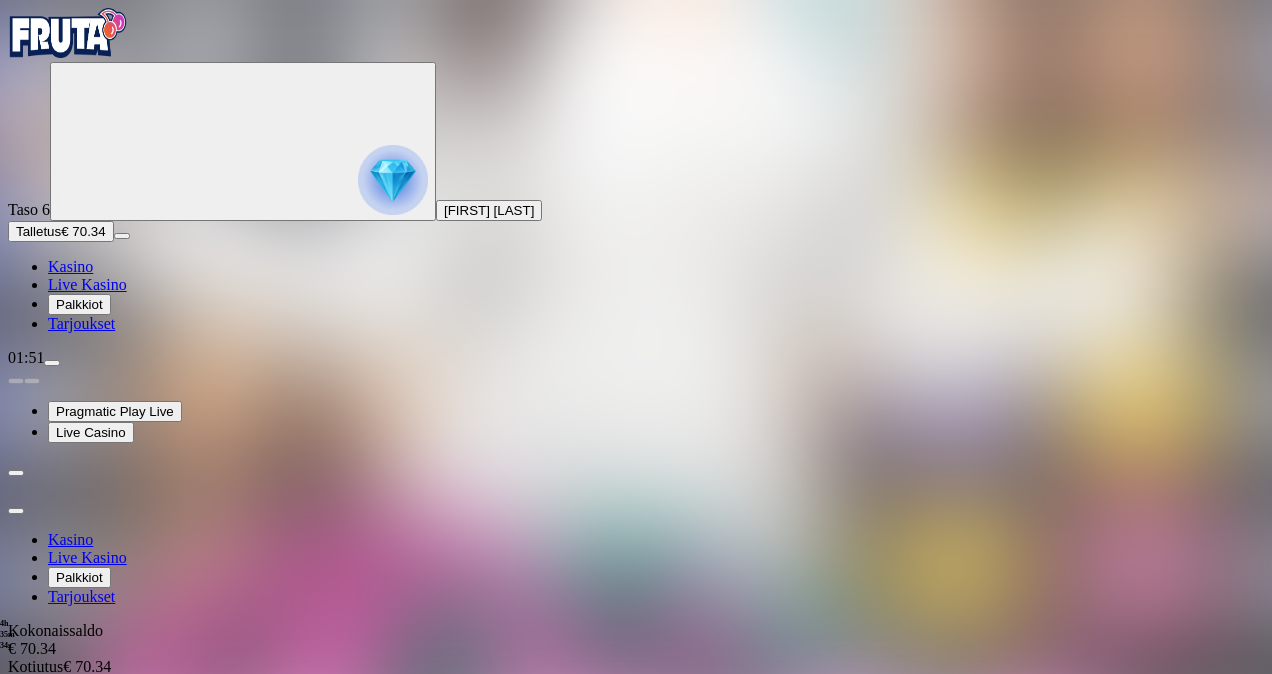 click on "Kyllä" at bounding box center (502, 1151) 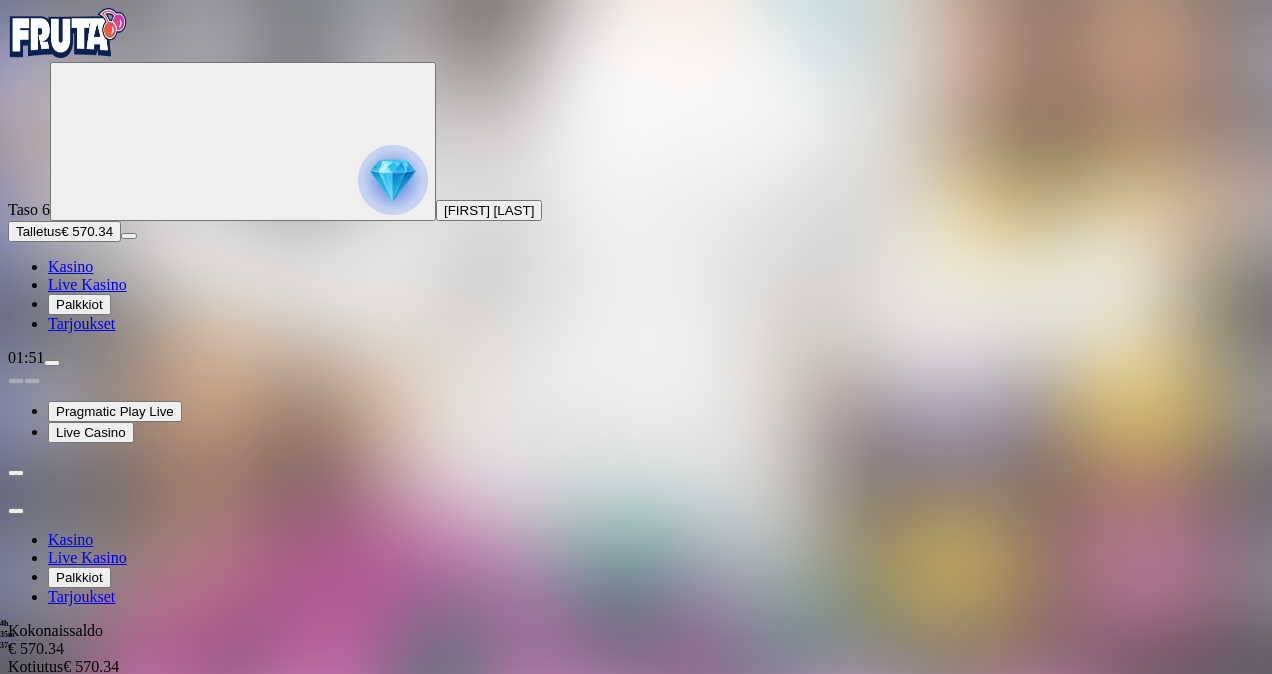 click at bounding box center (16, 511) 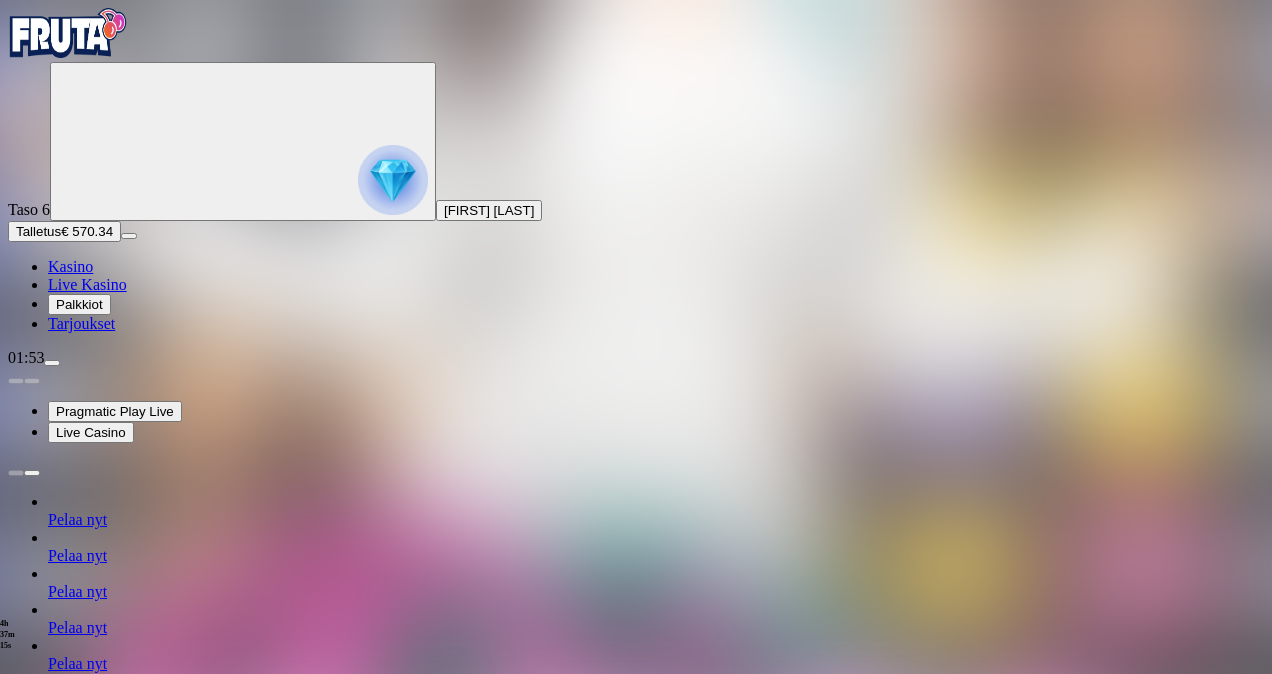 click at bounding box center (52, 363) 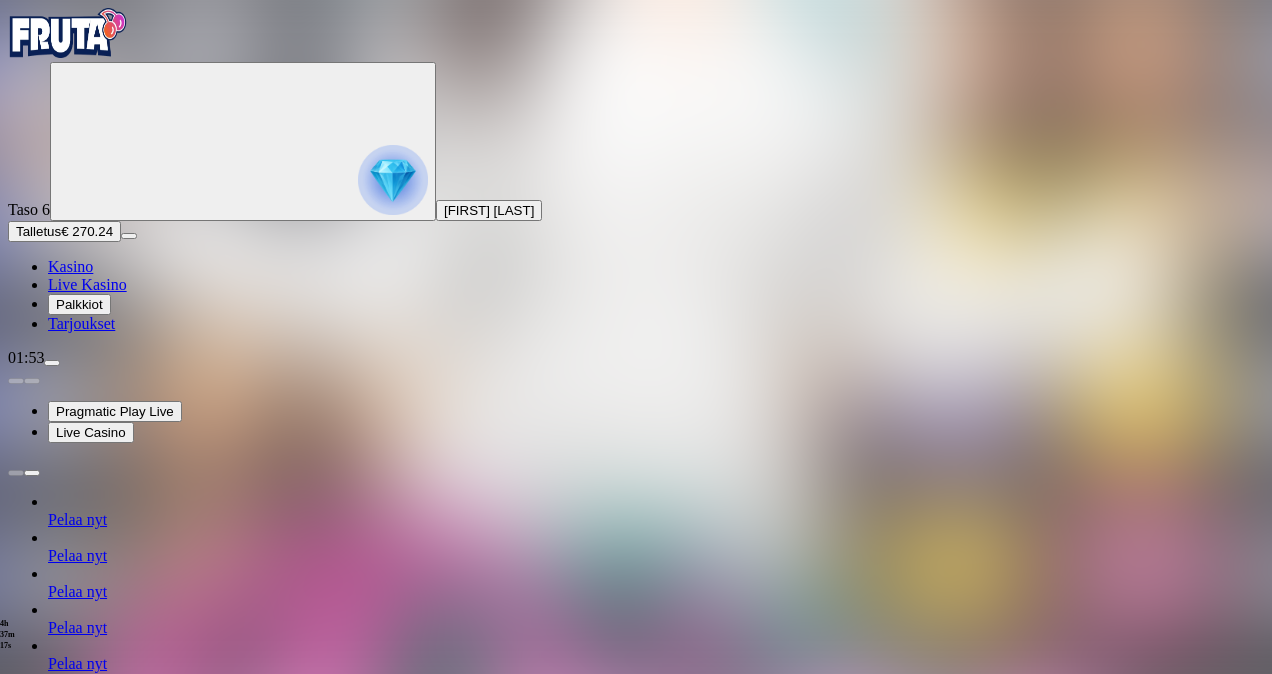 click at bounding box center (16, 1101) 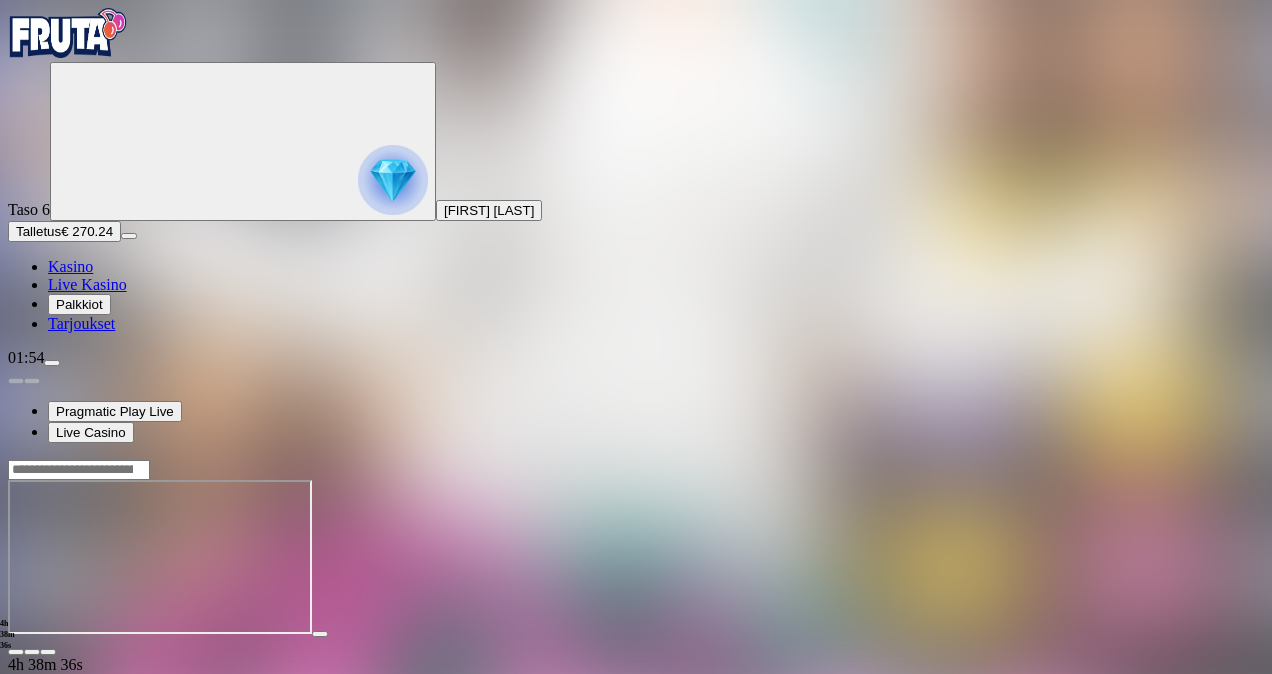 click at bounding box center [52, 363] 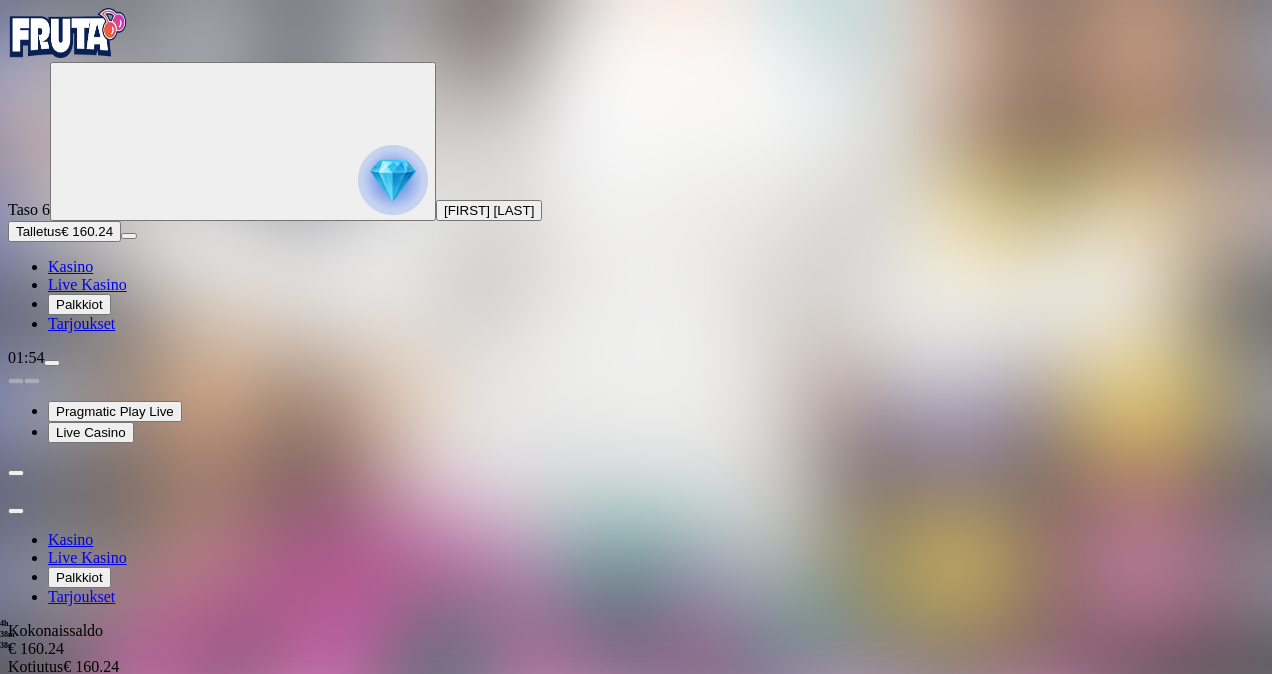 click on "Go to slide group  3" at bounding box center [110, 925] 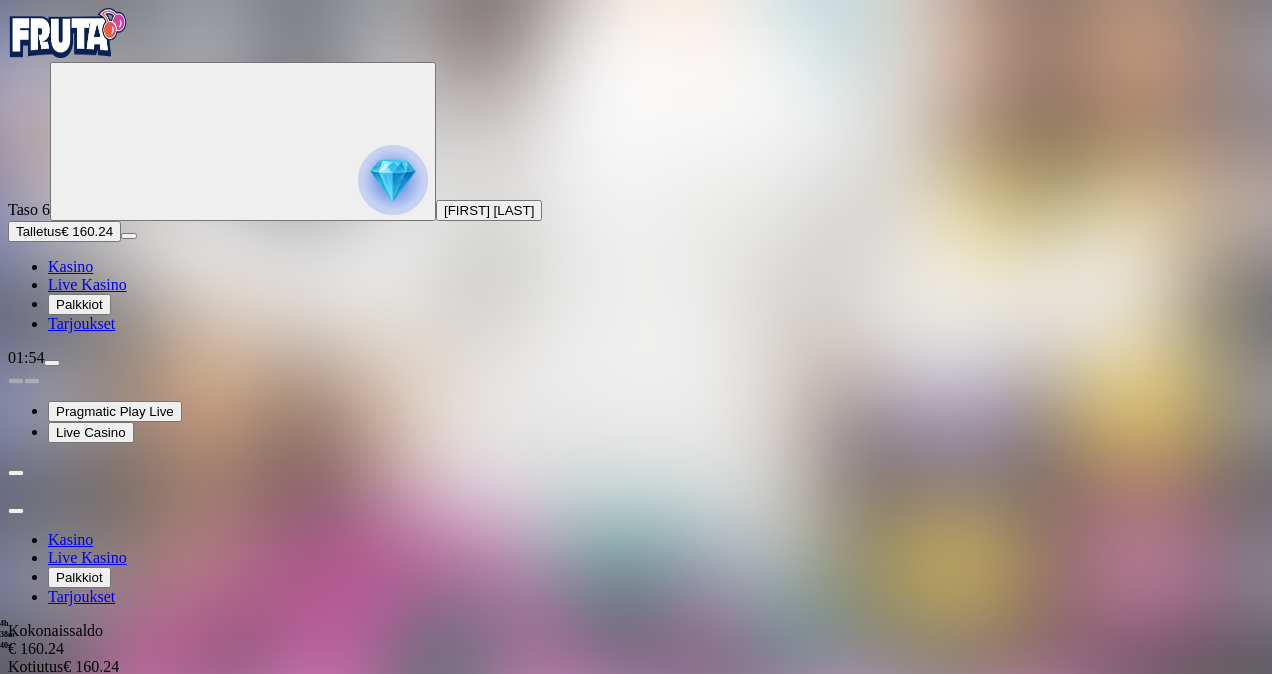 click on "Go to slide group  4" at bounding box center [110, 946] 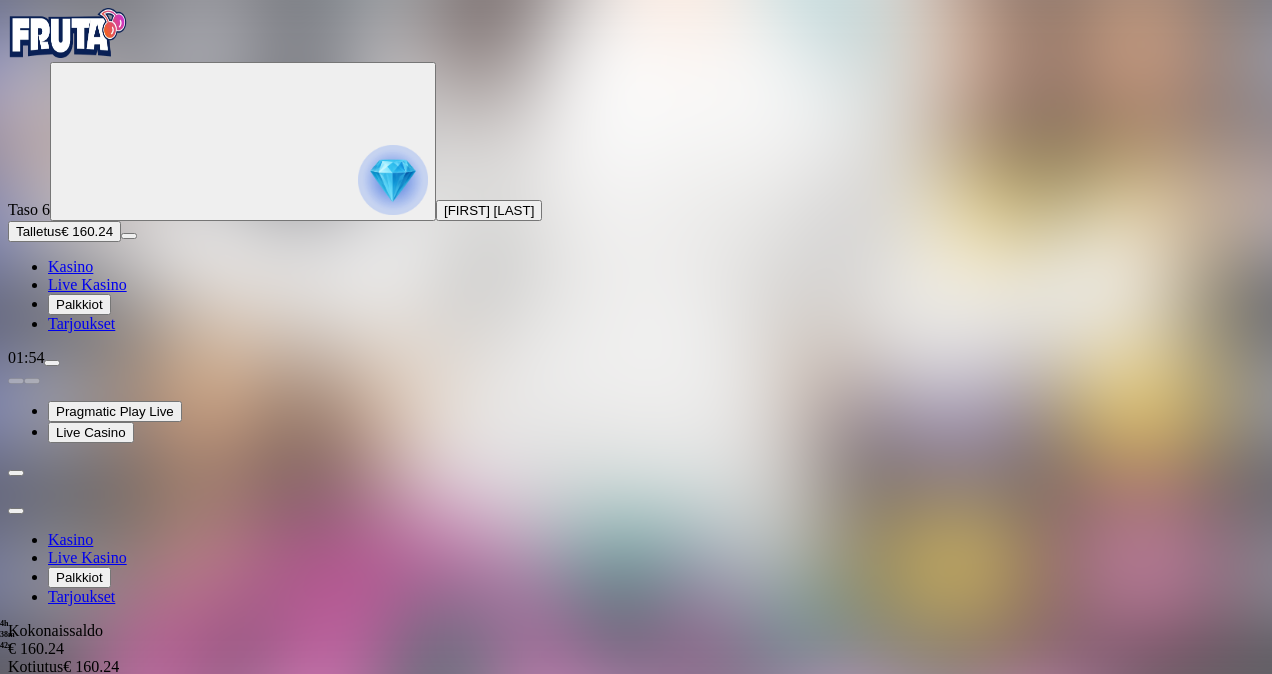 click on "Peruuta" at bounding box center (-827, 804) 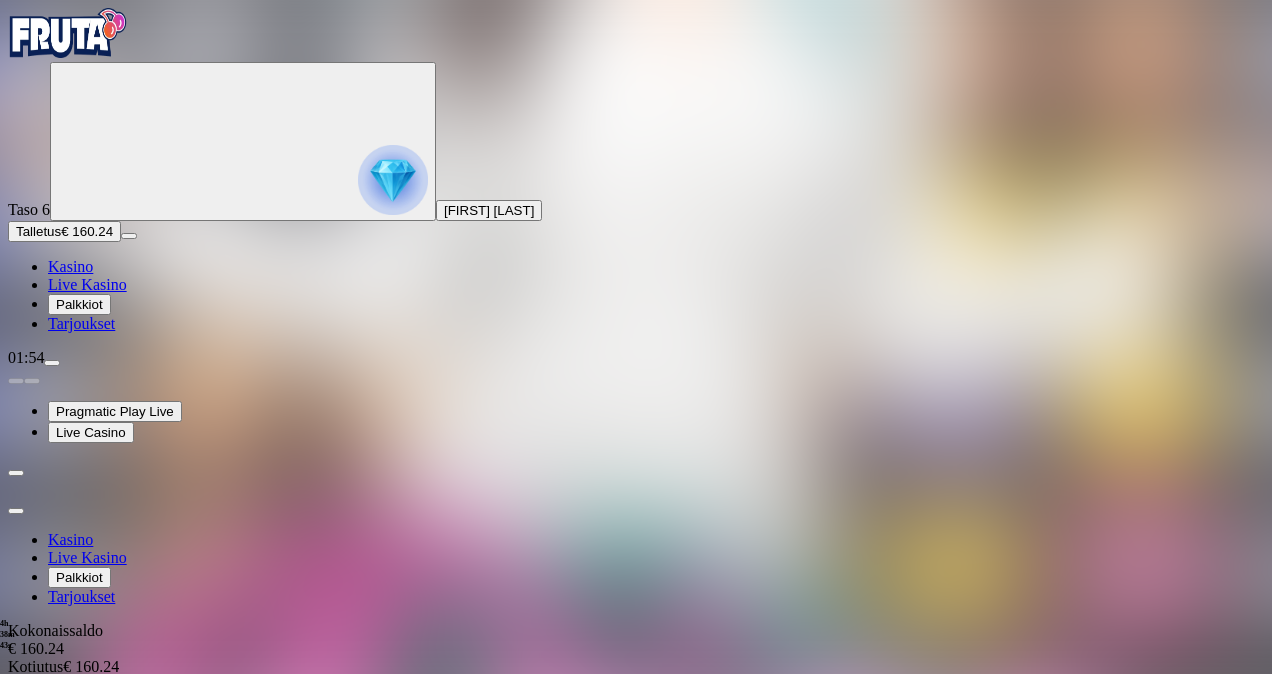 click on "Kyllä" at bounding box center [502, 1130] 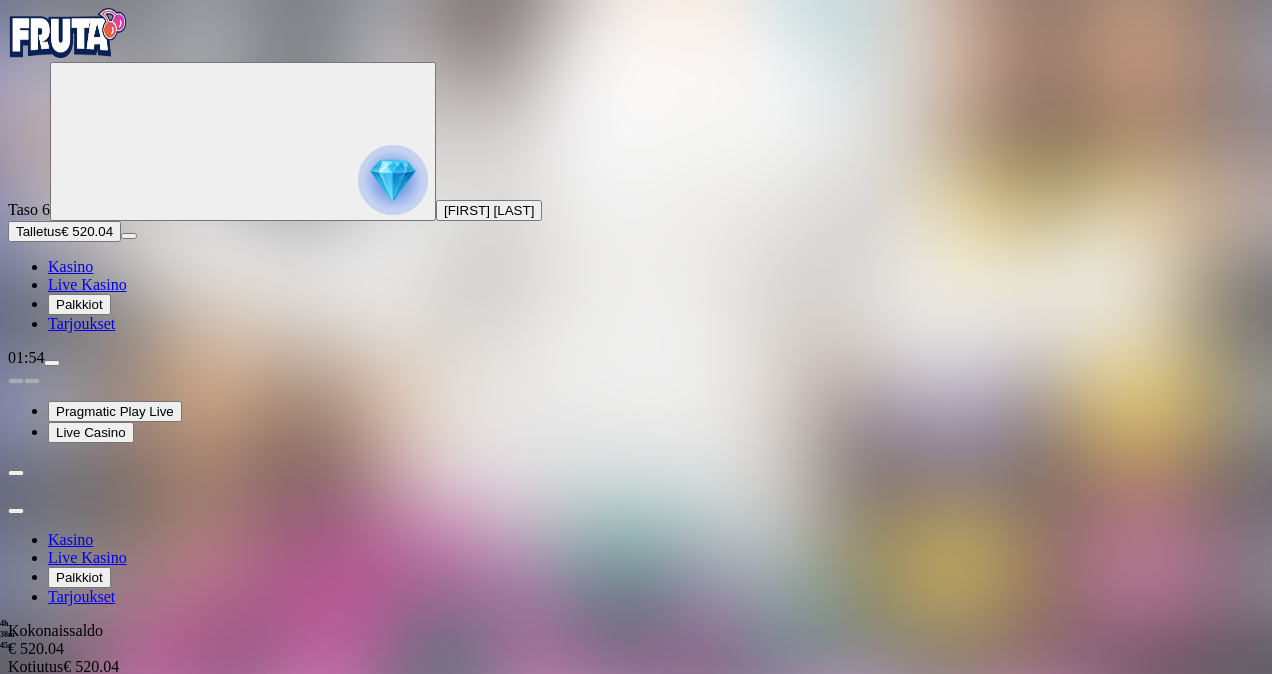 click at bounding box center [16, 511] 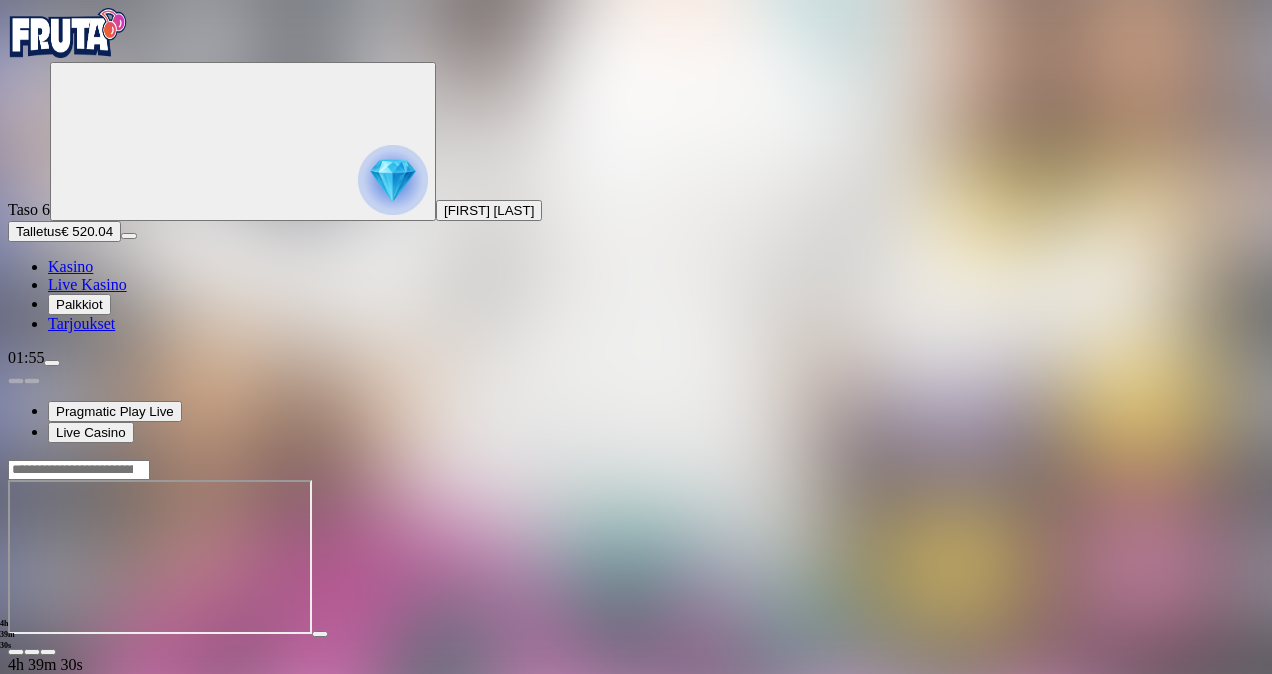 click on "Live Kasino" at bounding box center (87, 284) 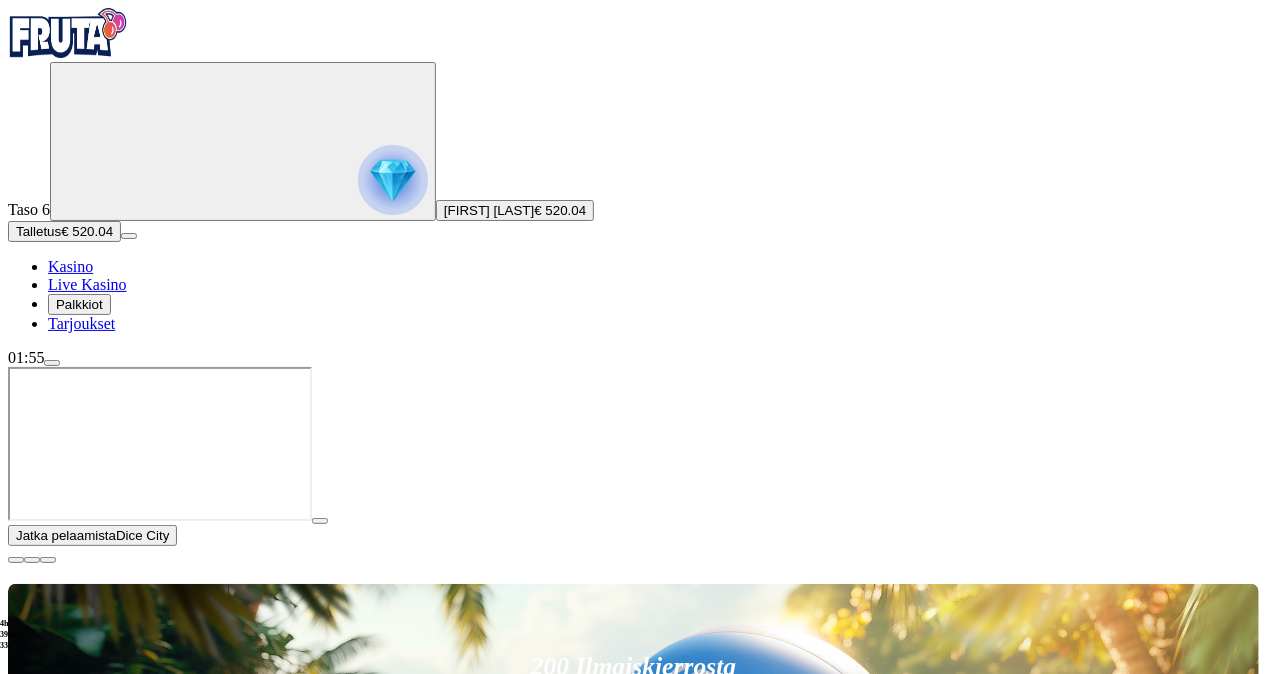 scroll, scrollTop: 90, scrollLeft: 0, axis: vertical 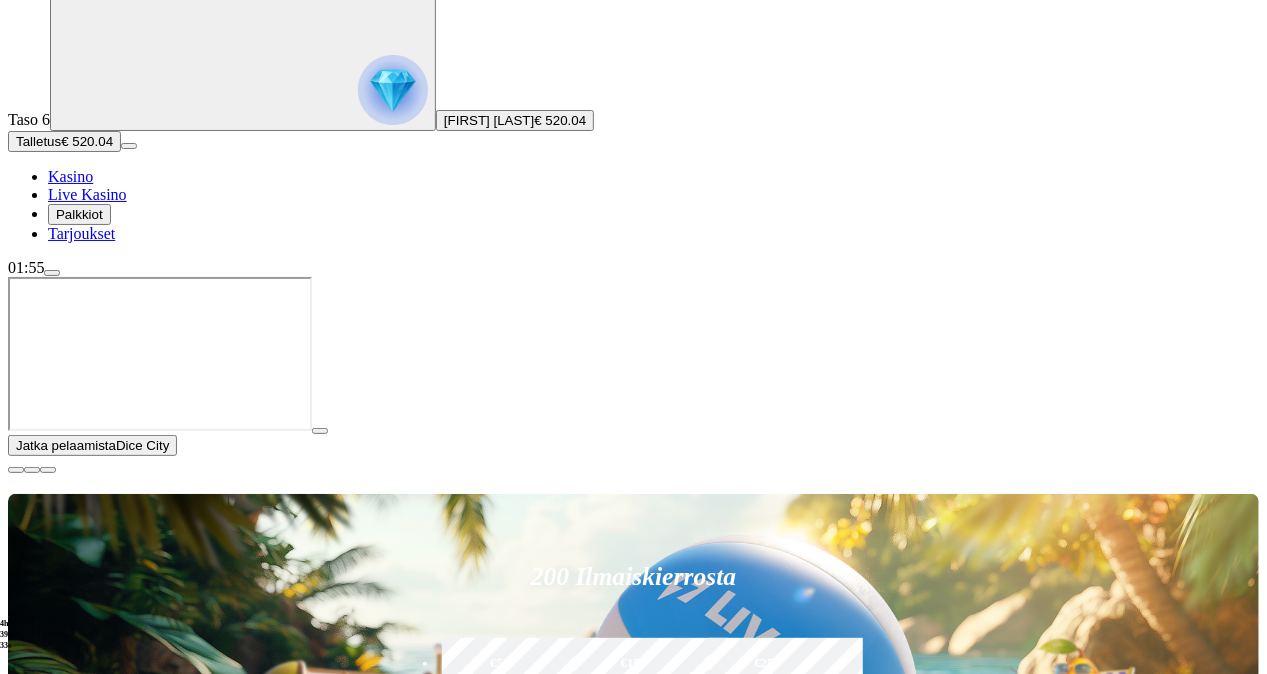 click at bounding box center [48, 1421] 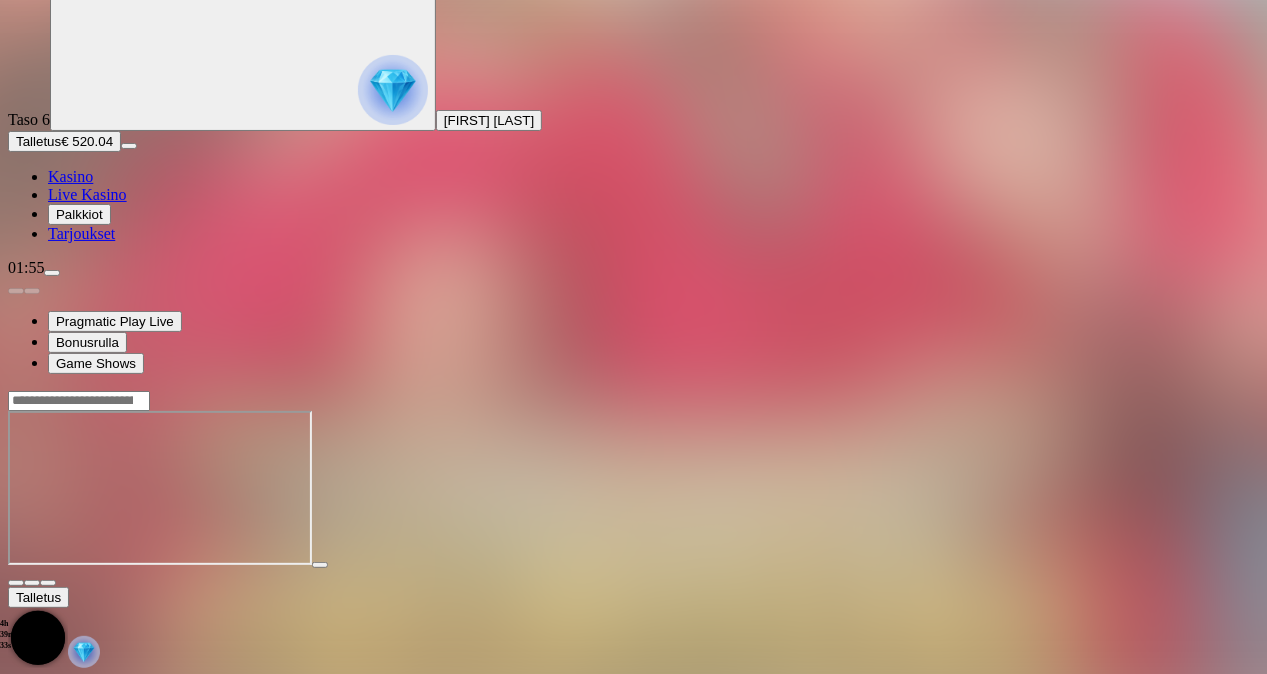 scroll, scrollTop: 0, scrollLeft: 0, axis: both 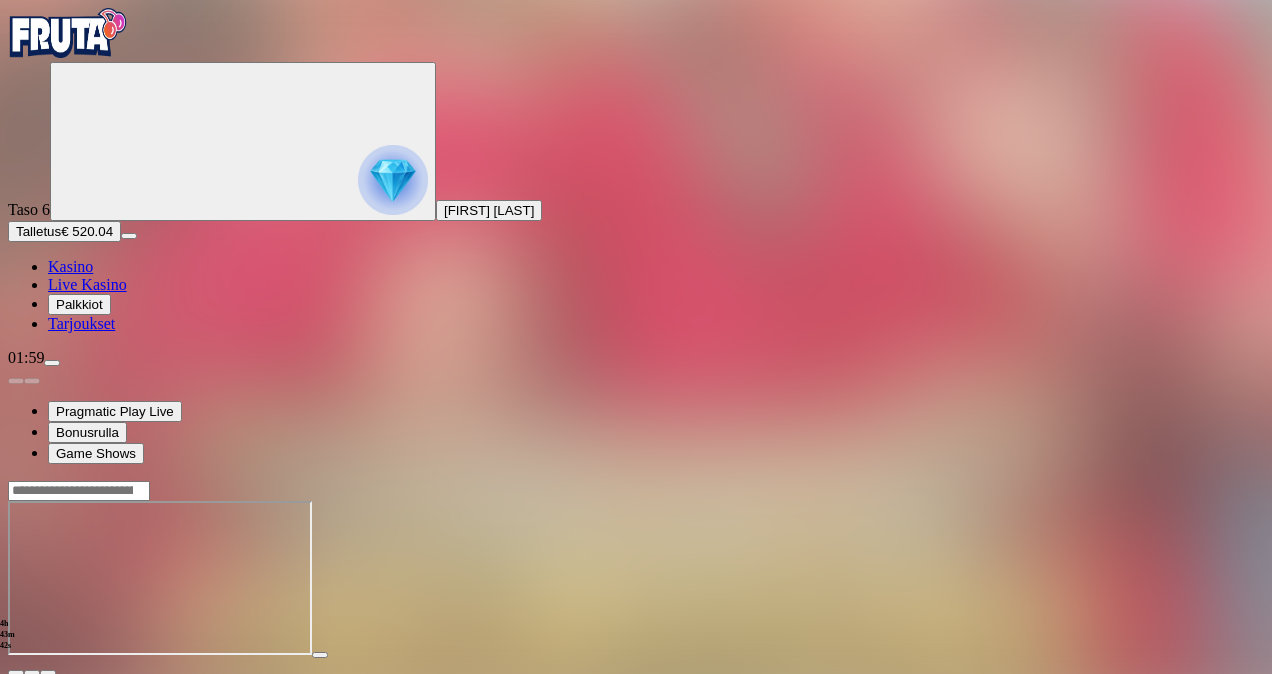 click at bounding box center [52, 363] 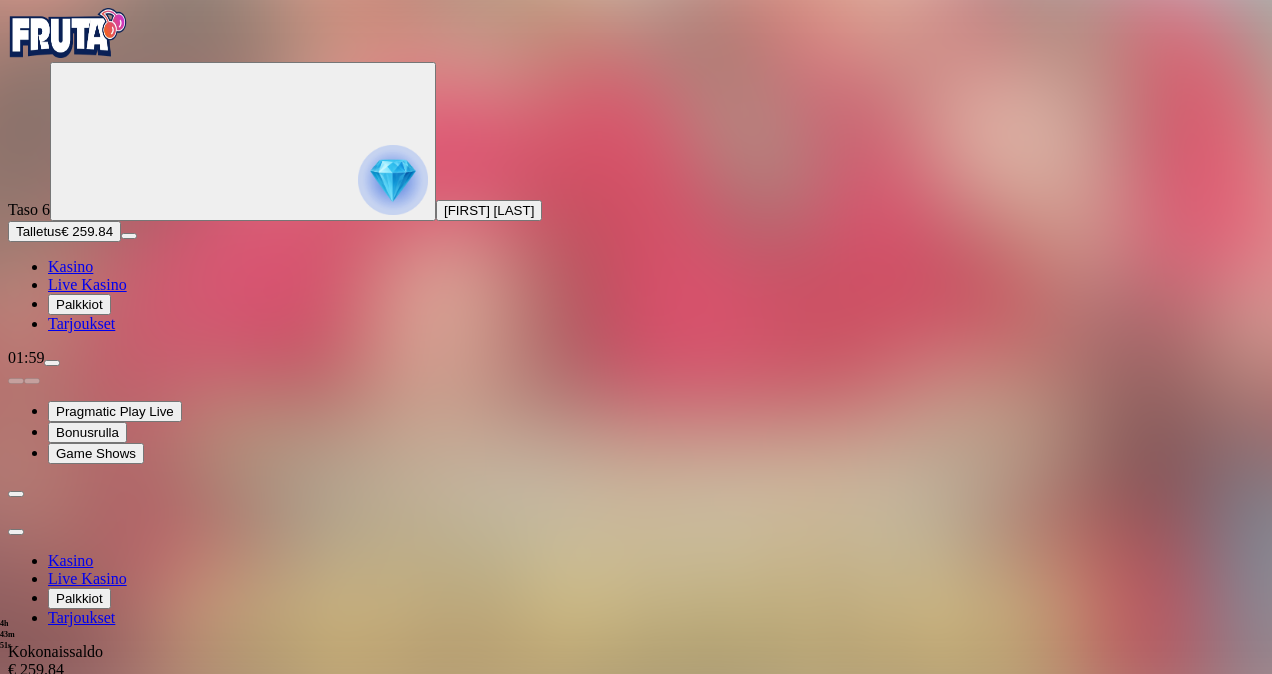 click at bounding box center (16, 532) 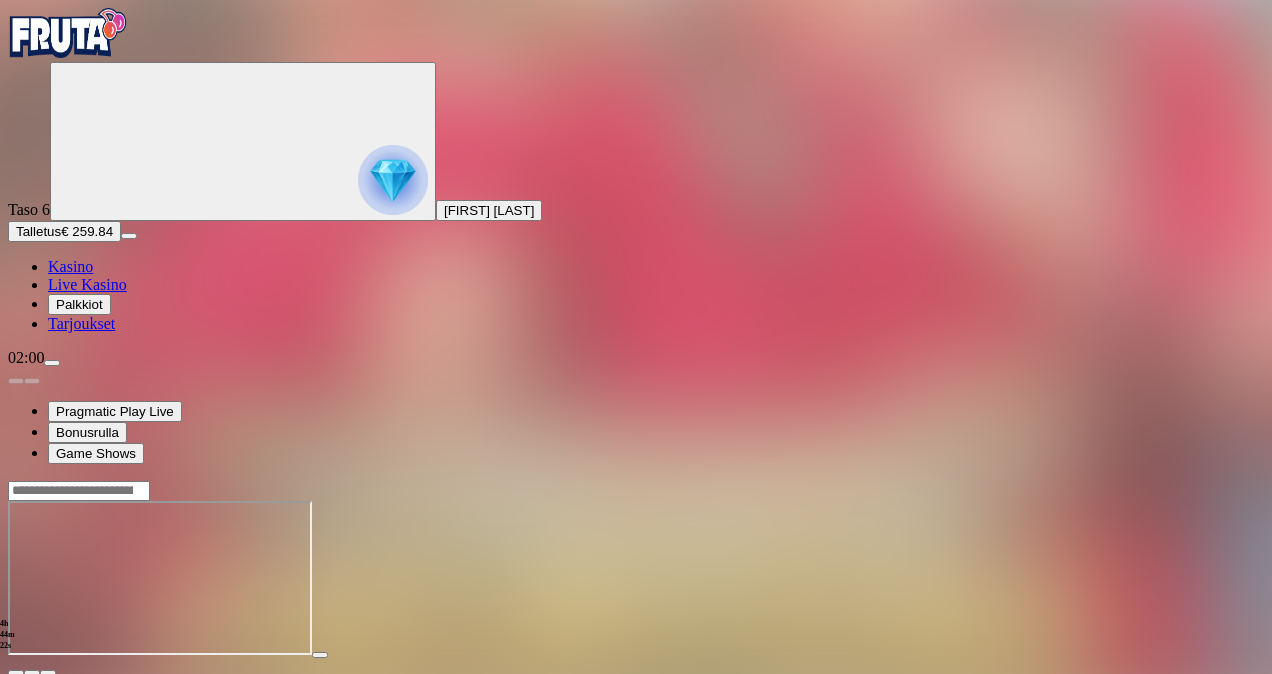 click at bounding box center [52, 363] 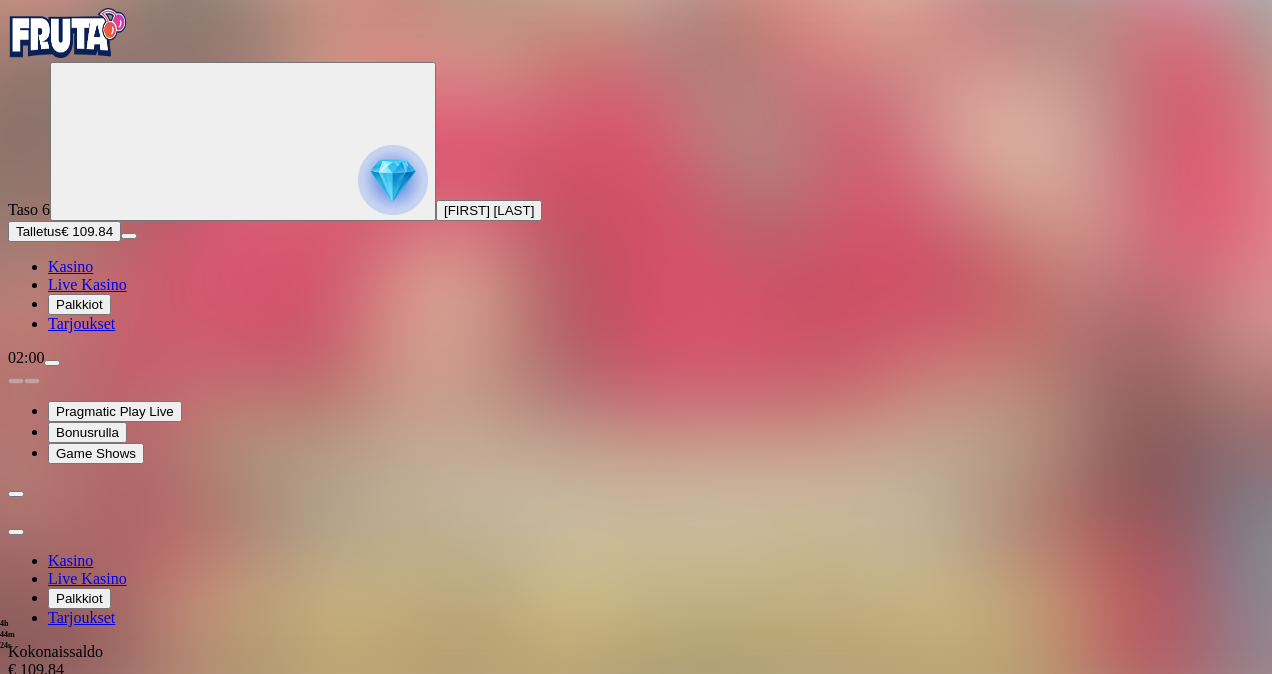 click on "Go to slide group  1 Go to slide group  2 Go to slide group  3 Go to slide group  4 Go to slide group  5" at bounding box center [636, 925] 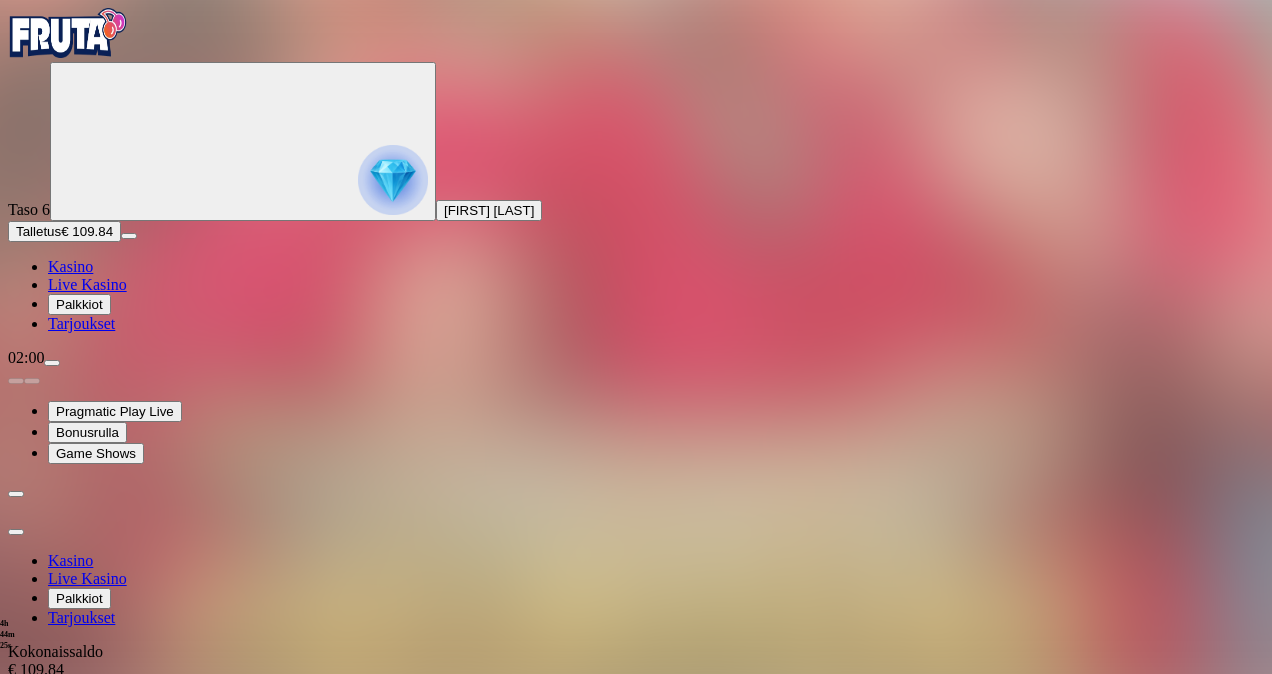 click on "Go to slide group  5" at bounding box center (110, 967) 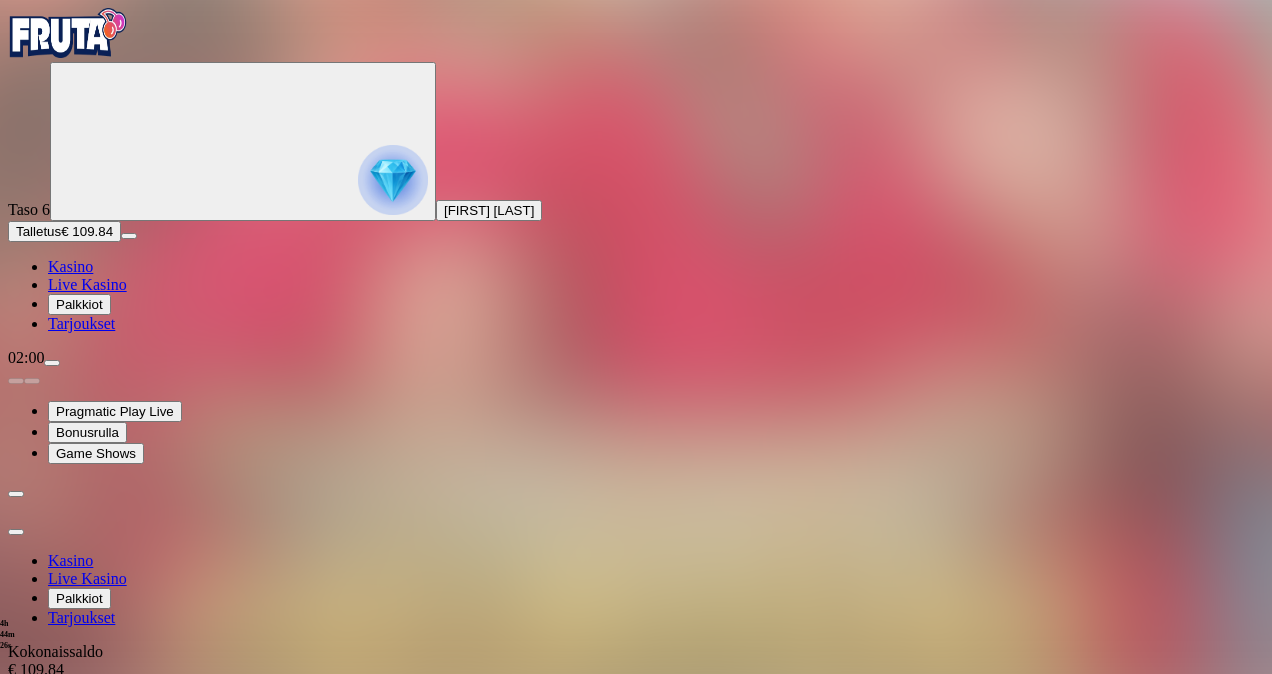 click on "Peruuta" at bounding box center (-1172, 846) 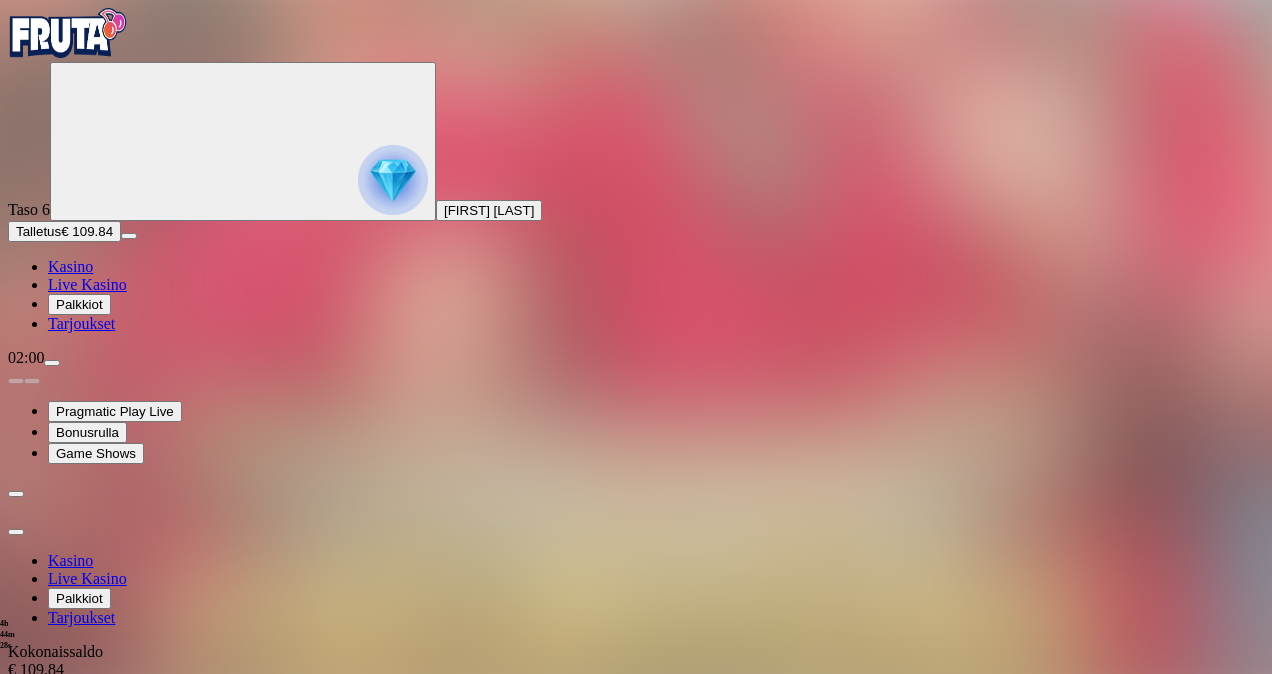 click on "Kyllä" at bounding box center (502, 1109) 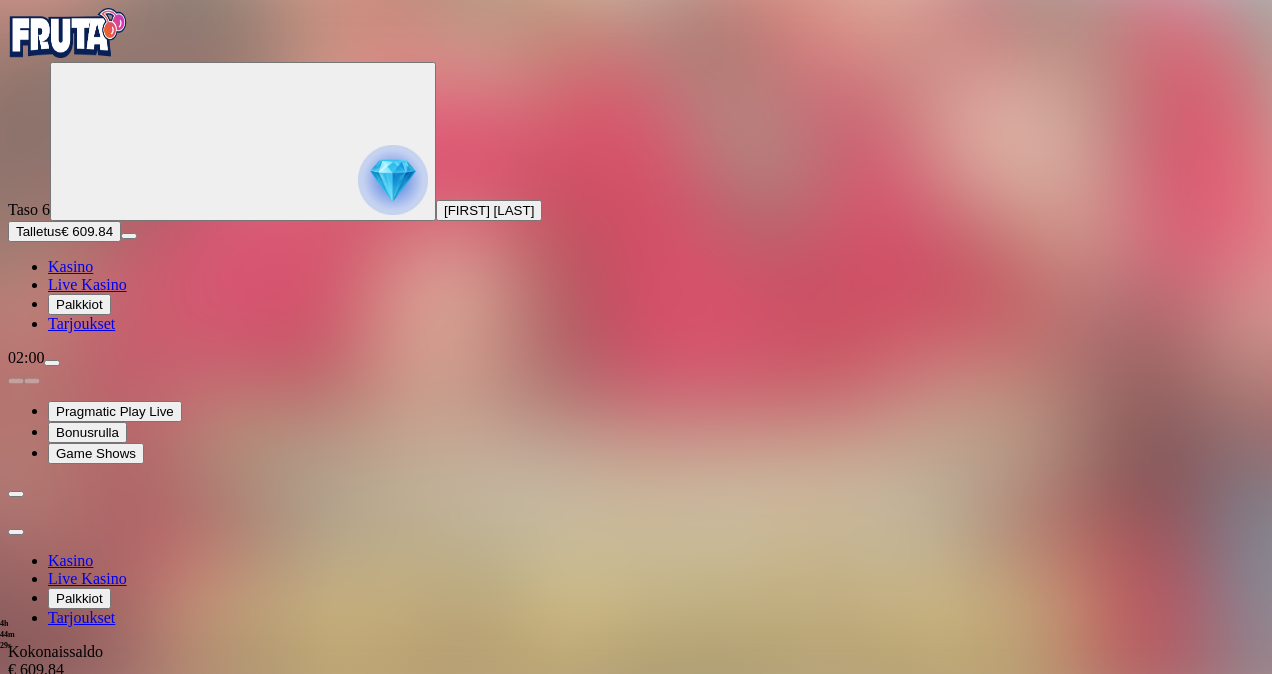 click at bounding box center [16, 532] 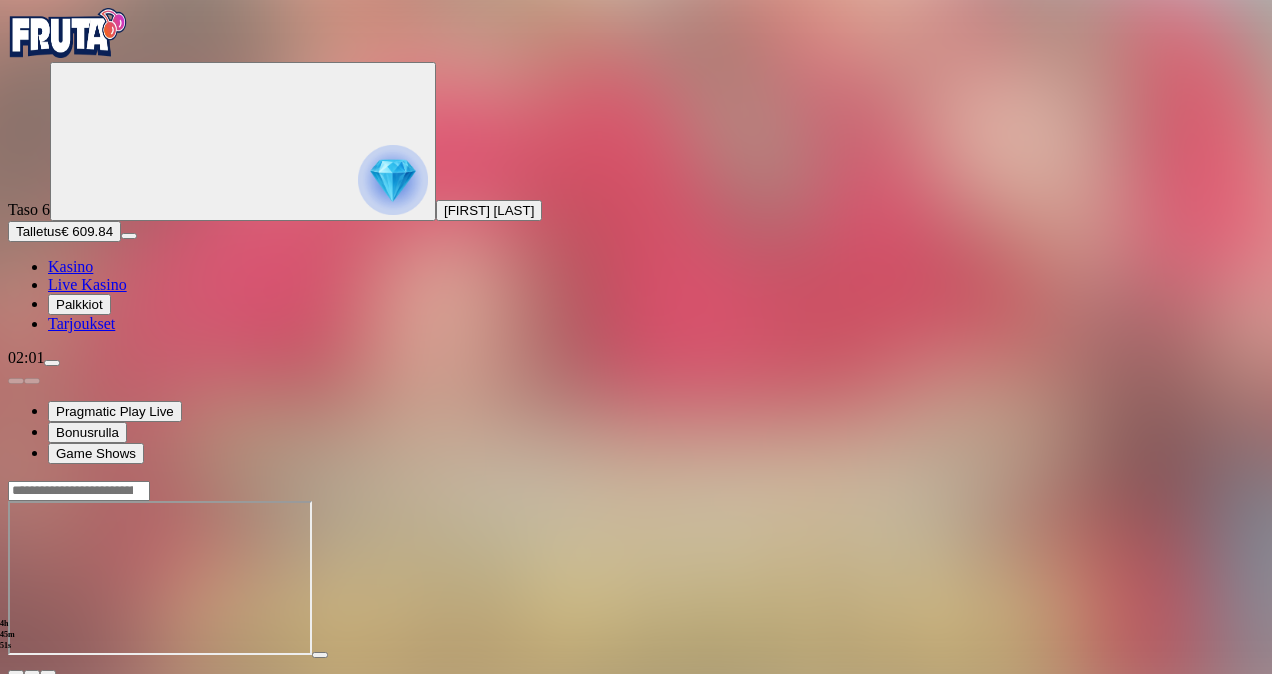 click at bounding box center (52, 363) 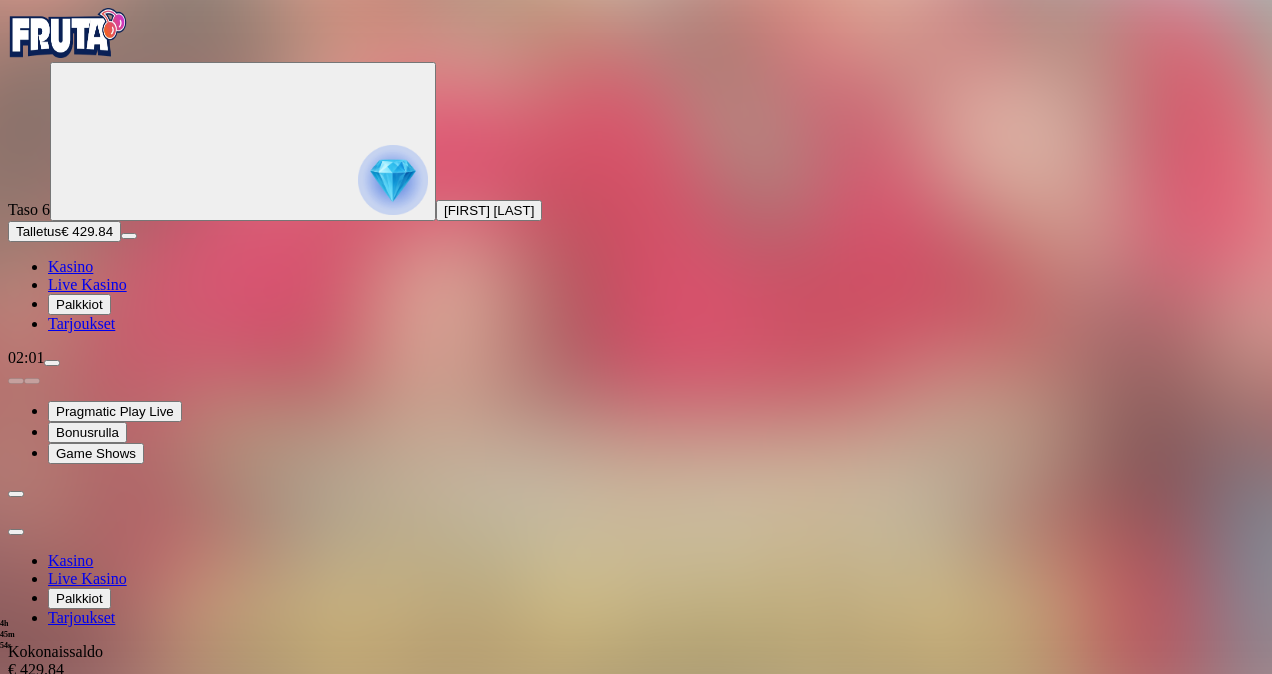 click at bounding box center (16, 532) 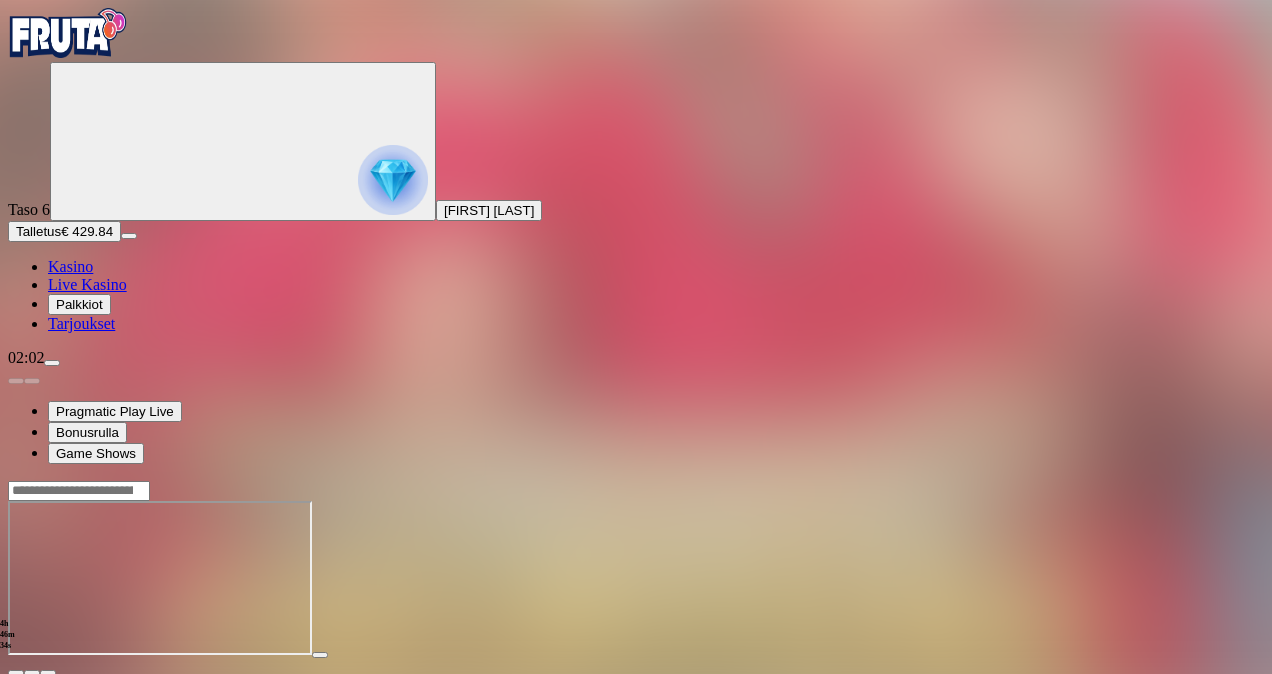 click at bounding box center [52, 363] 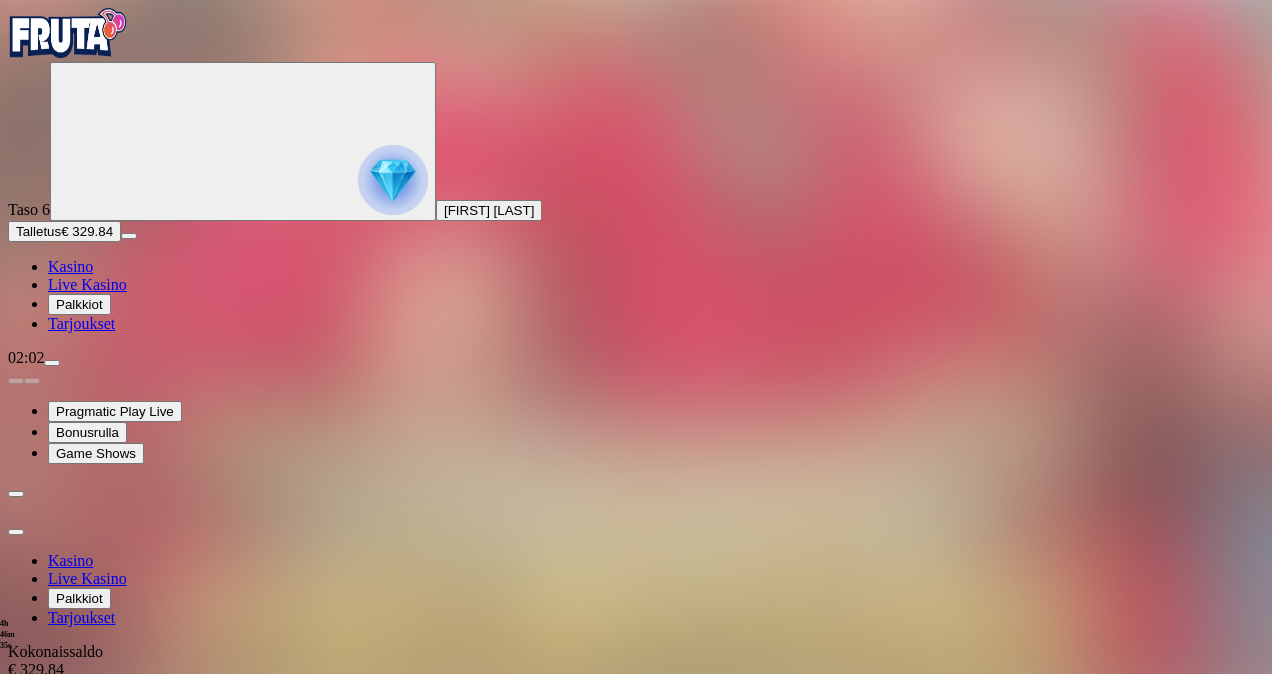 click on "Go to slide group  4" at bounding box center [110, 925] 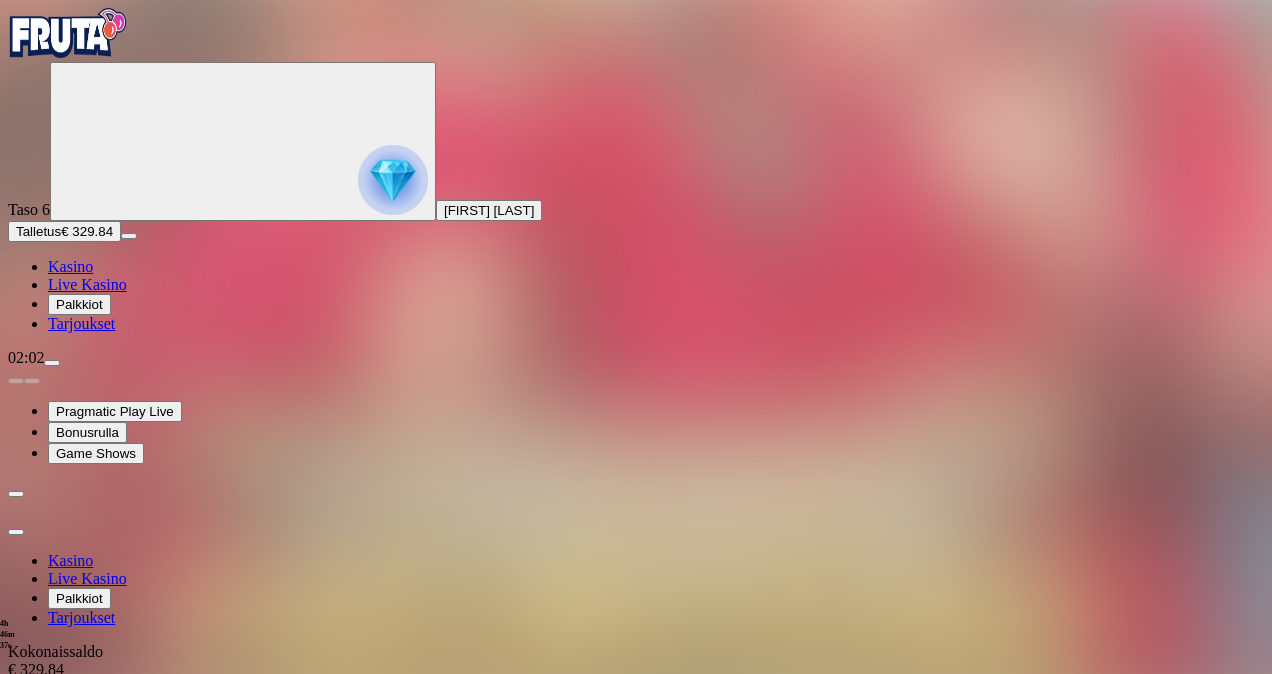 click on "Peruuta" at bounding box center (-827, 825) 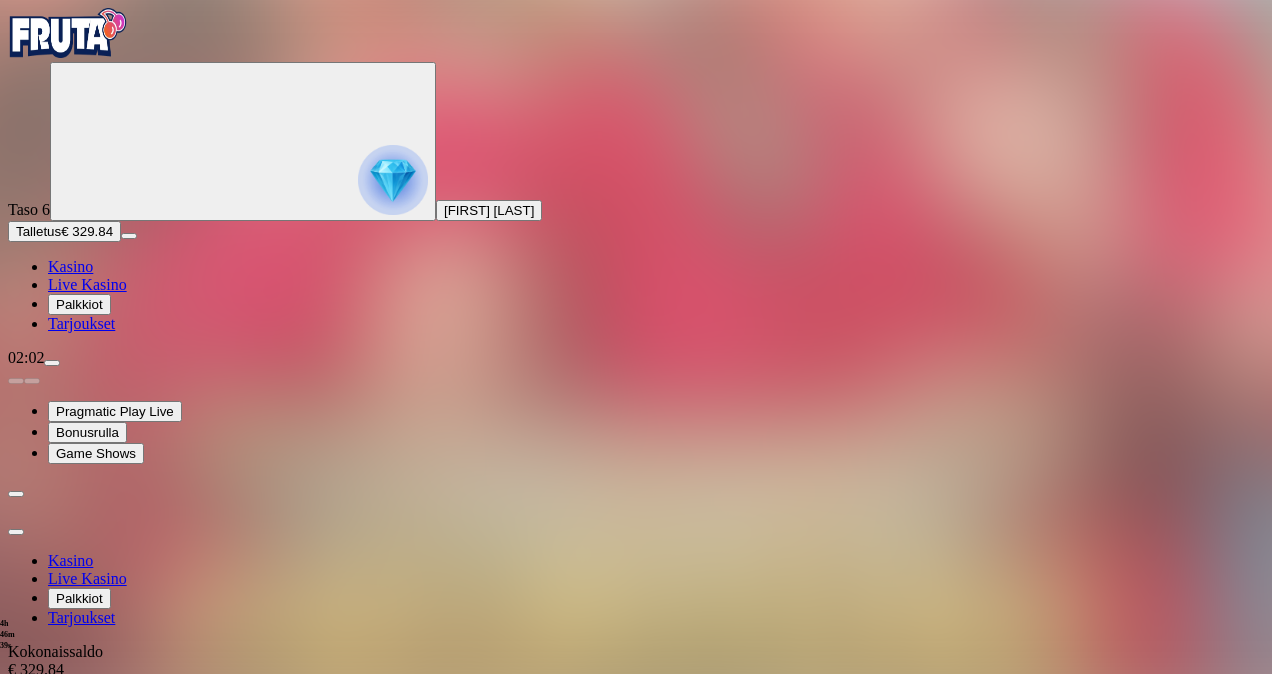 click on "Kyllä" at bounding box center [502, 1067] 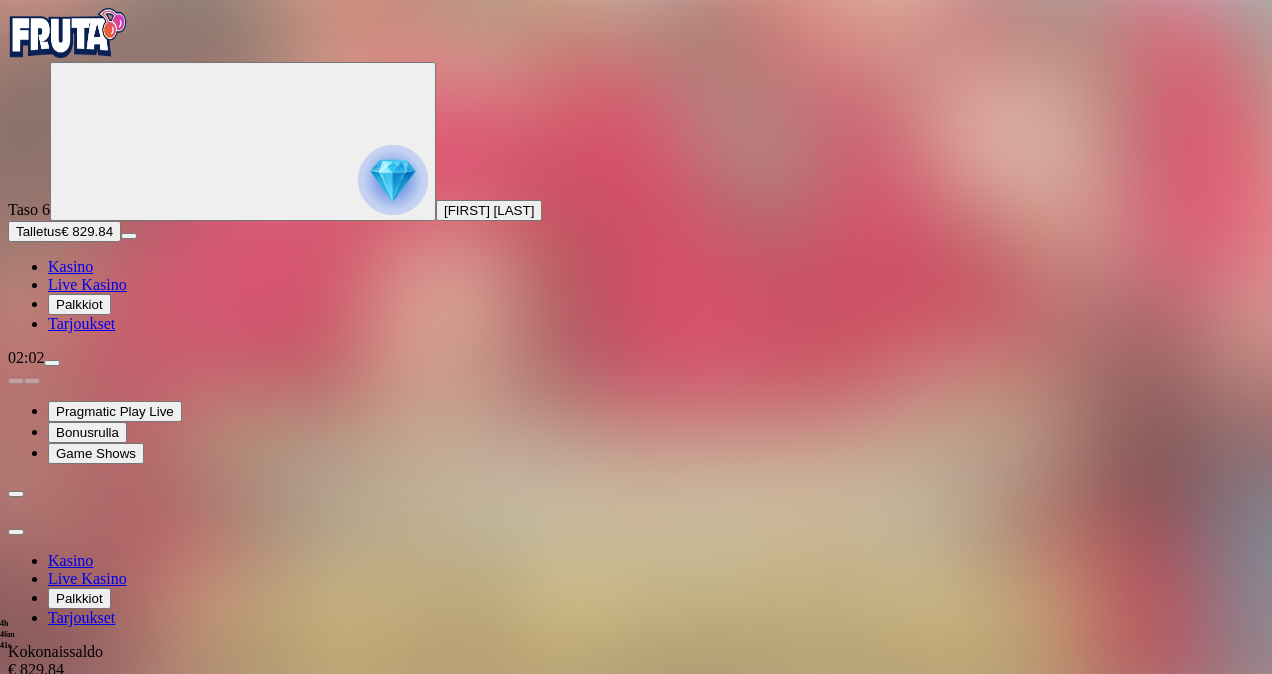 click at bounding box center (16, 532) 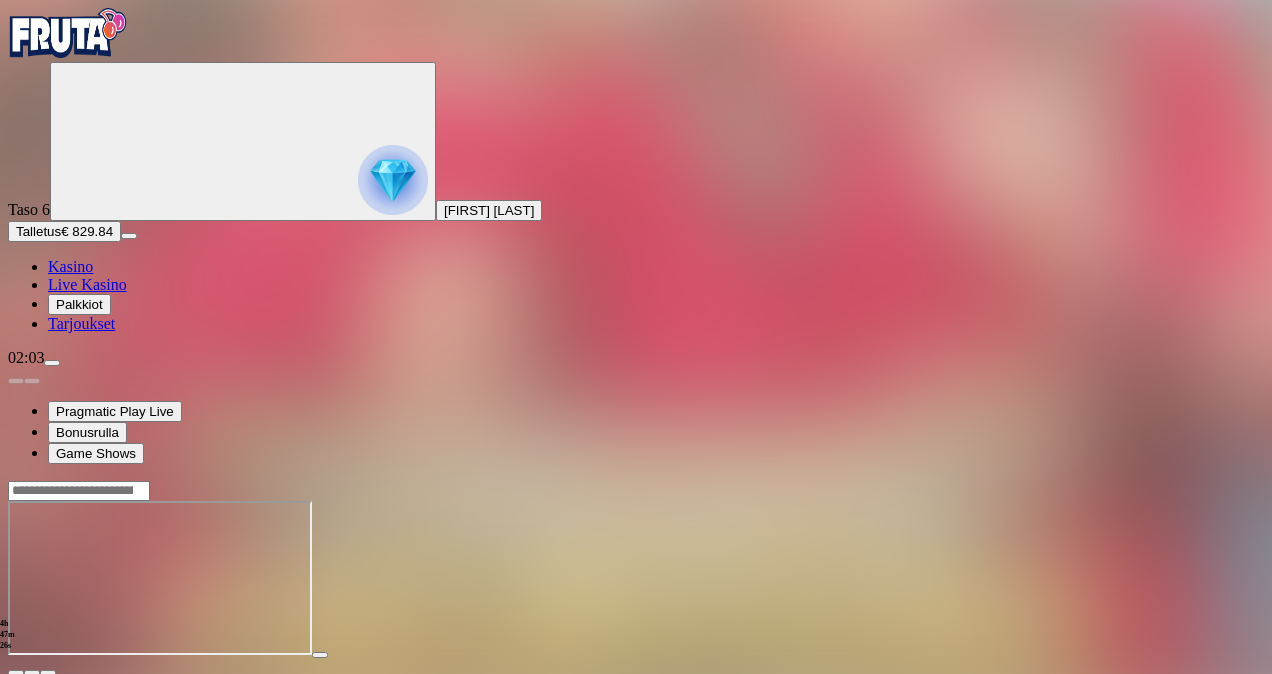 click at bounding box center (636, 580) 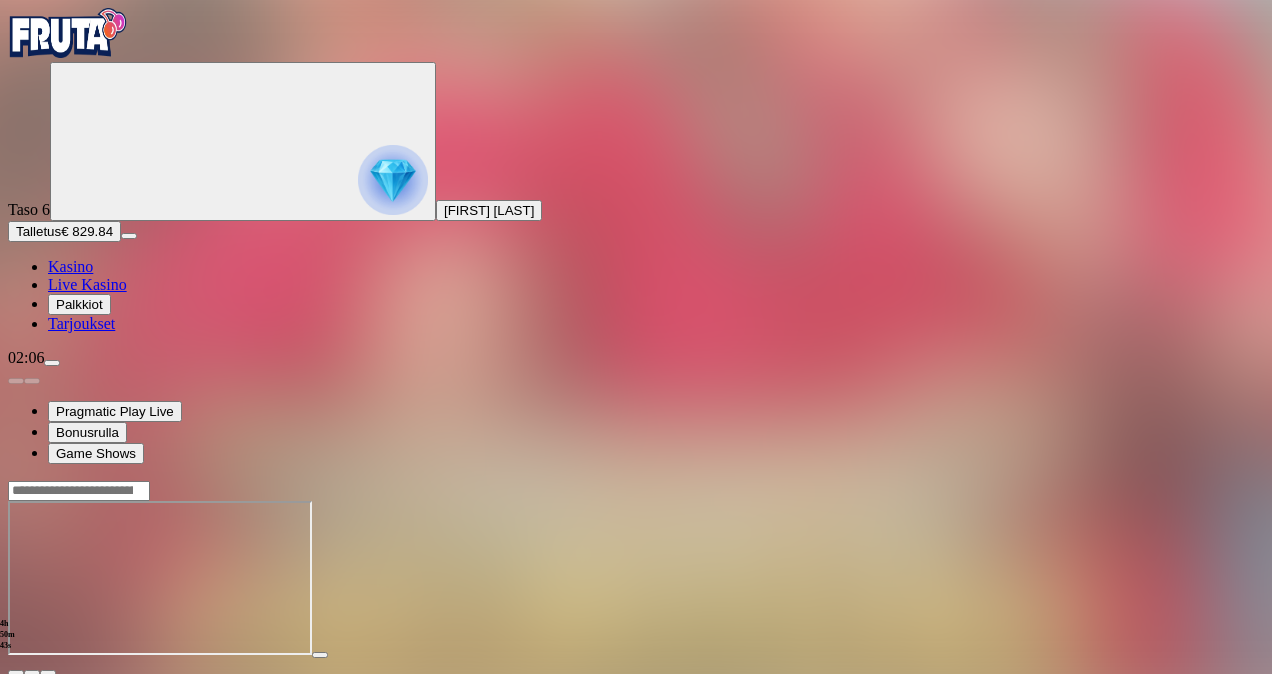 click at bounding box center (52, 363) 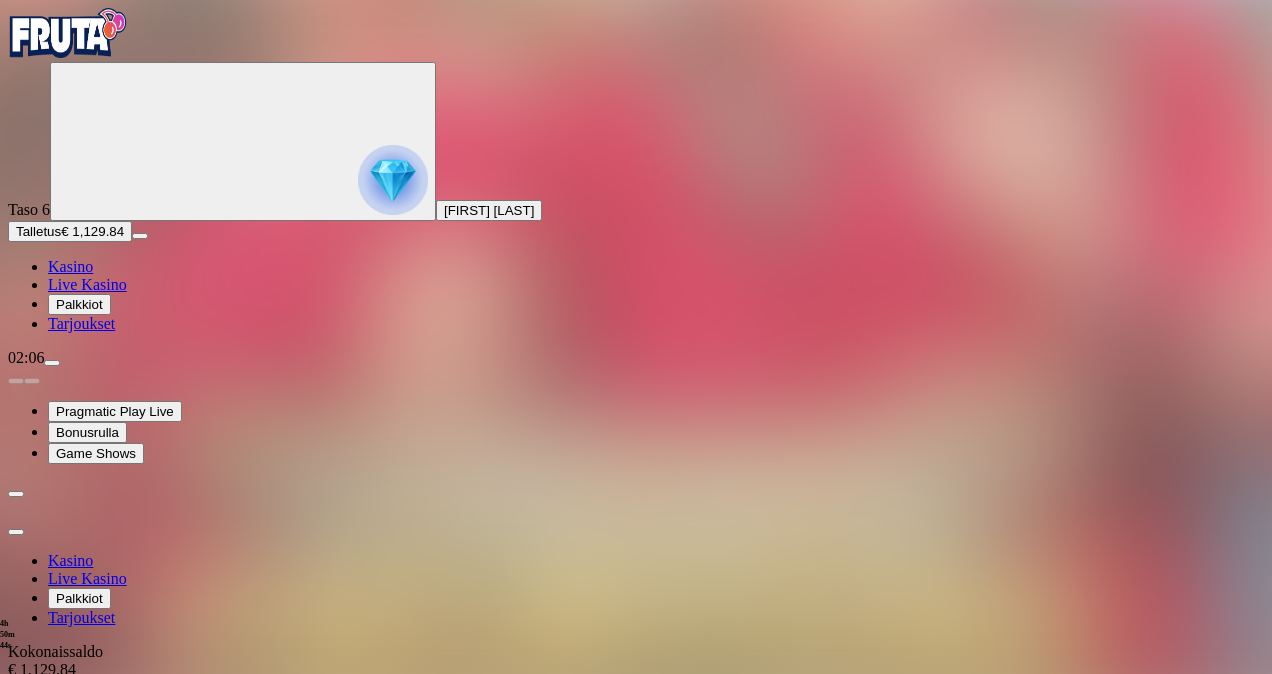 click on "Kotiutus" at bounding box center [40, 725] 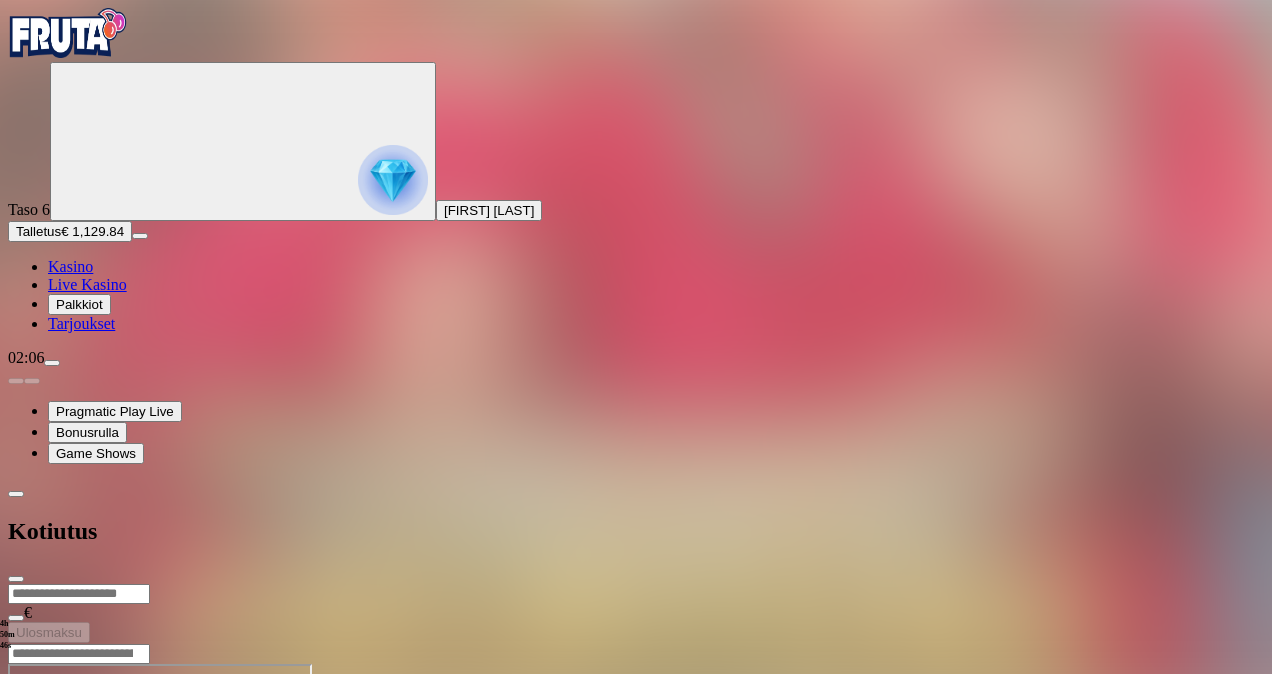 click at bounding box center (79, 594) 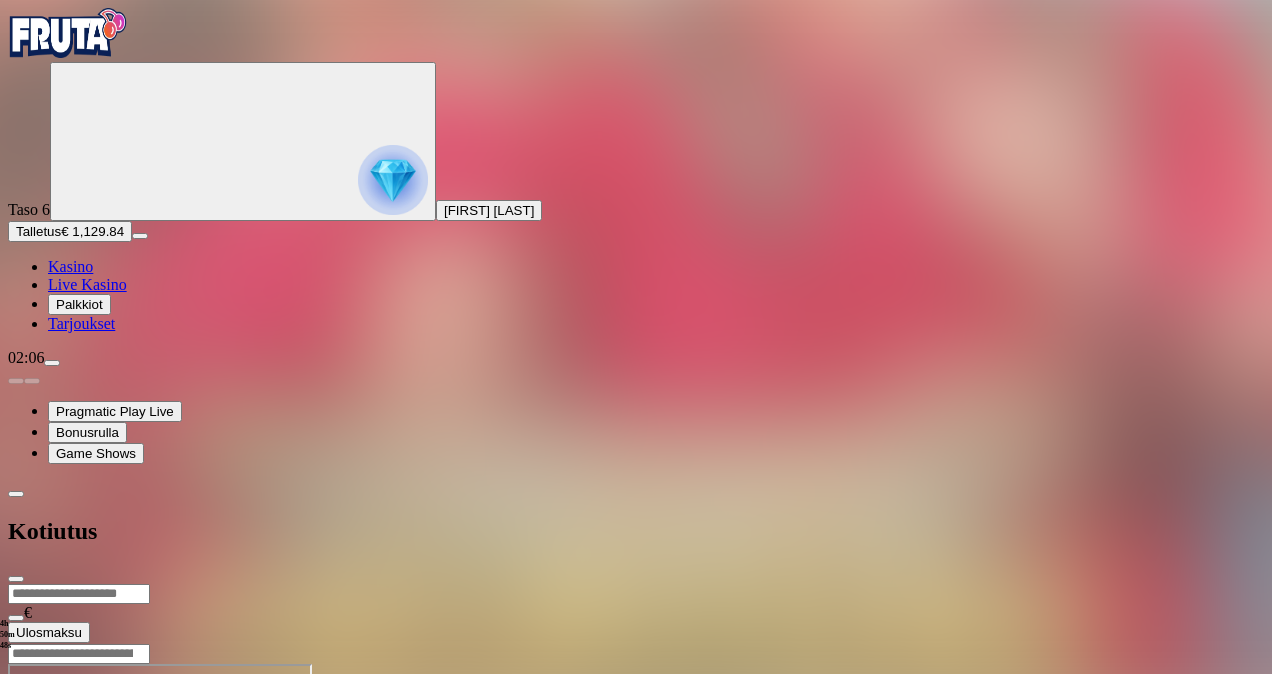 type on "***" 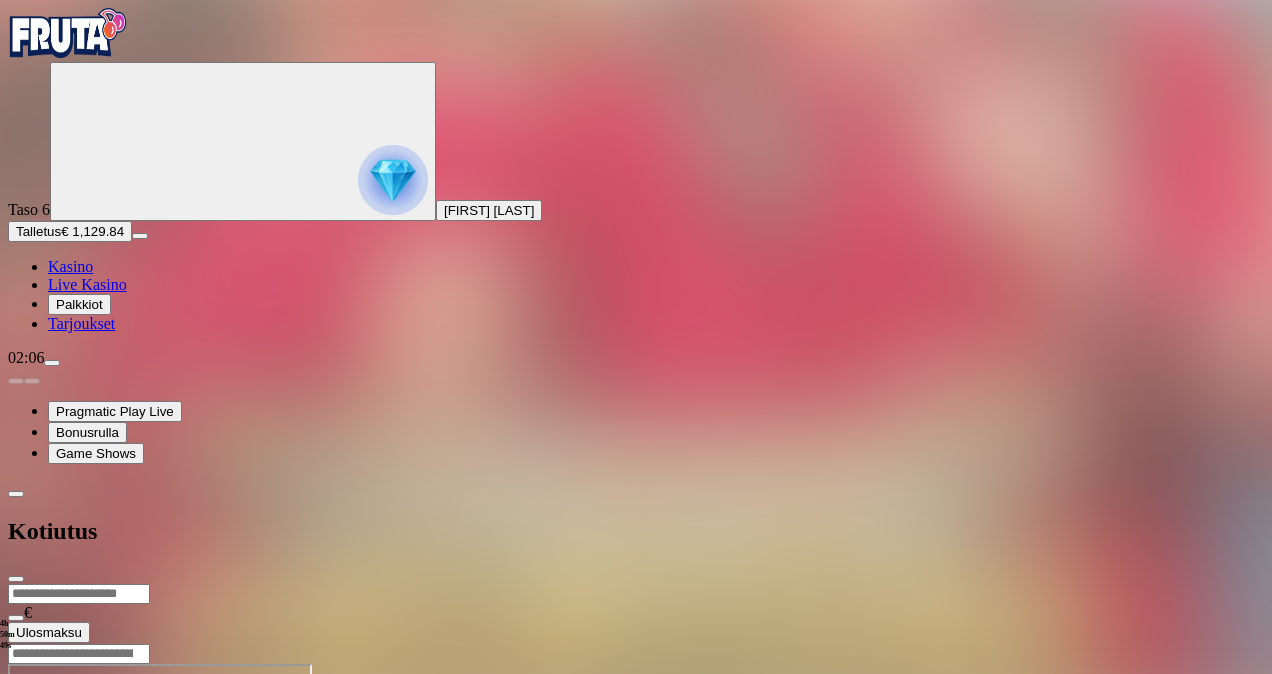 type 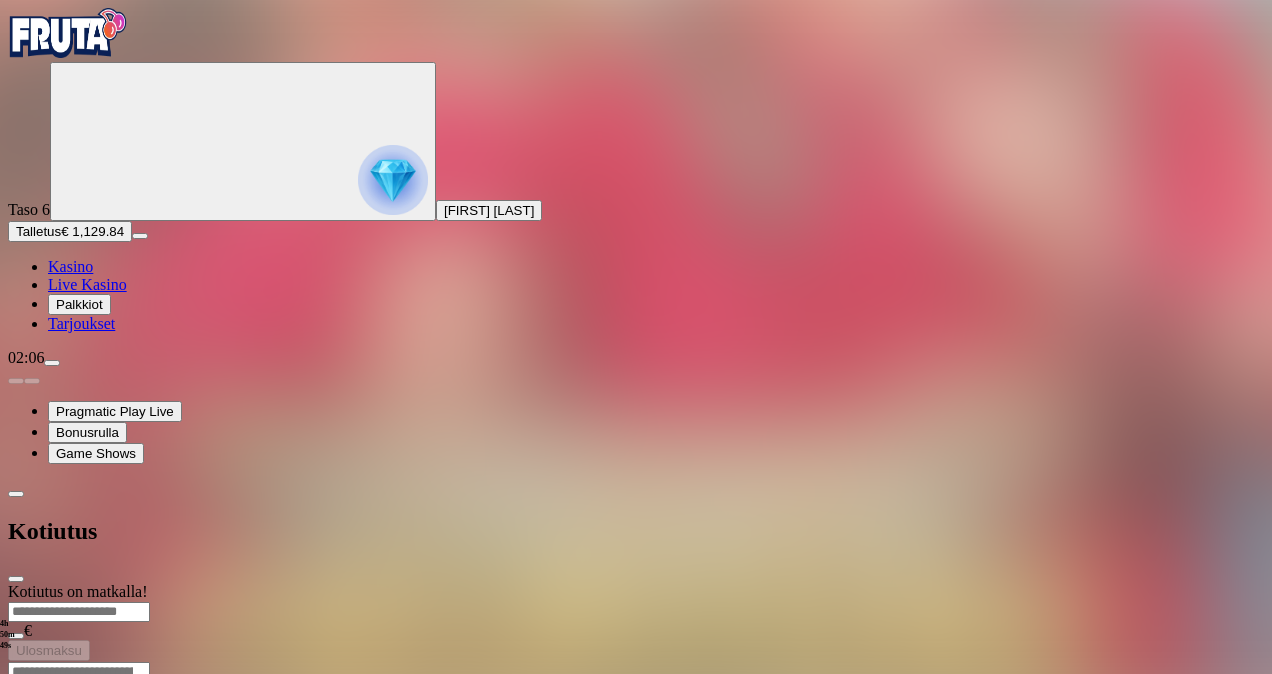 click at bounding box center (16, 579) 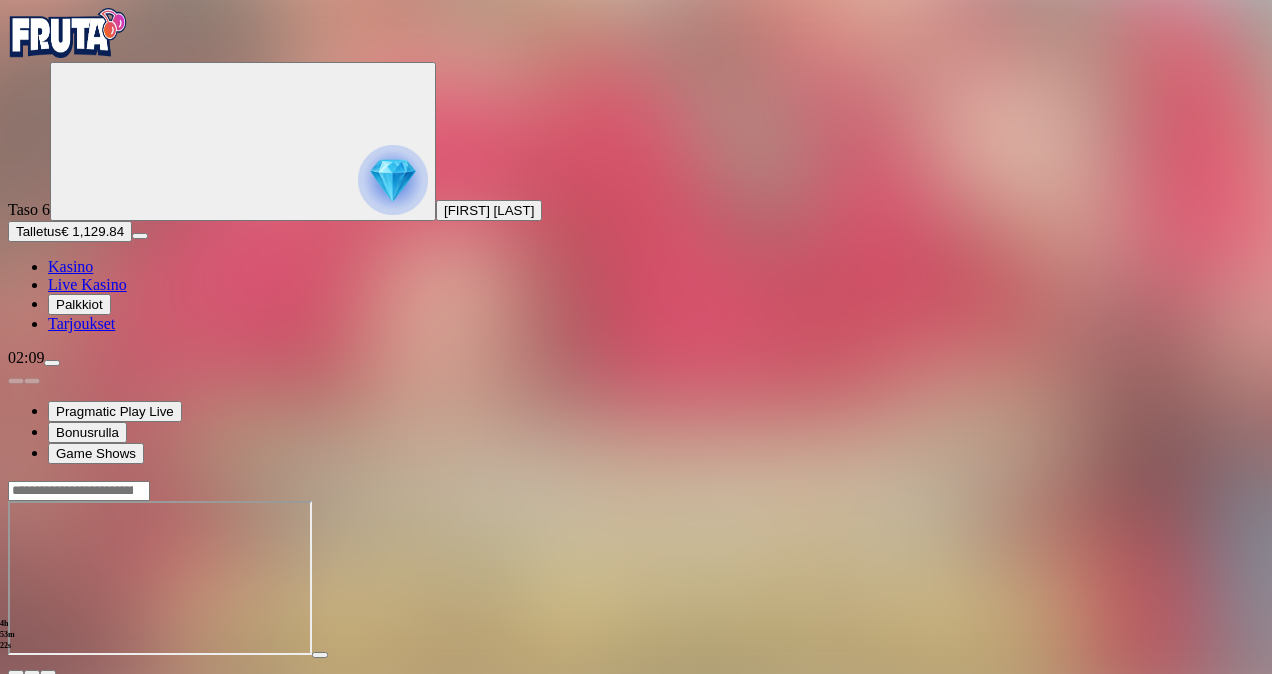 click at bounding box center (636, 580) 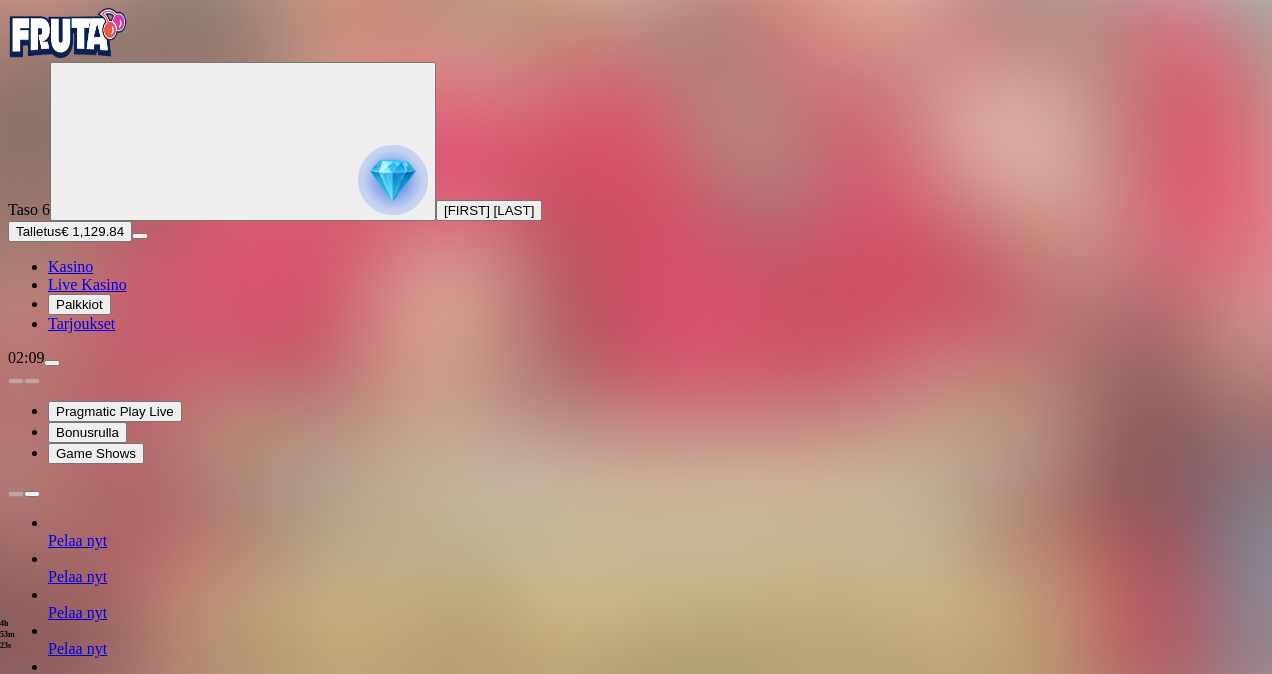 click at bounding box center (52, 363) 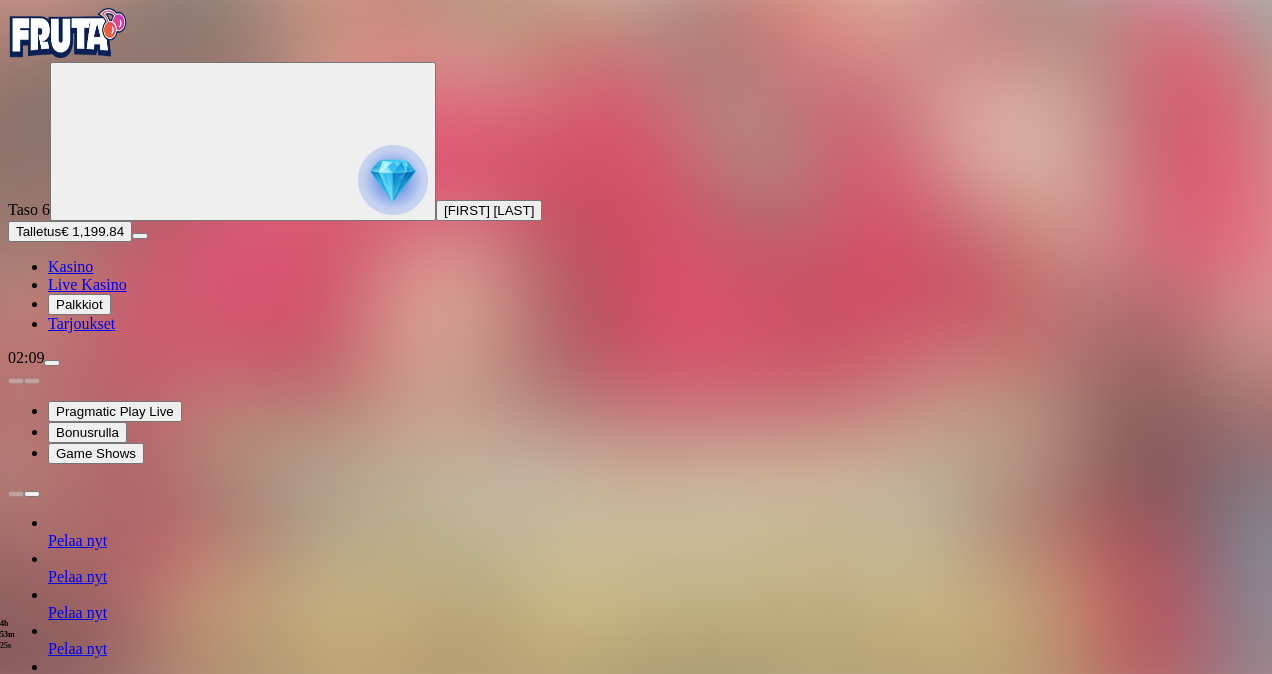 click on "Kotiutus" at bounding box center [40, 1315] 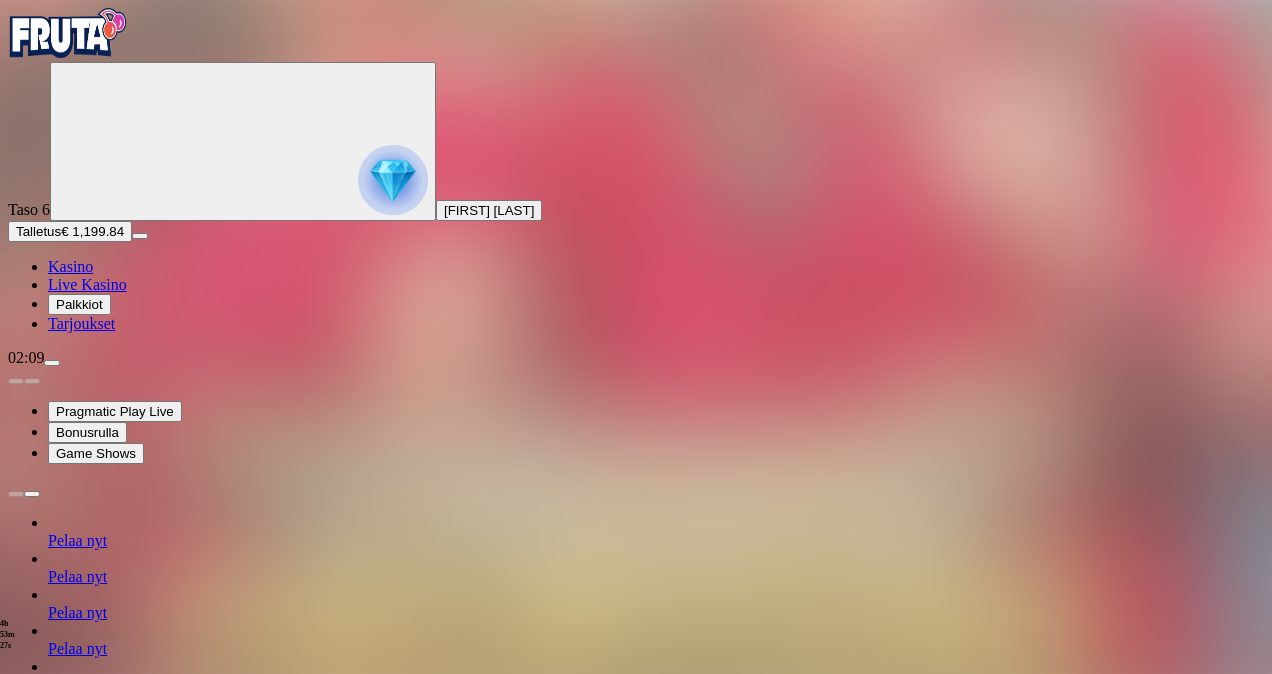click at bounding box center (79, 1184) 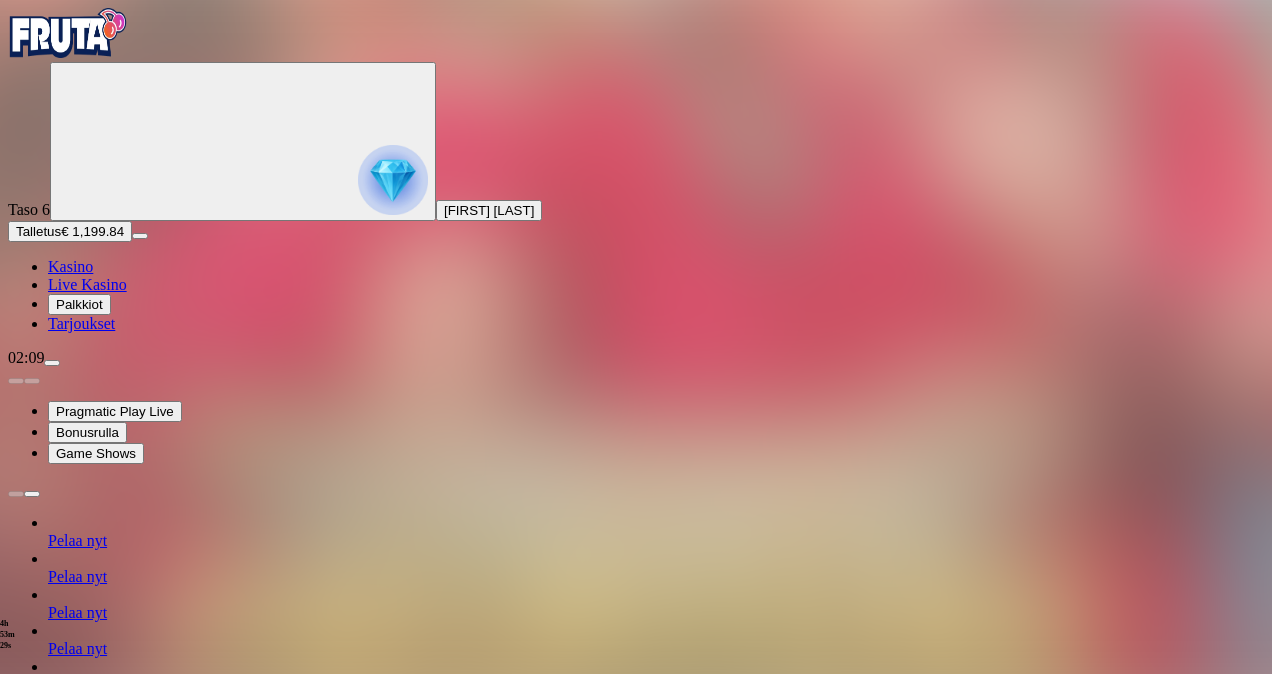 type on "***" 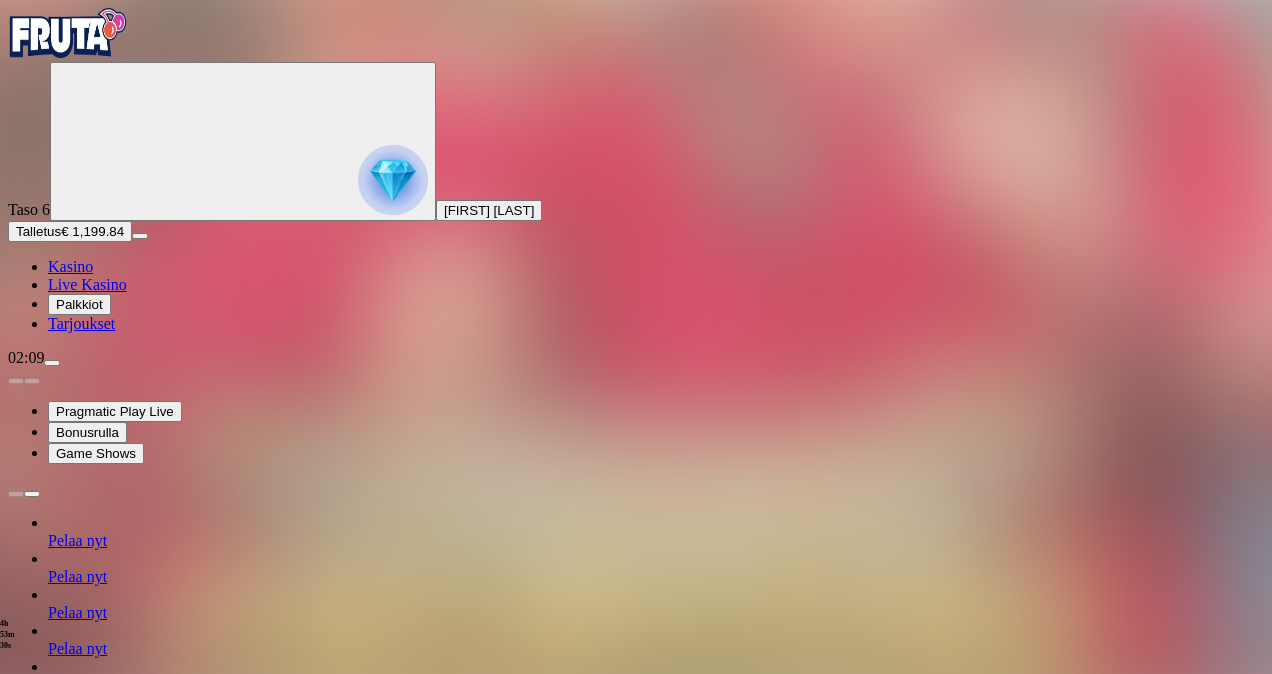 type 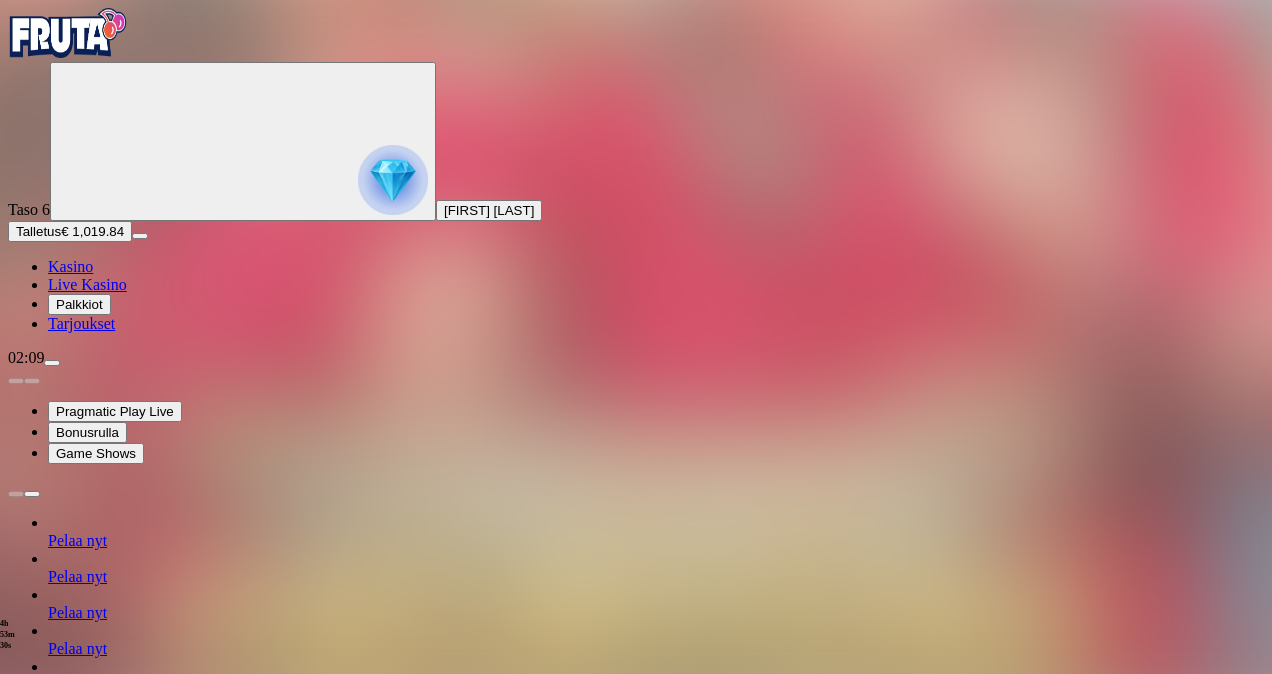 click at bounding box center [16, 1169] 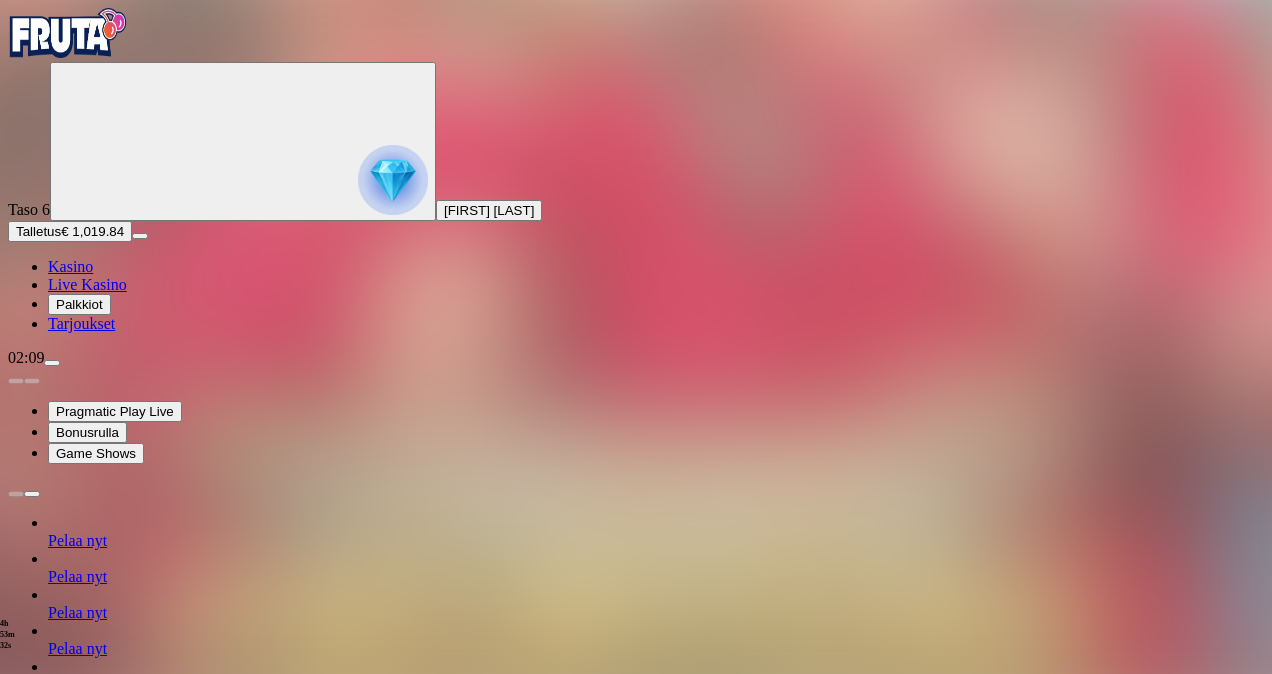 click at bounding box center [52, 363] 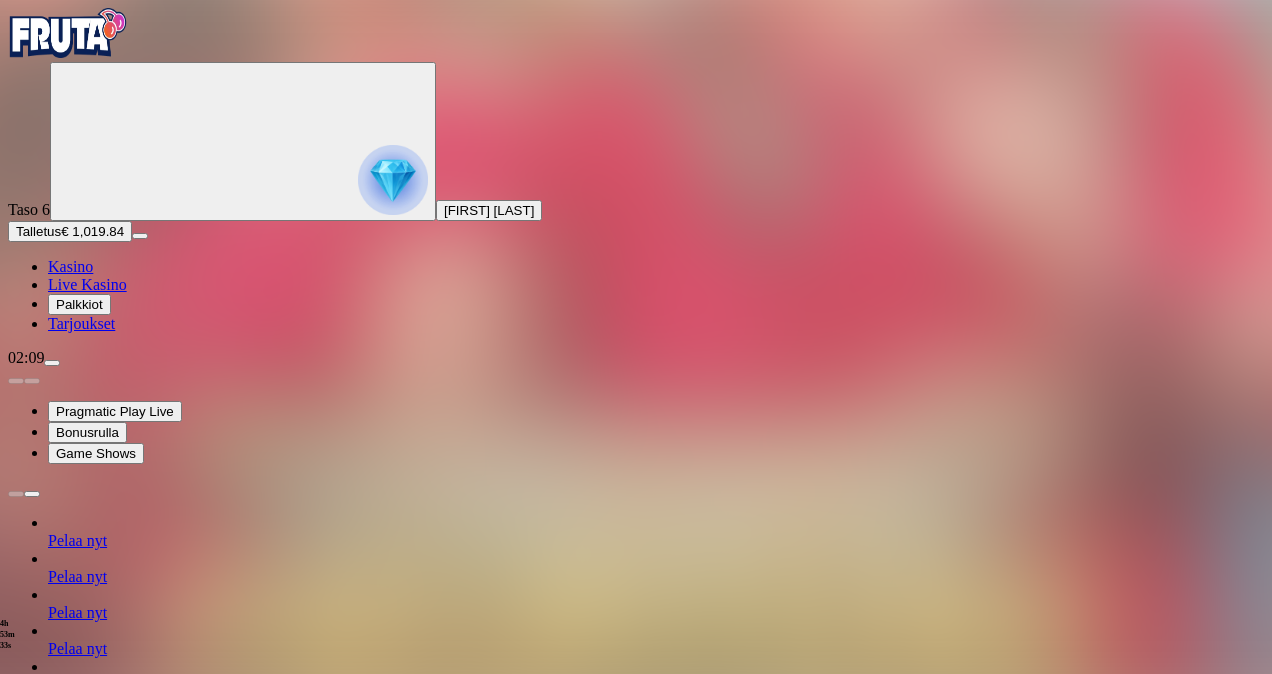 click on "Go to slide group  2" at bounding box center (110, 1473) 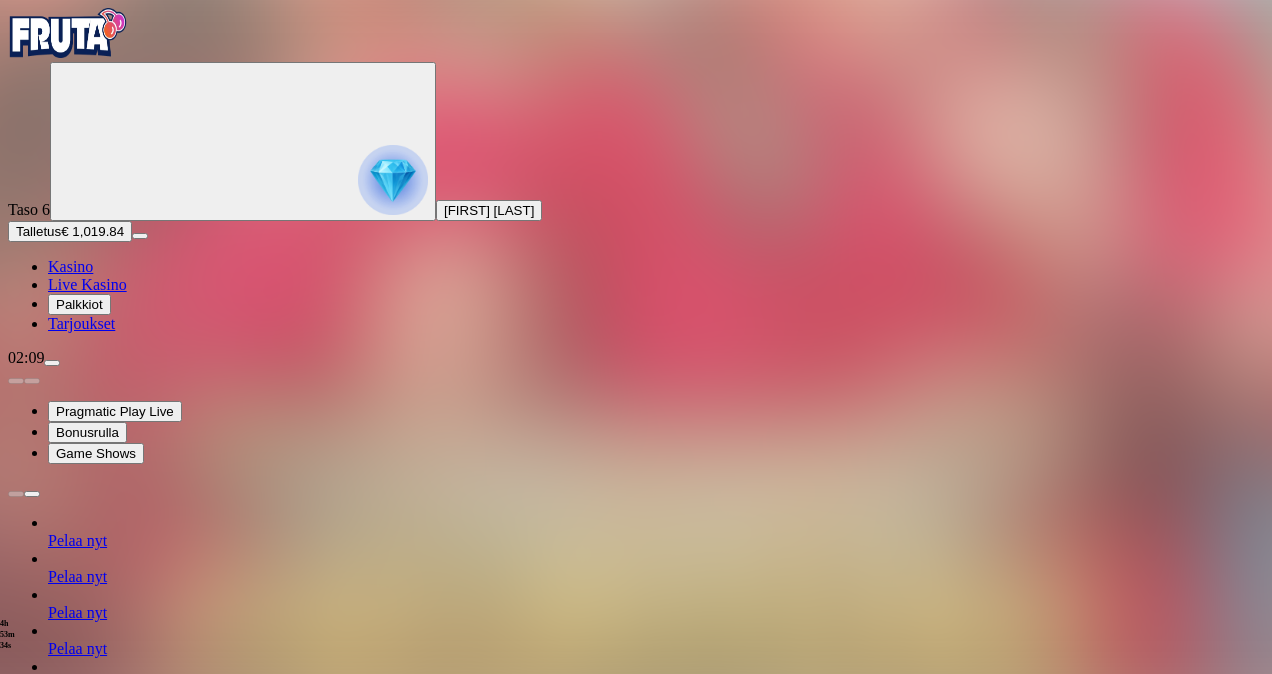click on "Go to slide group  4" at bounding box center [110, 1515] 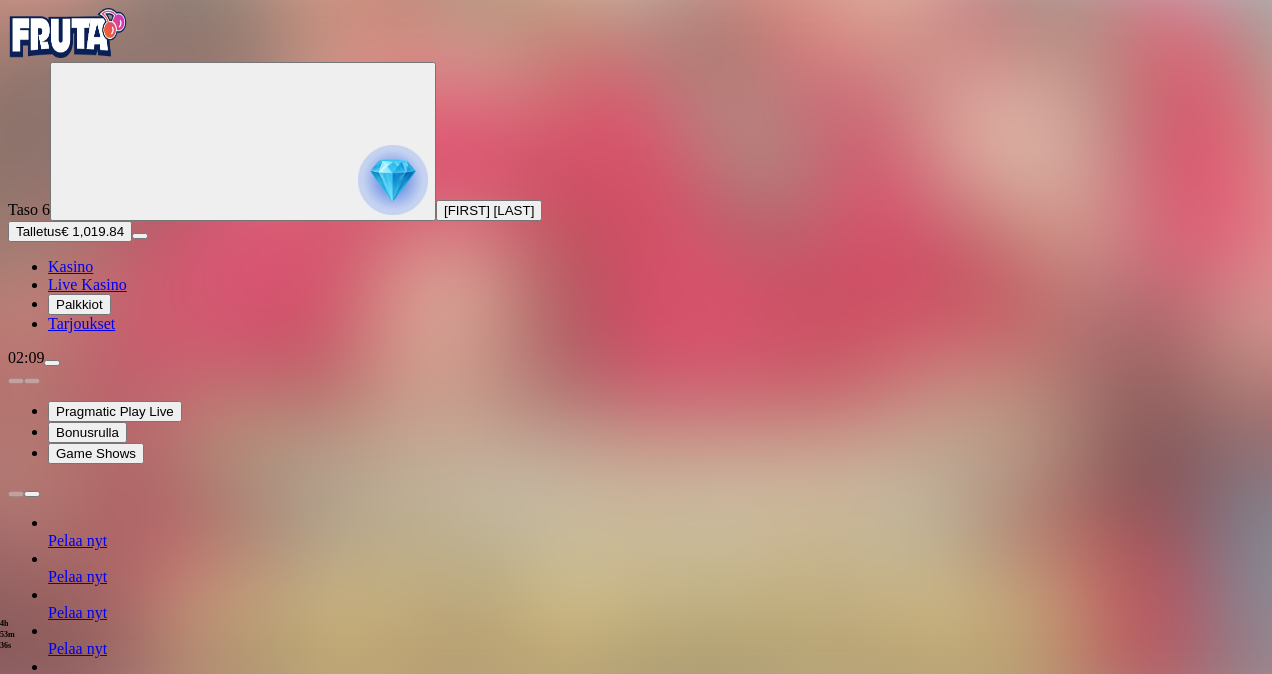 click at bounding box center [16, 1122] 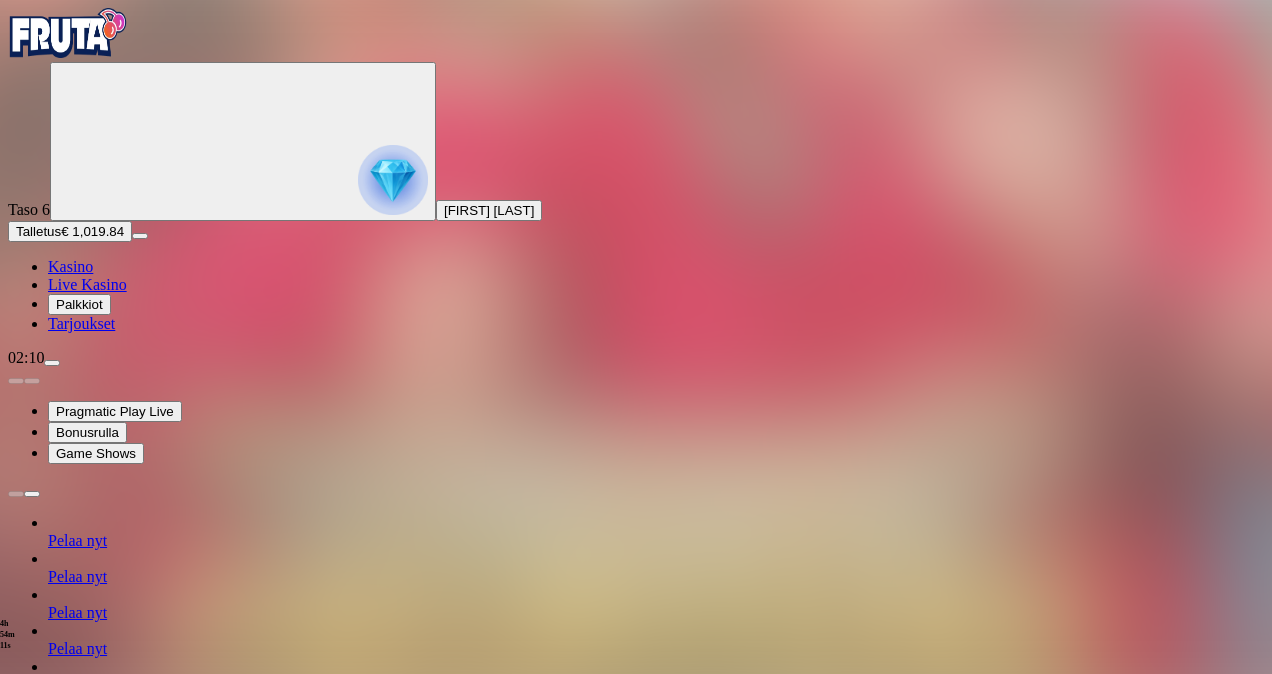 click on "02:10" at bounding box center (636, 358) 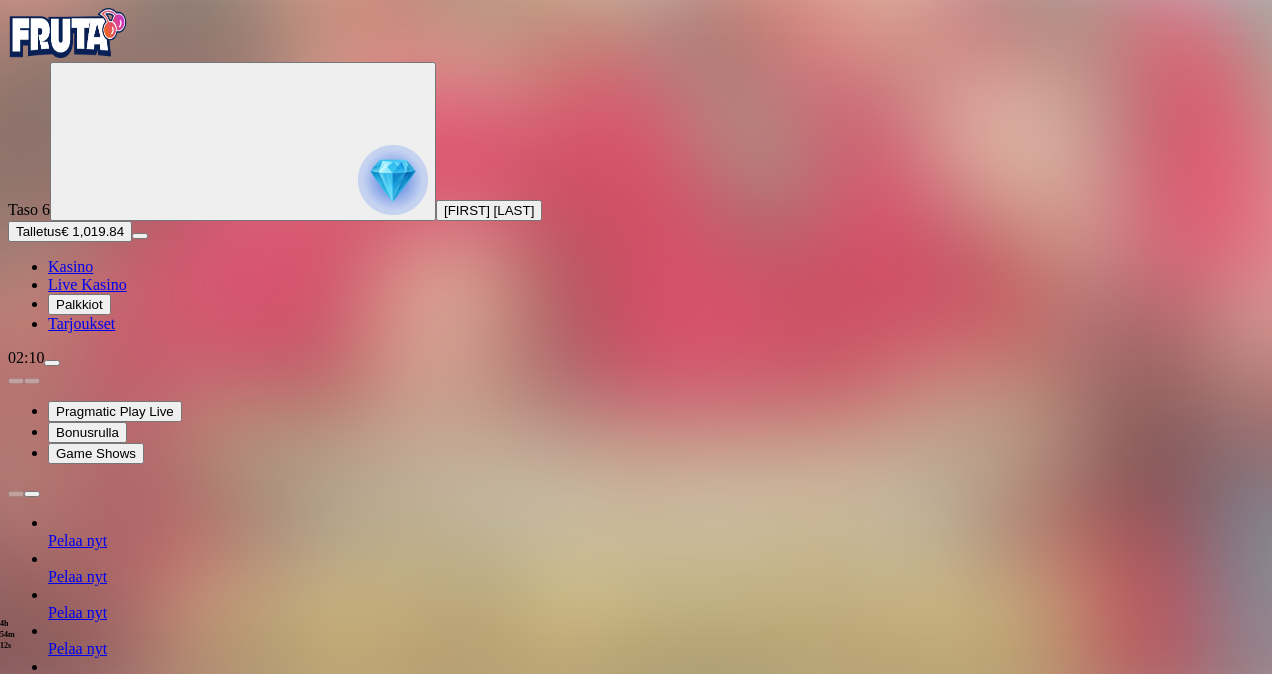 click at bounding box center [52, 363] 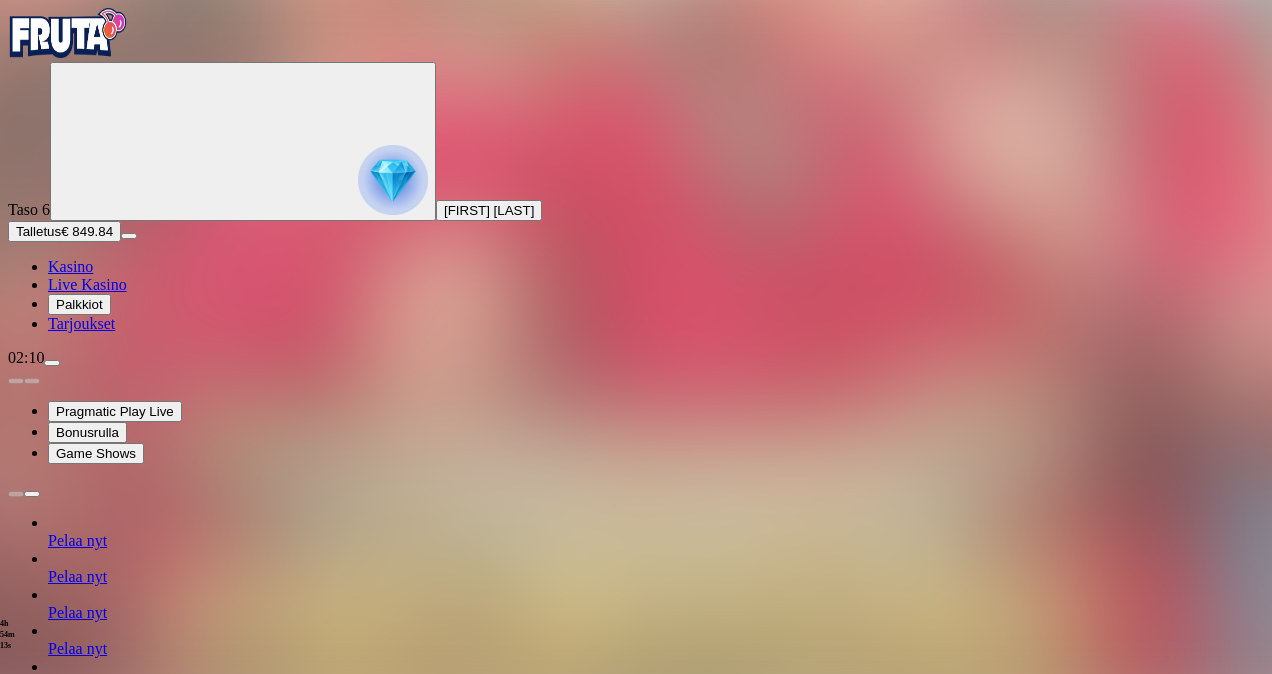 click on "Kotiutus" at bounding box center [40, 1315] 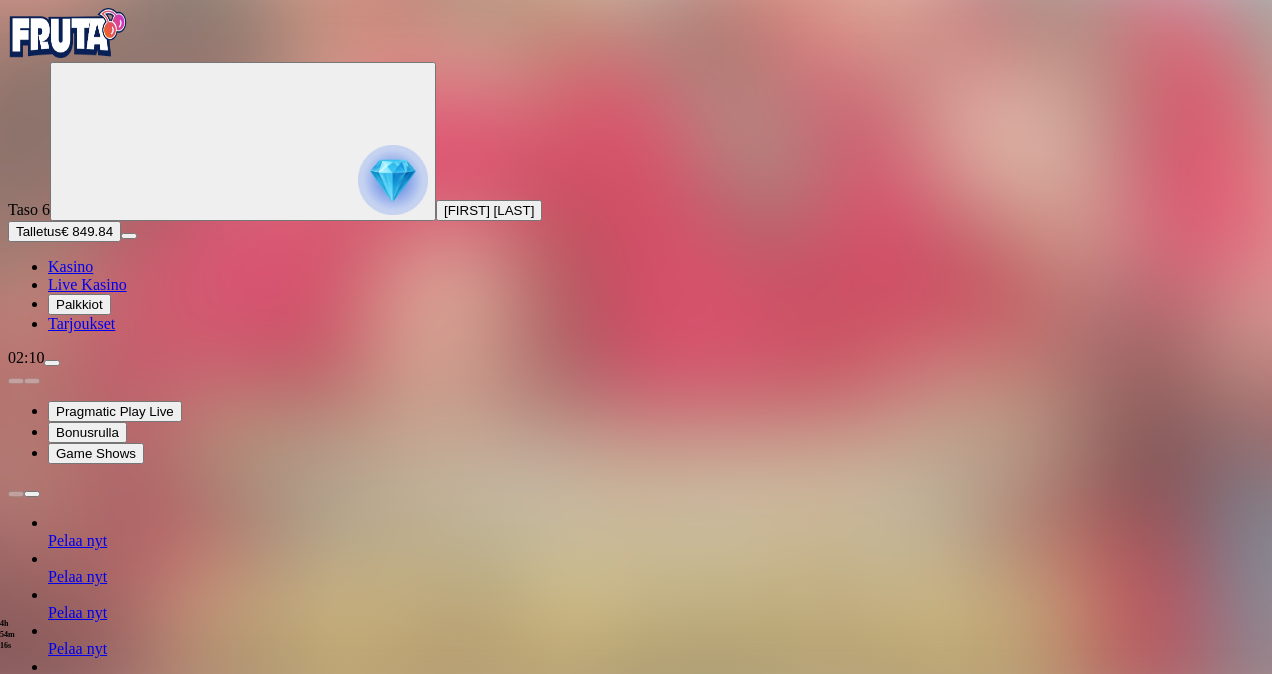 click at bounding box center (79, 1184) 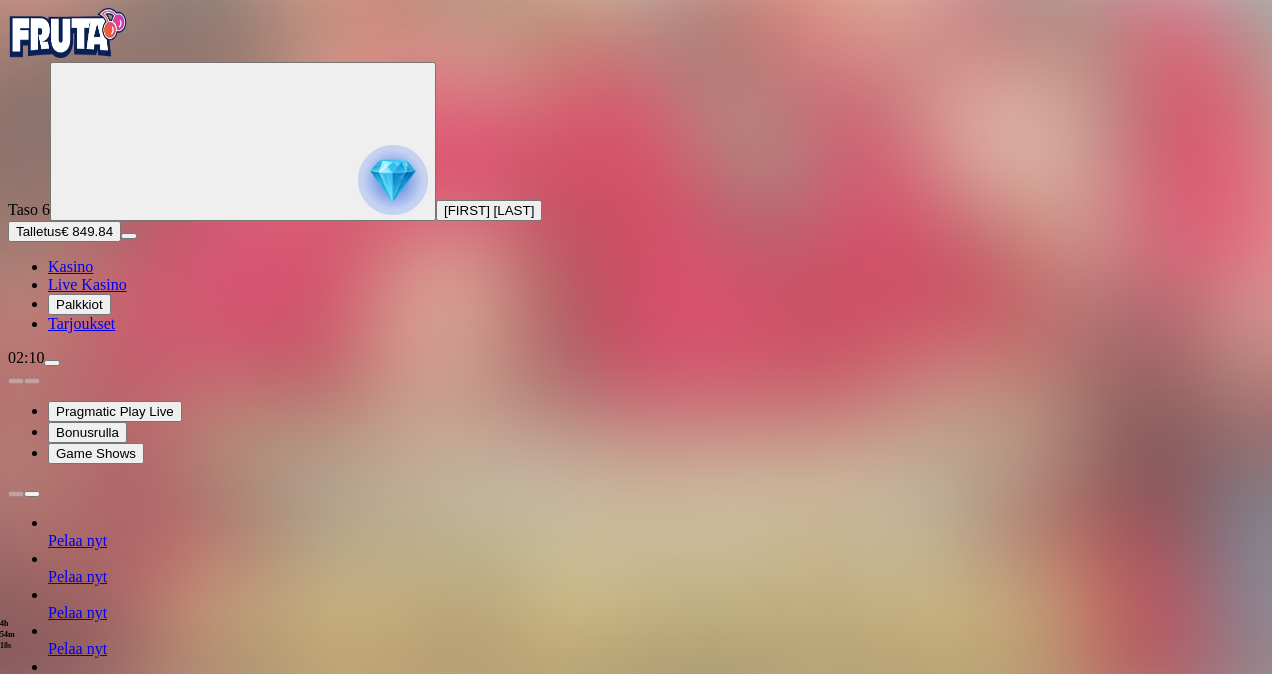type on "***" 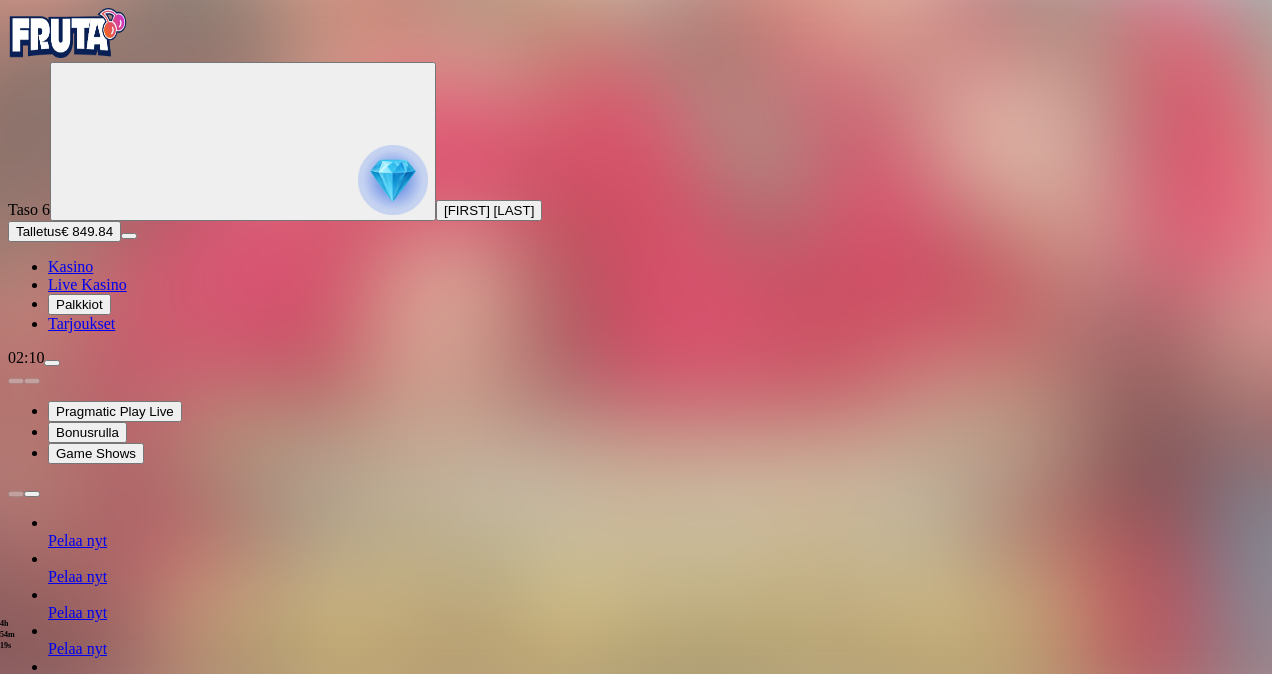 type 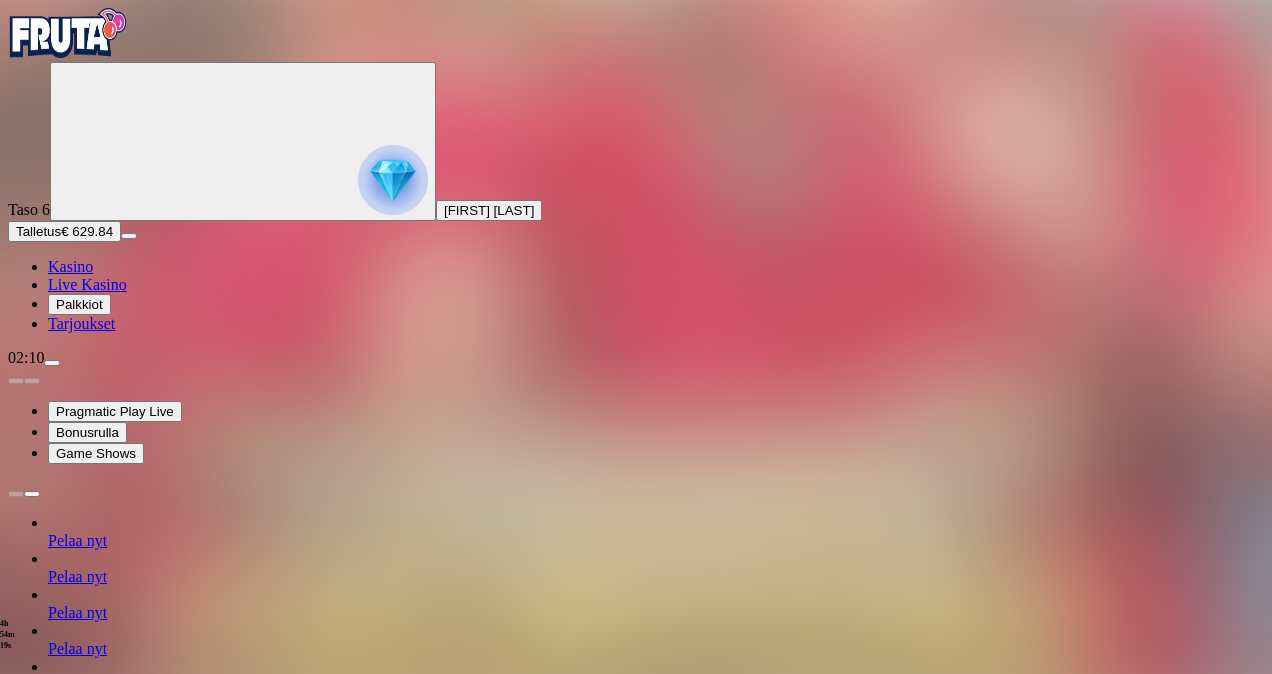 click at bounding box center (16, 1169) 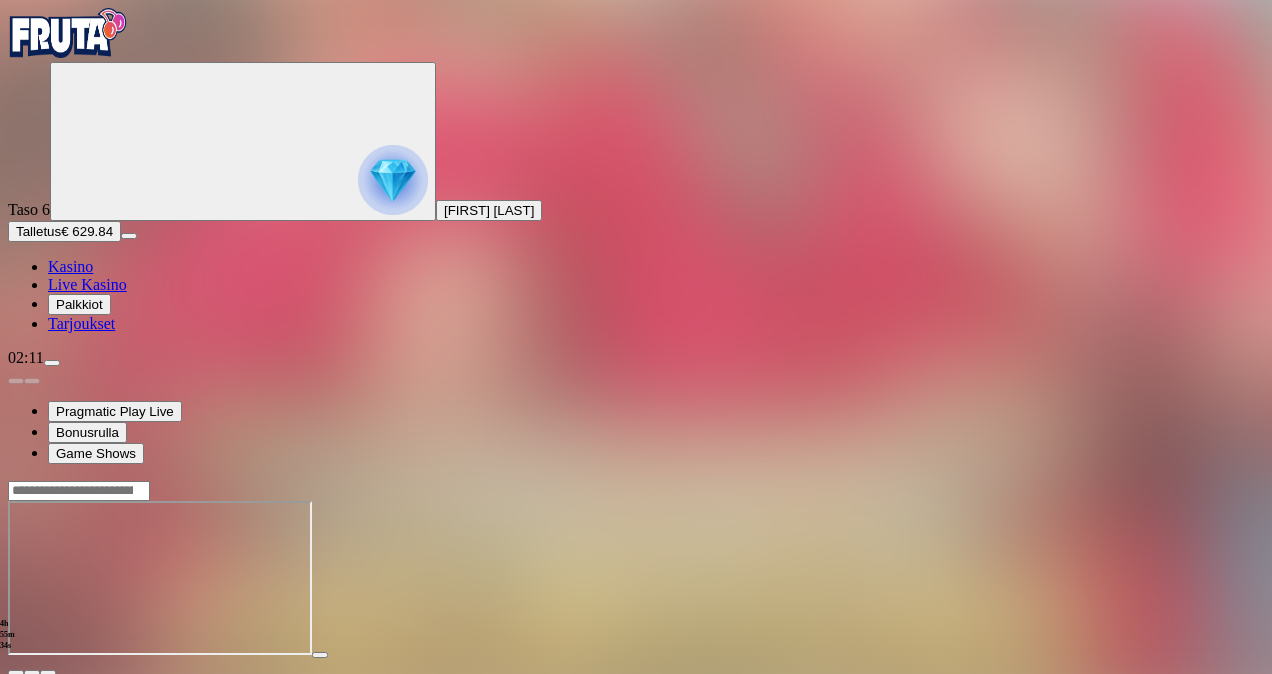 click at bounding box center [52, 363] 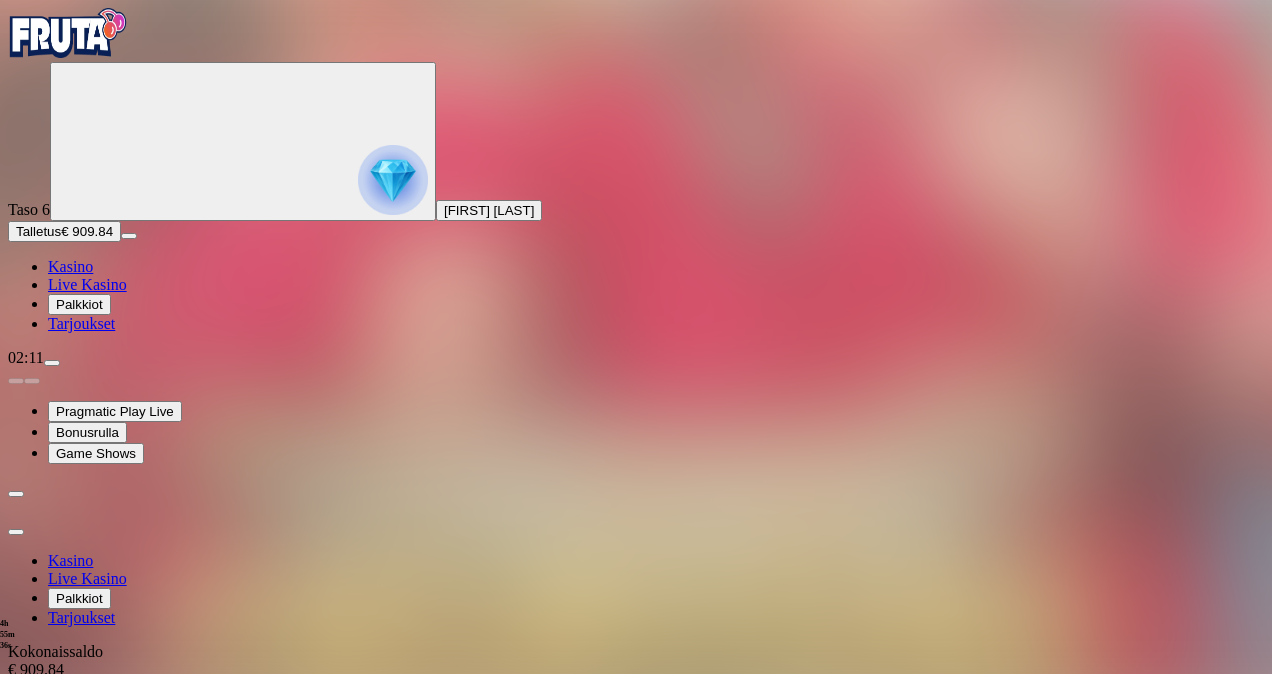 click on "Kotiutus" at bounding box center (40, 725) 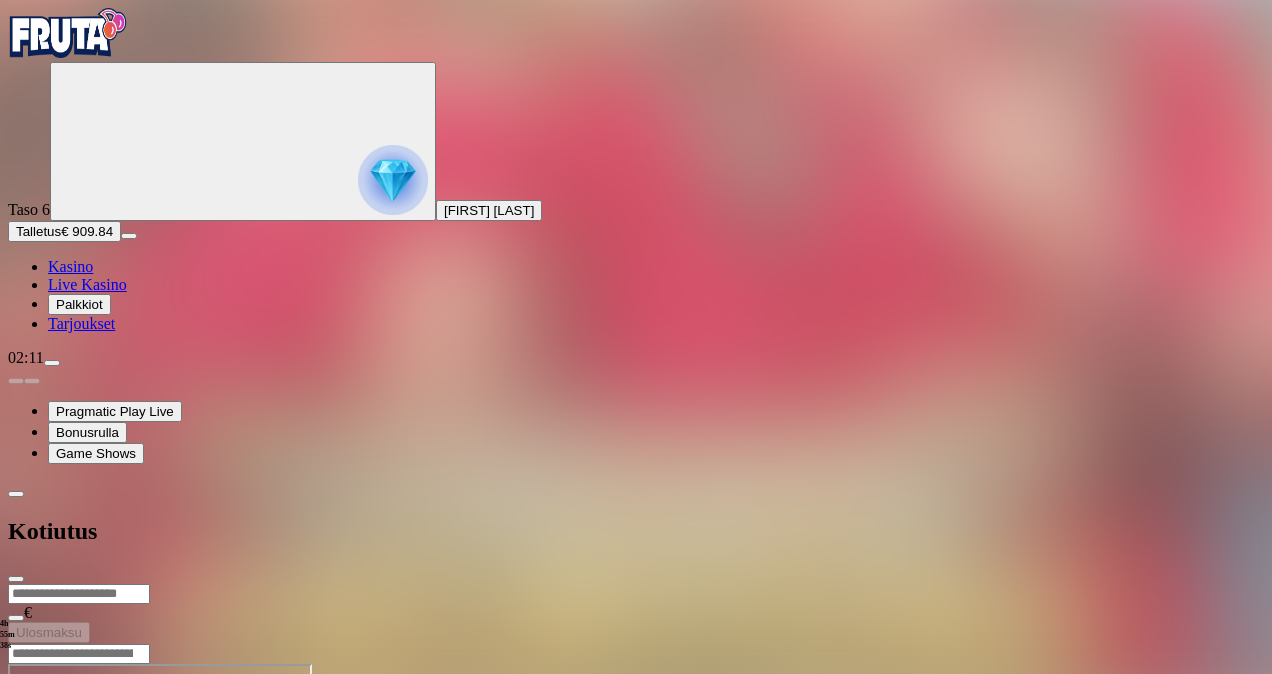 click at bounding box center (79, 594) 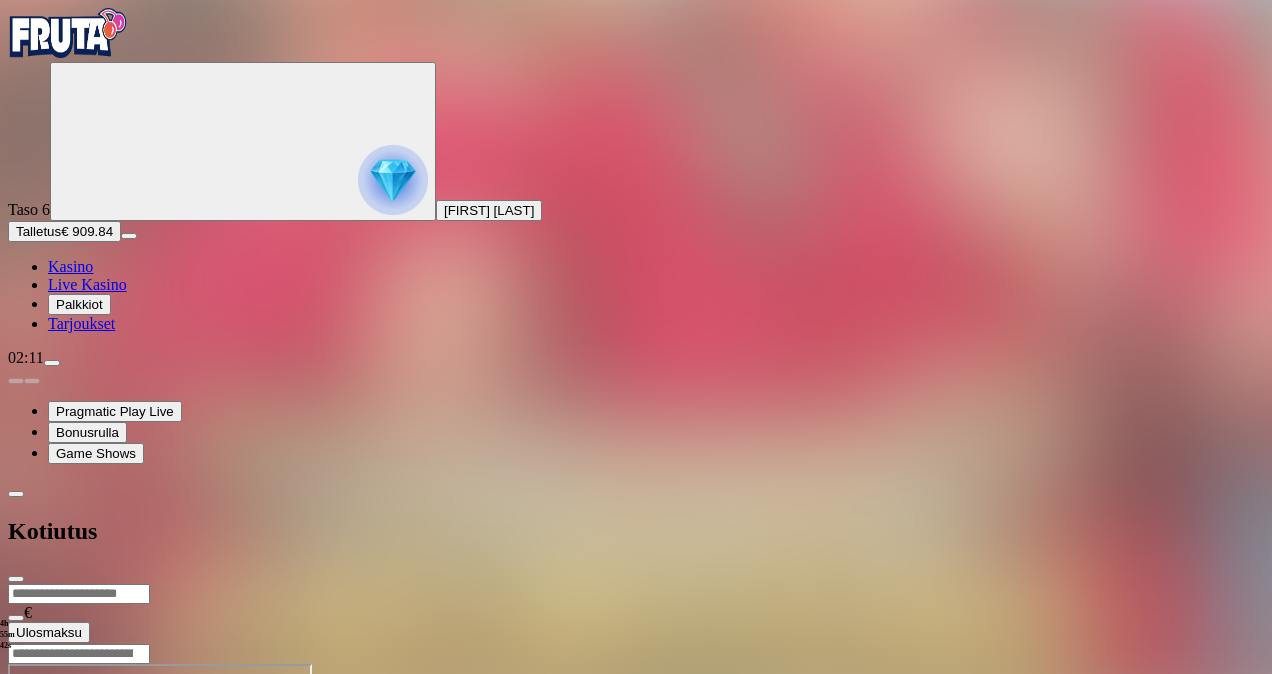 type on "***" 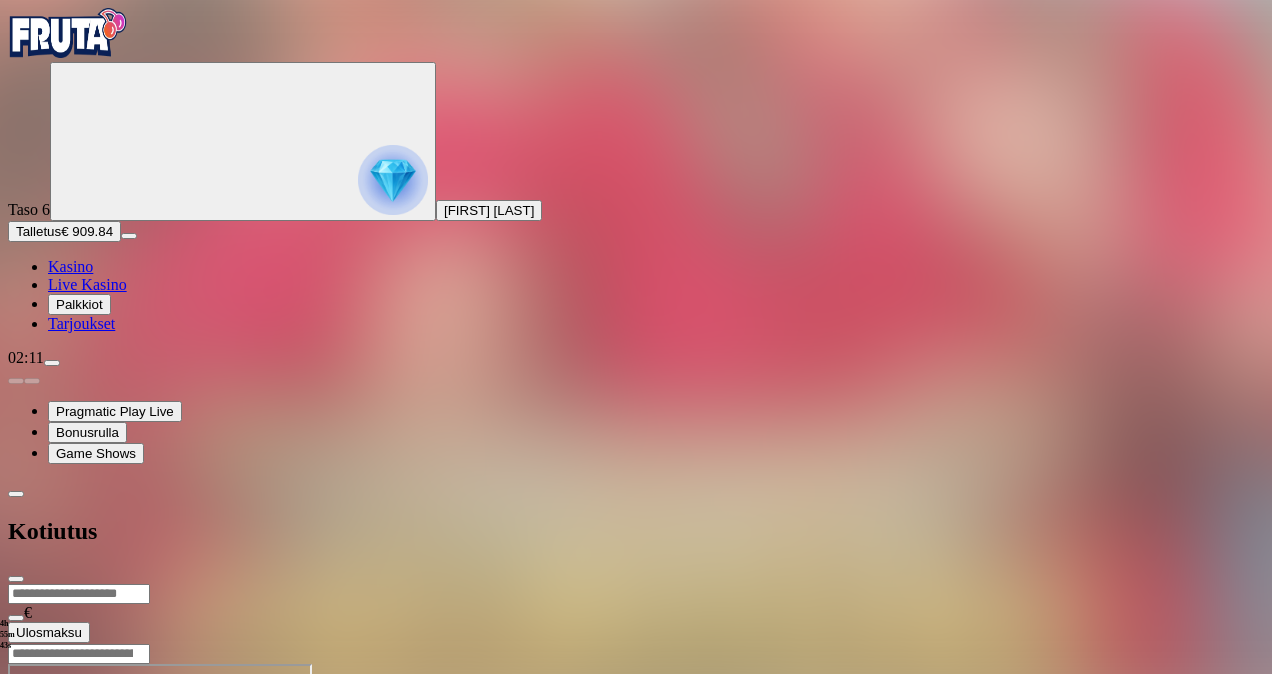 type 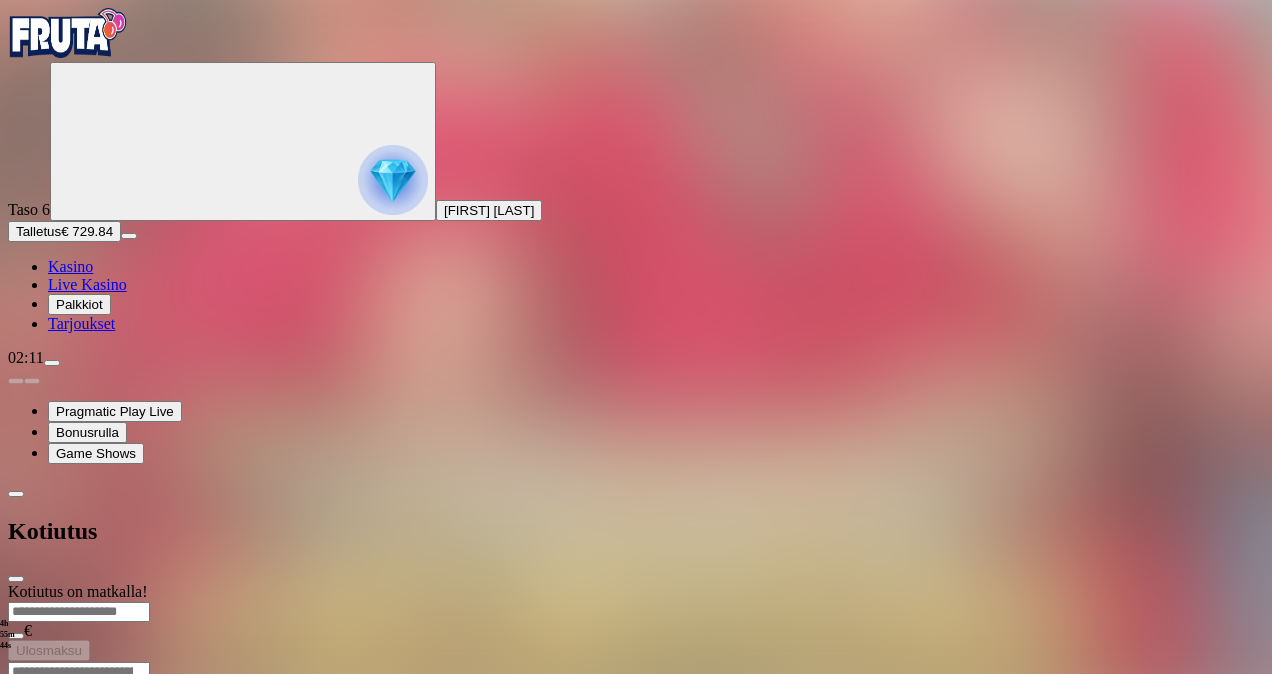click at bounding box center [16, 579] 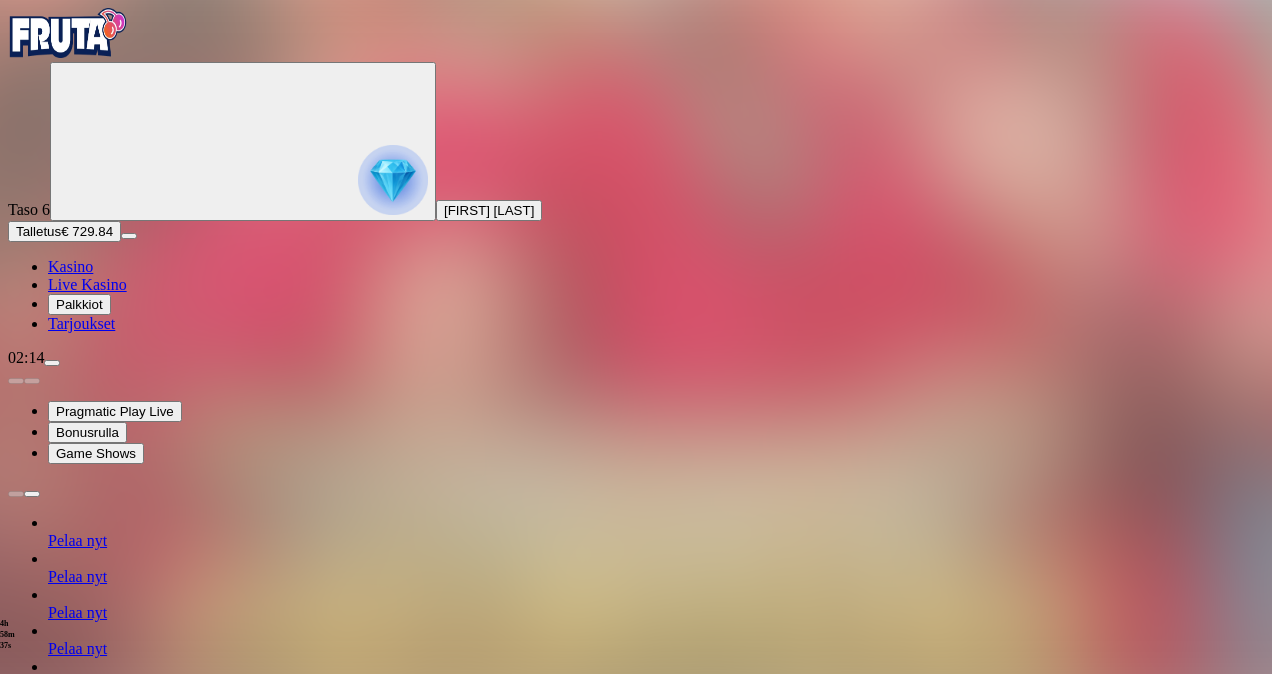 click at bounding box center (52, 363) 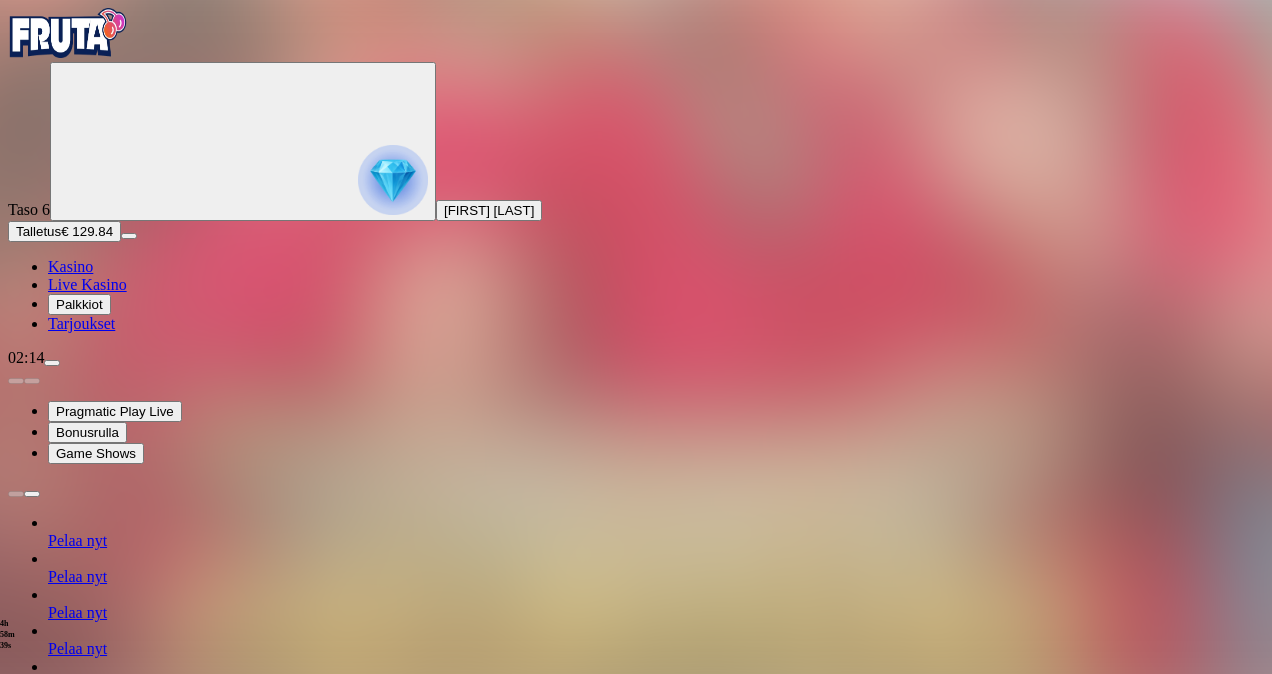 drag, startPoint x: 523, startPoint y: 288, endPoint x: 471, endPoint y: 296, distance: 52.611786 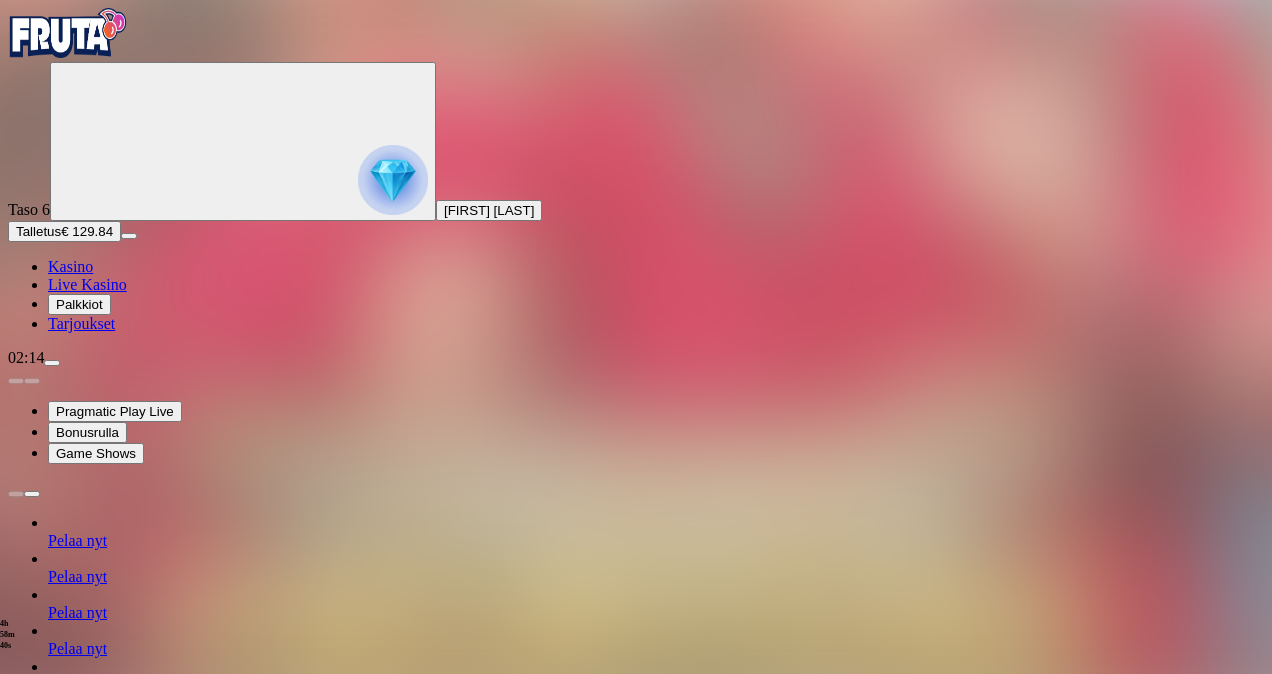 click on "Peruuta" at bounding box center [212, 1352] 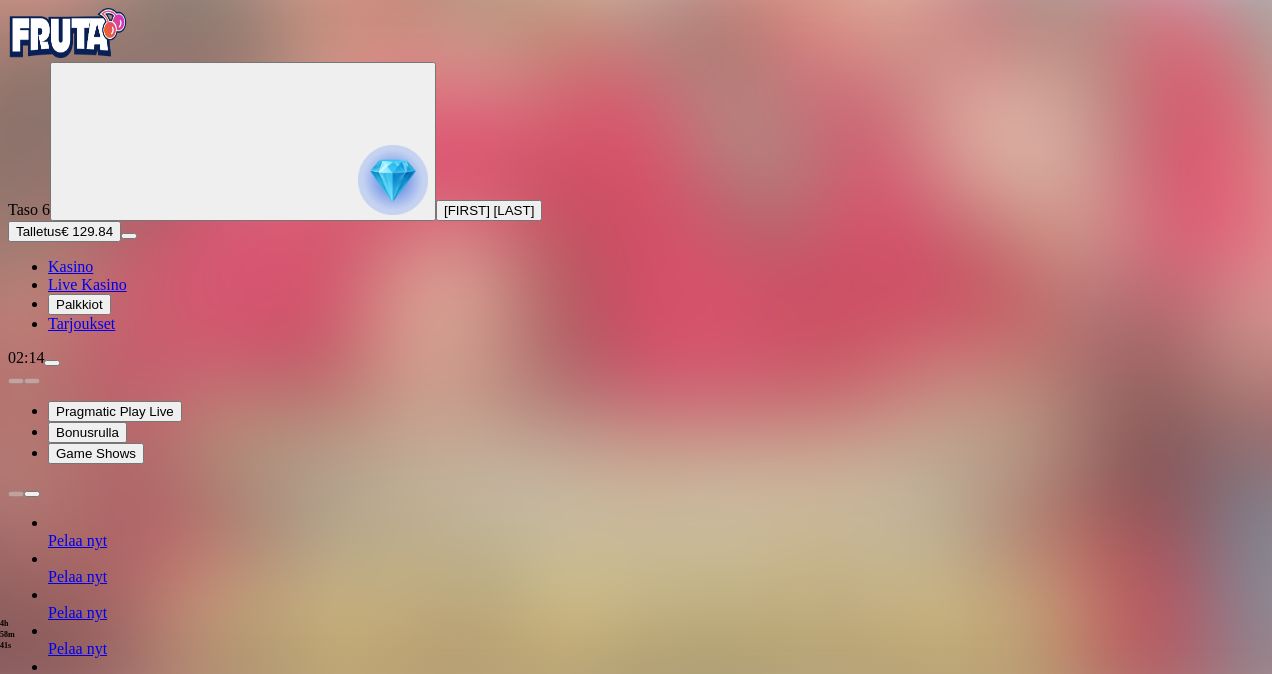 click on "Kyllä" at bounding box center [502, 1762] 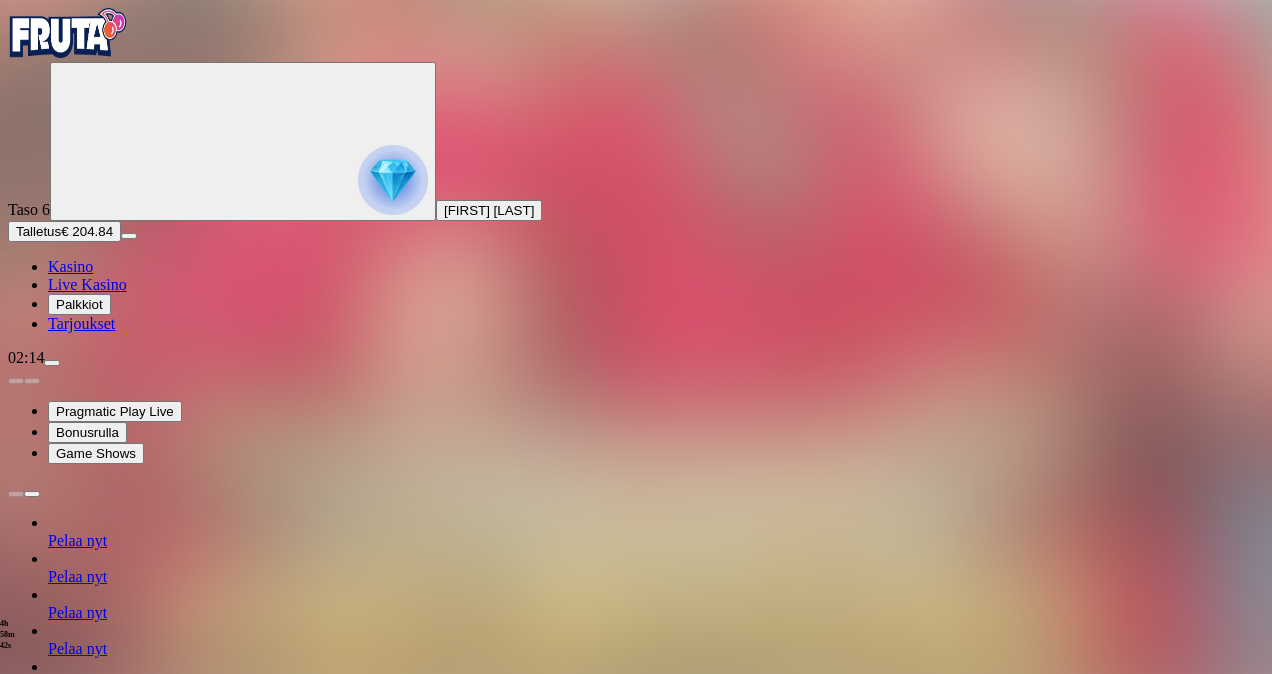 click at bounding box center (16, 1122) 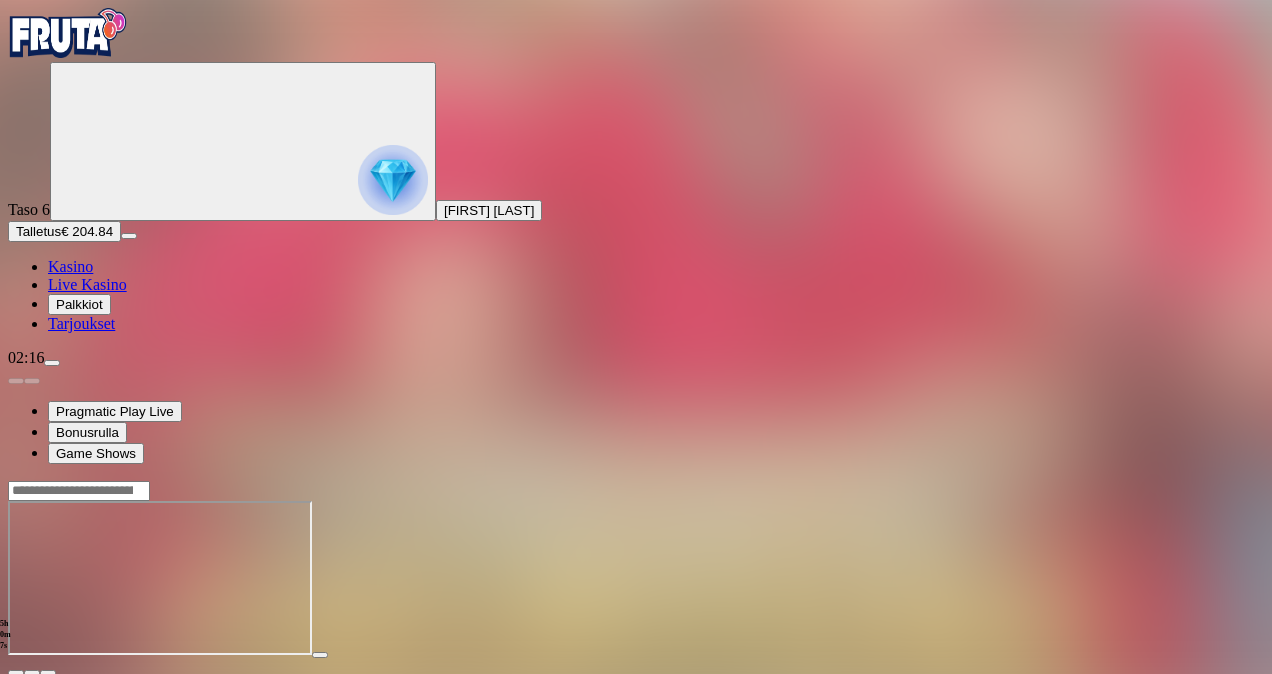 click at bounding box center [52, 363] 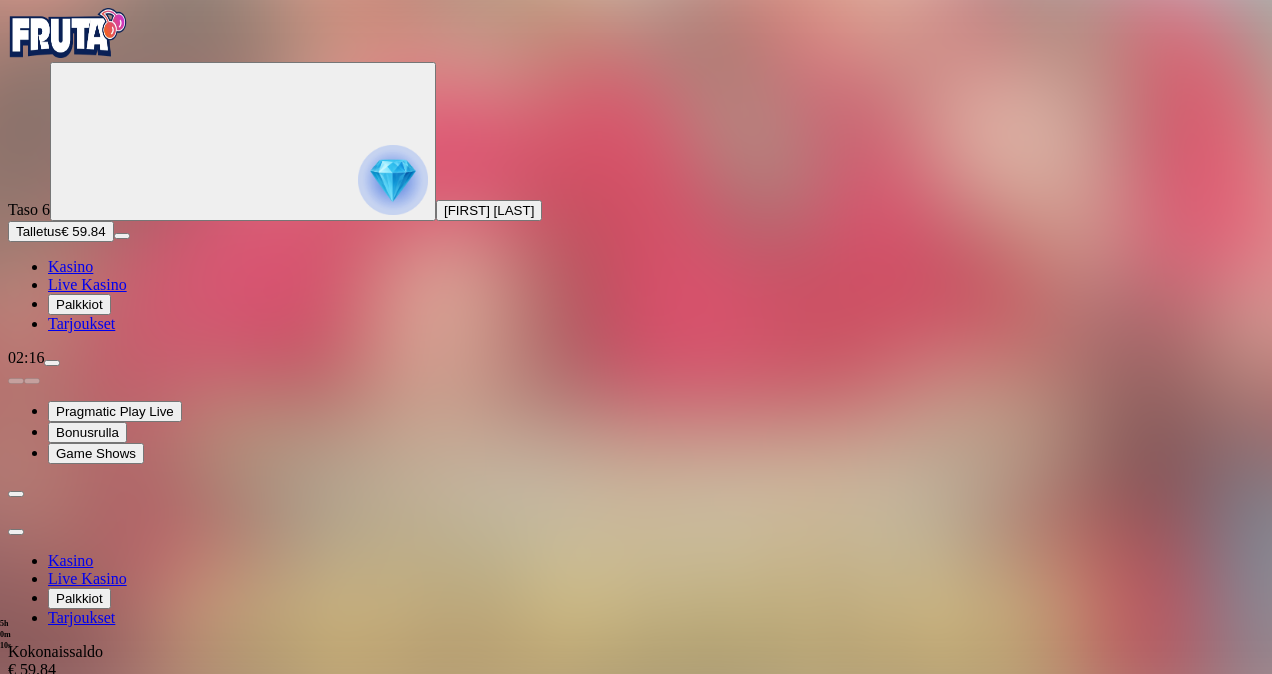 click on "Peruuta" at bounding box center (212, 762) 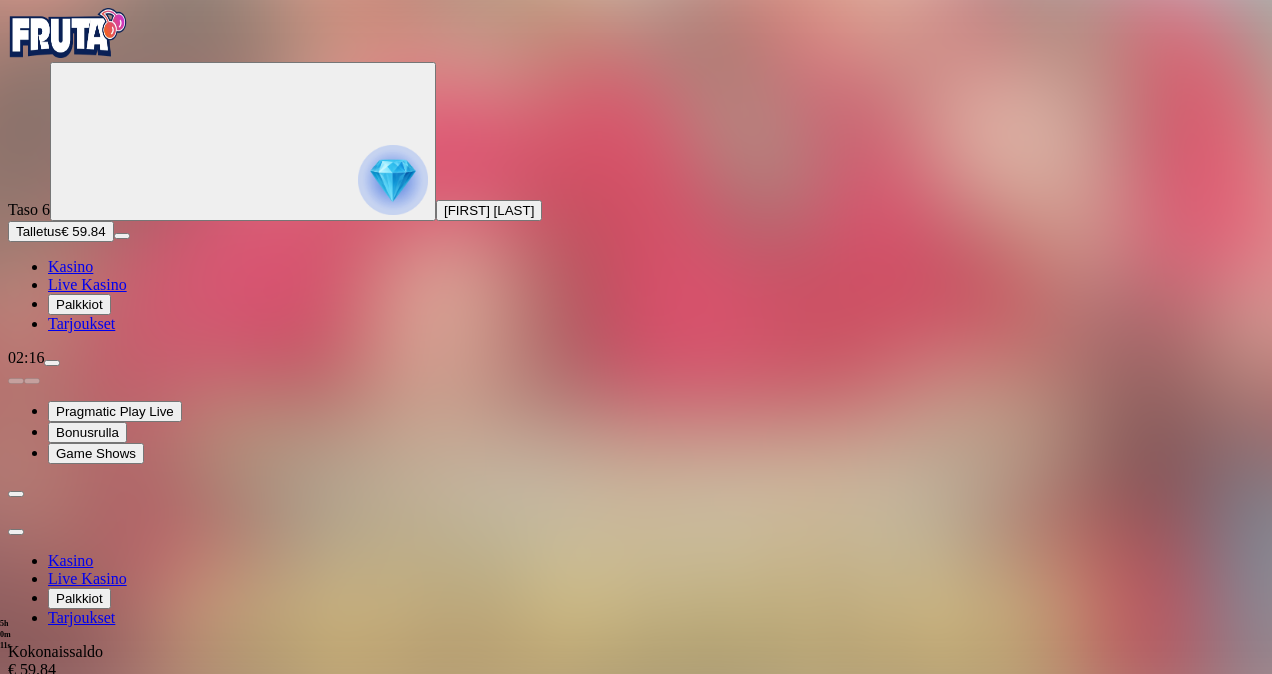 click on "Kyllä" at bounding box center [502, 1151] 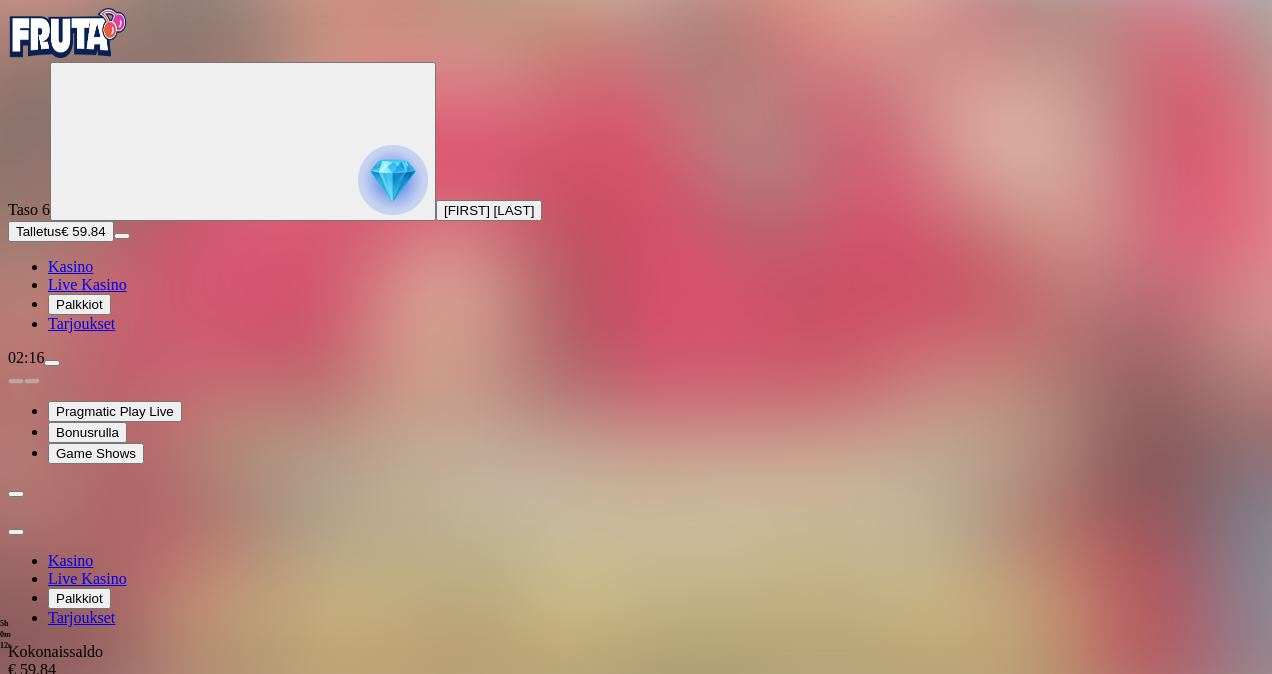 click on "Peruuta" at bounding box center (212, 762) 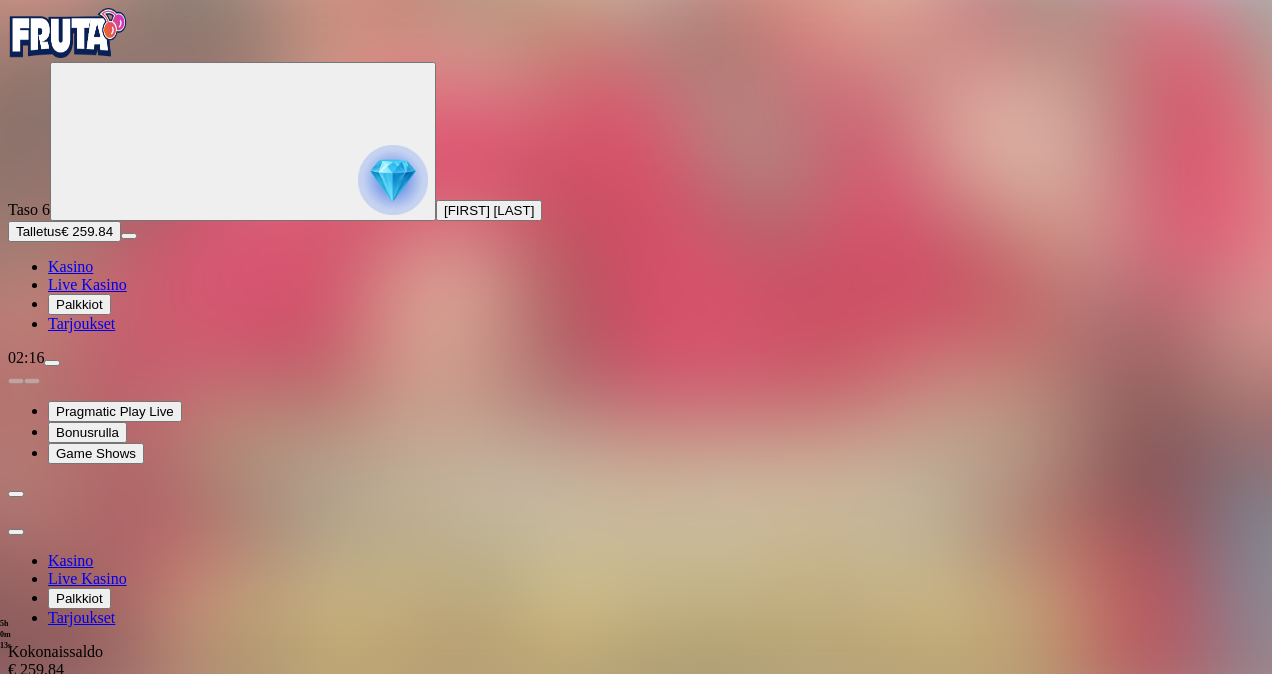 click on "Kyllä" at bounding box center [502, 1130] 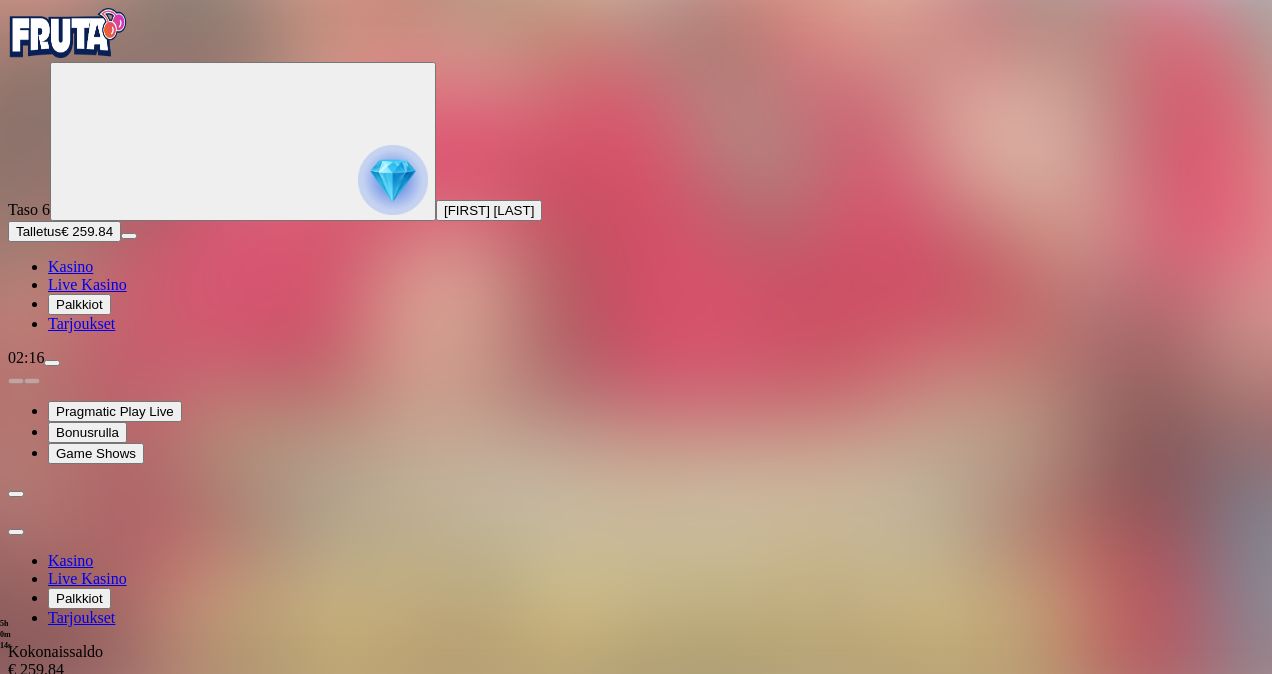 click at bounding box center [16, 532] 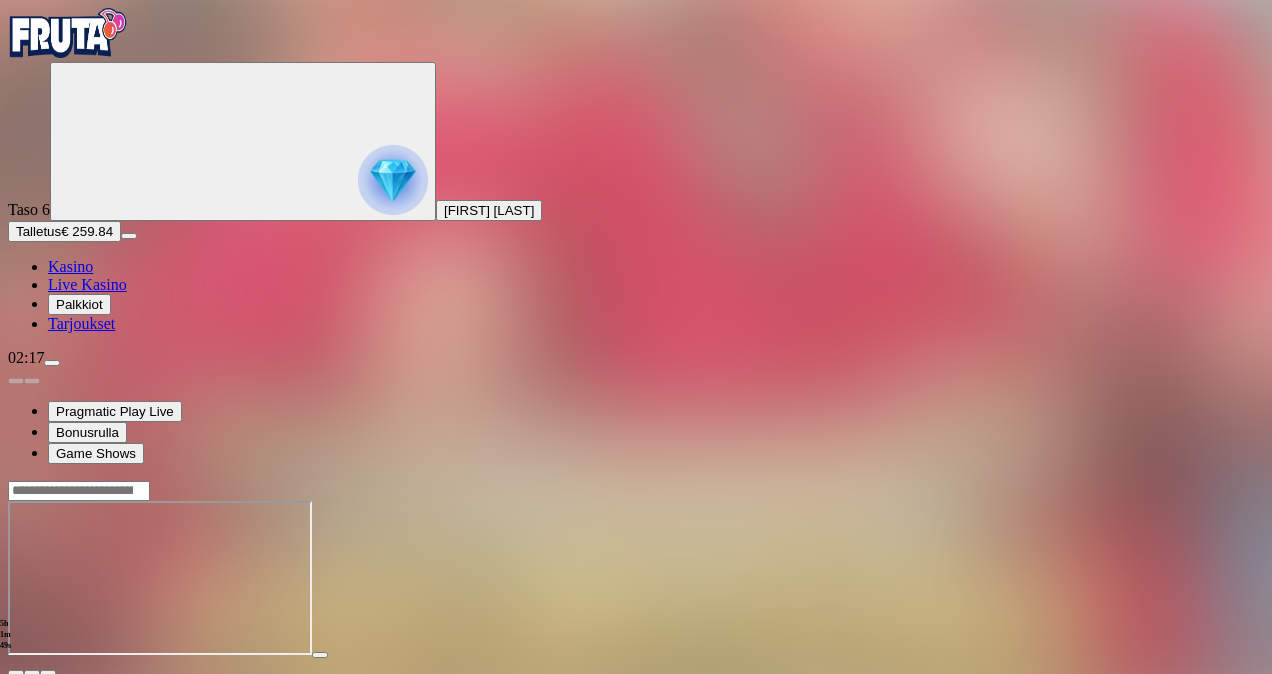 click at bounding box center (52, 363) 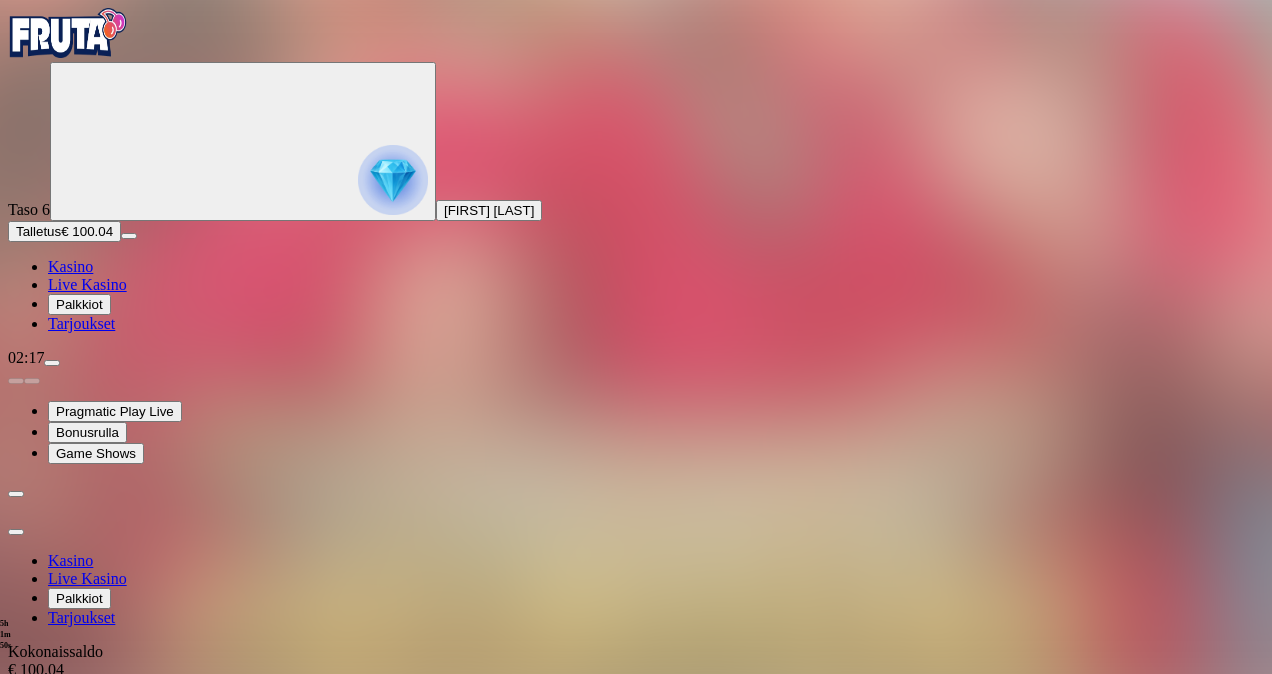 click on "Peruuta" at bounding box center (212, 762) 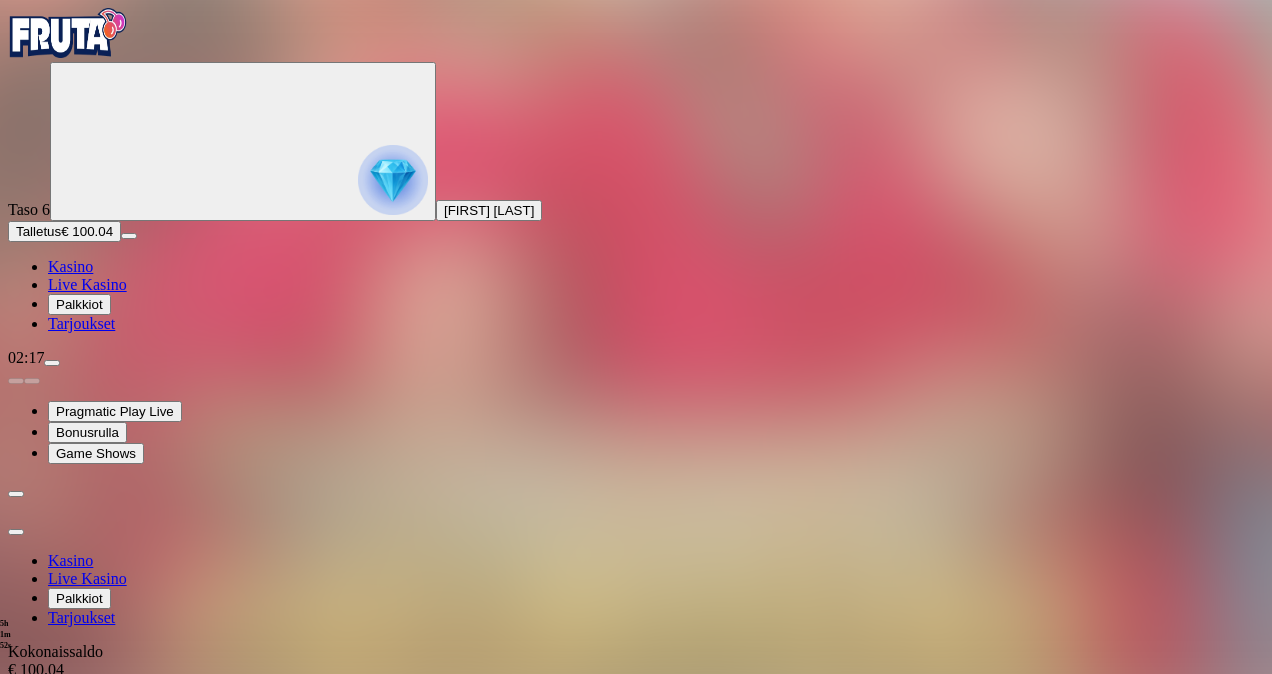 click on "Kyllä" at bounding box center (502, 1109) 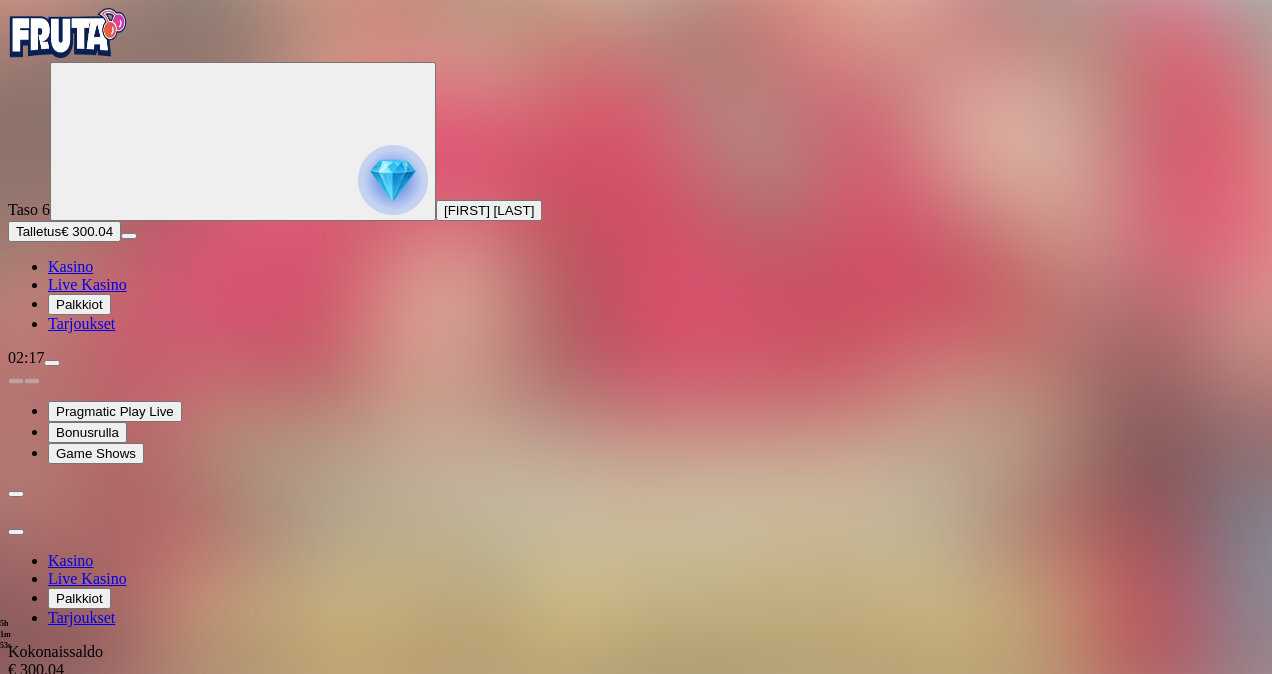 click at bounding box center (16, 532) 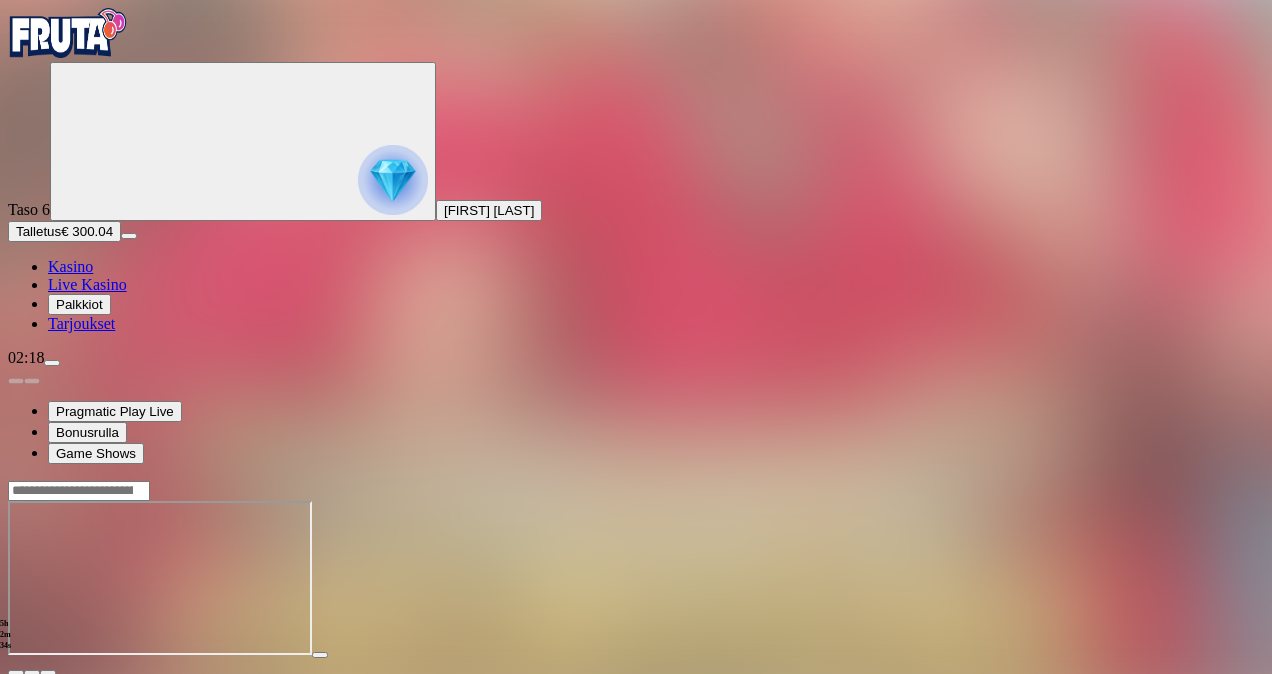 click at bounding box center (52, 363) 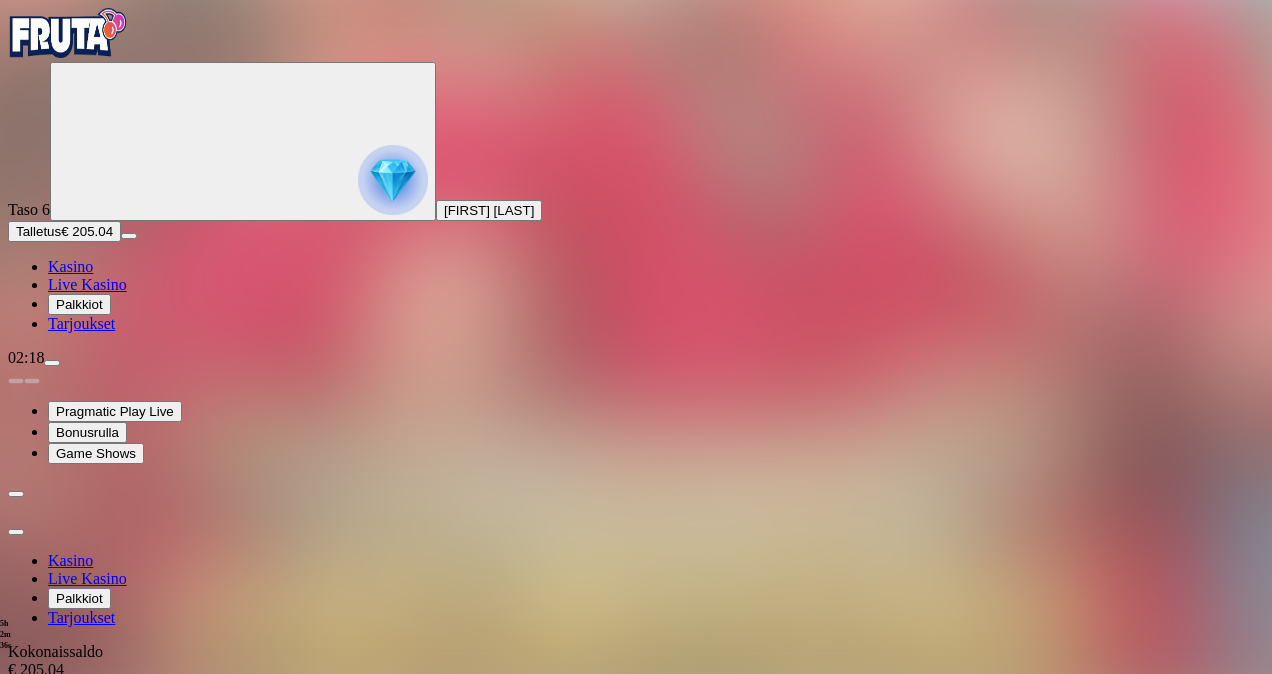click on "Peruuta" at bounding box center (212, 762) 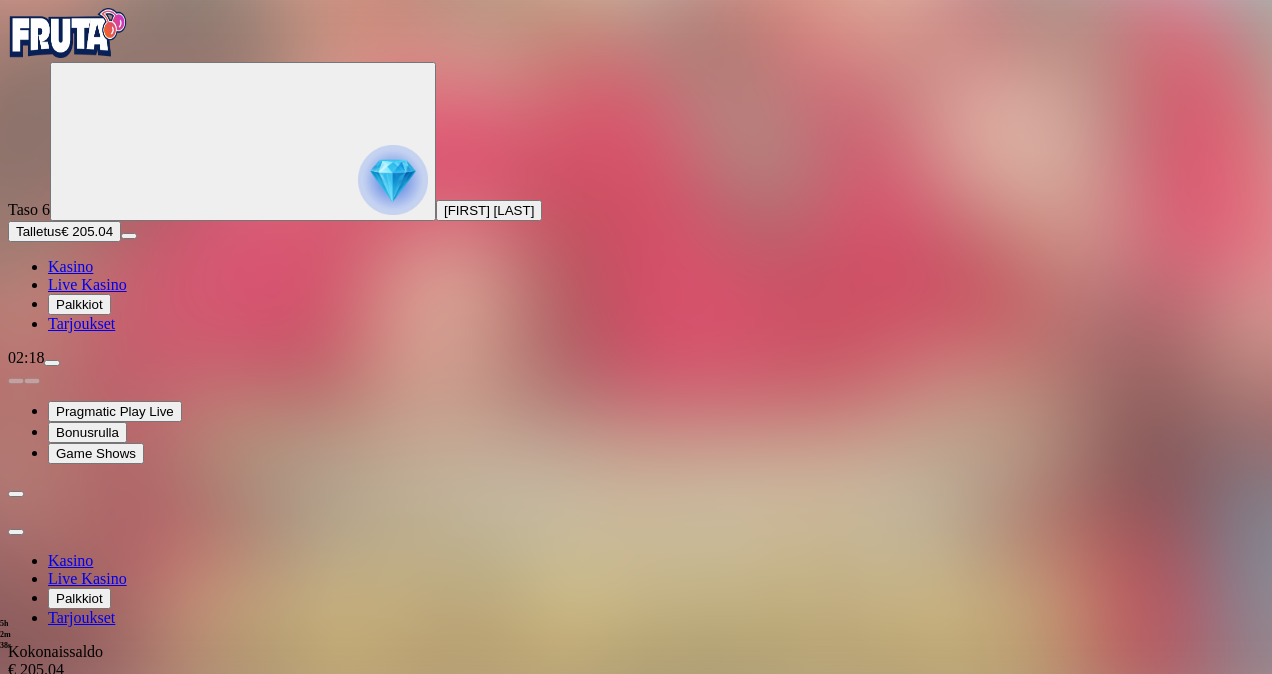 click on "Kyllä" at bounding box center (502, 1067) 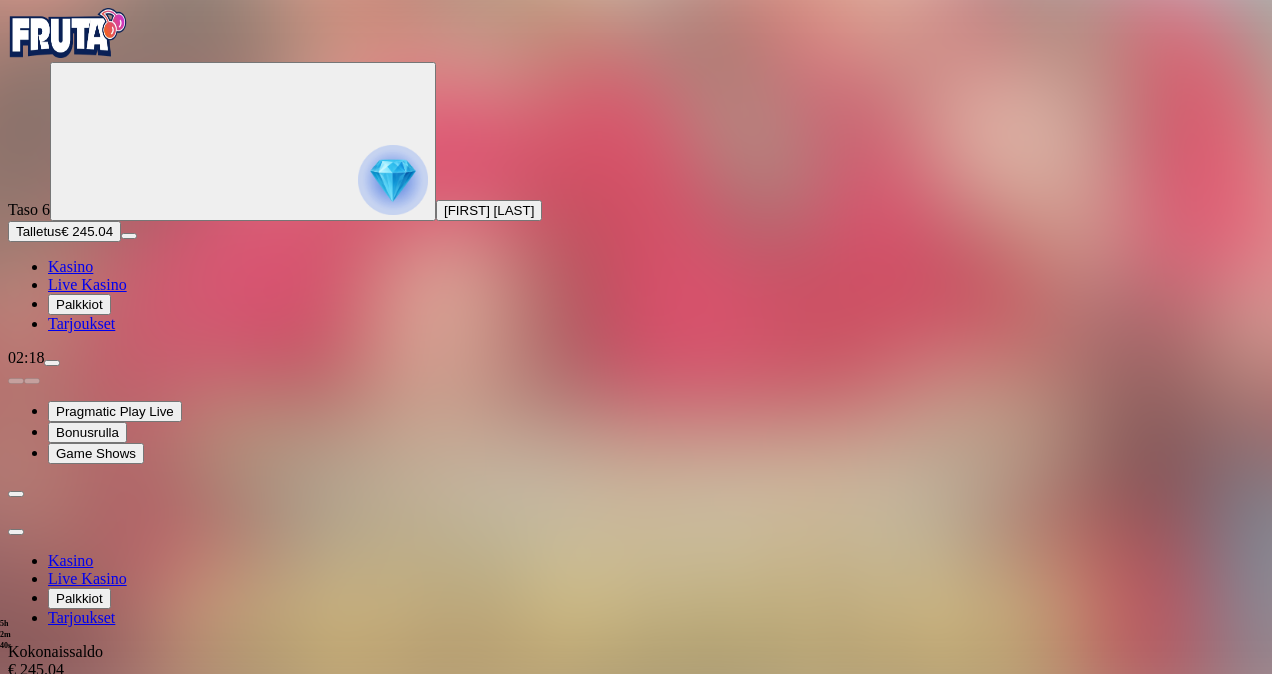 click on "Go to slide group  1 Go to slide group  2 Go to slide group  3 Go to slide group  4" at bounding box center [636, 873] 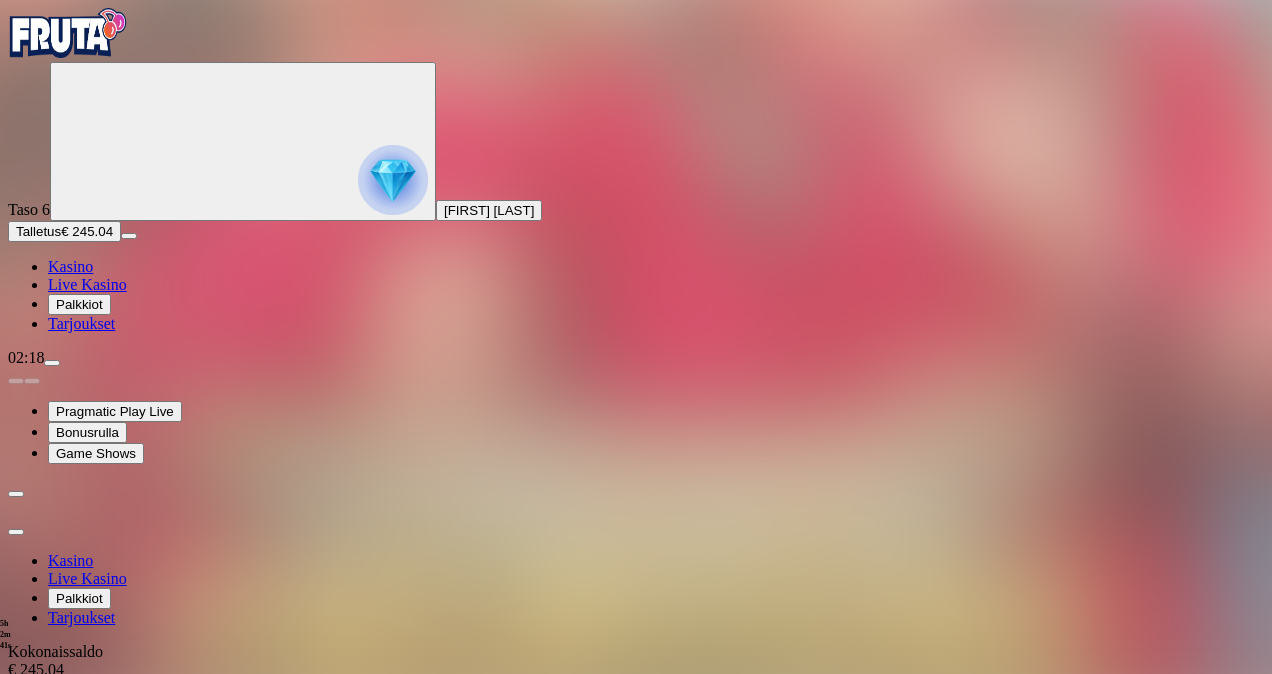 click on "Go to slide group  2" at bounding box center (110, 862) 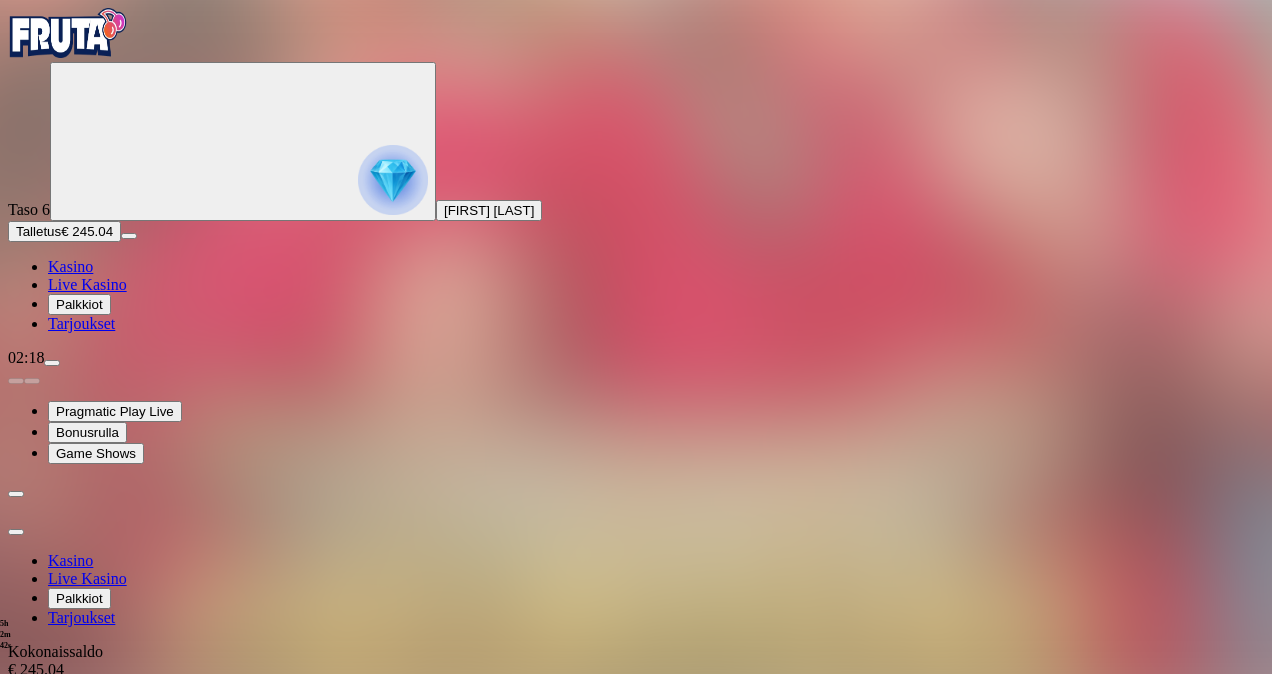 click on "Go to slide group  3" at bounding box center [110, 883] 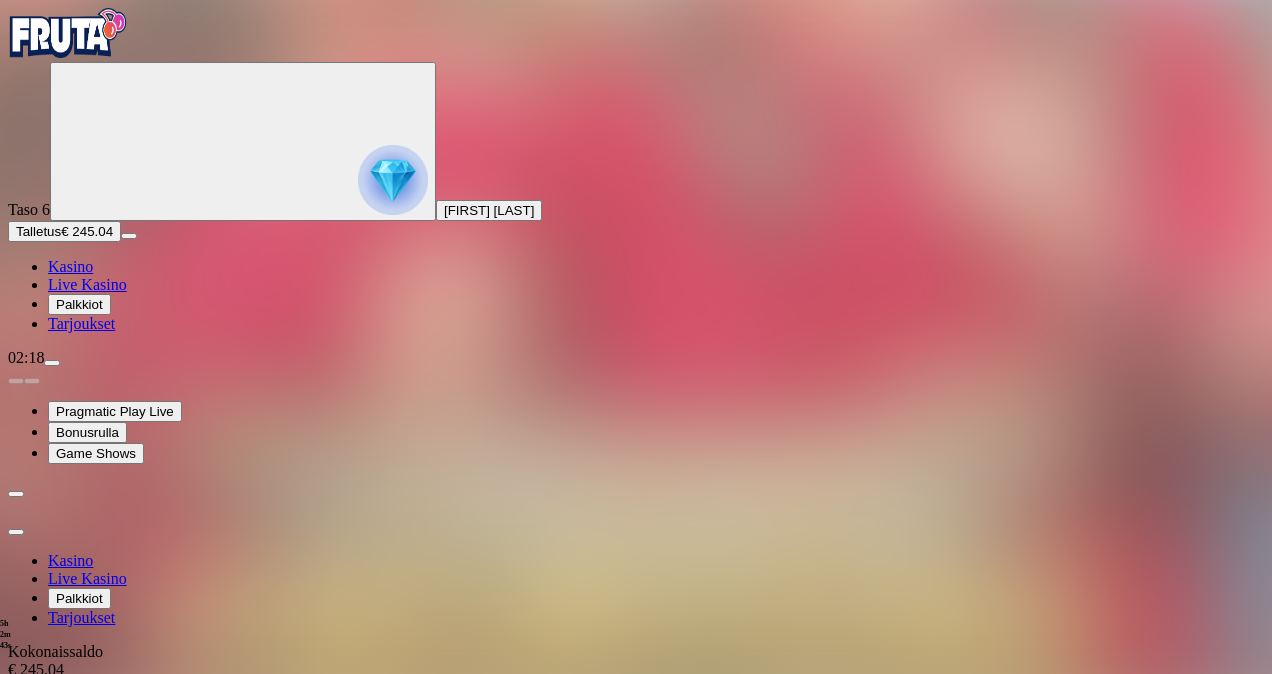 click on "Go to slide group  1 Go to slide group  2 Go to slide group  3 Go to slide group  4" at bounding box center [636, 873] 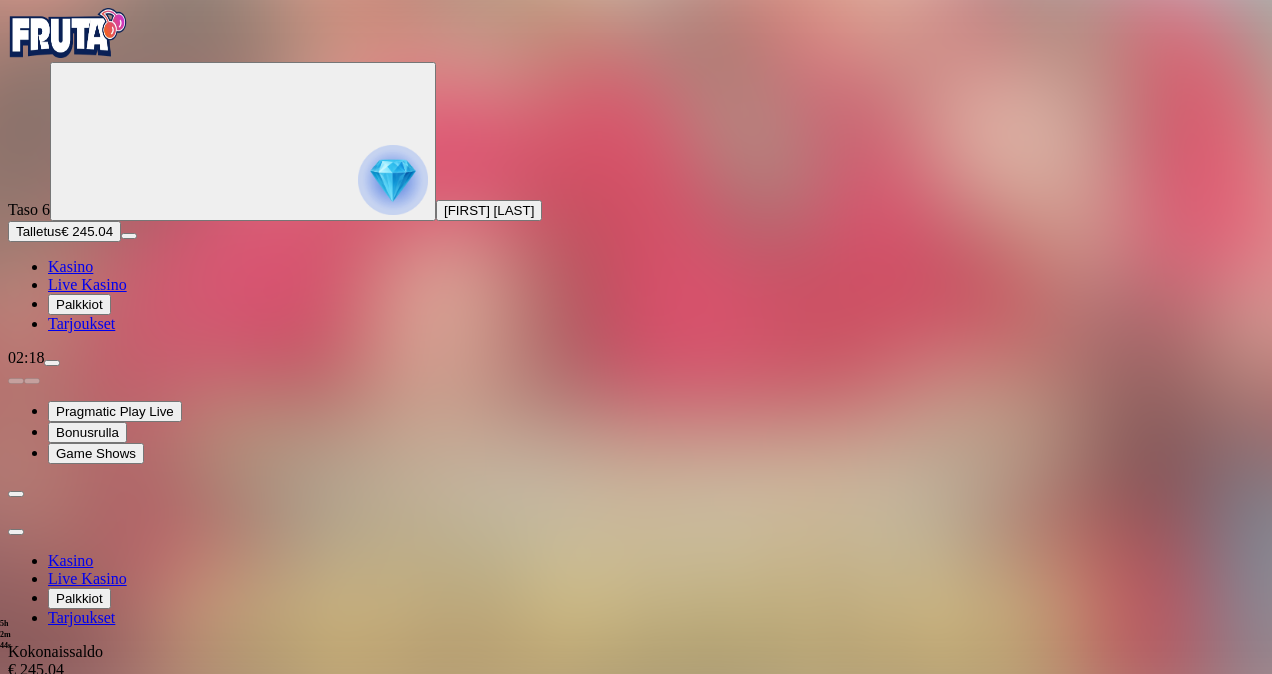 click on "Go to slide group  4" at bounding box center (110, 904) 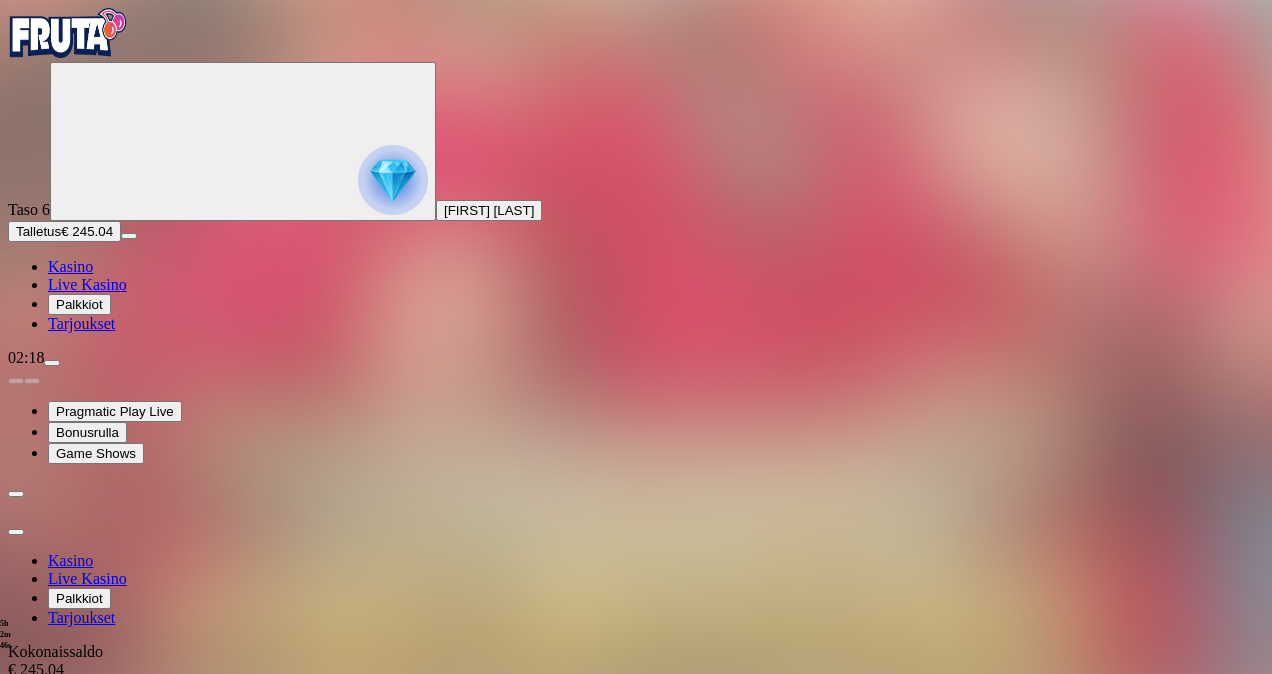 click at bounding box center [16, 532] 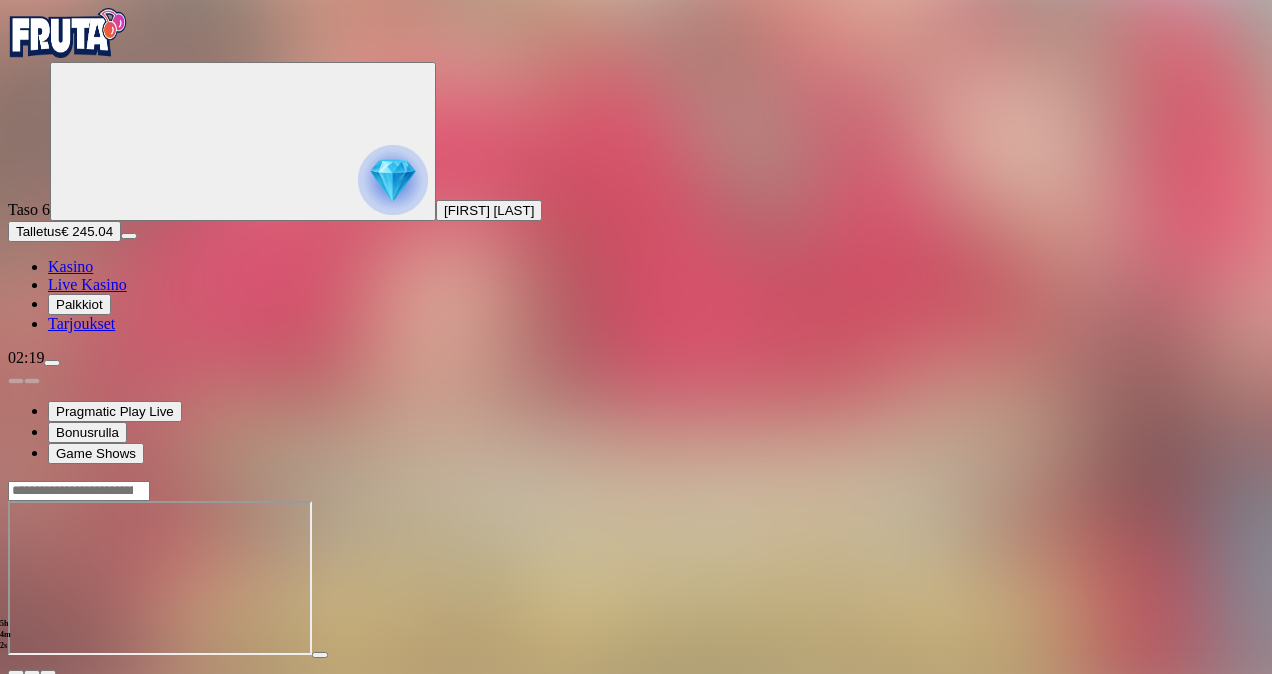 click at bounding box center [52, 363] 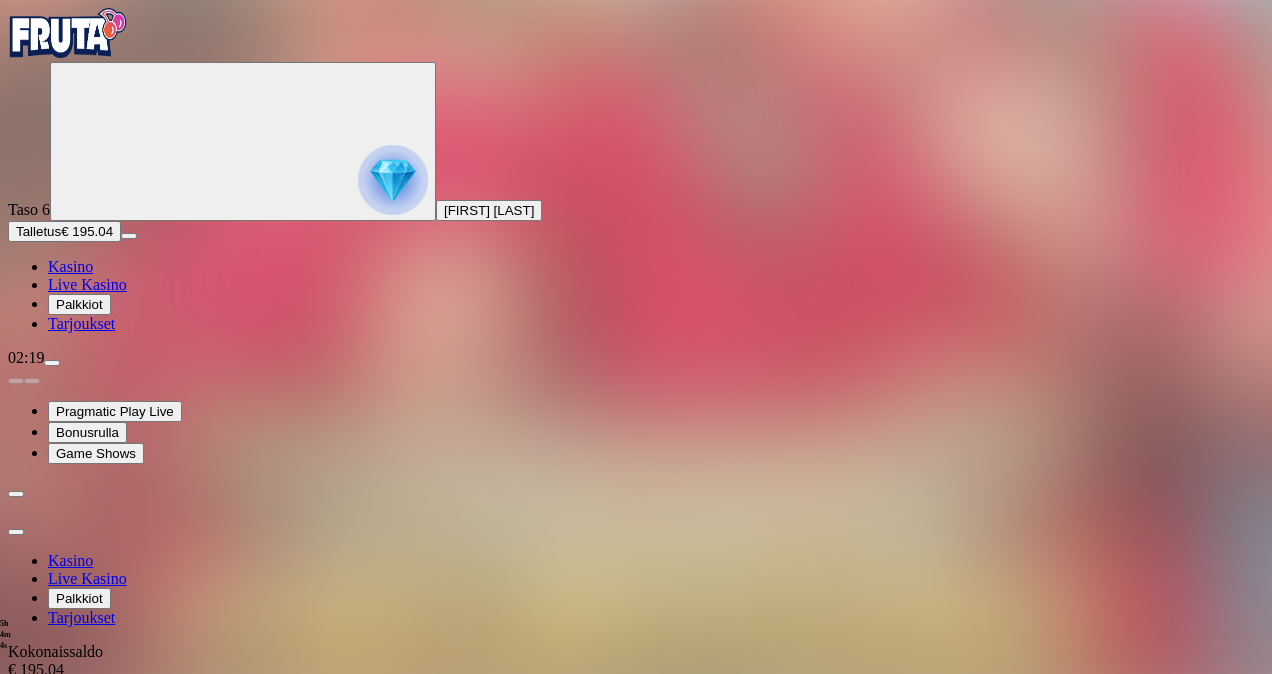 click on "Kasino Live Kasino Palkkiot Tarjoukset Kokonaissaldo € 195.04 Kotiutus € 195.04 Bonukset € 0.00 Kotiutus Talletus Odottava nosto € 50 Peruuta Odottava nosto € 50 Peruuta Odottava nosto € 1000 Peruuta Go to slide group  1 Go to slide group  2 Go to slide group  3 Bonukset € 0.00 Tilini Yksityiskohdat Dokumentit Vahvistaminen Peli Historia Tiliote Historia Rajoitukset Pelaa vastuullisesti Pelitauko Pelaa vastuullisesti Asetukset Kommunikaatio Kysy apua 8 AM - 1 AM CET Kirjaudu ulos" at bounding box center [636, 844] 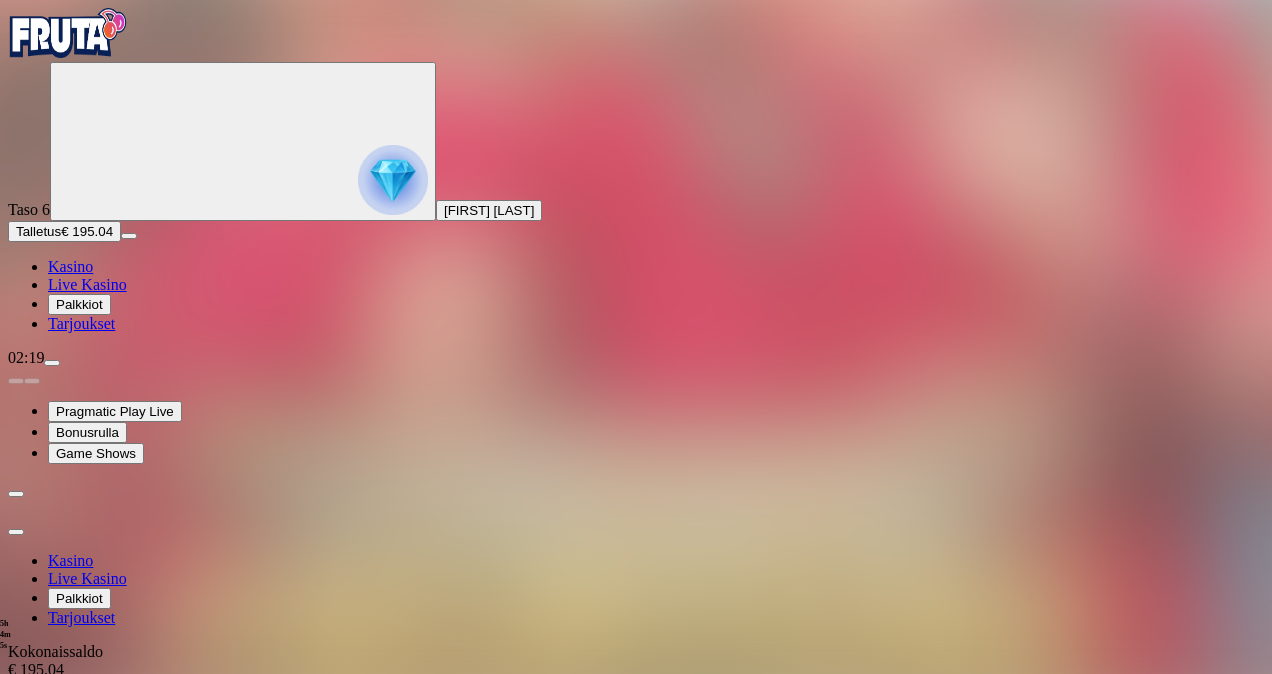 click on "Go to slide group  2" at bounding box center (110, 862) 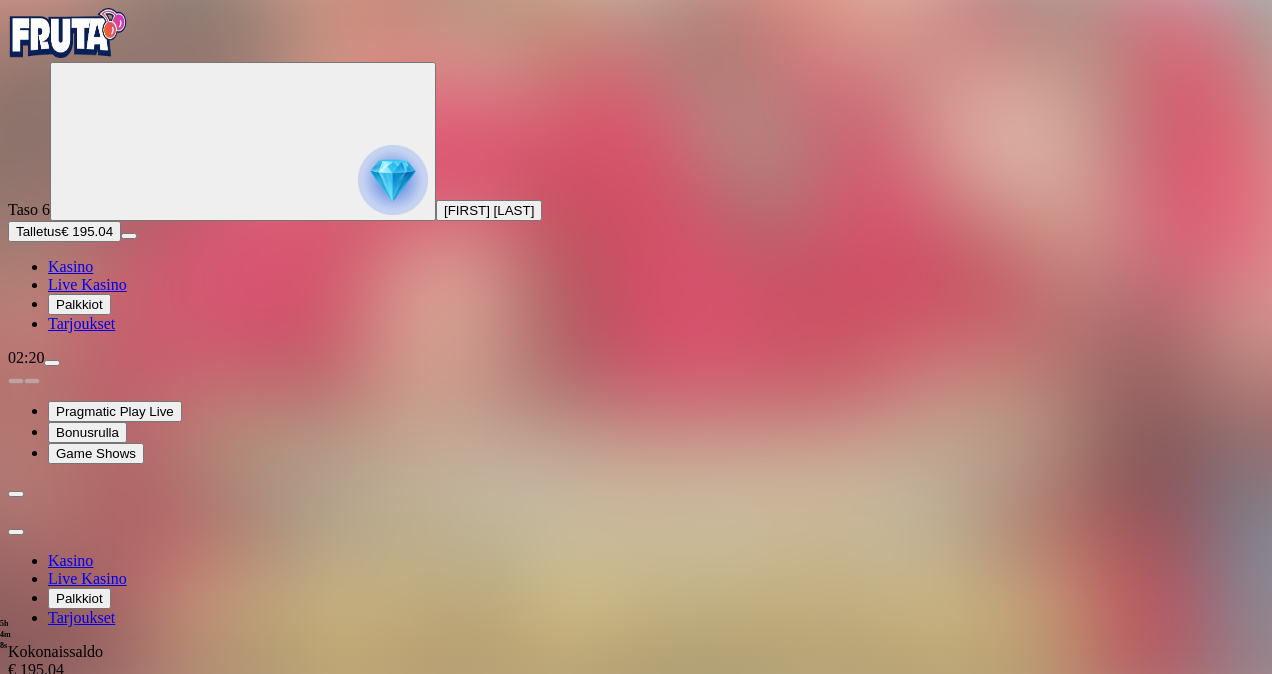 click at bounding box center [16, 532] 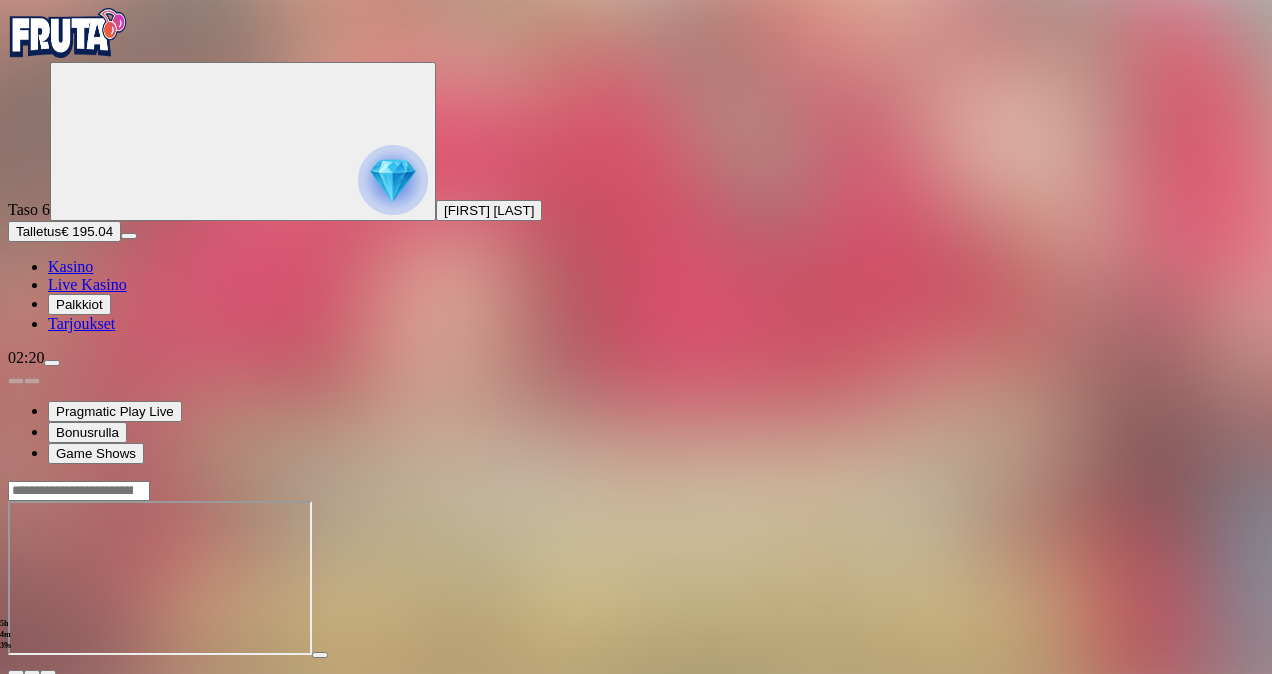 click at bounding box center [636, 580] 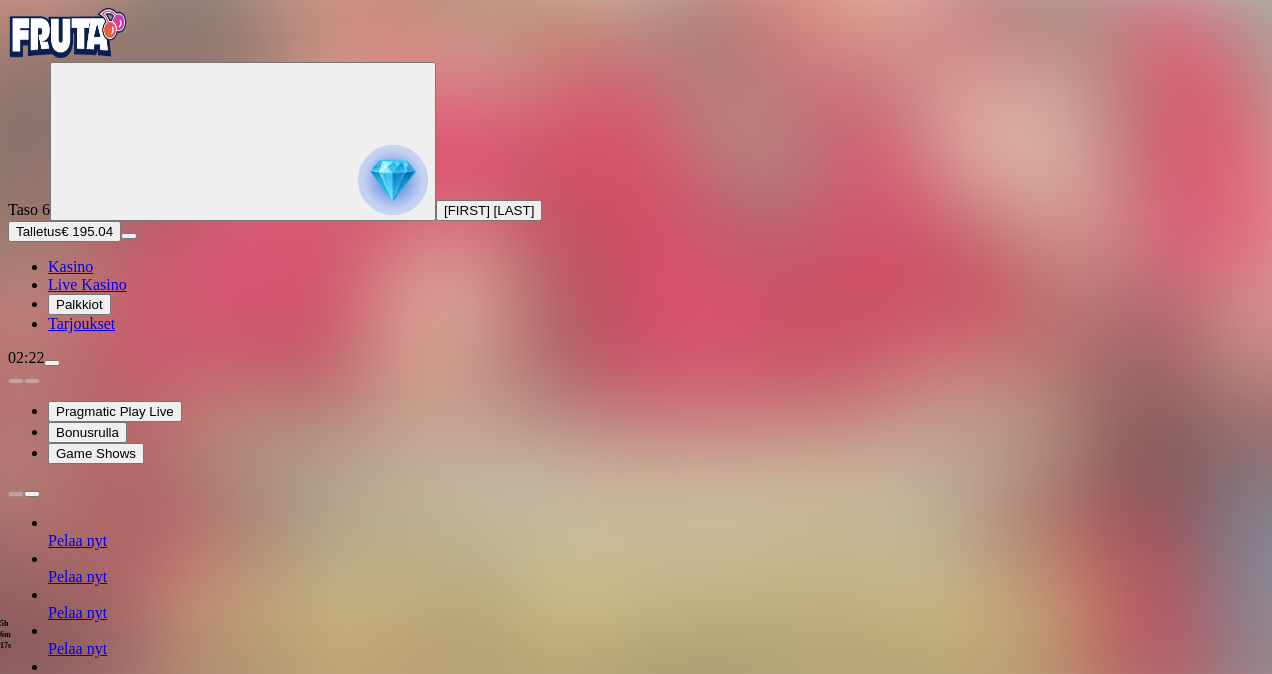 click at bounding box center [52, 363] 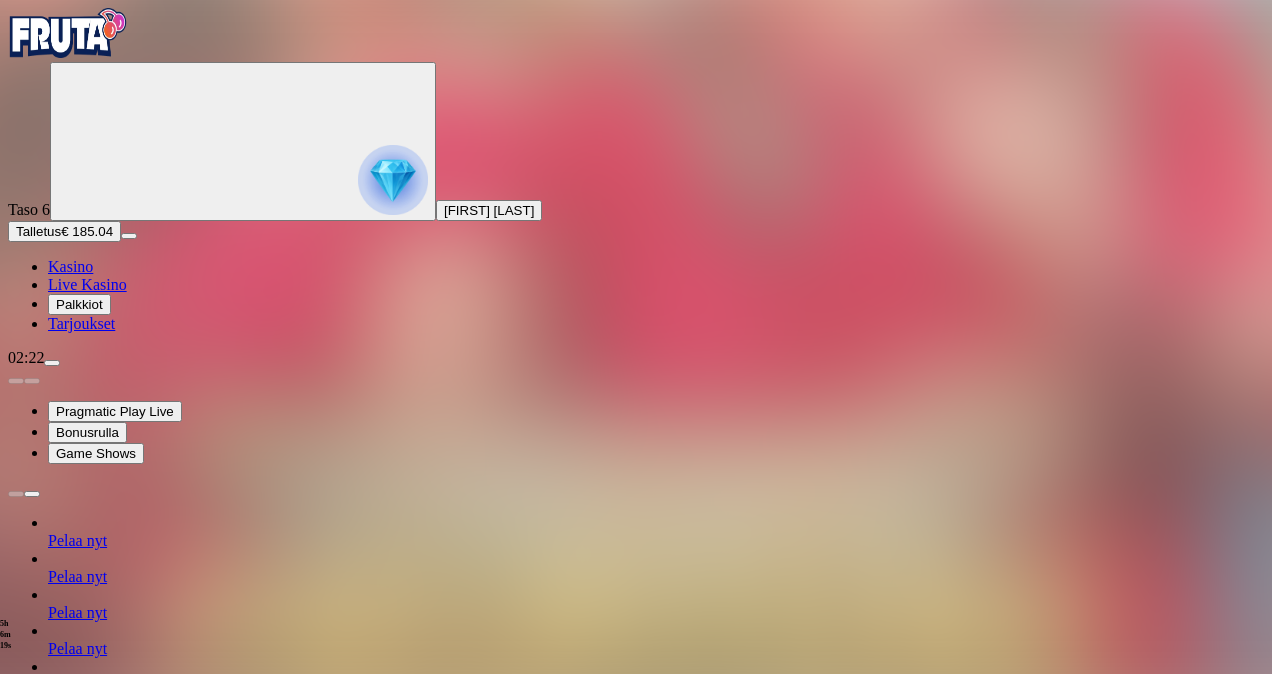 click on "Go to slide group  3" at bounding box center (110, 1473) 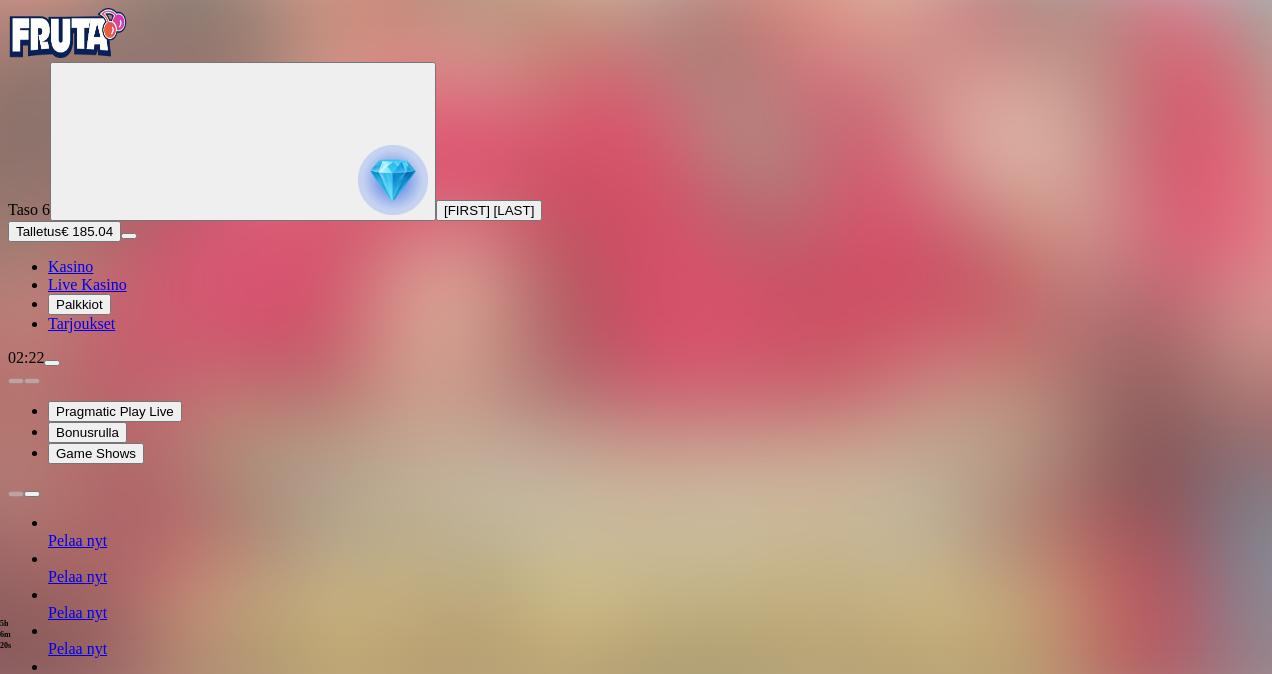 click on "Peruuta" at bounding box center [-473, 1394] 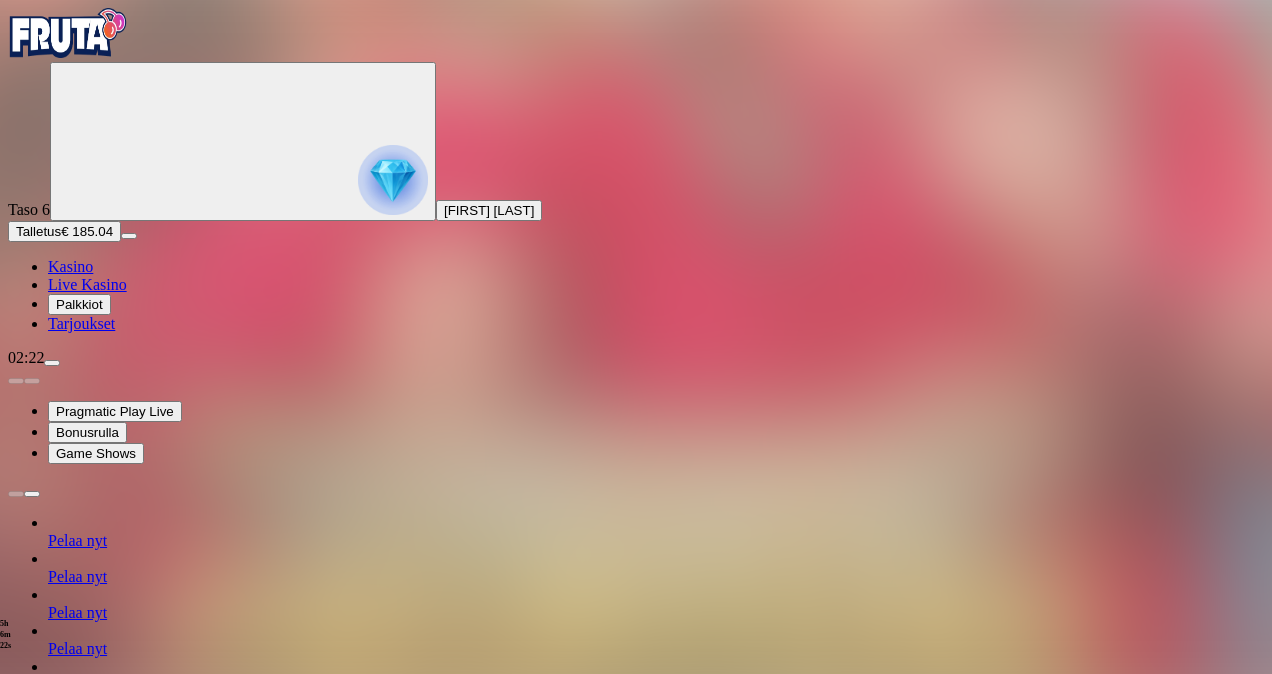 click on "Kyllä" at bounding box center [502, 1615] 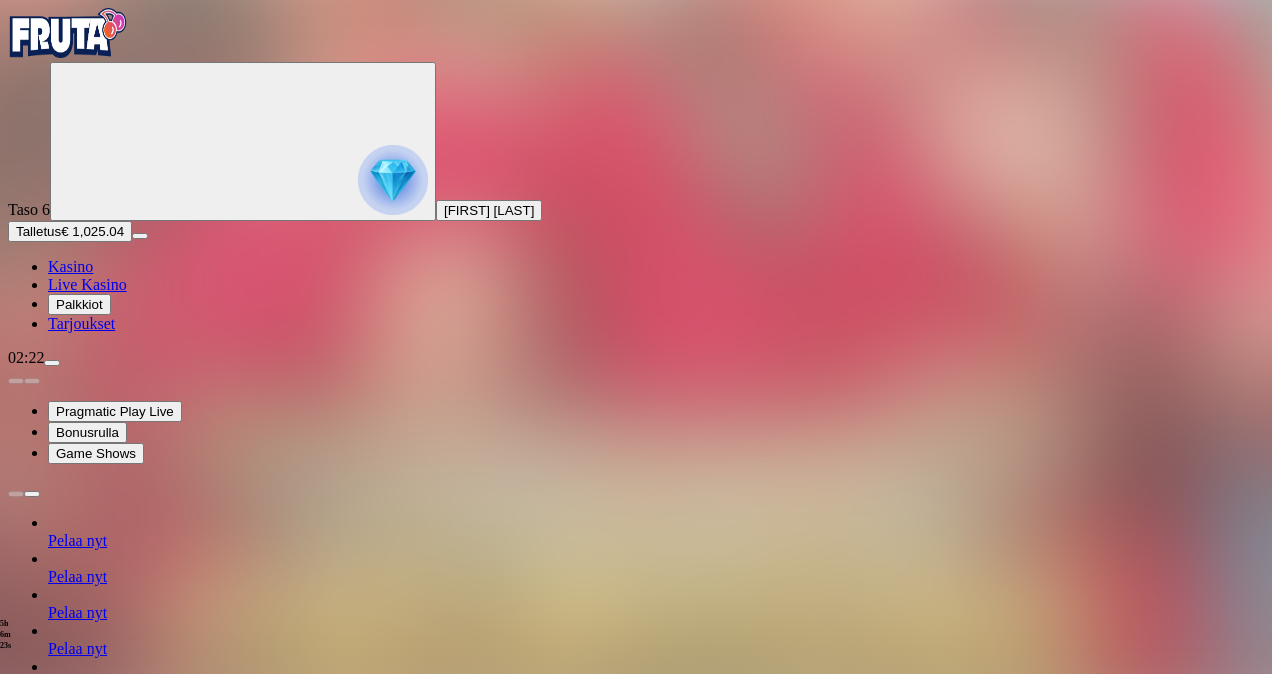 click on "Kotiutus" at bounding box center (40, 1315) 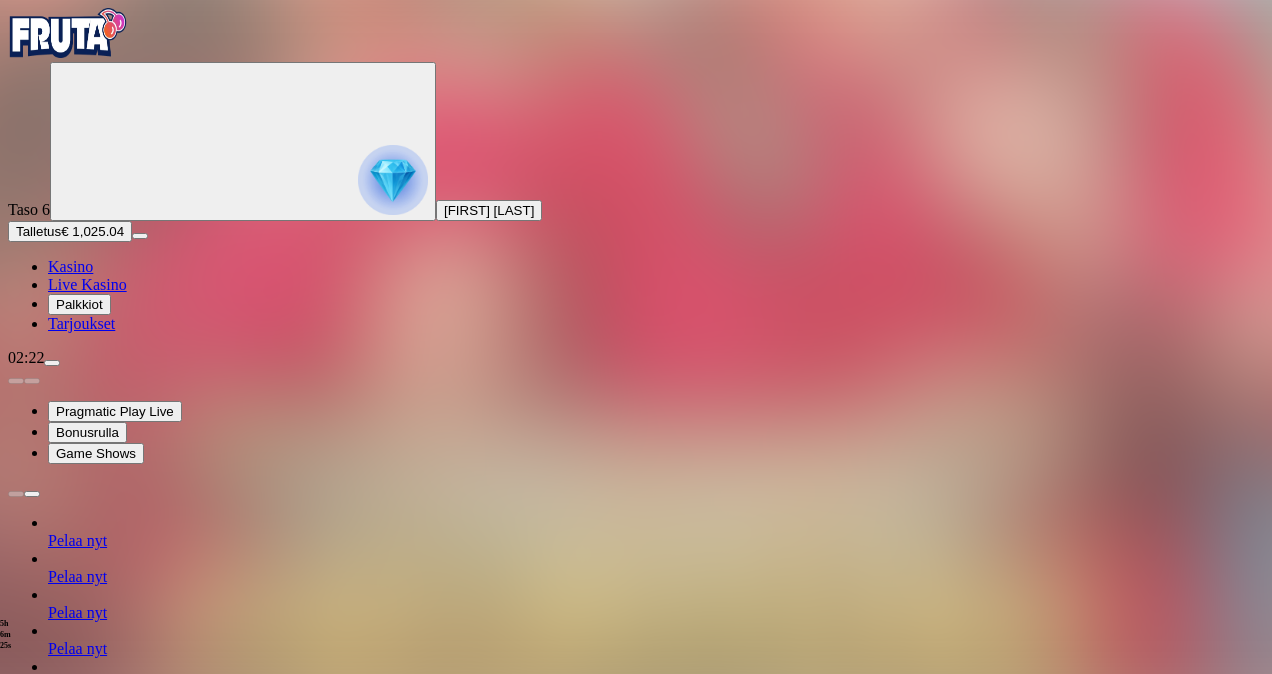 click at bounding box center (79, 1184) 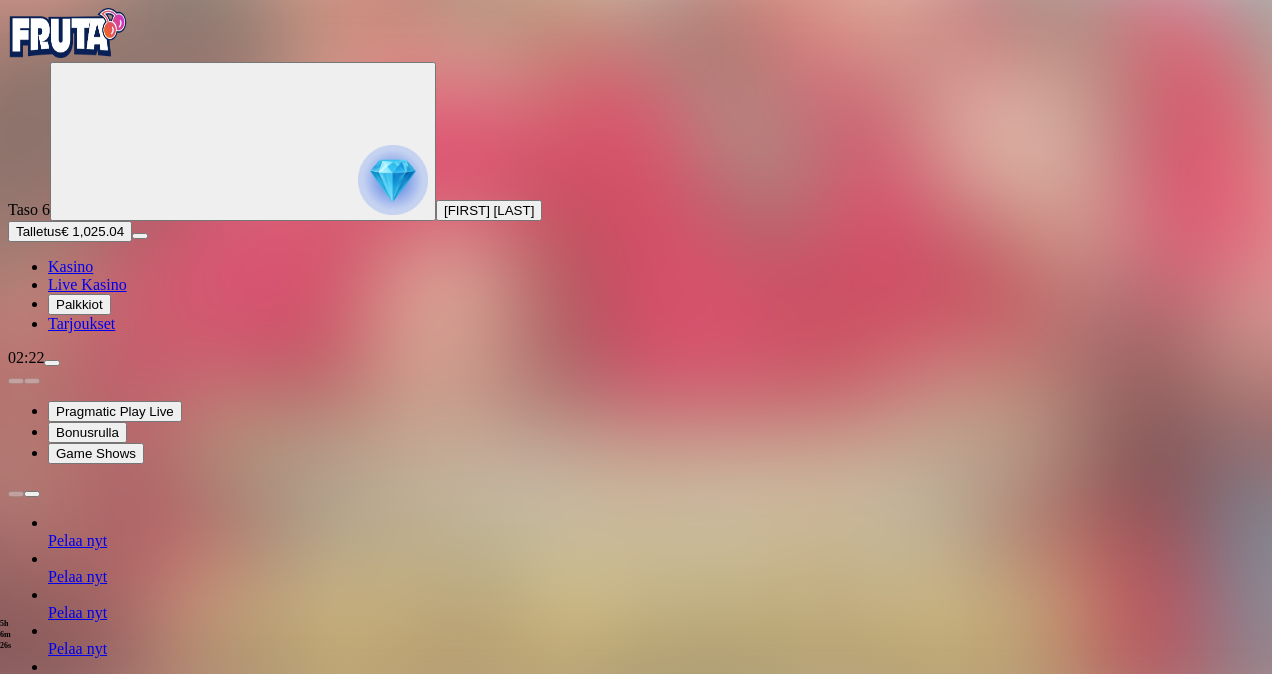 type on "***" 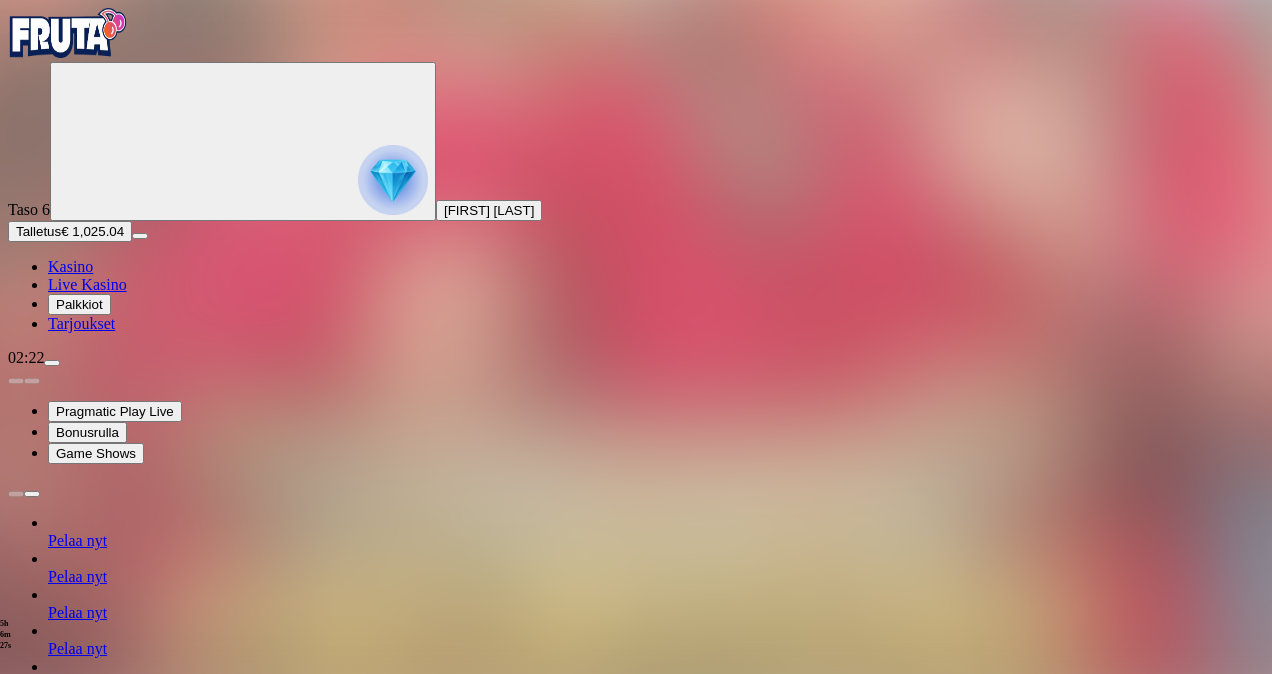 type 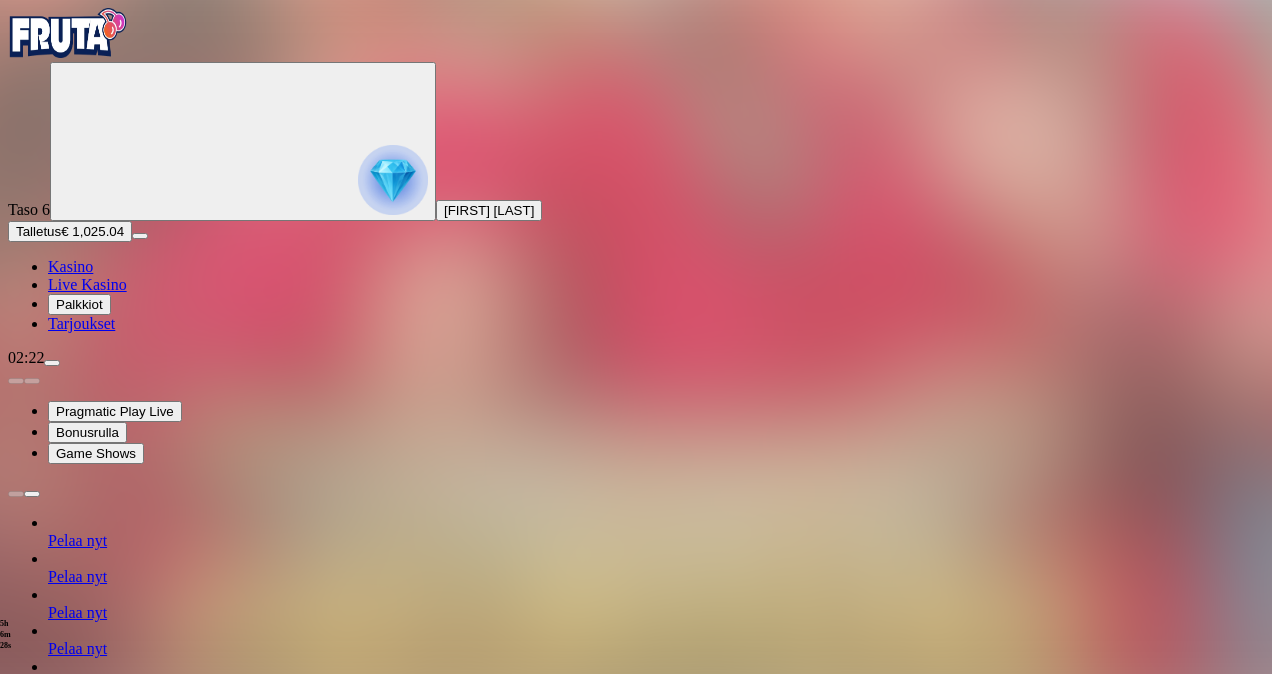 click at bounding box center (16, 1169) 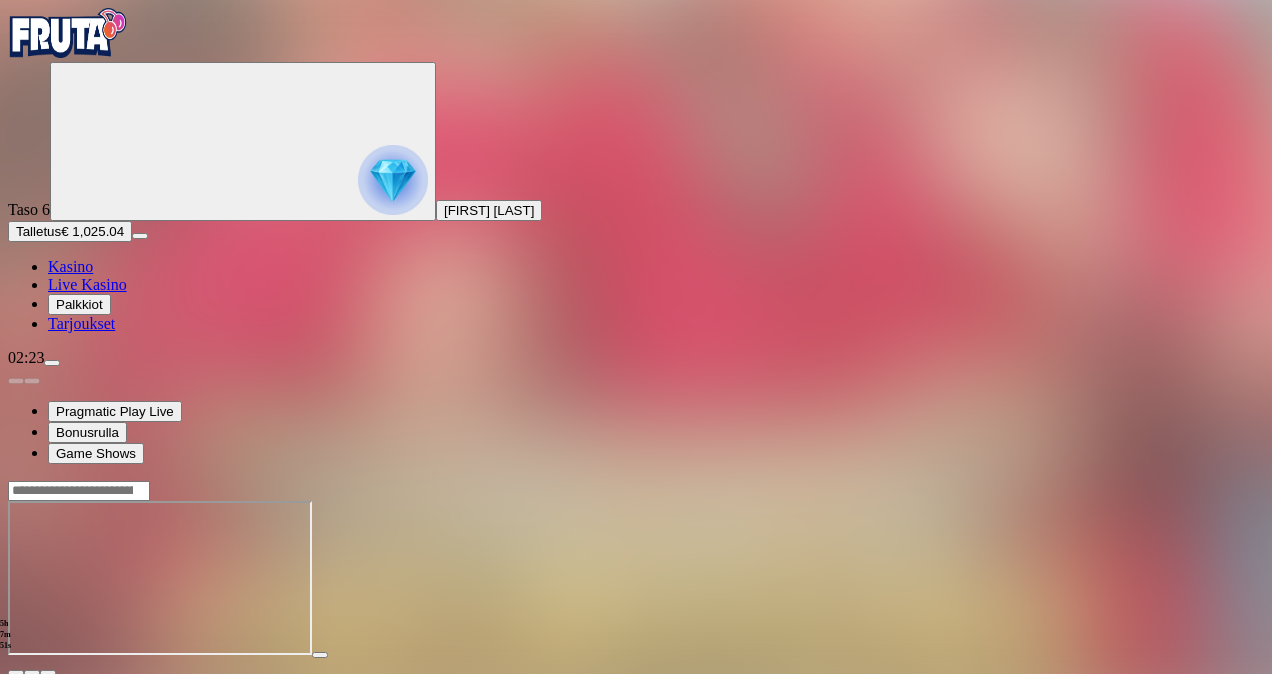 click at bounding box center [52, 363] 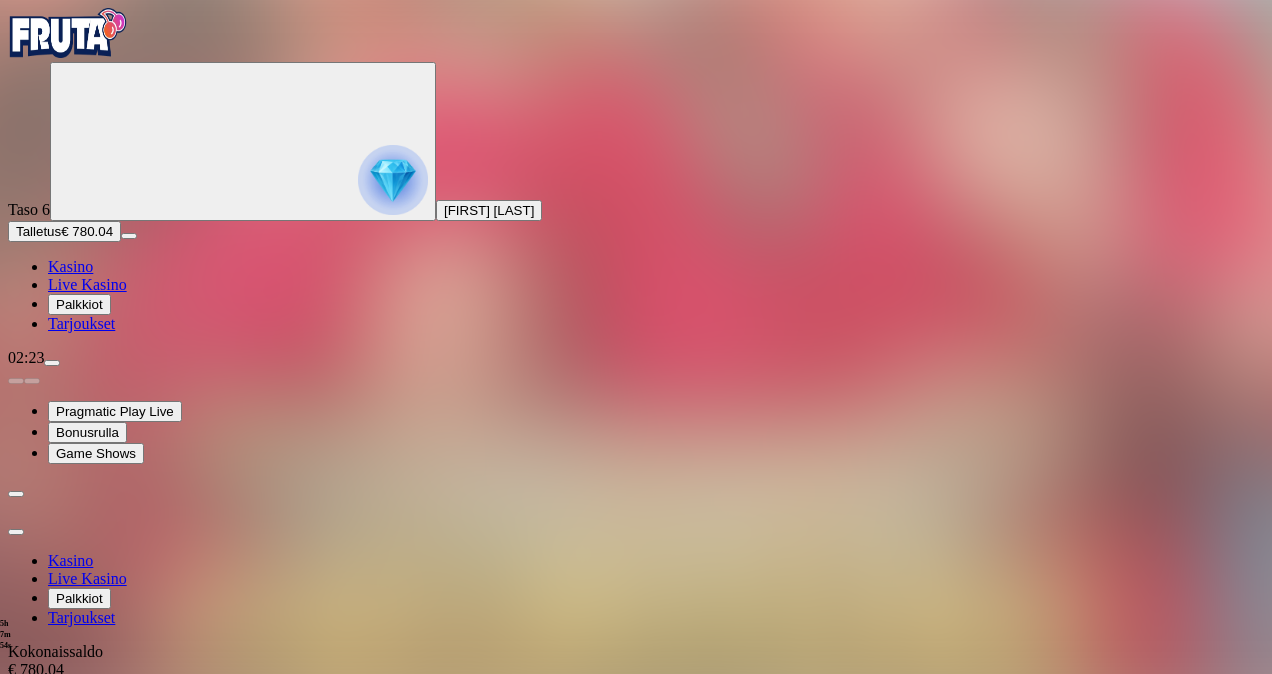 click at bounding box center [16, 532] 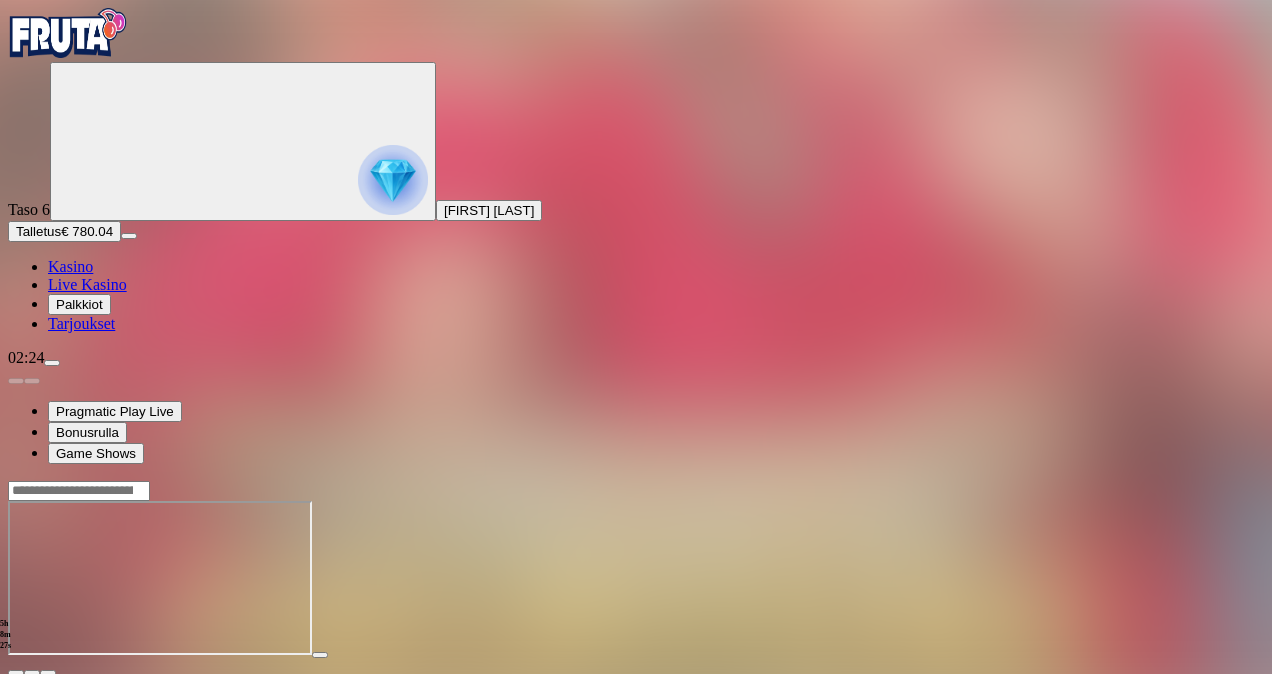 click on "Live Kasino" at bounding box center [87, 284] 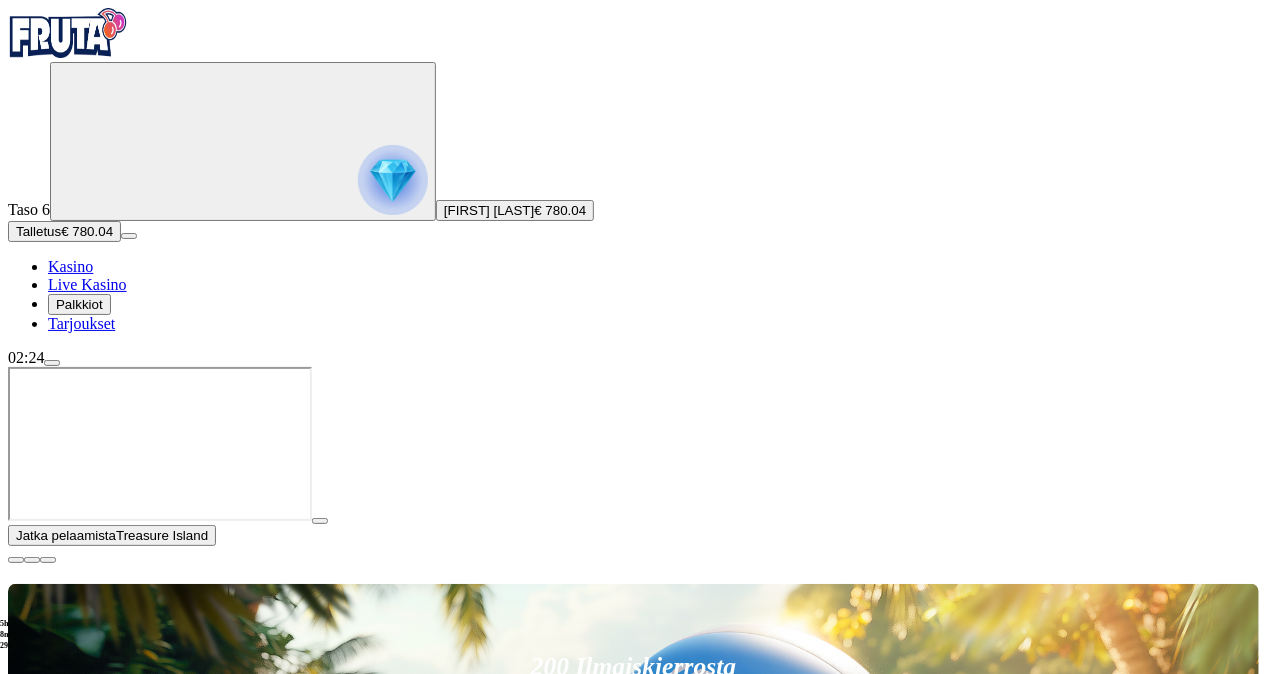 click at bounding box center [52, 363] 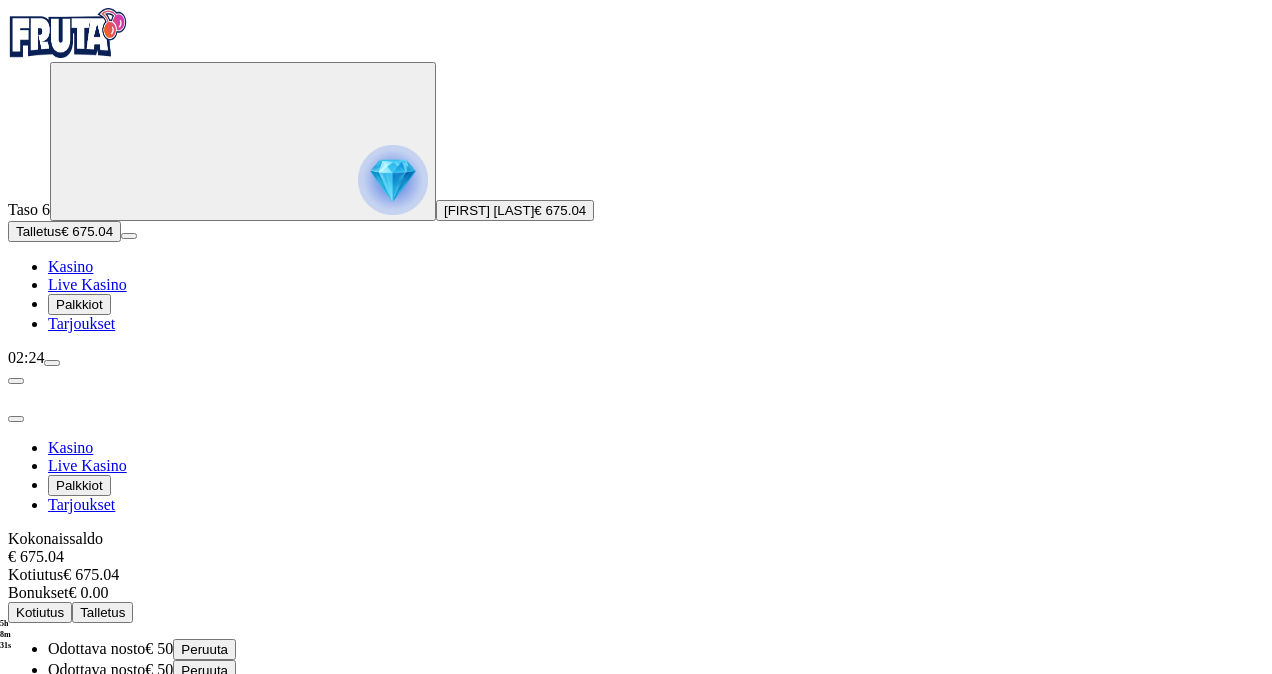 click on "Kotiutus" at bounding box center [40, 612] 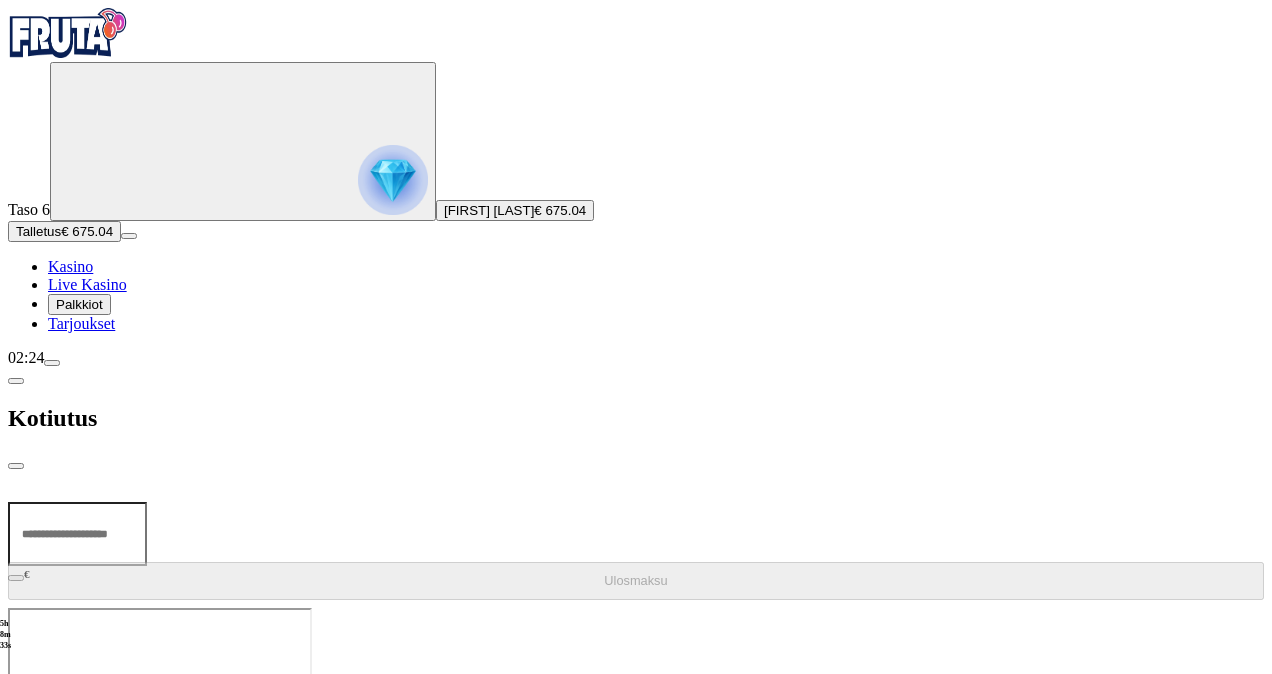 click at bounding box center [77, 534] 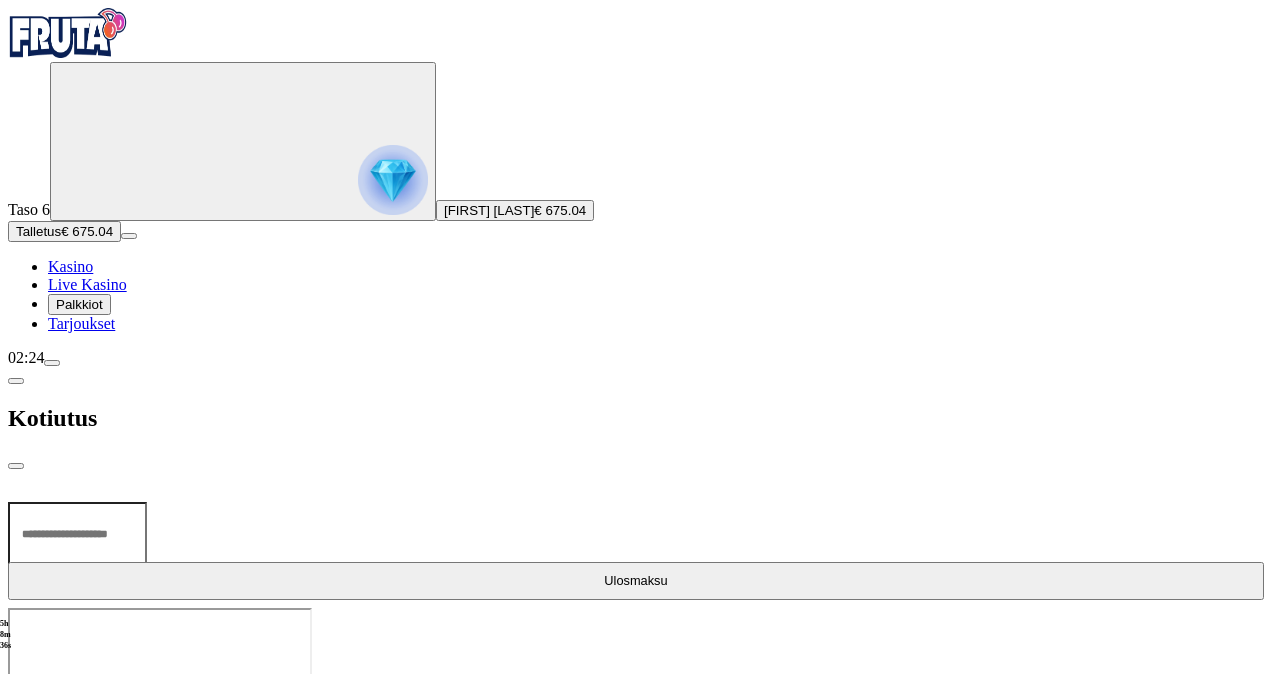 type on "***" 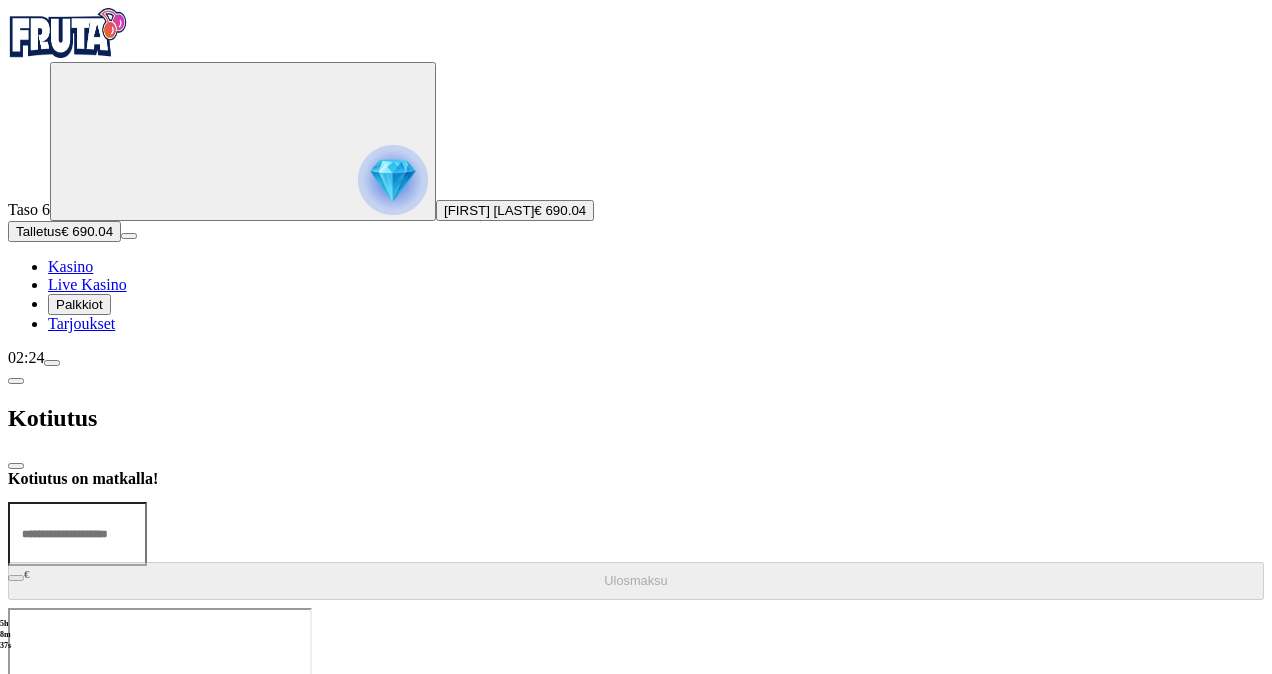 click at bounding box center [16, 466] 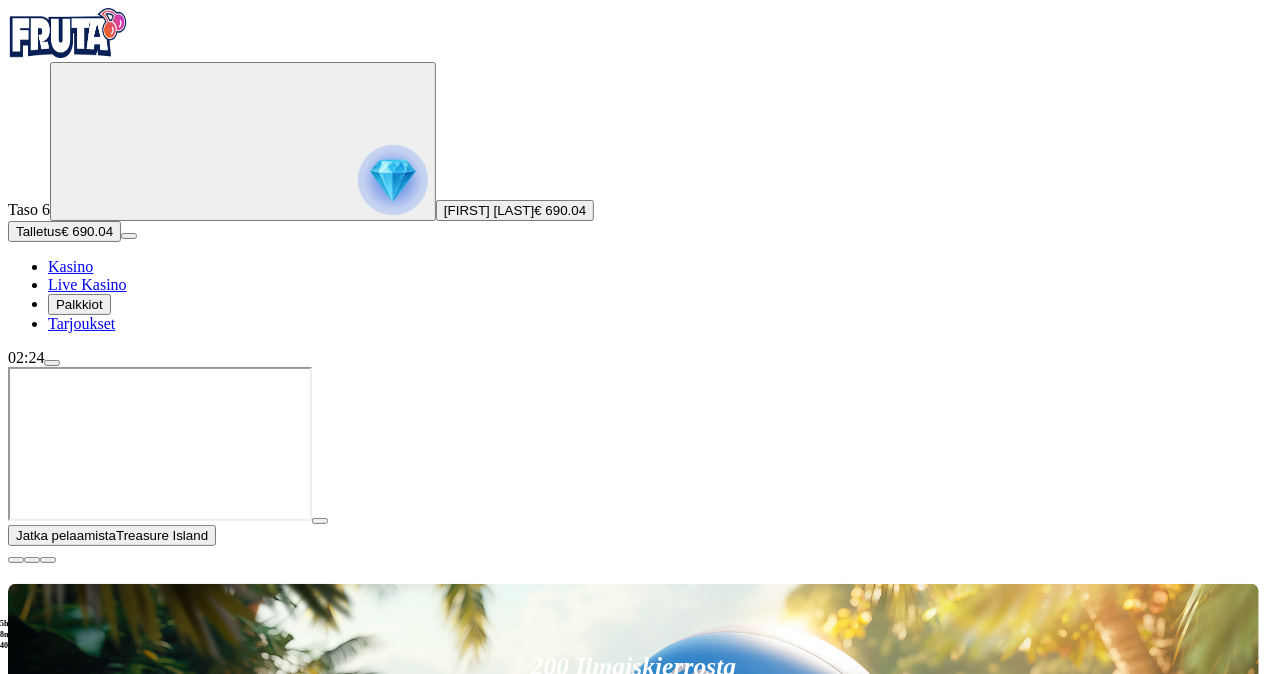 click on "Pelaa nyt" at bounding box center (77, 1310) 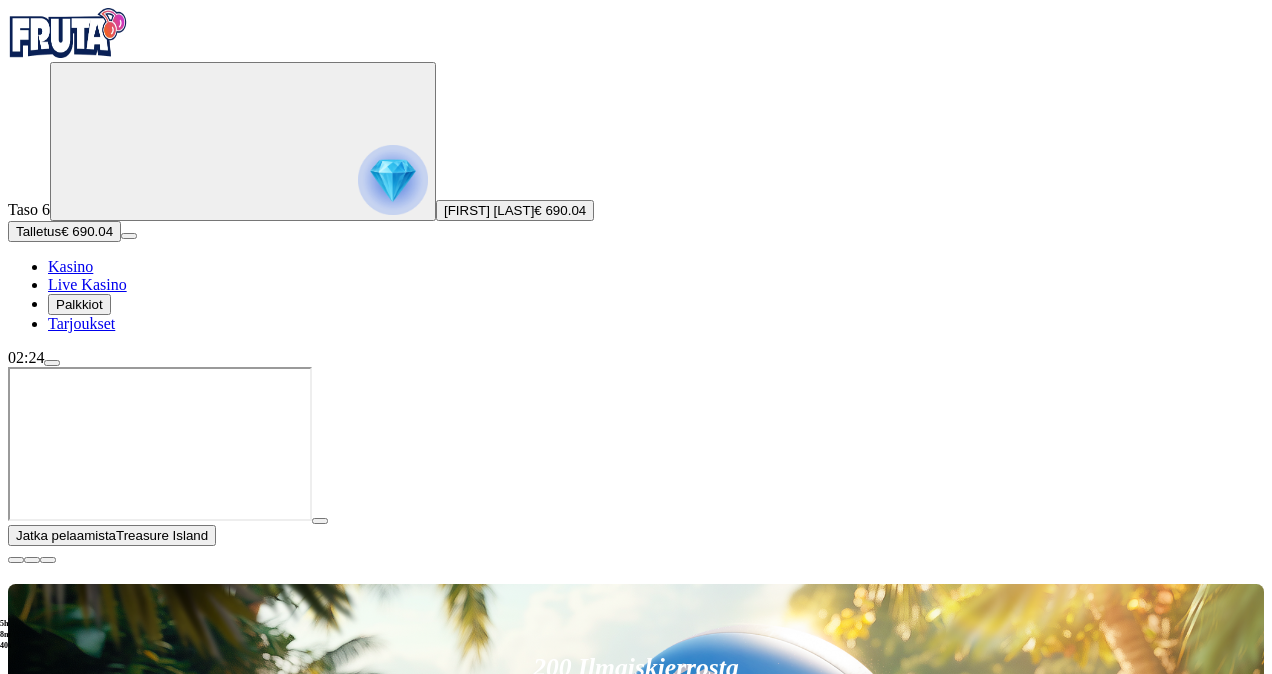 click at bounding box center [636, 446] 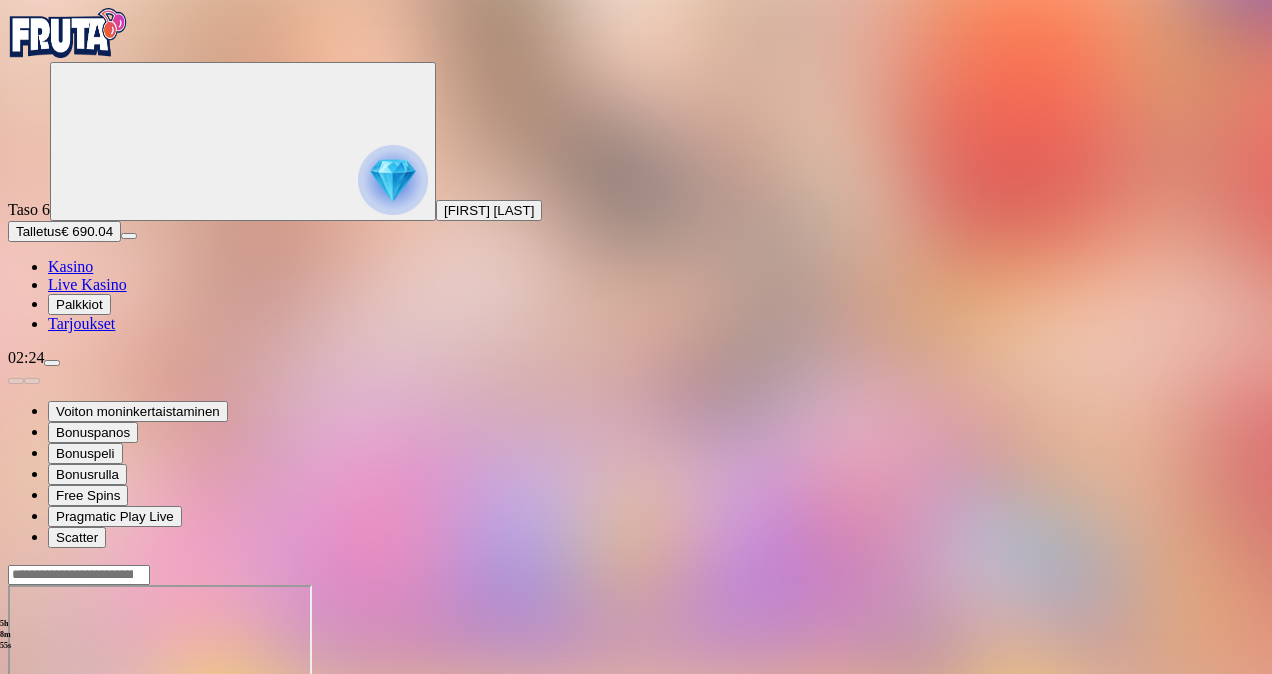 click on "Live Kasino" at bounding box center (87, 284) 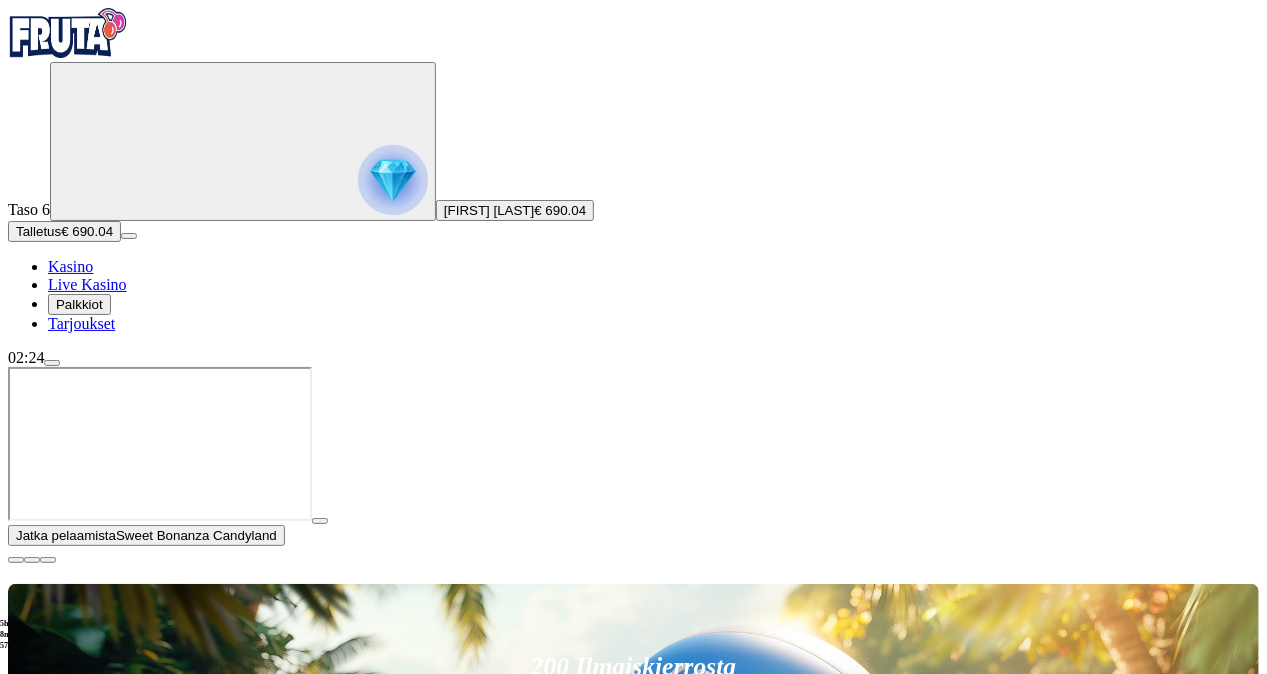 click on "Pelaa nyt" at bounding box center (77, 1405) 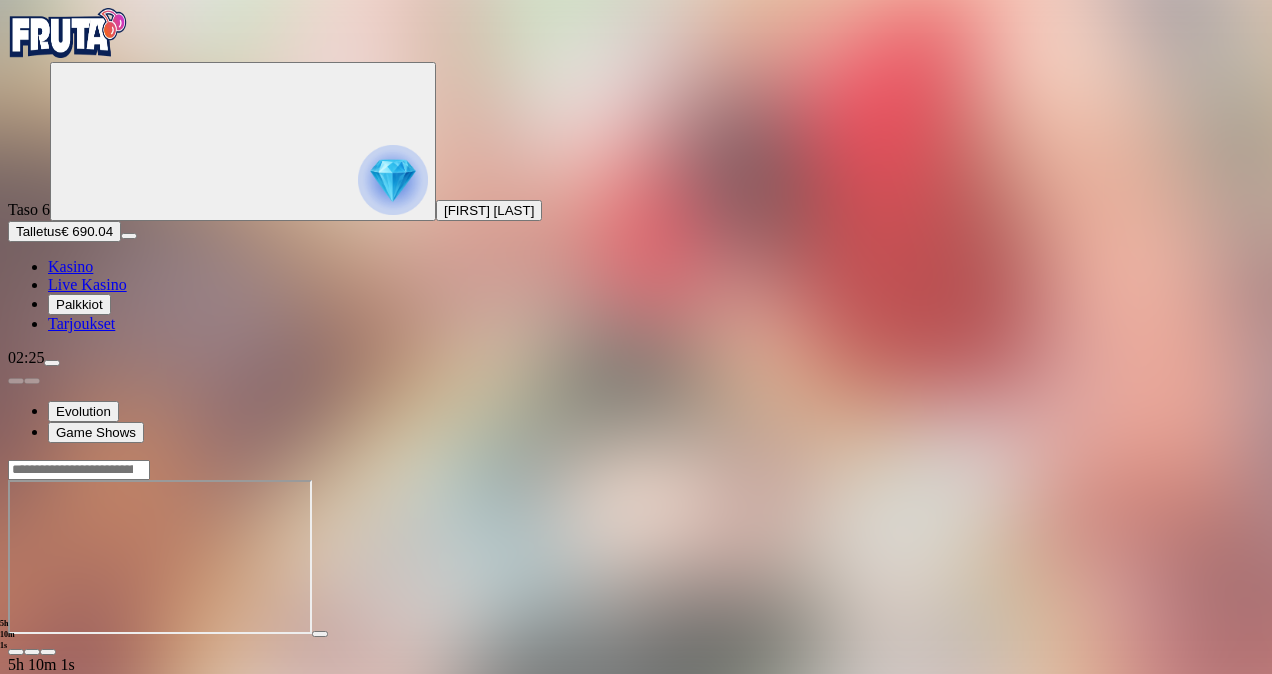 click at bounding box center [52, 363] 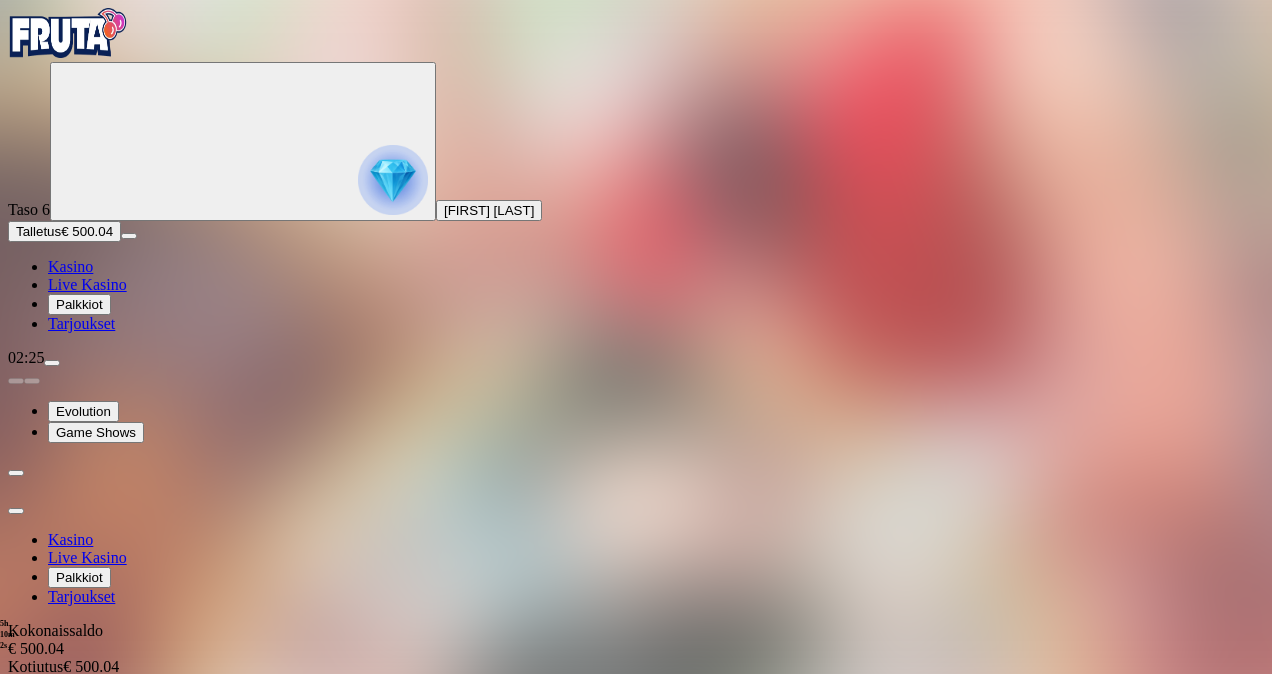 click on "Peruuta" at bounding box center (204, 741) 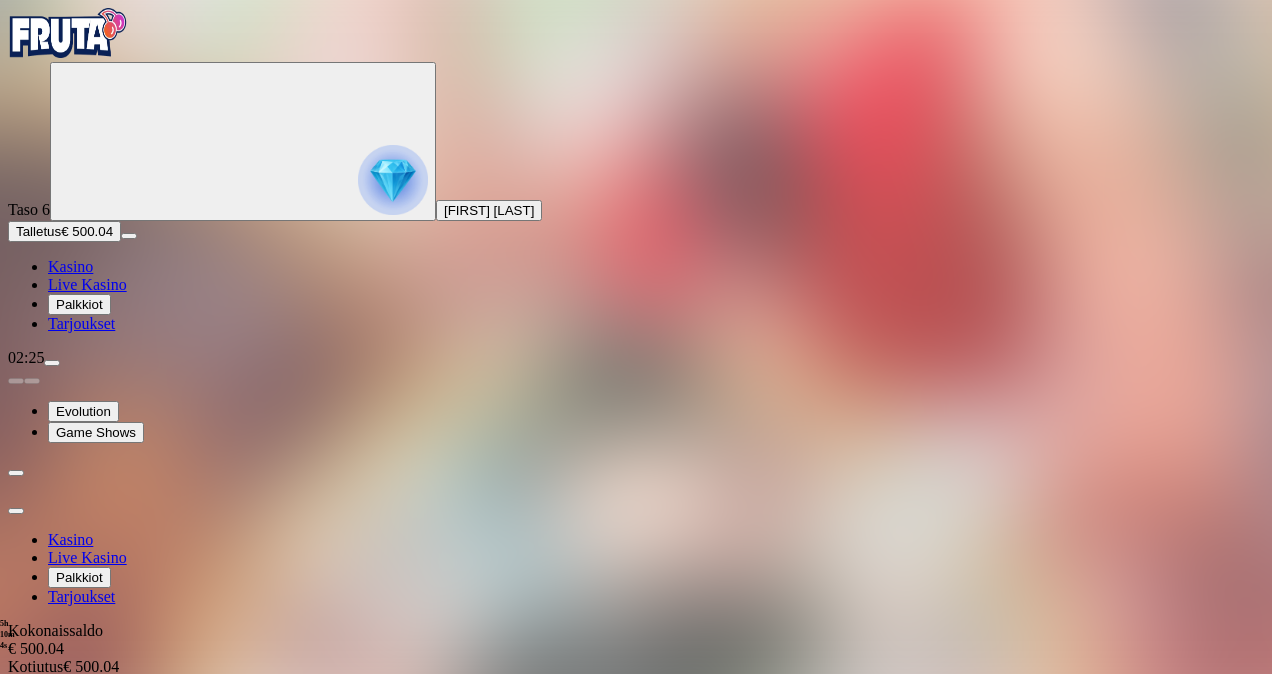 click on "Kyllä" at bounding box center (502, 962) 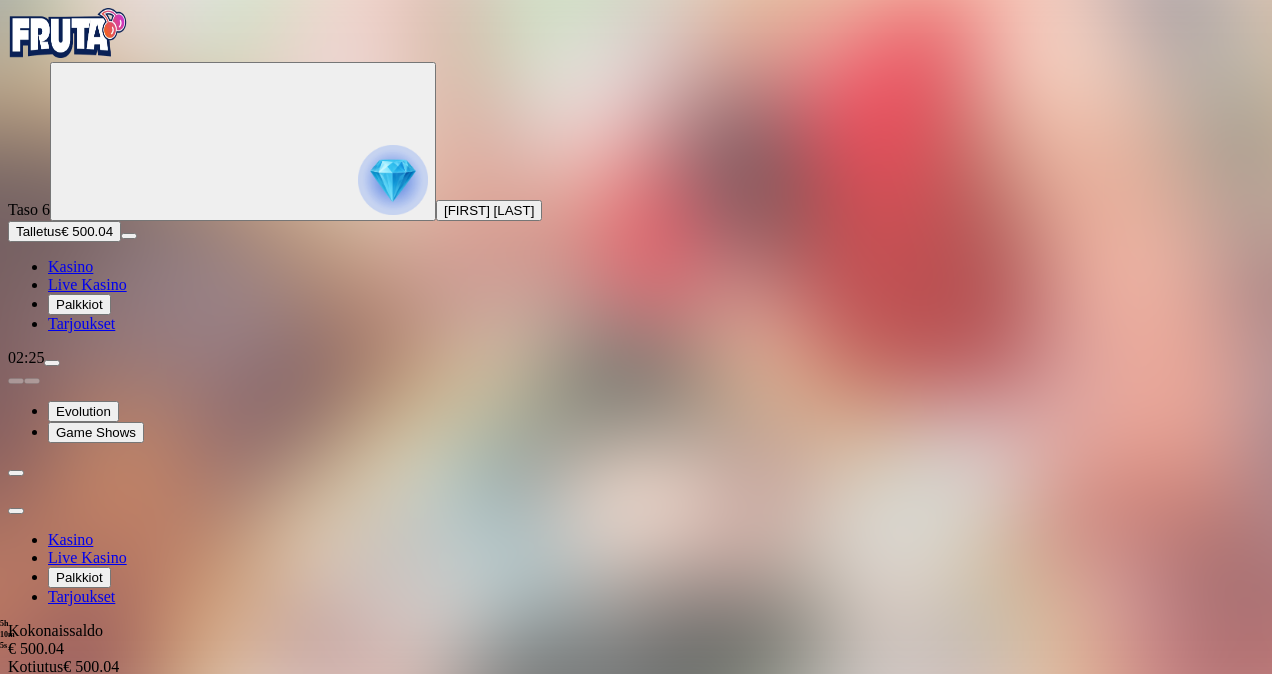 click on "Peruuta" at bounding box center (204, 741) 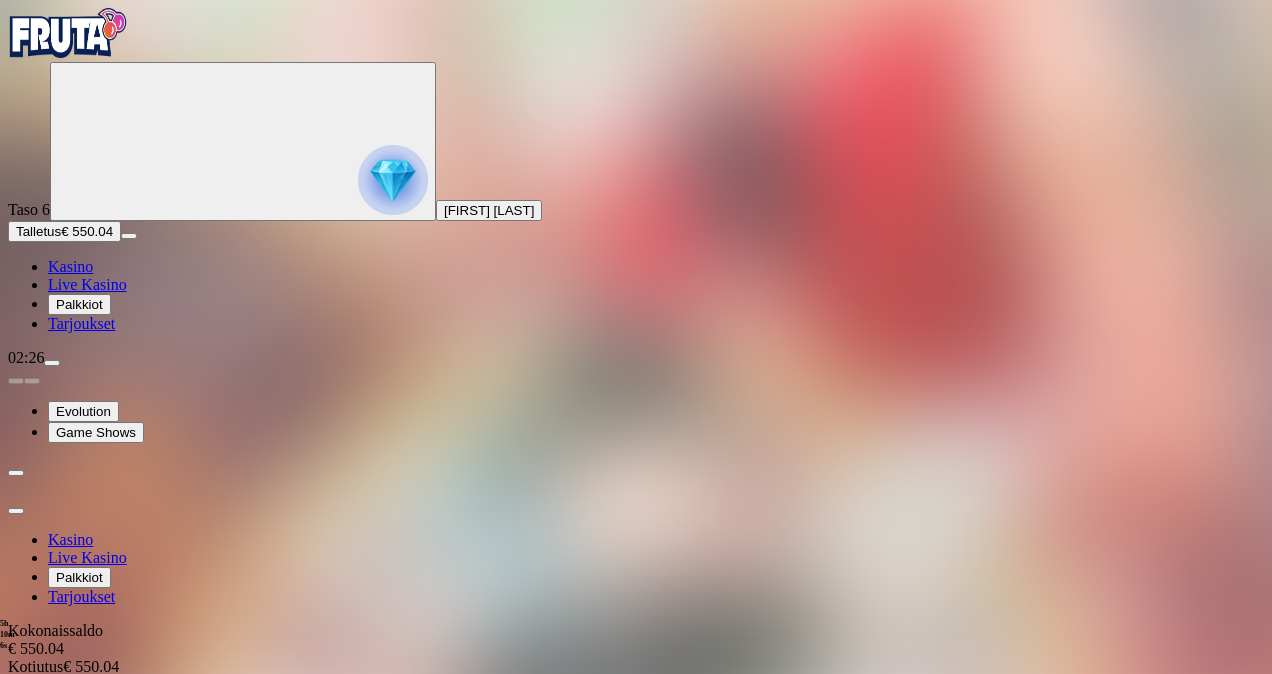 click on "Kyllä" at bounding box center (502, 851) 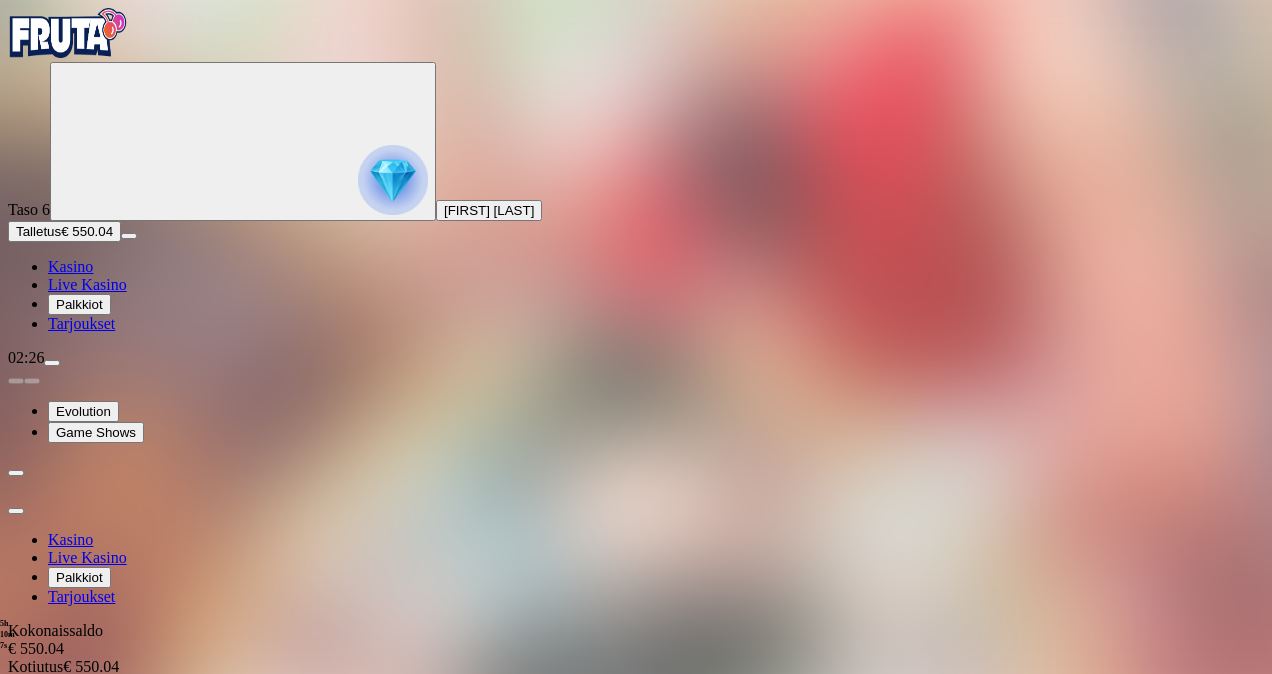 click at bounding box center [16, 511] 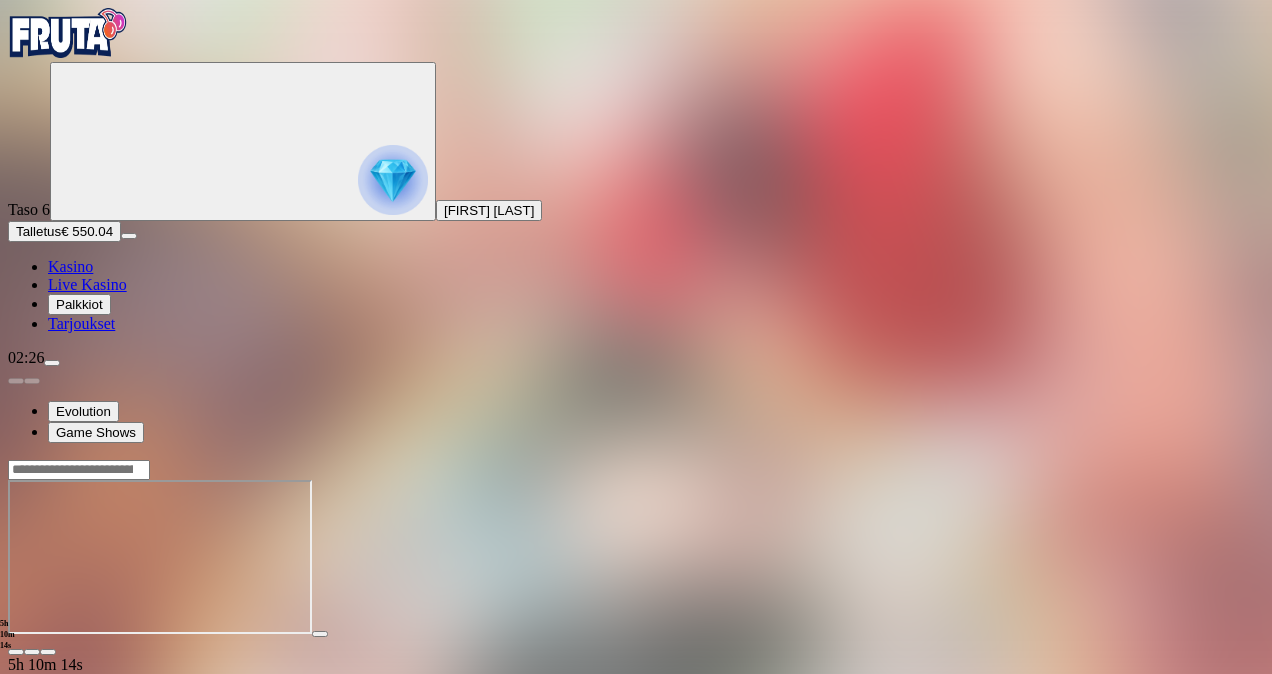 click at bounding box center [52, 363] 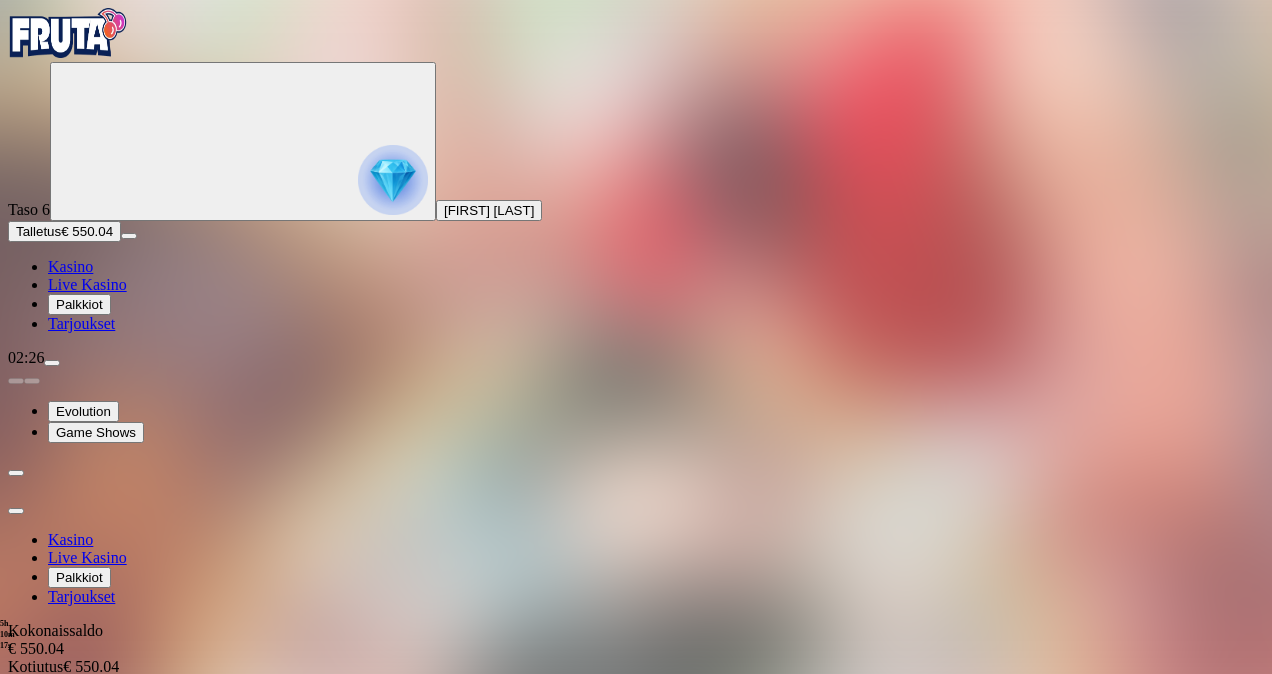 click on "Peruuta" at bounding box center [164, 725] 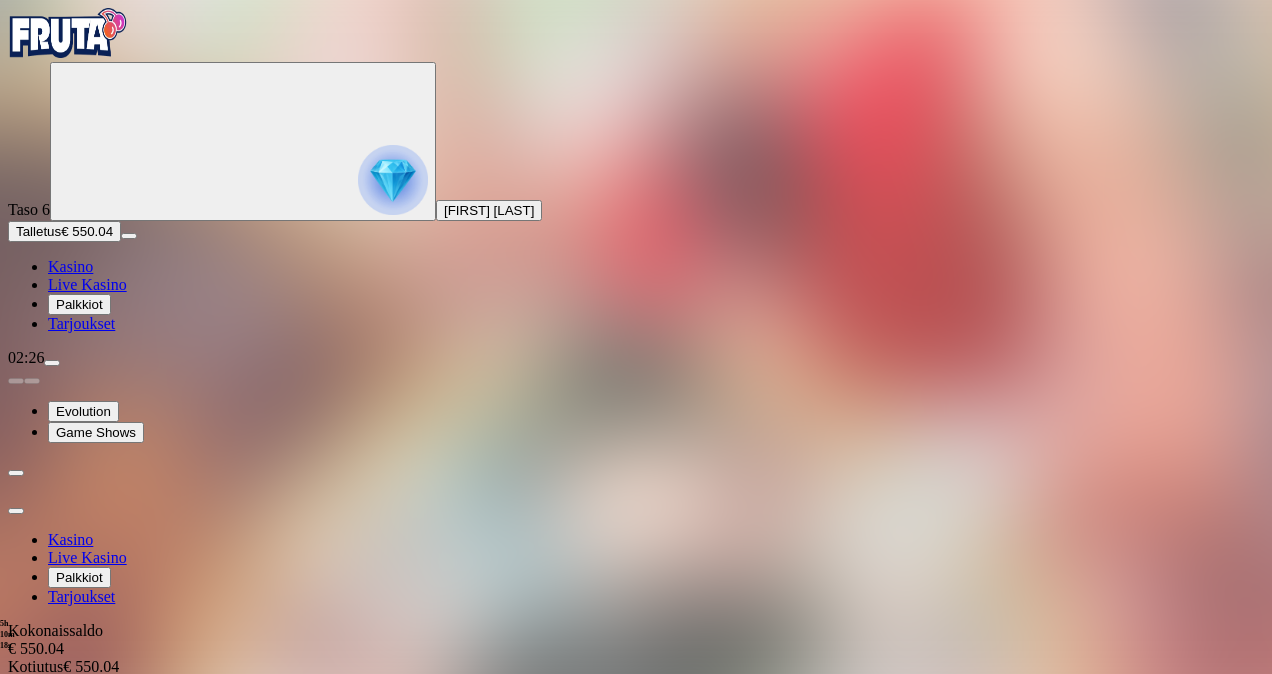 click on "Kyllä" at bounding box center (502, 851) 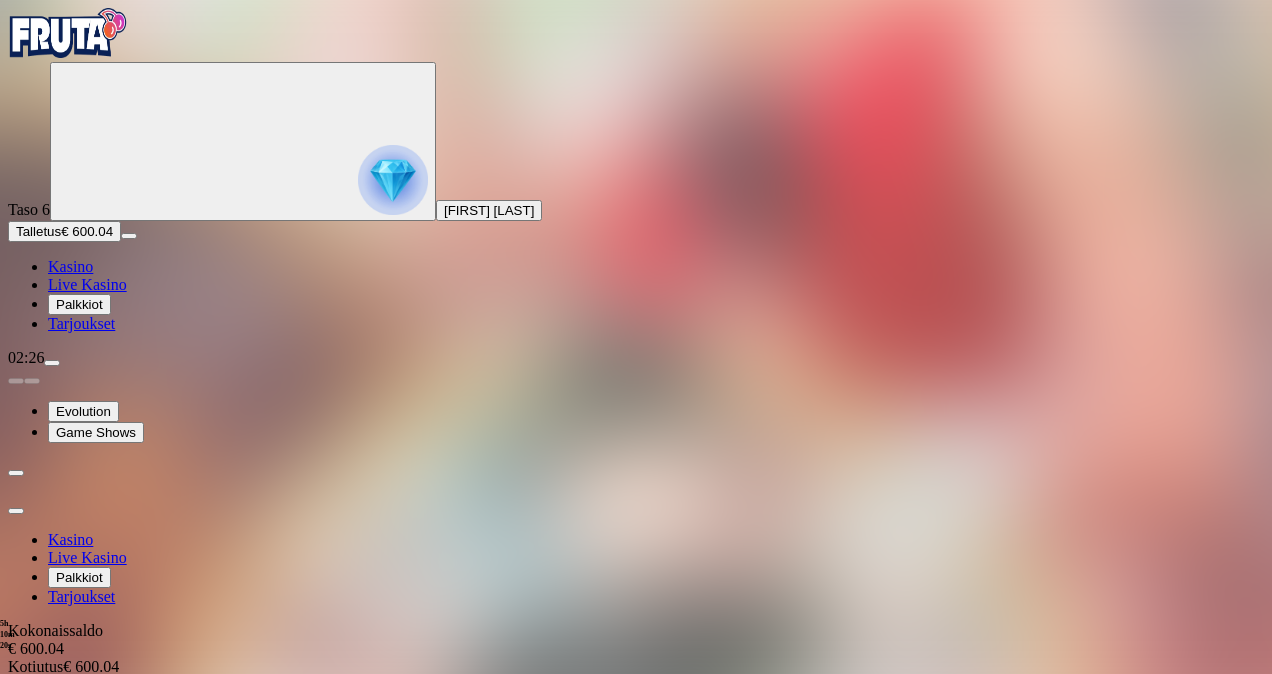 click at bounding box center [16, 511] 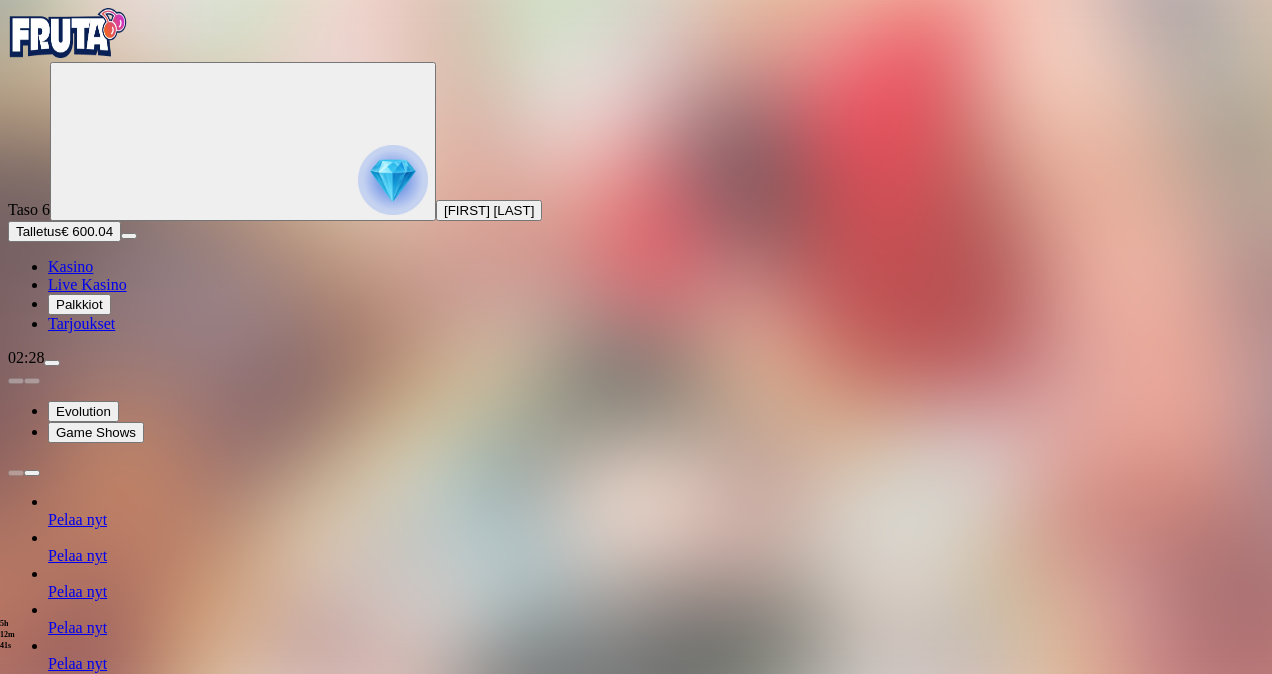 click at bounding box center (52, 363) 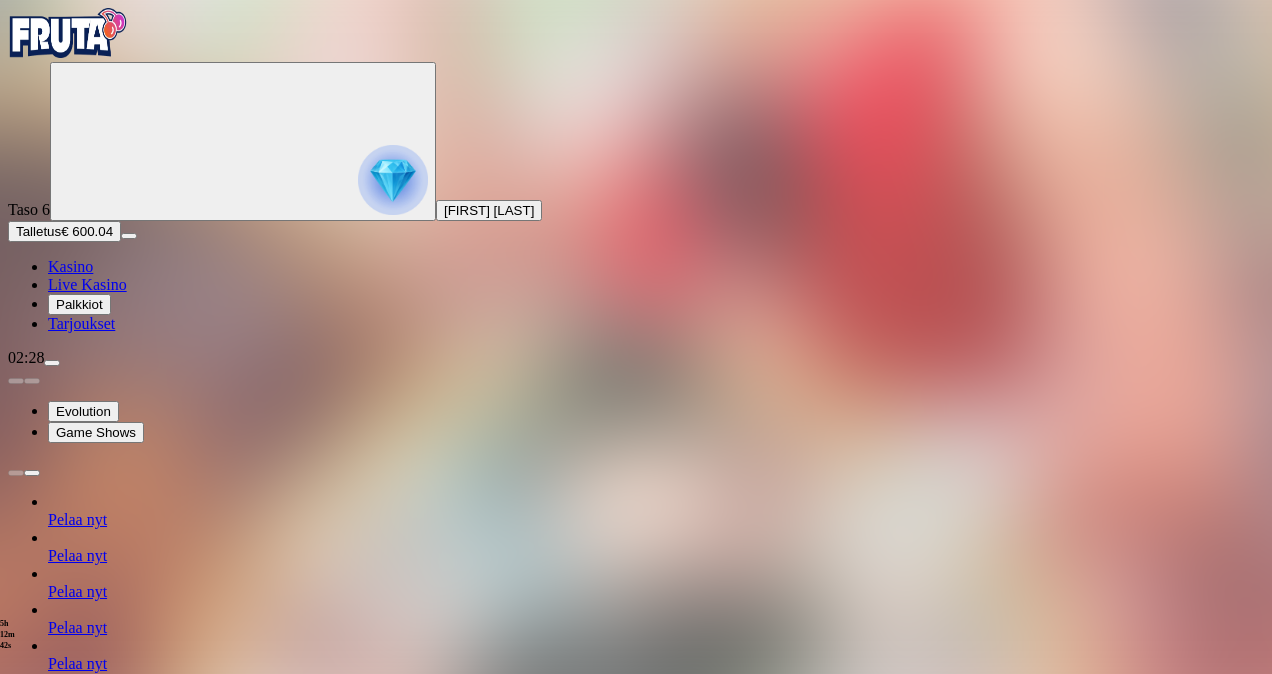 click on "Bonukset € 0.00" at bounding box center (636, 1275) 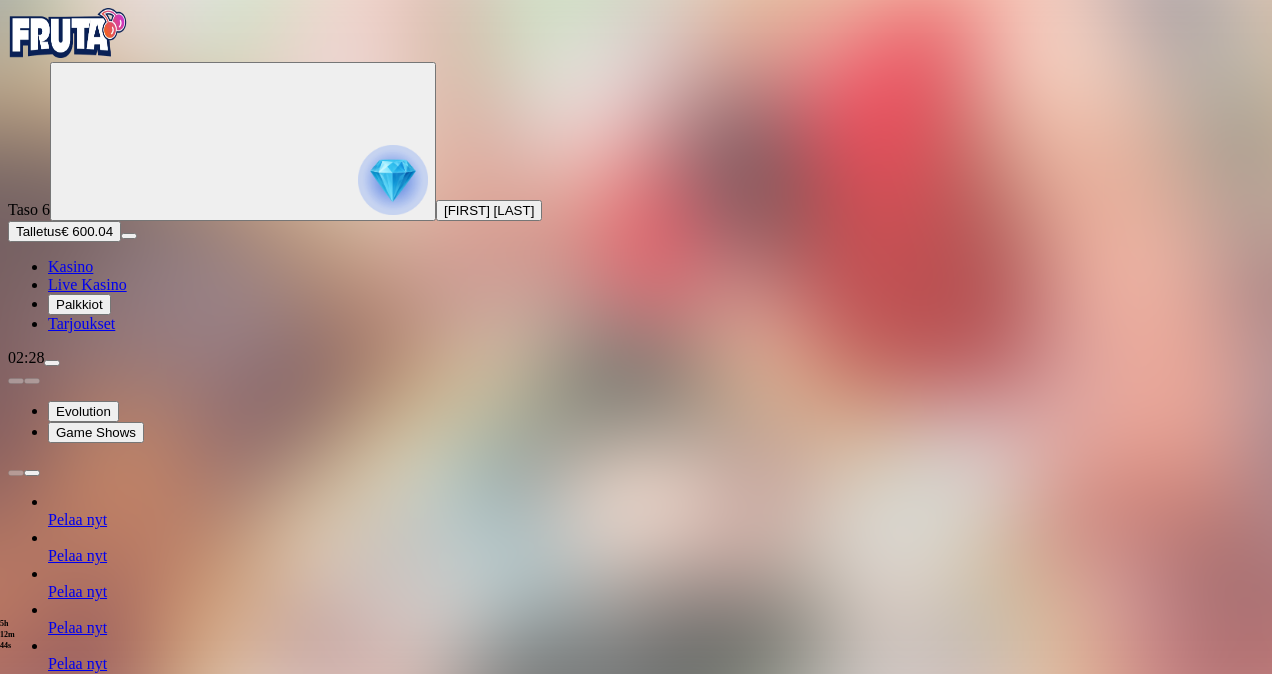 click on "€ Ulosmaksu" at bounding box center [636, 1182] 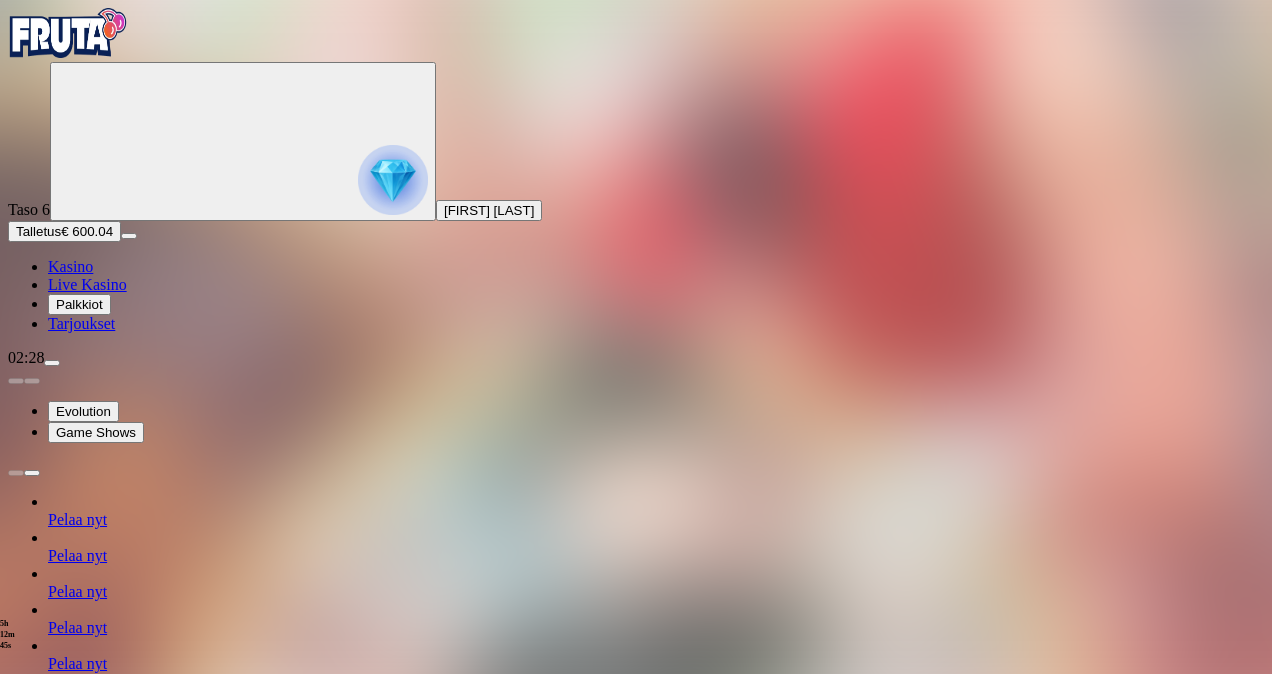 click on "€ Ulosmaksu" at bounding box center [636, 1182] 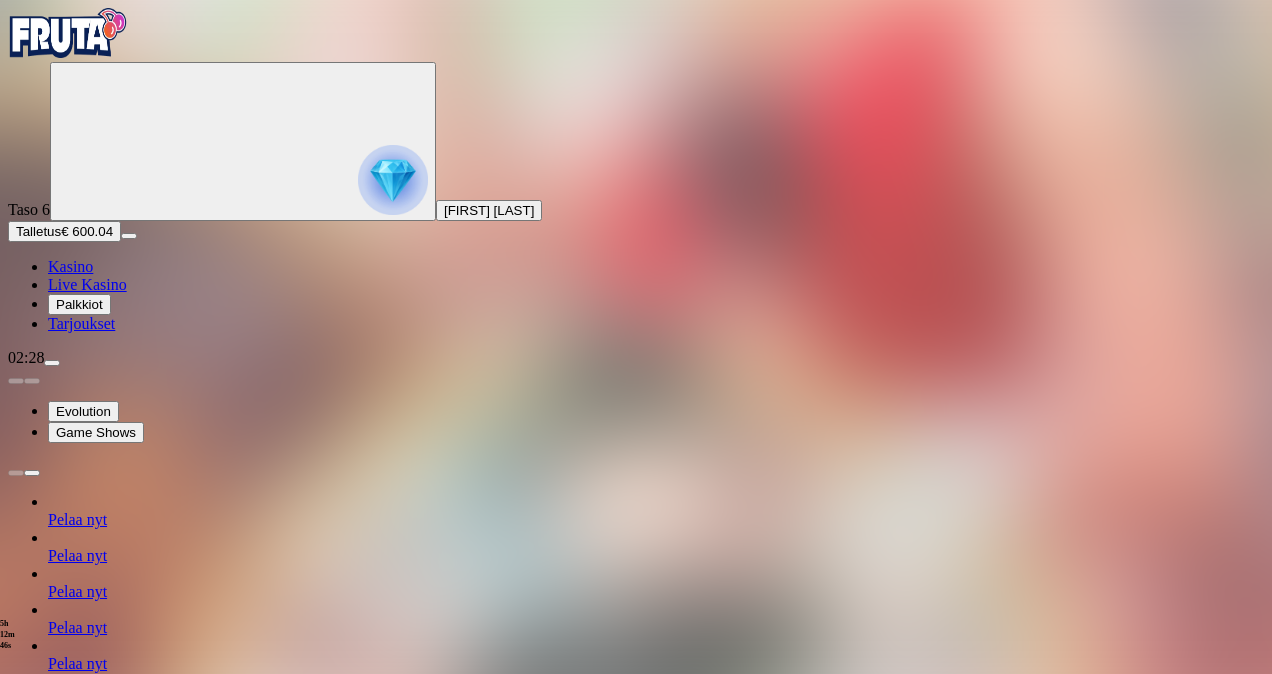 click at bounding box center (79, 1163) 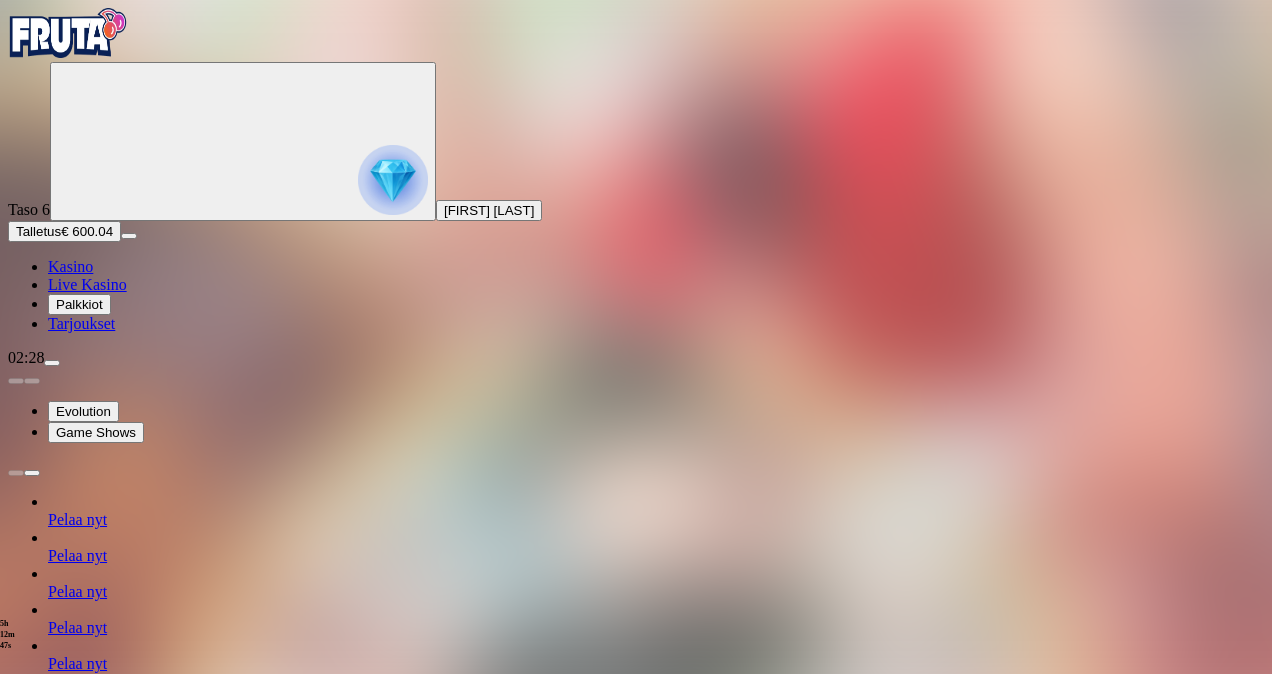 type on "***" 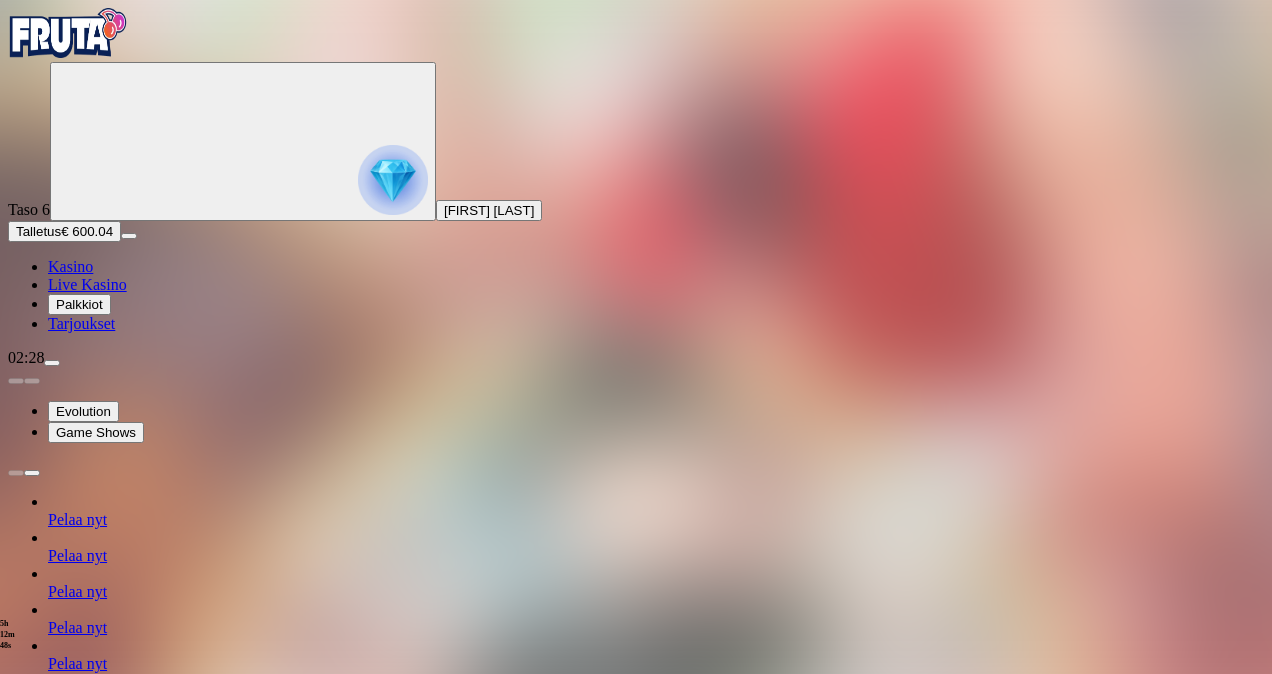 type 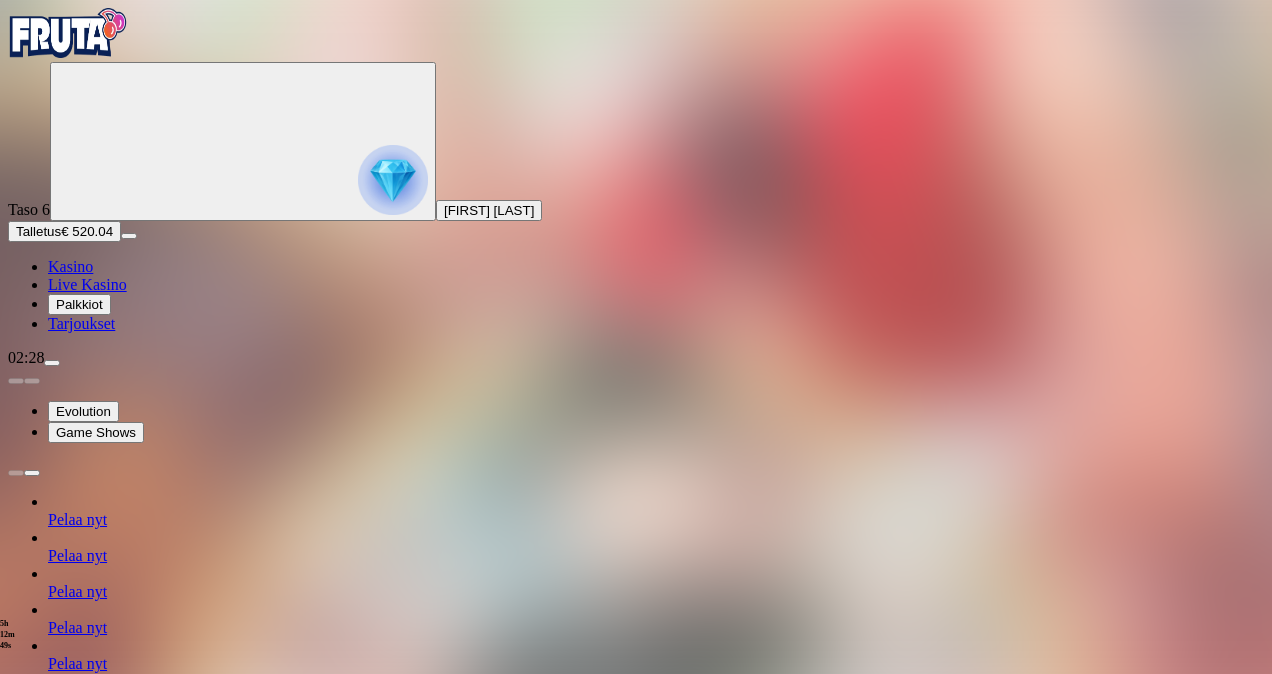 click at bounding box center (16, 1148) 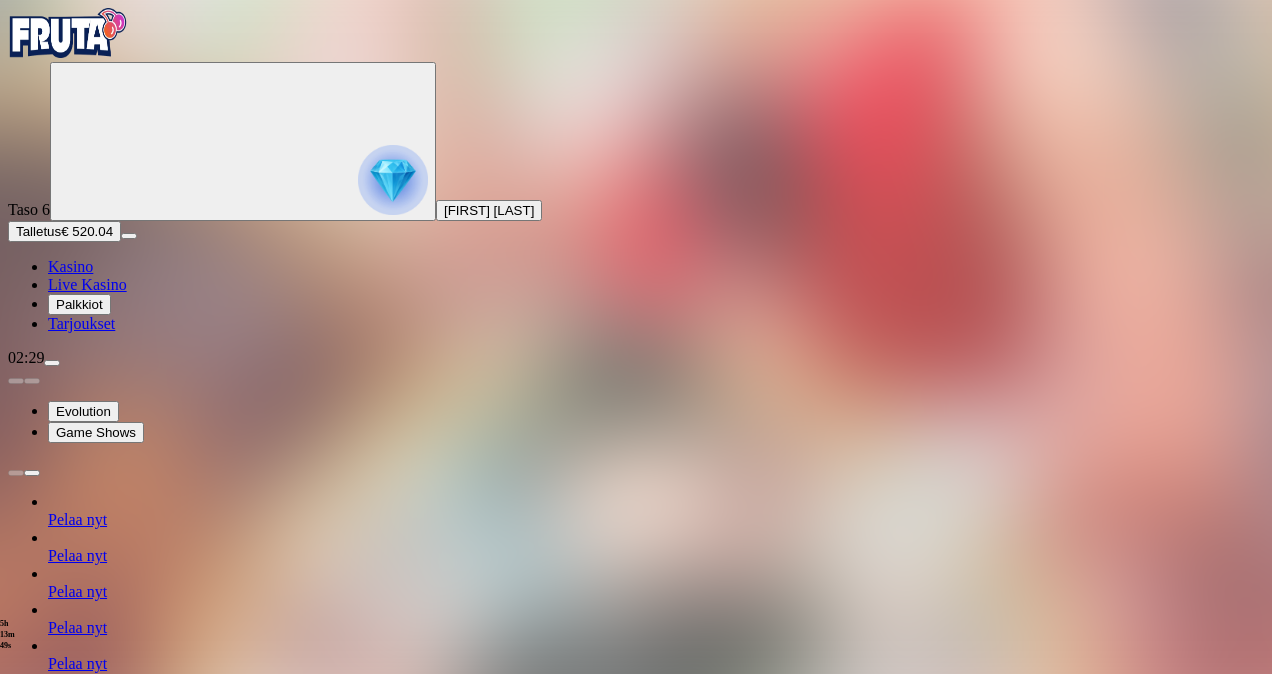 click at bounding box center [52, 363] 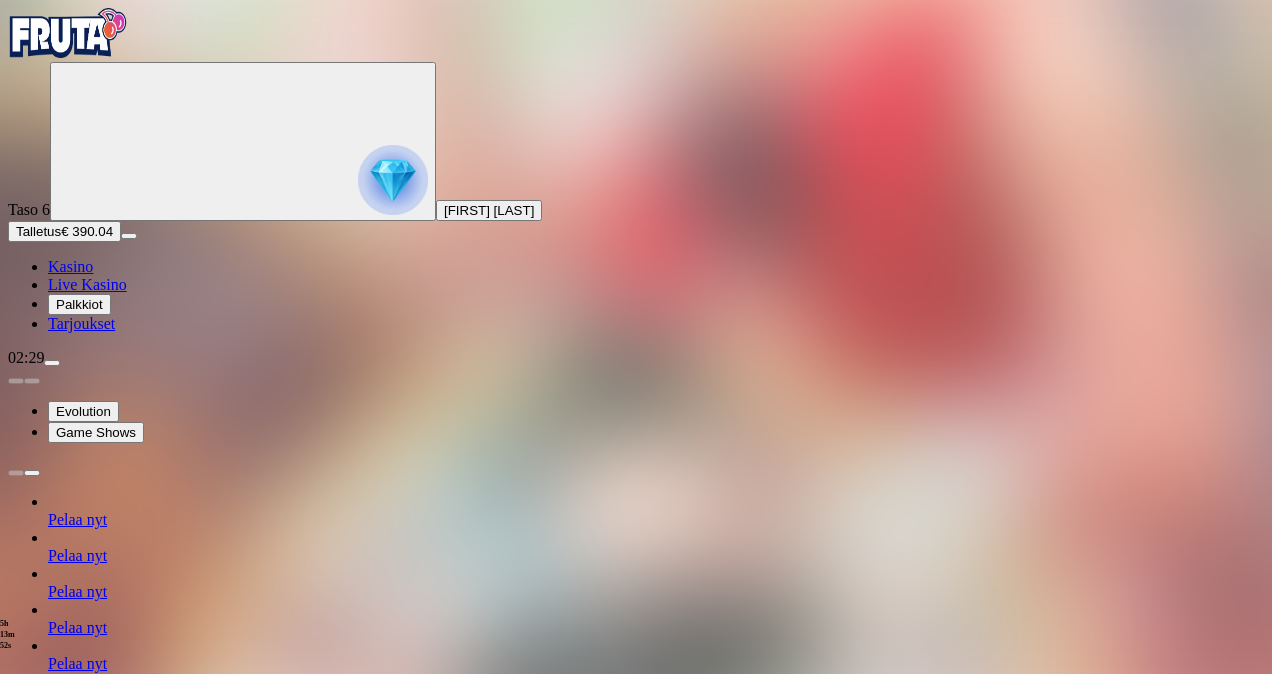click on "Live Kasino" at bounding box center [87, 284] 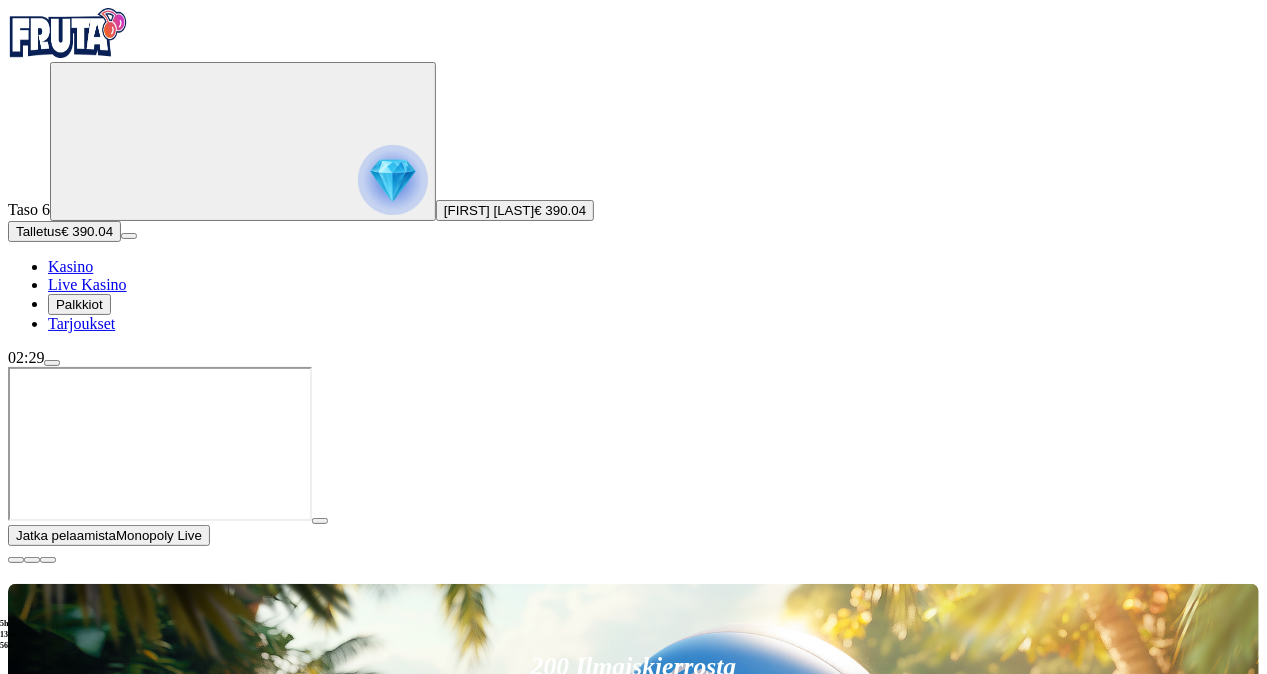 click on "Pelaa nyt" at bounding box center [77, 1596] 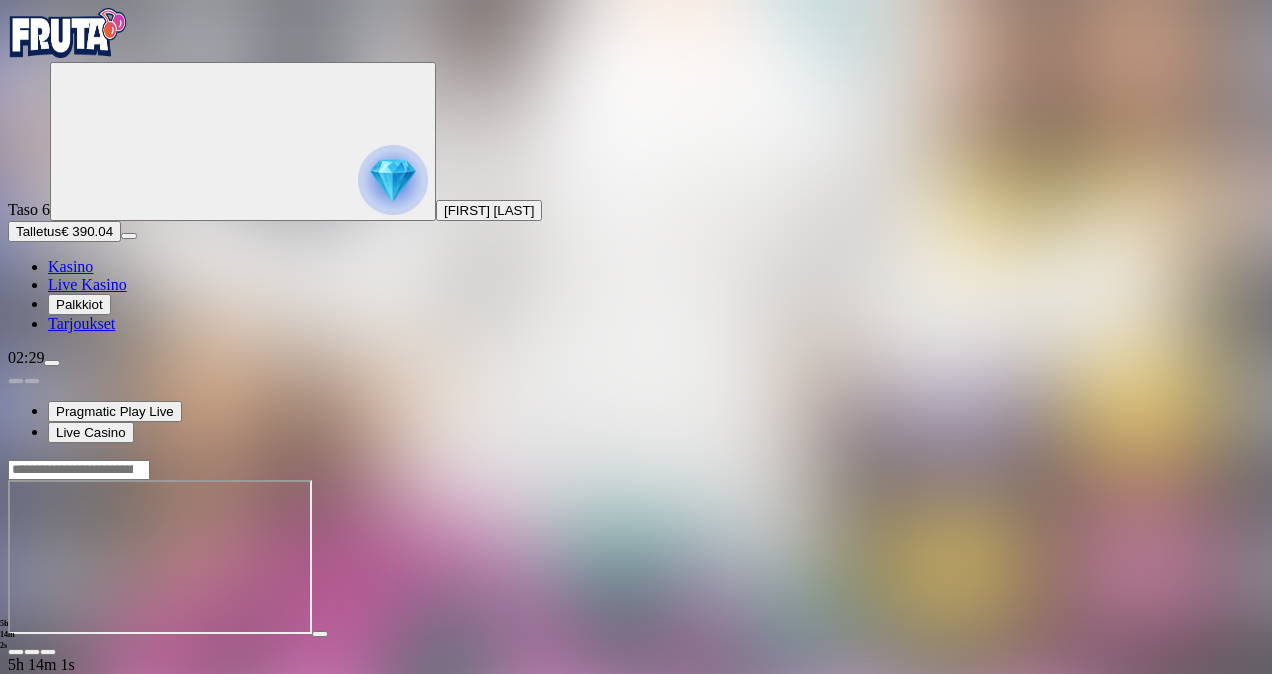click on "Live Kasino" at bounding box center (87, 284) 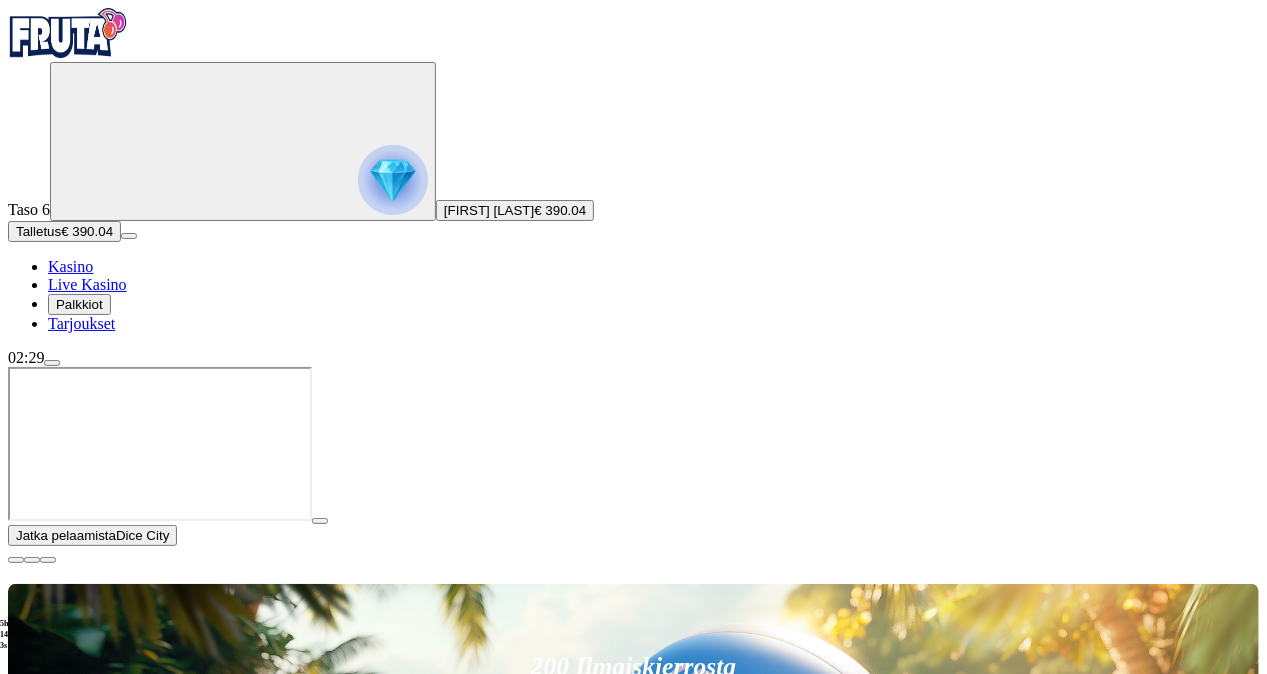 click on "Pelaa nyt" at bounding box center (77, 1310) 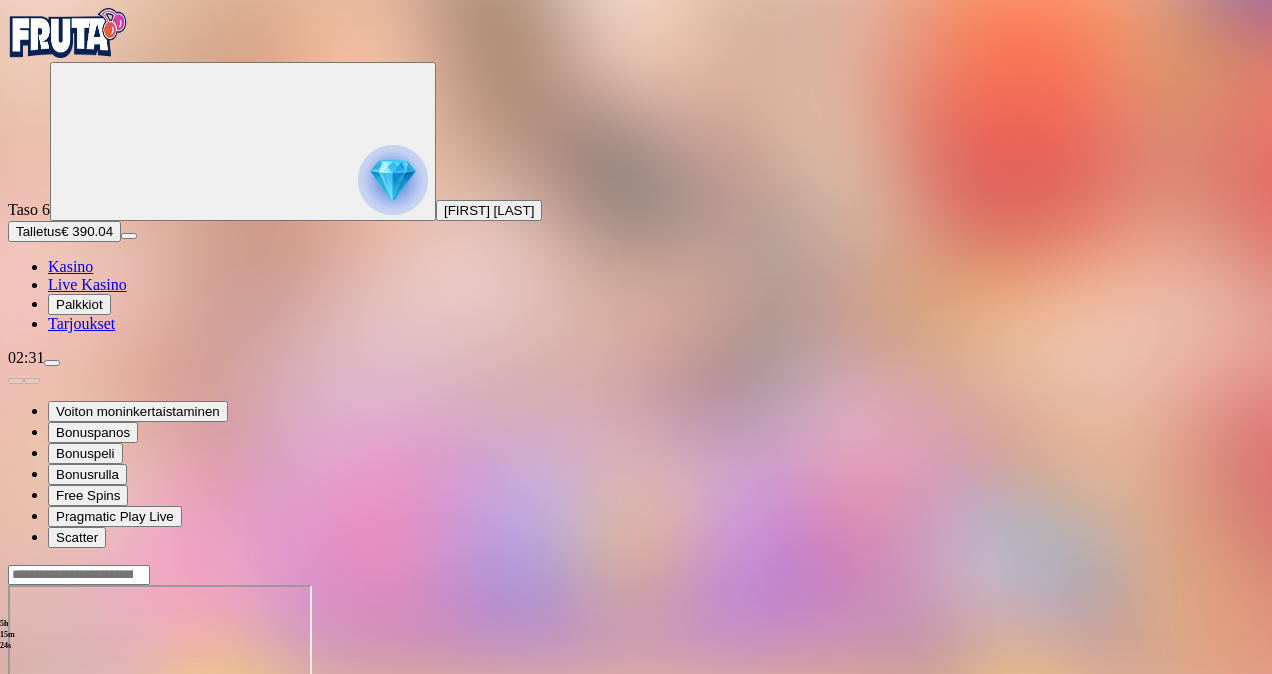click at bounding box center (52, 363) 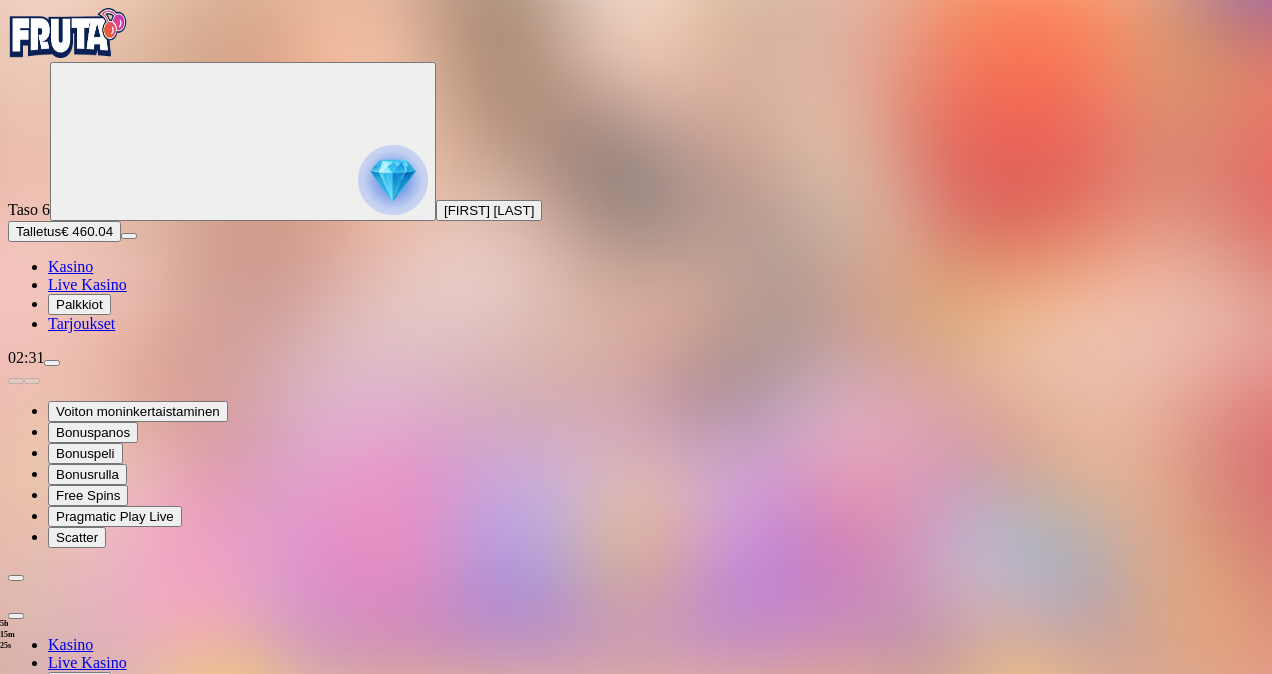click on "Kotiutus" at bounding box center (40, 809) 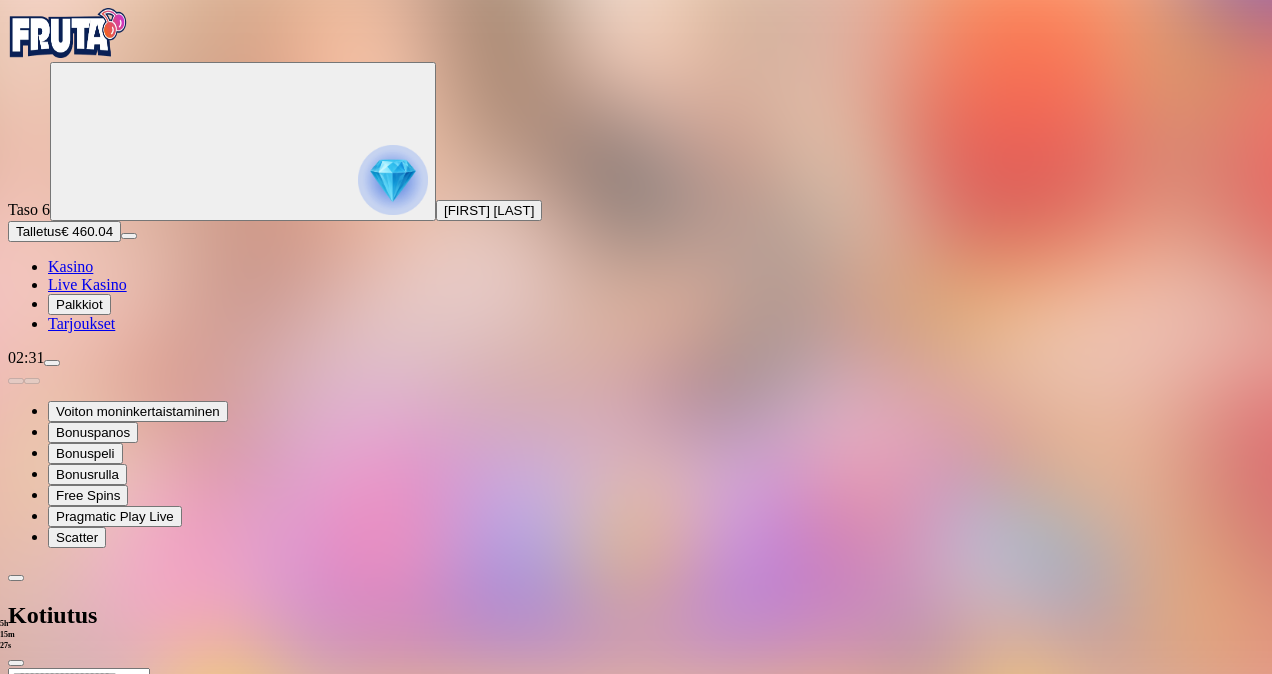 click at bounding box center [79, 678] 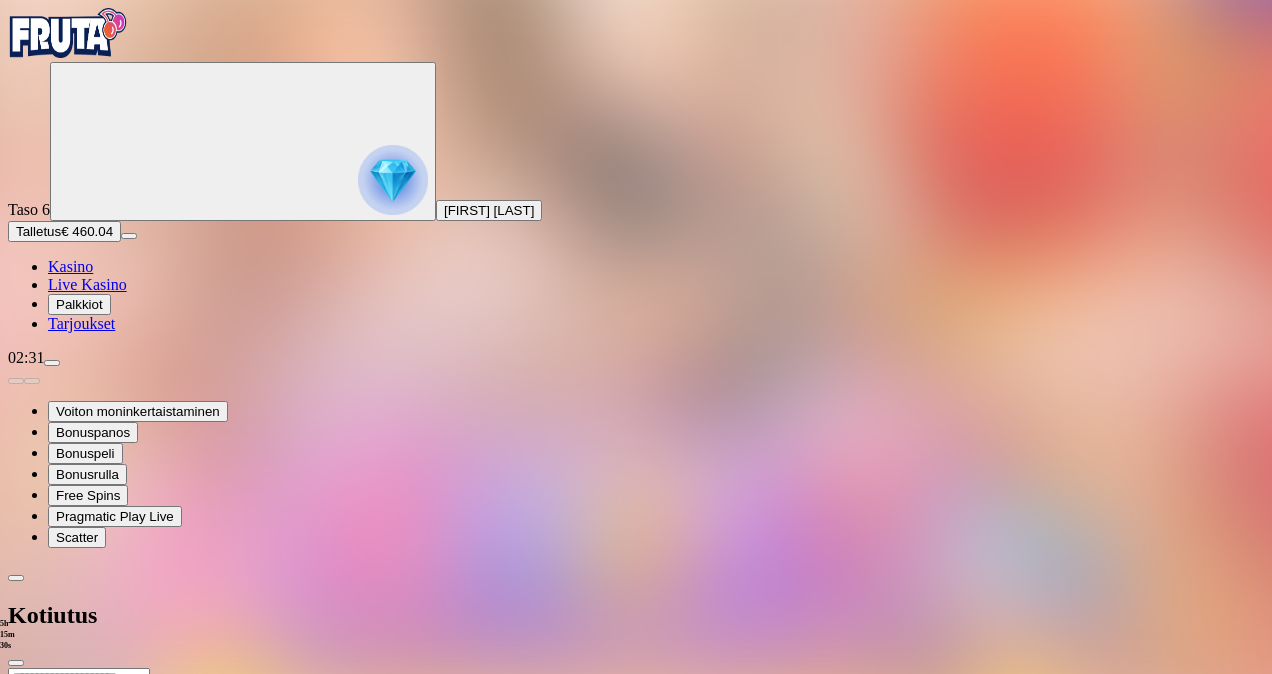 type on "**" 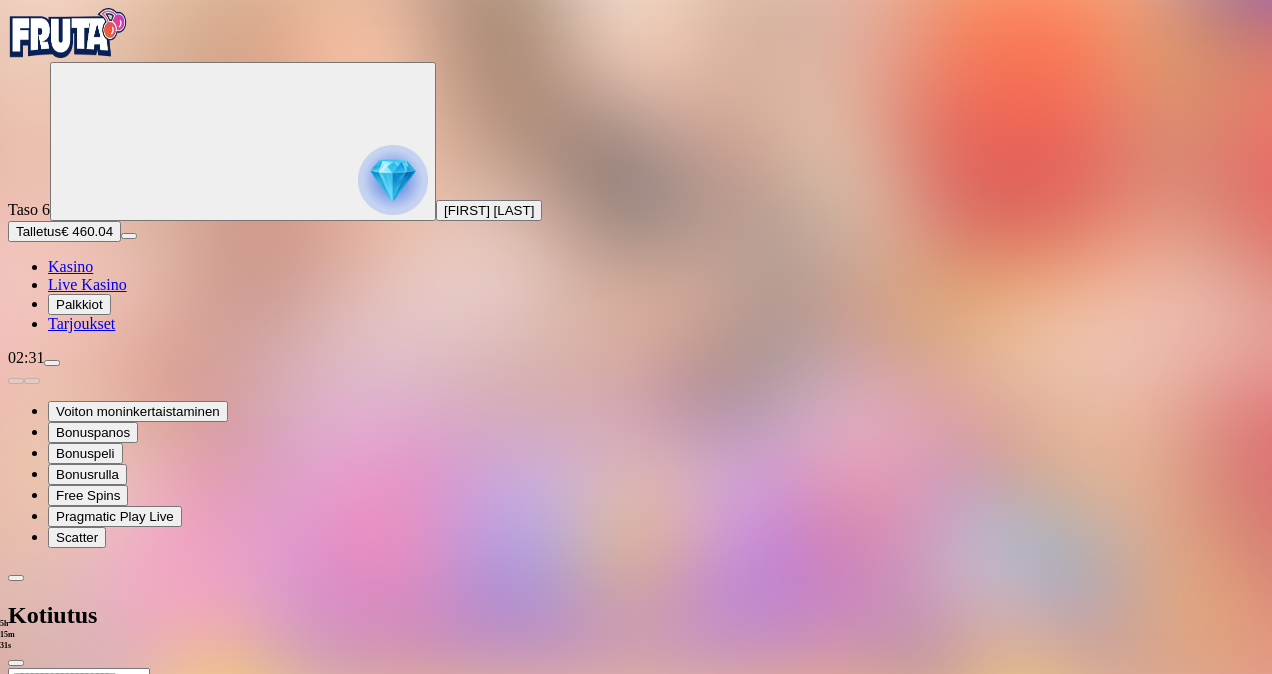 type 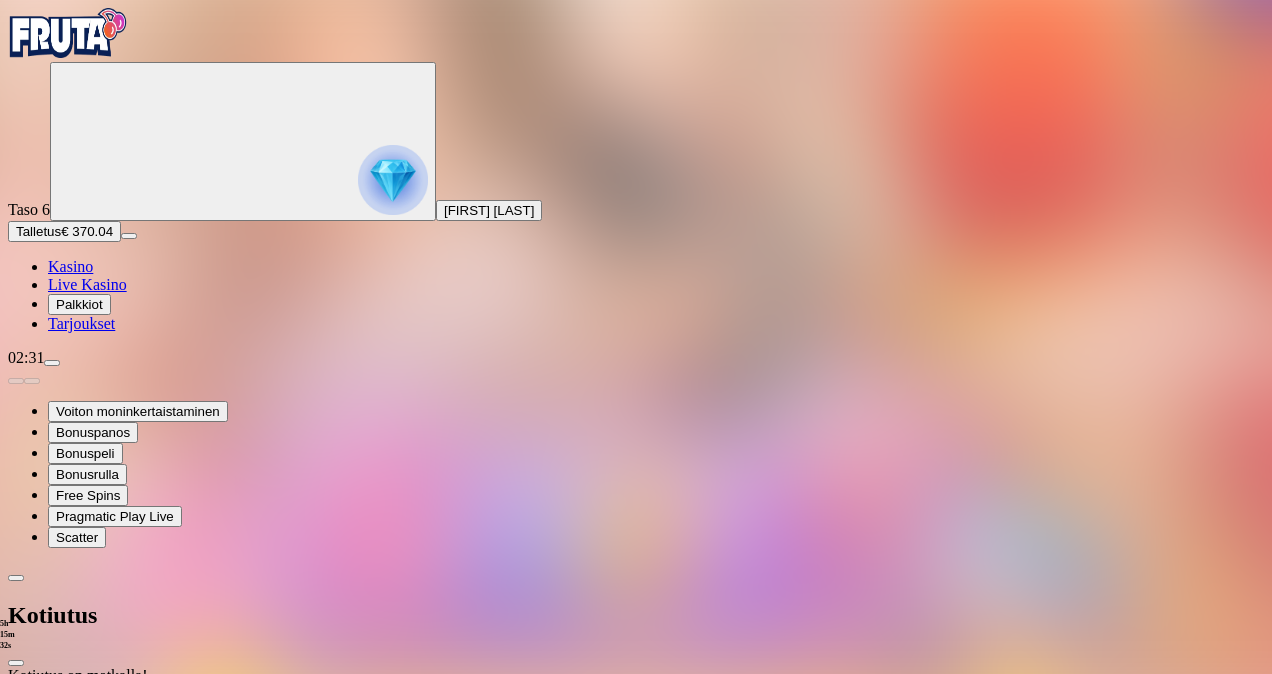 click at bounding box center [16, 663] 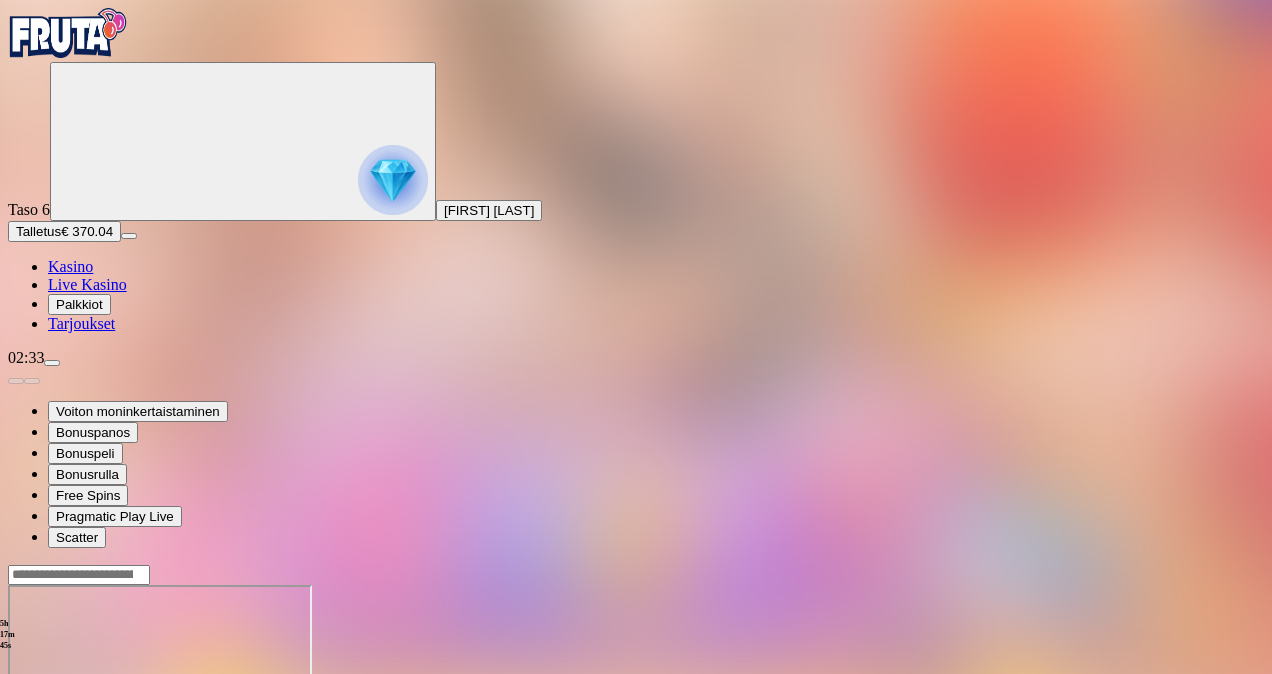 click on "Talletus" at bounding box center [38, 231] 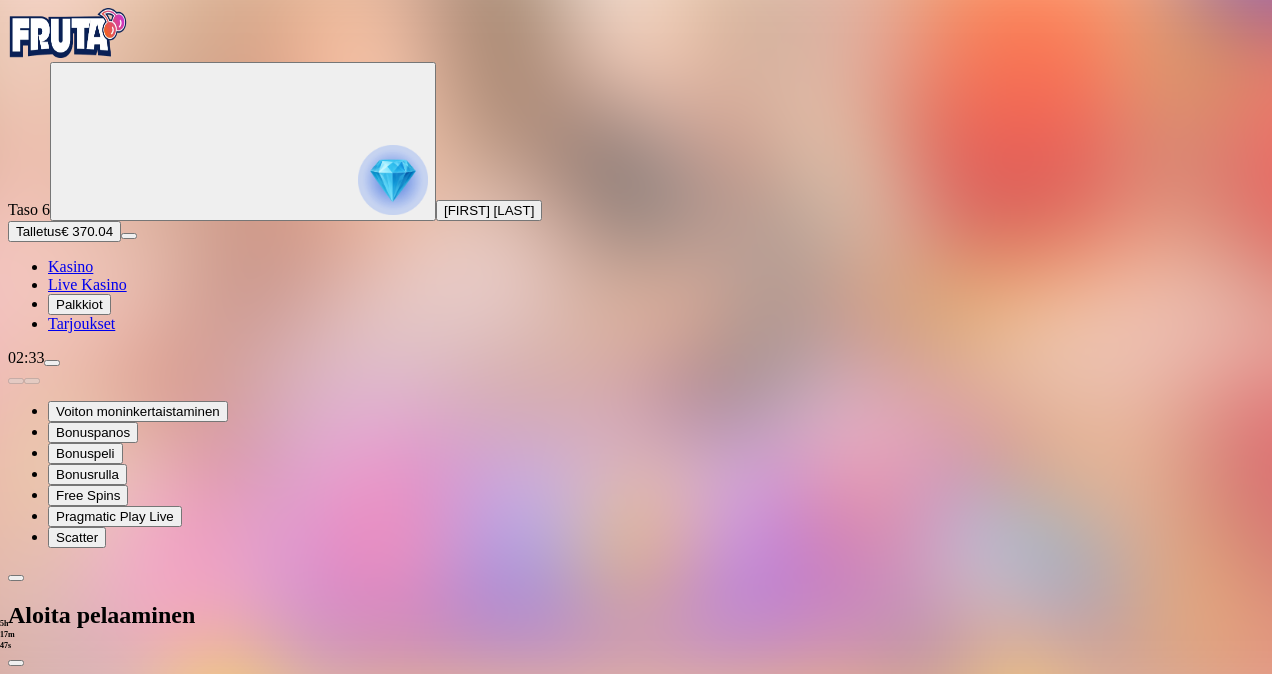 click on "€250" at bounding box center [215, 2299] 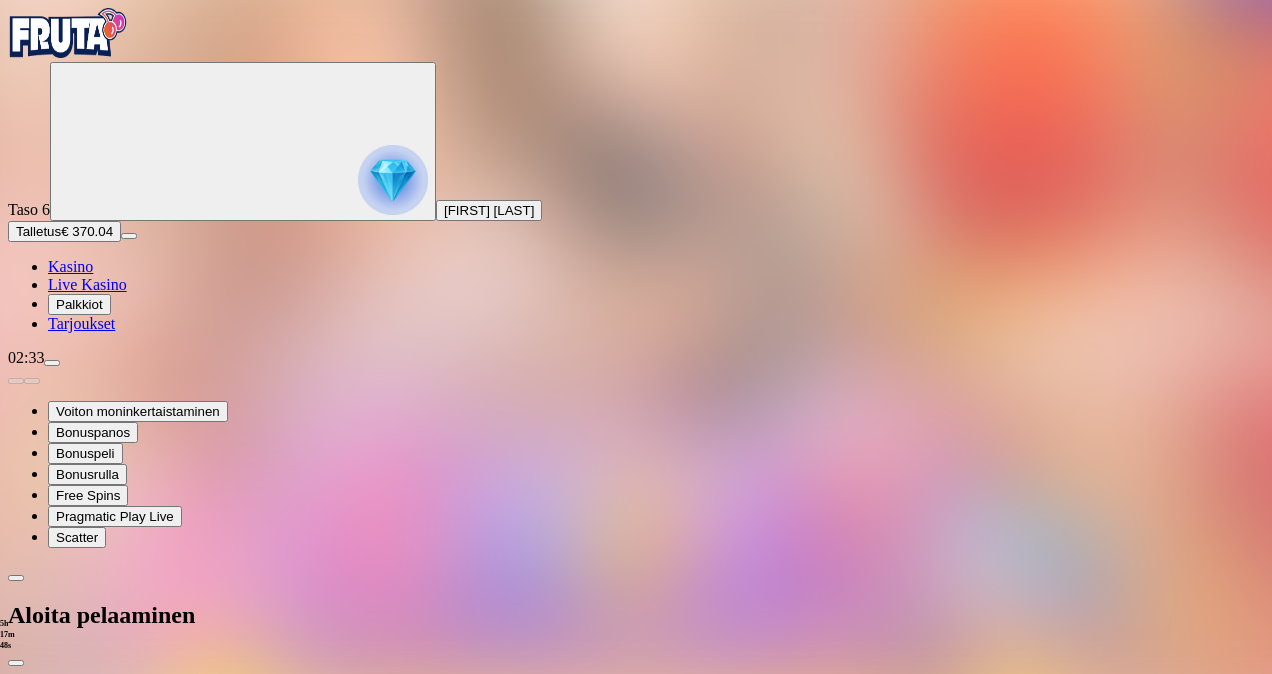 drag, startPoint x: 328, startPoint y: 419, endPoint x: 95, endPoint y: 458, distance: 236.24141 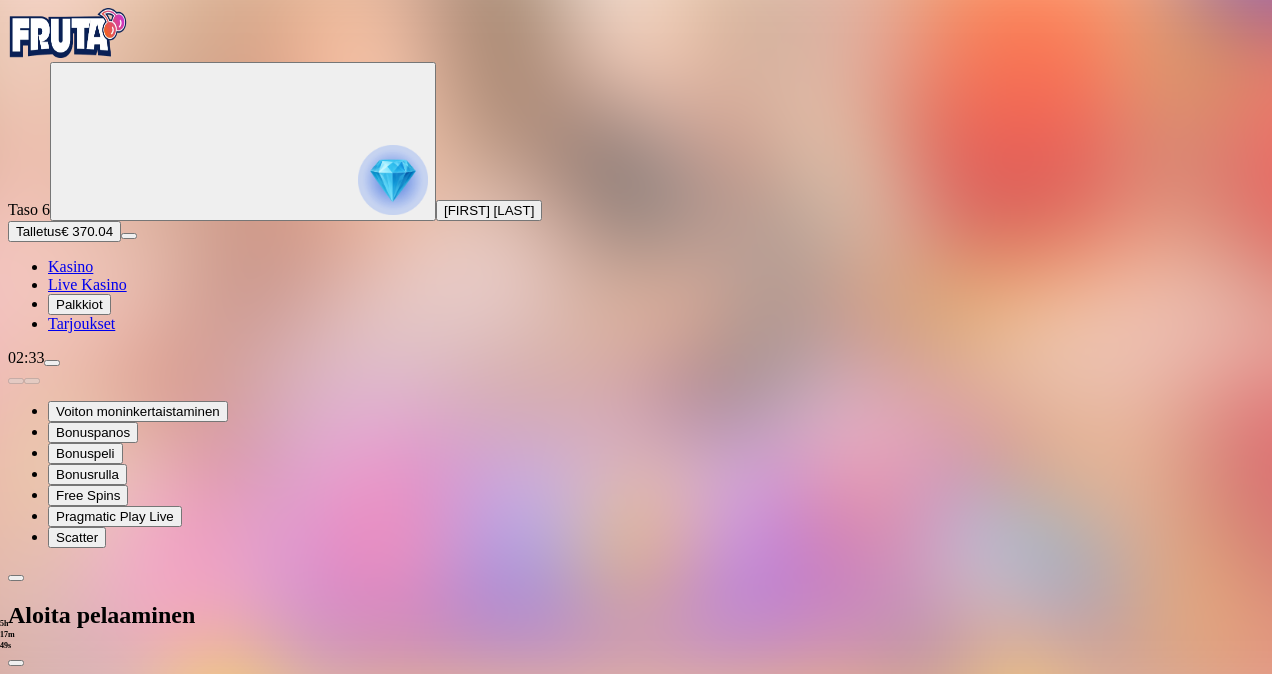 click on "Kasino" at bounding box center (70, 266) 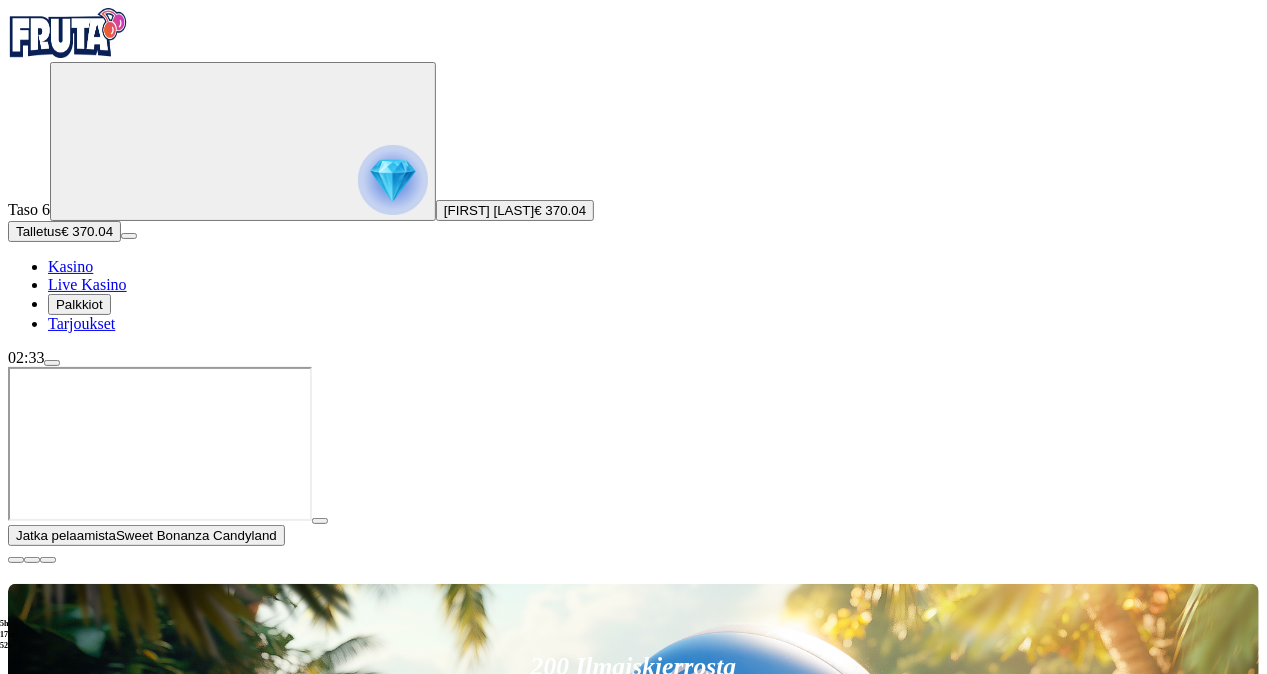click on "Live Kasino" at bounding box center (108, 1091) 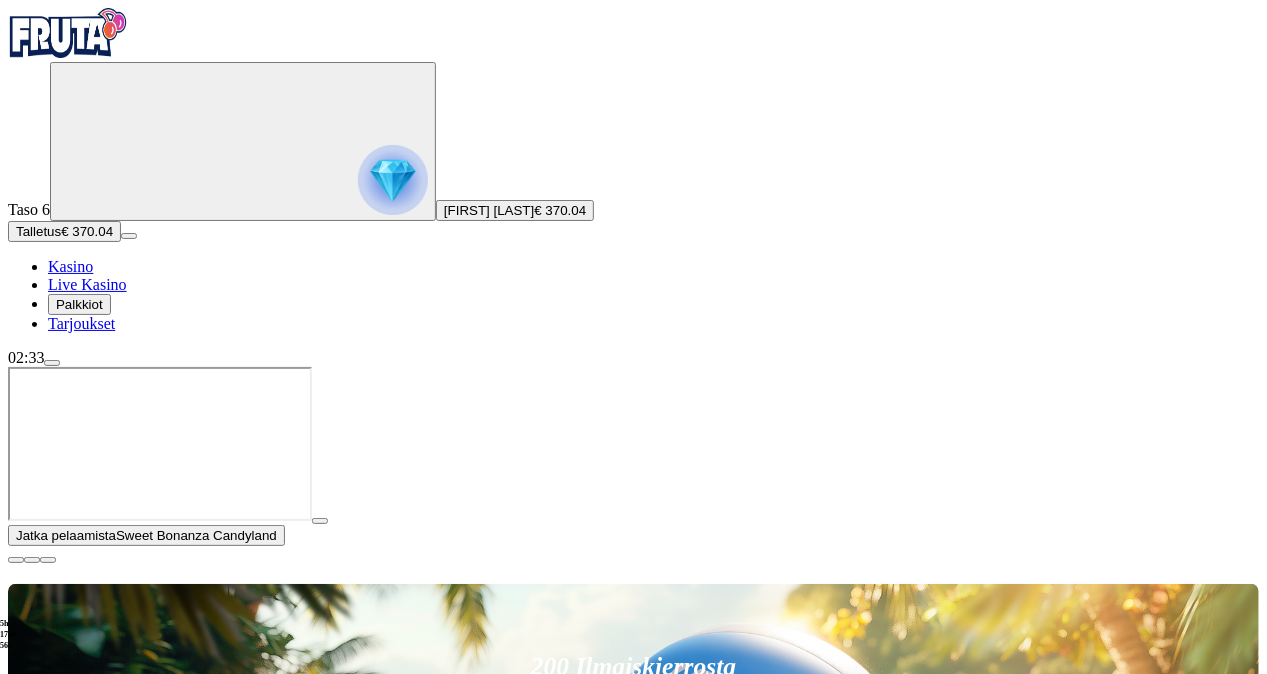 click at bounding box center (320, 521) 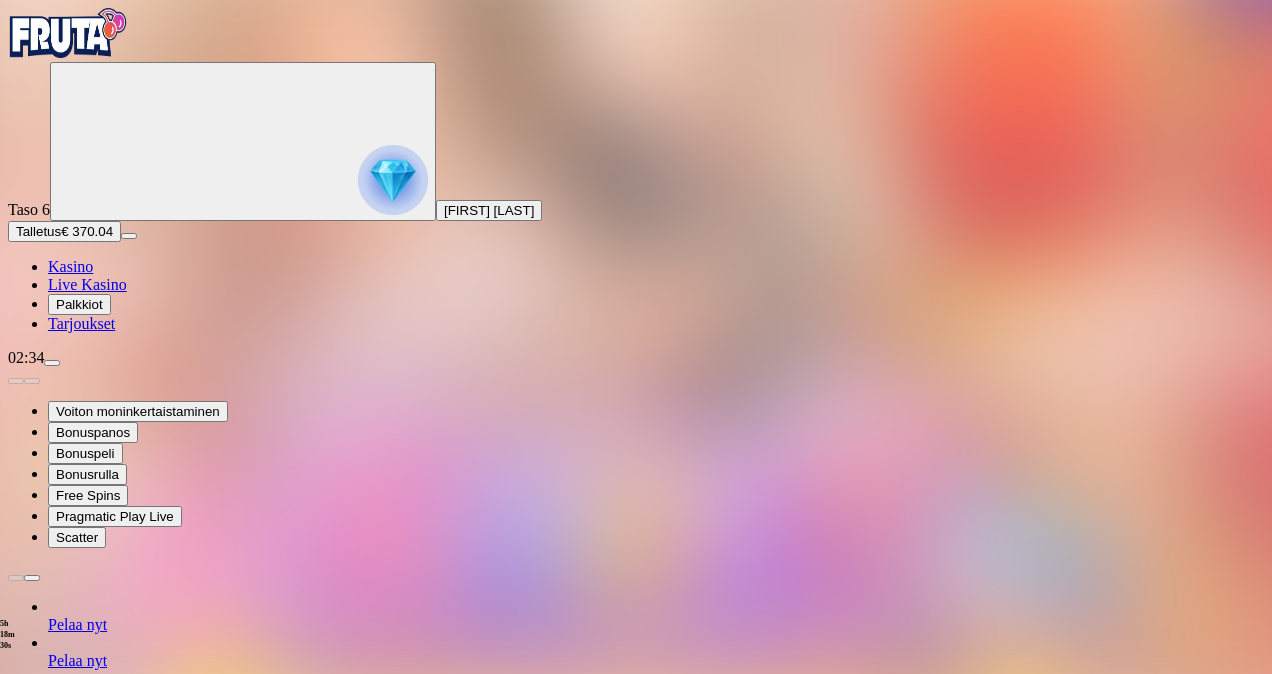 click on "5h 18m 30s Taso   6 Juulia Jessica  Jokinen Talletus € 370.04 Kasino Live Kasino Palkkiot Tarjoukset 02:34 Voiton moninkertaistaminen Bonuspanos Bonuspeli Bonusrulla Free Spins Pragmatic Play Live Scatter Pelaa nyt Pelaa nyt Pelaa nyt Pelaa nyt Pelaa nyt Pelaa nyt Pelaa nyt Pelaa nyt Pelaa nyt Pelaa nyt Pelaa nyt Pelaa nyt Pelaa nyt Pelaa nyt Pelaa nyt 5h 18m 30s Talletus Kokonaissaldo € 370.04 Kotiutus € 370.04 Bonukset € 0.00 Talletus Aulaan Sweet Bonanza Candyland" at bounding box center (636, 777) 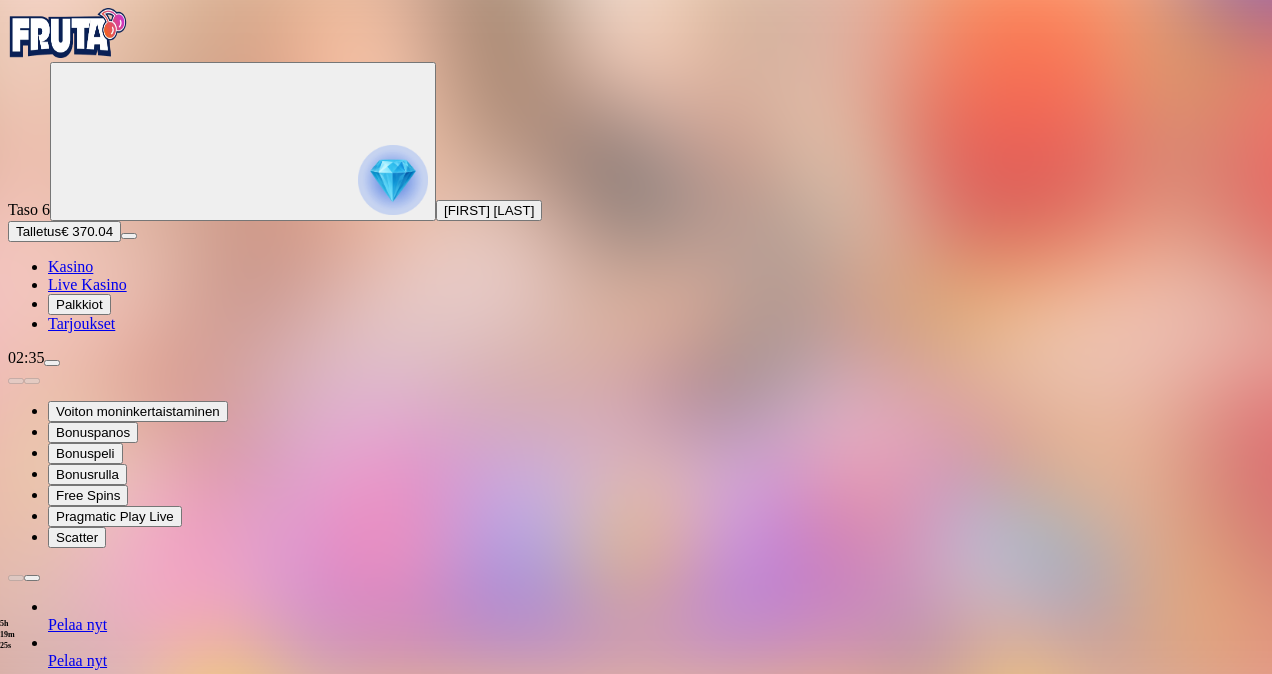 click on "Talletus € 370.04" at bounding box center [64, 231] 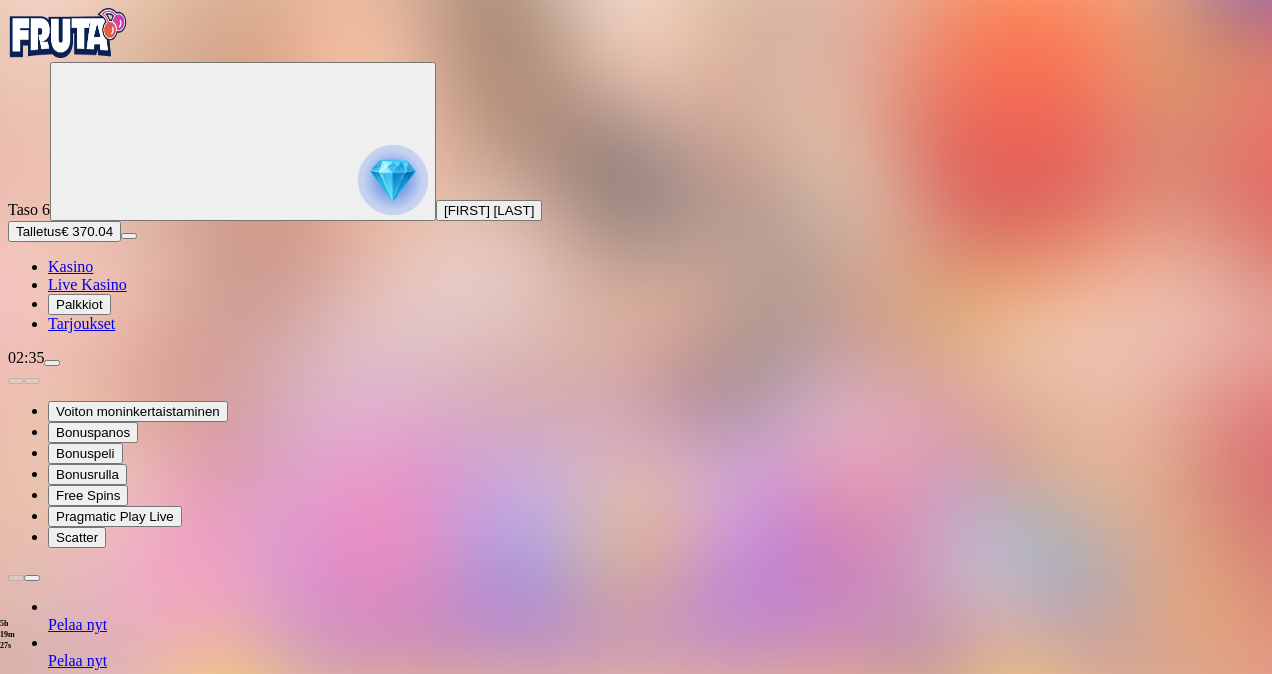 drag, startPoint x: 363, startPoint y: 422, endPoint x: 190, endPoint y: 440, distance: 173.9339 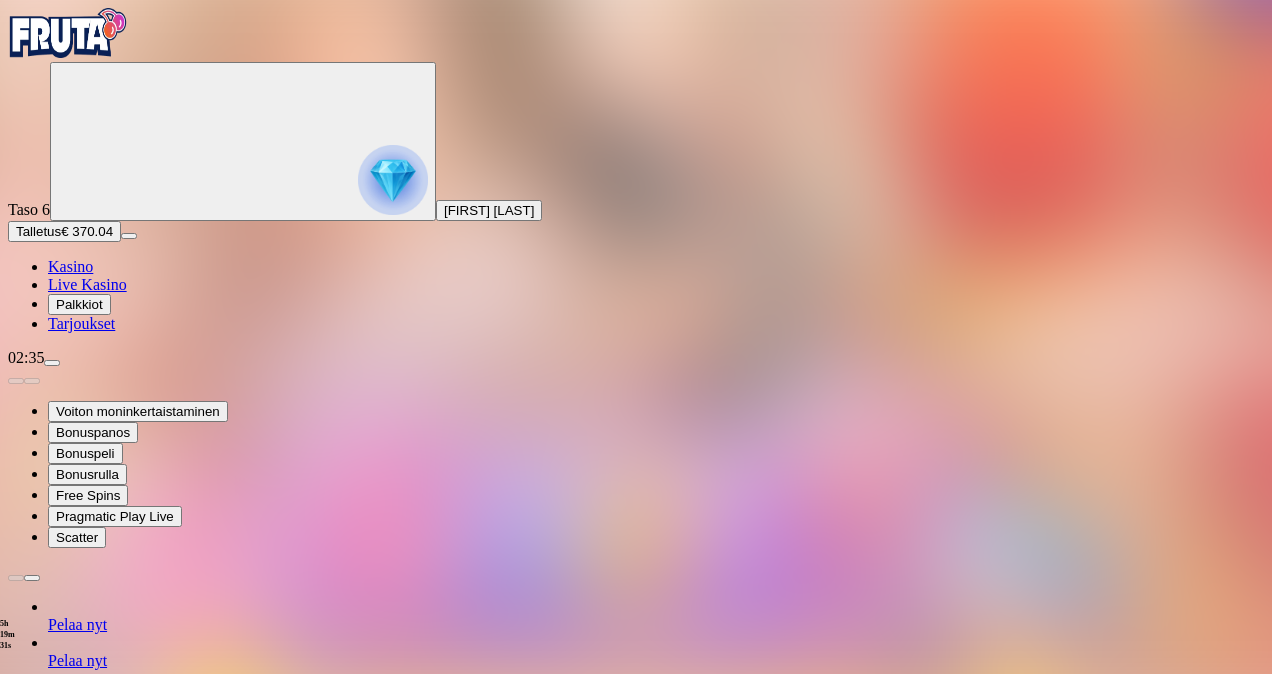 type on "*" 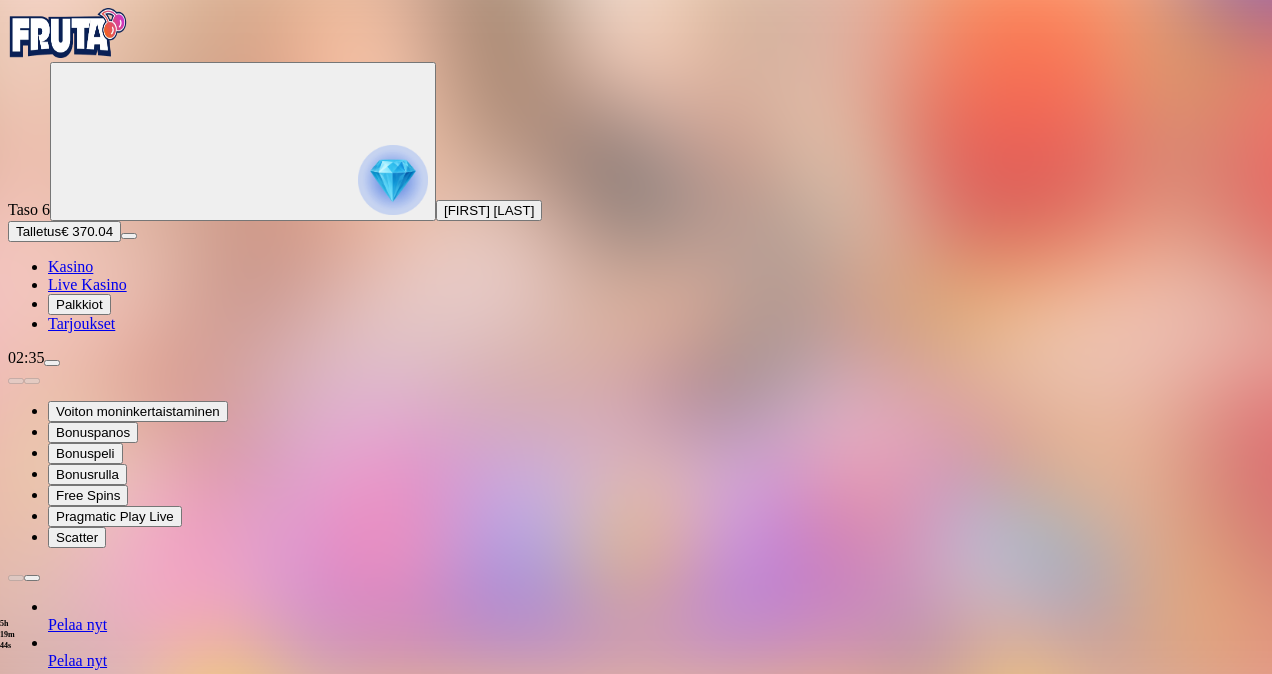 type on "***" 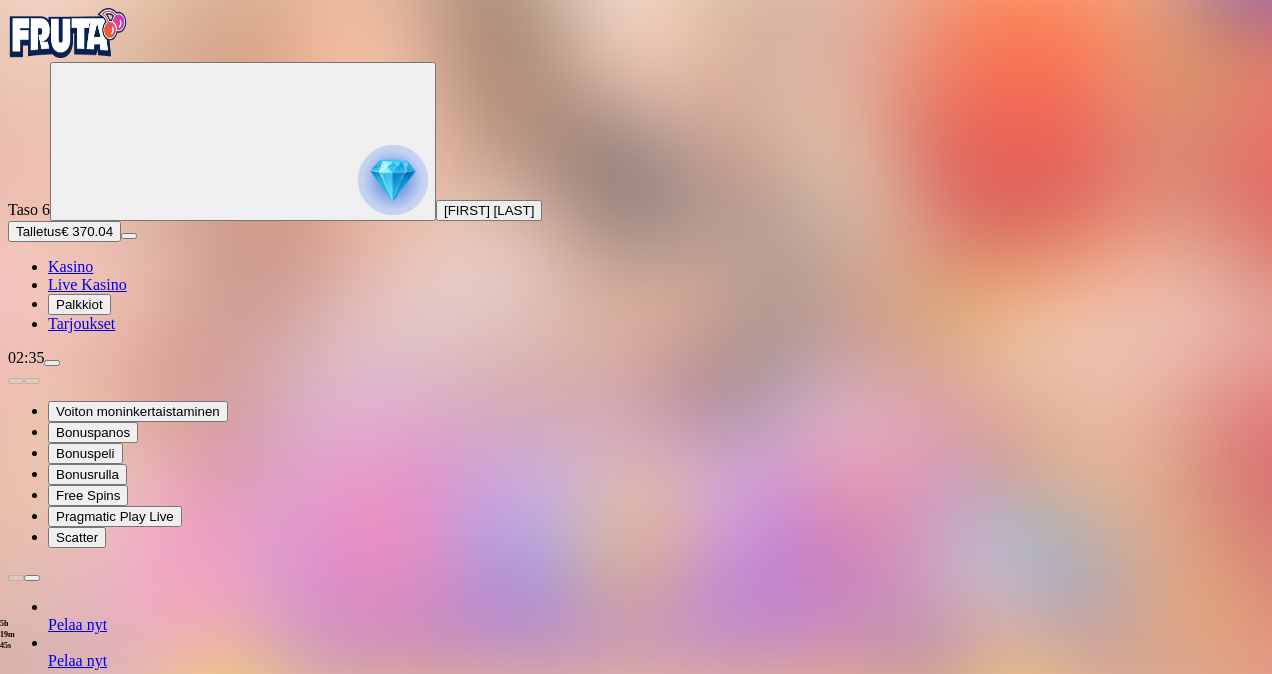 click on "TALLETA JA PELAA" at bounding box center [76, 2964] 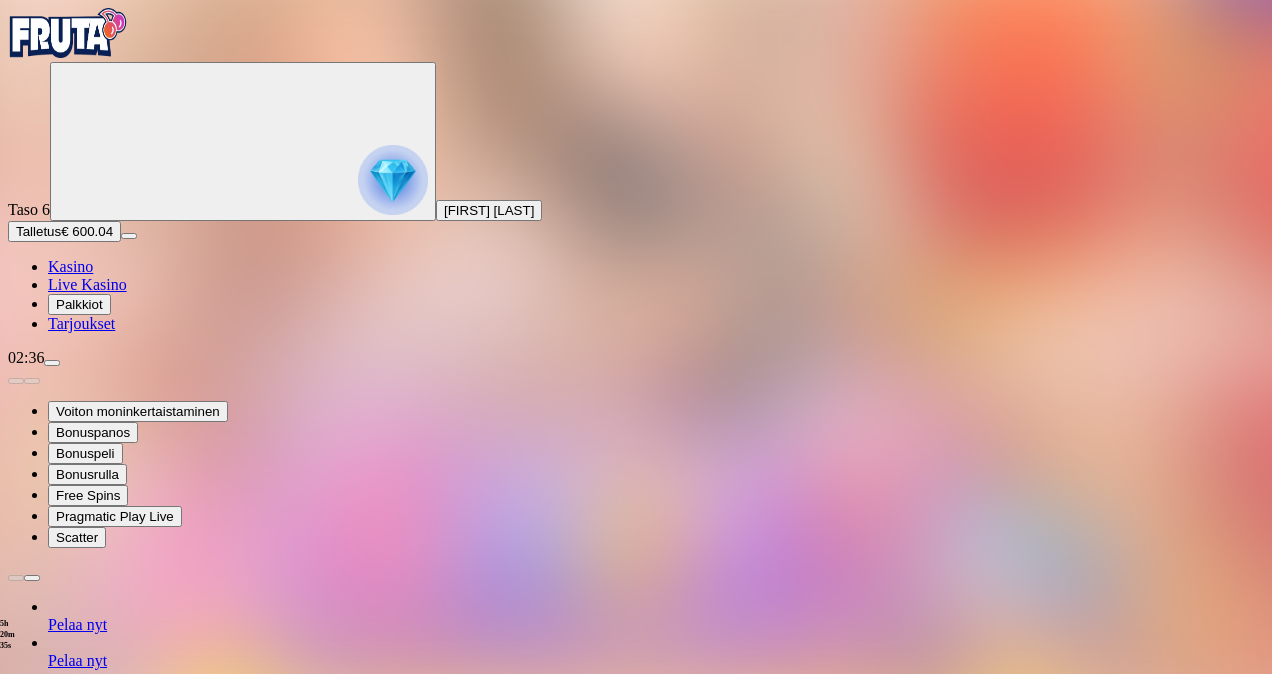 click on "Live Kasino" at bounding box center (87, 284) 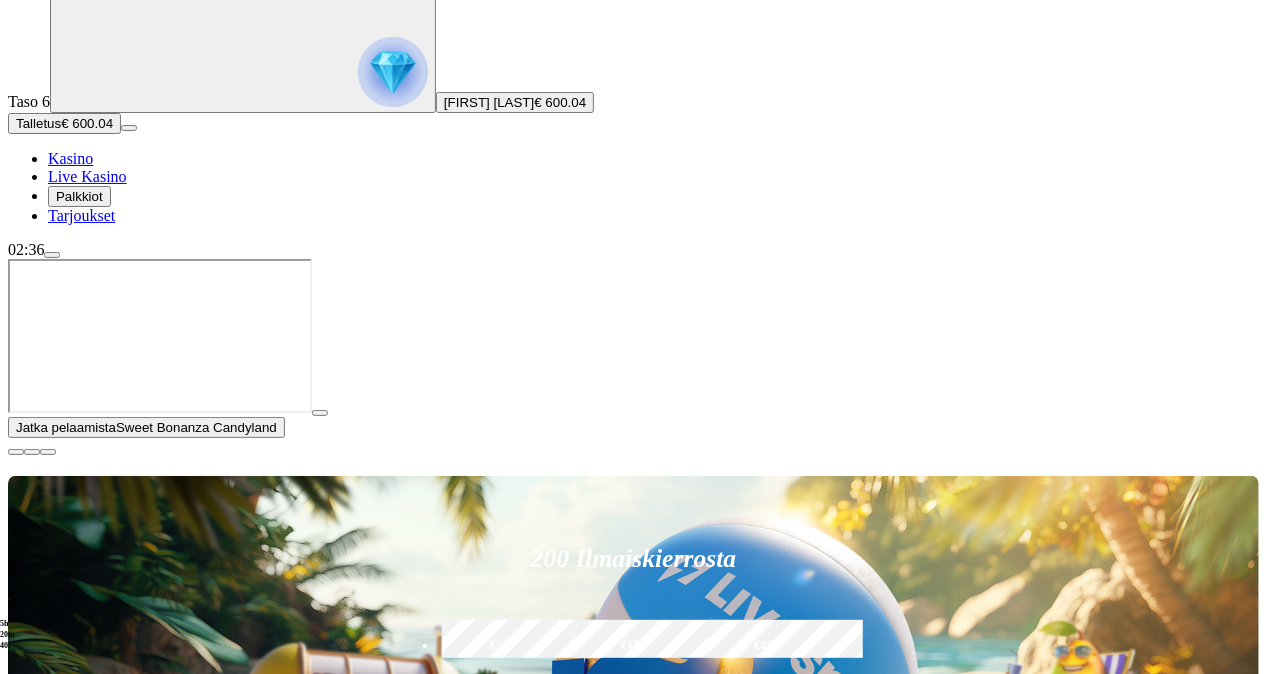 scroll, scrollTop: 146, scrollLeft: 0, axis: vertical 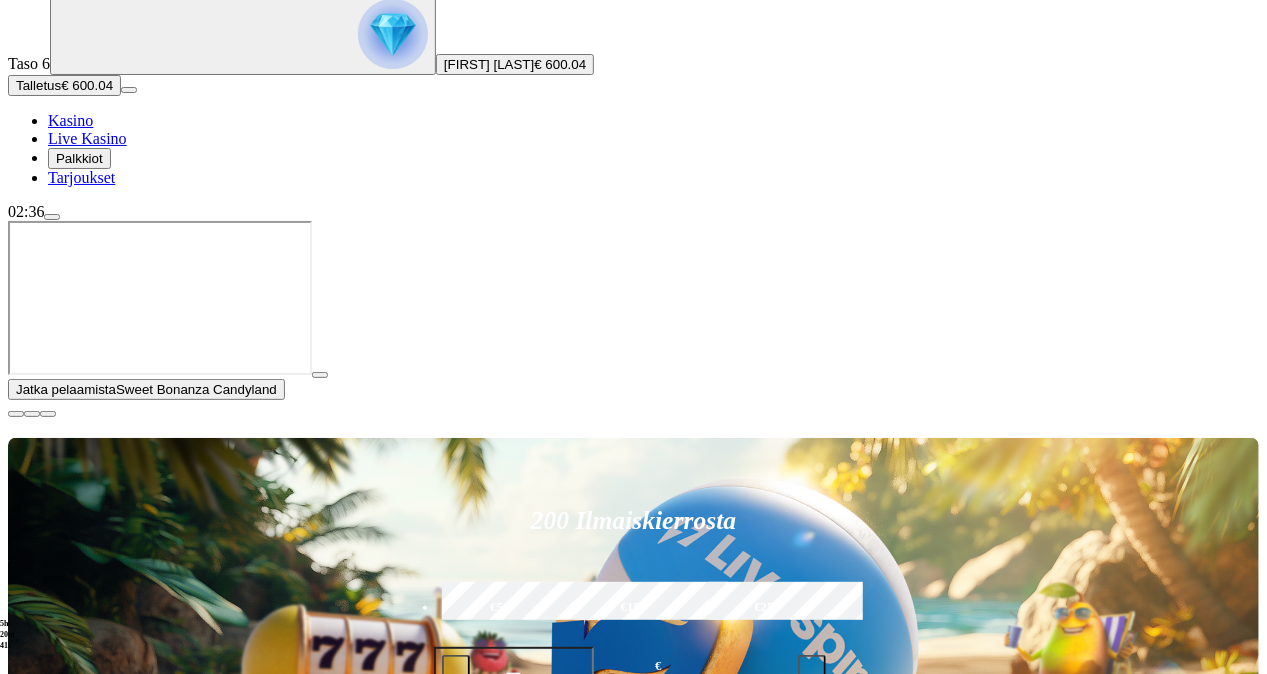 click on "Pelaa nyt" at bounding box center [77, 1259] 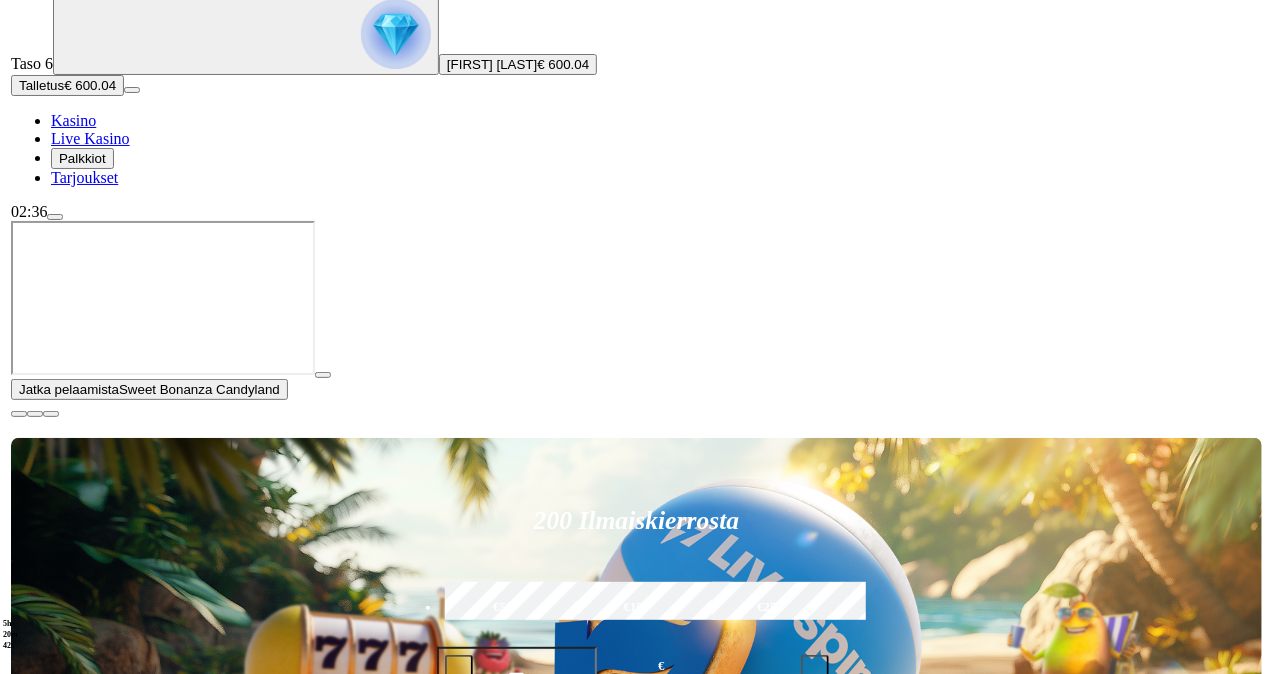 scroll, scrollTop: 0, scrollLeft: 0, axis: both 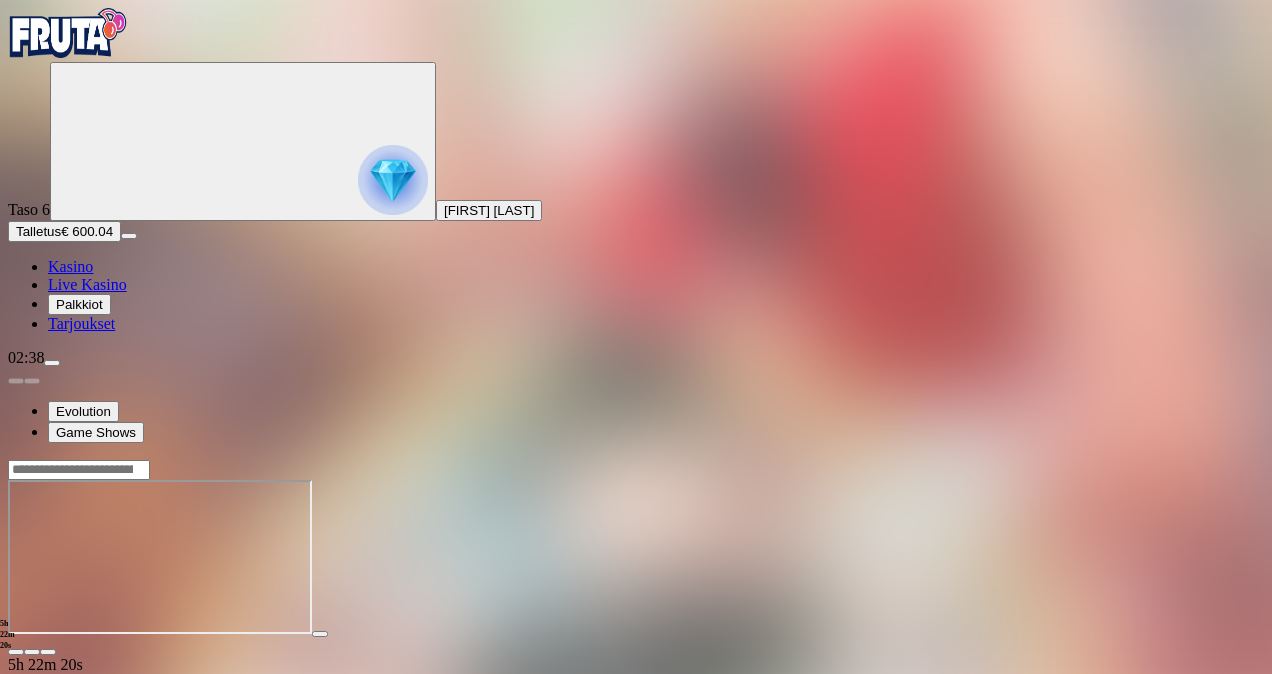 click on "Live Kasino" at bounding box center (87, 284) 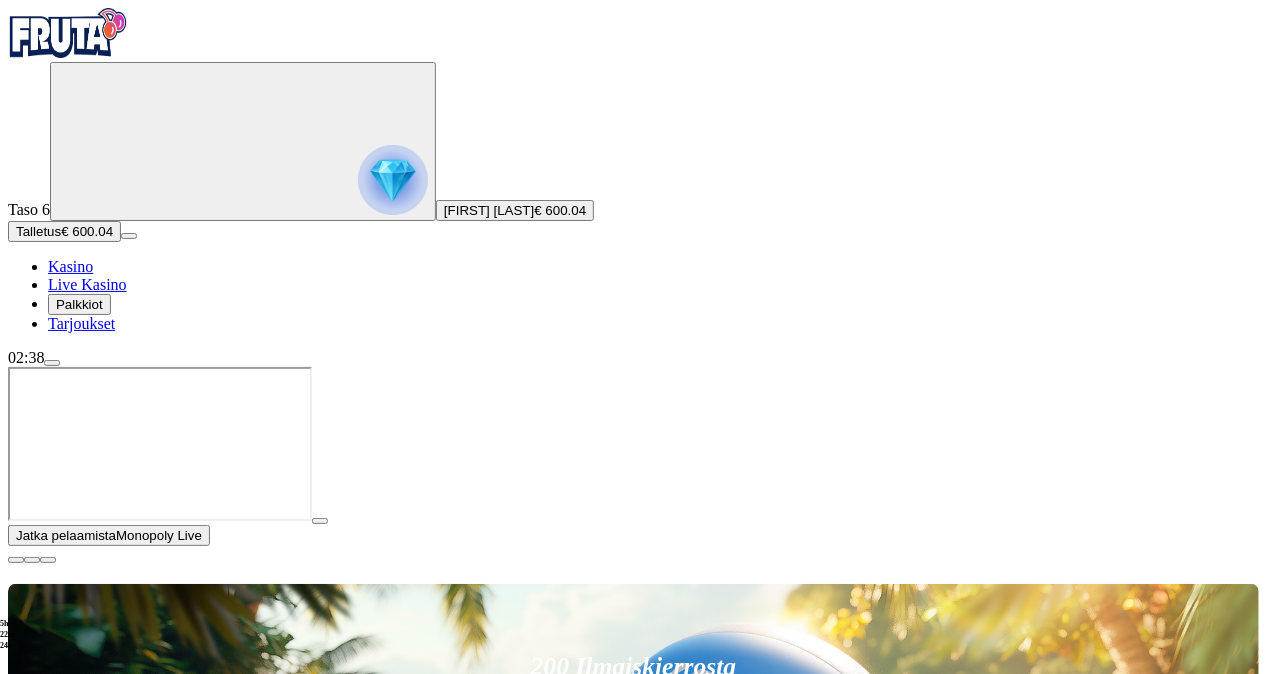 click on "Pelaa nyt" at bounding box center [77, 1501] 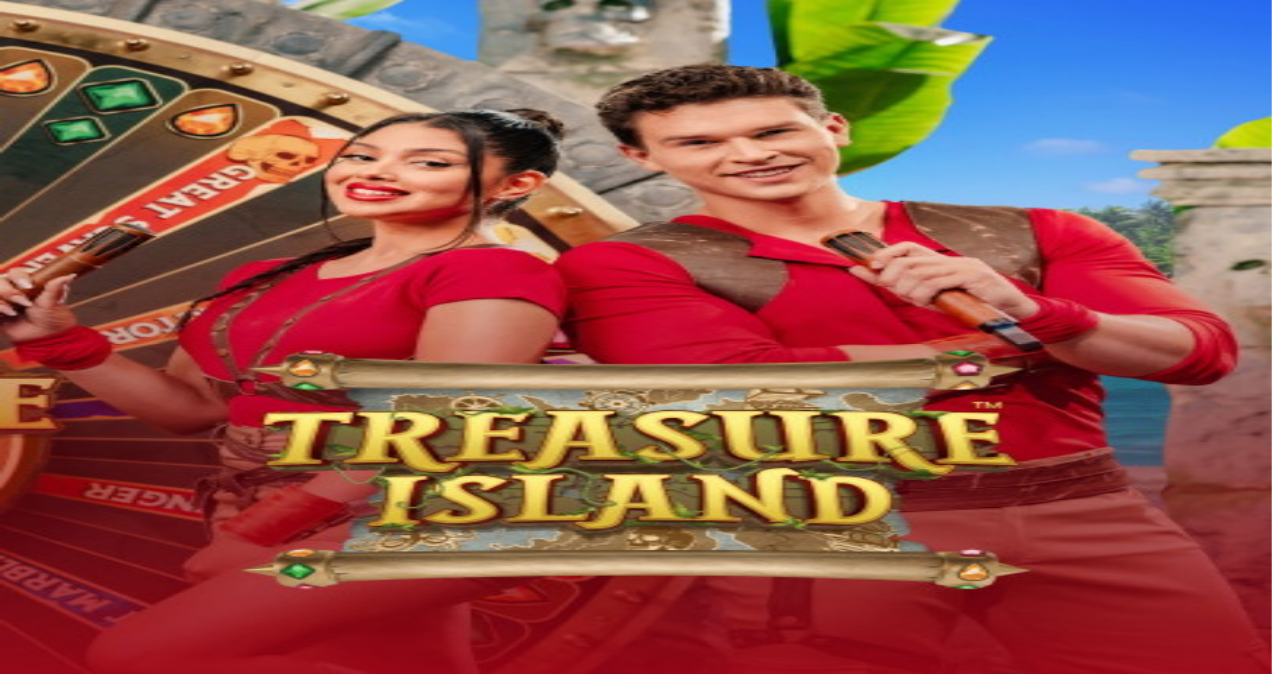 scroll, scrollTop: 0, scrollLeft: 0, axis: both 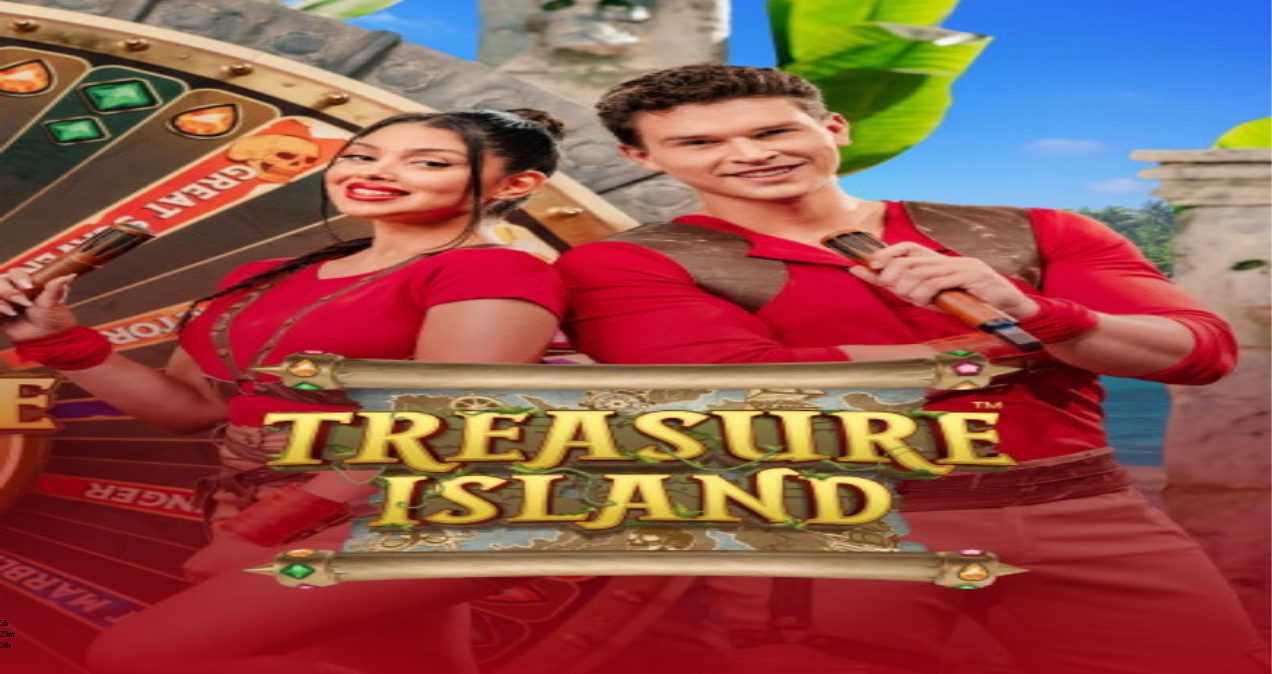 click at bounding box center [52, 363] 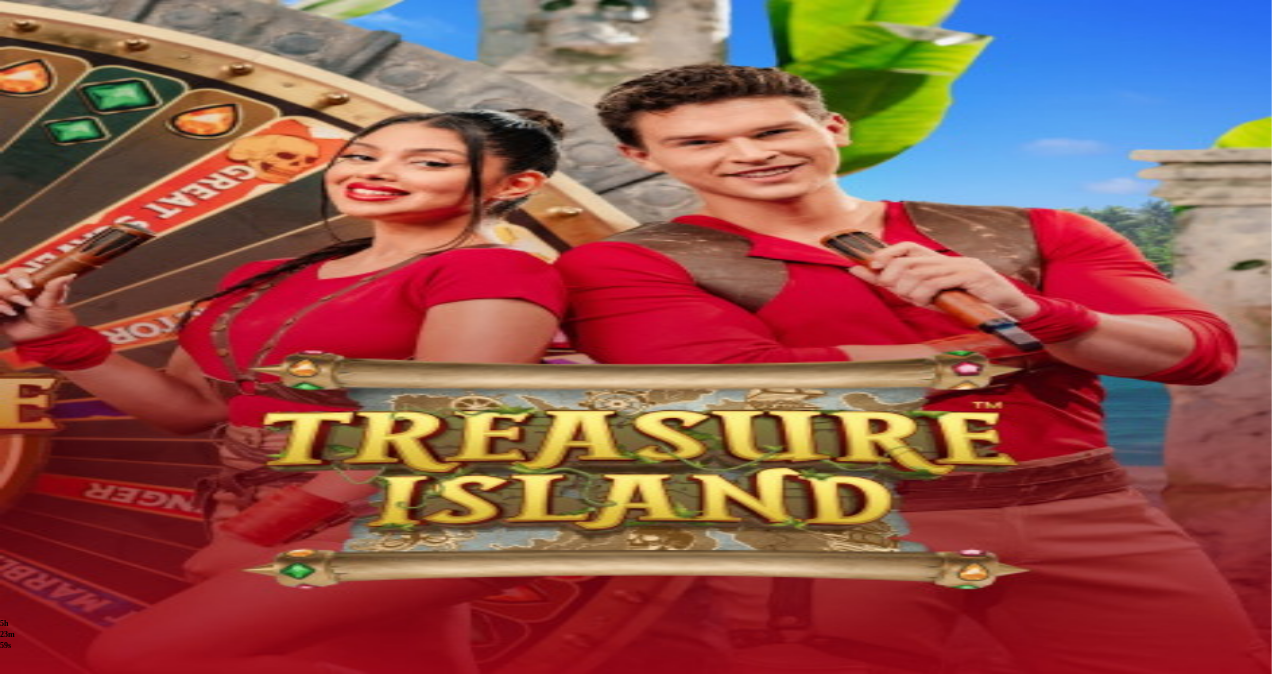 click on "Kotiutus" at bounding box center [40, 725] 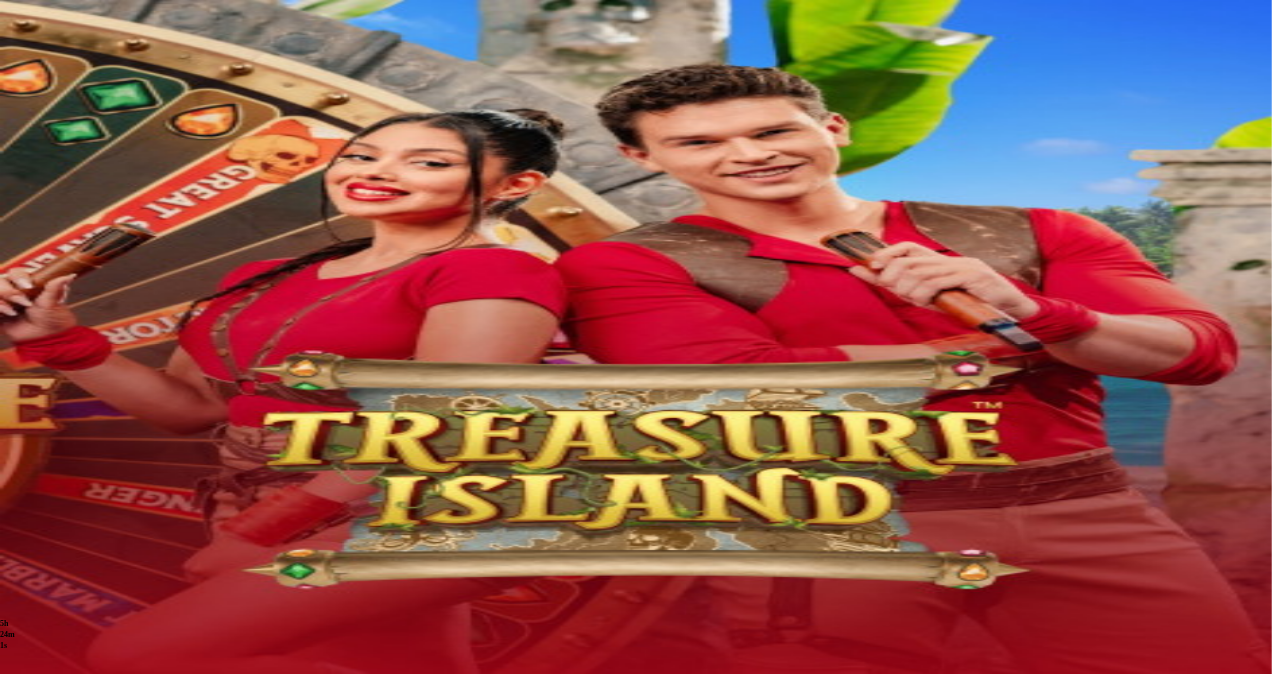 click at bounding box center (79, 594) 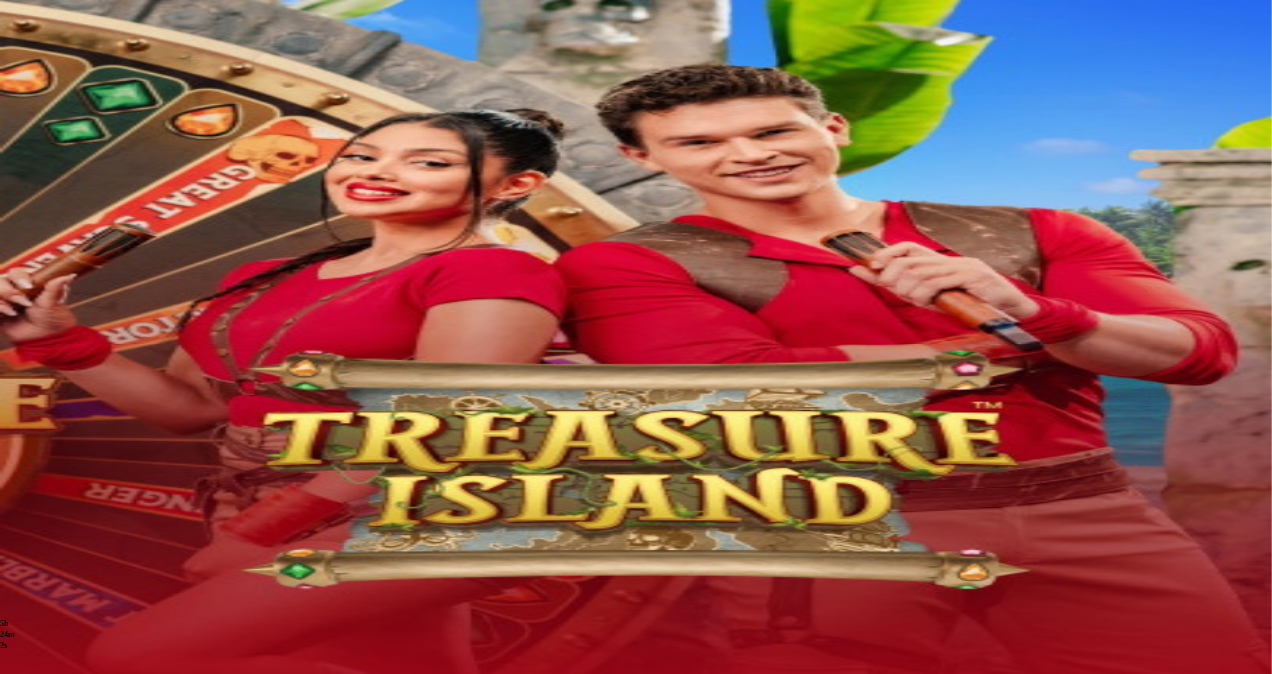 type on "*" 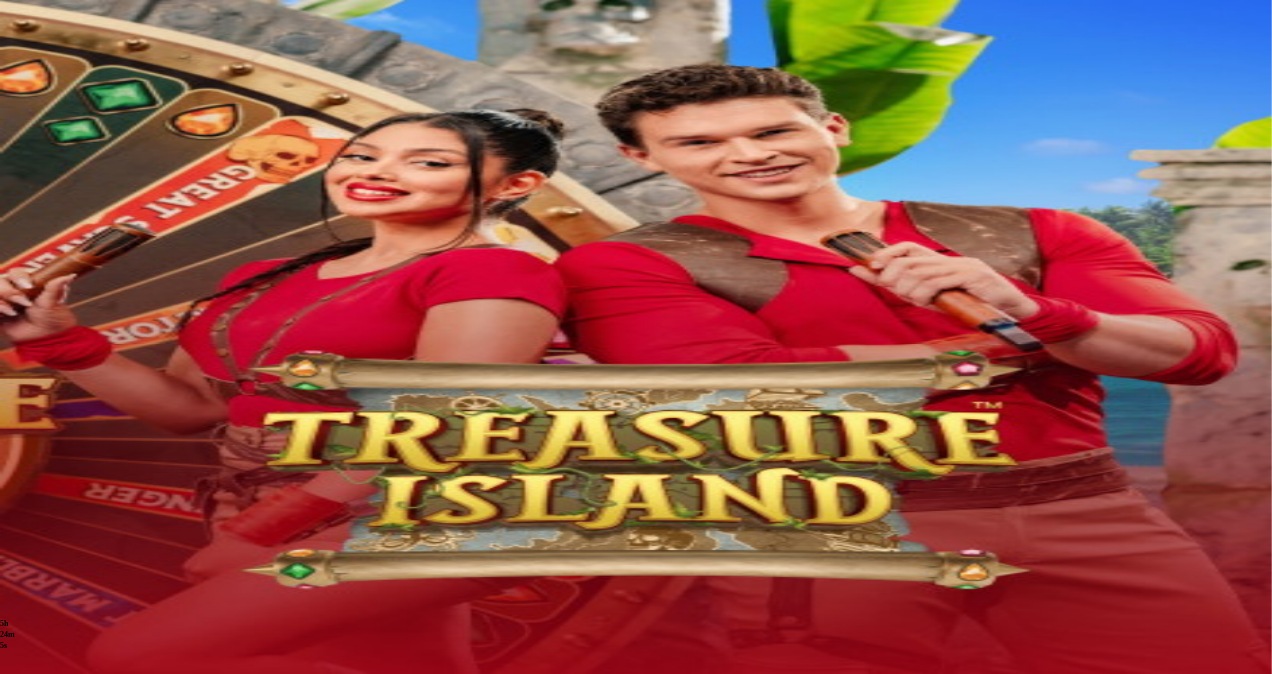 type on "***" 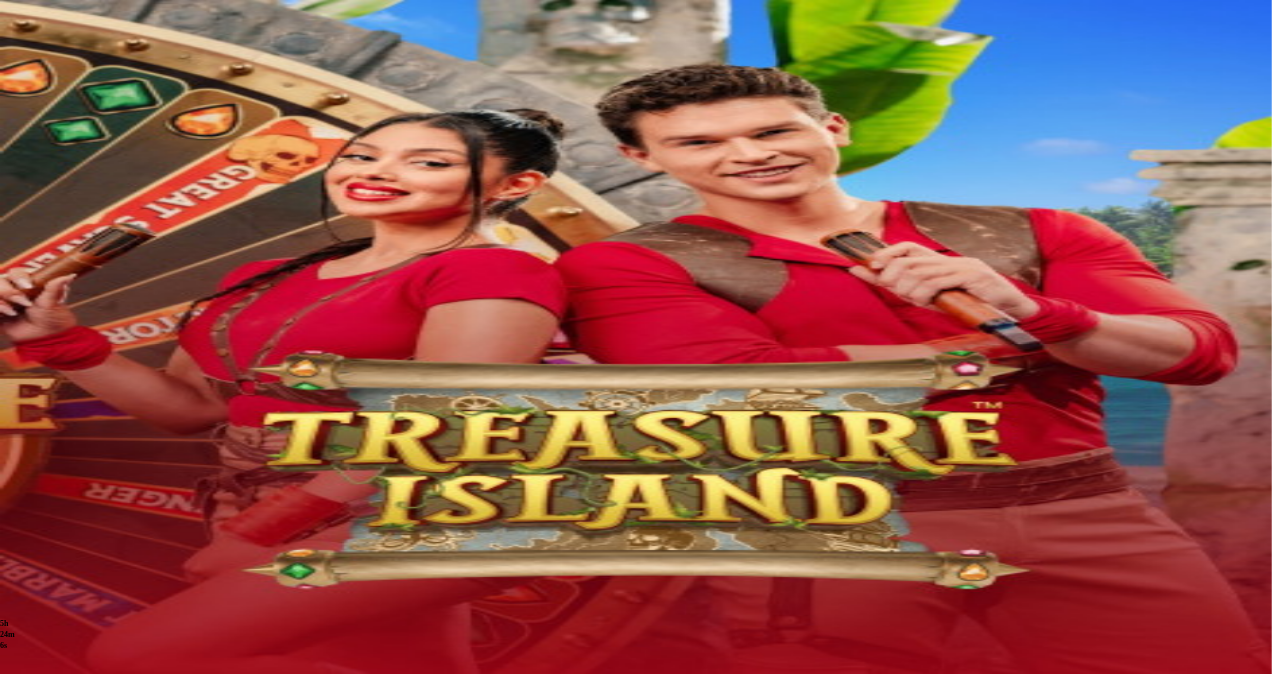 type 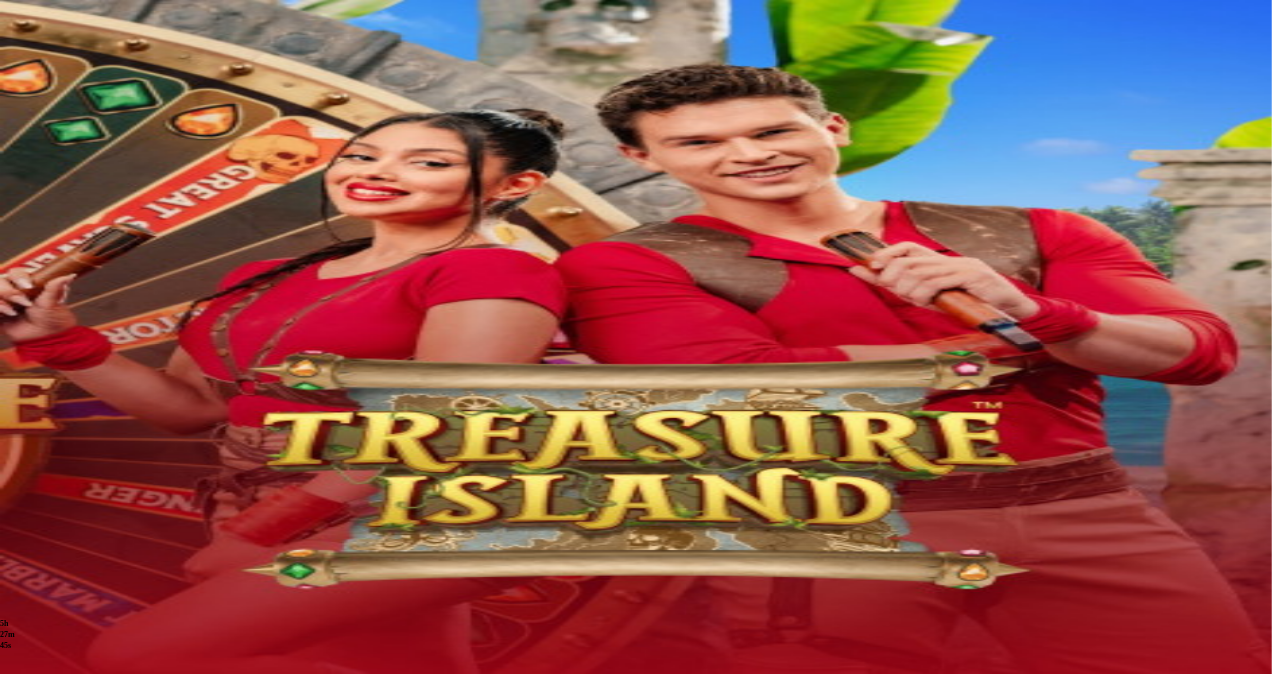 click at bounding box center (52, 363) 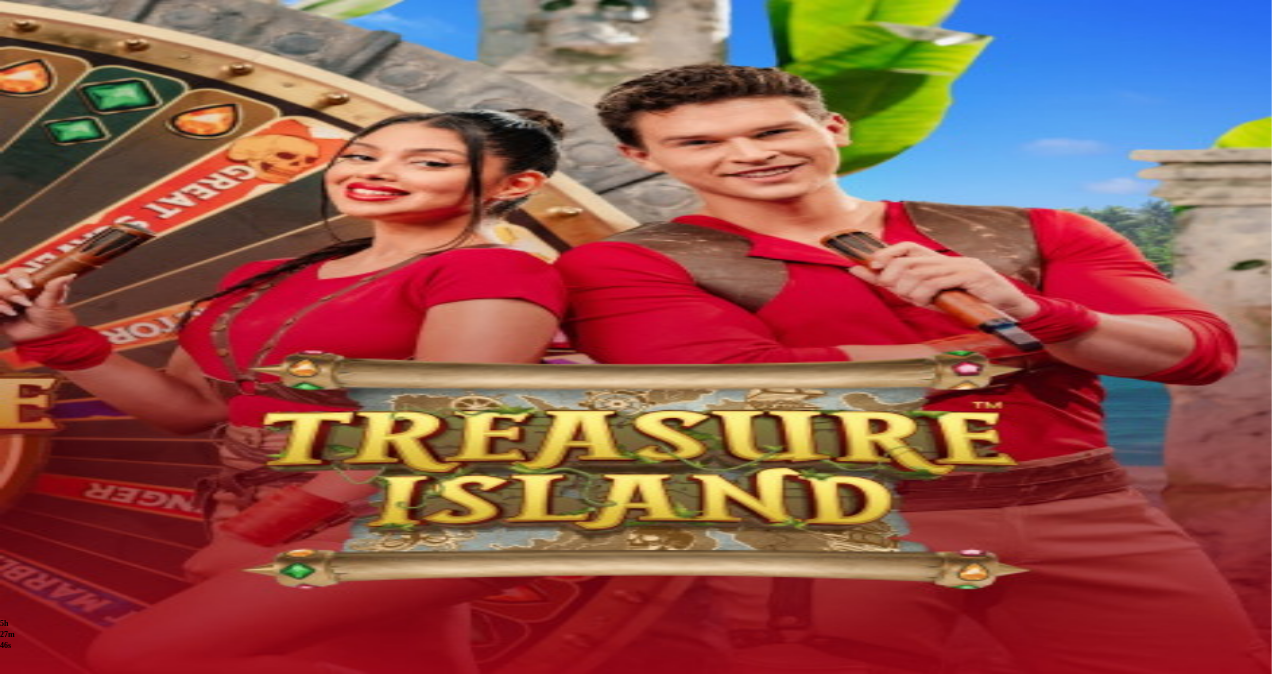 click on "Kotiutus" at bounding box center (40, 725) 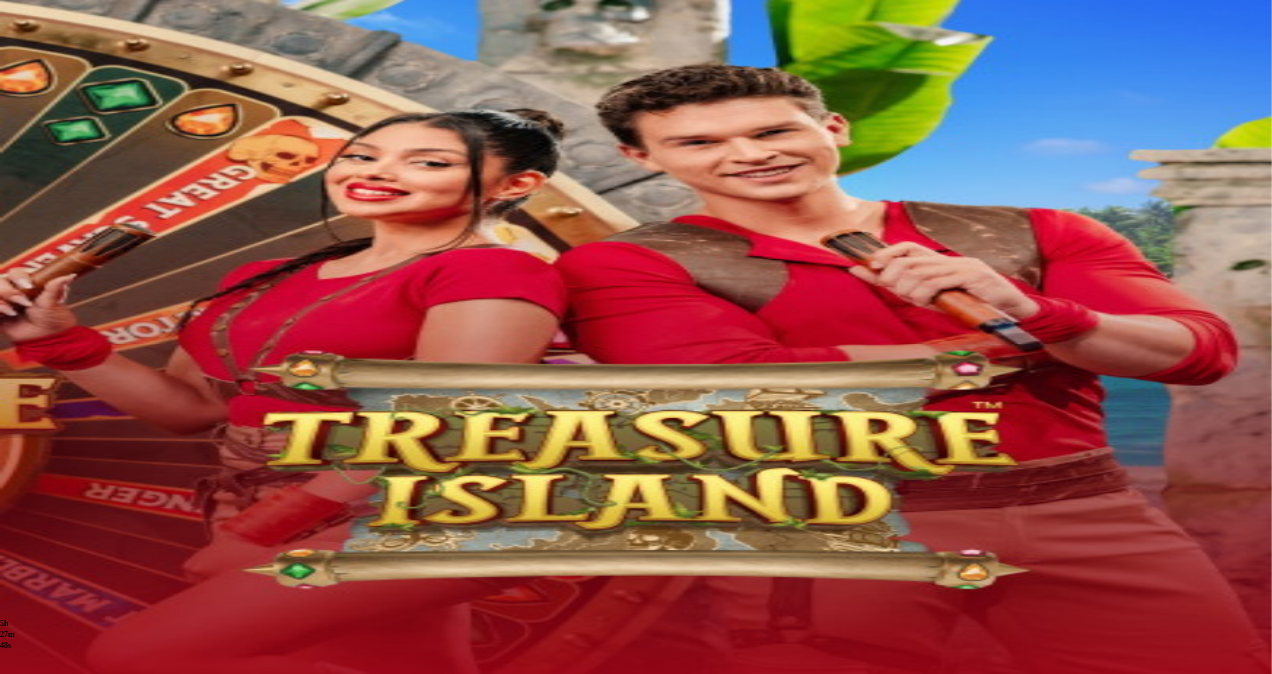 click at bounding box center [79, 594] 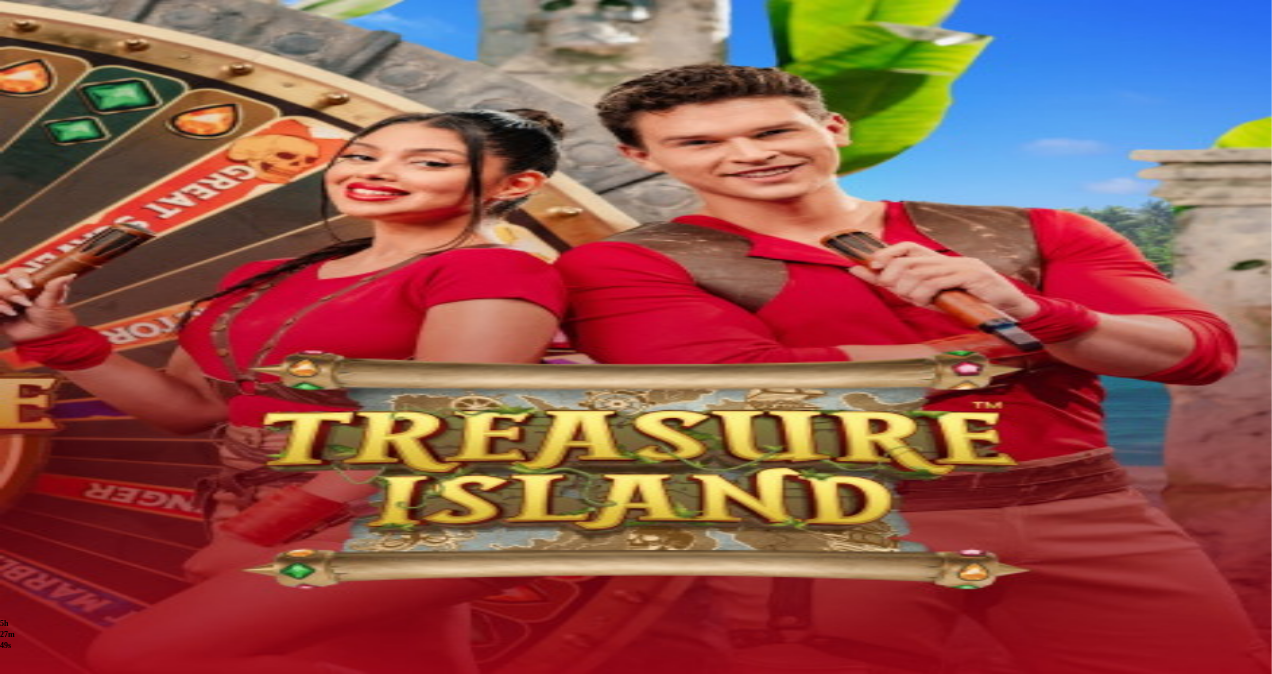 type on "***" 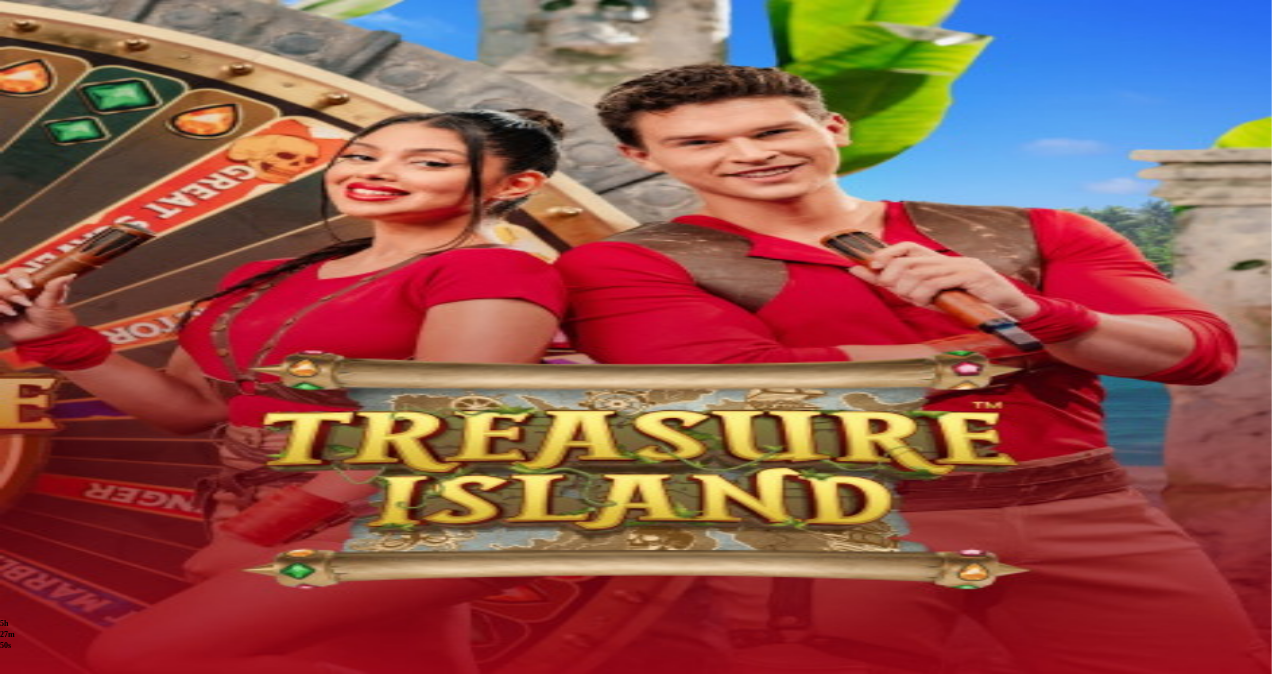 type 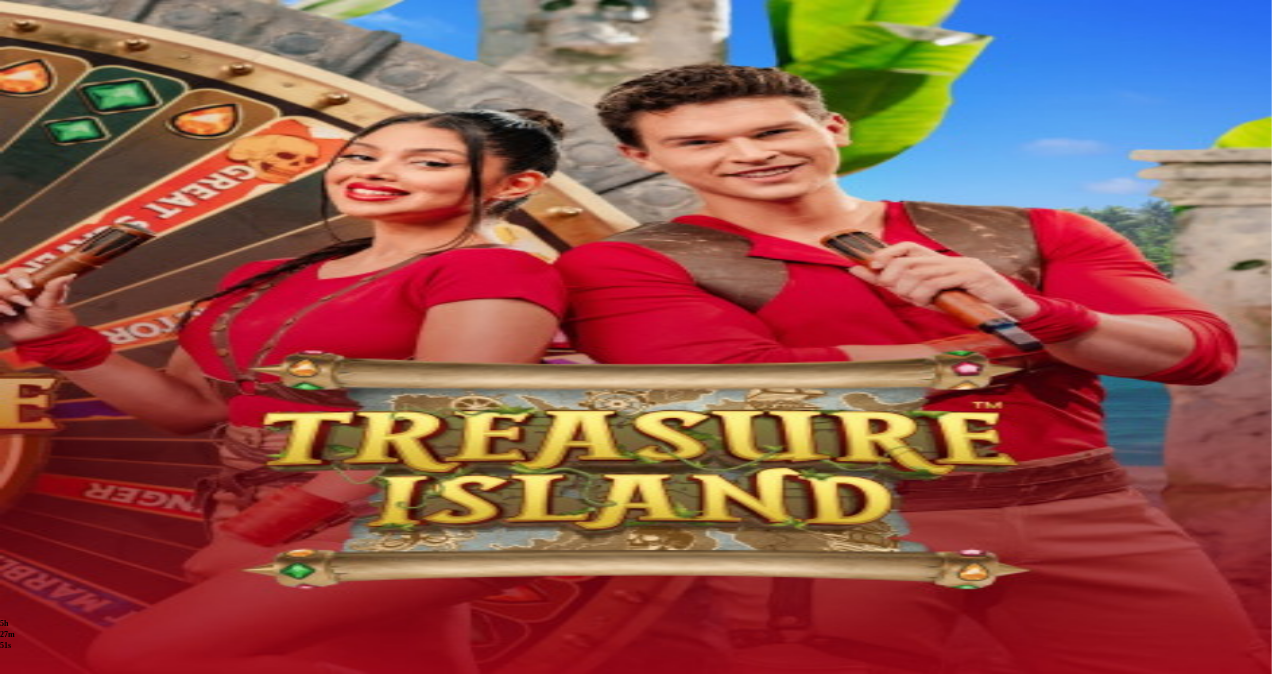 click at bounding box center (16, 579) 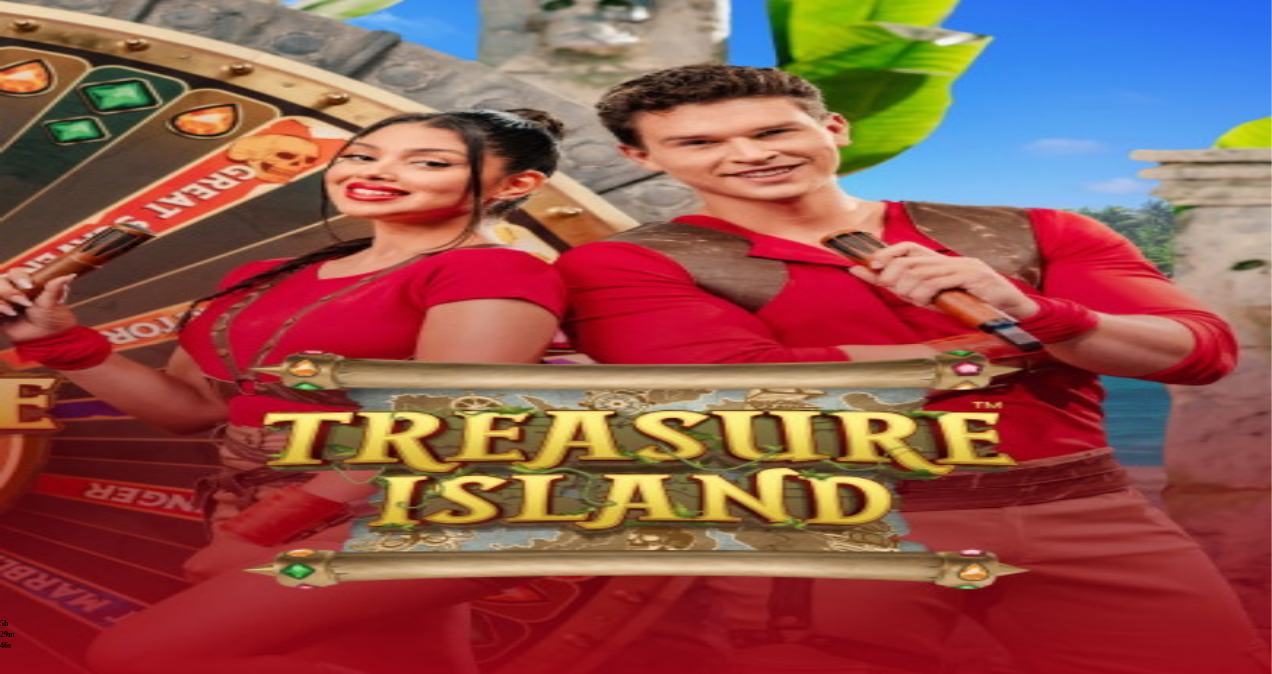 click at bounding box center [52, 363] 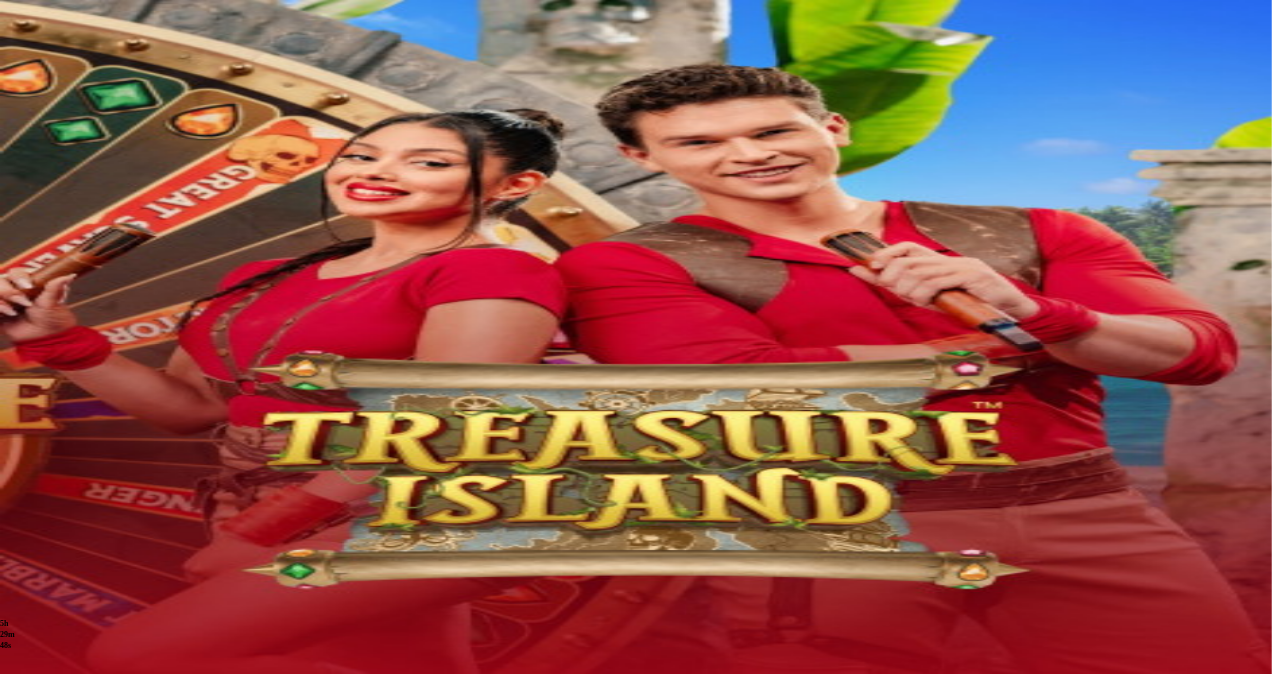 click on "Go to slide group  2" at bounding box center [110, 841] 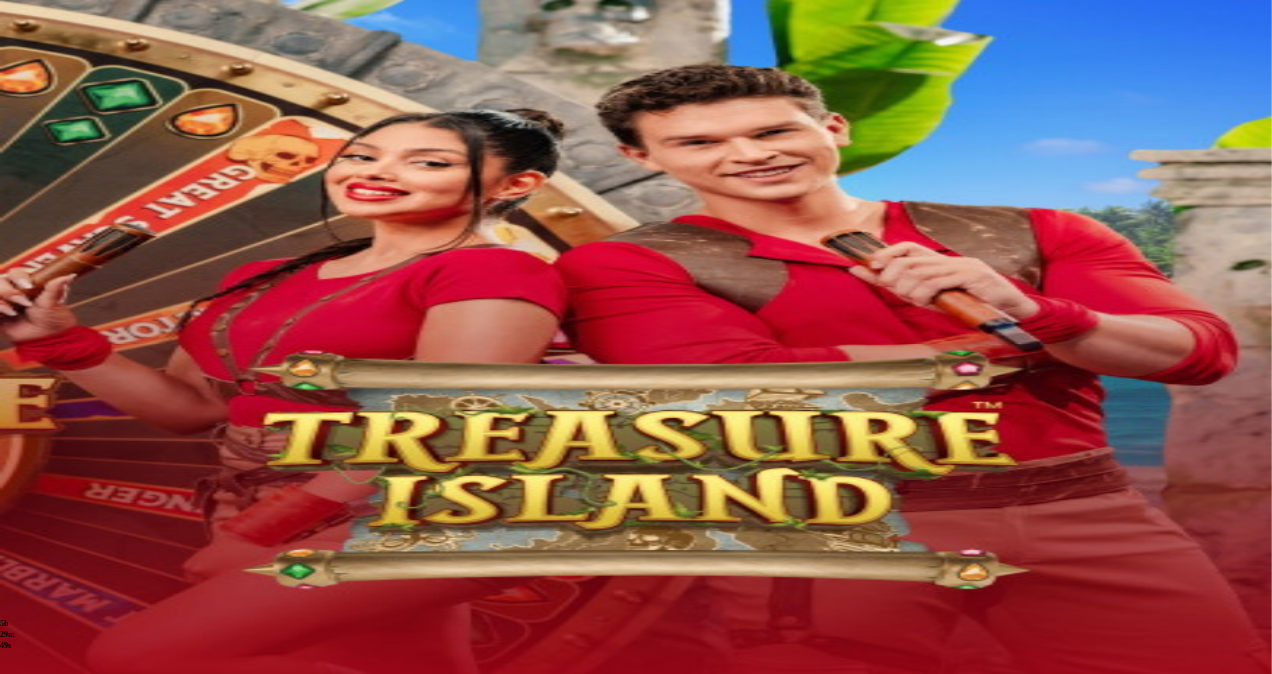 click on "Peruuta" at bounding box center (-133, 783) 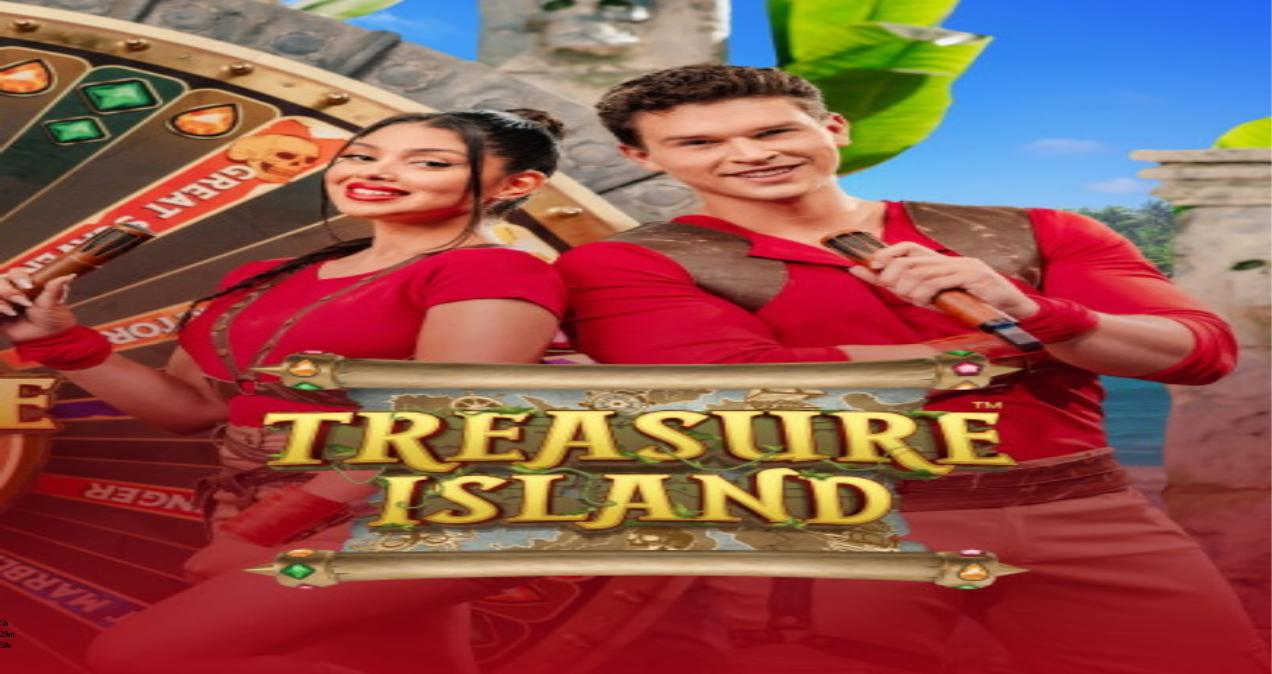 click on "Kyllä" at bounding box center [502, 983] 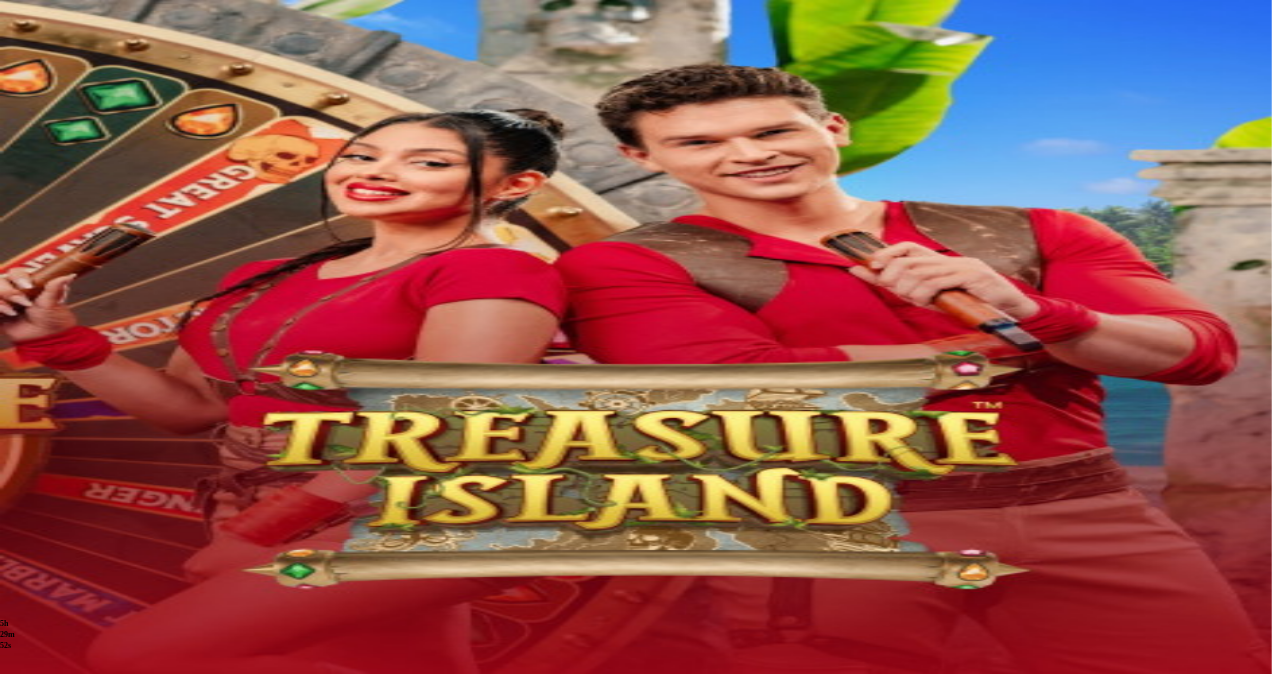 click at bounding box center (16, 532) 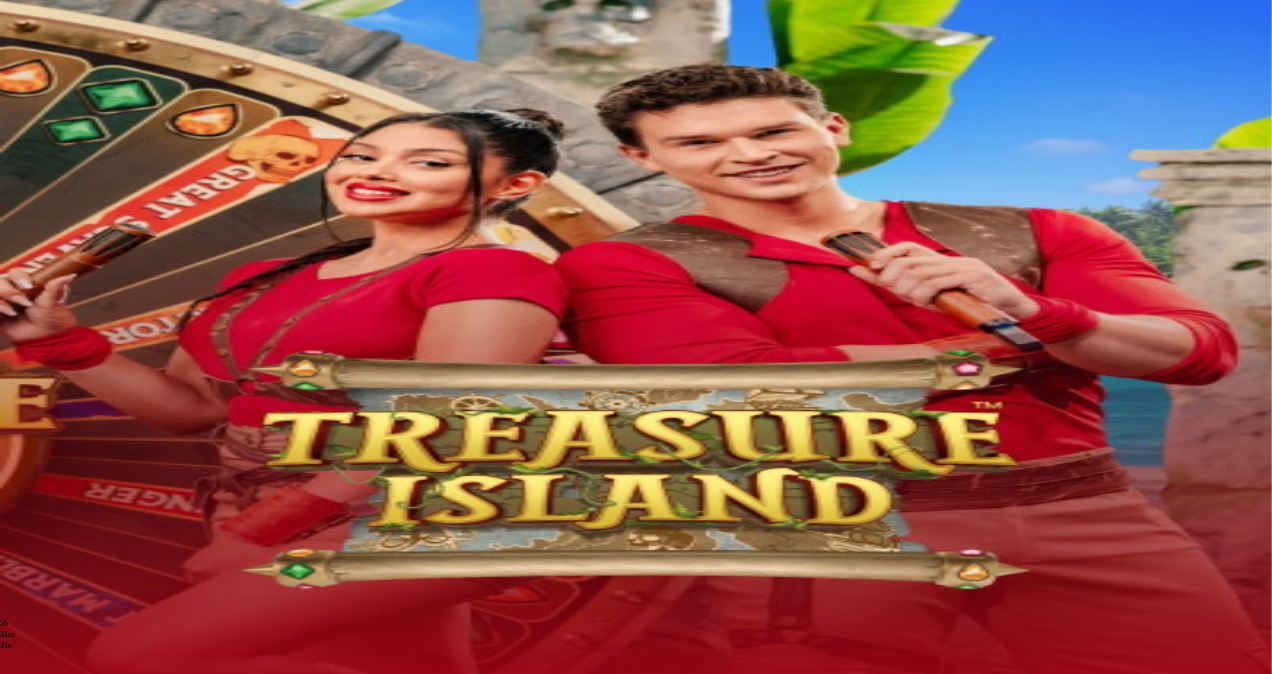 click at bounding box center (52, 363) 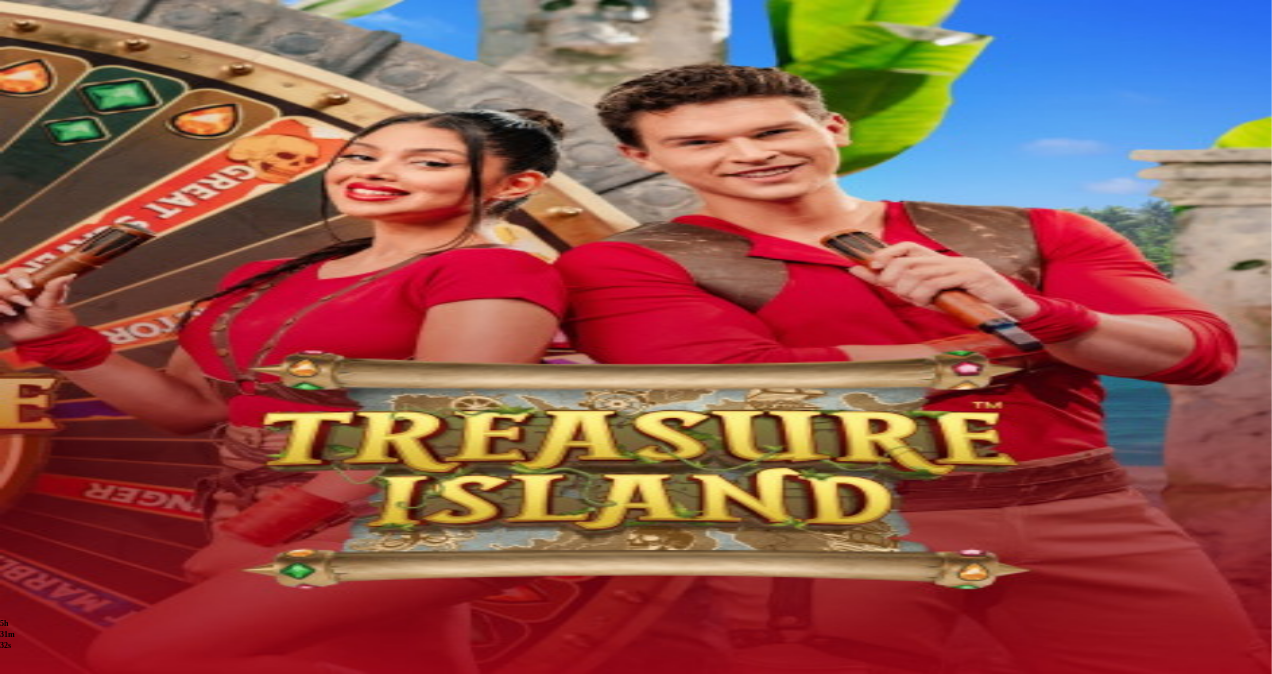 click on "Peruuta" at bounding box center (172, 746) 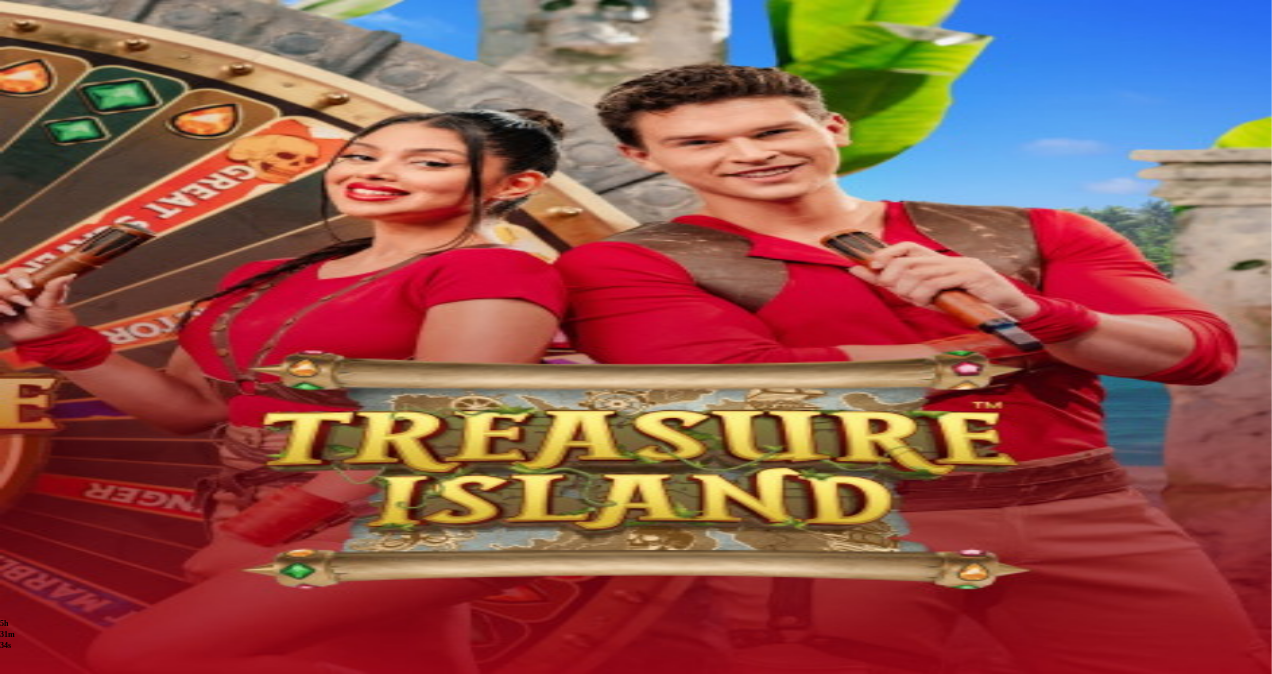 click on "Kyllä" at bounding box center [502, 872] 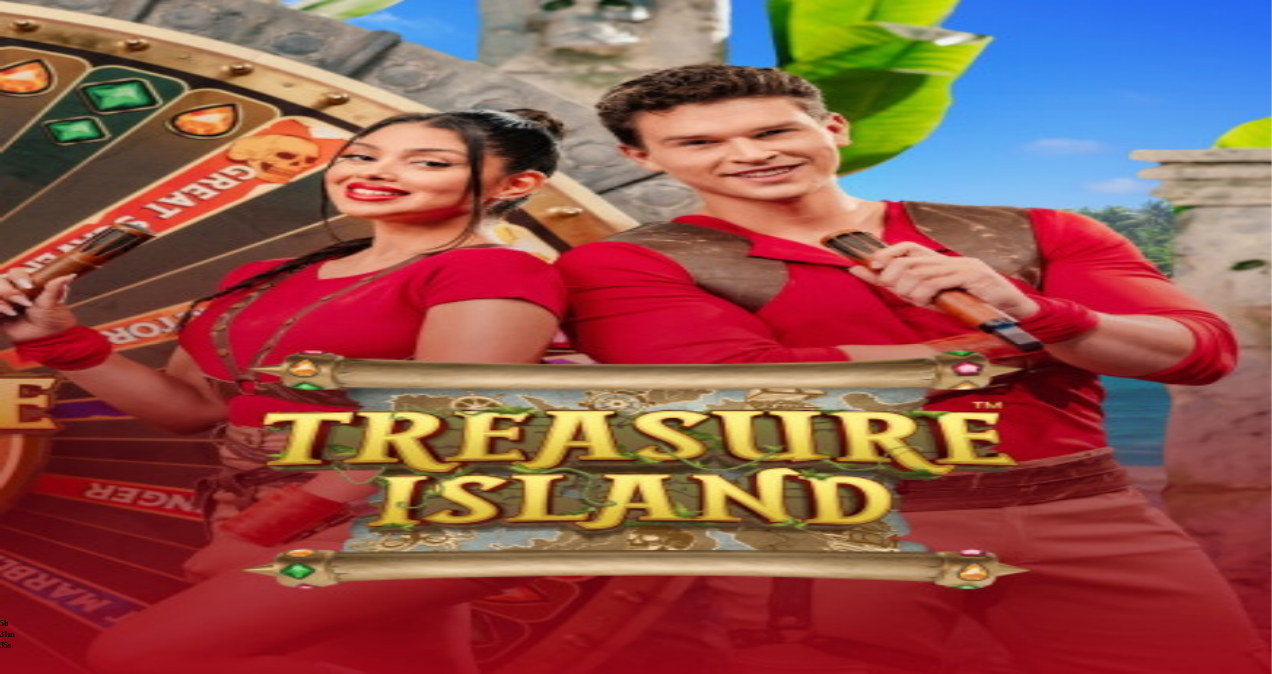 click at bounding box center [16, 532] 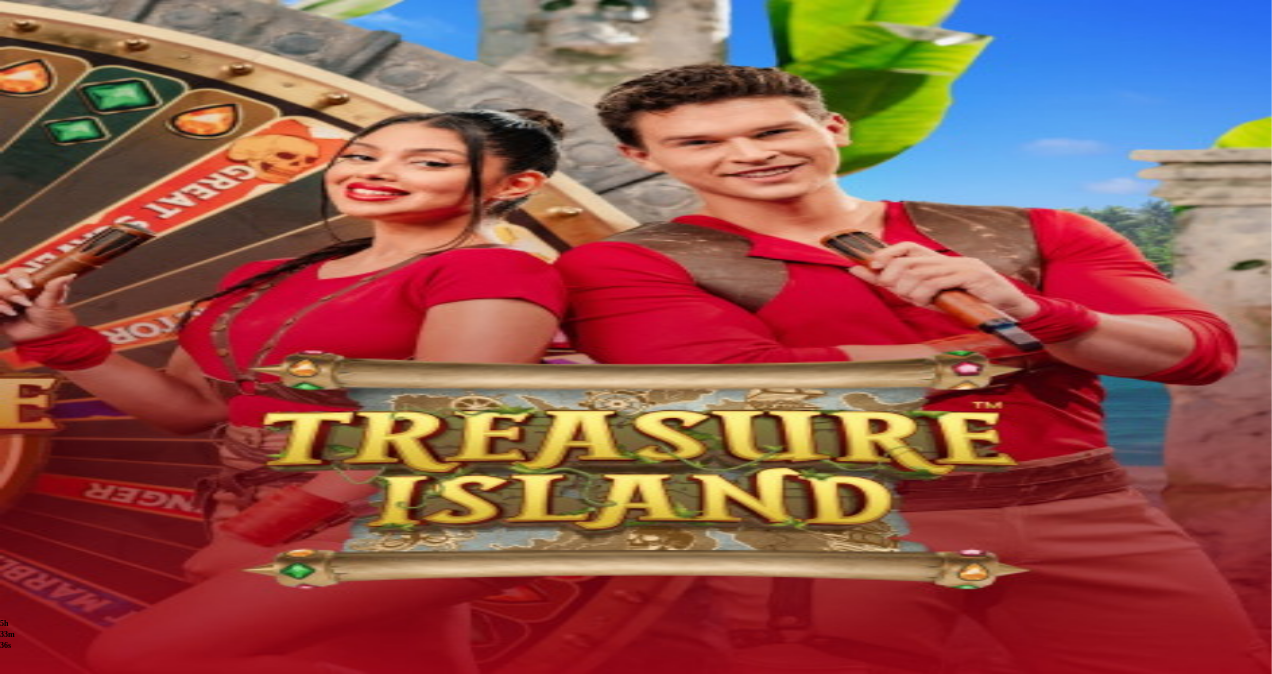 click at bounding box center (52, 363) 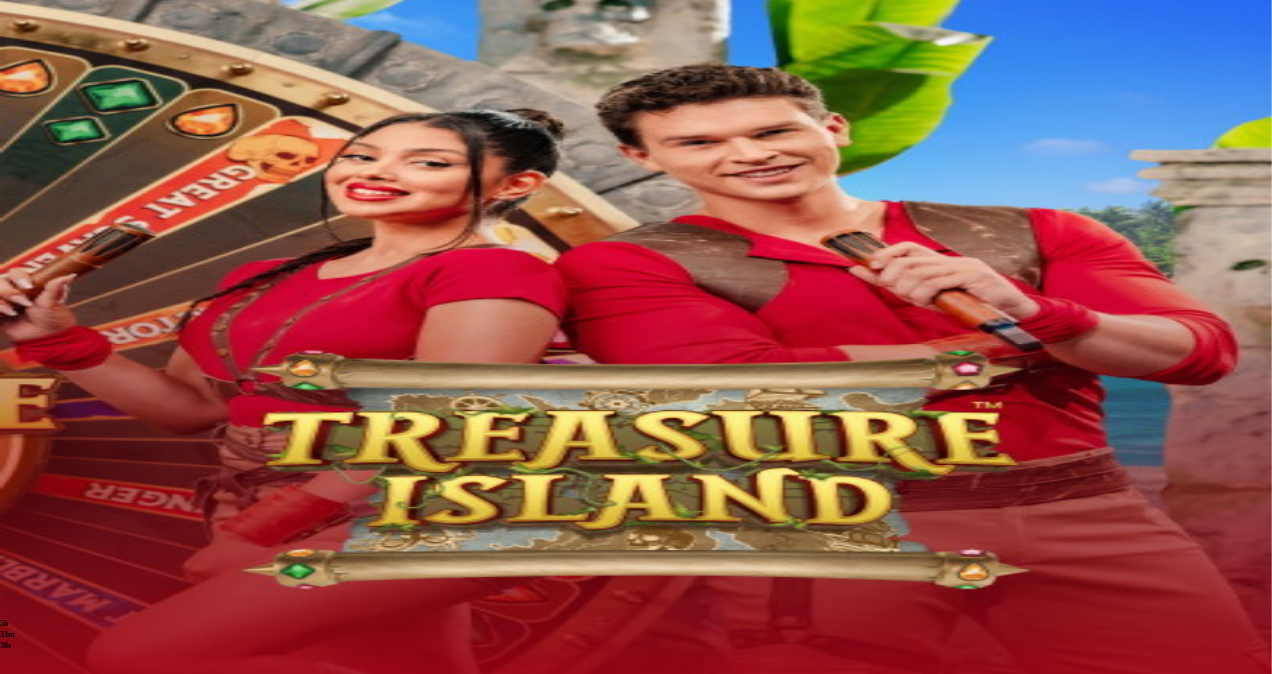 click at bounding box center [16, 532] 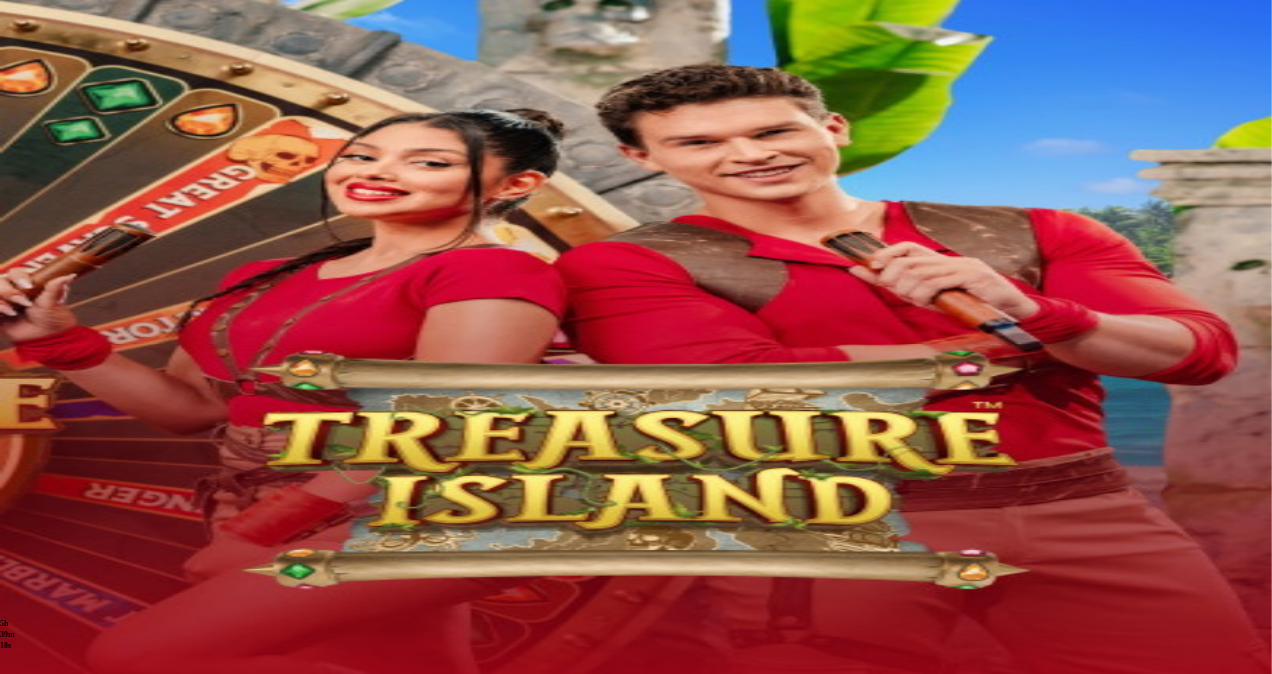click at bounding box center (52, 363) 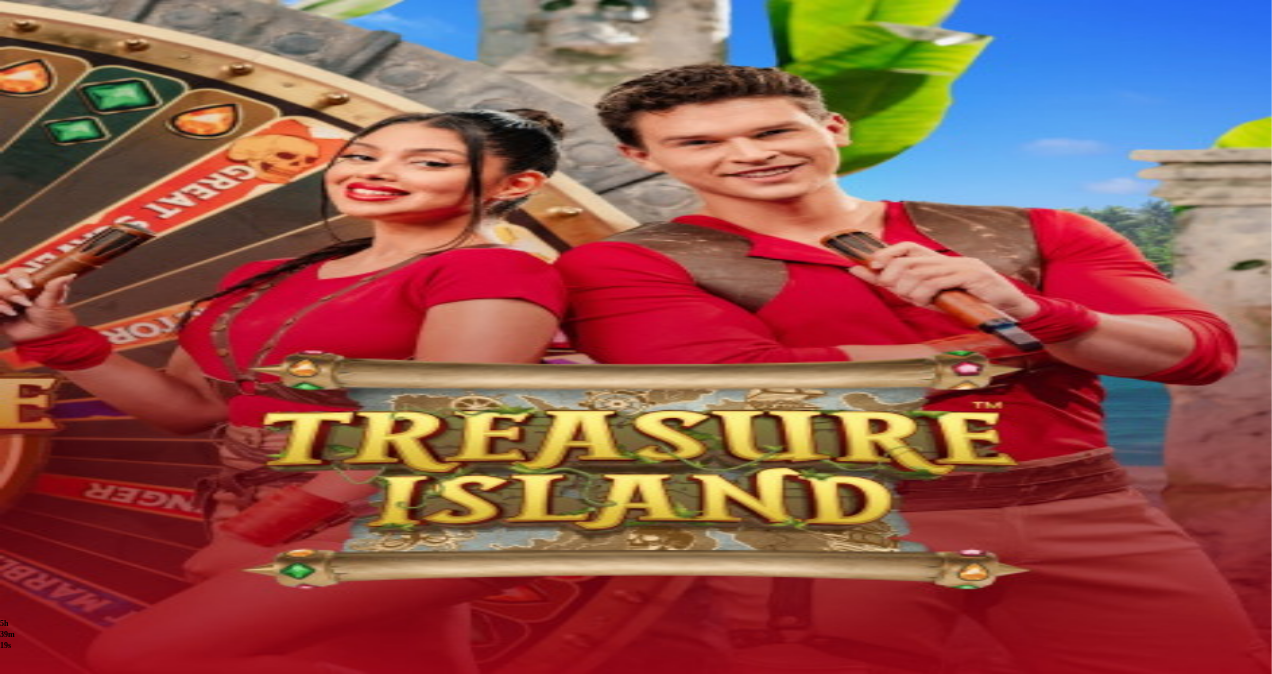 click on "Kotiutus" at bounding box center [40, 725] 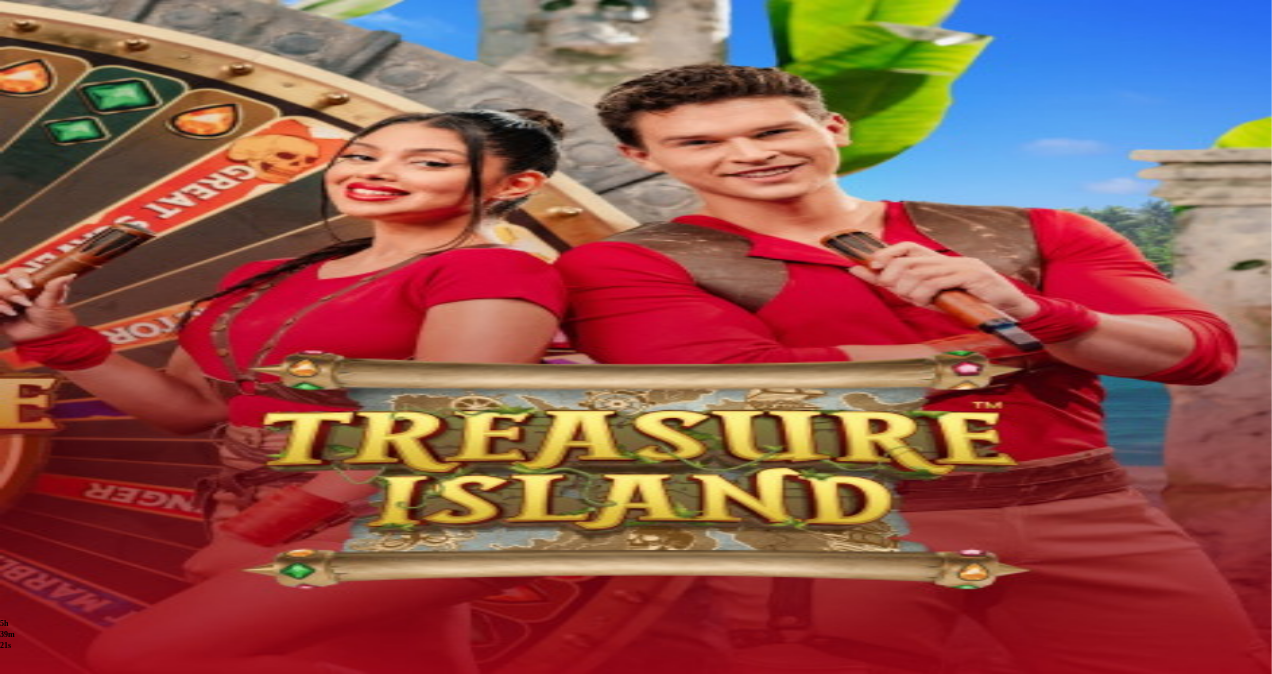 click at bounding box center [79, 594] 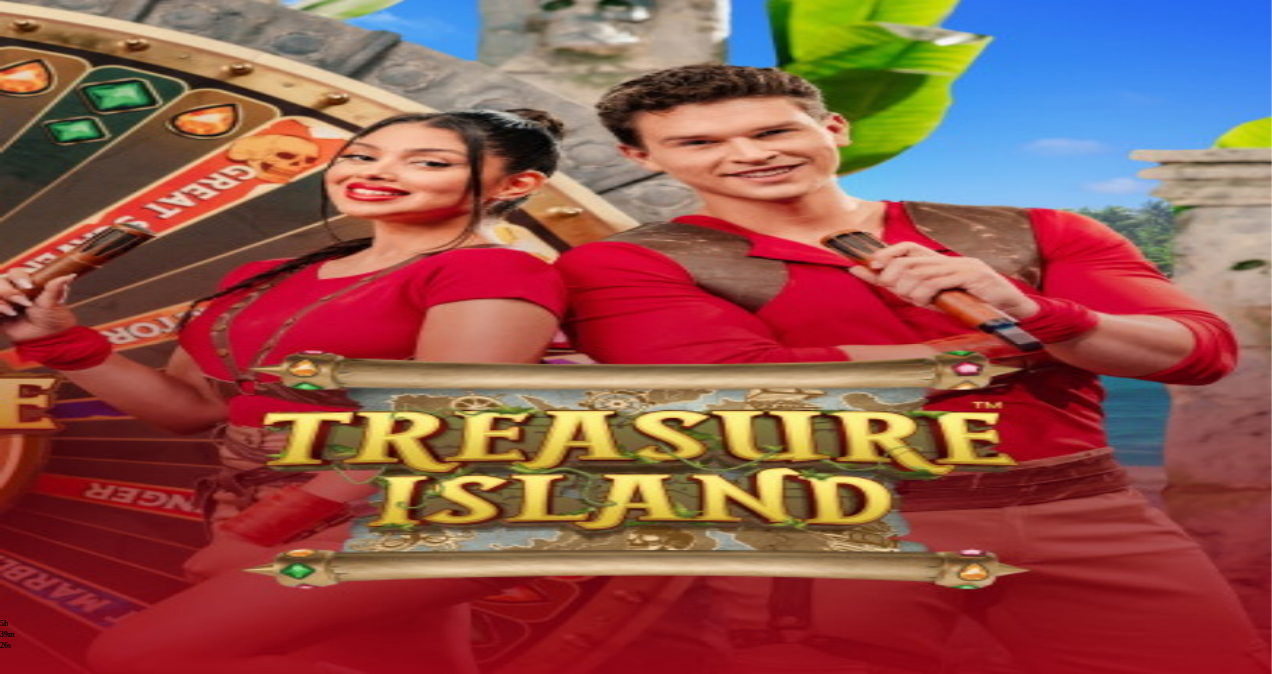 type on "***" 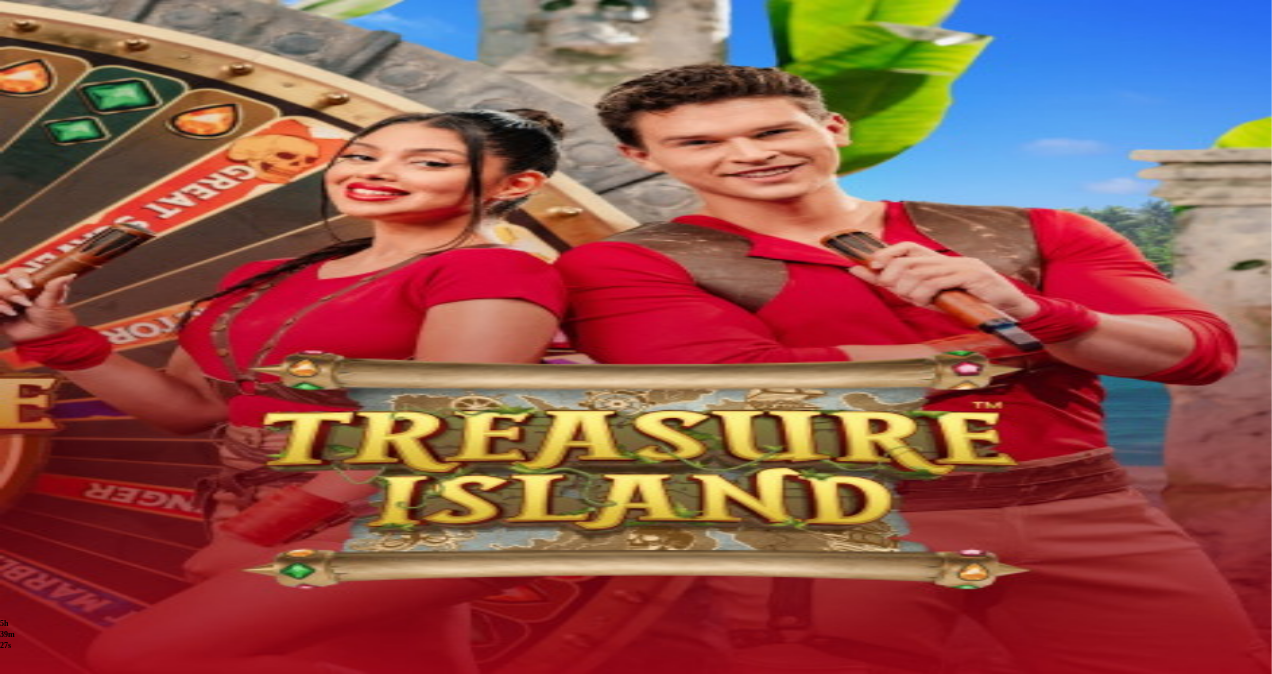 type 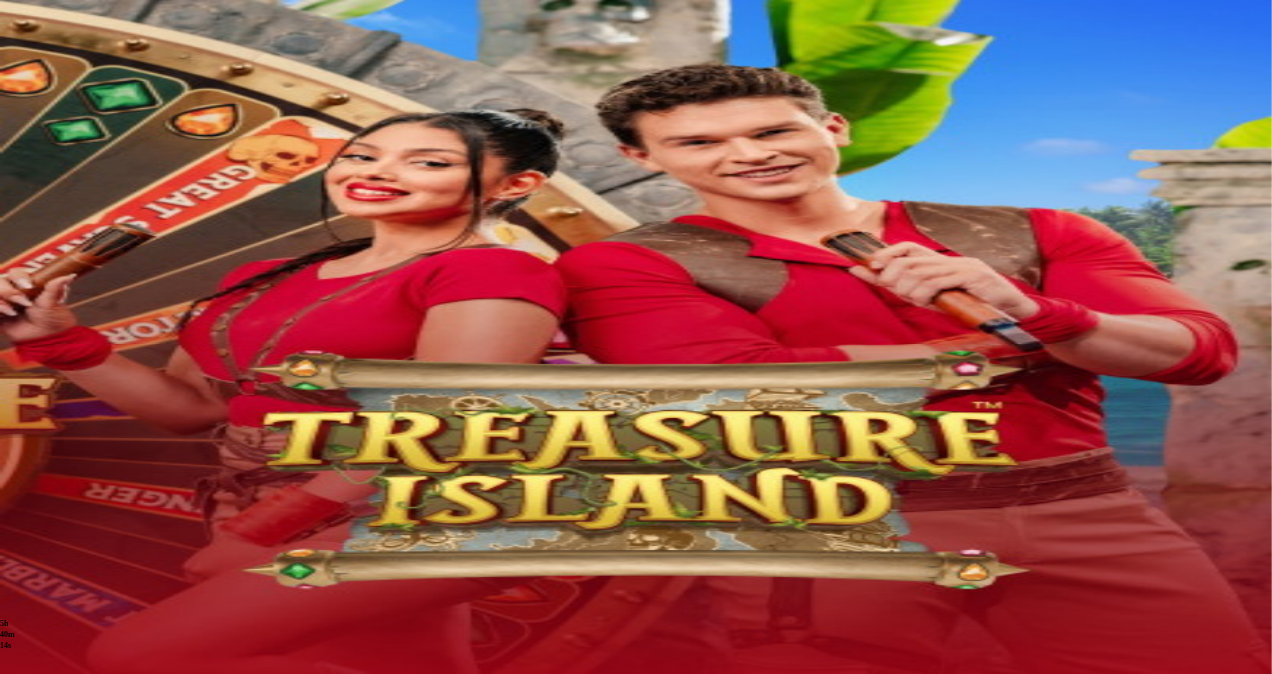 click at bounding box center [52, 363] 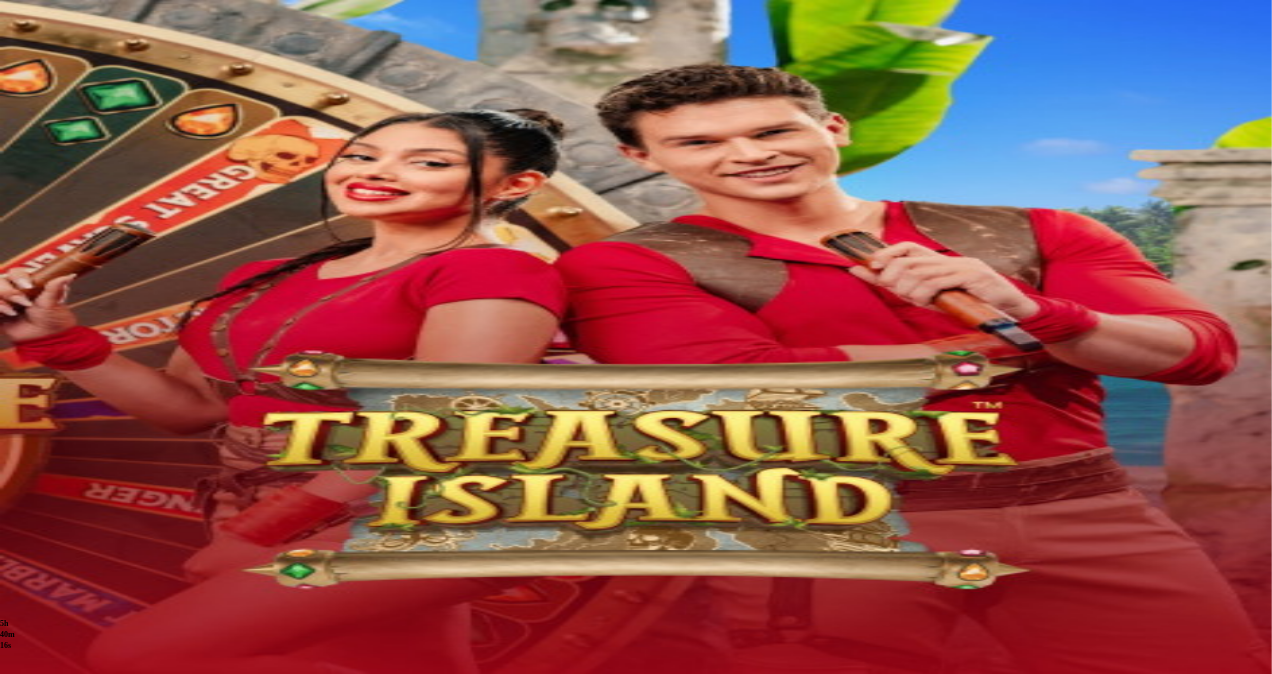 click on "Kotiutus" at bounding box center [40, 725] 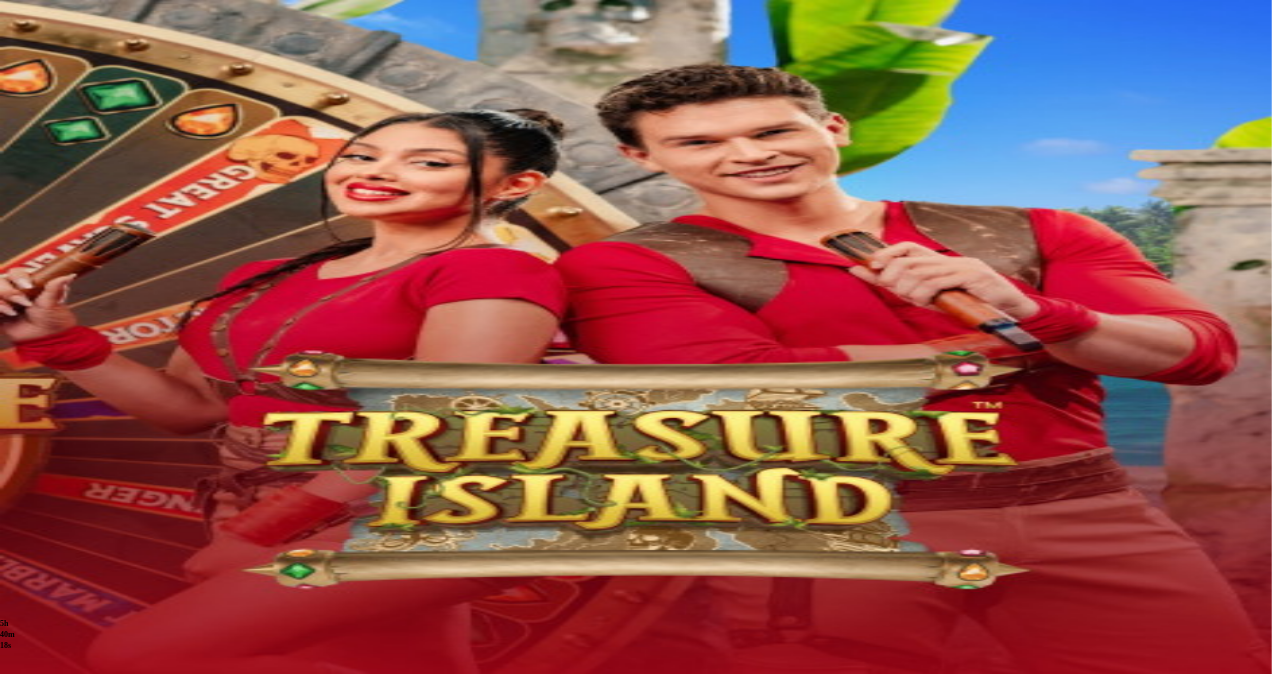 click at bounding box center [79, 594] 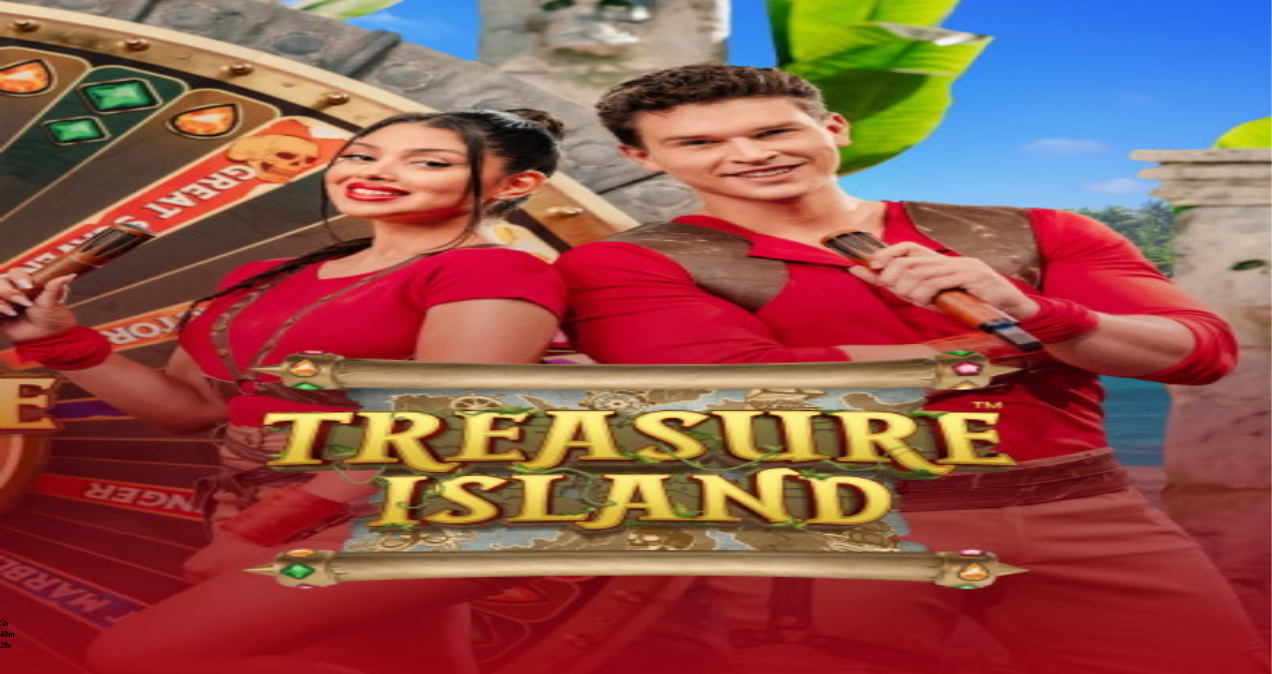 type on "***" 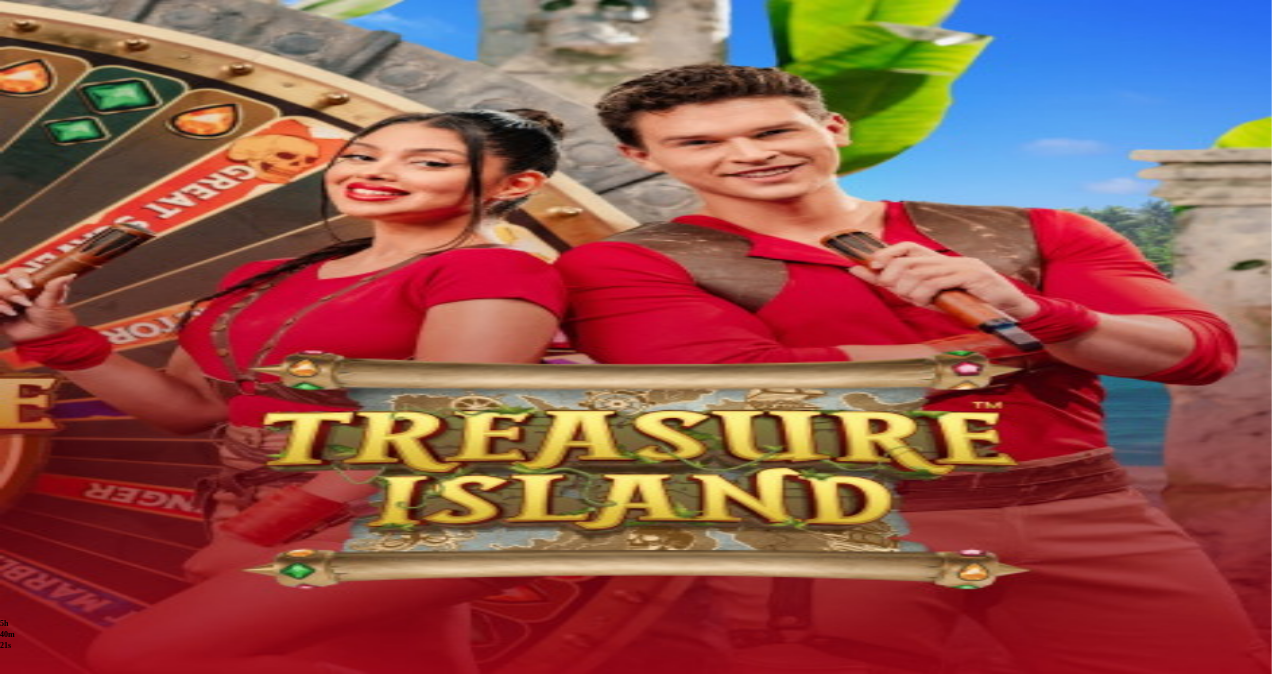 type 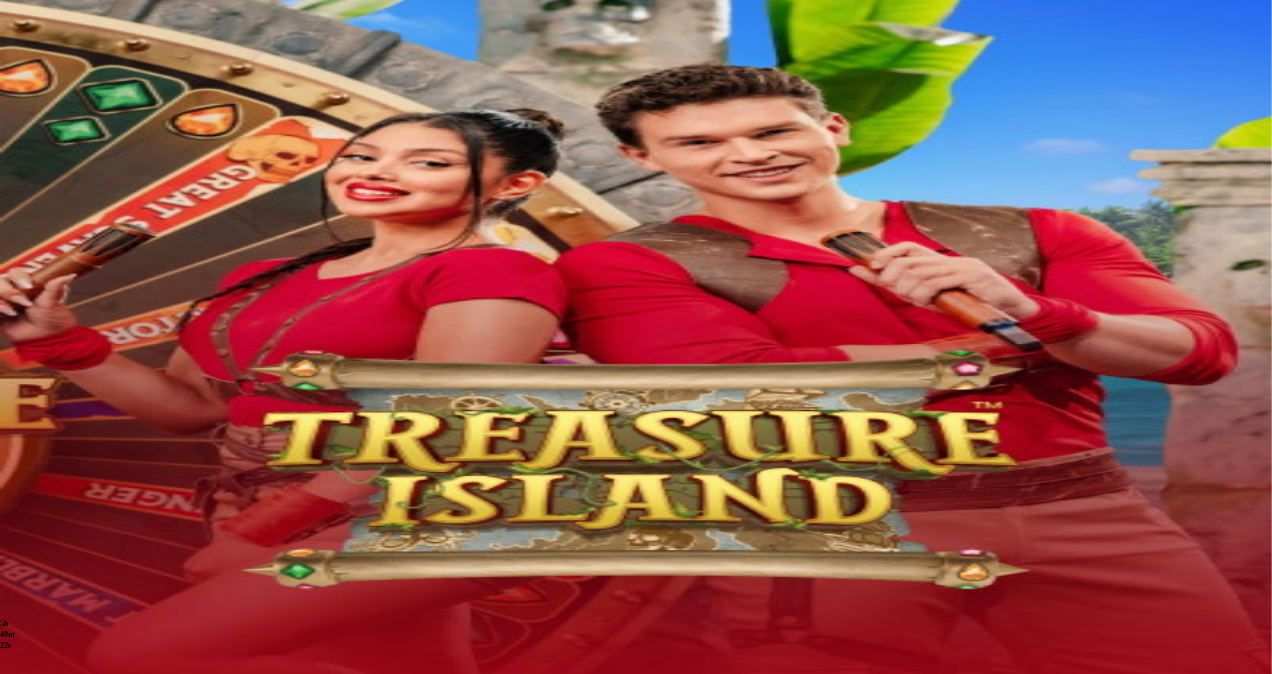 click at bounding box center [16, 579] 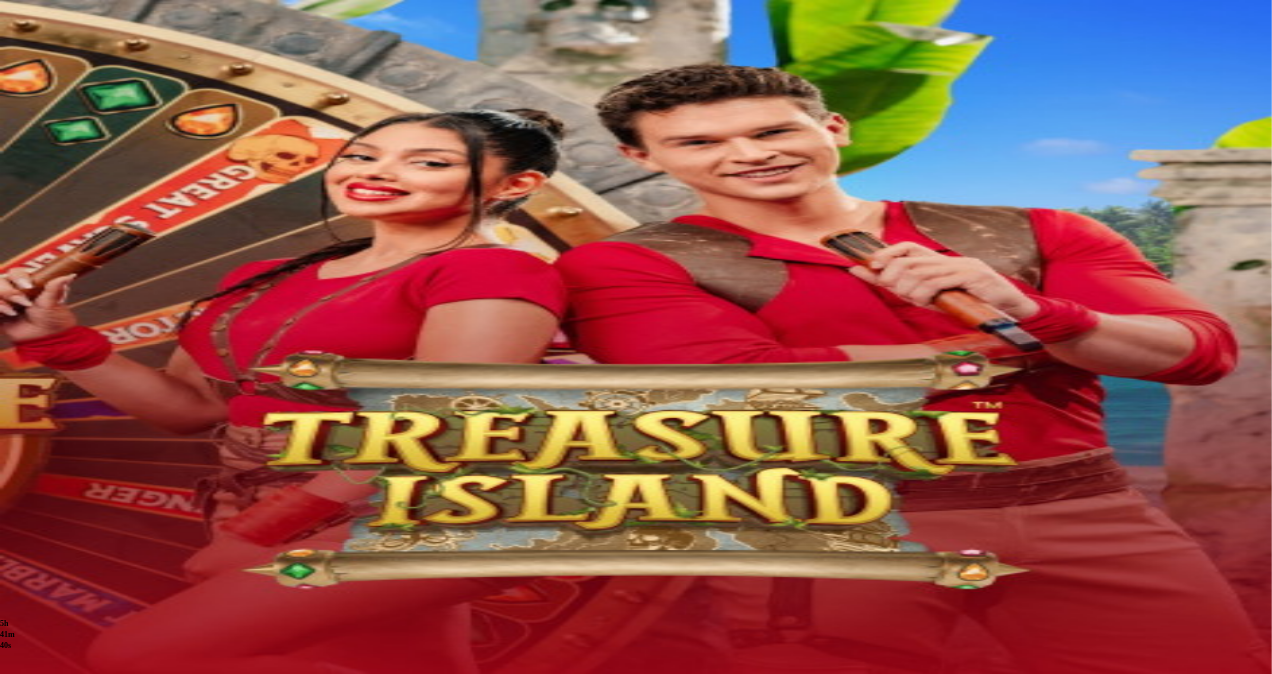 click at bounding box center (52, 363) 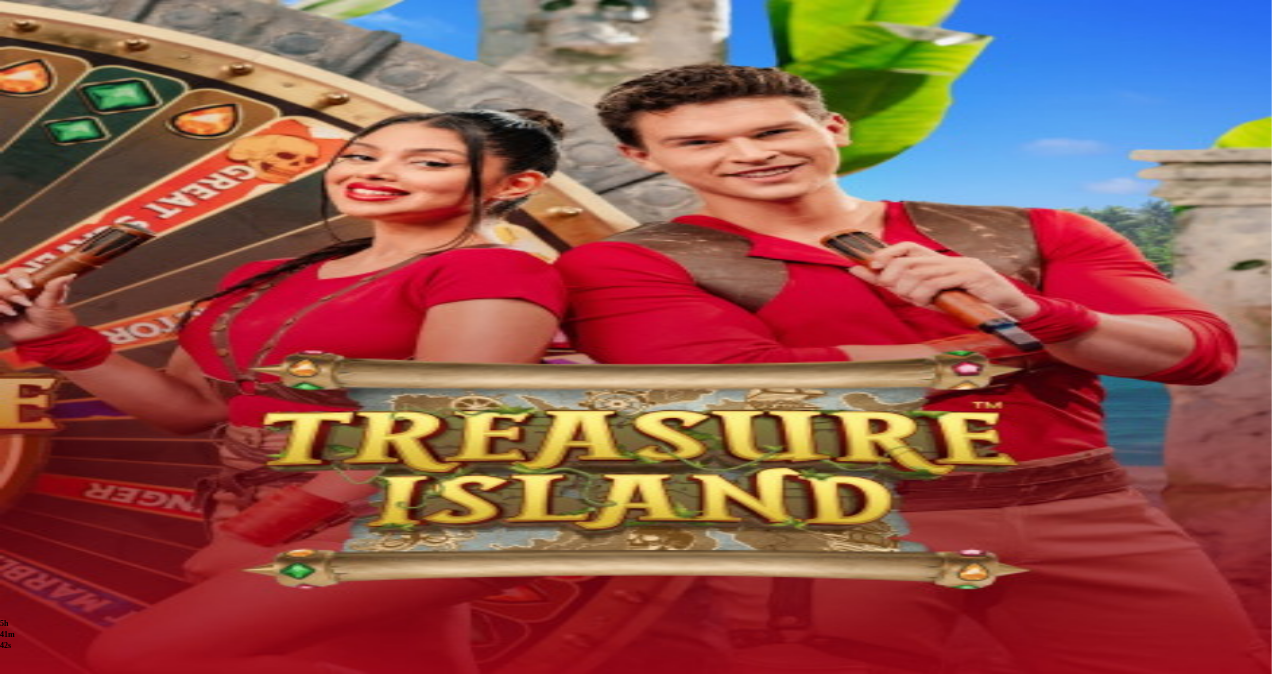 click on "Kotiutus" at bounding box center (40, 725) 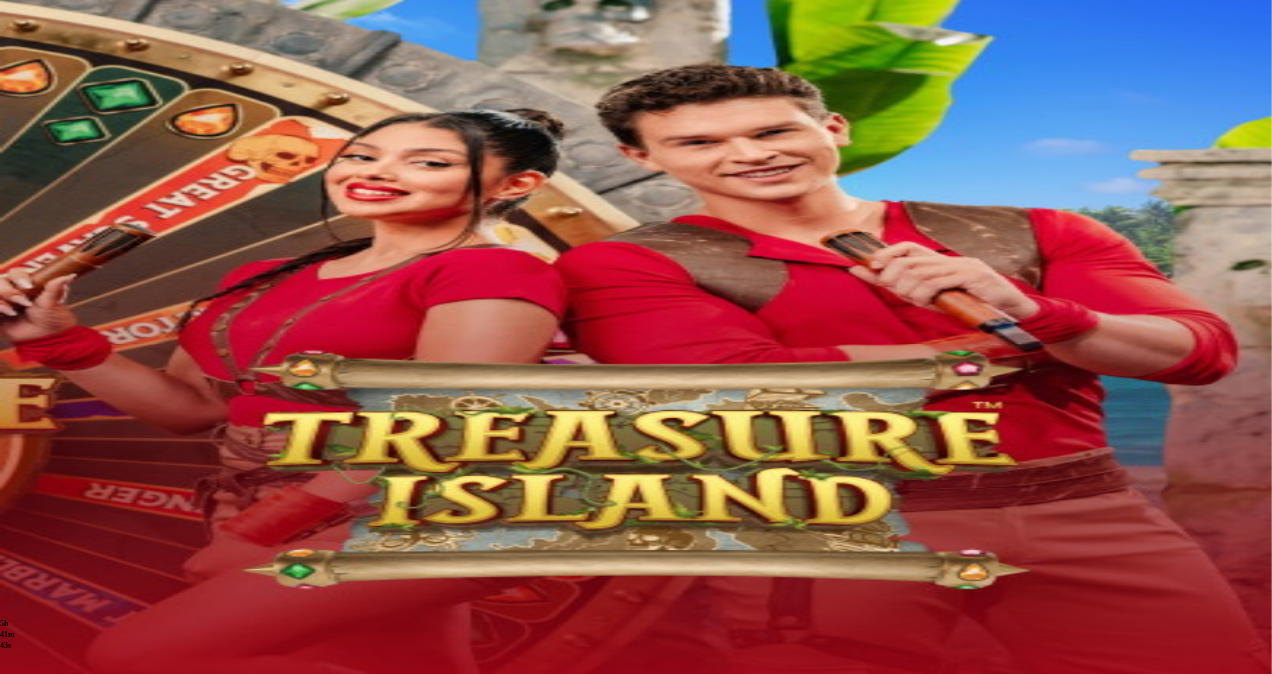 click at bounding box center (79, 594) 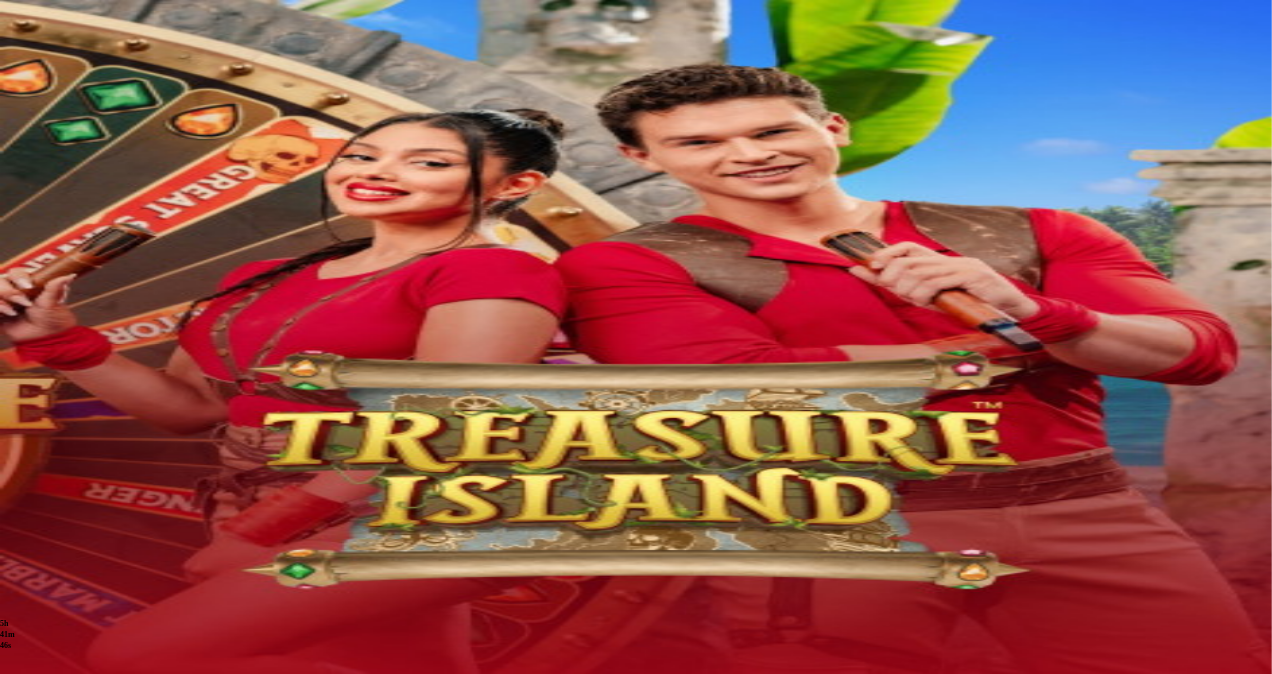 type on "***" 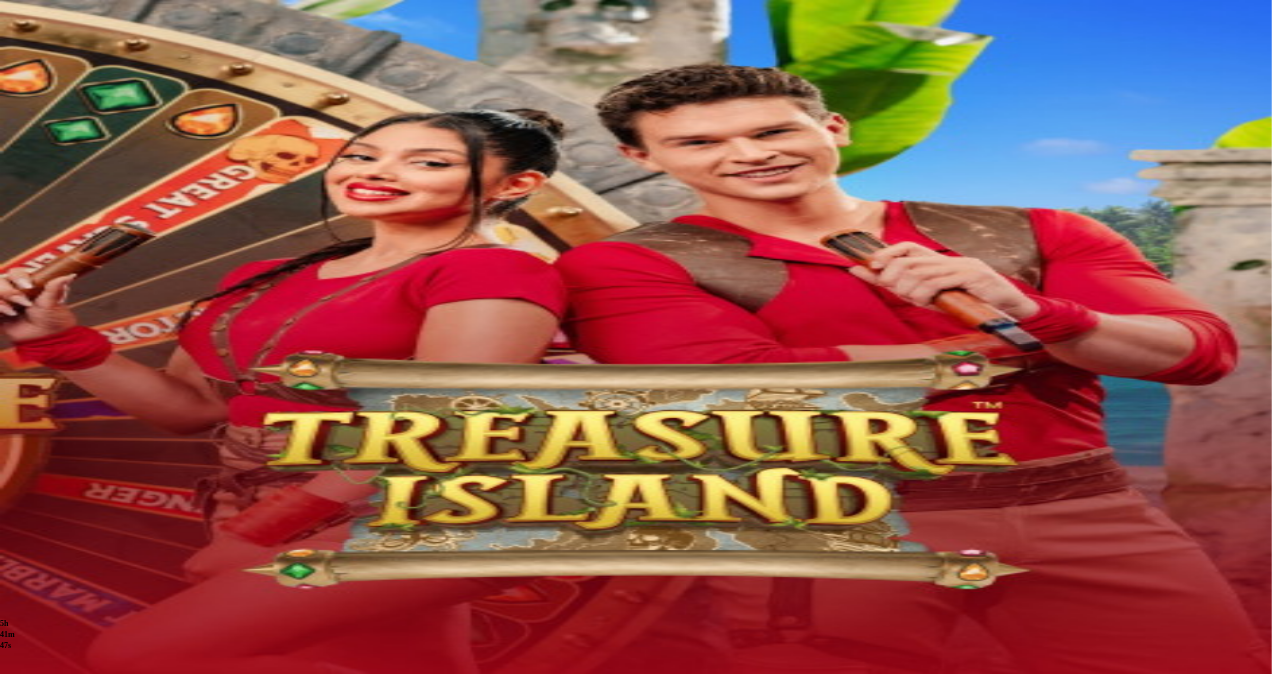 type 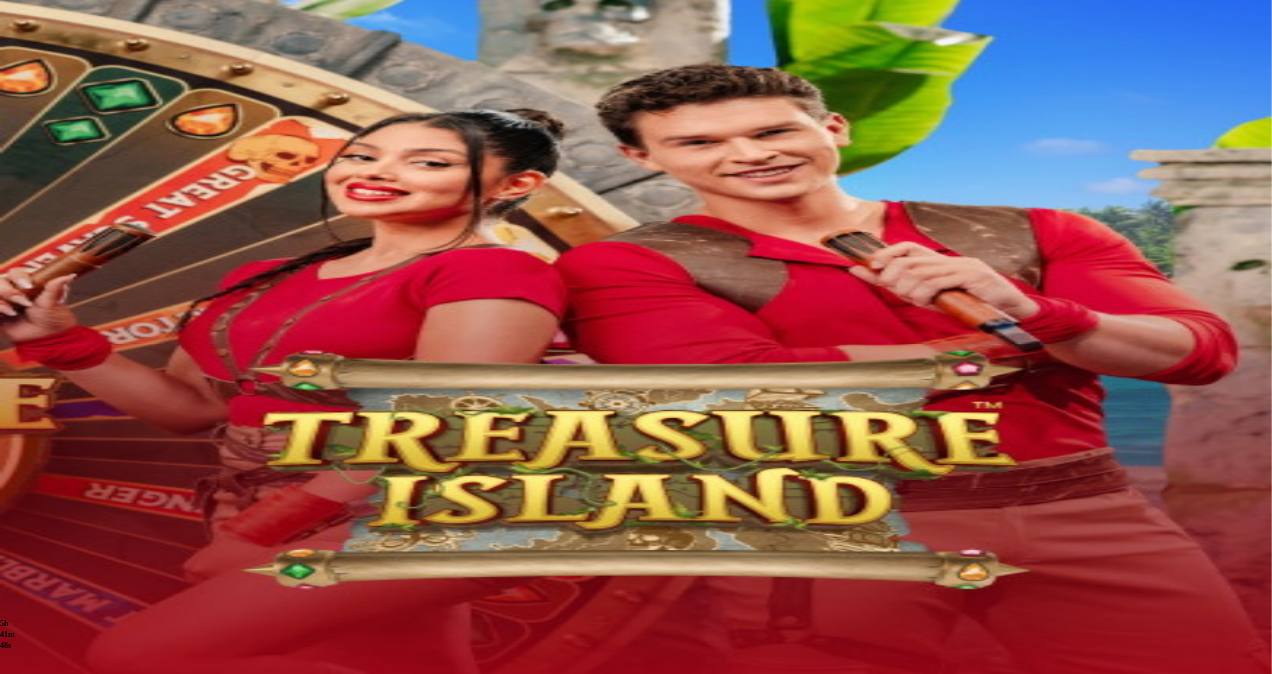 click at bounding box center [16, 579] 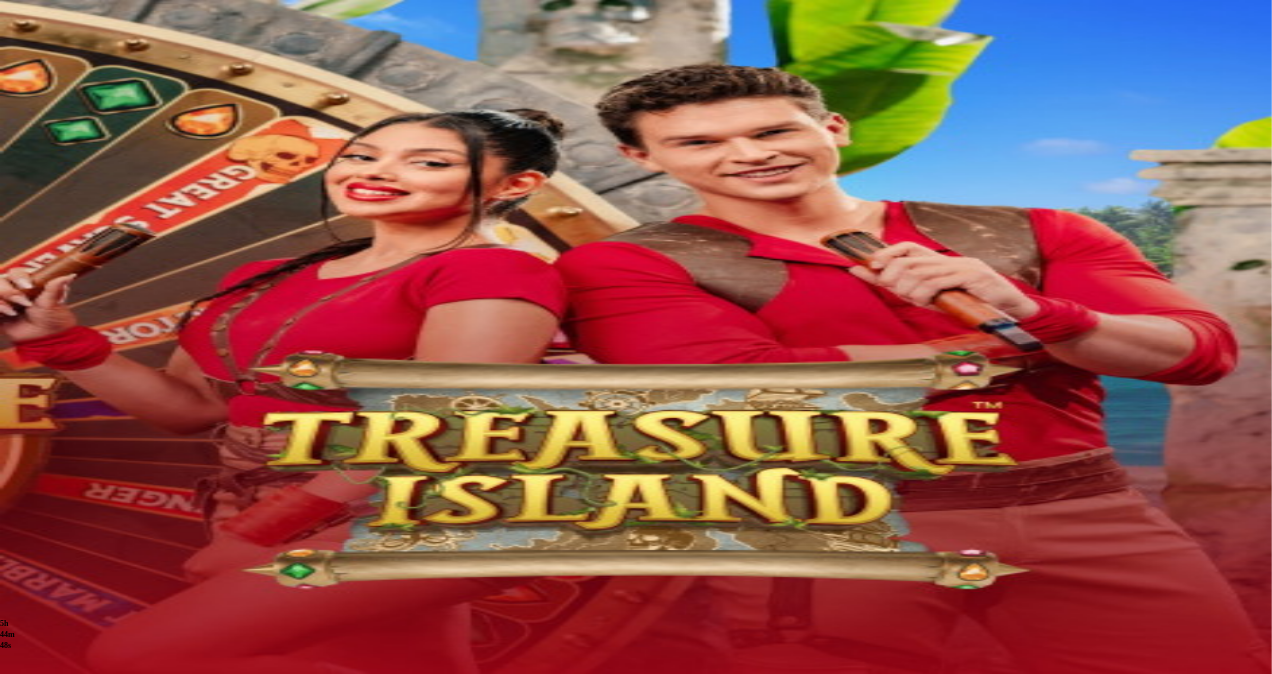 click at bounding box center (66, 363) 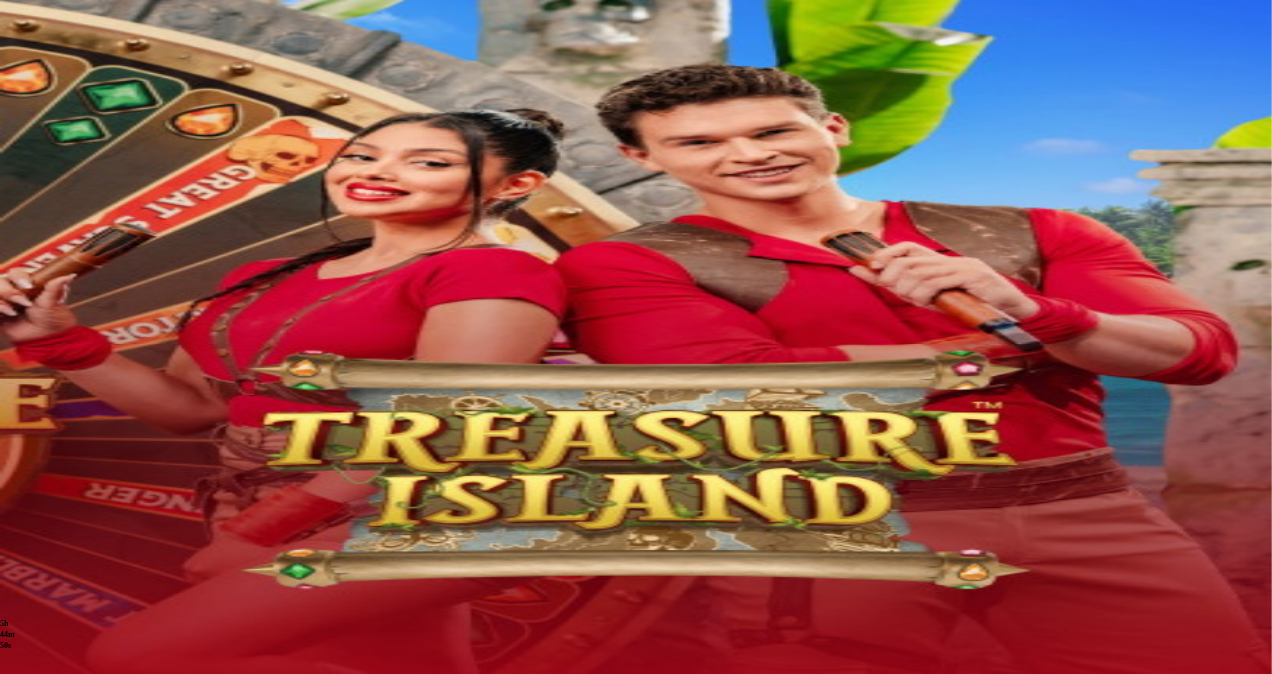 click on "Kotiutus" at bounding box center (40, 1315) 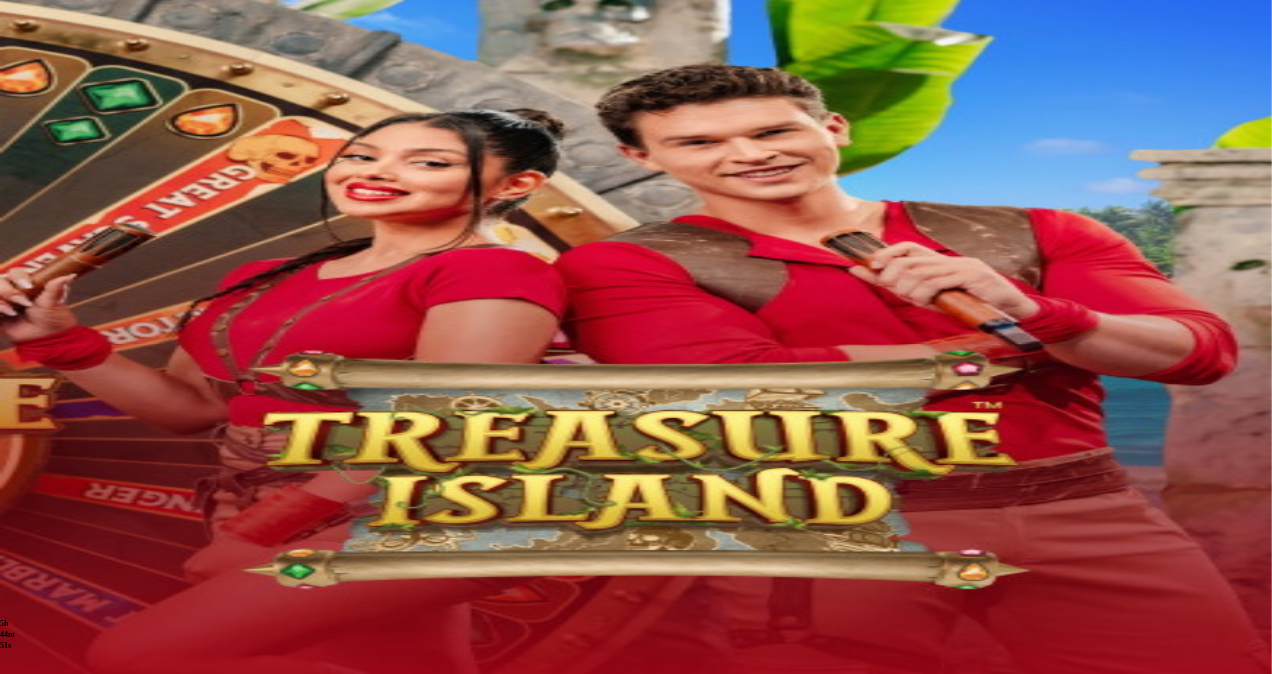 click at bounding box center (79, 1184) 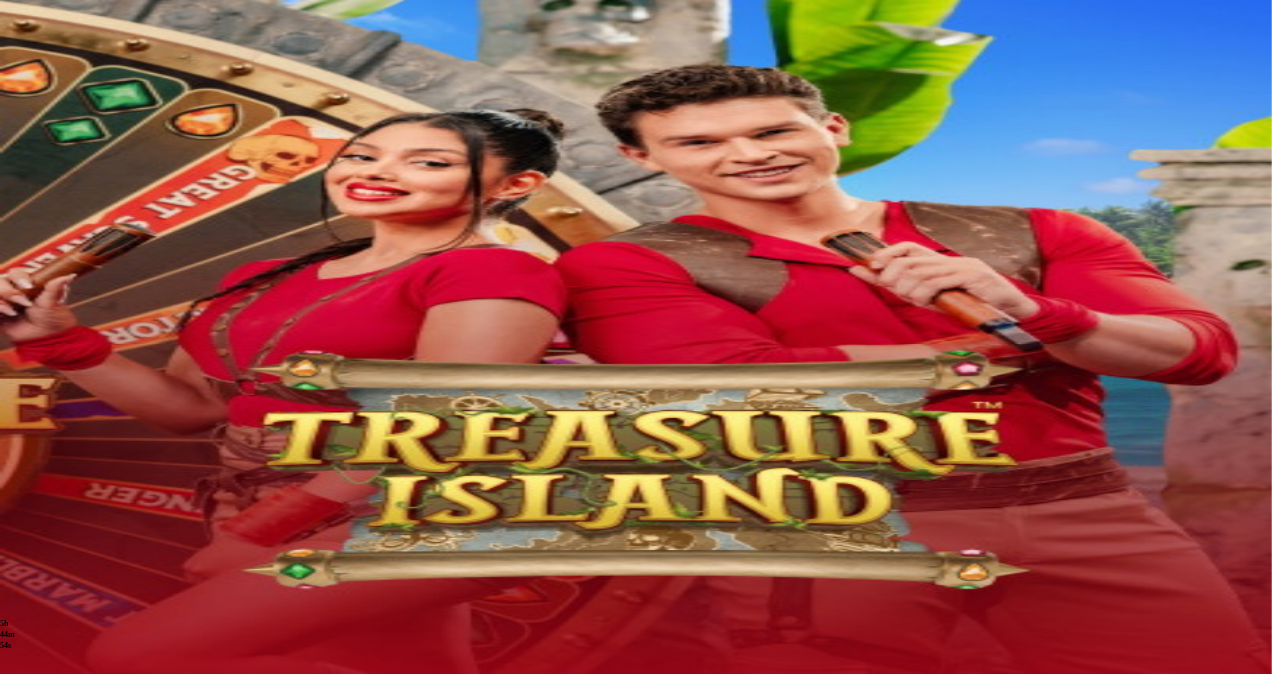type on "***" 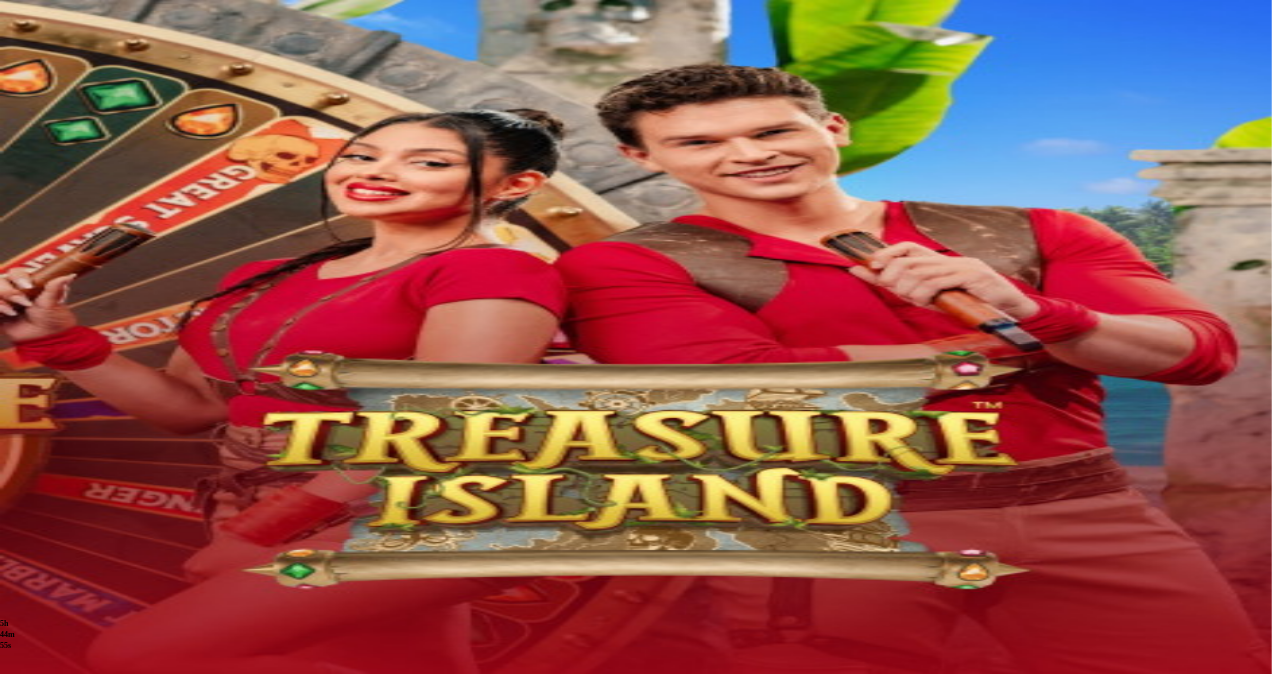 type 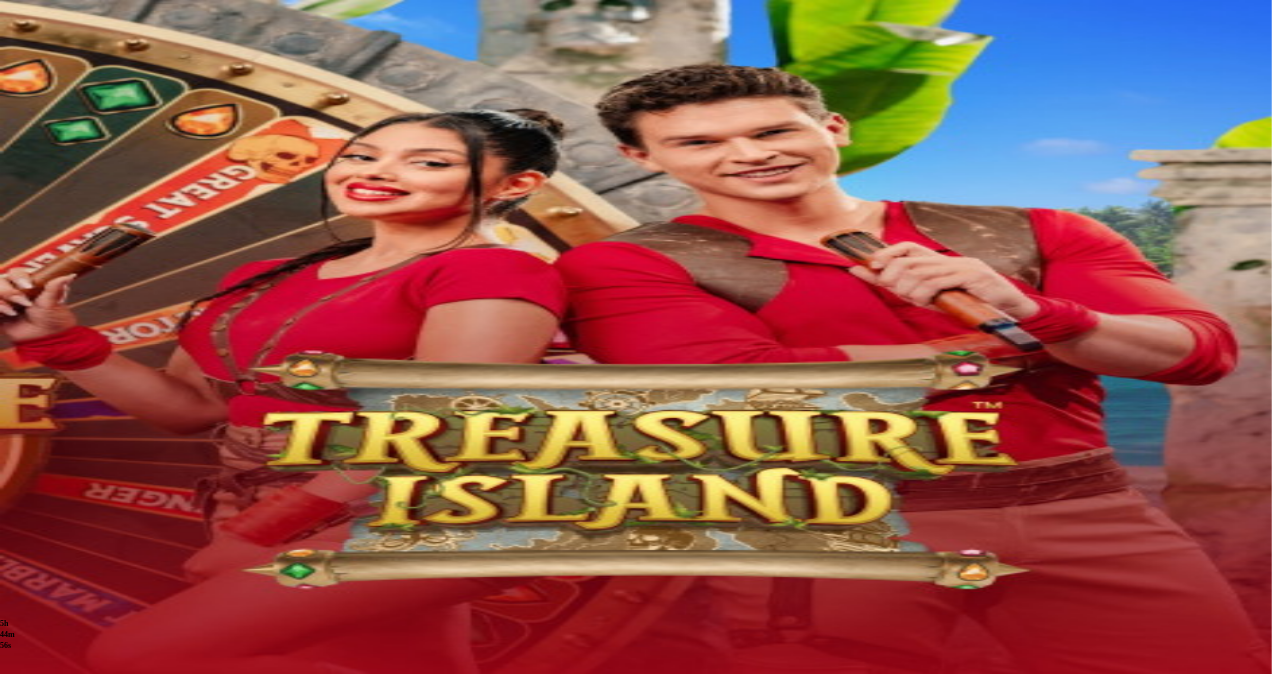 click at bounding box center [16, 1169] 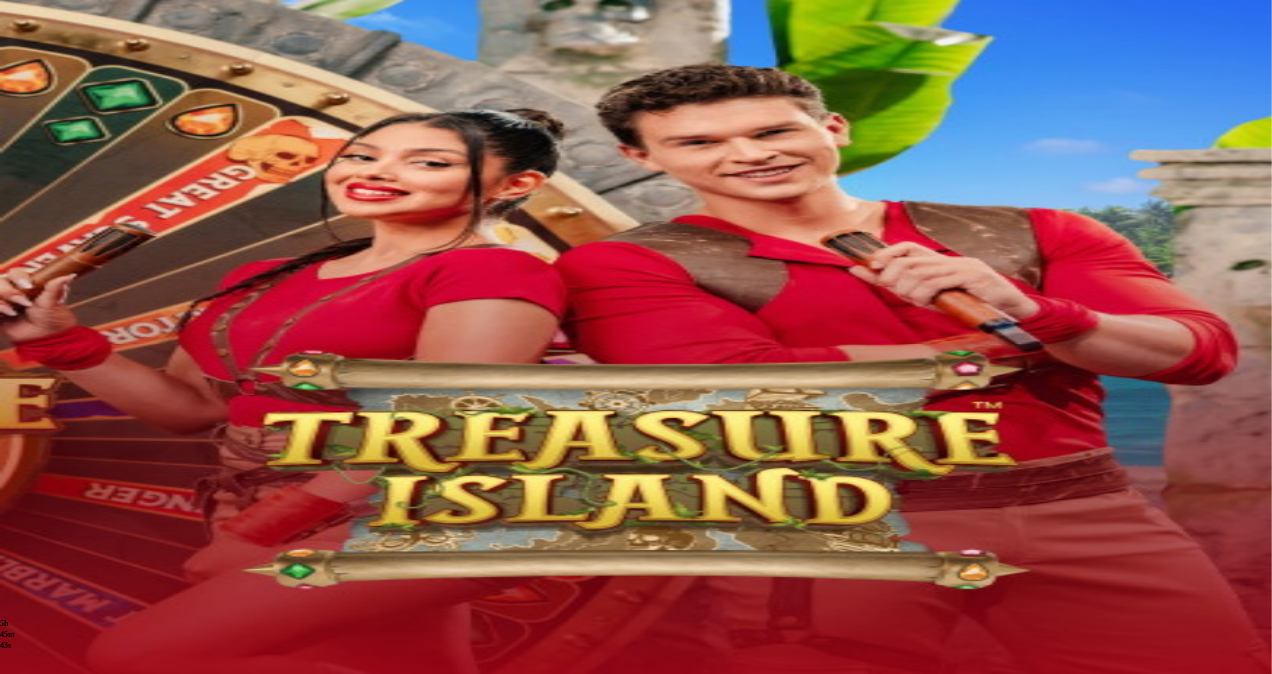 click on "Live Kasino" at bounding box center [87, 284] 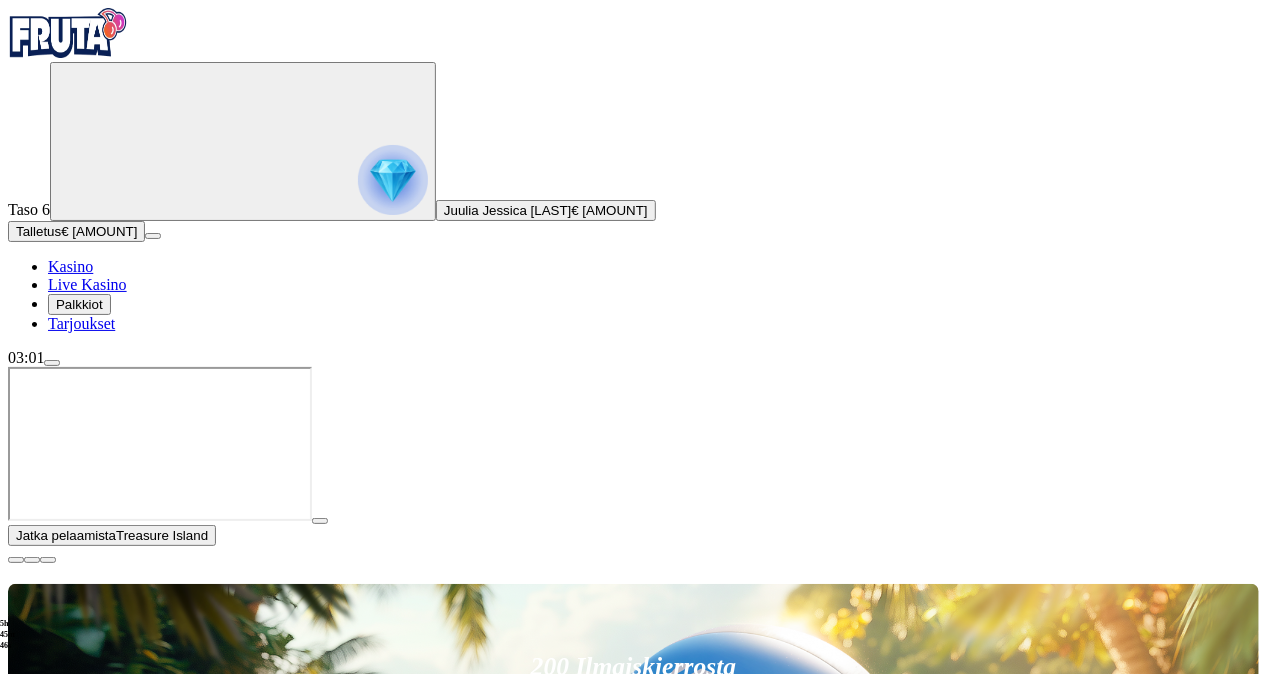 click on "Pelaa nyt" at bounding box center (77, 1310) 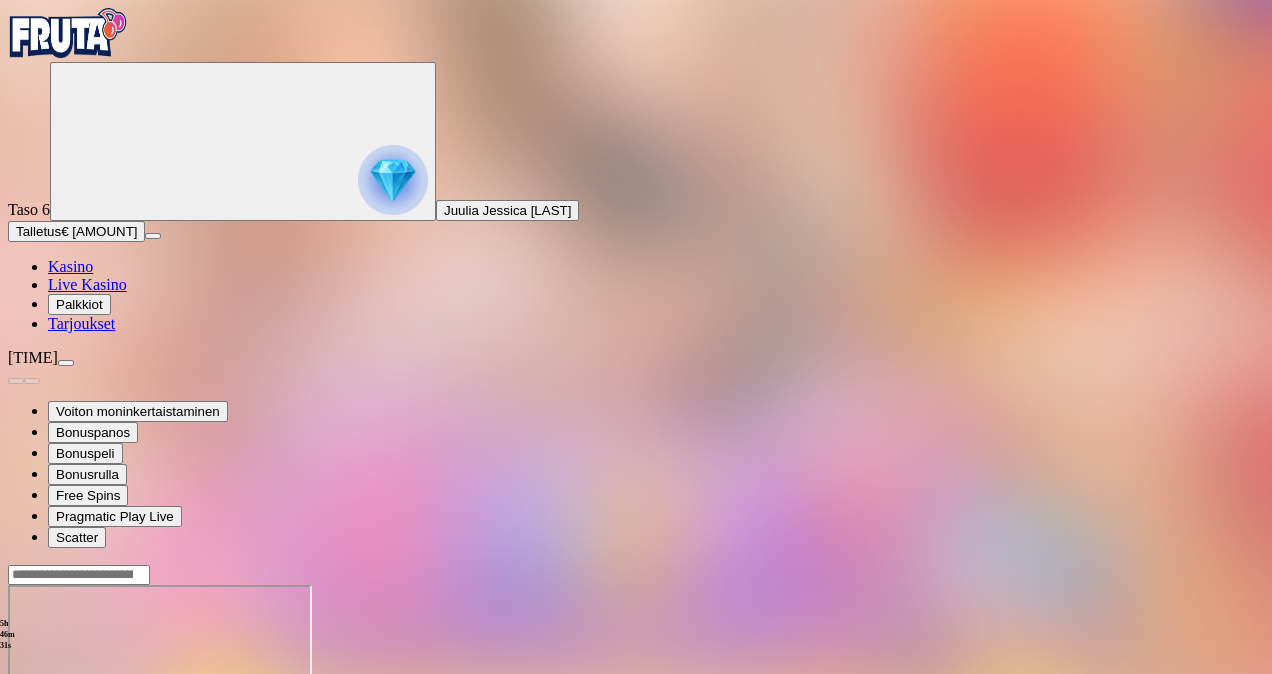 click on "Live Kasino" at bounding box center (87, 284) 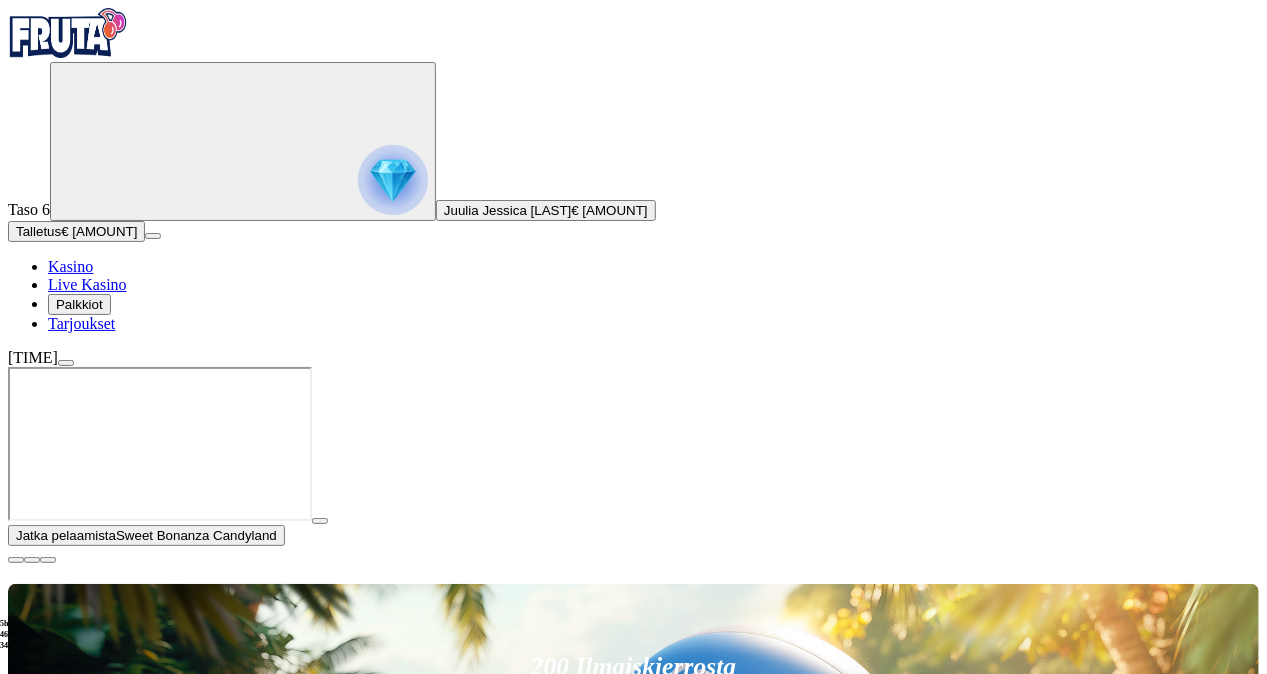 click on "Pelaa nyt" at bounding box center (77, 1501) 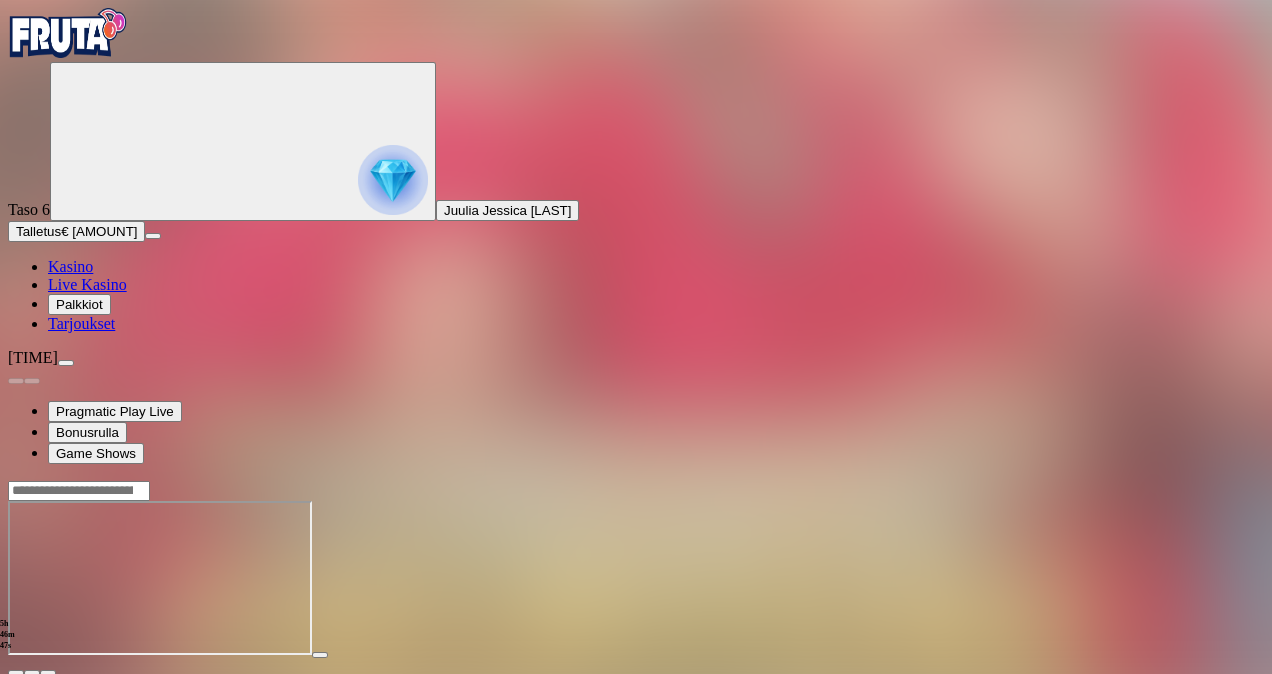 click at bounding box center [66, 363] 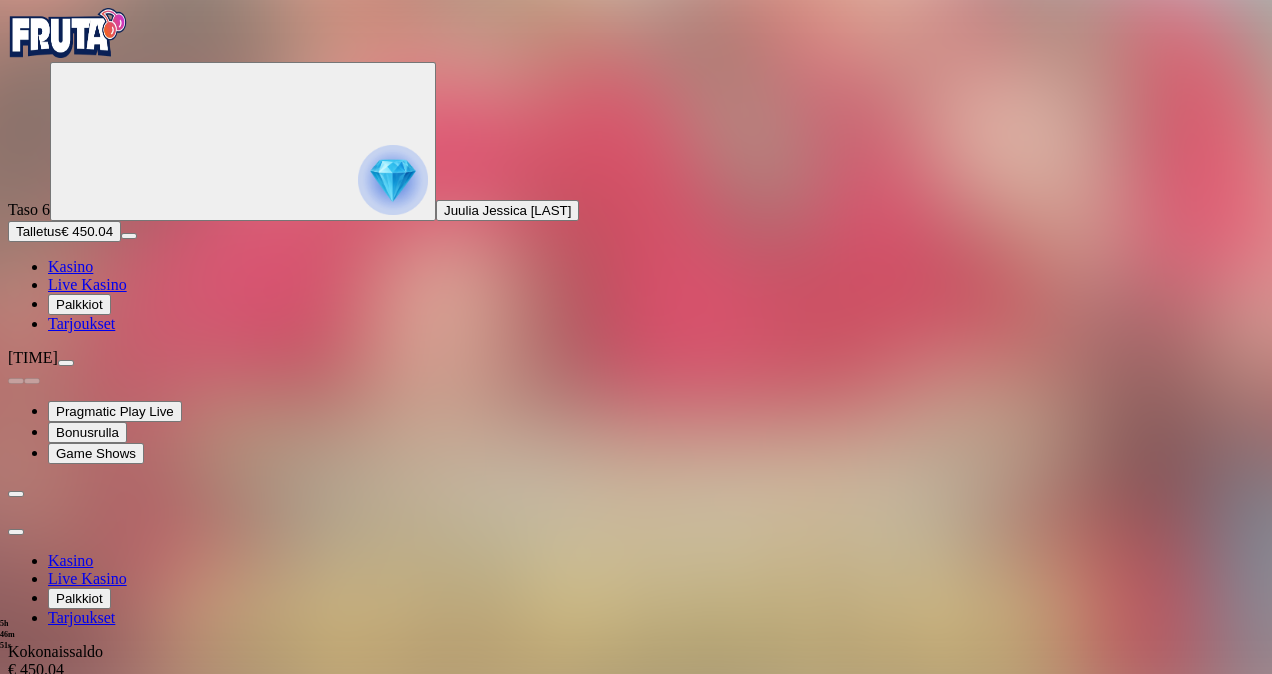 click on "Go to slide group  2" at bounding box center [110, 862] 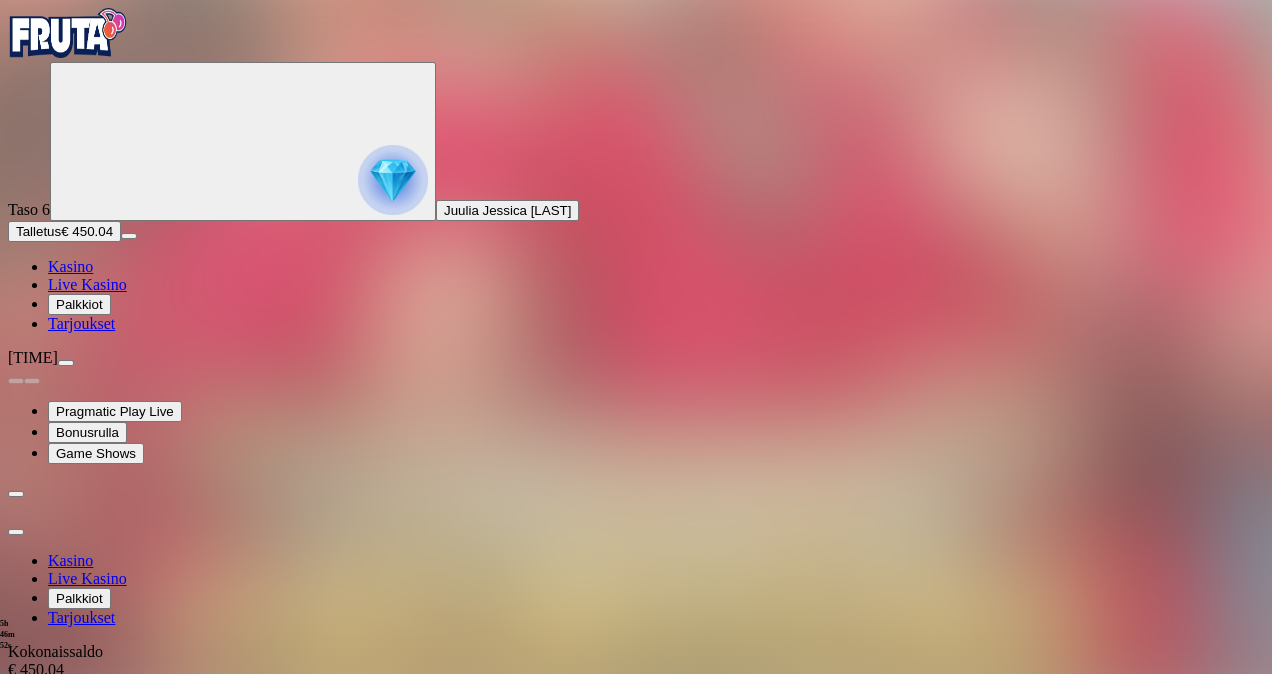 click on "Kotiutus" at bounding box center [40, 725] 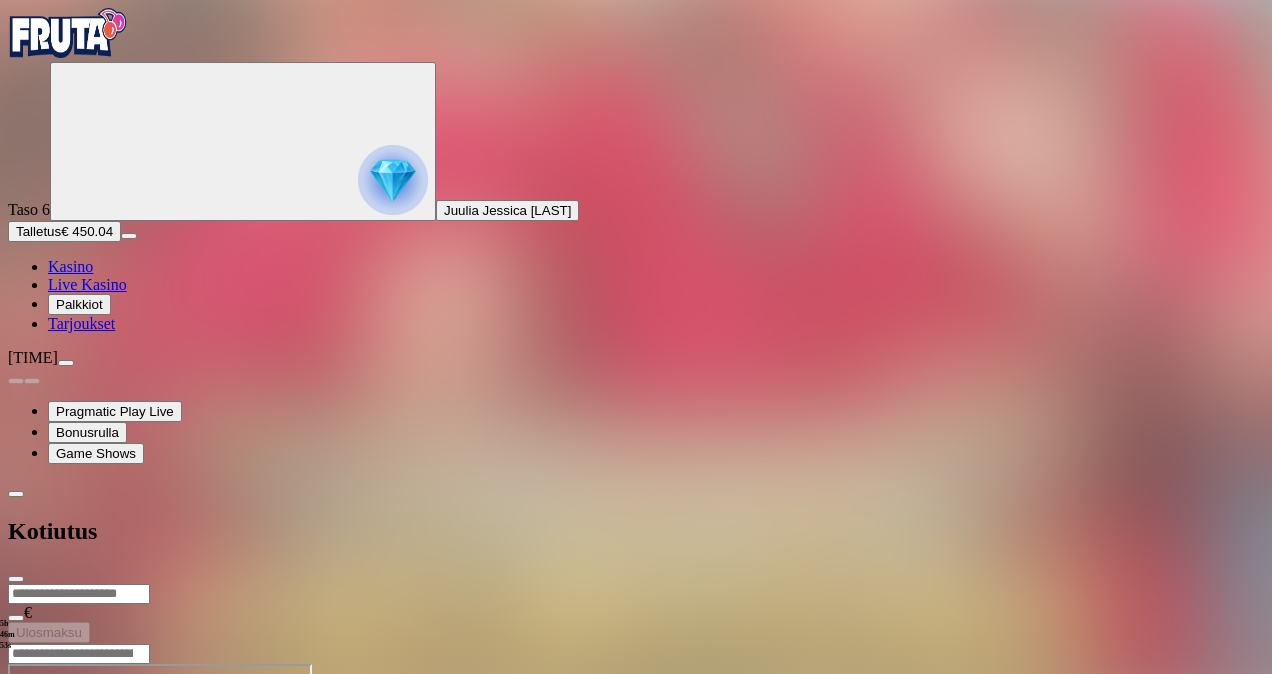 click at bounding box center (79, 594) 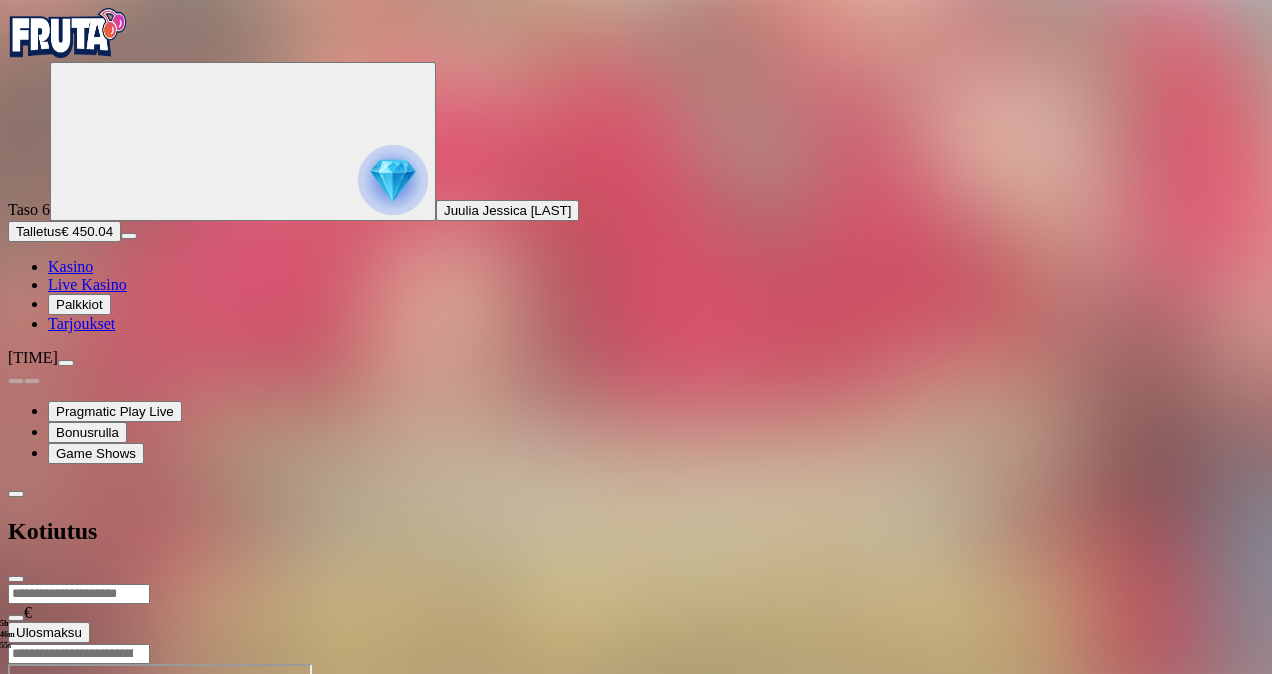 type on "***" 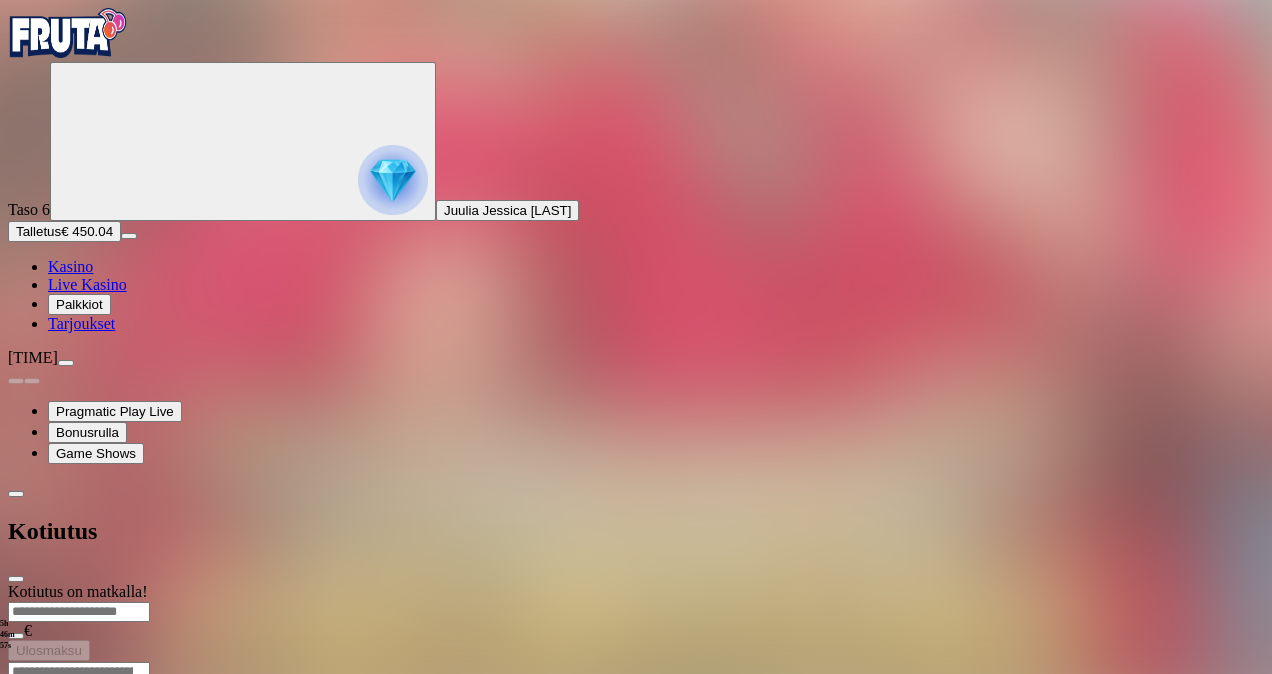 click at bounding box center [16, 579] 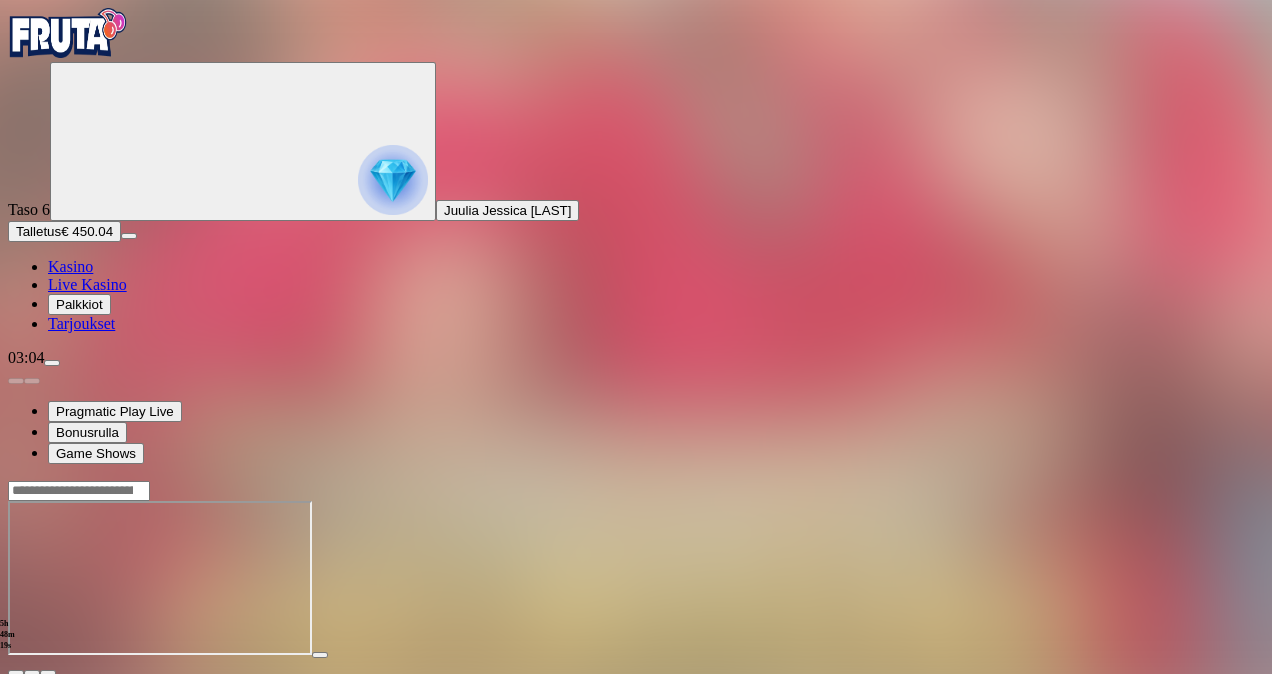 click at bounding box center [52, 363] 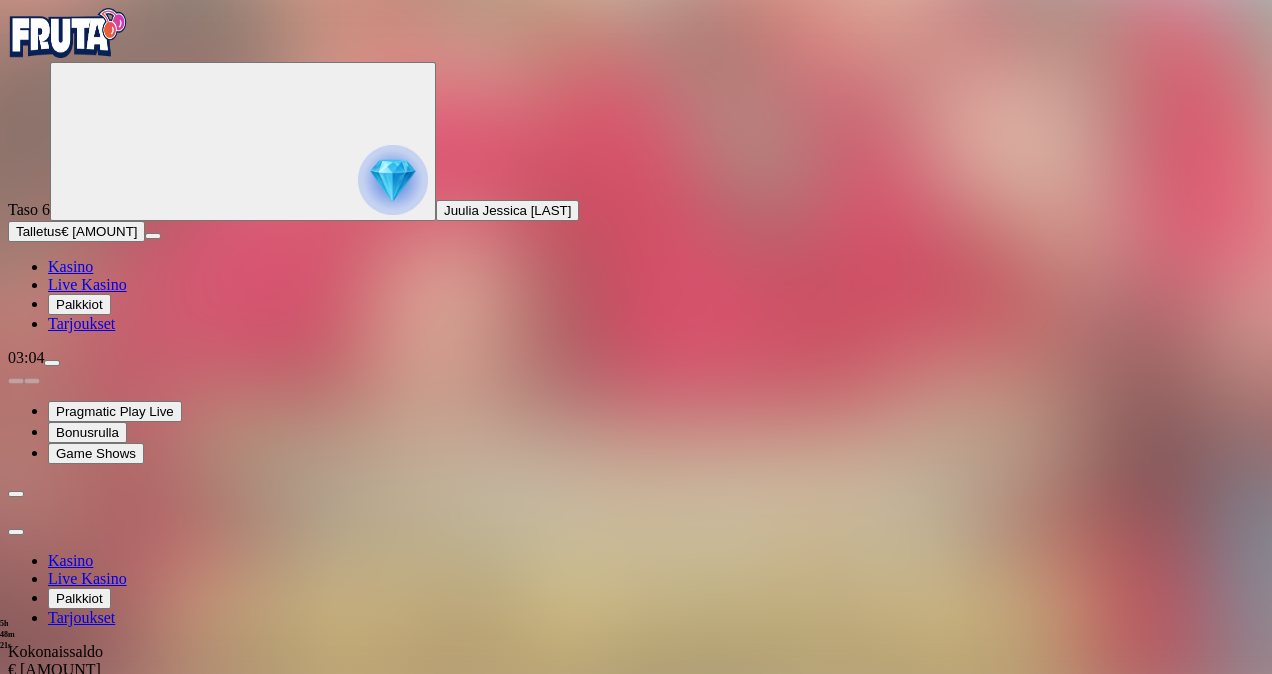 click on "Kotiutus" at bounding box center [40, 725] 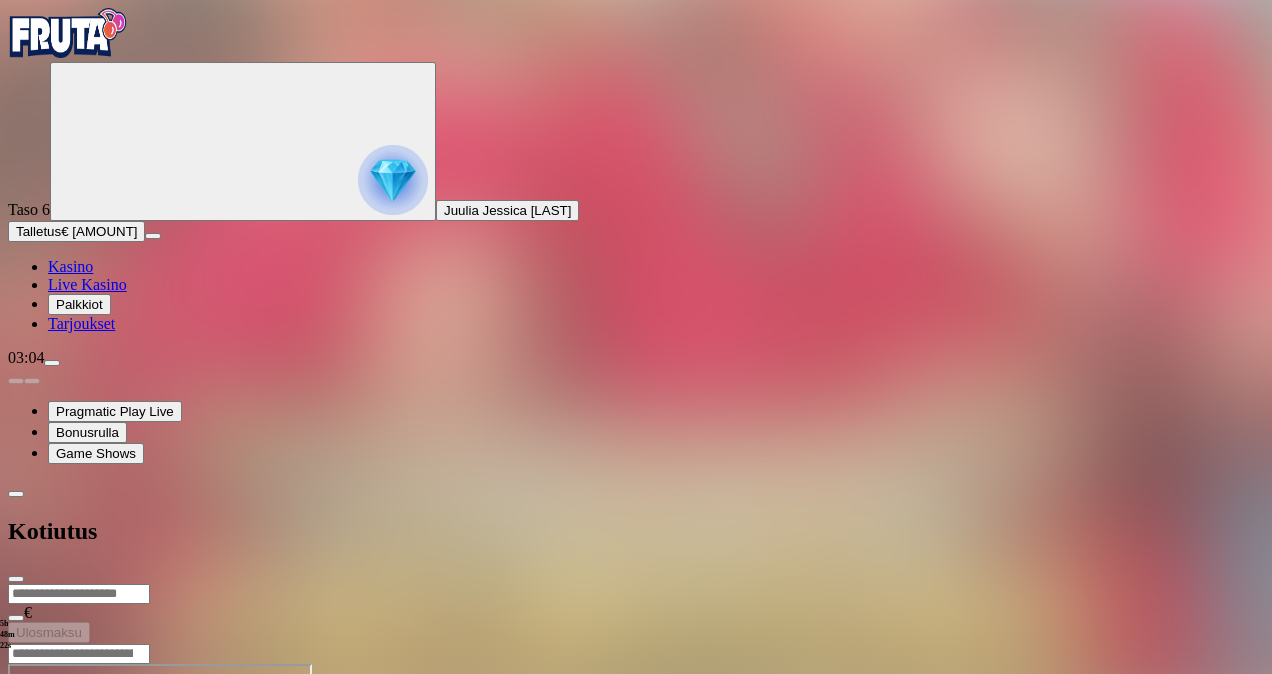 click at bounding box center [79, 594] 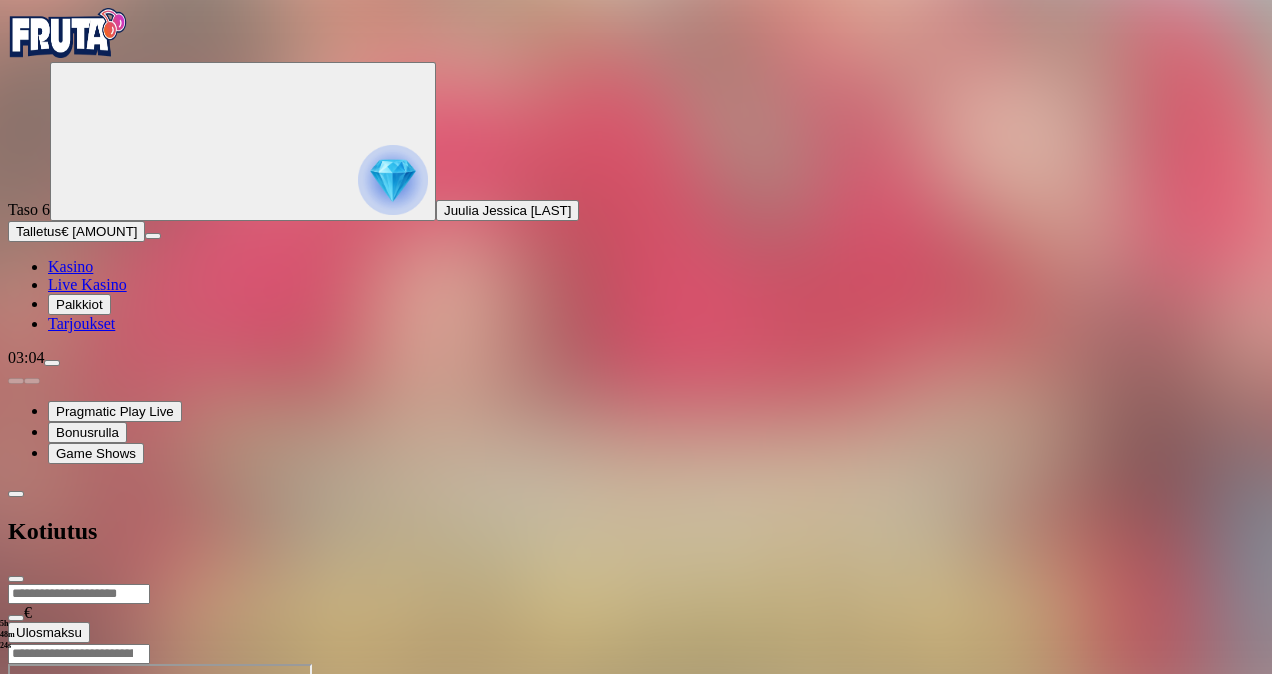 type on "***" 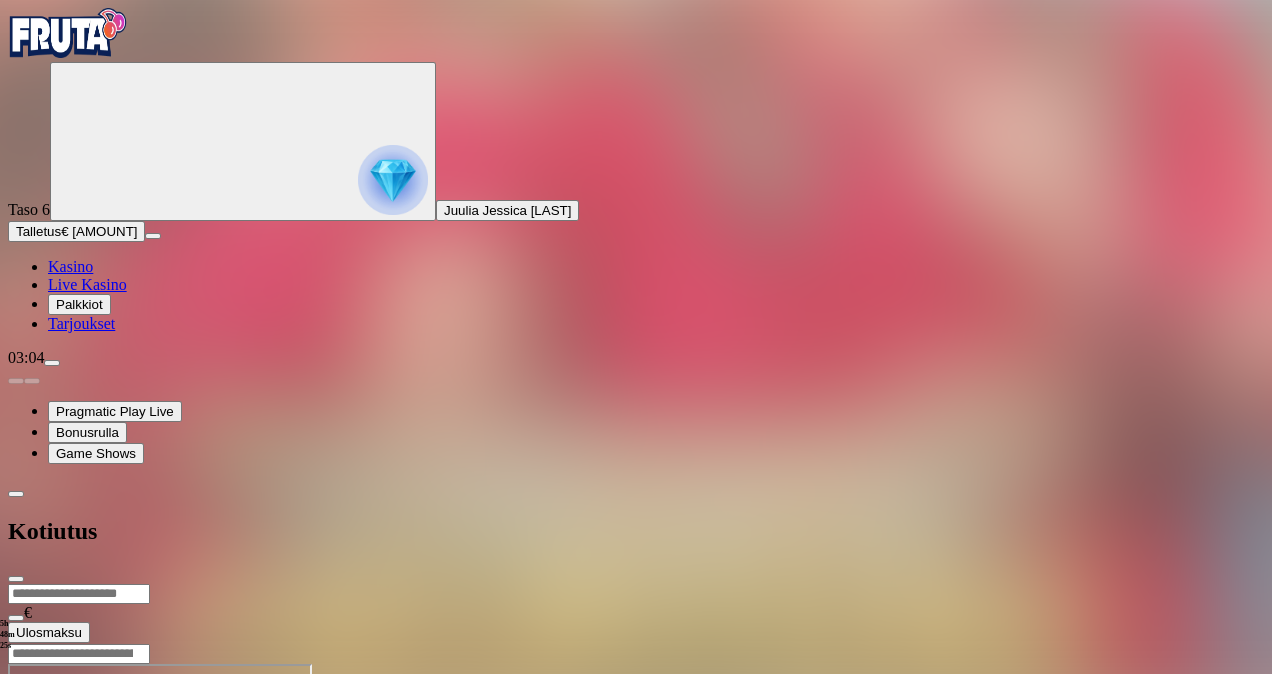 type 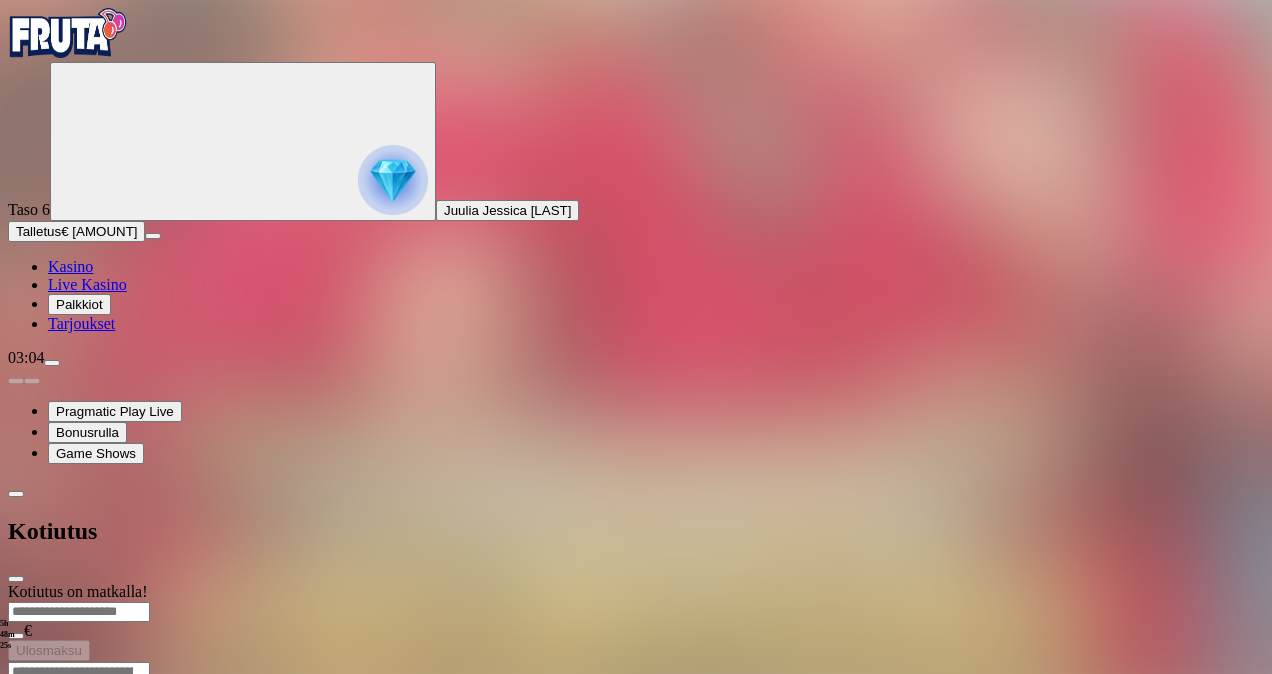 click at bounding box center (16, 579) 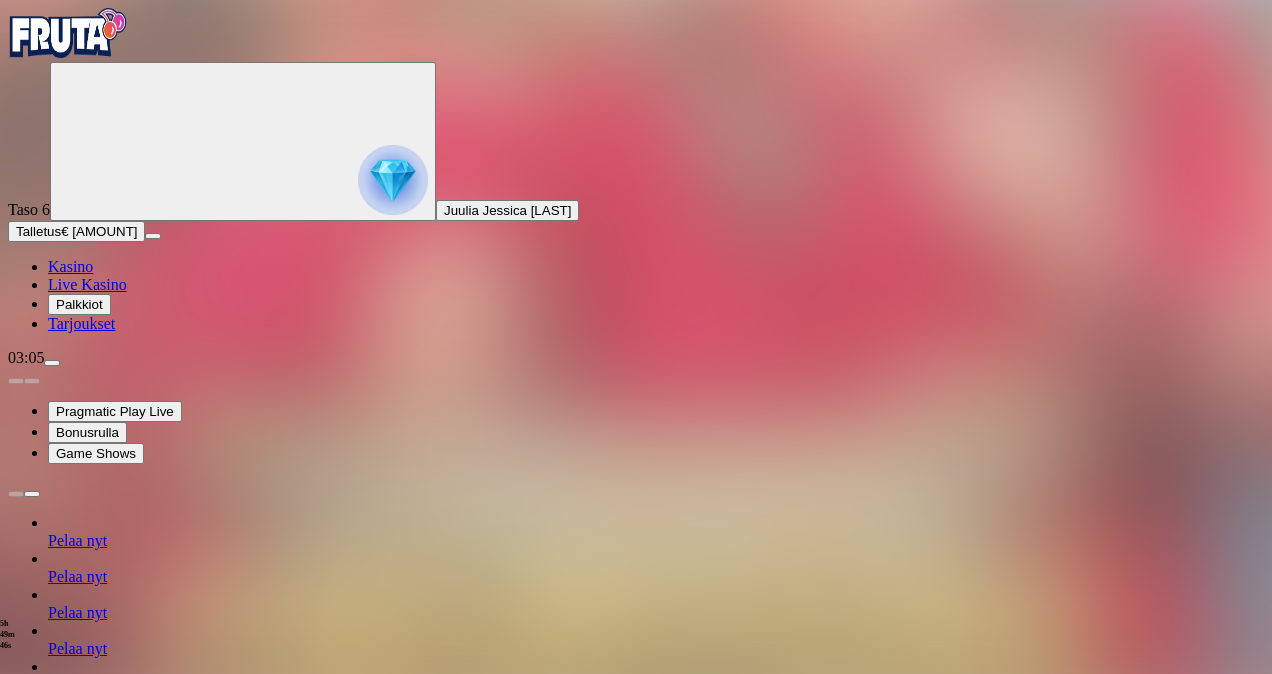 click at bounding box center [52, 363] 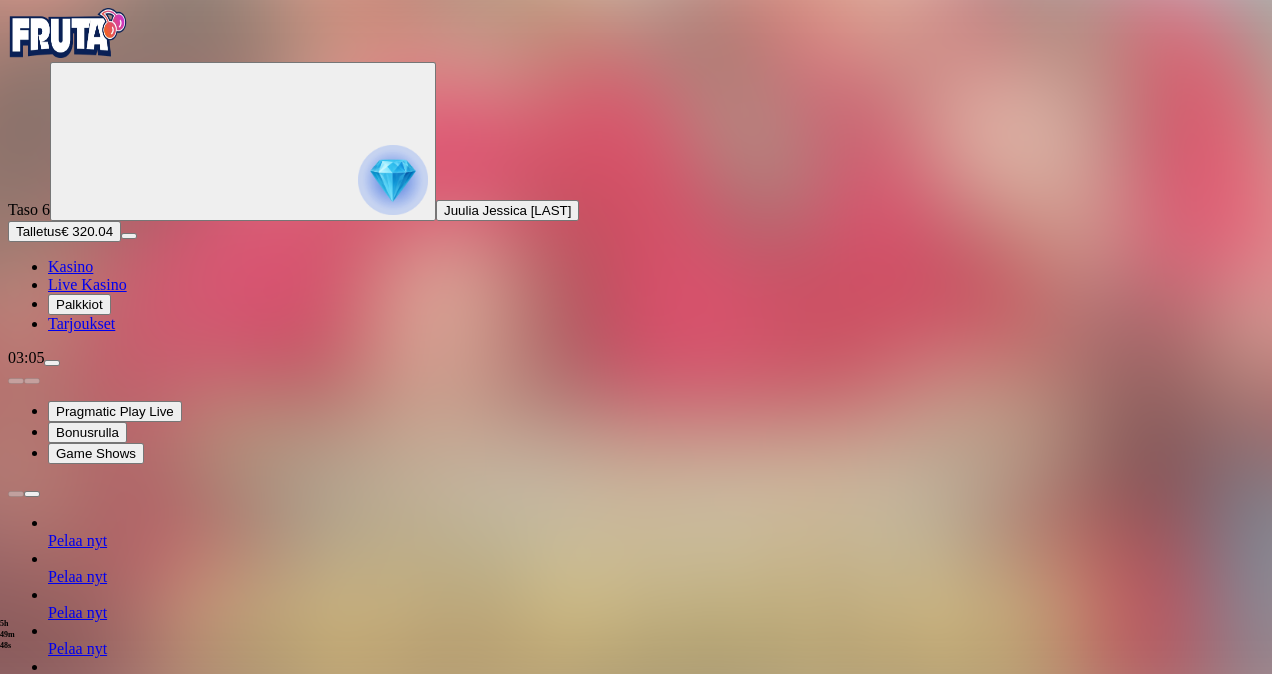 click at bounding box center (16, 1122) 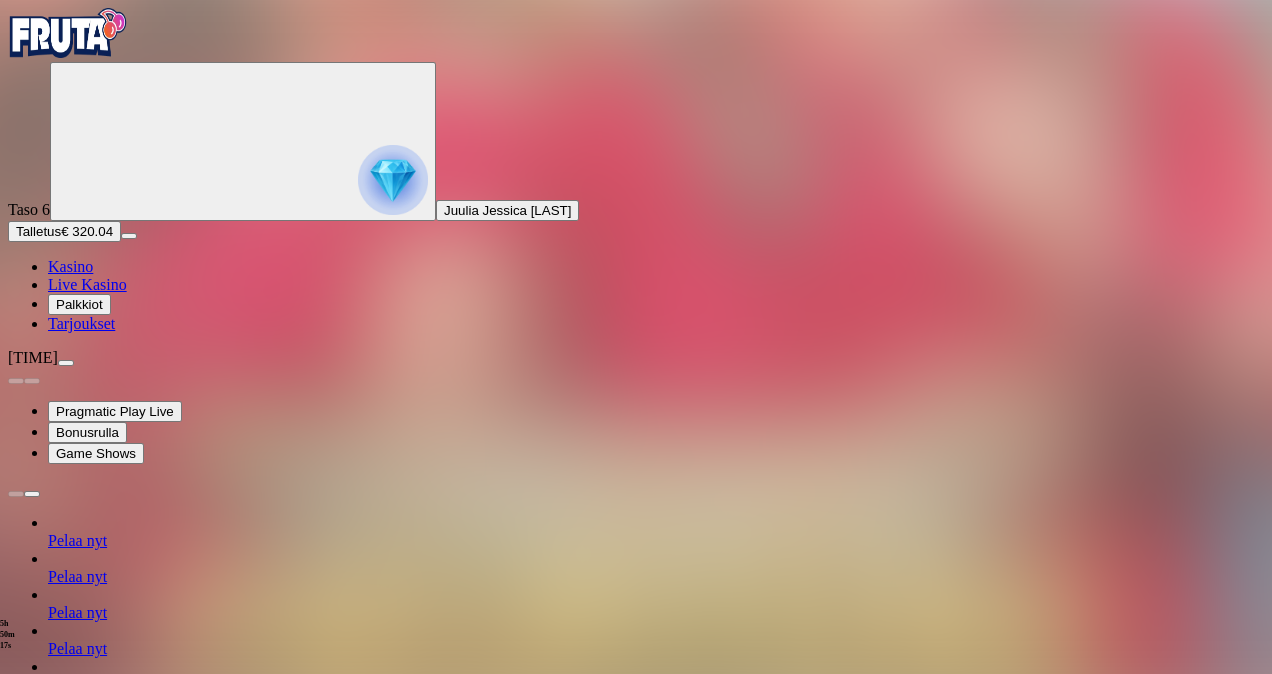 click at bounding box center (66, 363) 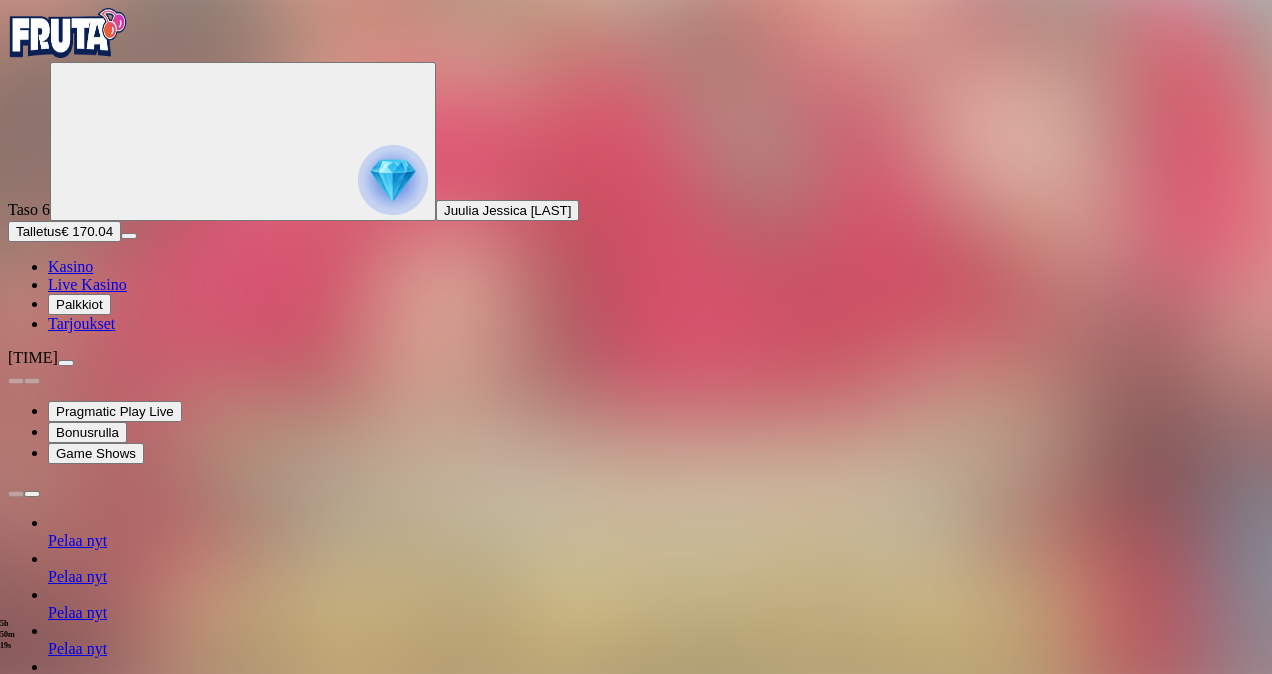 click on "Go to slide group  2" at bounding box center [110, 1494] 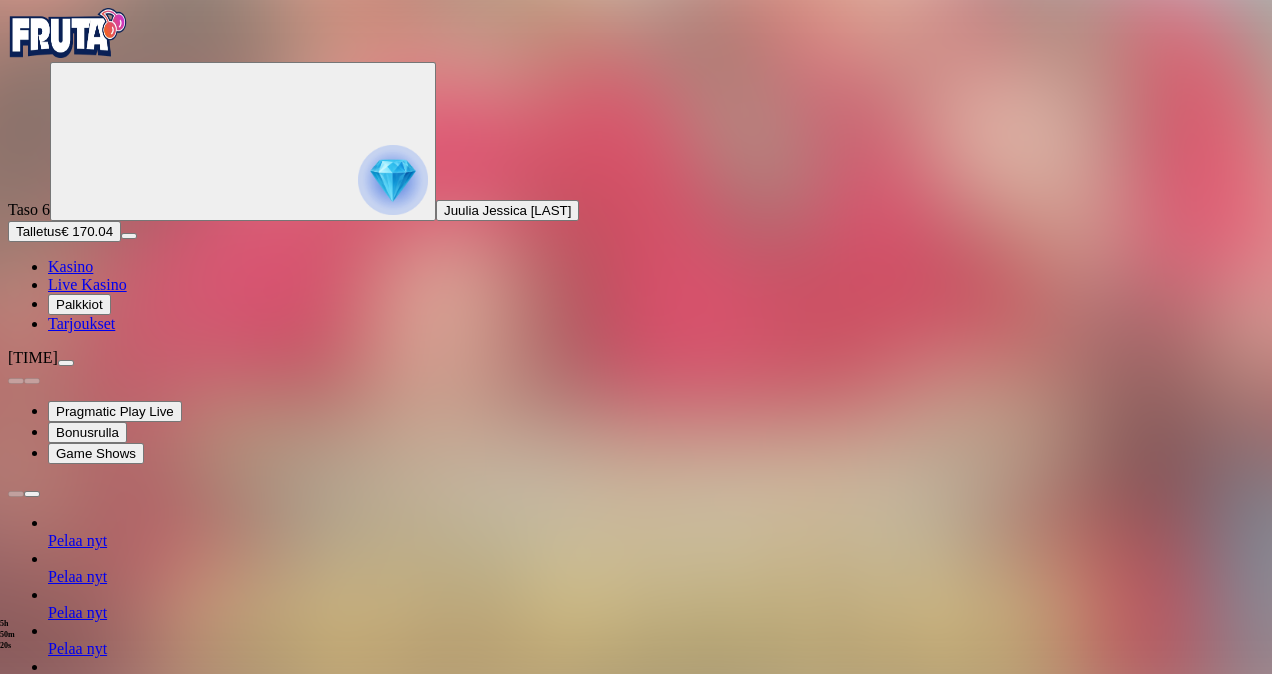 click on "Go to slide group  4" at bounding box center [656, 1536] 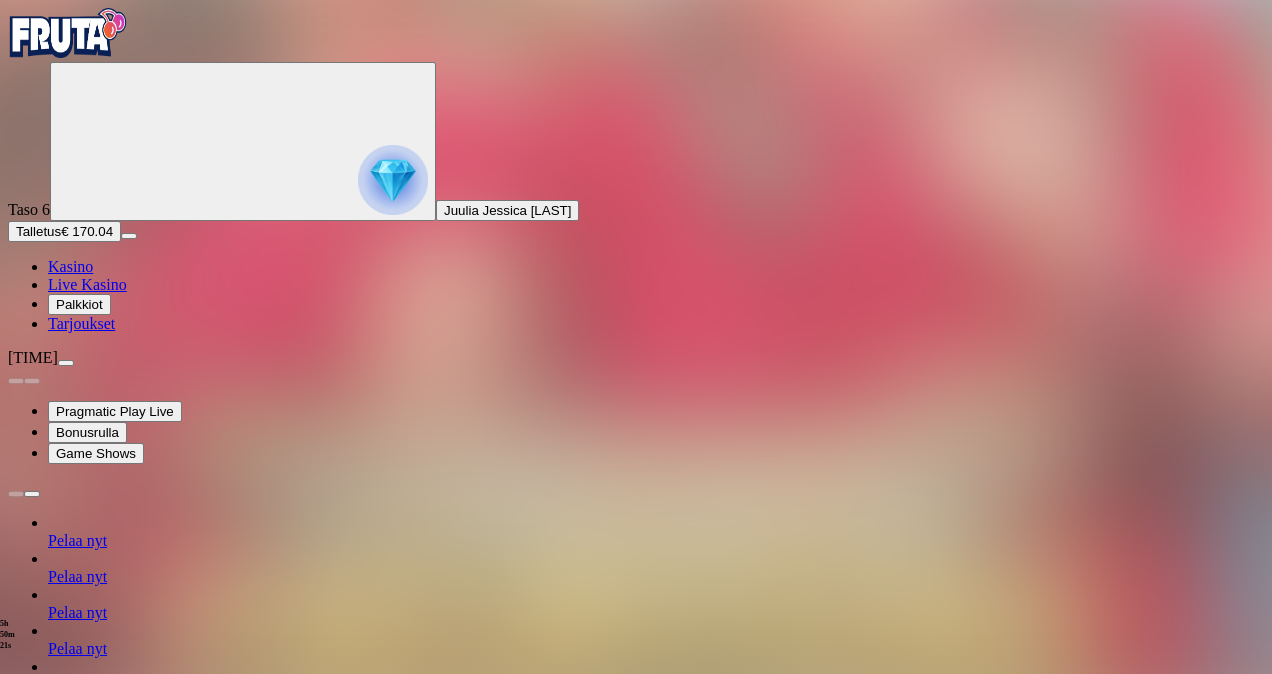 click on "Go to slide group  3" at bounding box center (110, 1515) 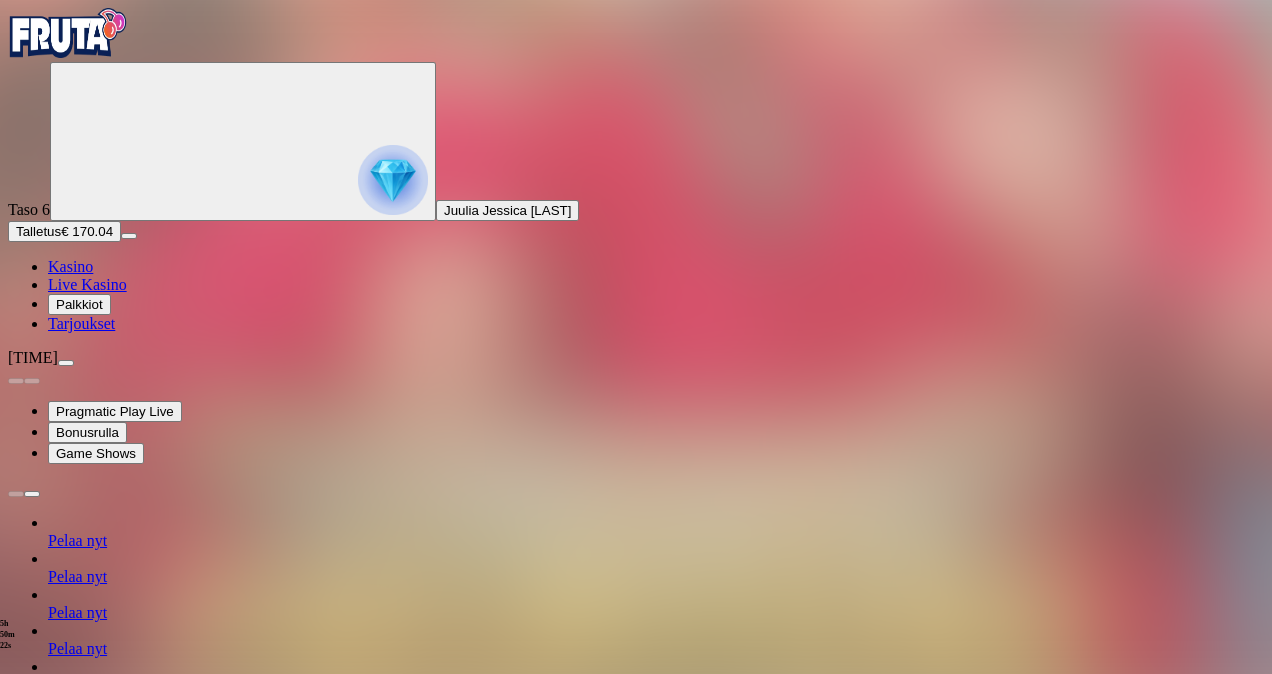 click on "Juulia Jessica [LAST]" at bounding box center (636, 1455) 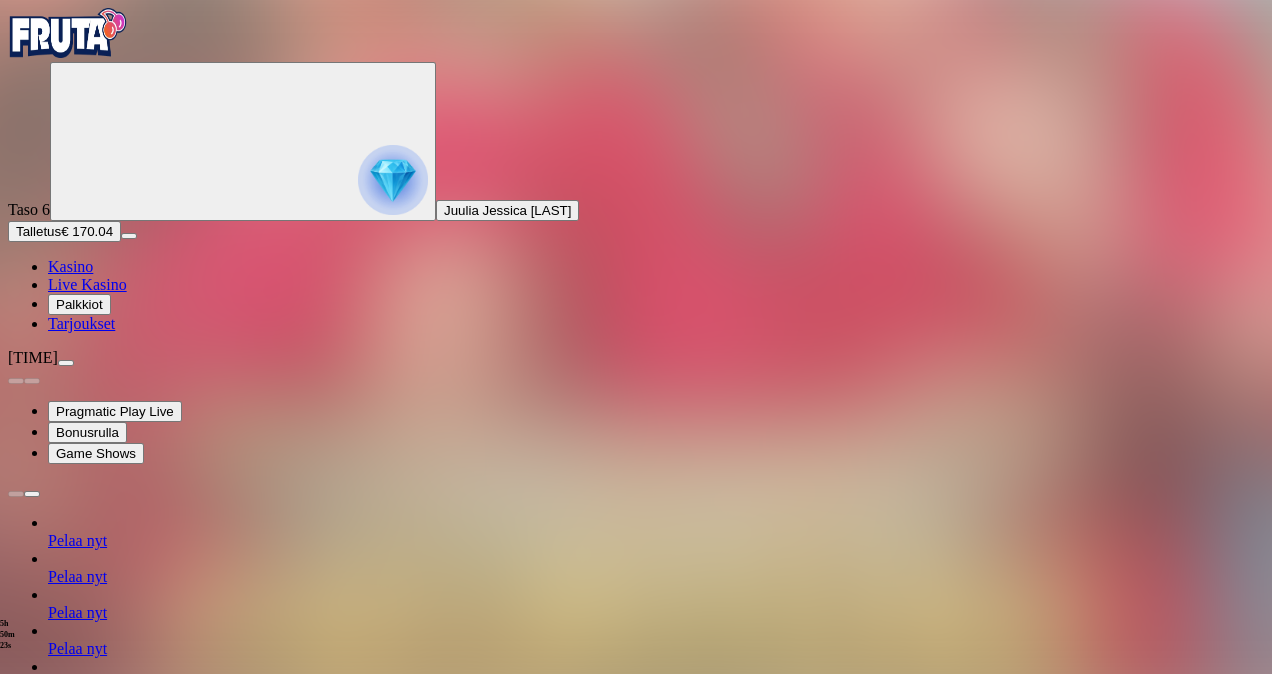 click on "Juulia Jessica [LAST]" at bounding box center [636, 1455] 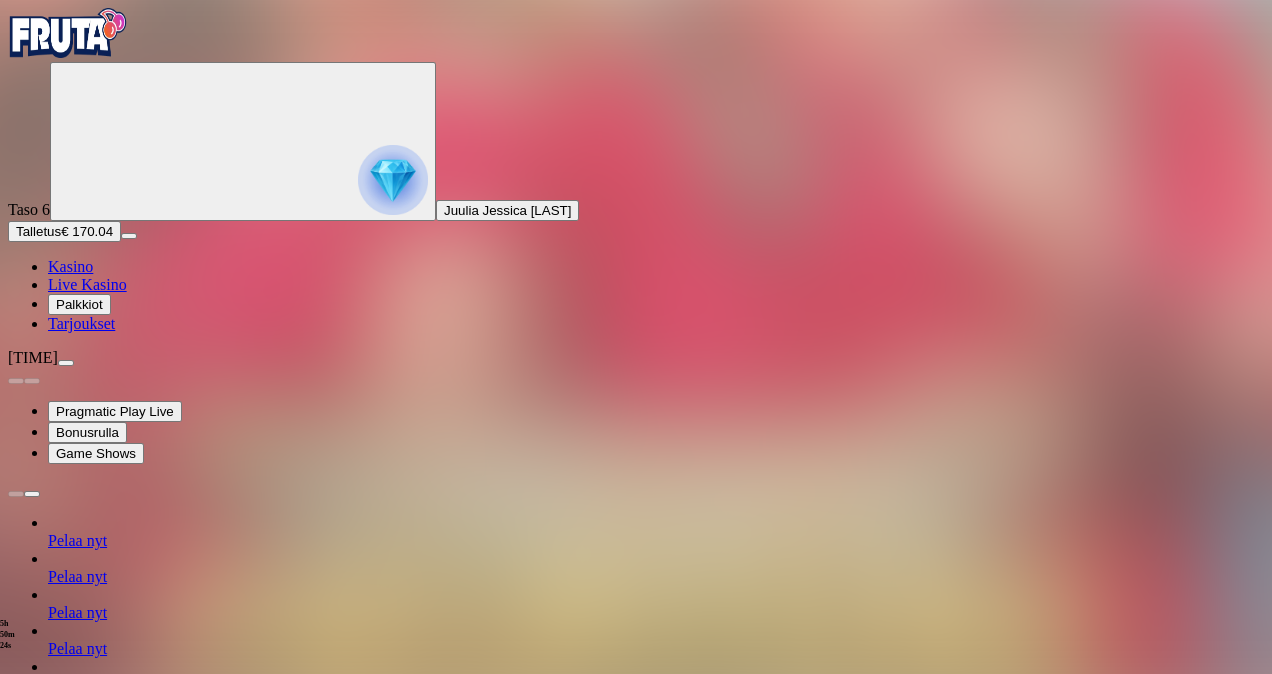 click on "Peruuta" at bounding box center [-827, 1415] 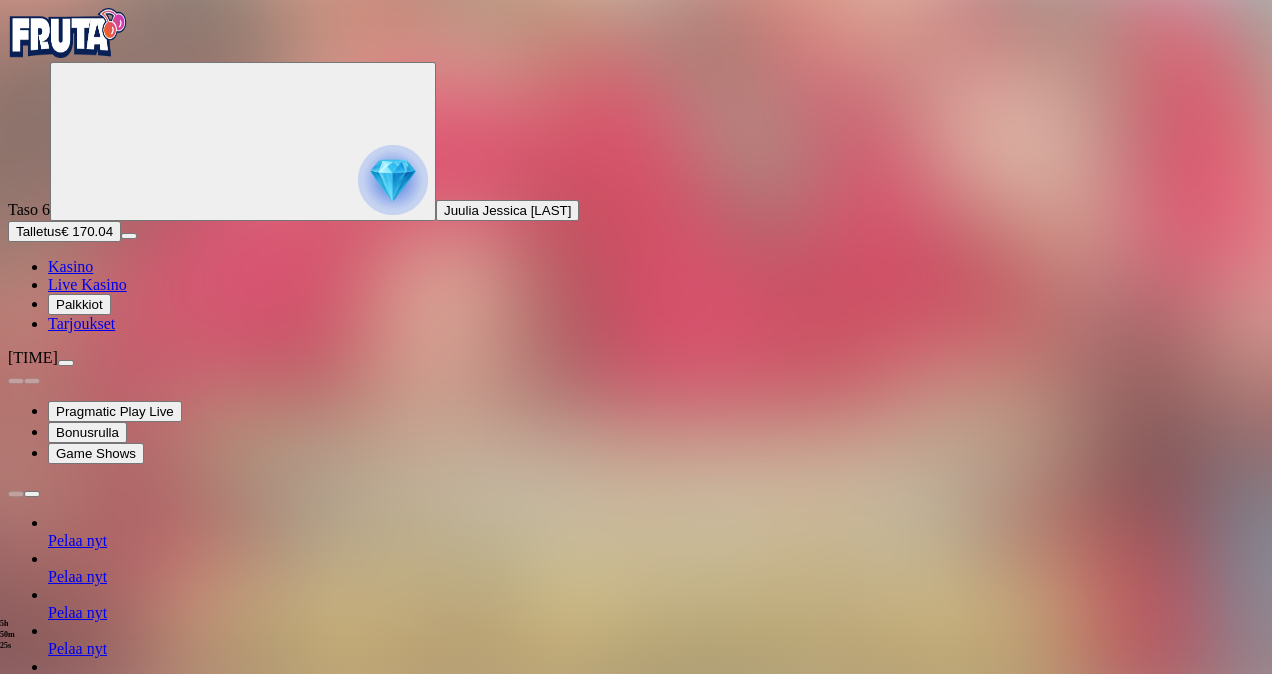 click on "Kyllä" at bounding box center (502, 1699) 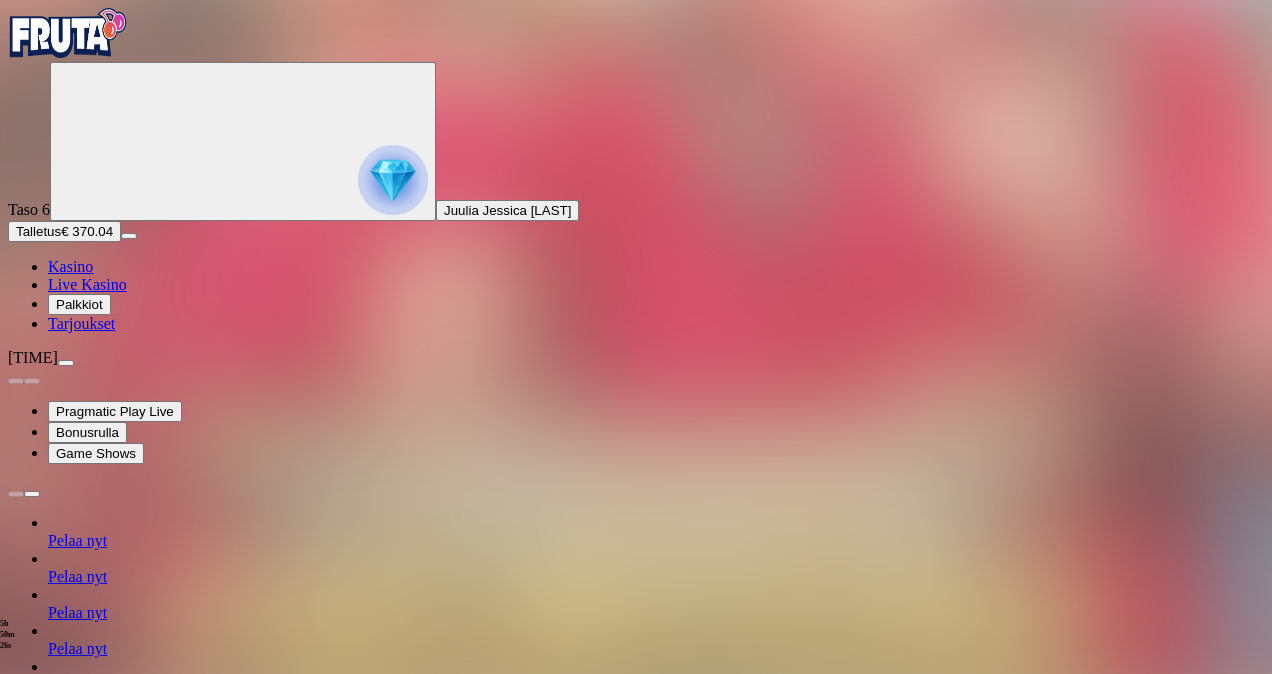click at bounding box center (16, 1122) 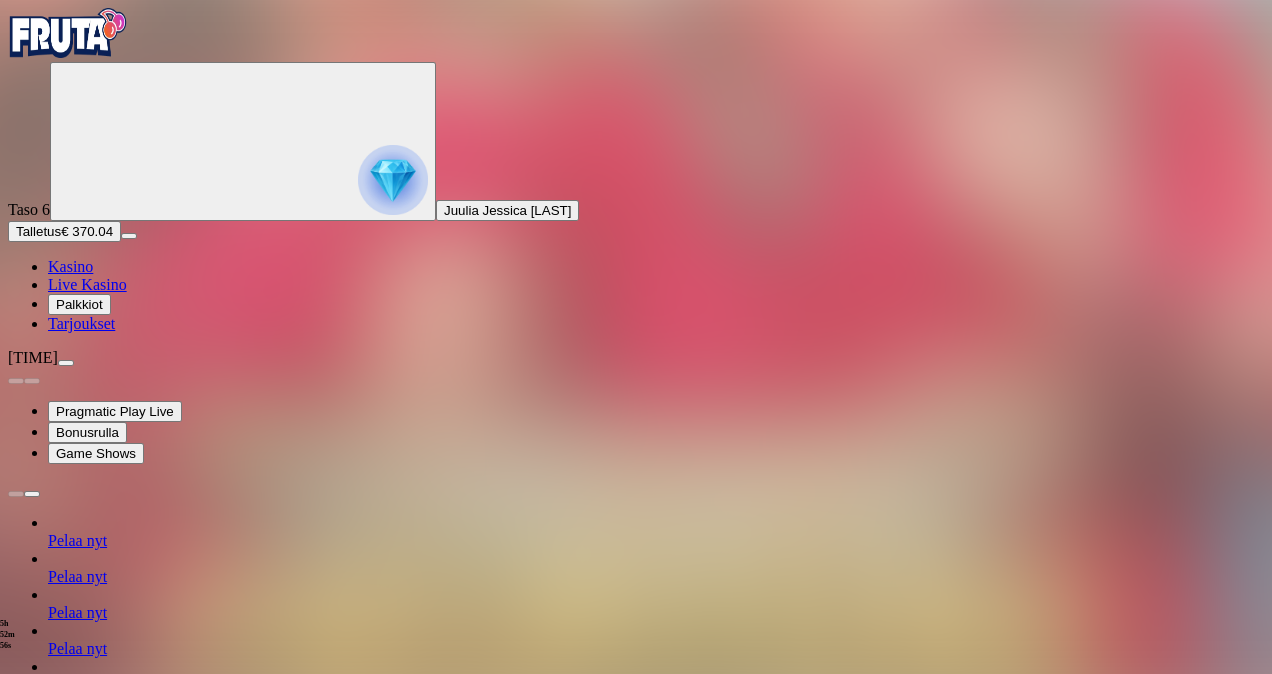 click at bounding box center (66, 363) 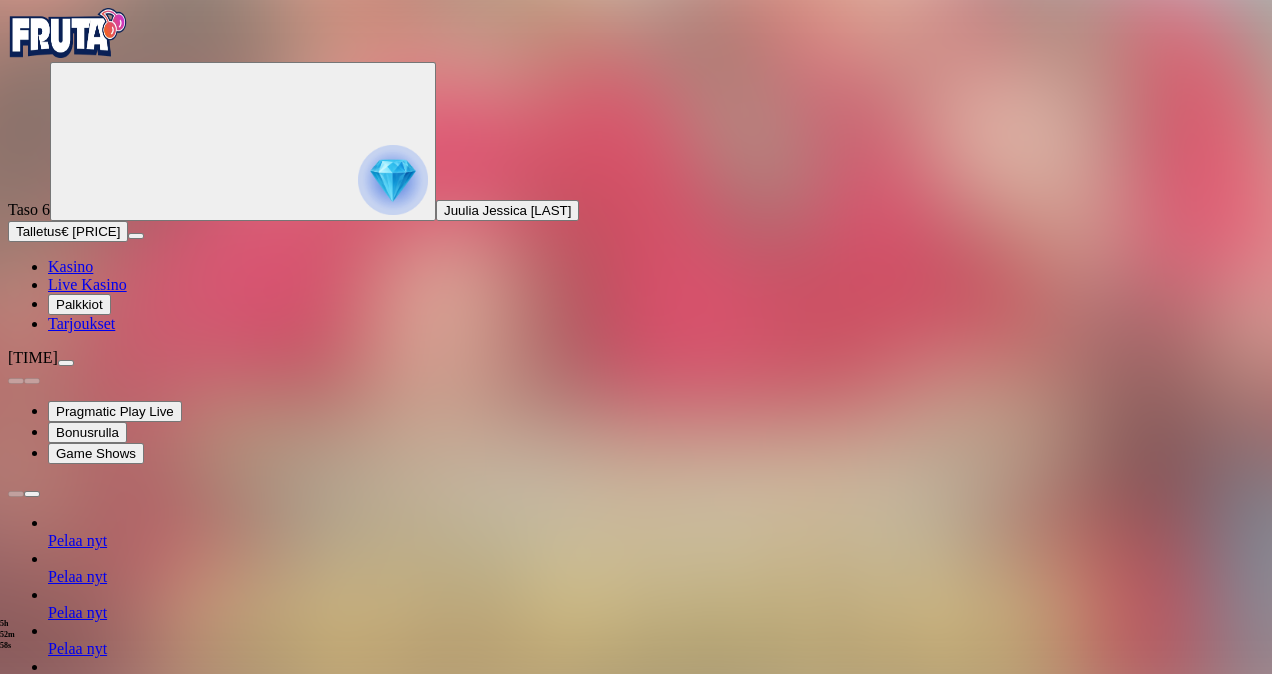 click on "Kotiutus" at bounding box center (40, 1315) 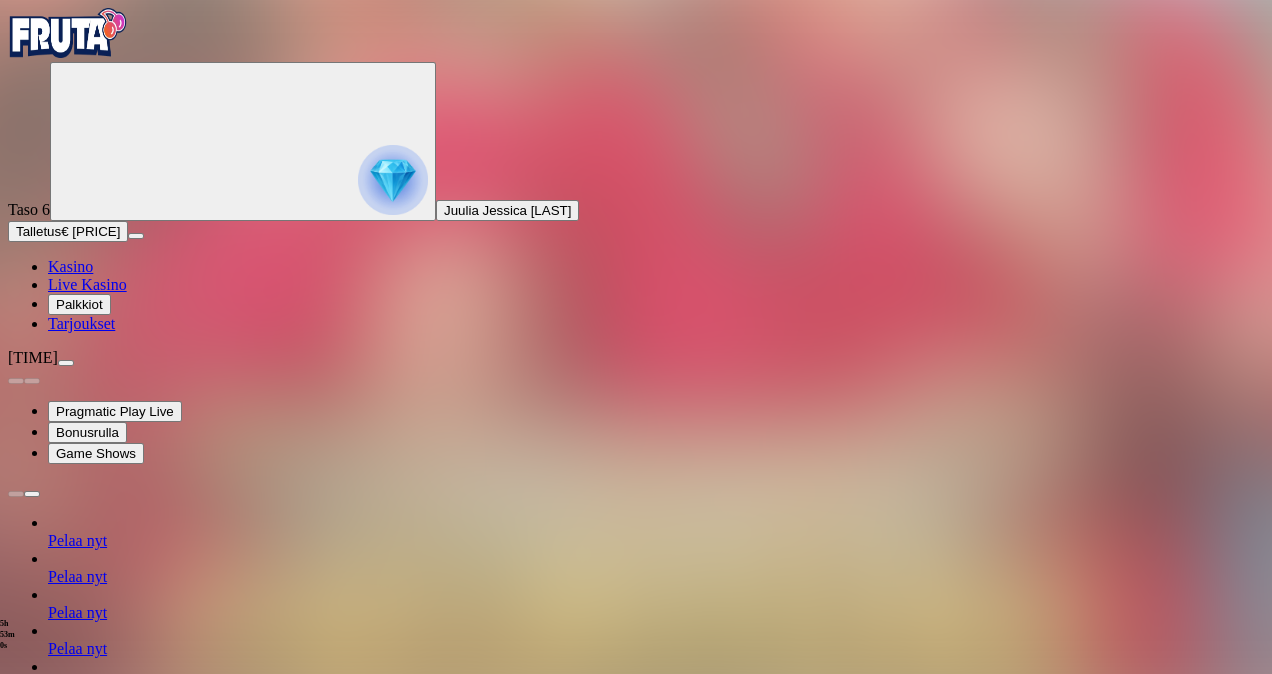 click at bounding box center [79, 1184] 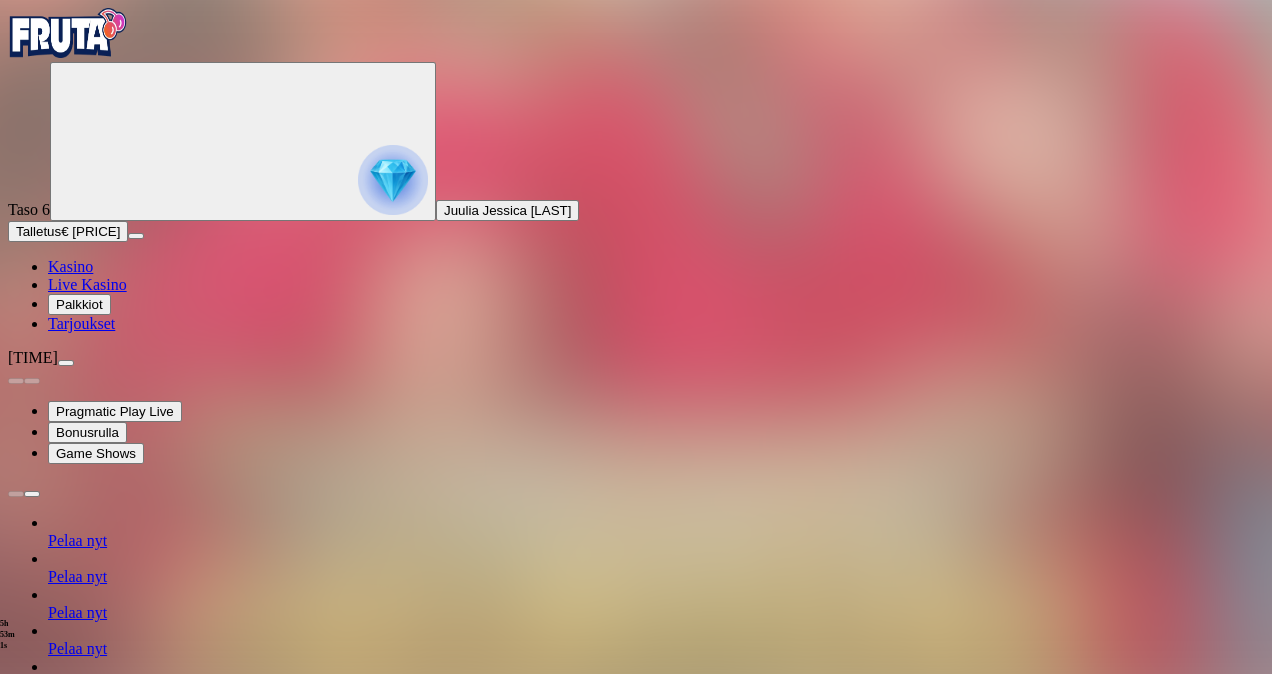 type on "****" 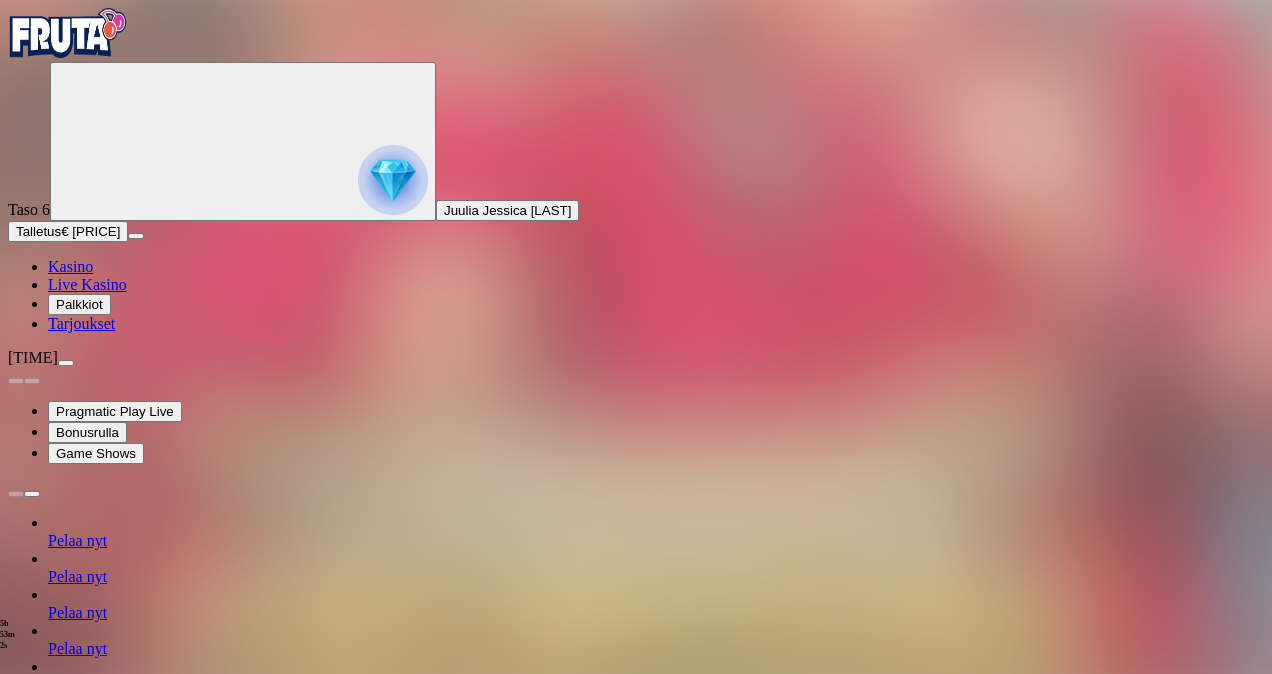 type 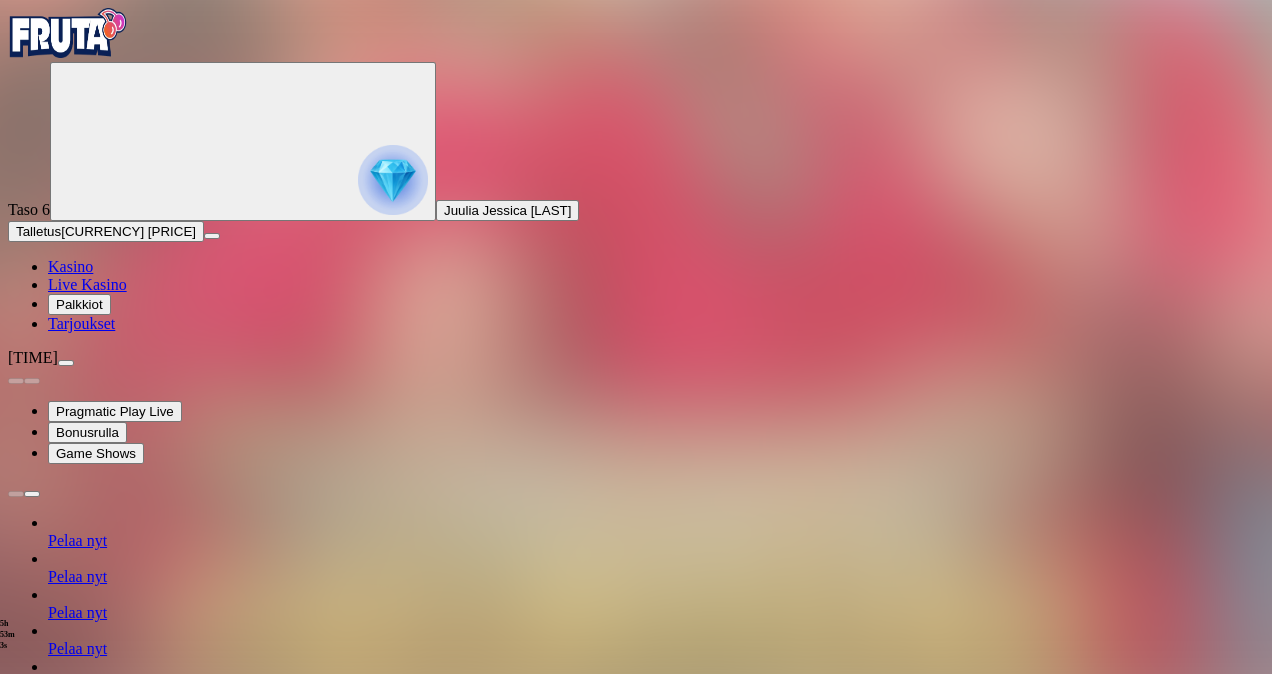 click at bounding box center (16, 1169) 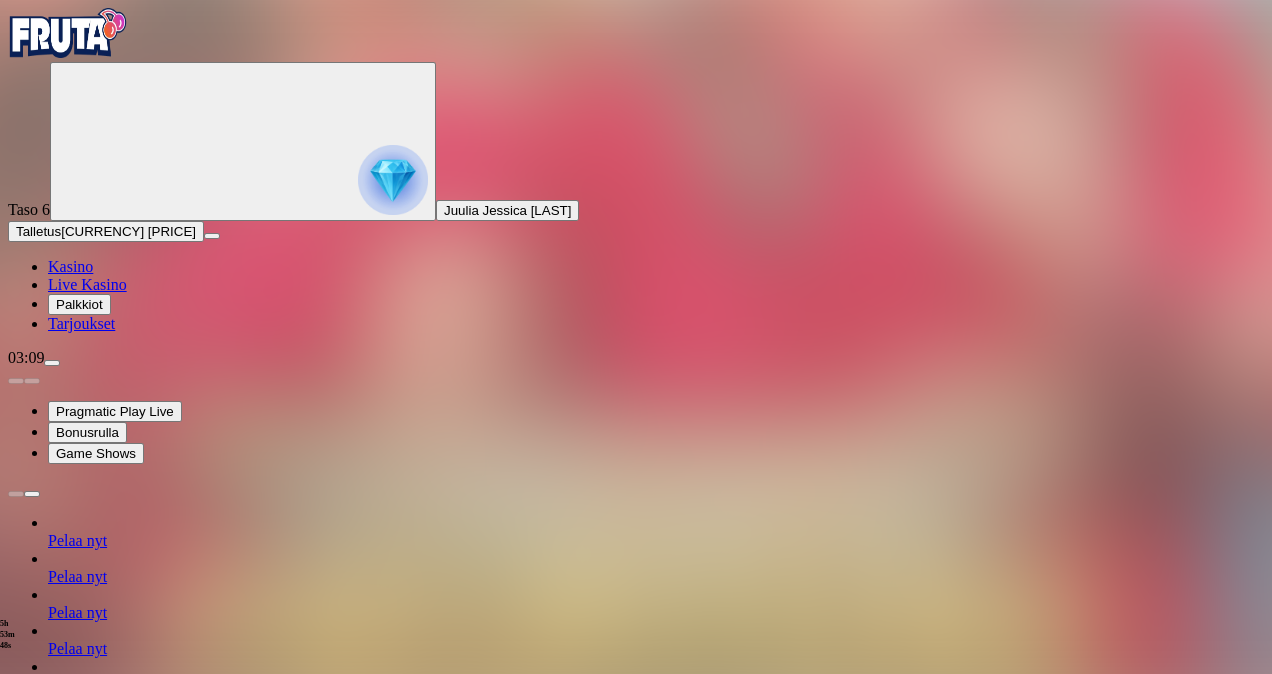 click at bounding box center [52, 363] 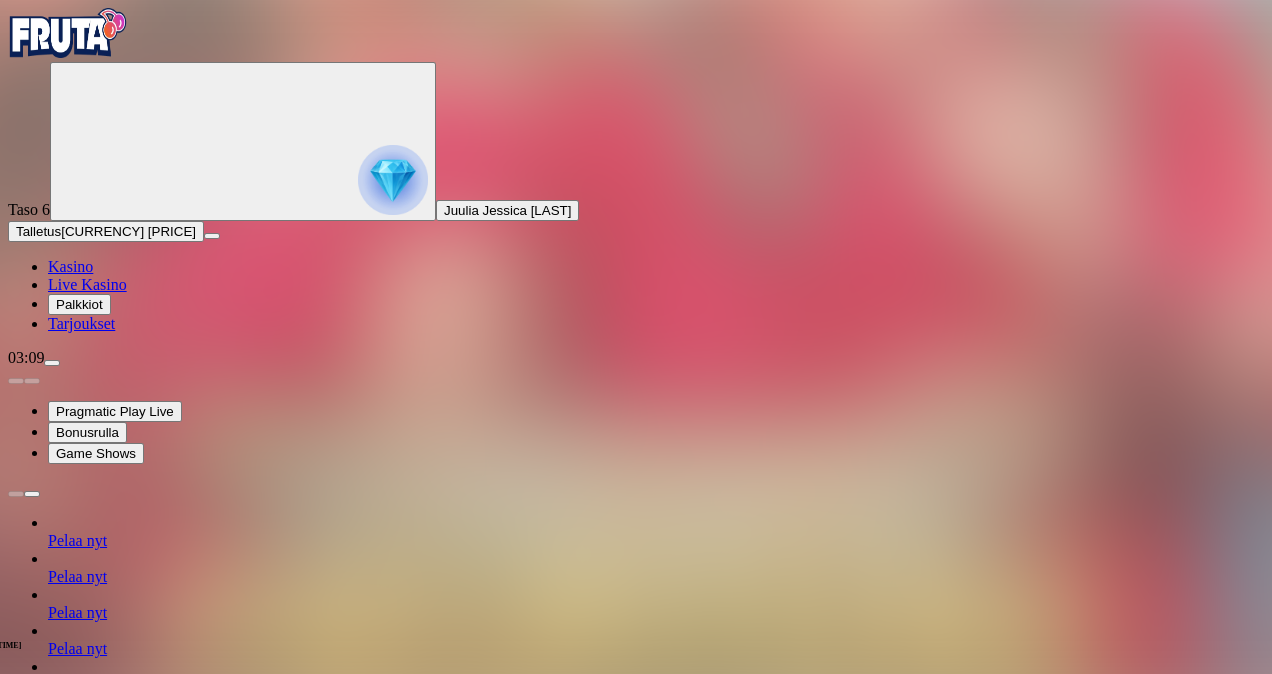 click on "Kotiutus" at bounding box center [40, 1315] 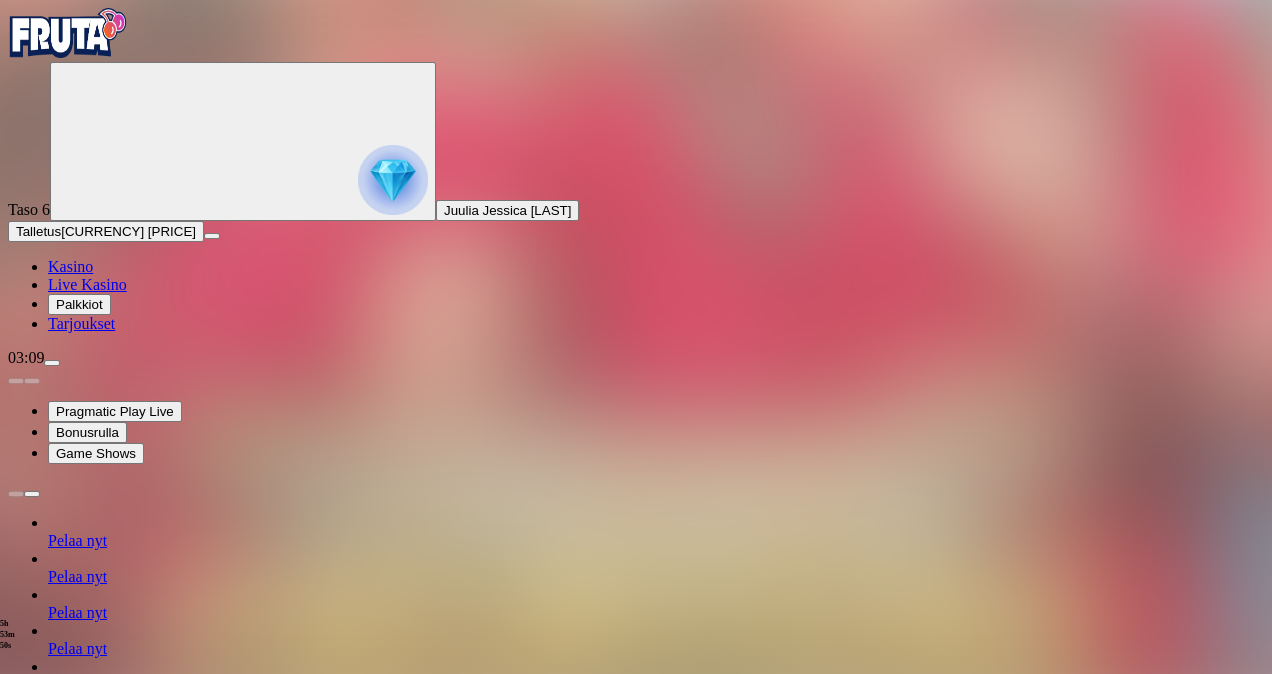 click at bounding box center (79, 1184) 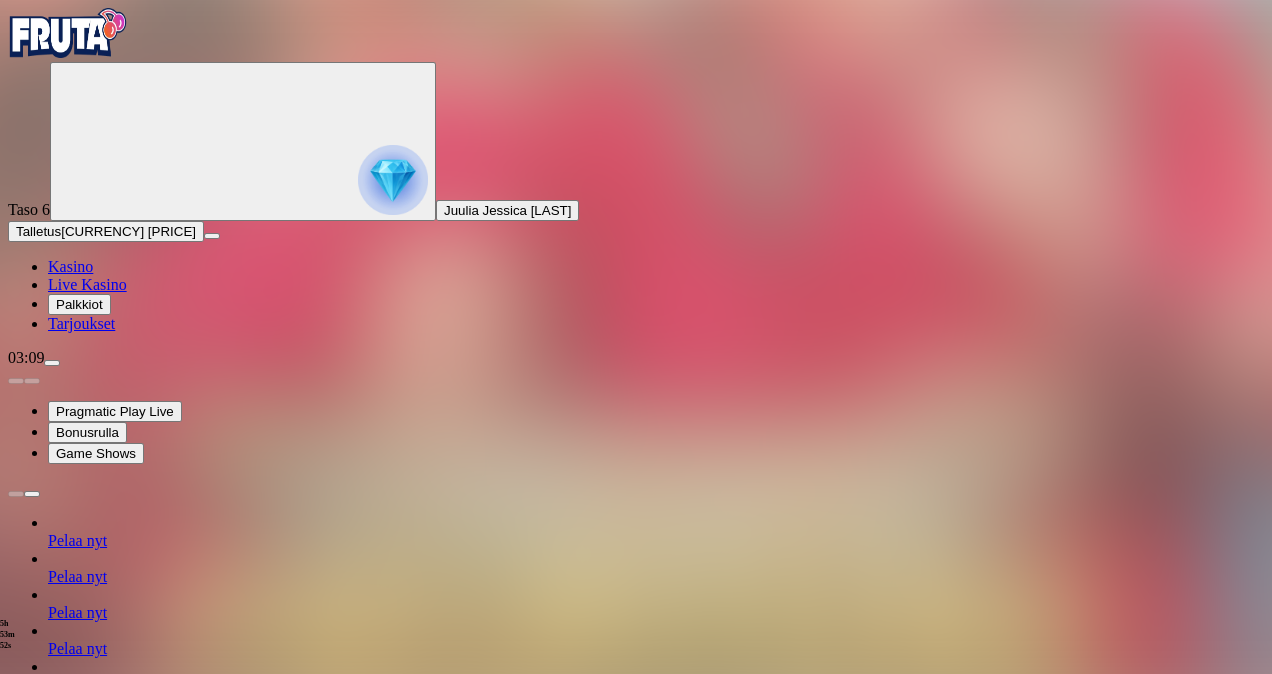 type on "***" 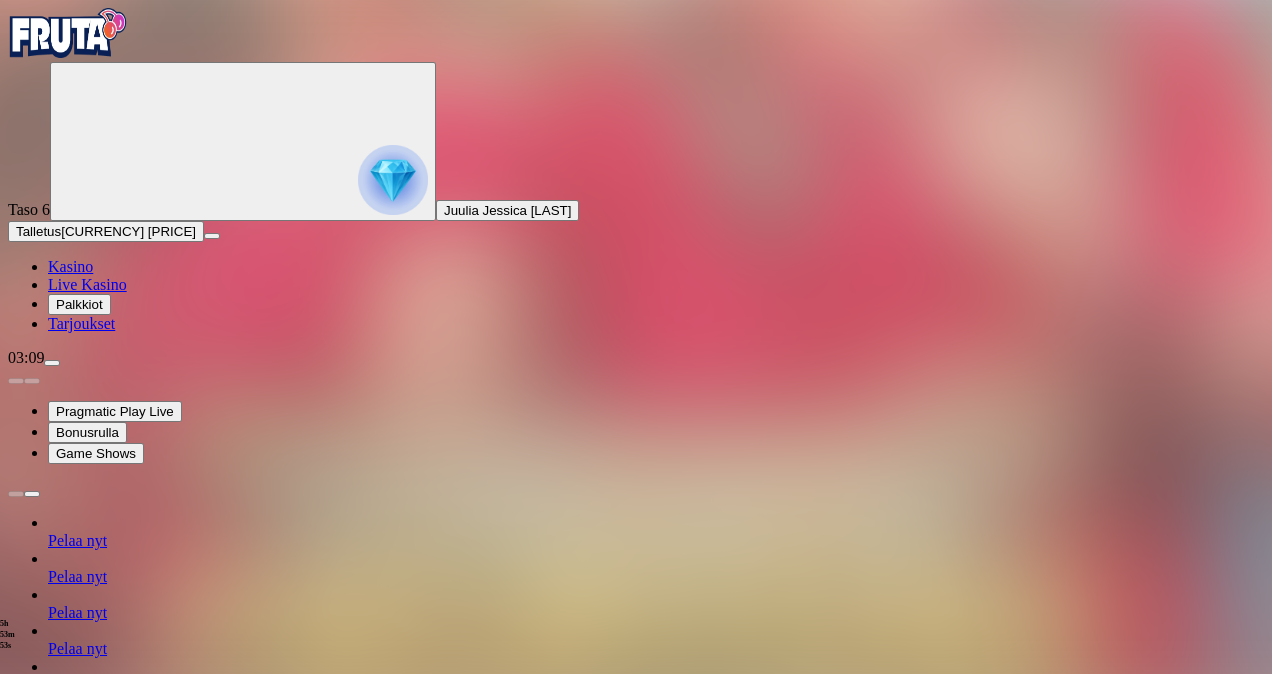 type 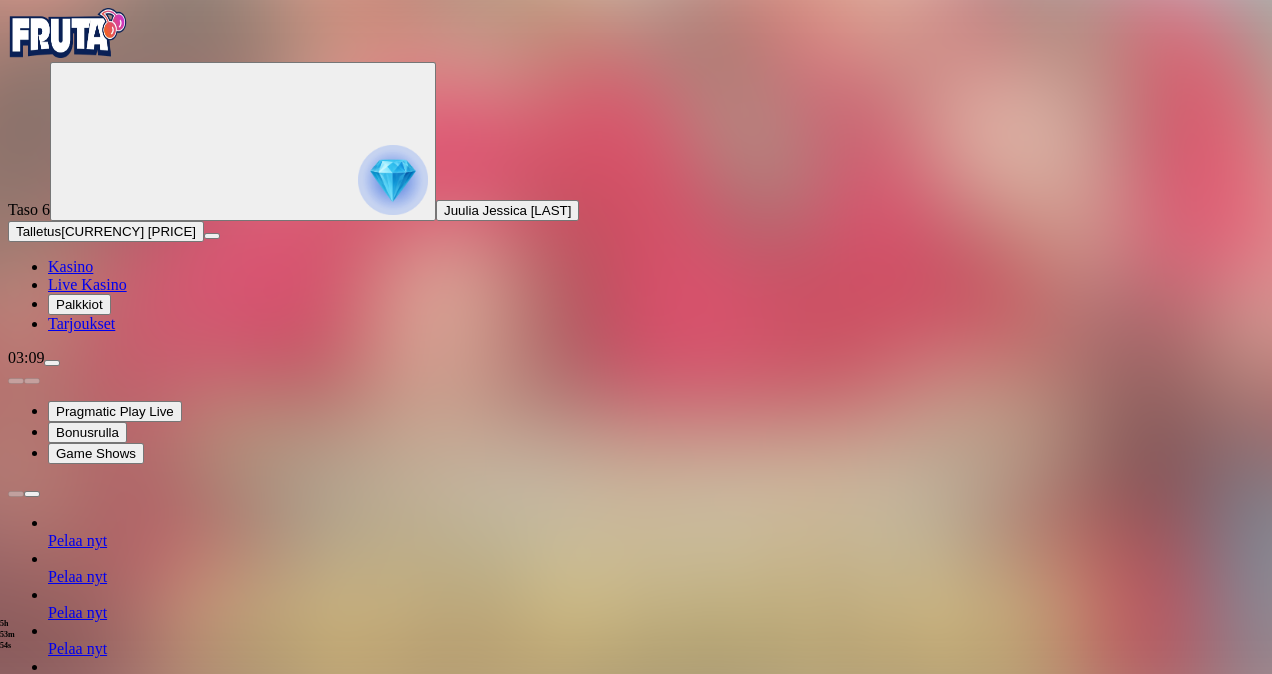 click at bounding box center (16, 1169) 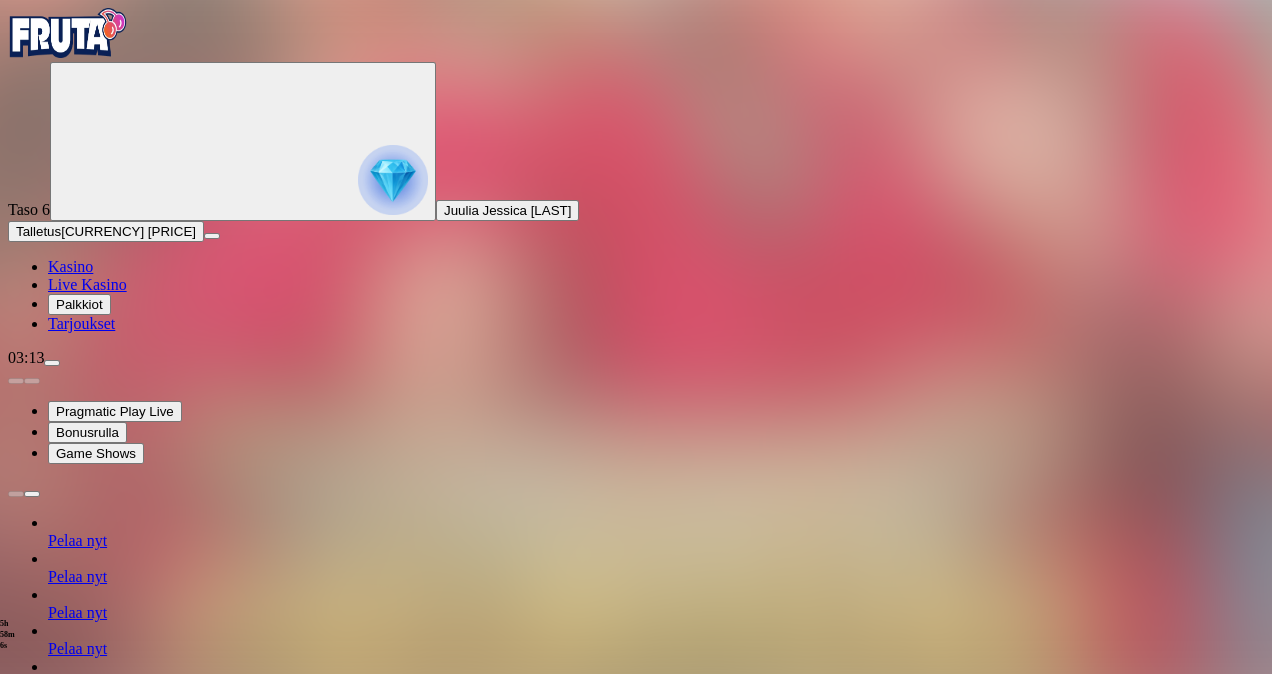 click at bounding box center (52, 363) 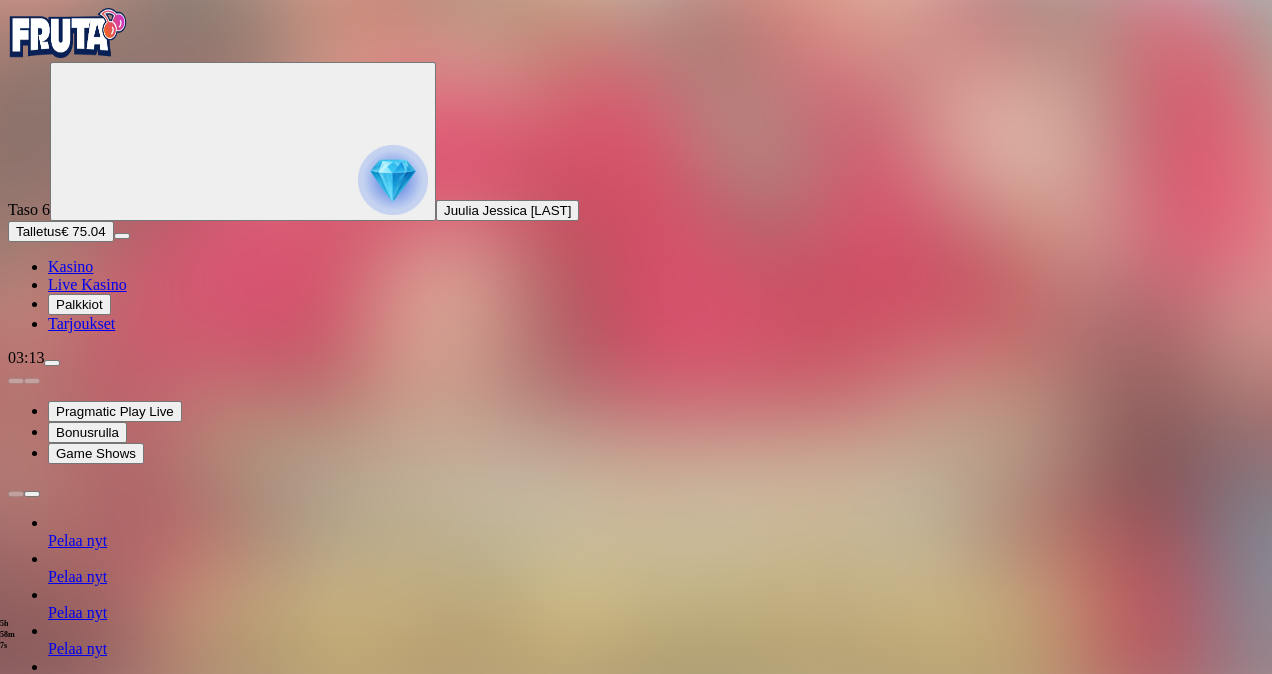 click on "Peruuta" at bounding box center (212, 1352) 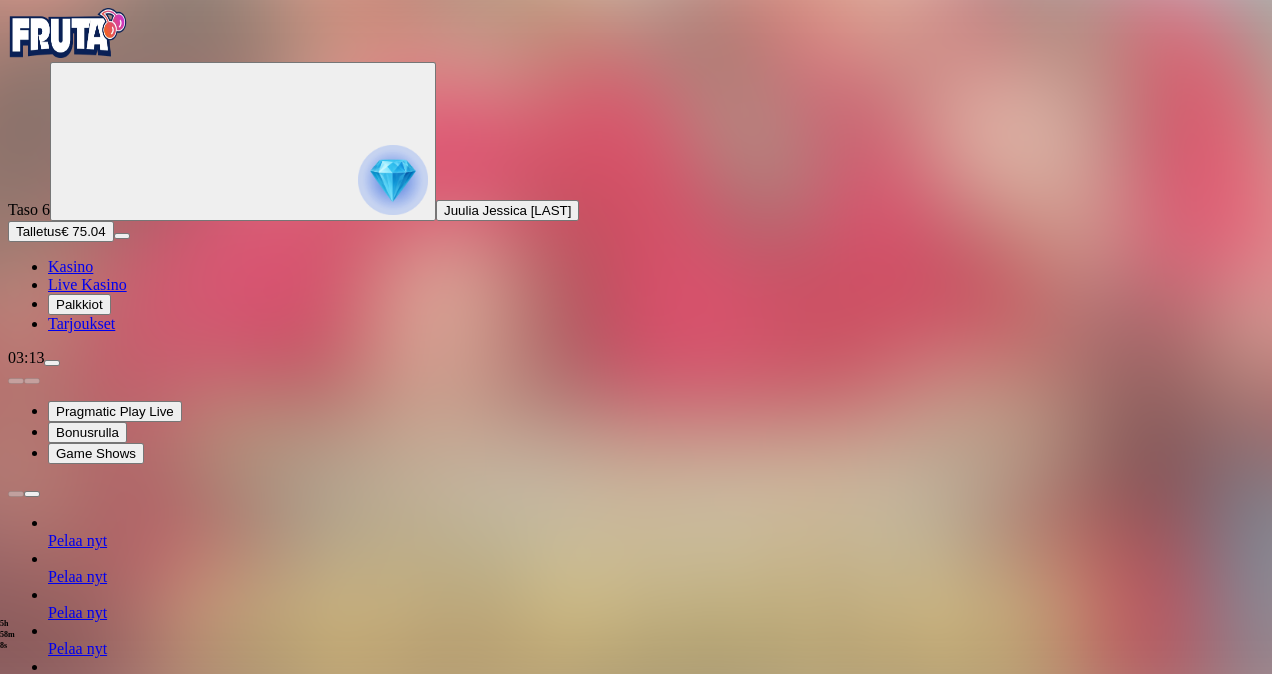 click on "Kyllä" at bounding box center [502, 1720] 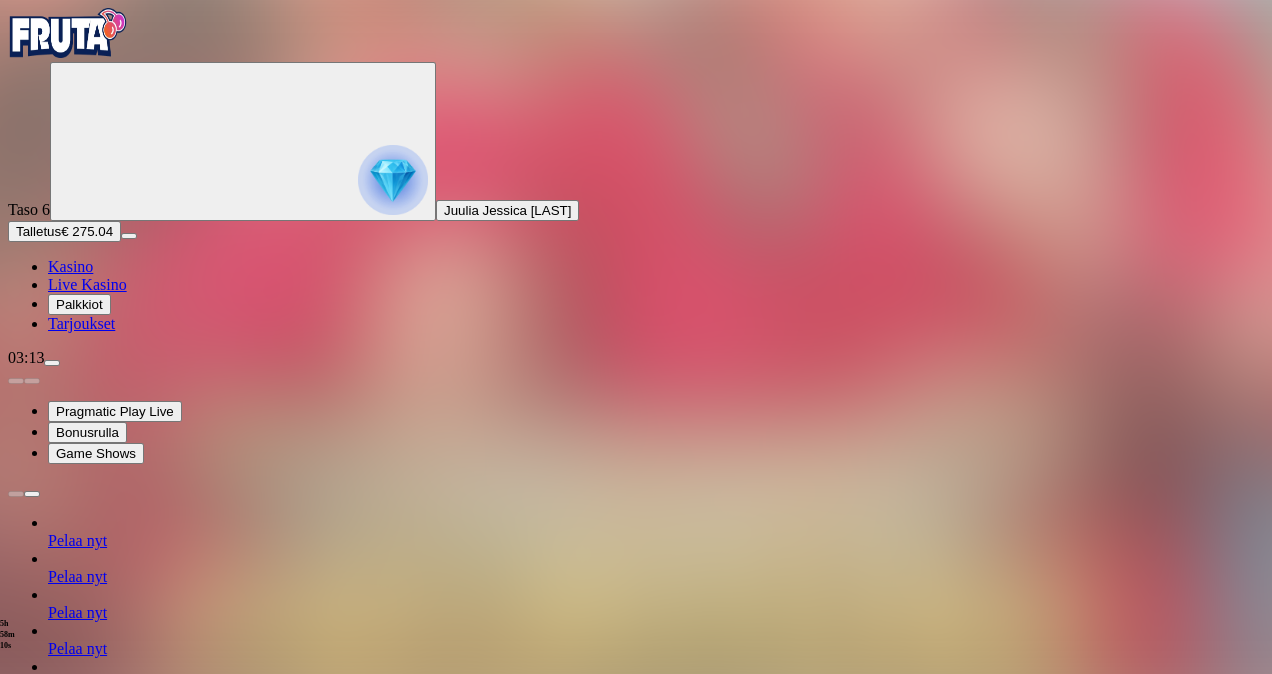 click at bounding box center (16, 1122) 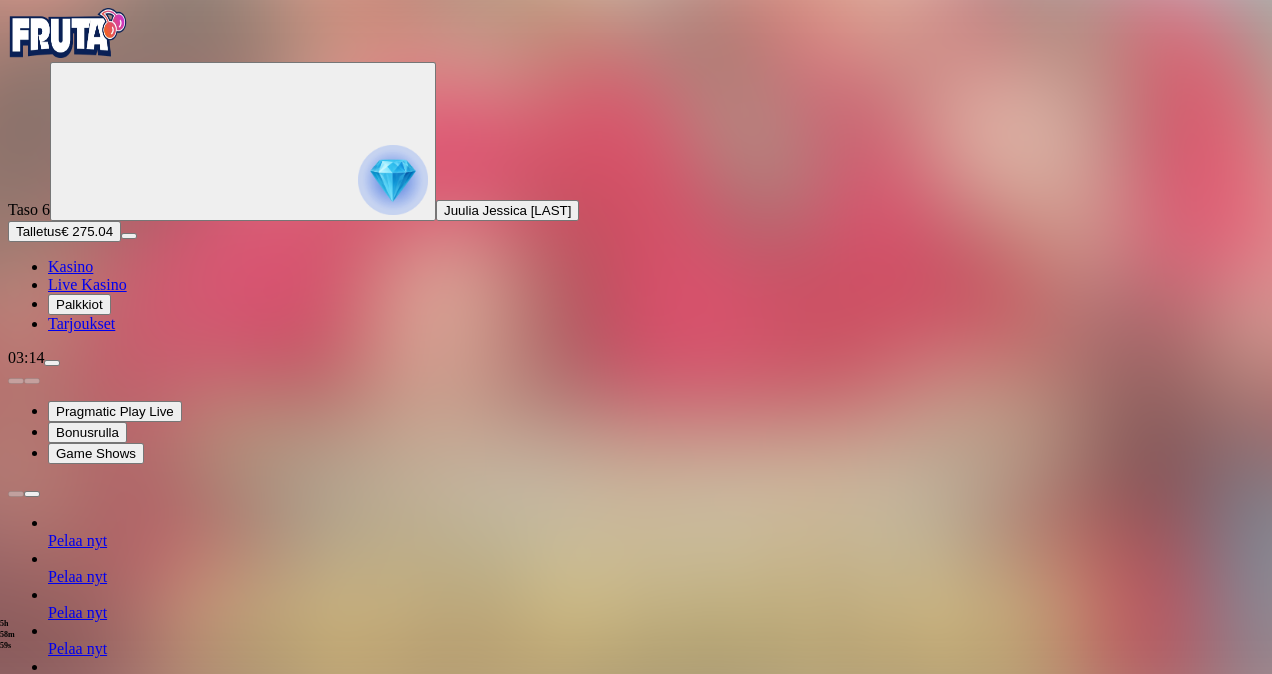 click on "Live Kasino" at bounding box center [87, 284] 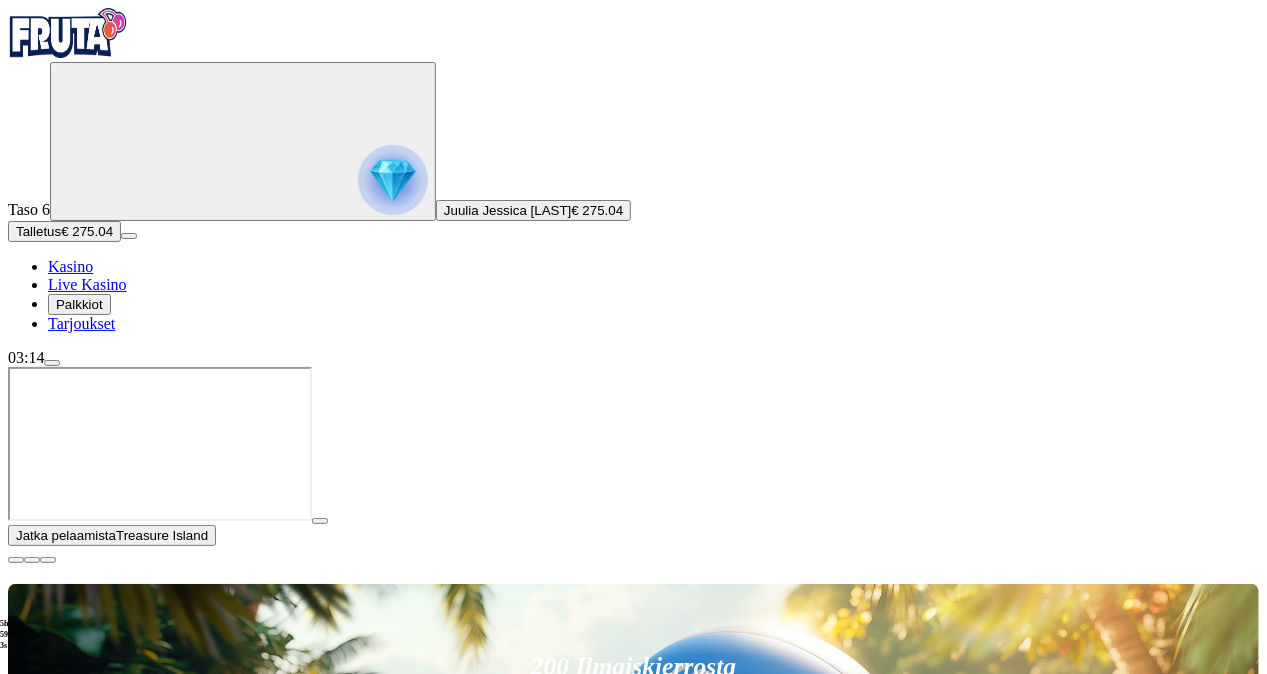 click on "Pelaa nyt" at bounding box center (77, 1596) 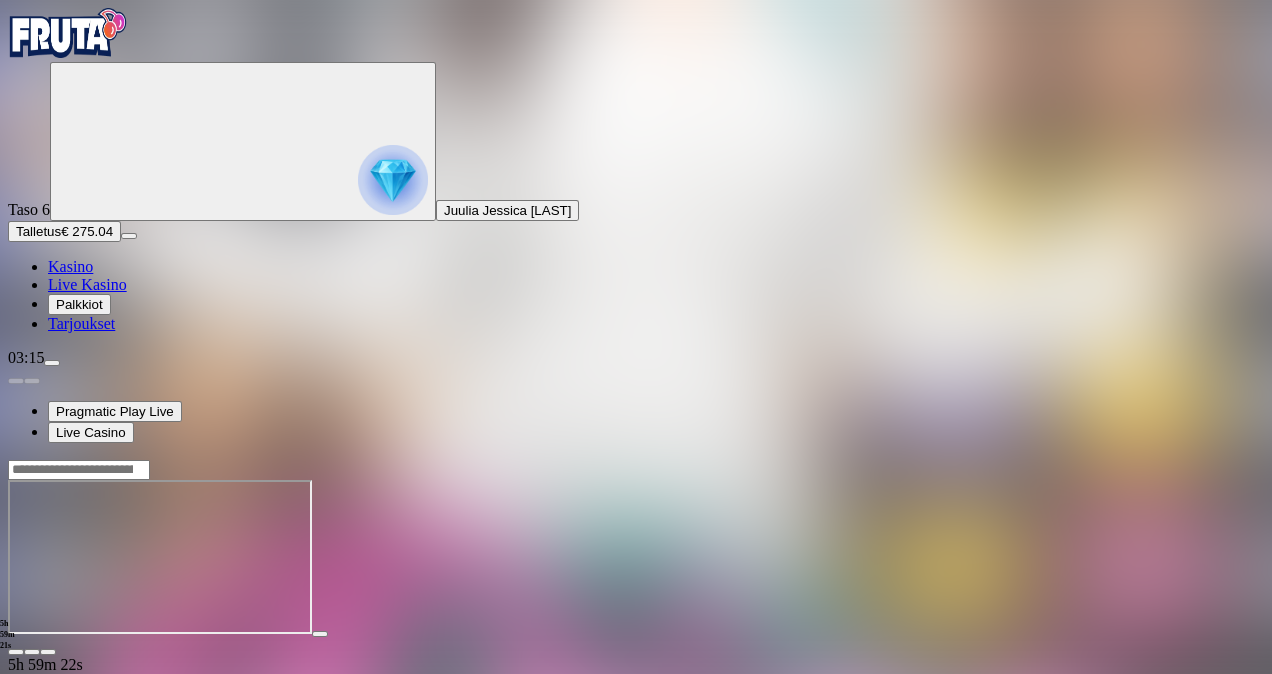 click at bounding box center [52, 363] 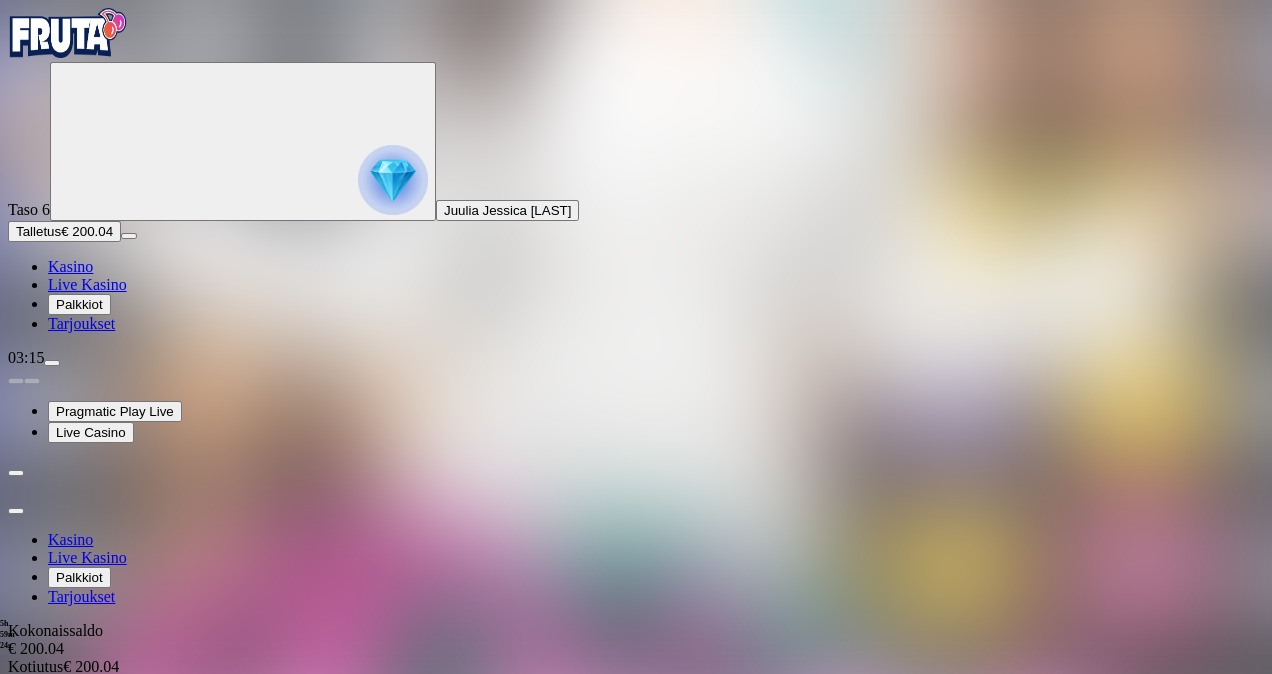 click on "Go to slide group  2" at bounding box center (110, 883) 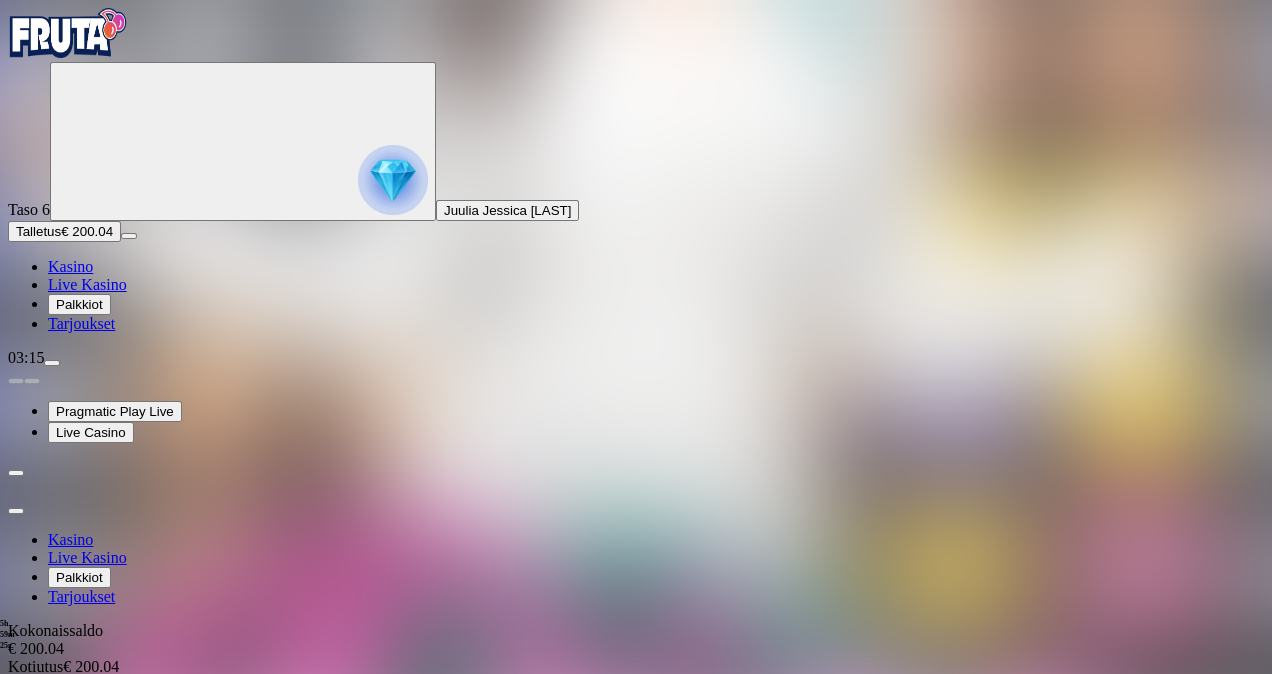 click on "Odottava nosto € 100 Peruuta" at bounding box center (310, 762) 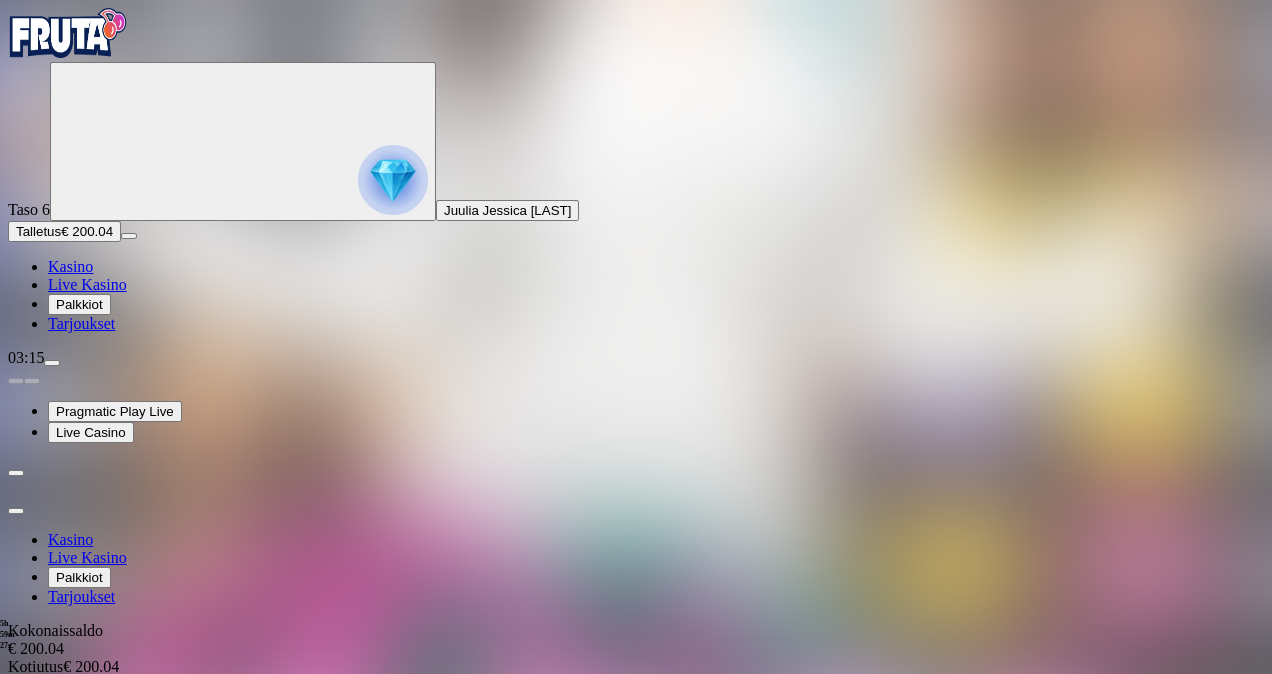 click on "Peruuta" at bounding box center [-134, 762] 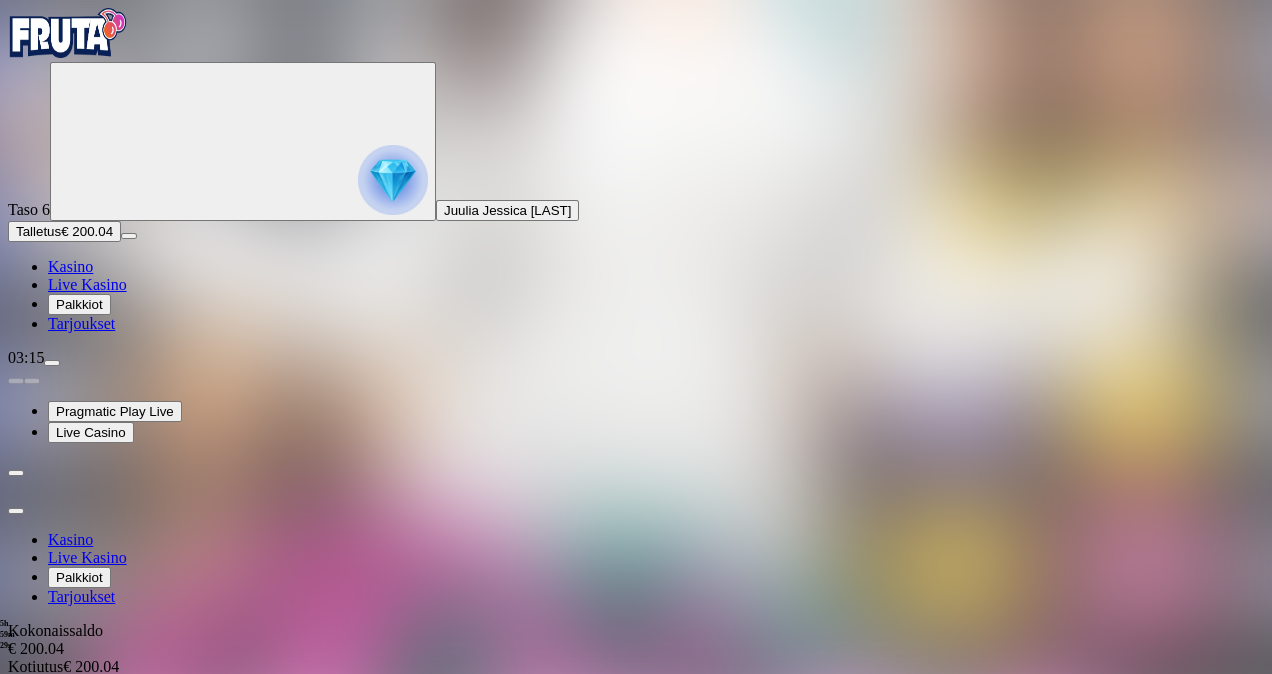 click on "Kyllä" at bounding box center (502, 1088) 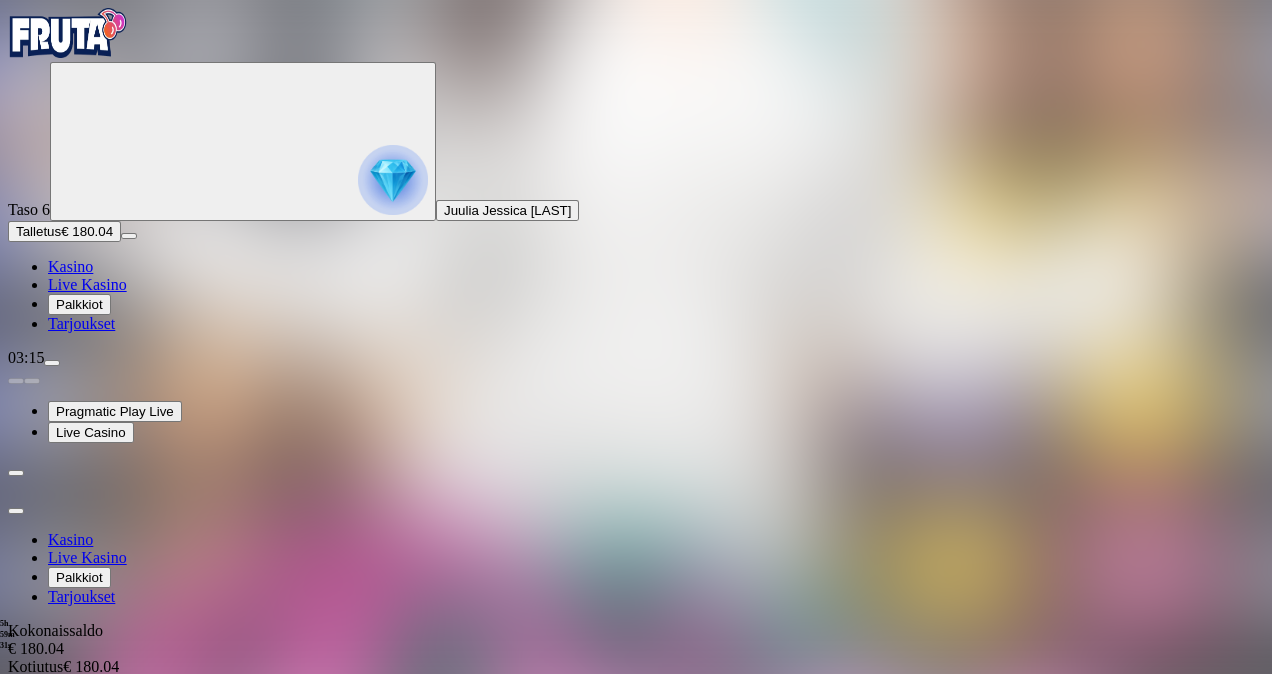 click on "Peruuta" at bounding box center (-134, 762) 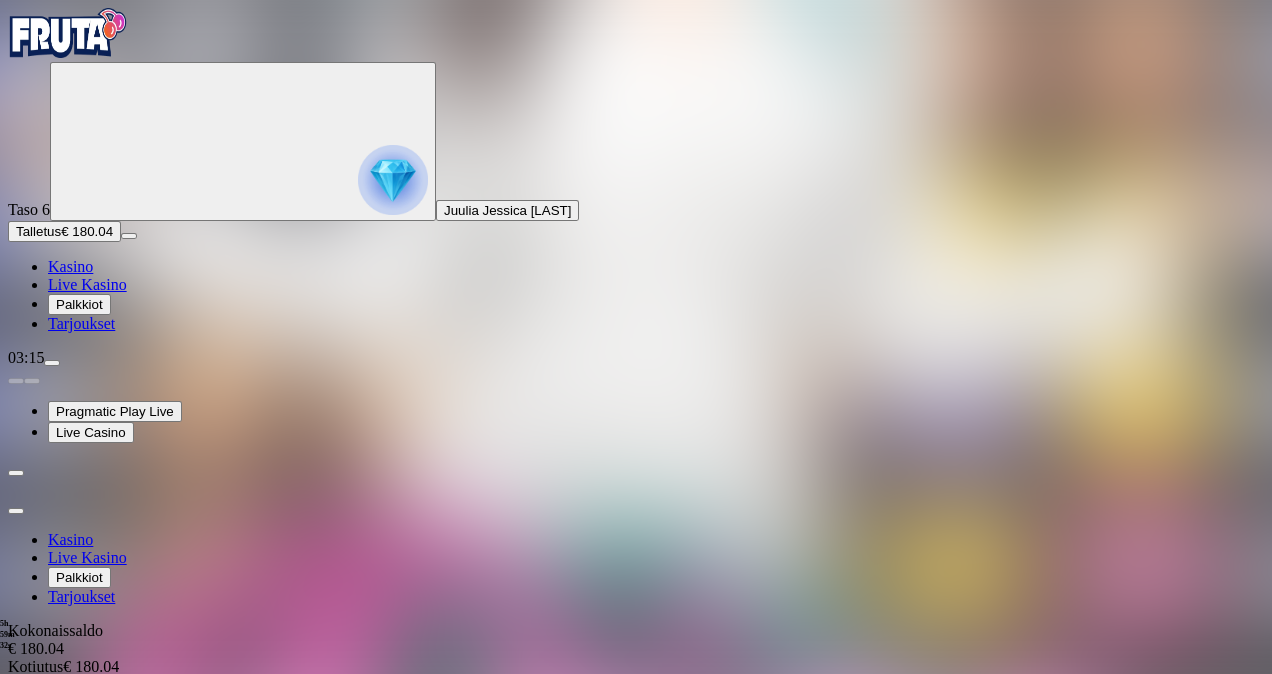 click on "Kyllä" at bounding box center [502, 1067] 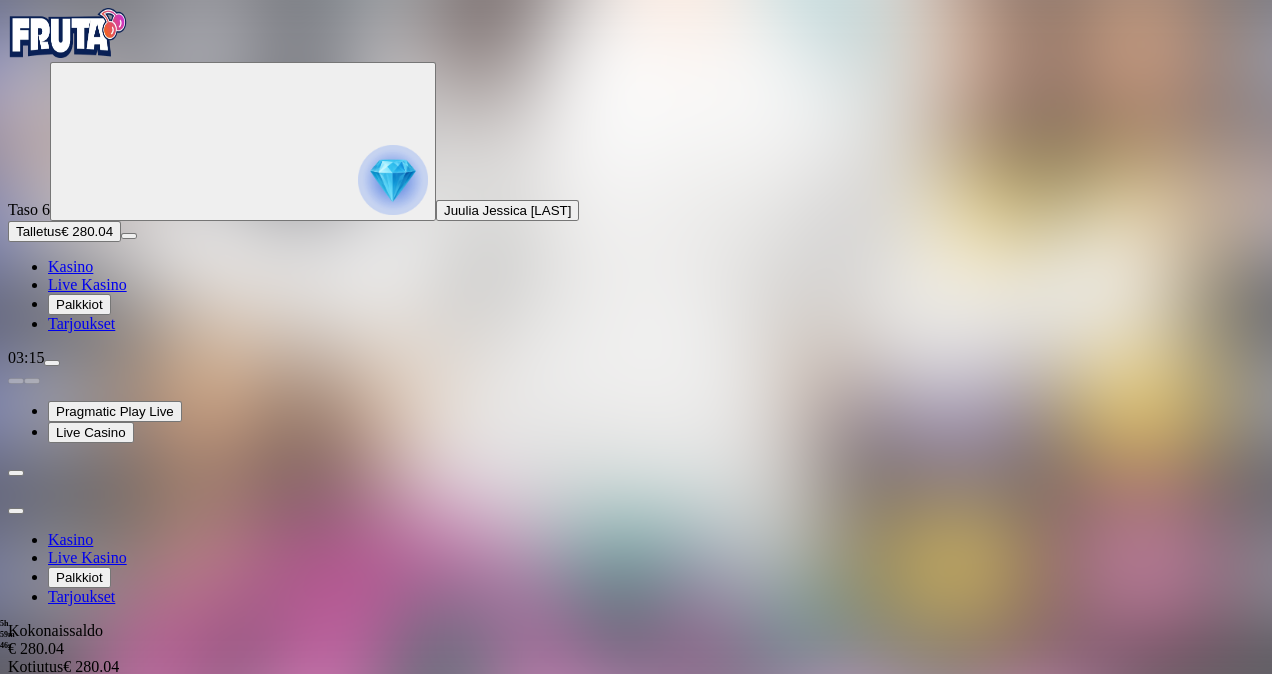 click on "Peruuta" at bounding box center (-134, 762) 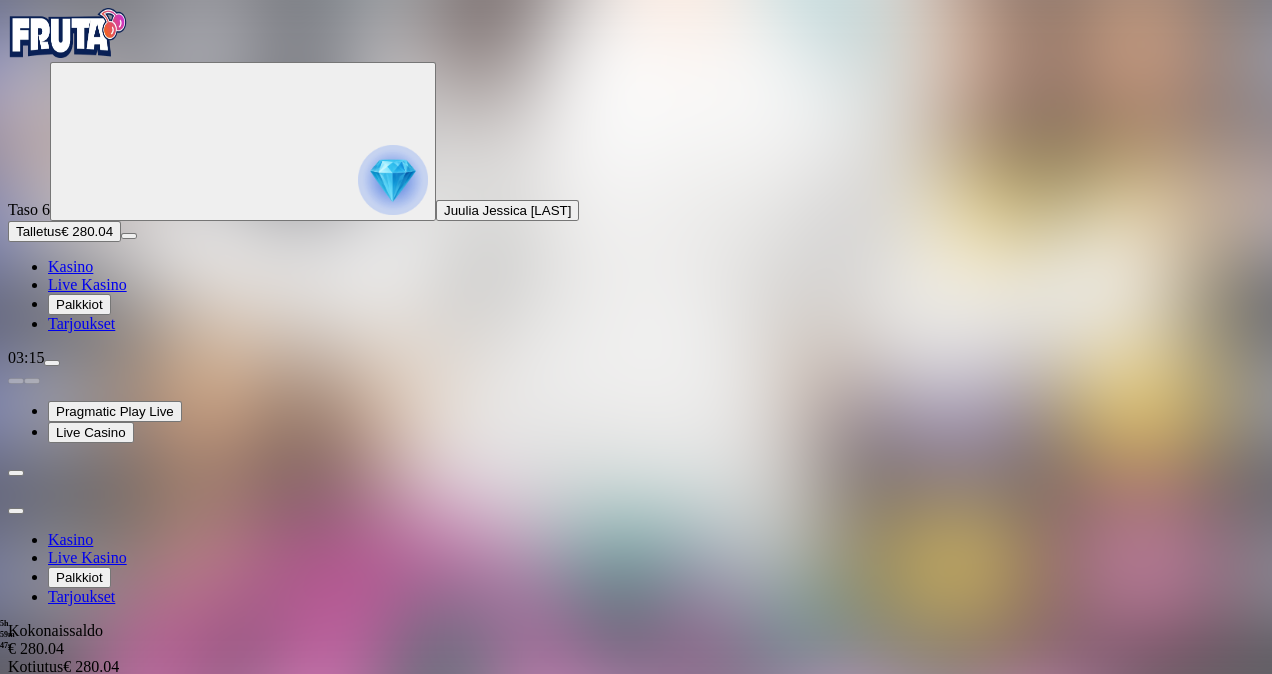click on "Kyllä" at bounding box center [502, 1046] 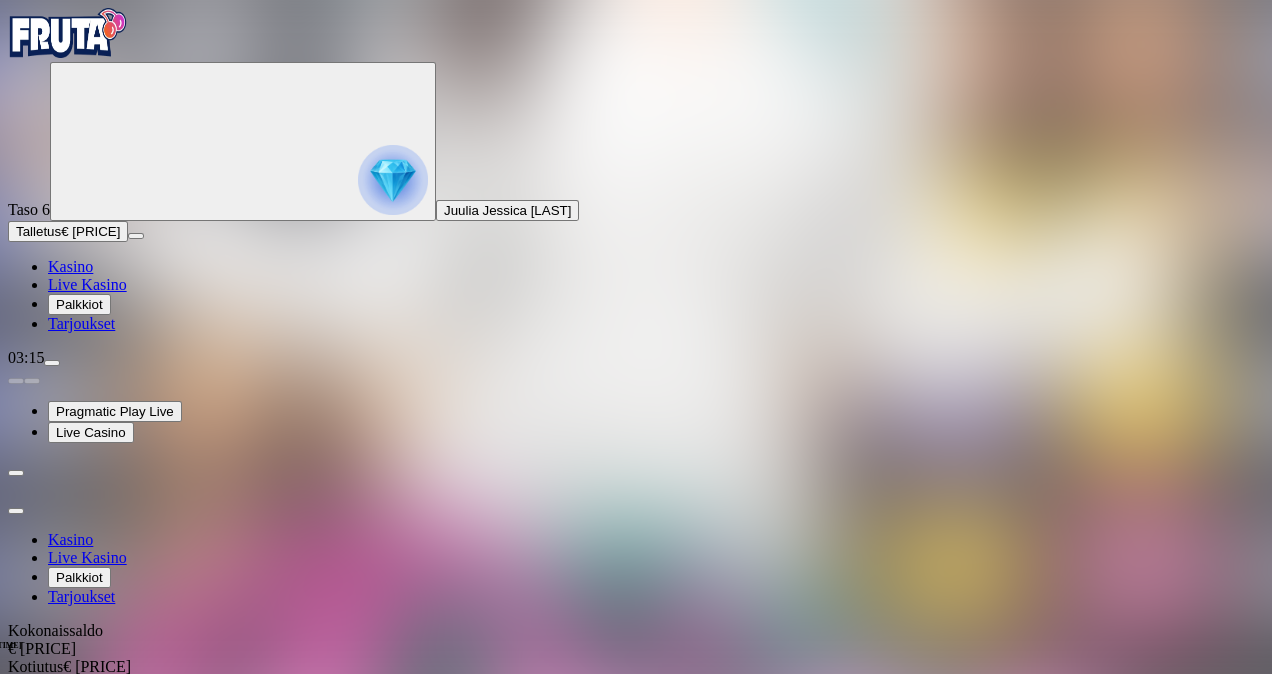 click at bounding box center [16, 511] 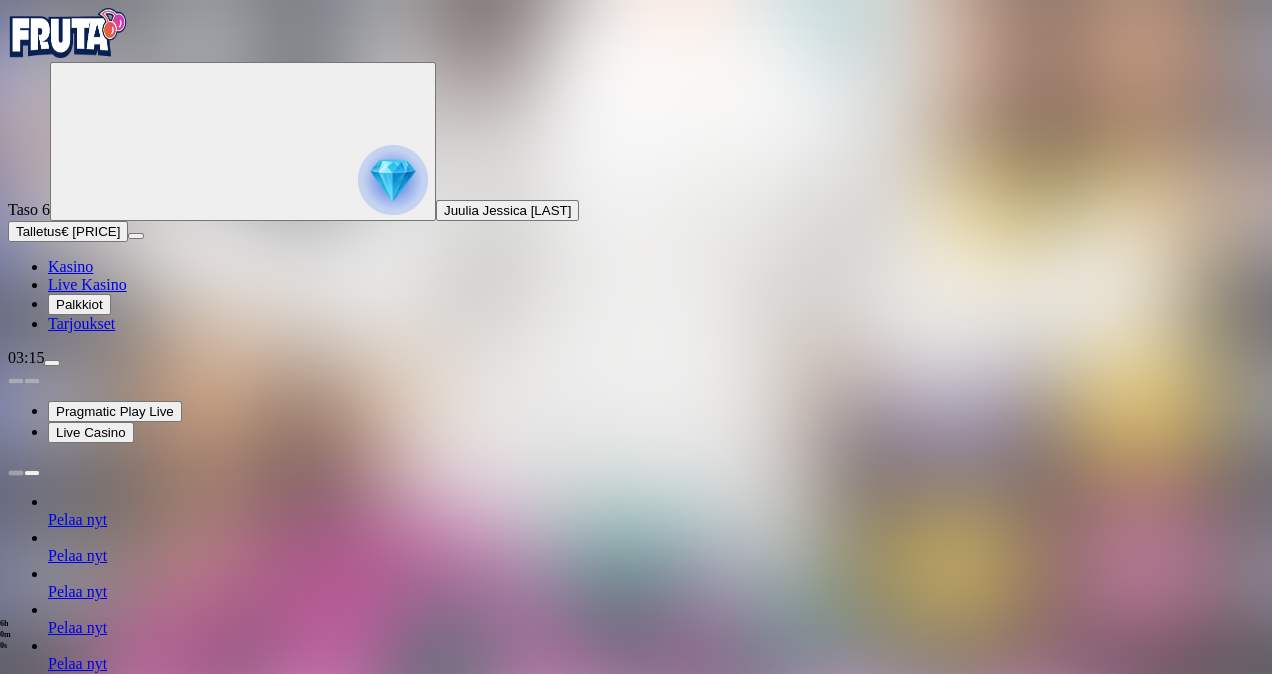 click at bounding box center (52, 363) 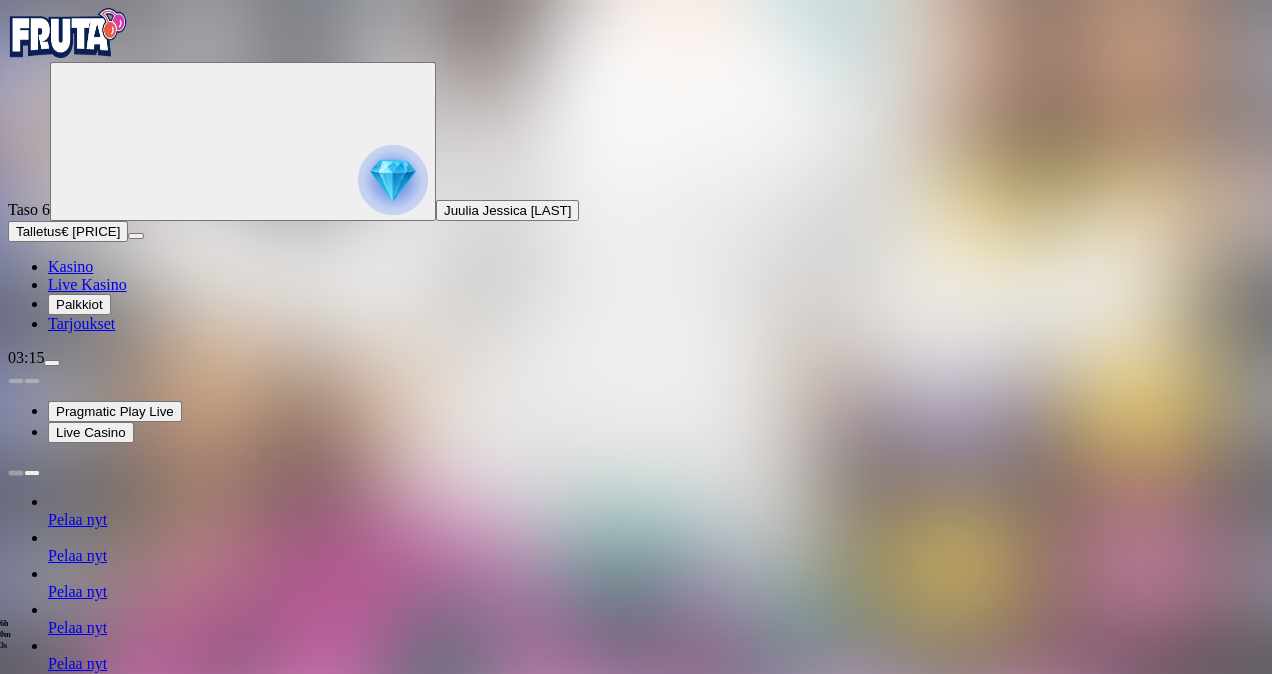 click on "Go to slide group  2" at bounding box center [110, 1410] 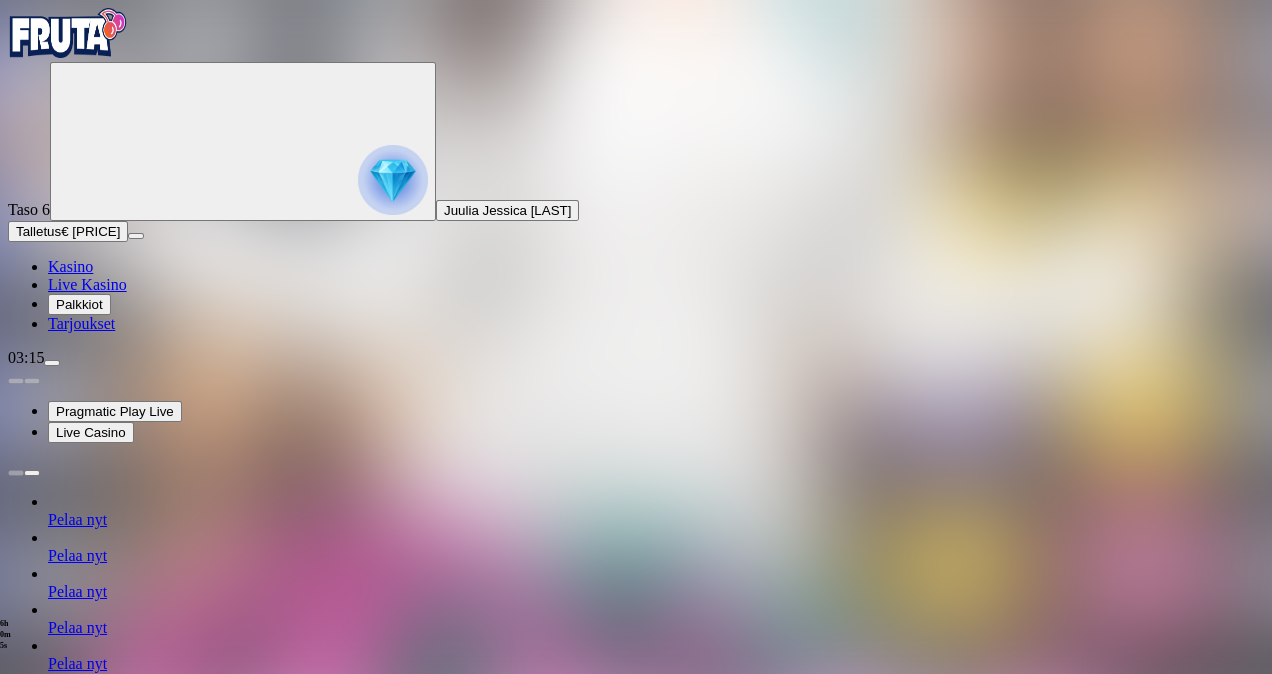 click at bounding box center (16, 1101) 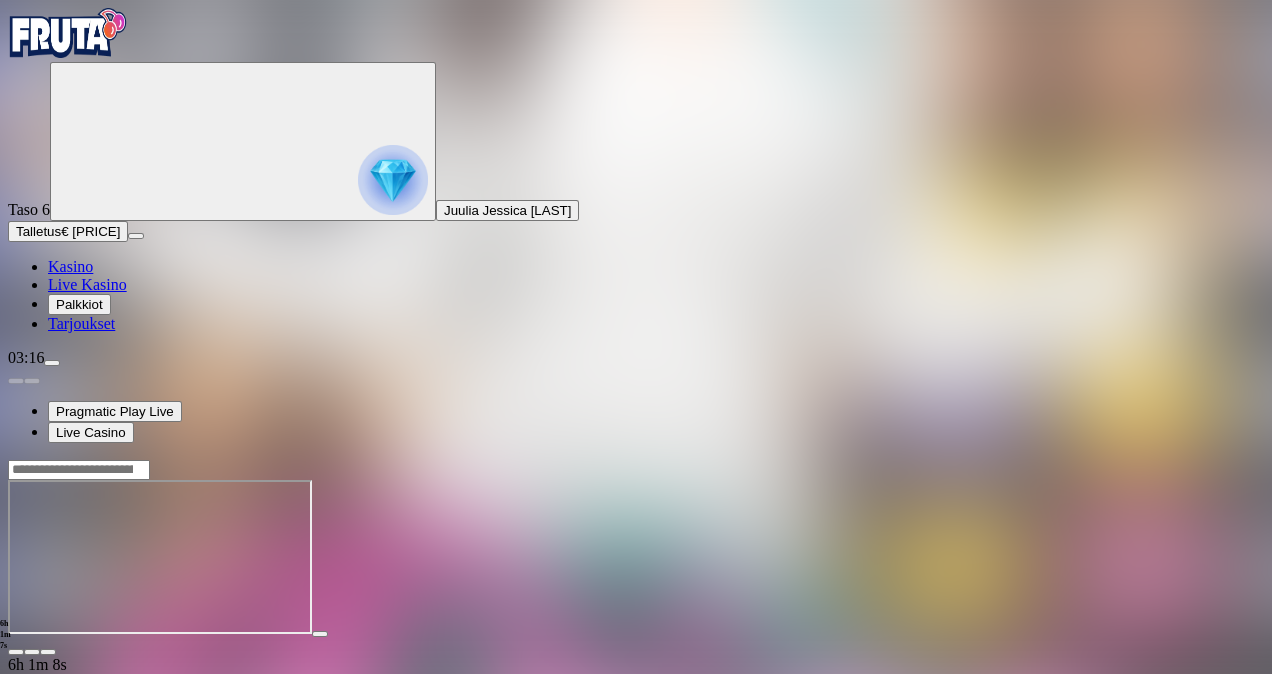 click at bounding box center [52, 363] 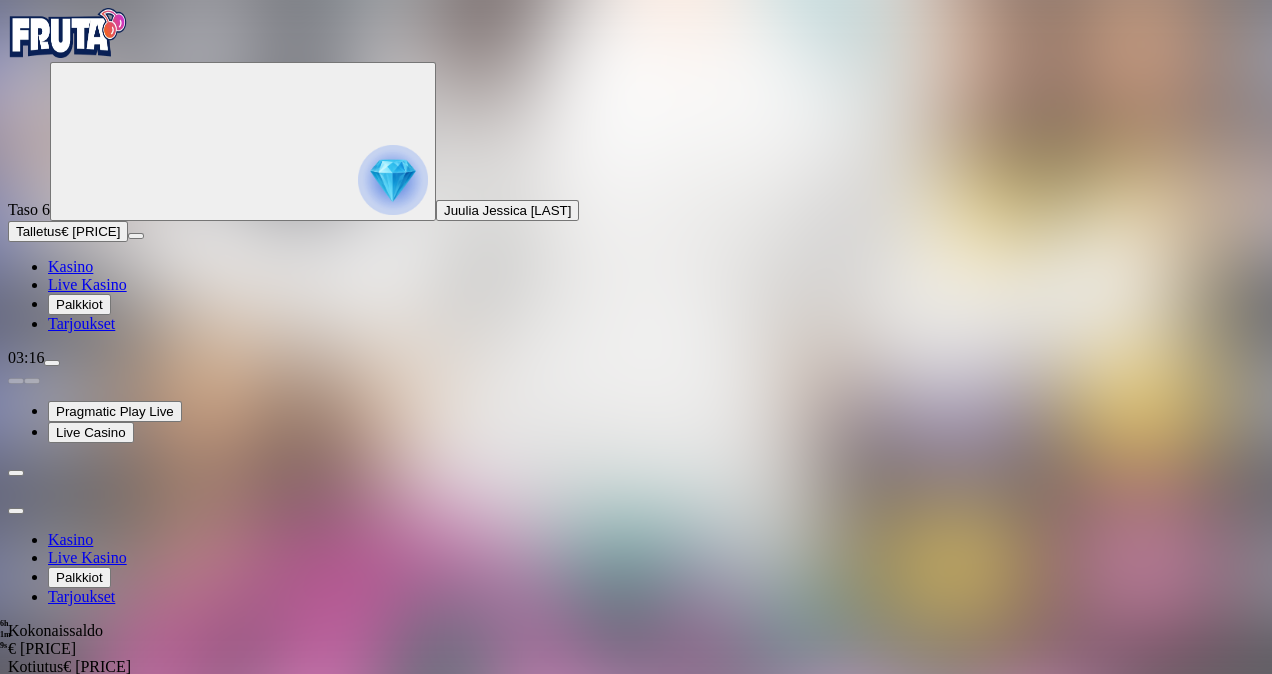 click on "Odottava nosto € 1000 Peruuta Odottava nosto € 500 Peruuta Go to slide group  1 Go to slide group  2" at bounding box center [636, 781] 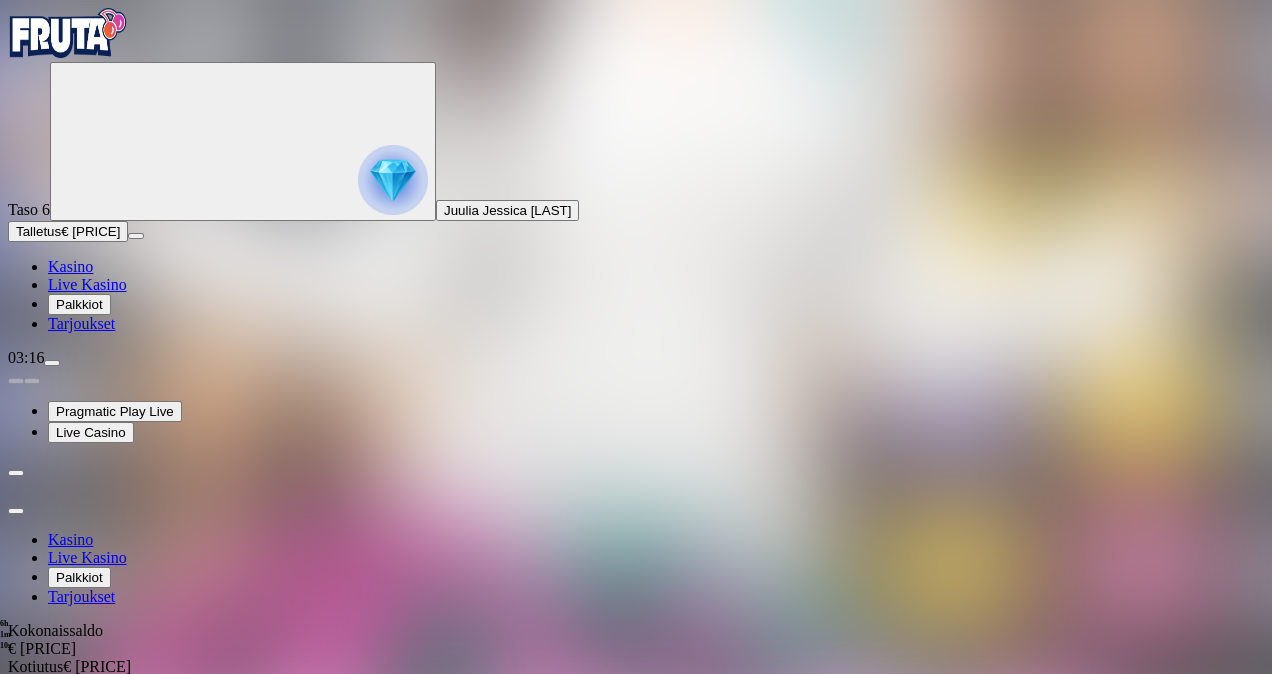 click on "Go to slide group  2" at bounding box center [110, 820] 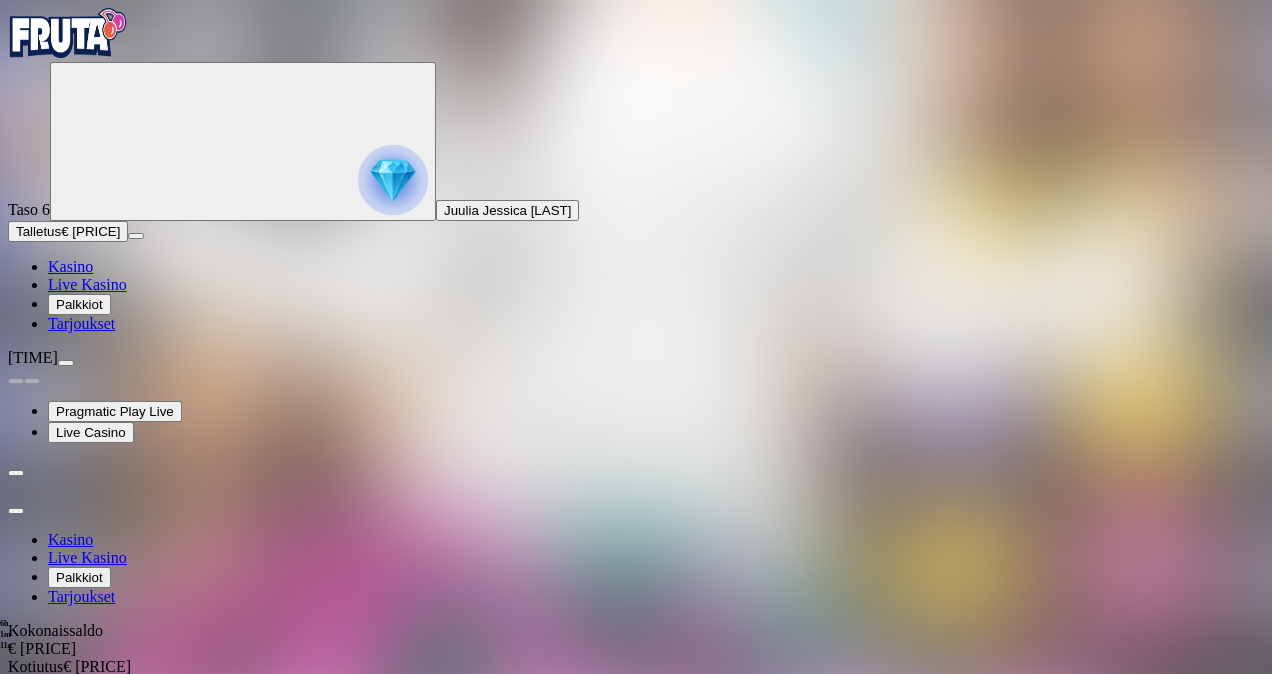 click on "Peruuta" at bounding box center (-133, 762) 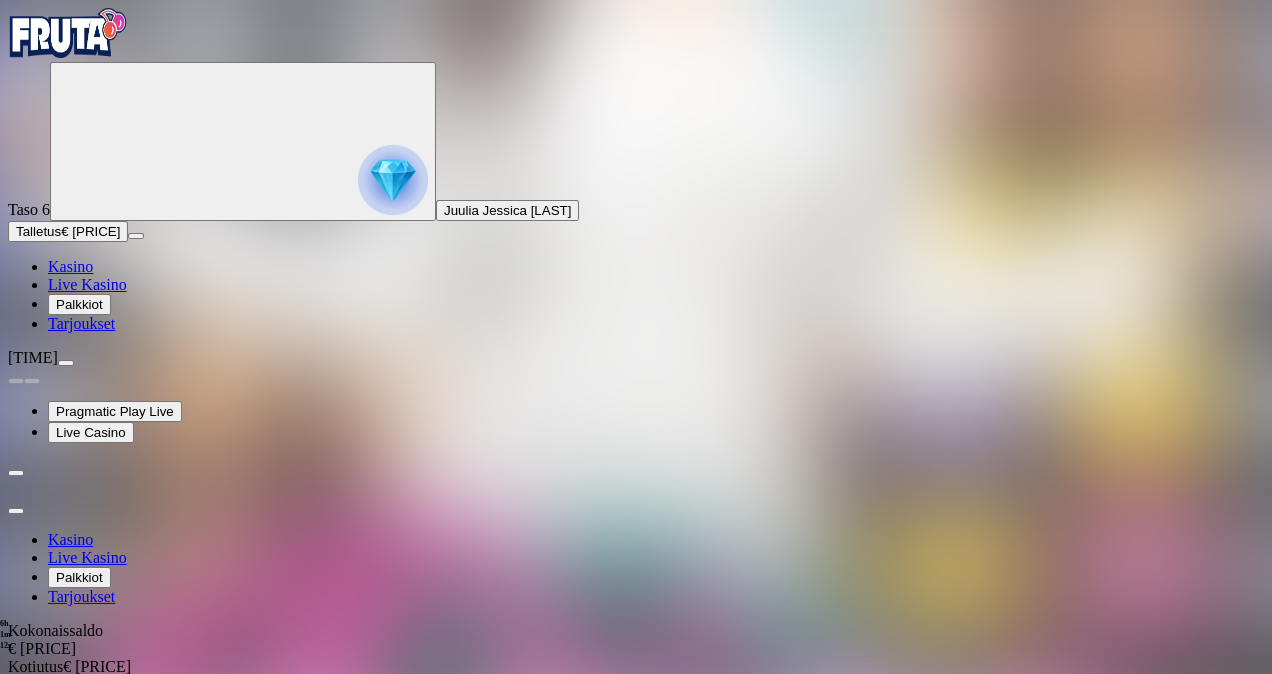 click on "Kyllä" at bounding box center (502, 962) 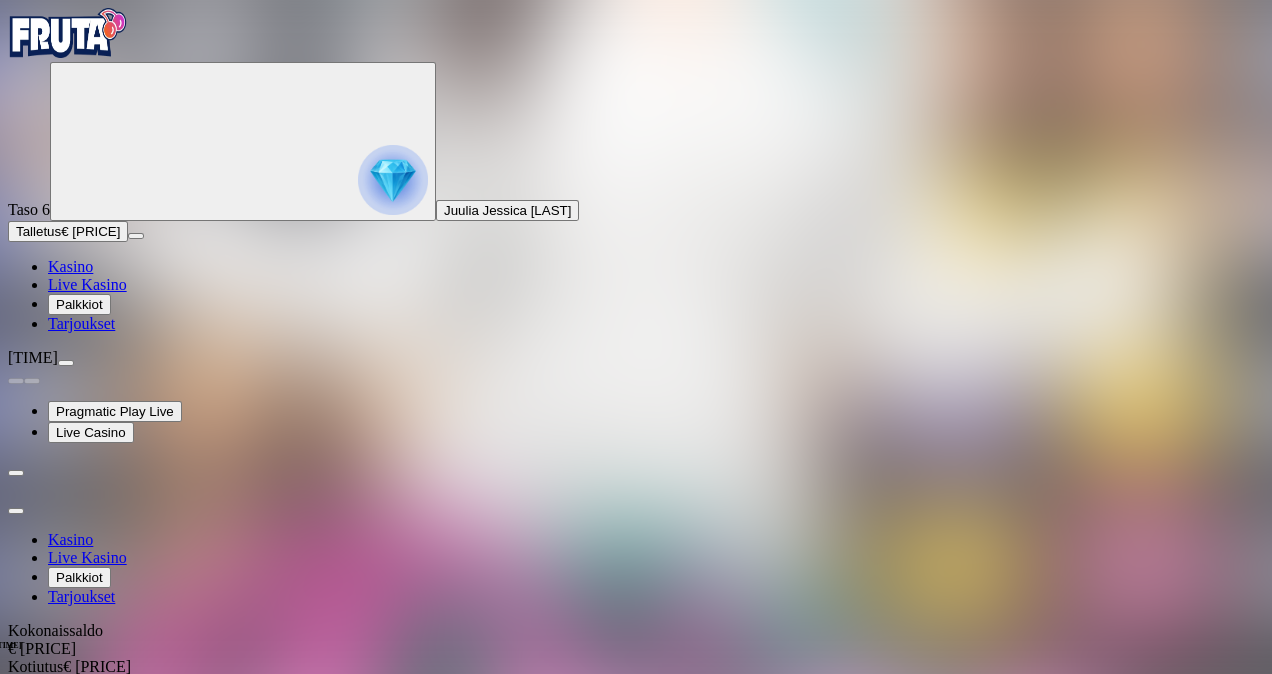 click at bounding box center (16, 511) 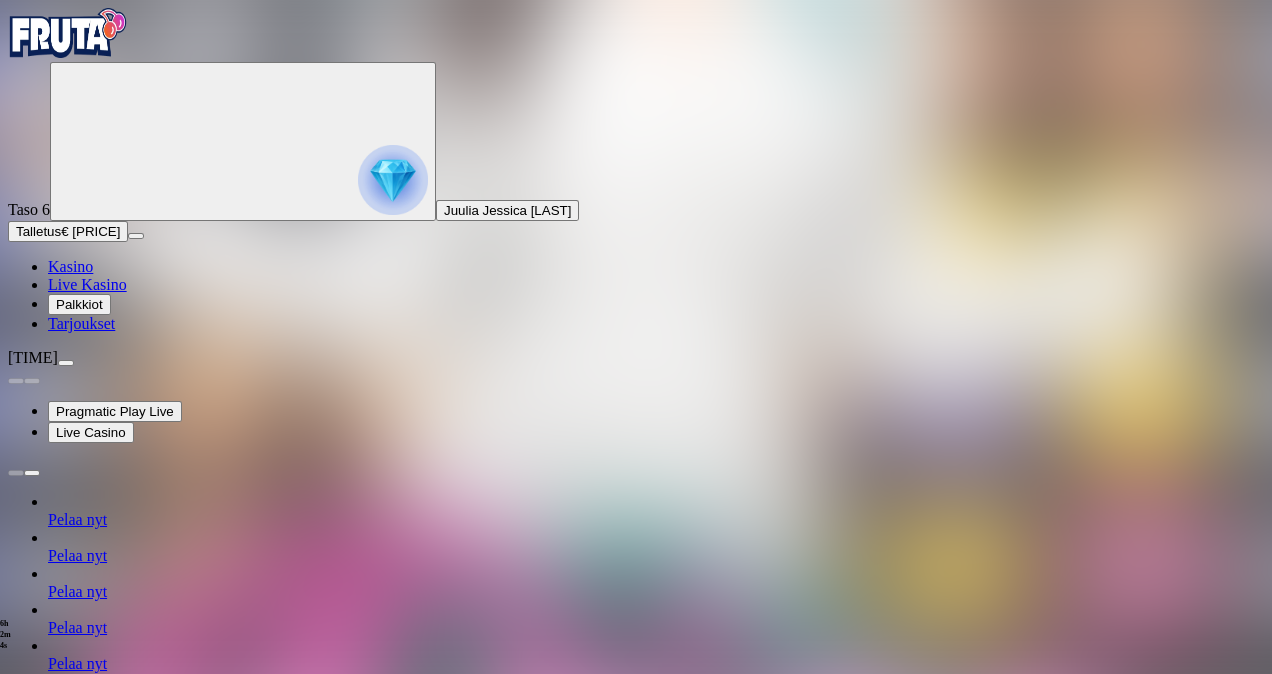 click on "Live Kasino" at bounding box center [87, 284] 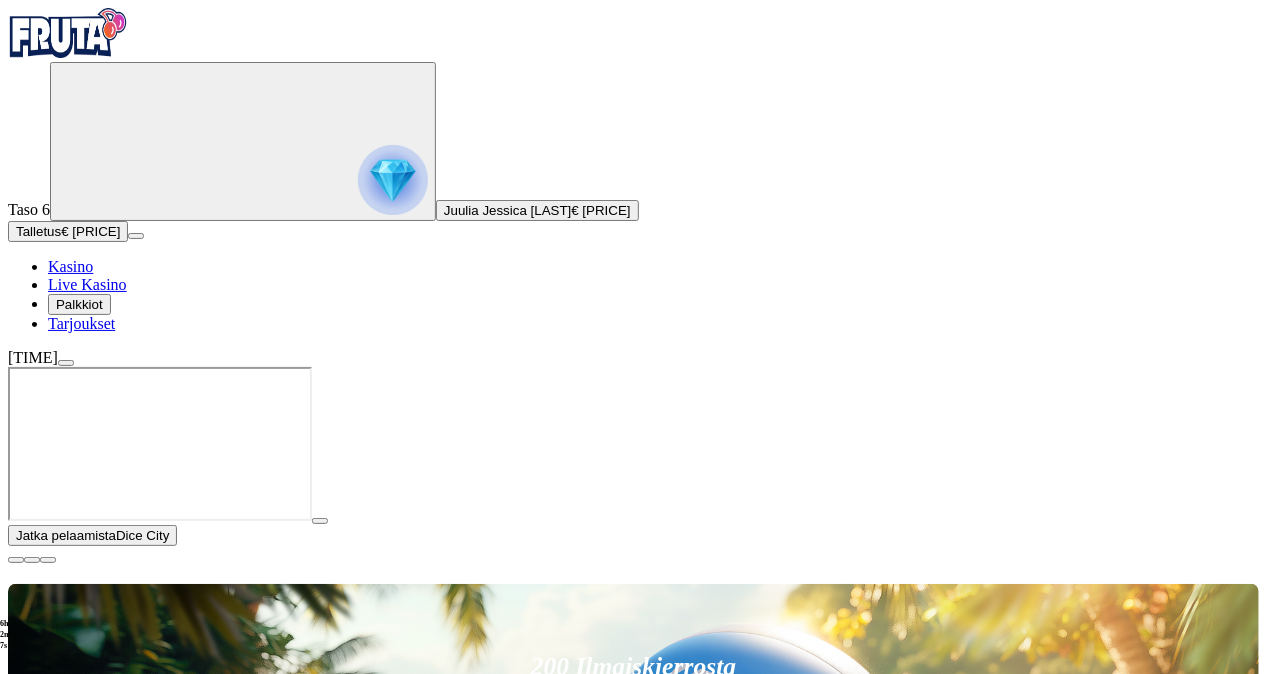 click on "Pelaa nyt" at bounding box center [77, 1310] 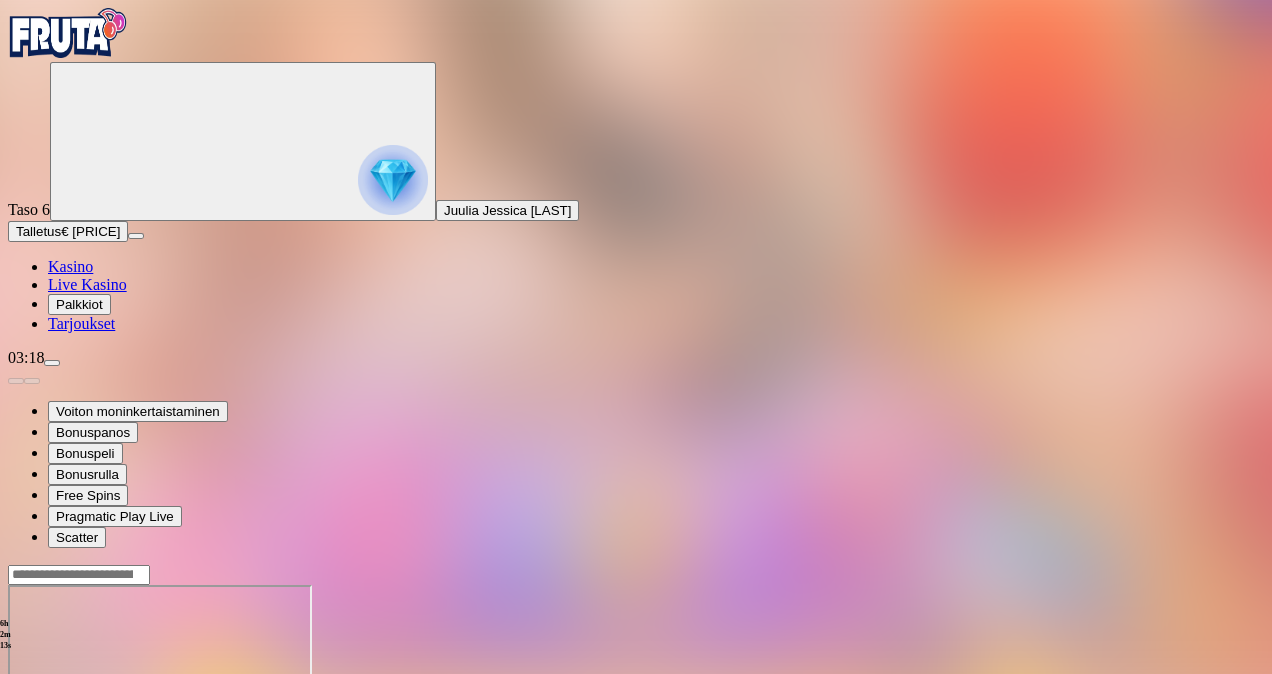 click on "Live Kasino" at bounding box center (87, 284) 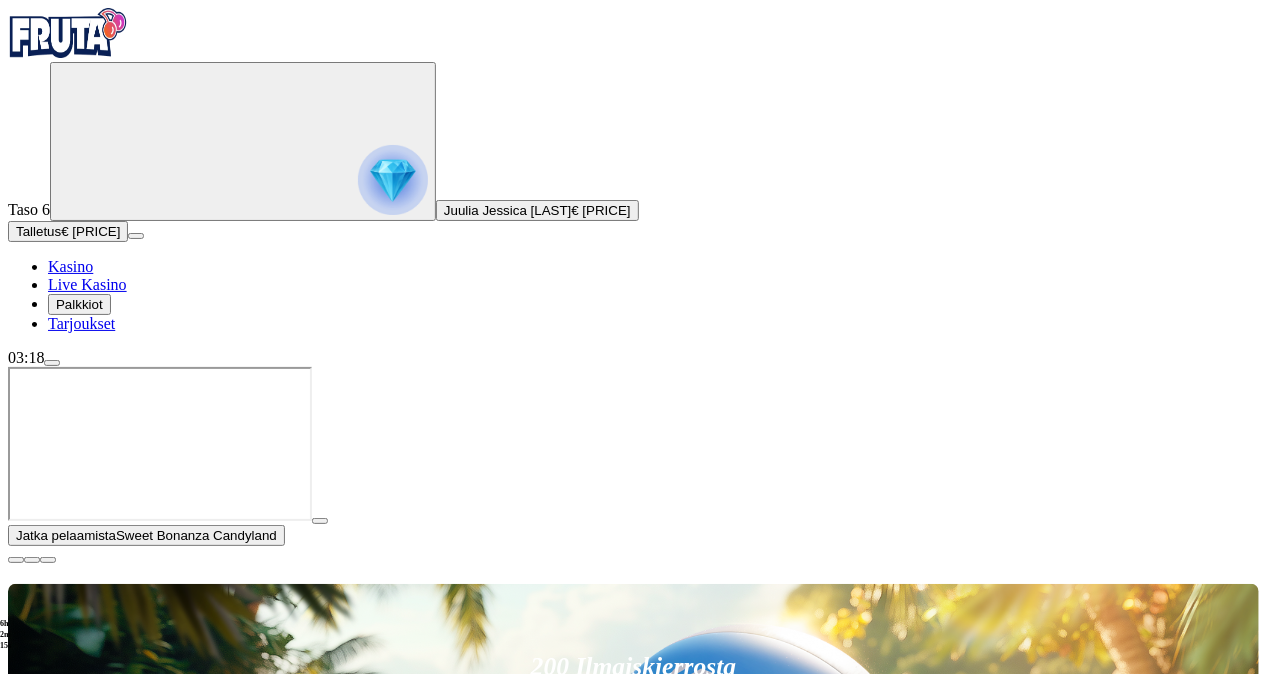 click at bounding box center (48, 1511) 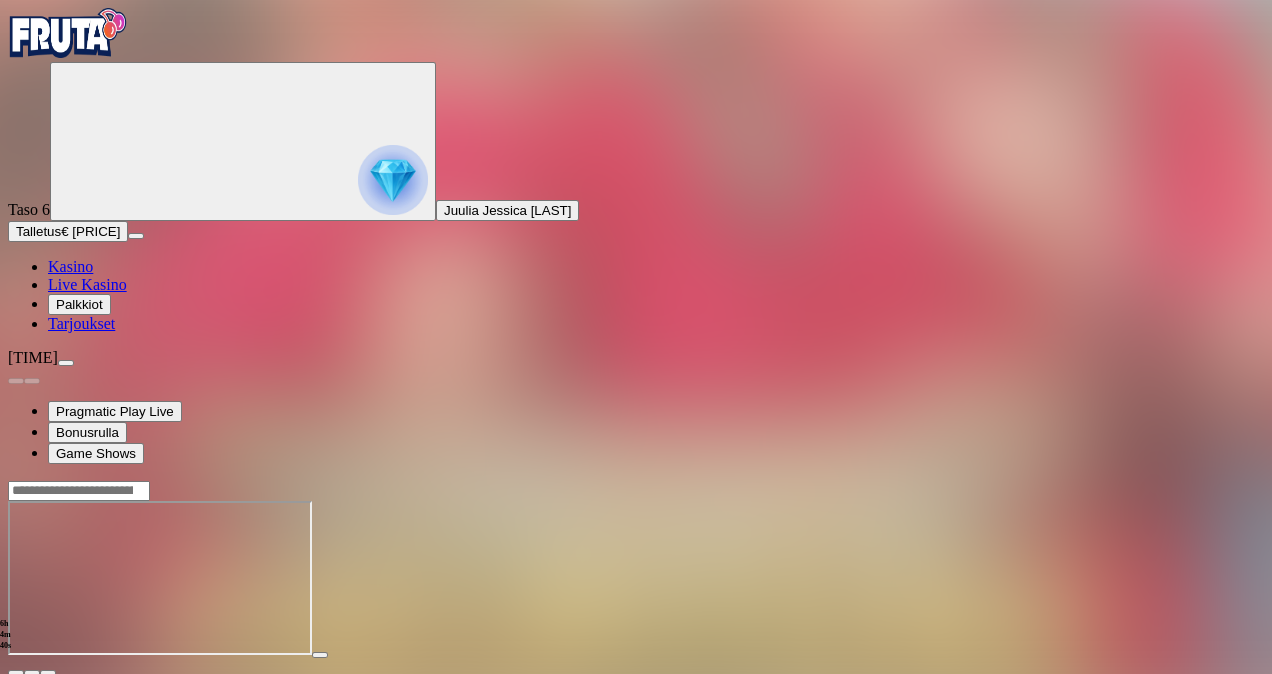 click at bounding box center [66, 363] 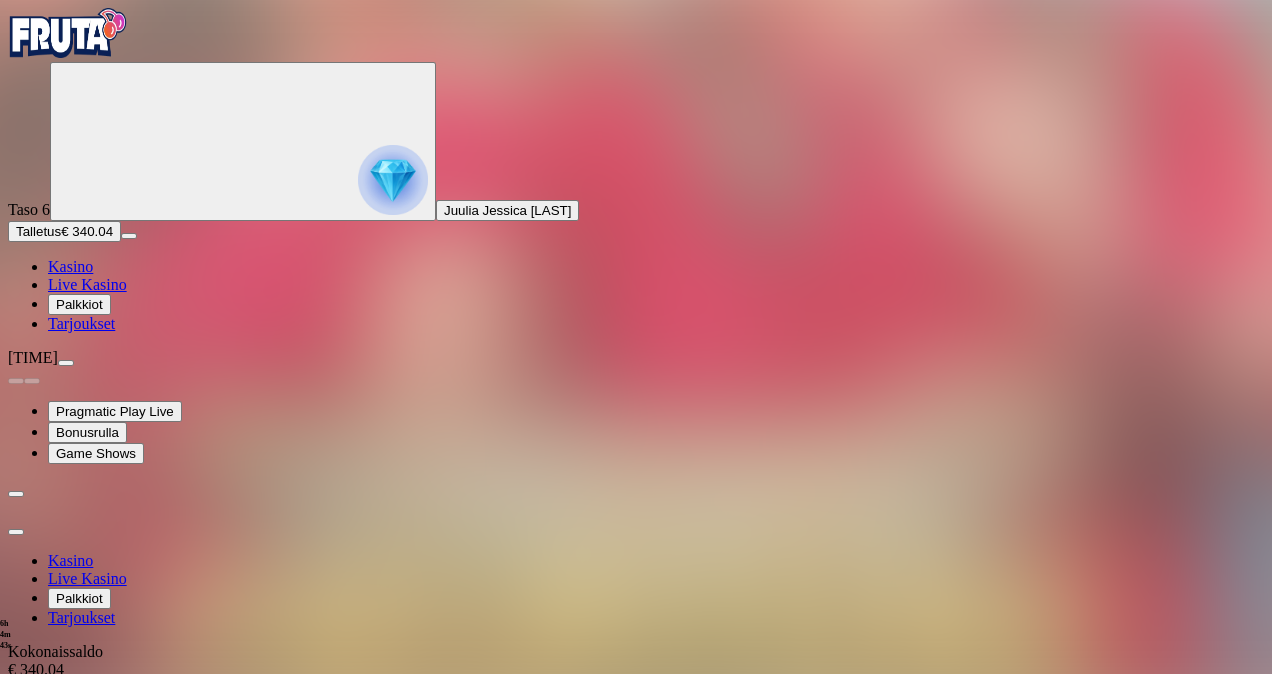 click at bounding box center [16, 532] 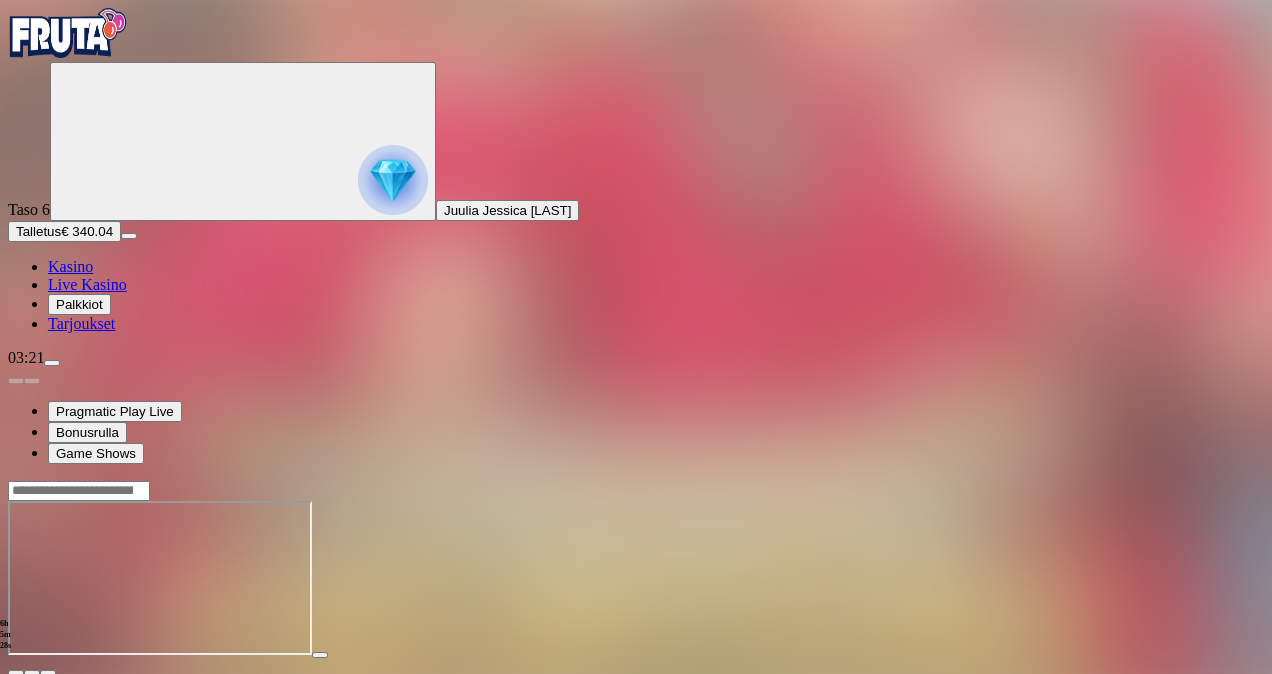 click at bounding box center [52, 363] 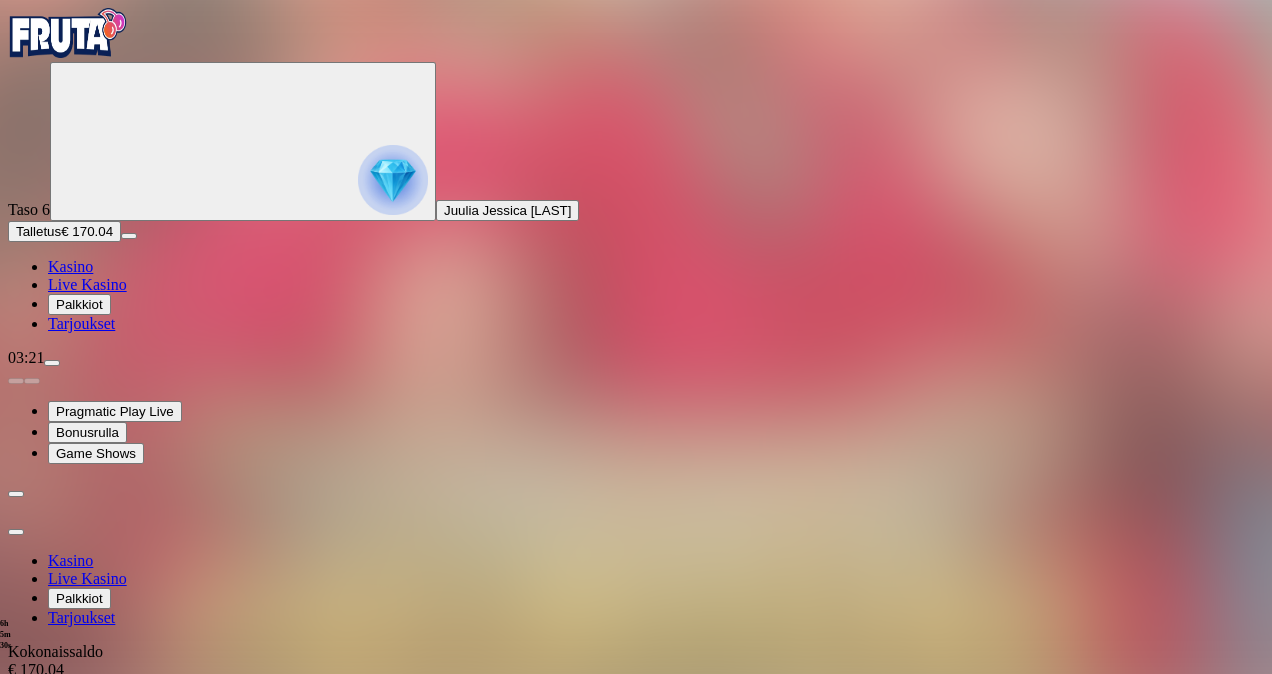click on "Peruuta" at bounding box center (180, 746) 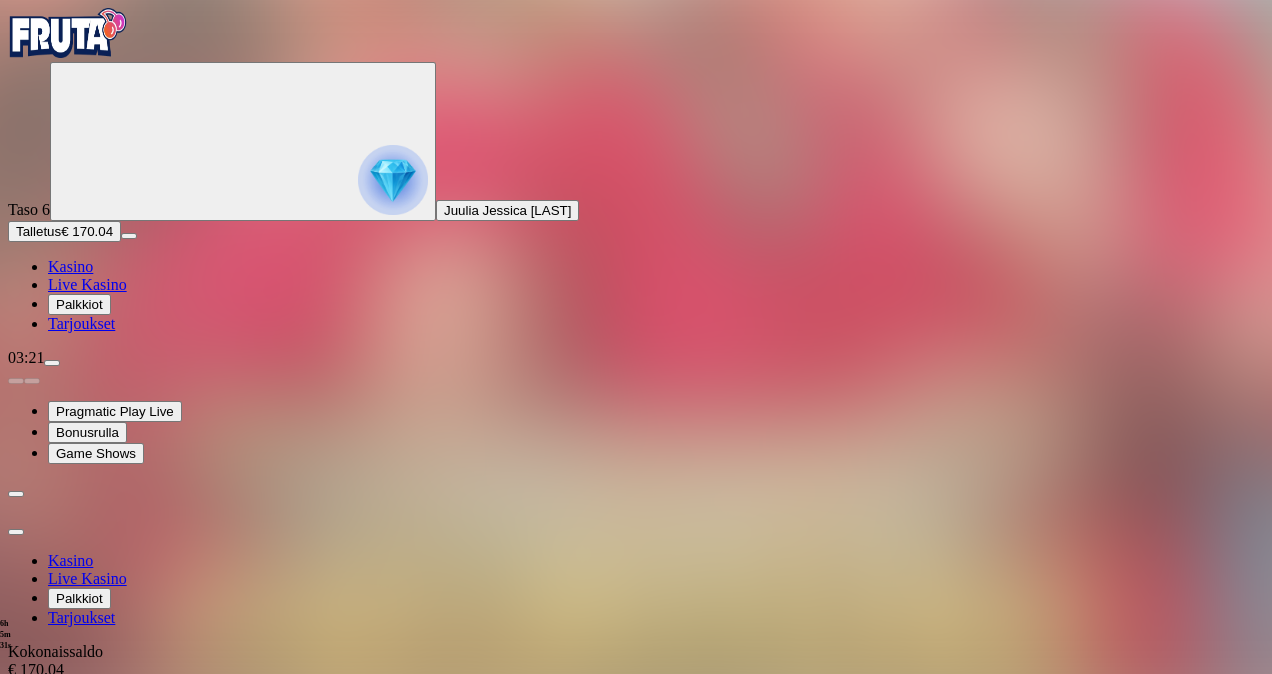 click on "Kyllä" at bounding box center [502, 872] 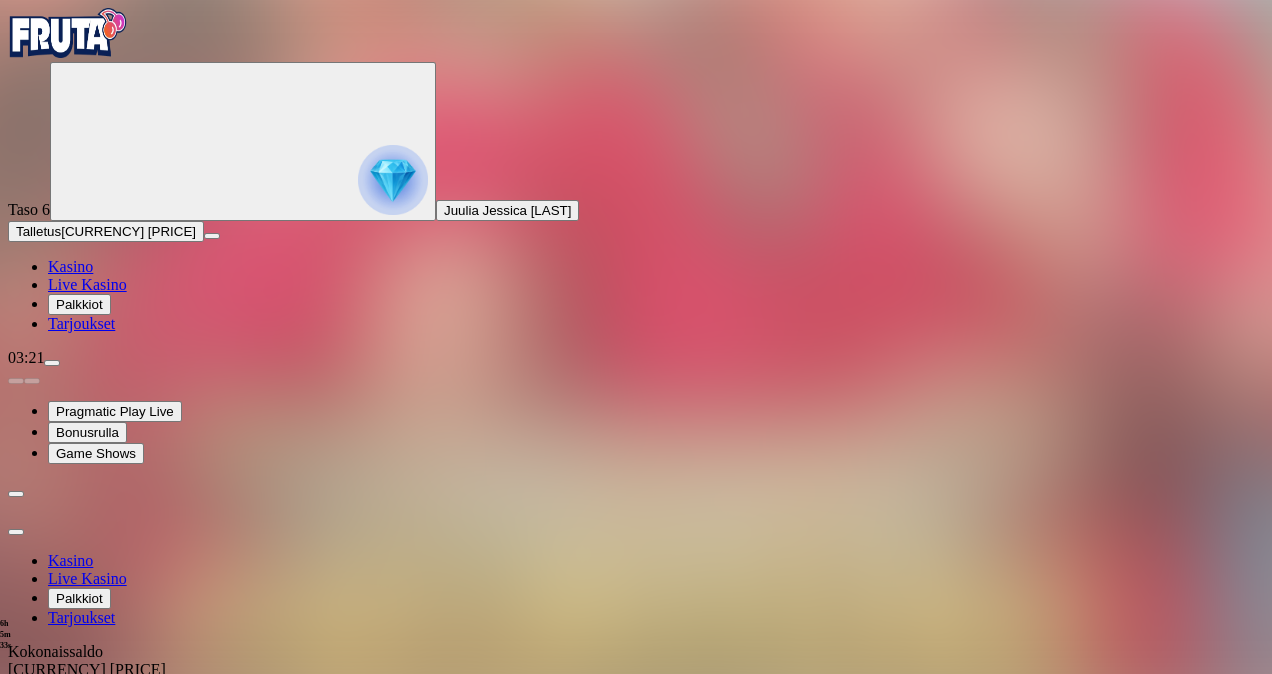 click at bounding box center [16, 532] 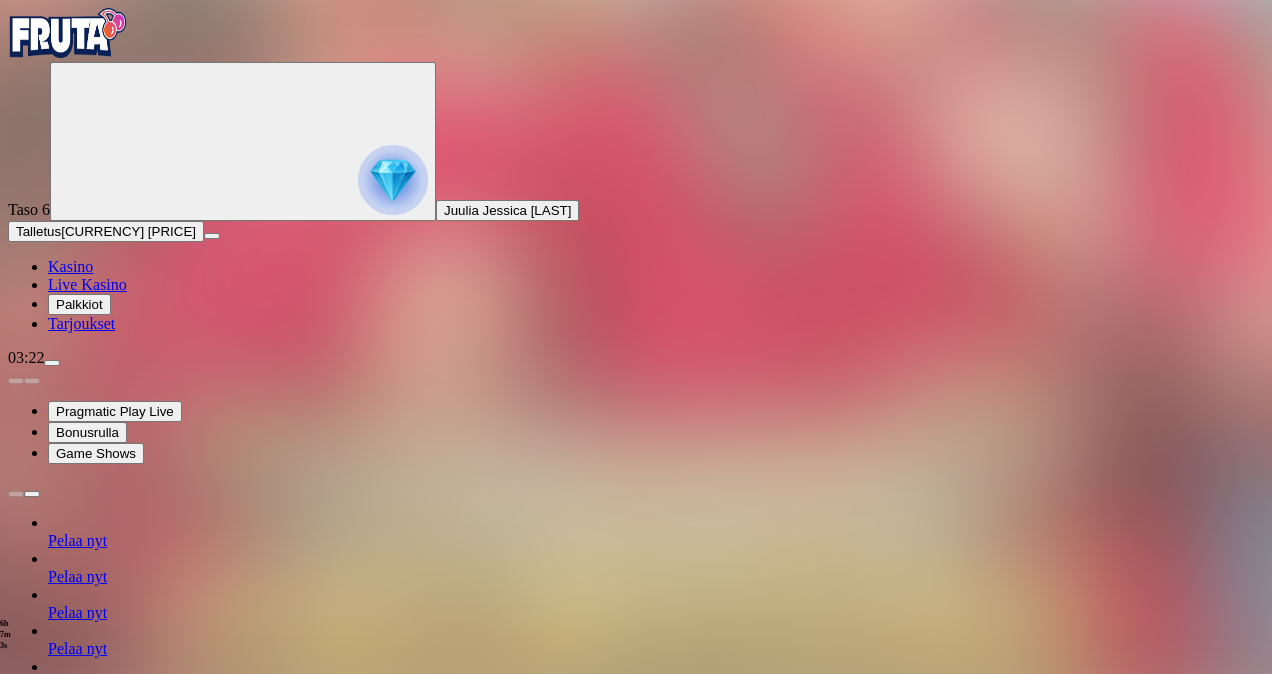 click at bounding box center [52, 363] 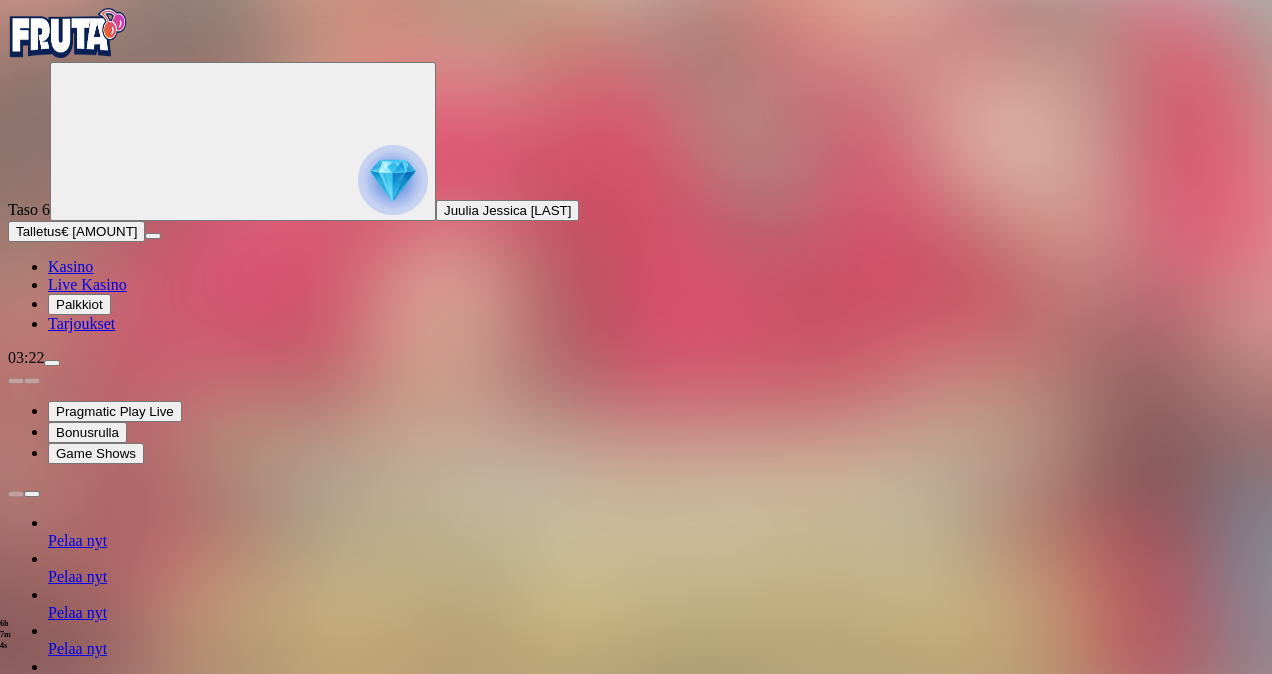 click on "Kotiutus" at bounding box center (40, 1315) 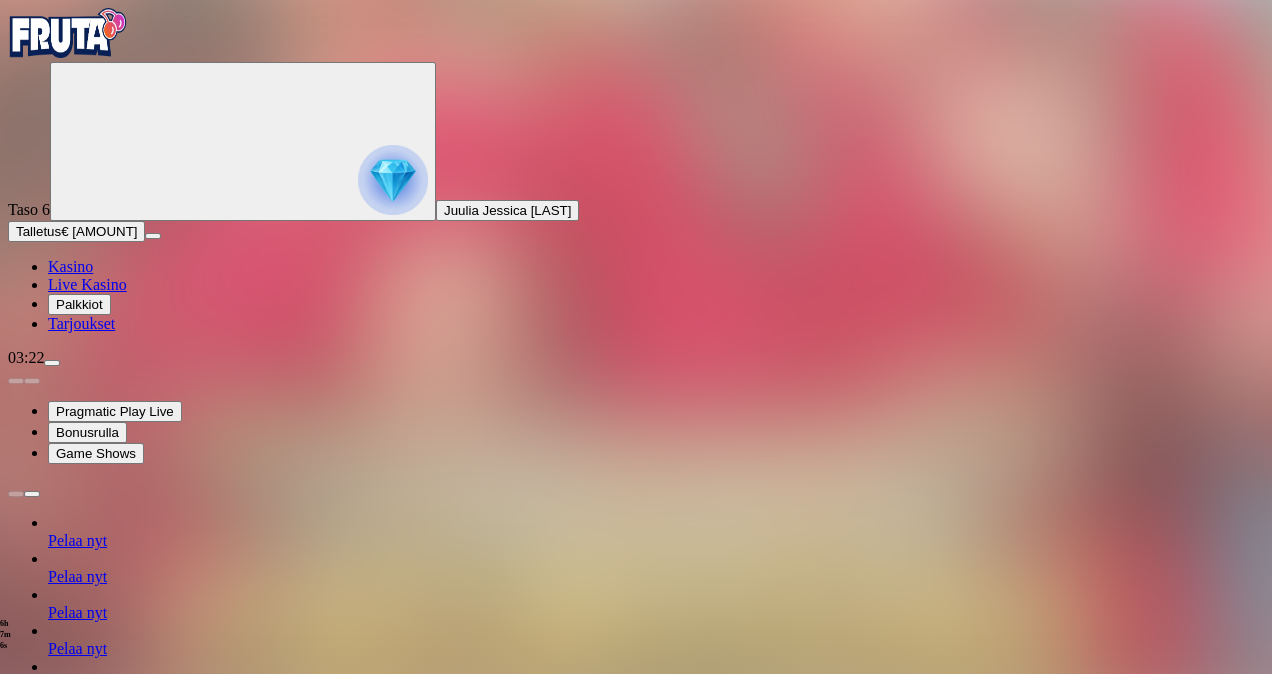 click at bounding box center [79, 1184] 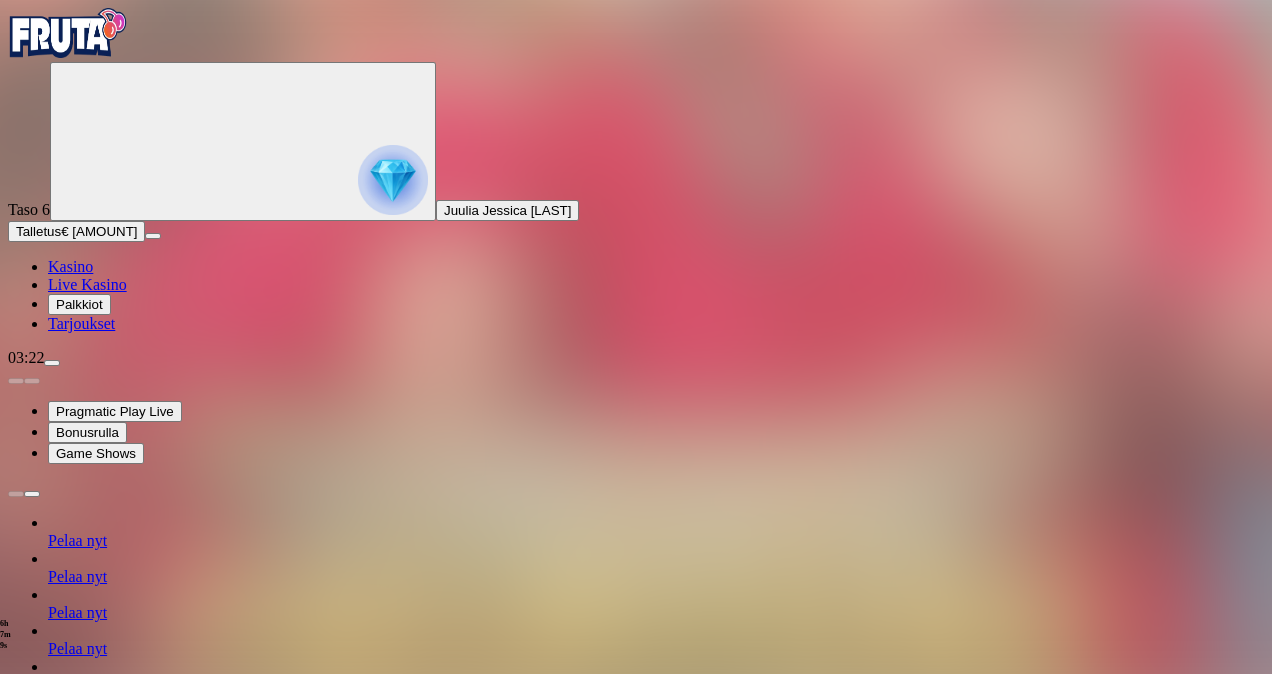 type on "***" 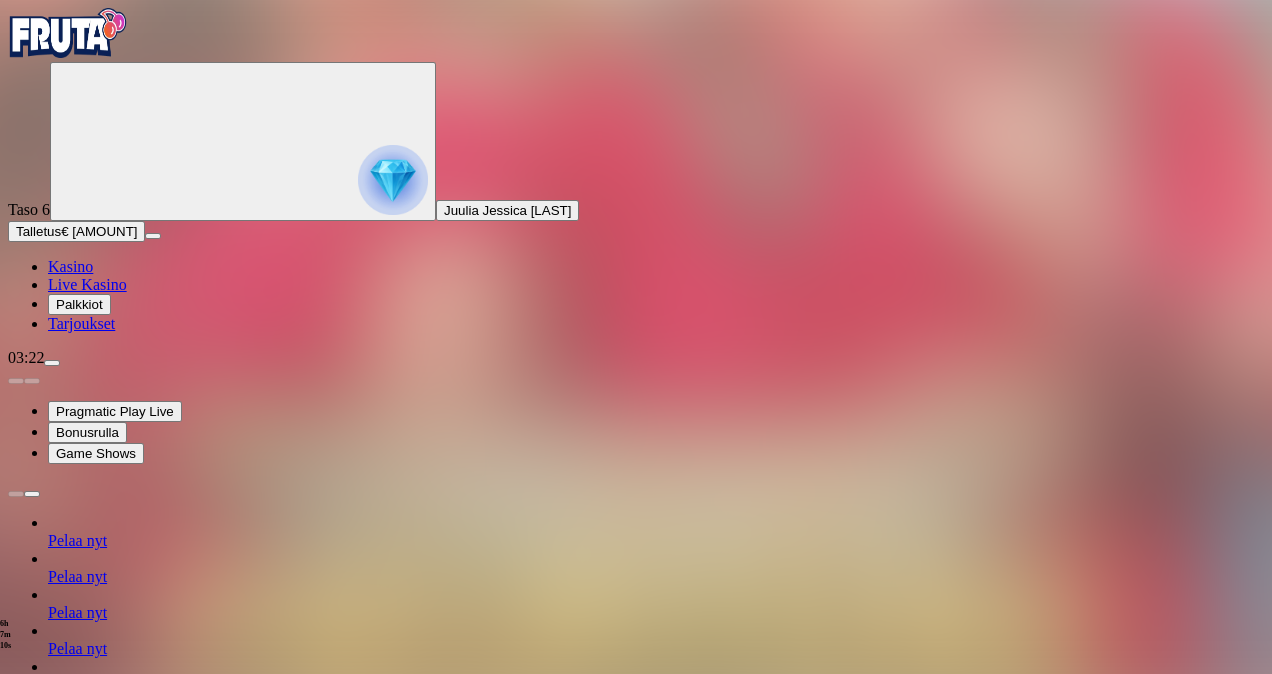 type 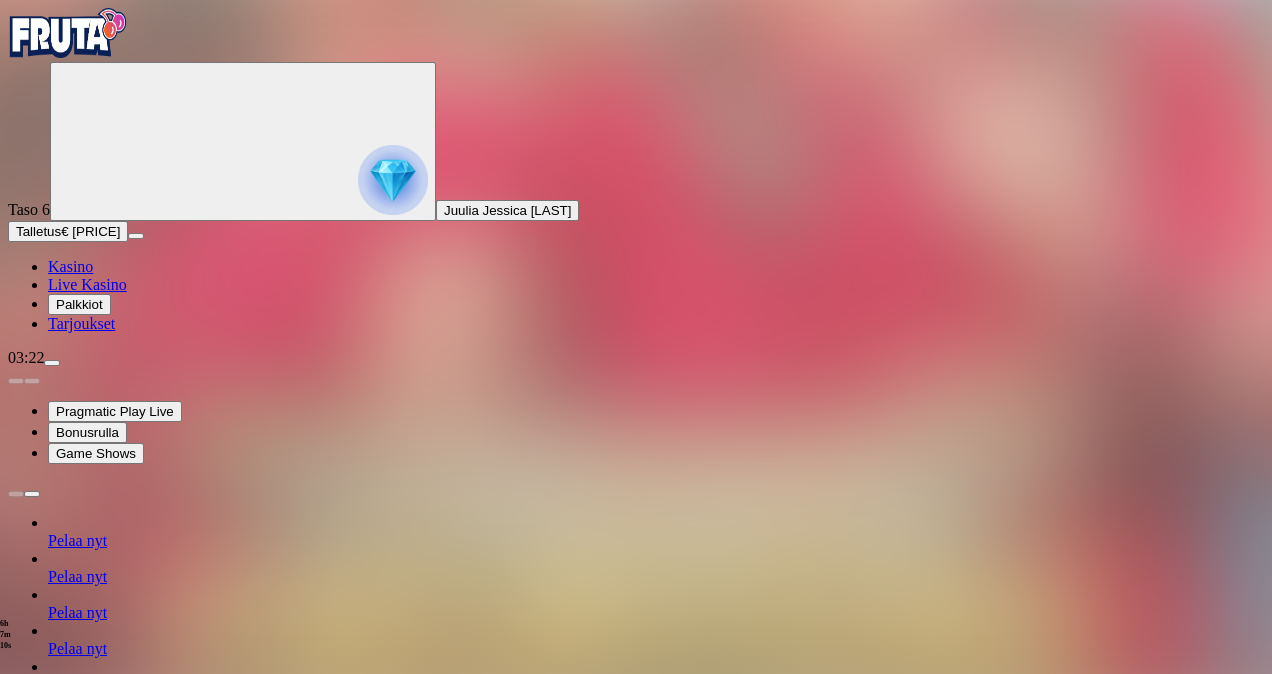 click at bounding box center (16, 1169) 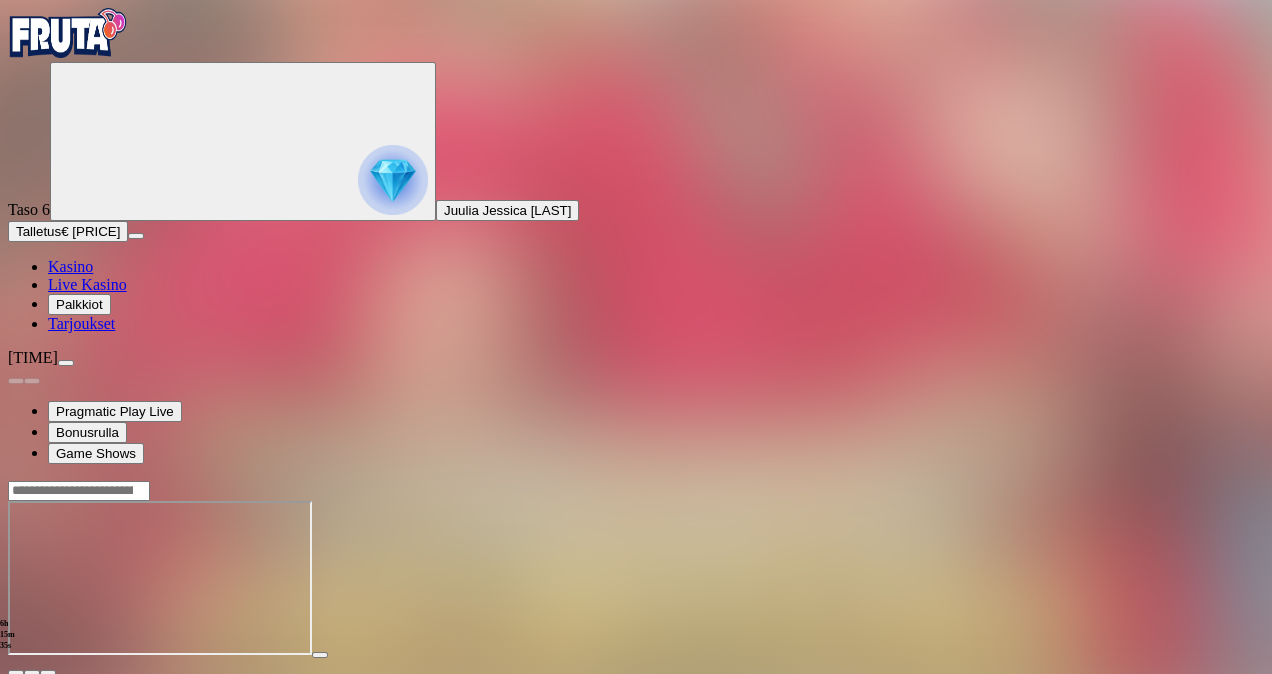click at bounding box center (66, 363) 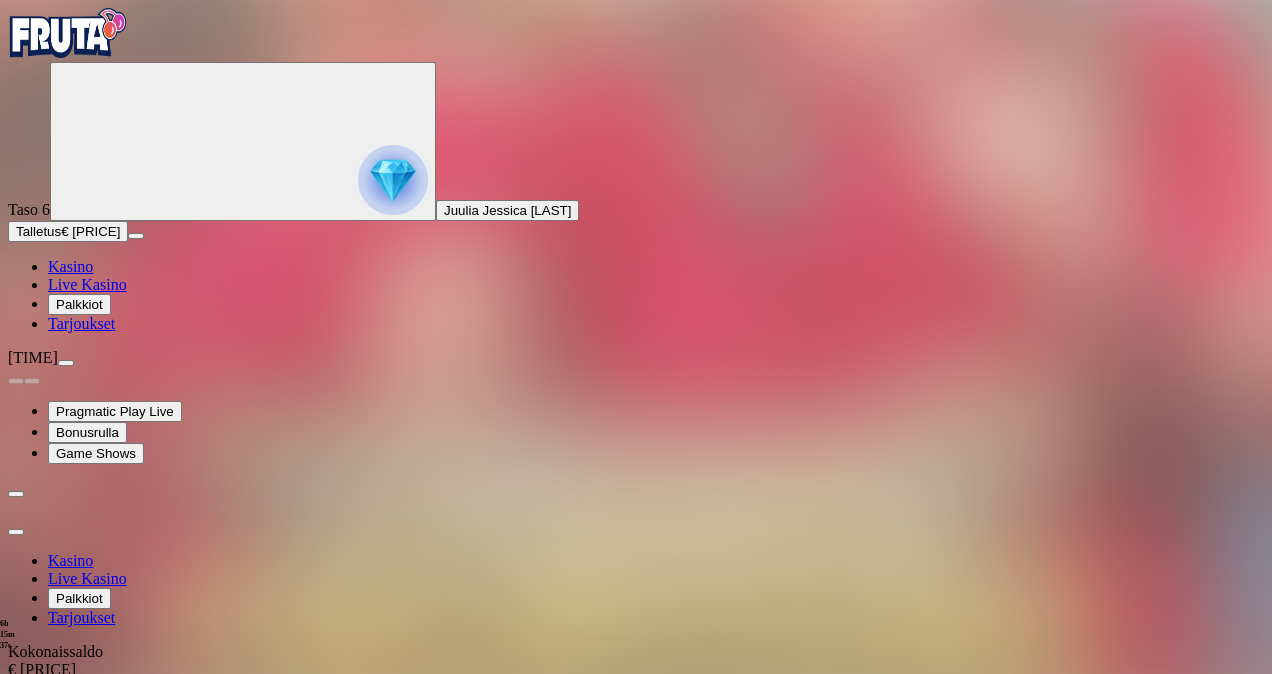 click on "Kotiutus" at bounding box center [40, 725] 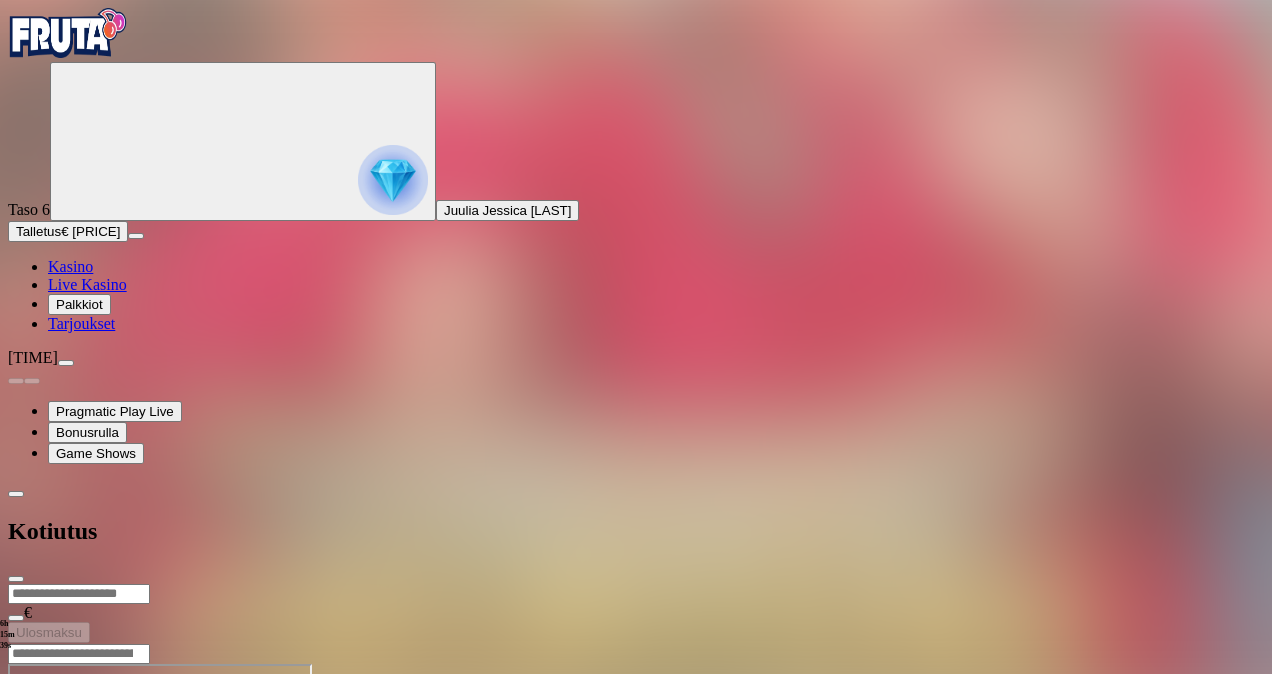 click at bounding box center [79, 594] 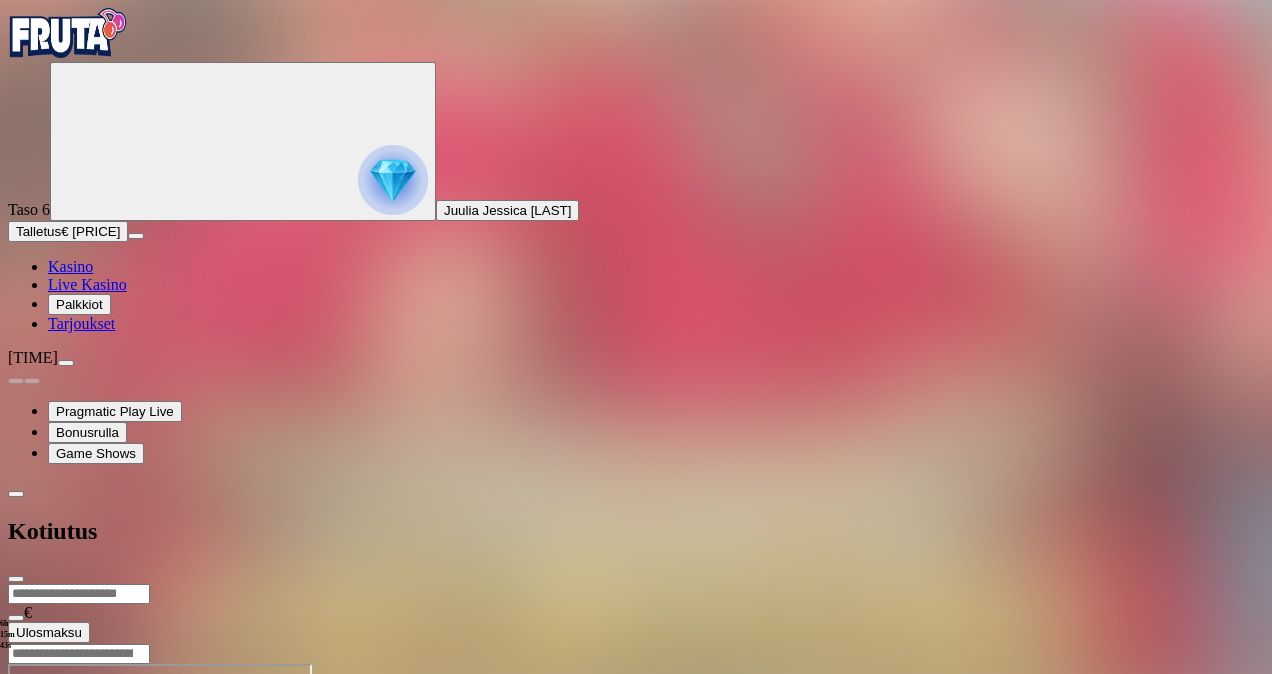 type on "***" 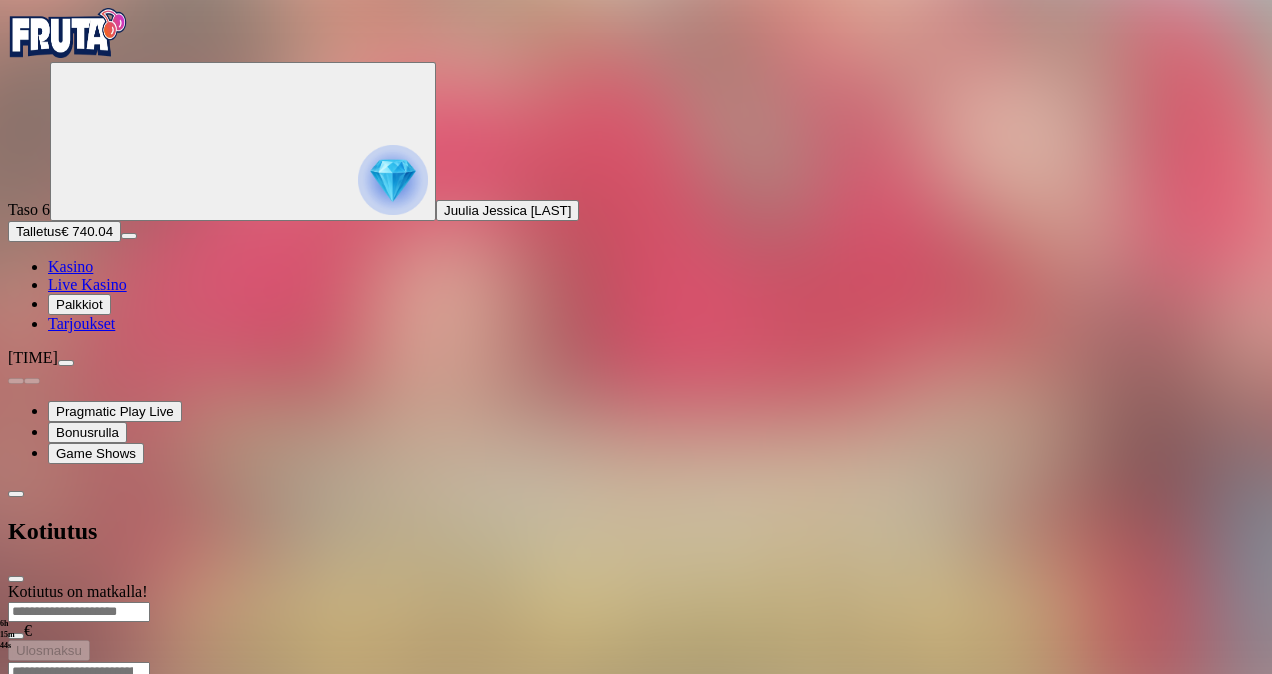 click at bounding box center [16, 579] 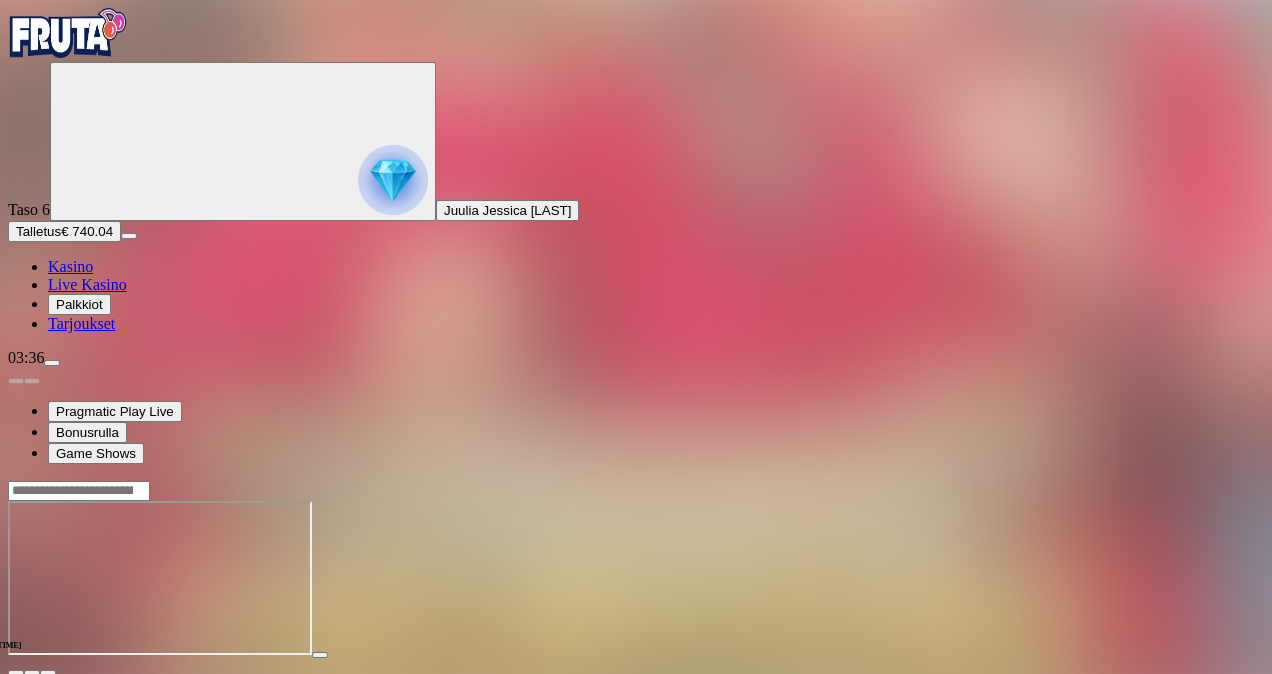 click on "03:36" at bounding box center [636, 358] 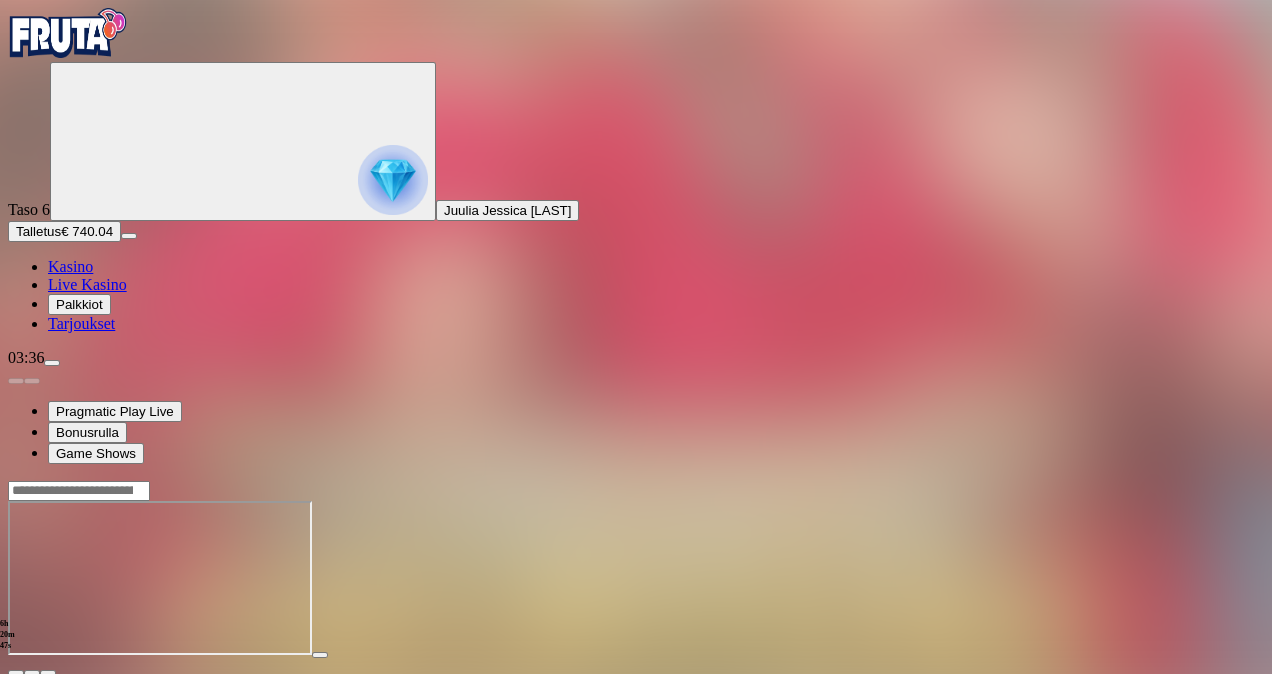 click at bounding box center [52, 363] 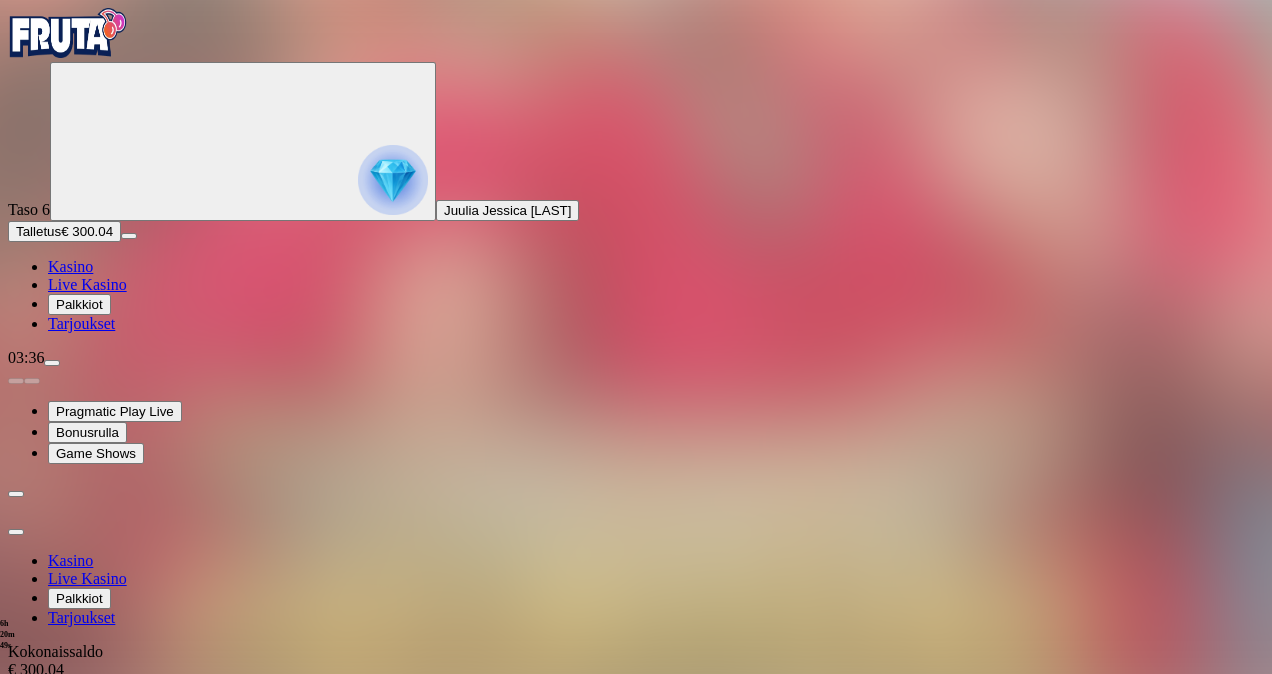 click at bounding box center (16, 532) 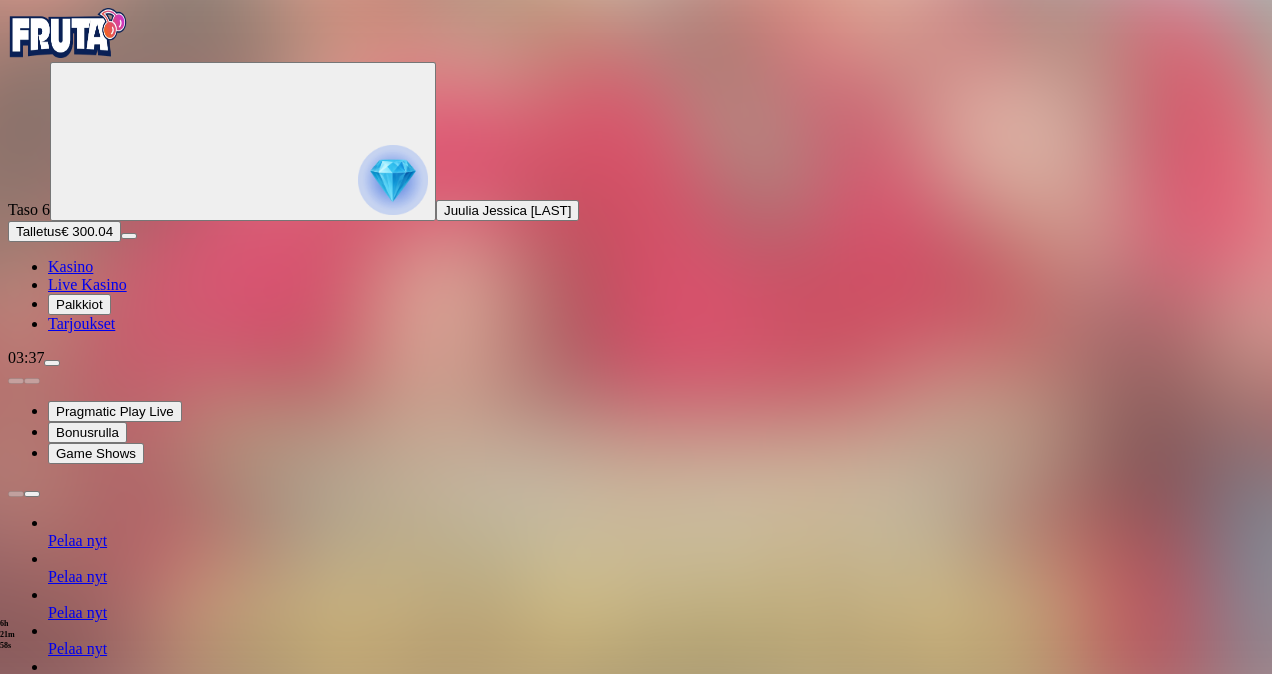 click on "Live Kasino" at bounding box center (87, 284) 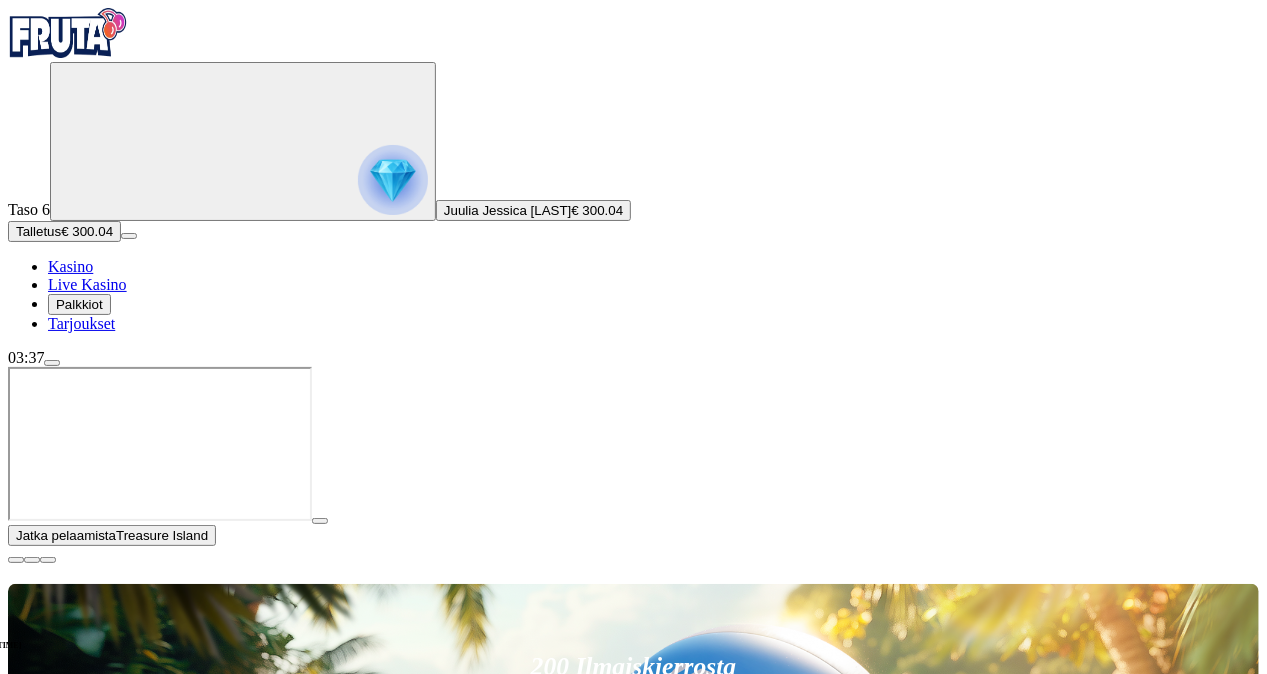 click at bounding box center [48, 1511] 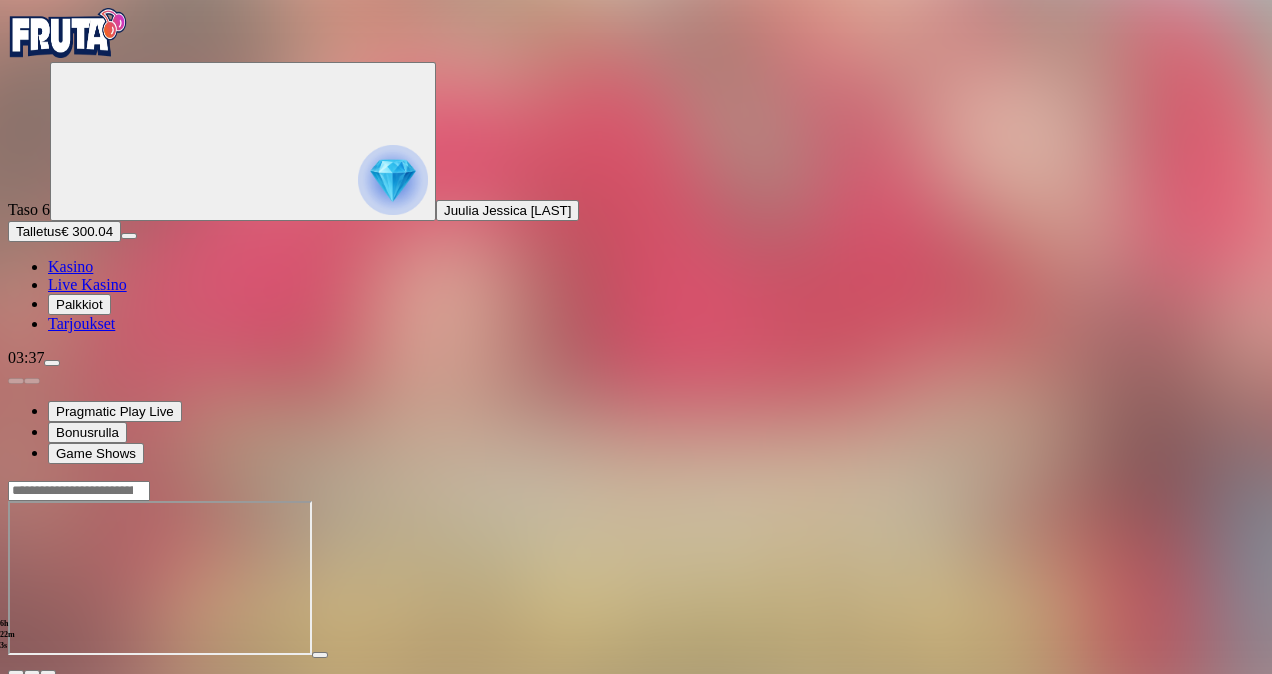 click at bounding box center [52, 363] 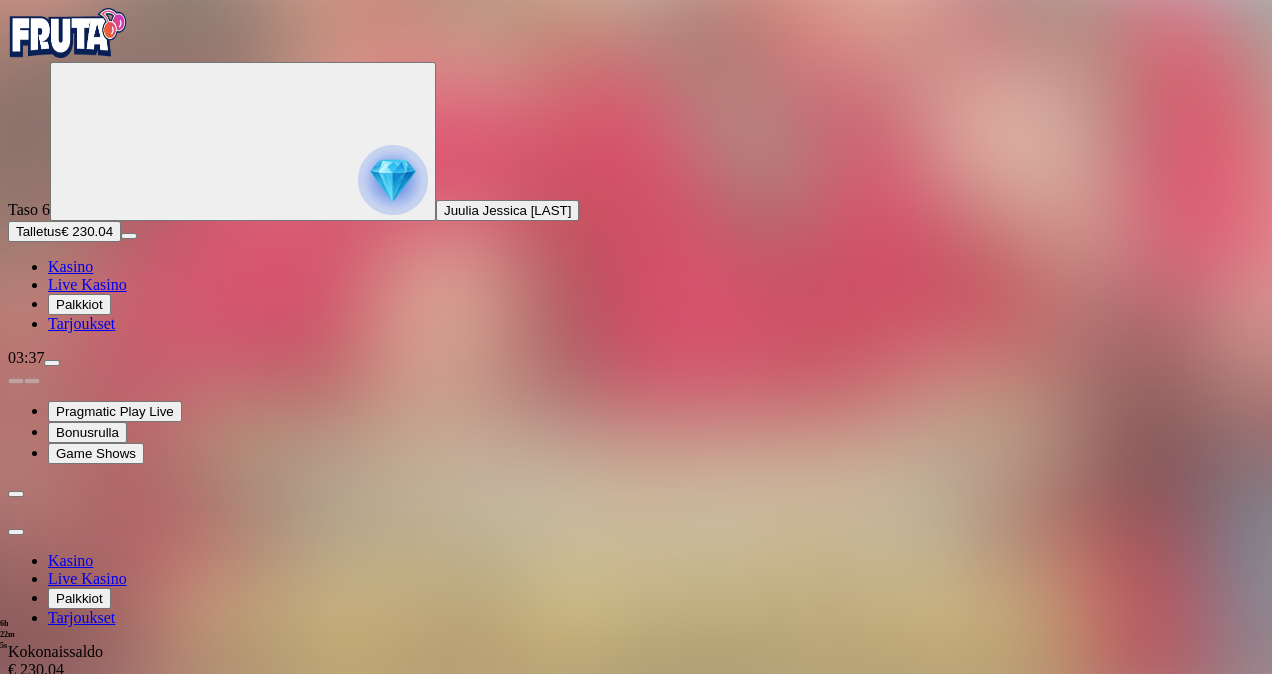 click on "Peruuta" at bounding box center (212, 762) 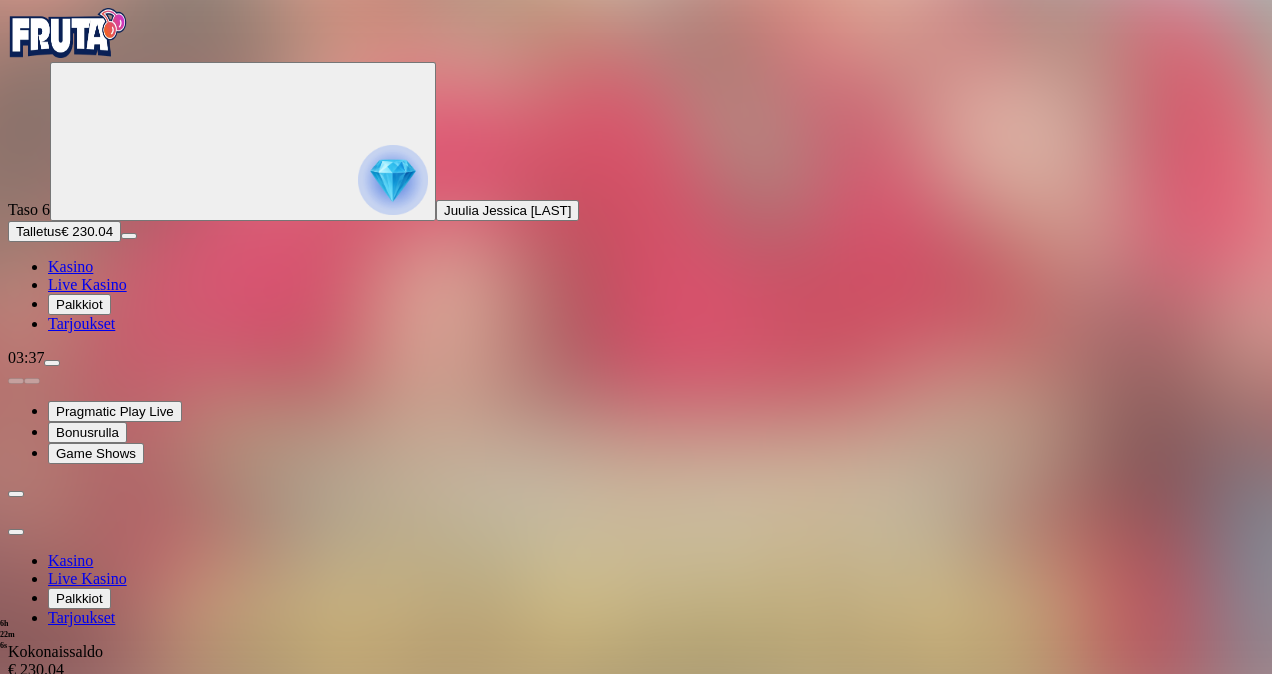 click on "Kyllä" at bounding box center (502, 983) 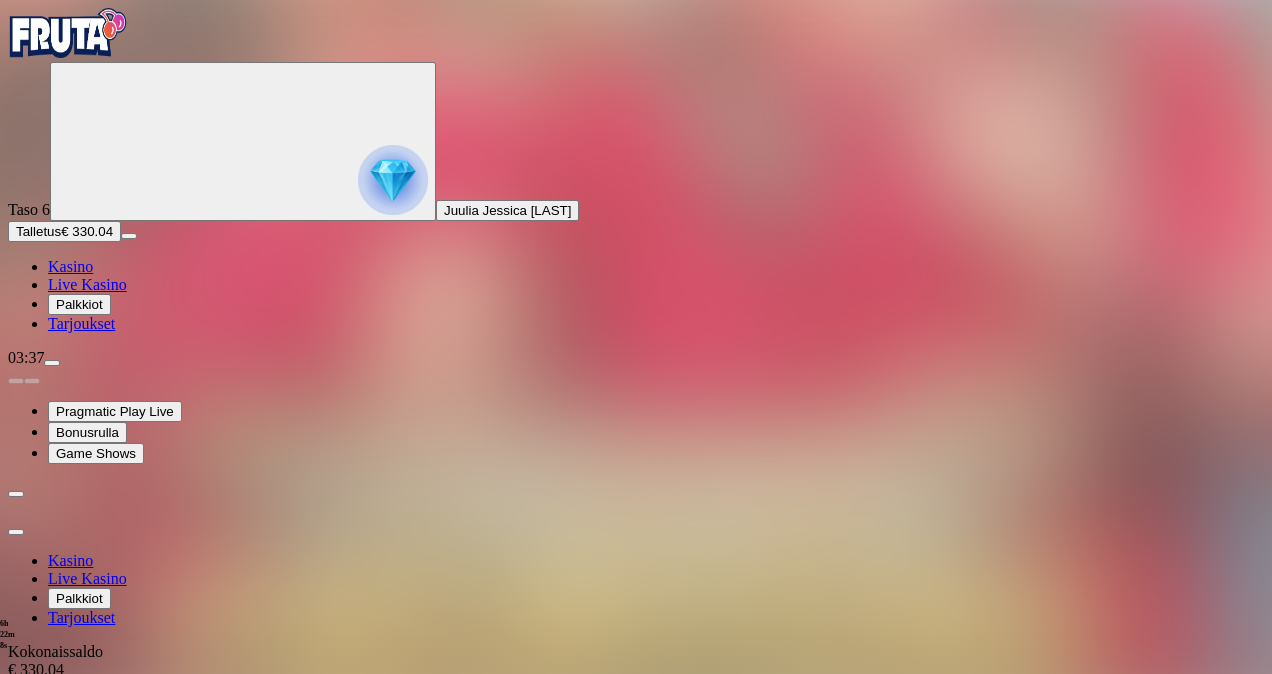 click on "Peruuta" at bounding box center (172, 746) 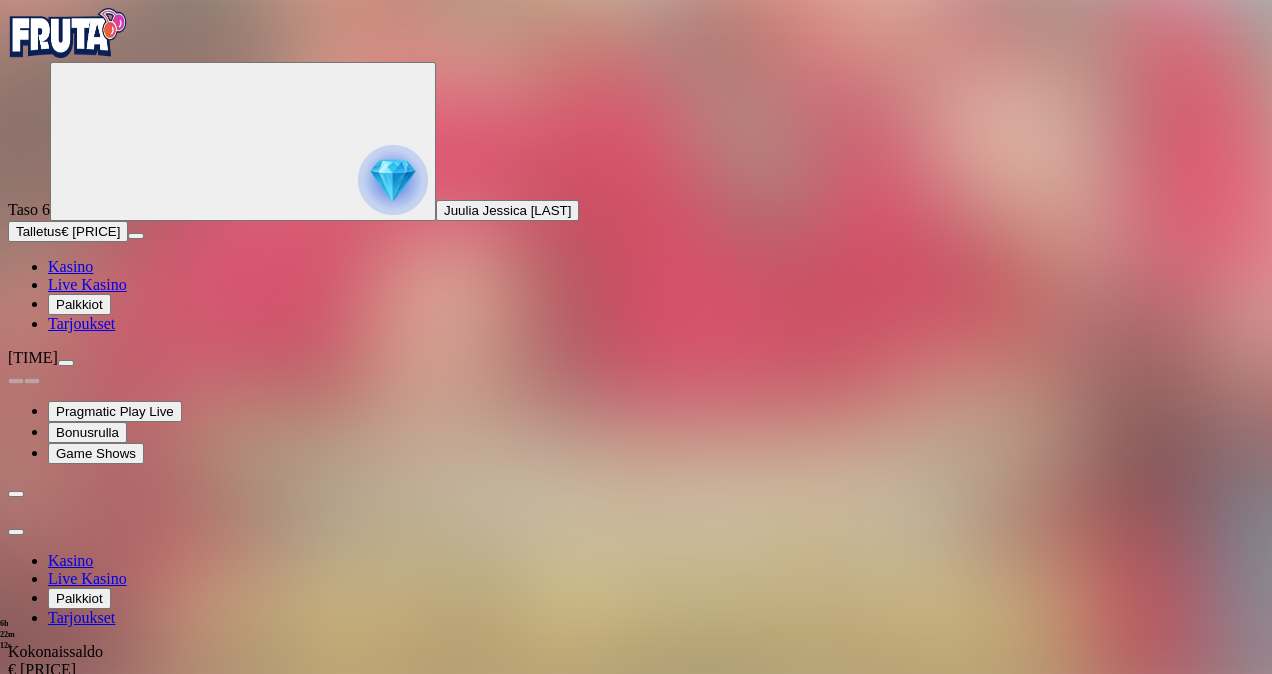 click at bounding box center [16, 532] 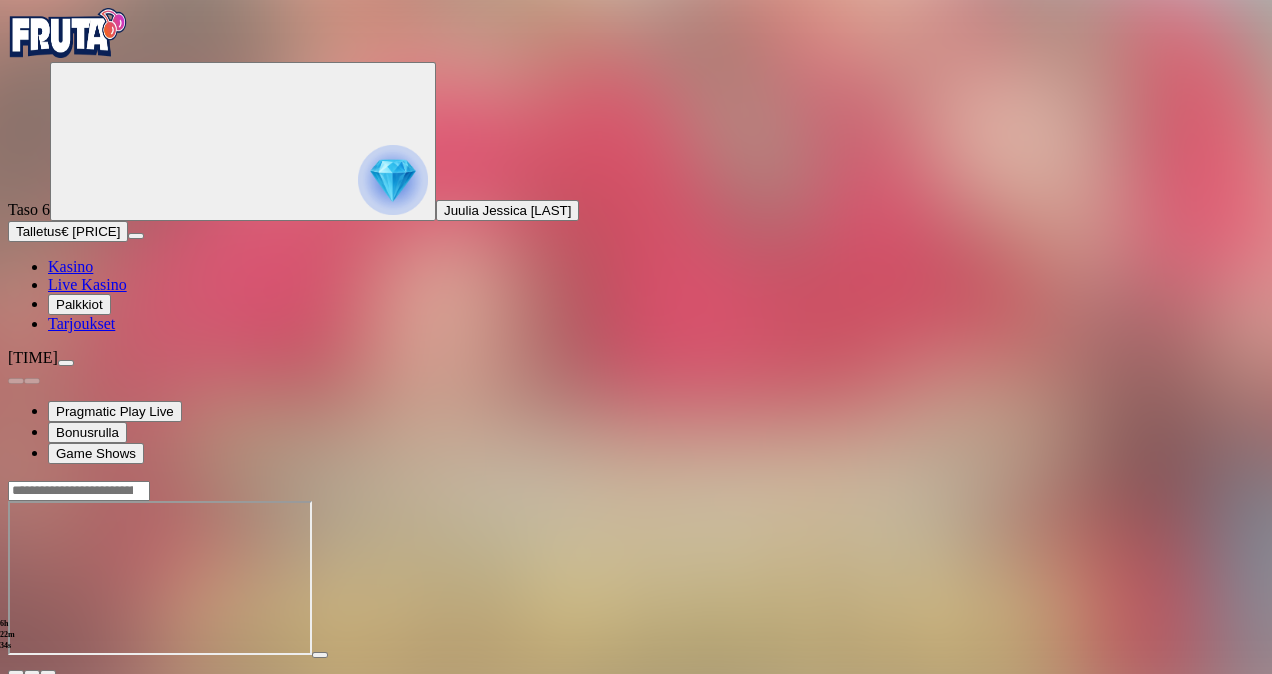 click on "Live Kasino" at bounding box center [87, 284] 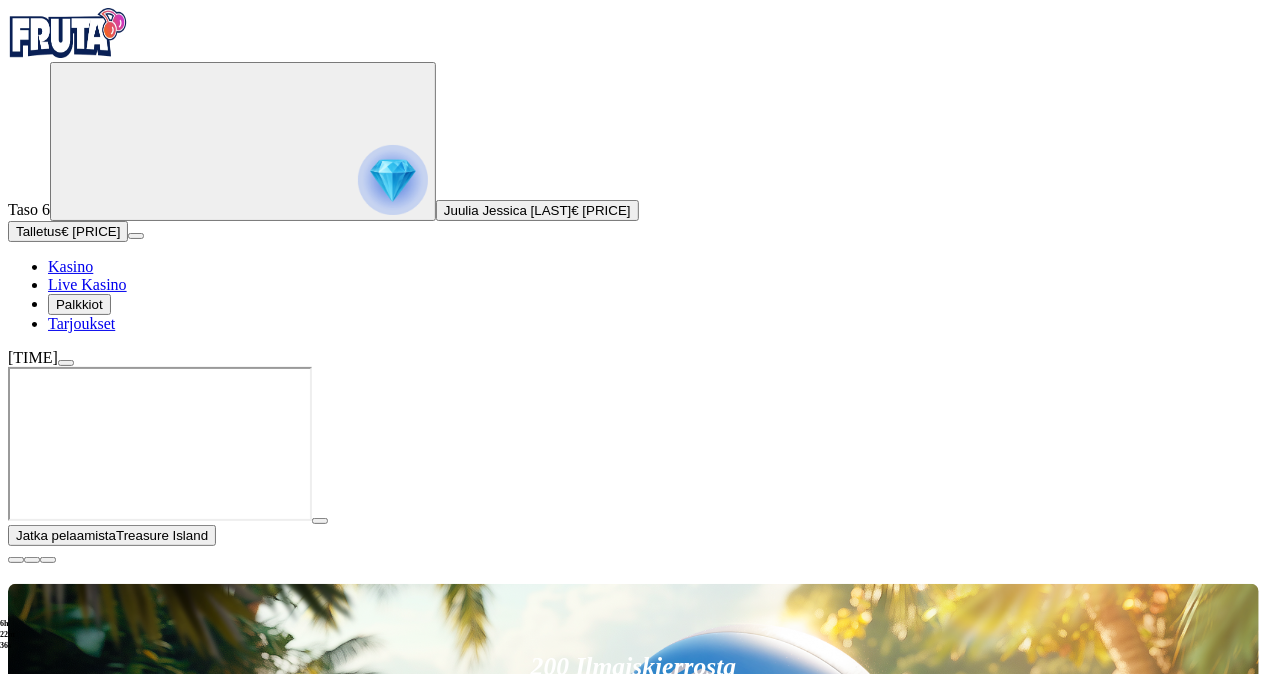 click on "Pelaa nyt" at bounding box center (77, 1310) 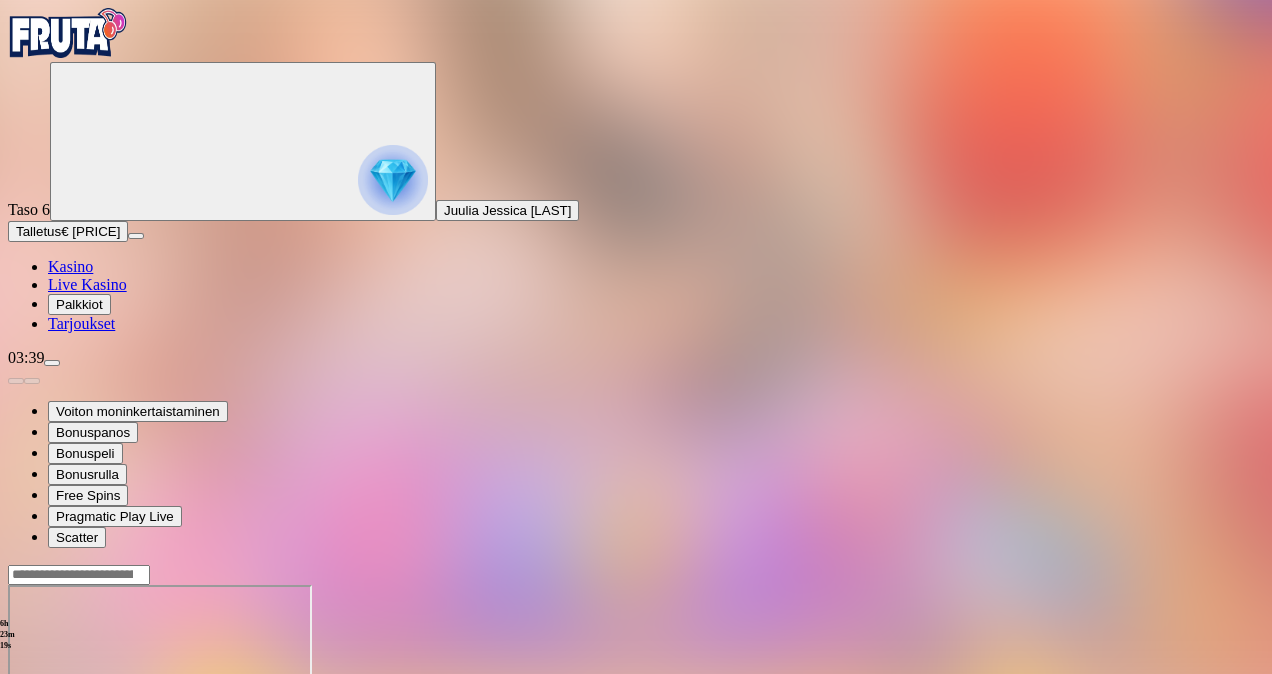 click on "Live Kasino" at bounding box center (87, 284) 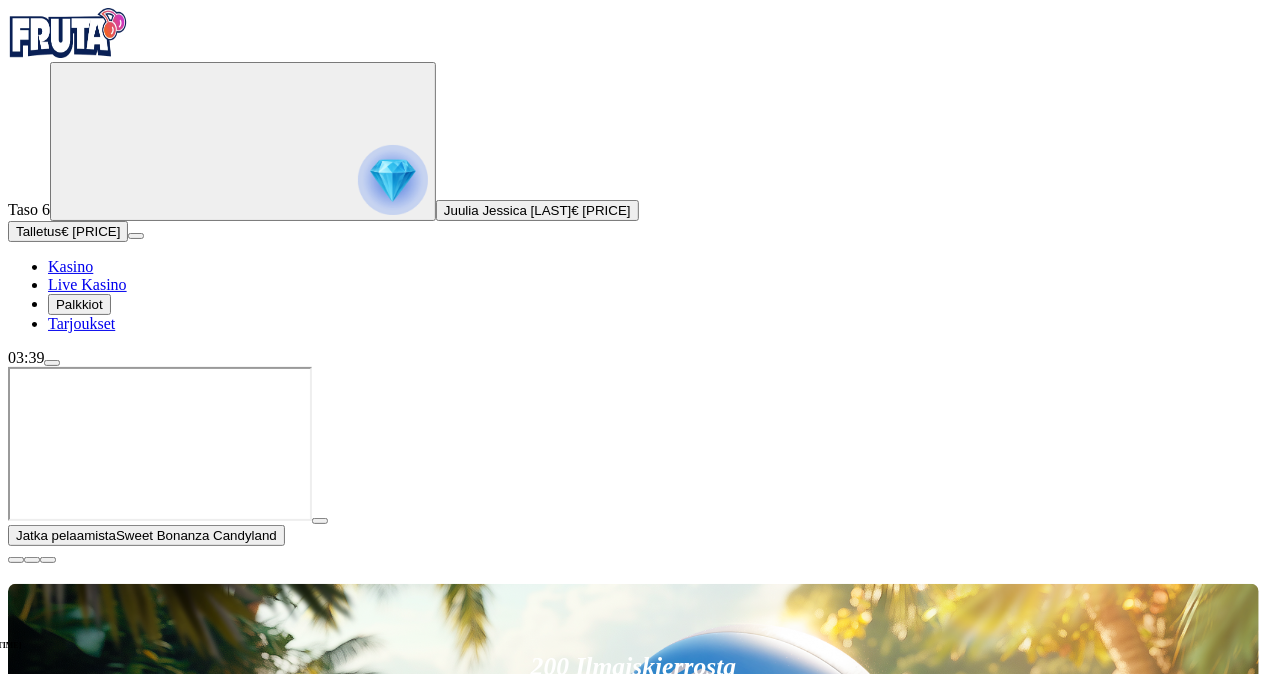 click at bounding box center (48, 1415) 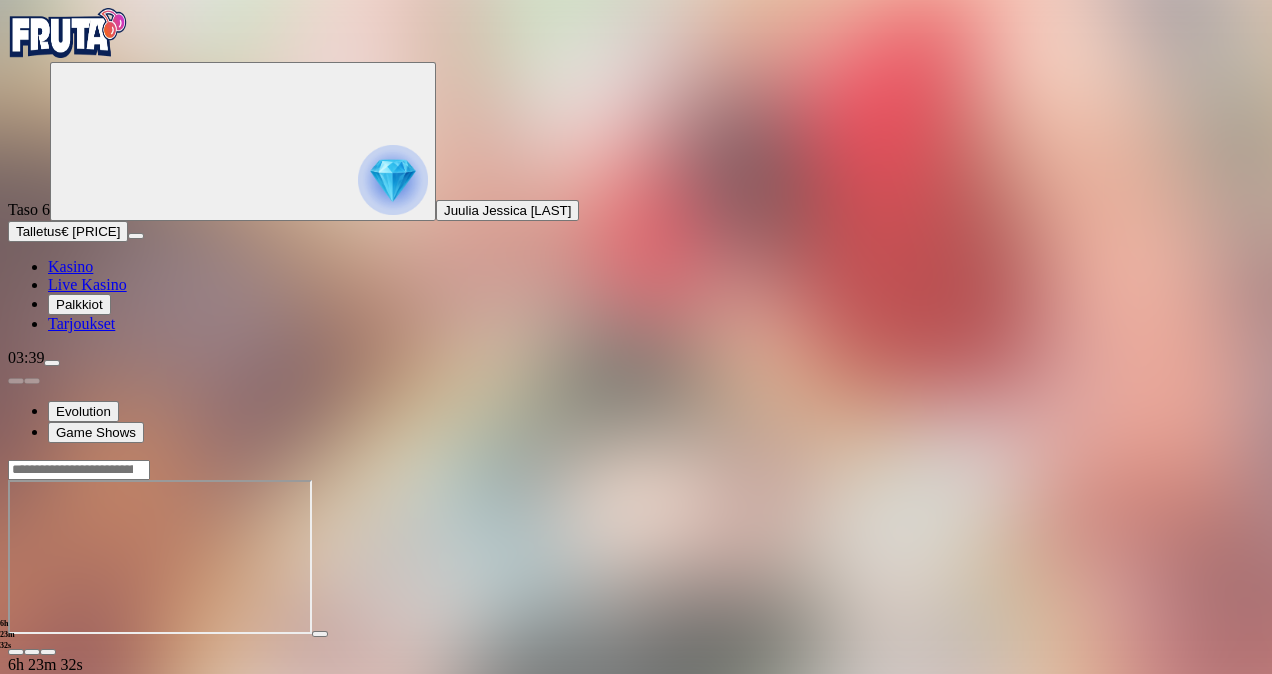 click on "Live Kasino" at bounding box center (87, 284) 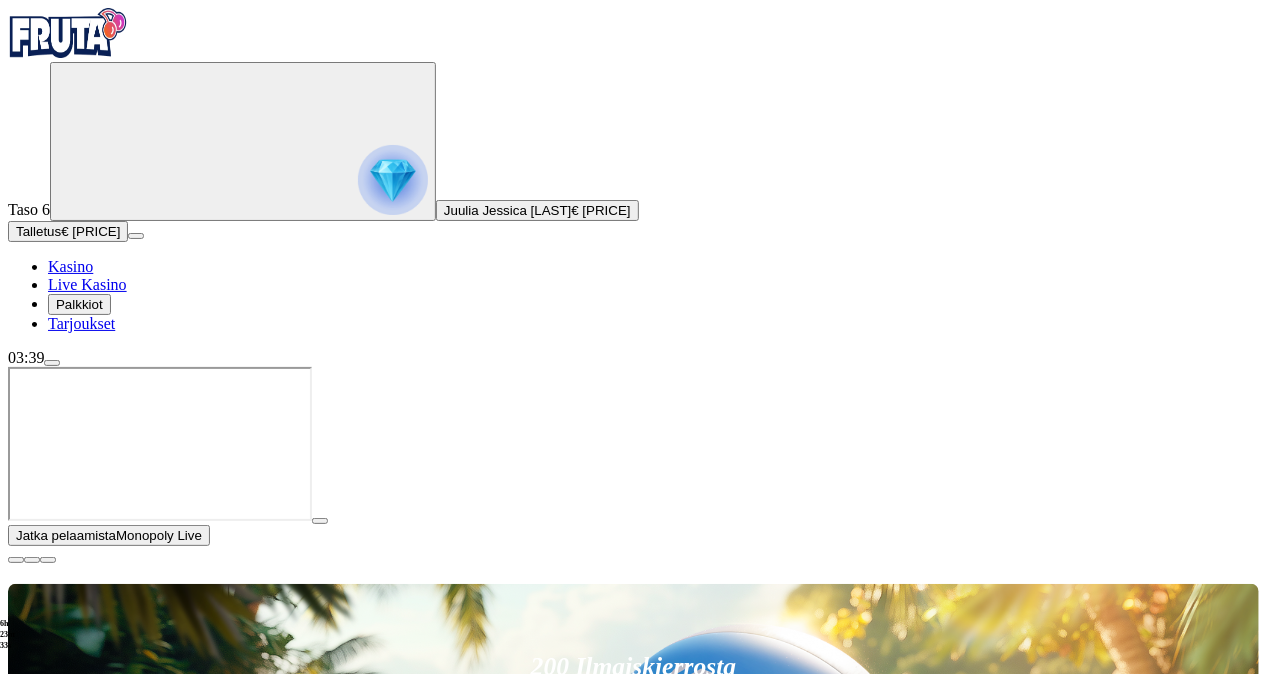 click on "Pelaa nyt" at bounding box center (77, 1501) 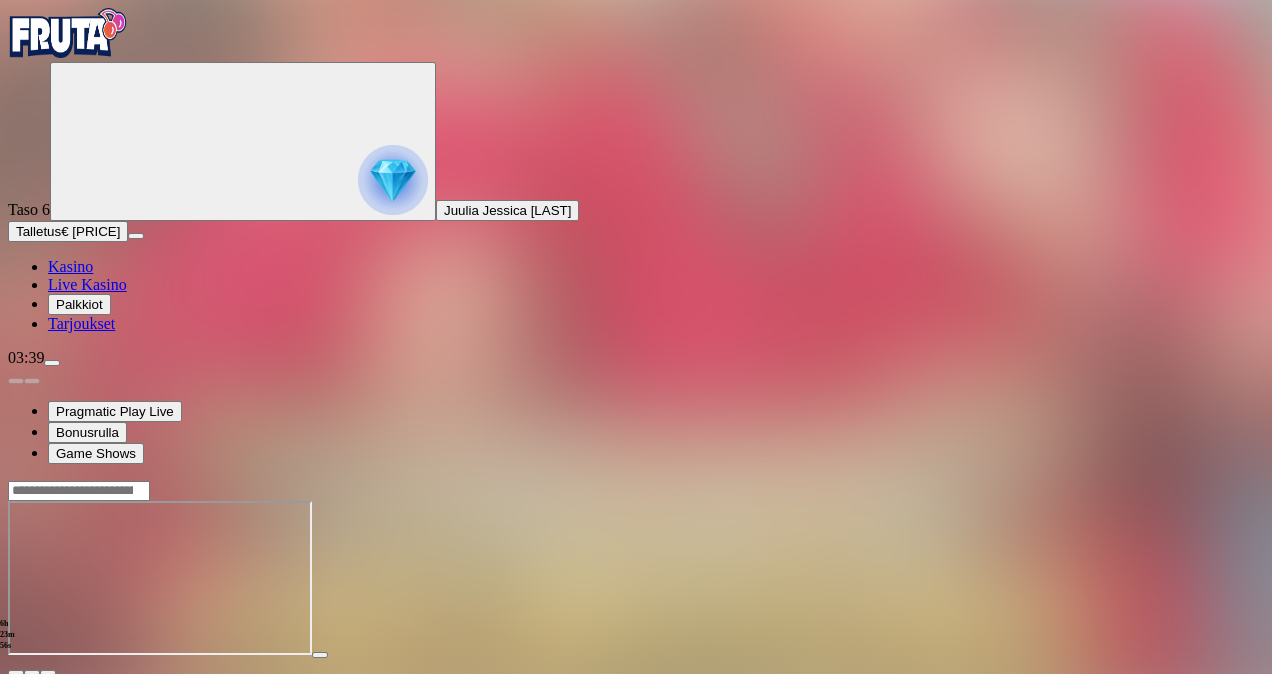 click on "Live Kasino" at bounding box center (87, 284) 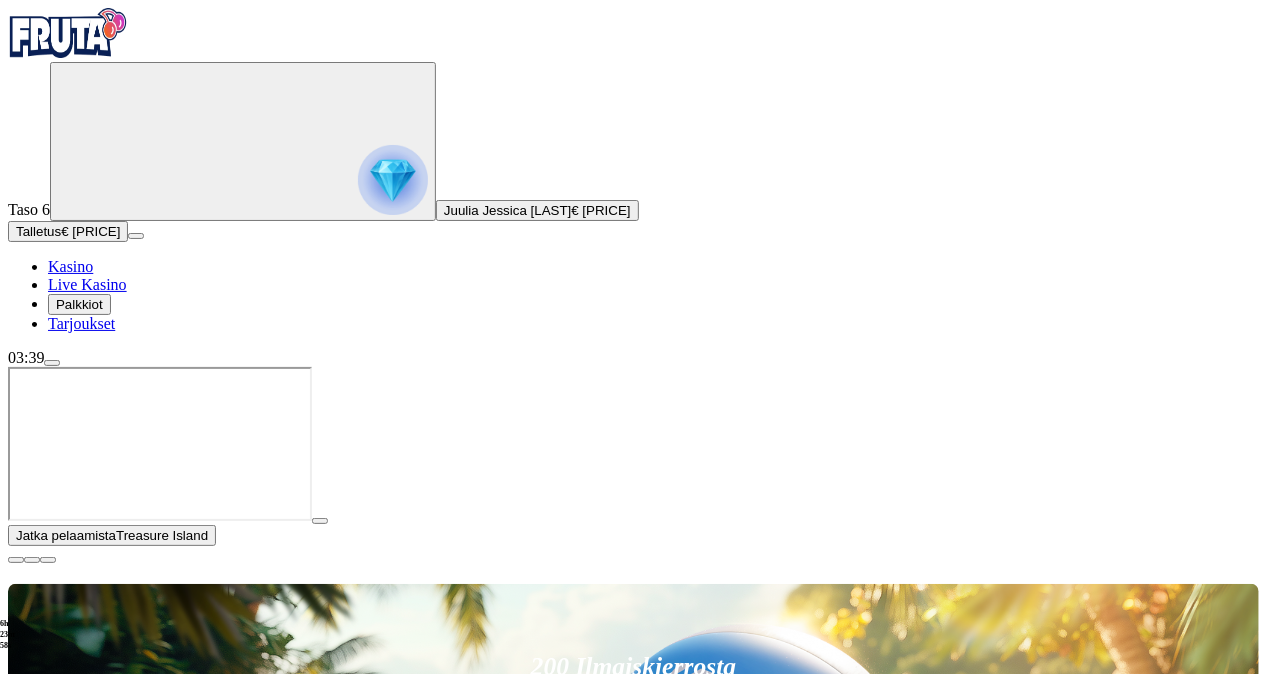 click on "Pelaa nyt" at bounding box center (77, 1596) 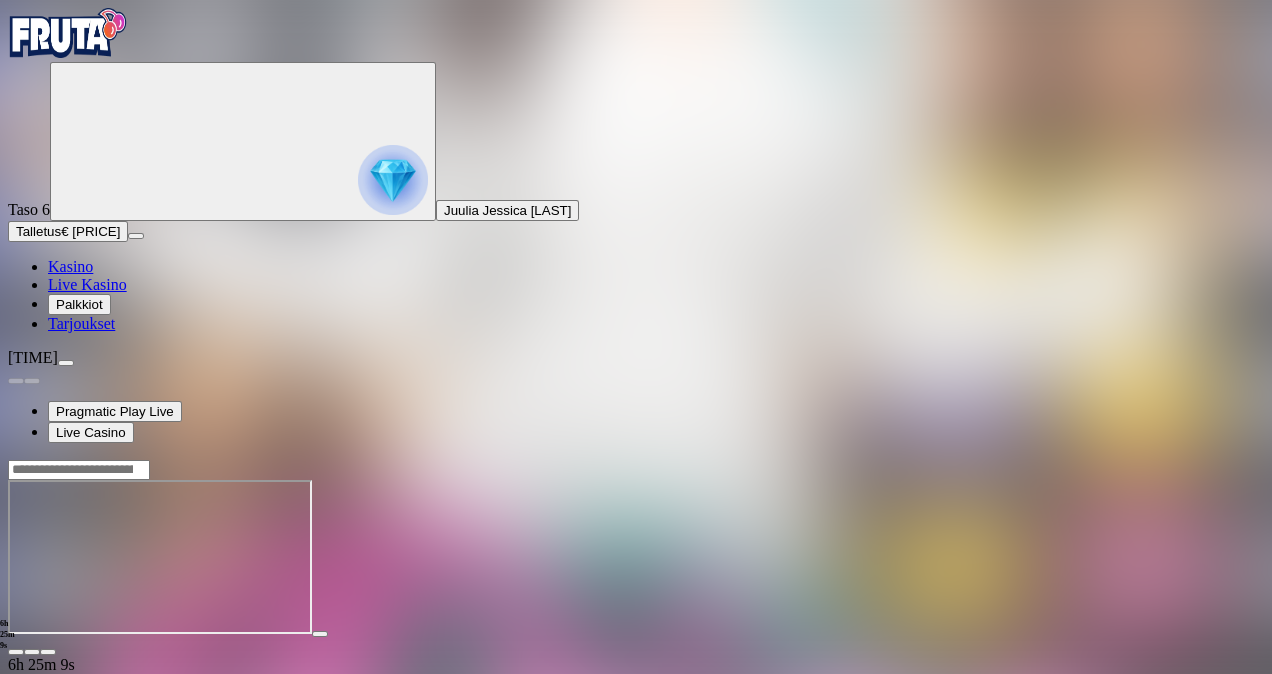 click on "Live Kasino" at bounding box center [87, 284] 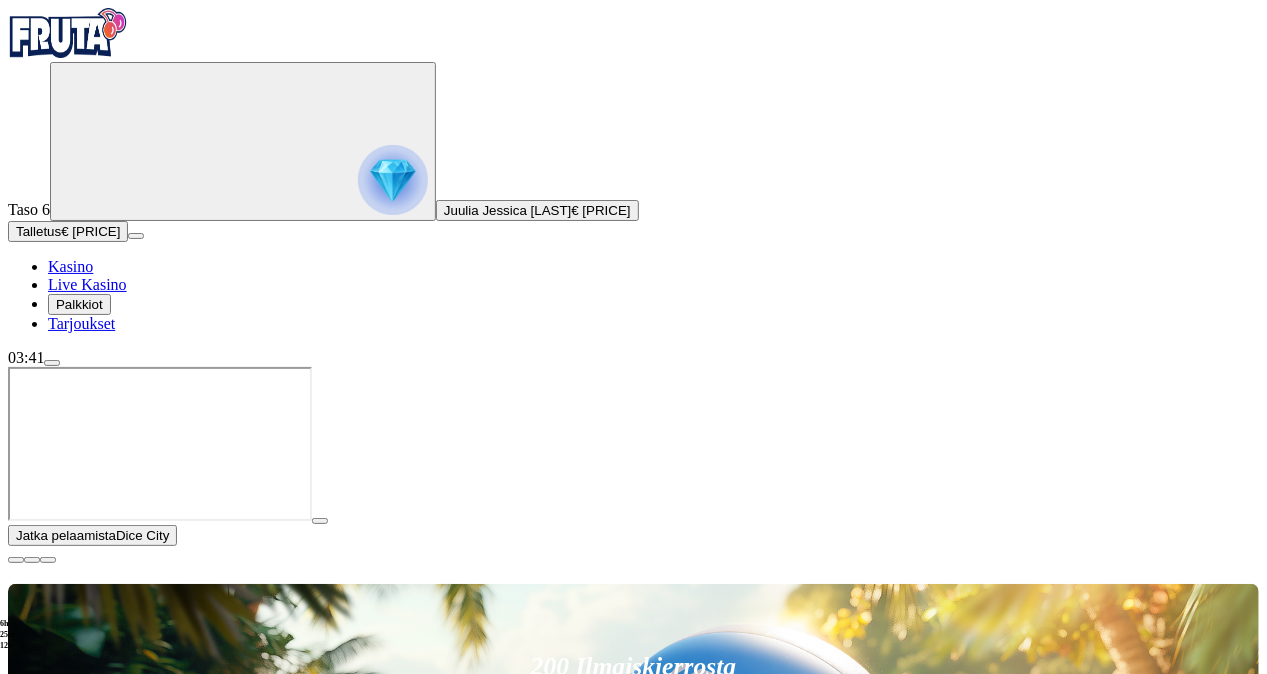 click on "Pelaa nyt" at bounding box center [77, 1501] 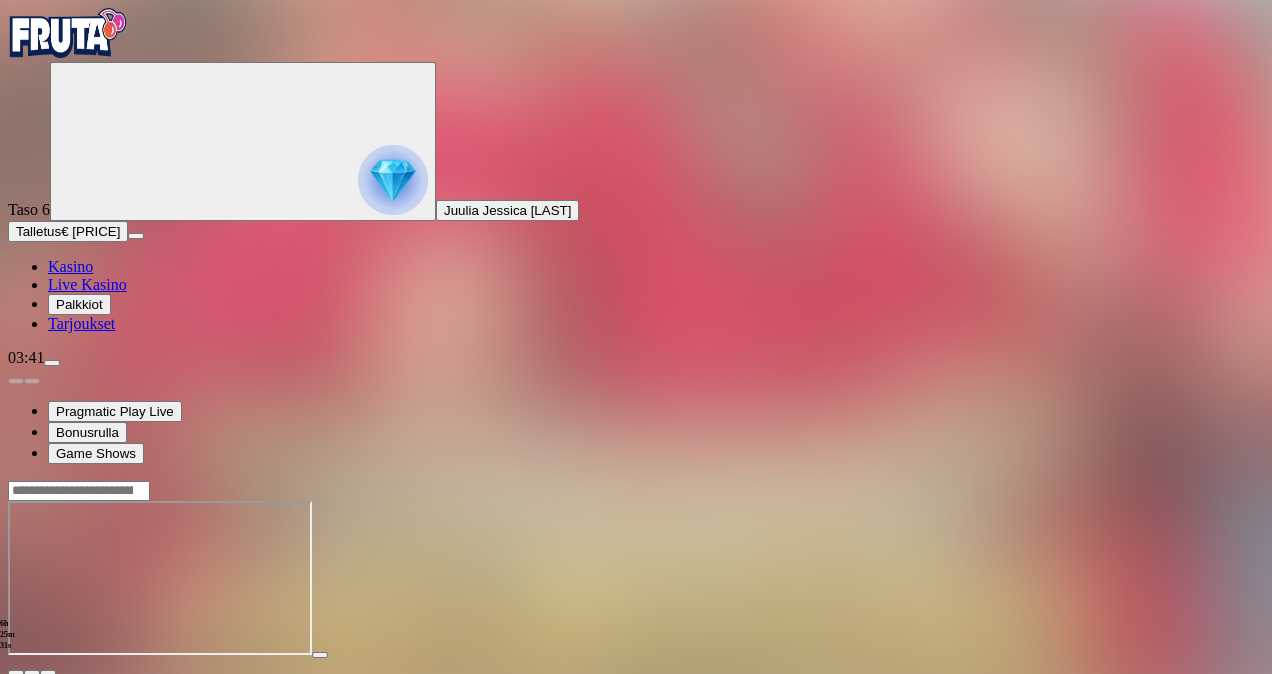 click at bounding box center (52, 363) 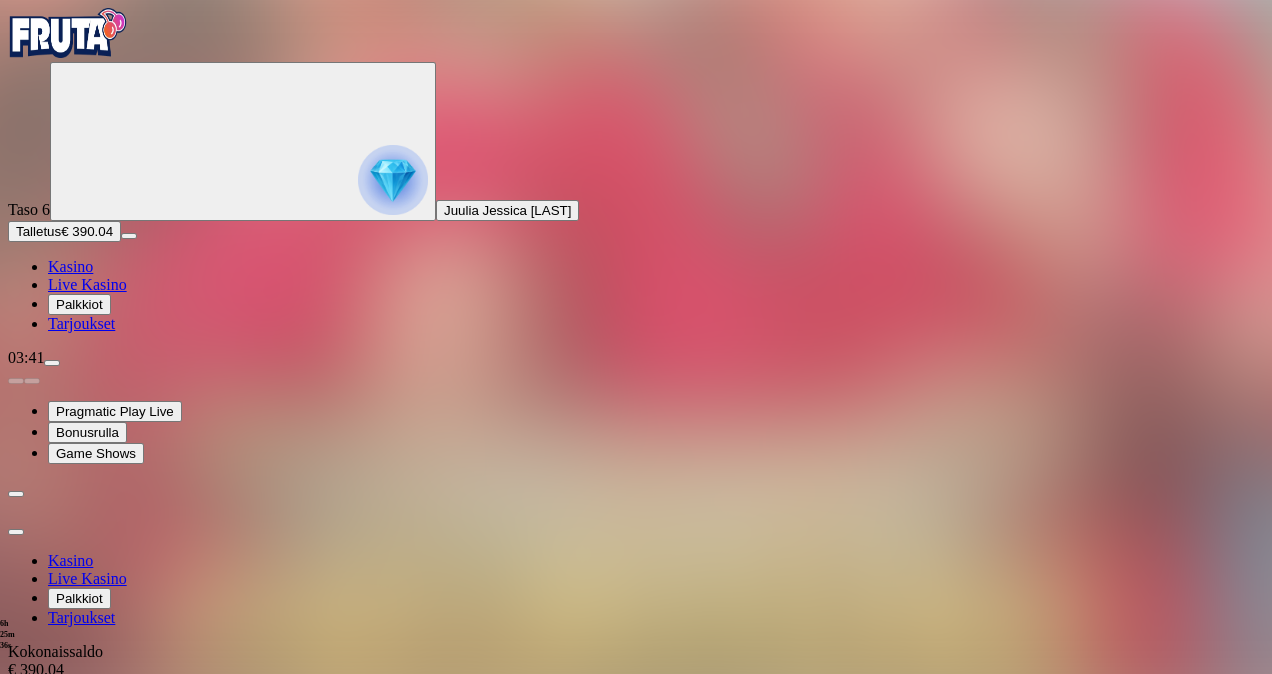 click at bounding box center (636, 978) 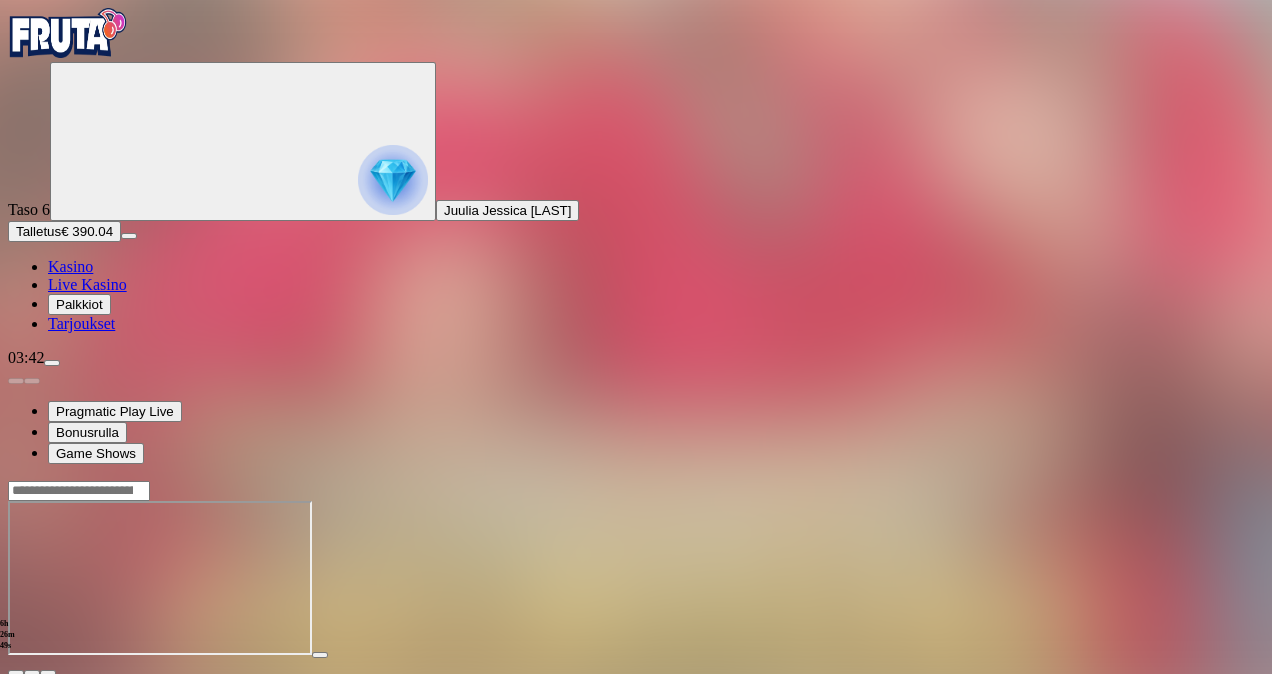 click at bounding box center (52, 363) 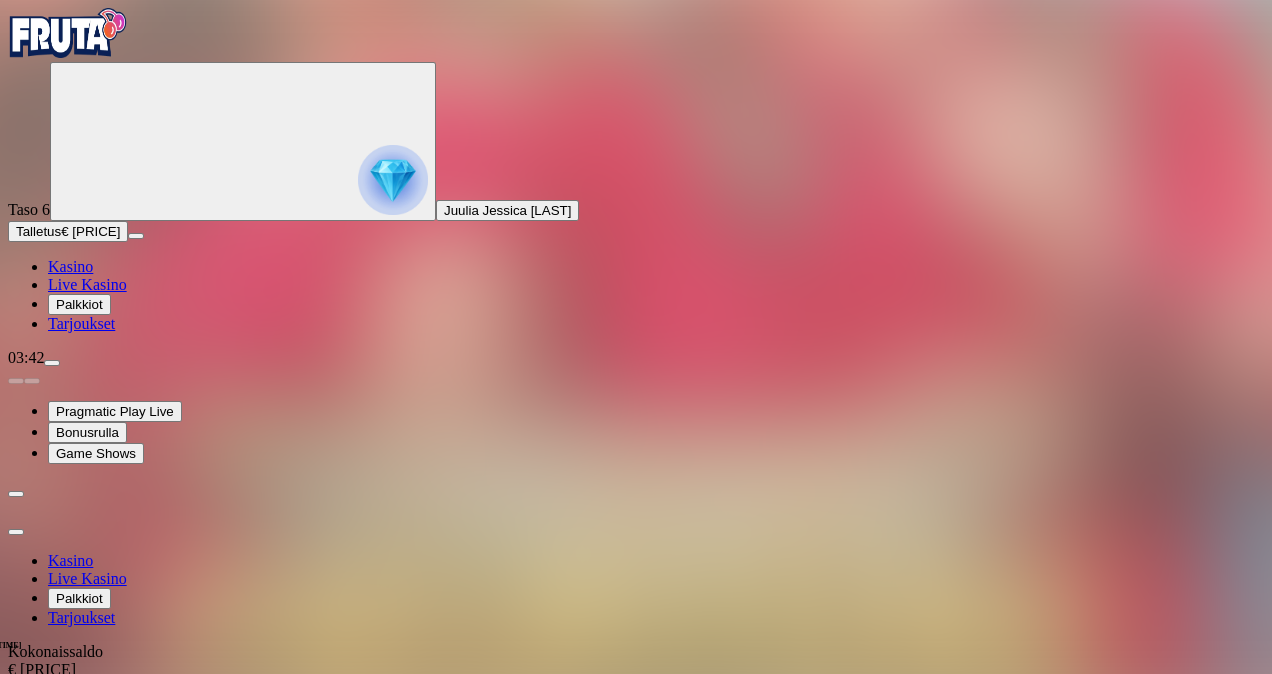 click on "Talletus" at bounding box center (102, 725) 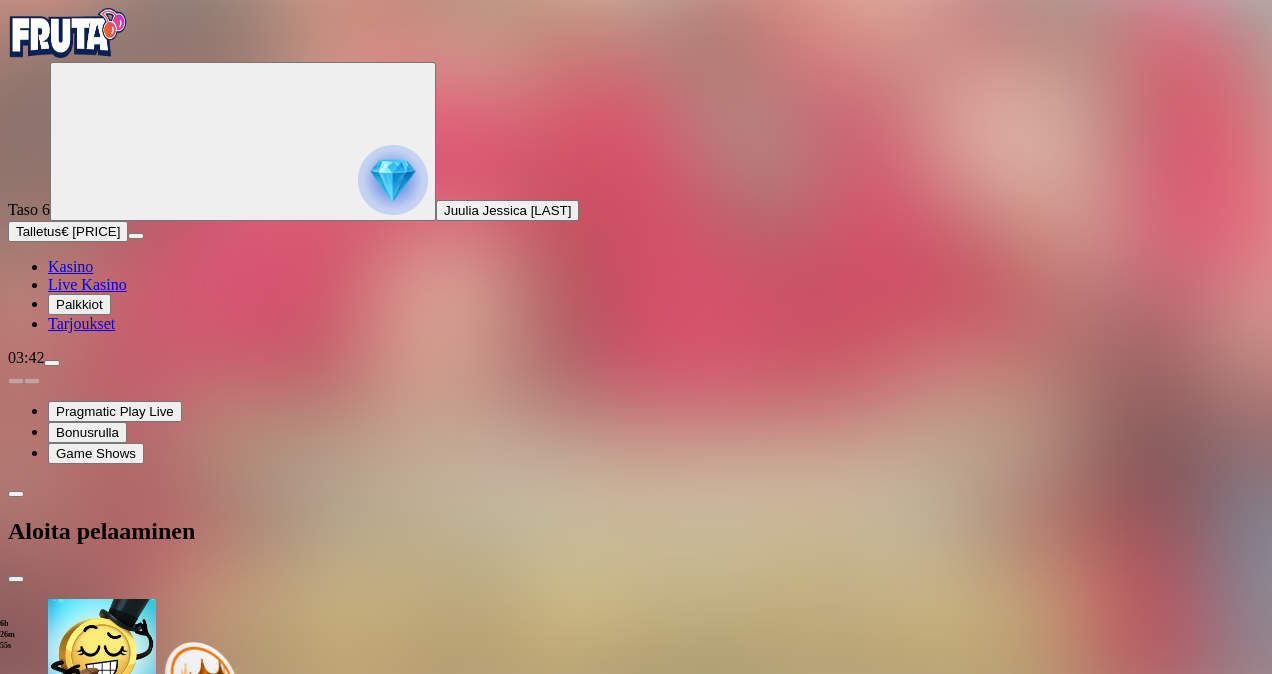 drag, startPoint x: 383, startPoint y: 417, endPoint x: 201, endPoint y: 435, distance: 182.88794 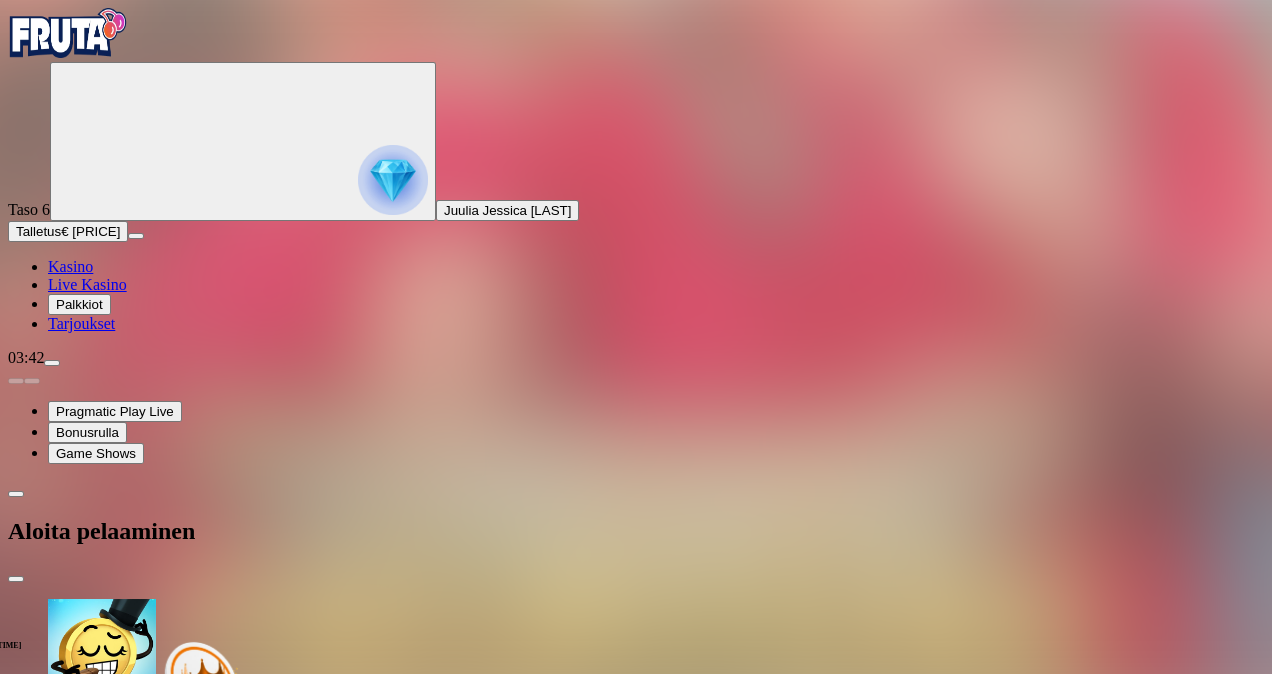 type on "*" 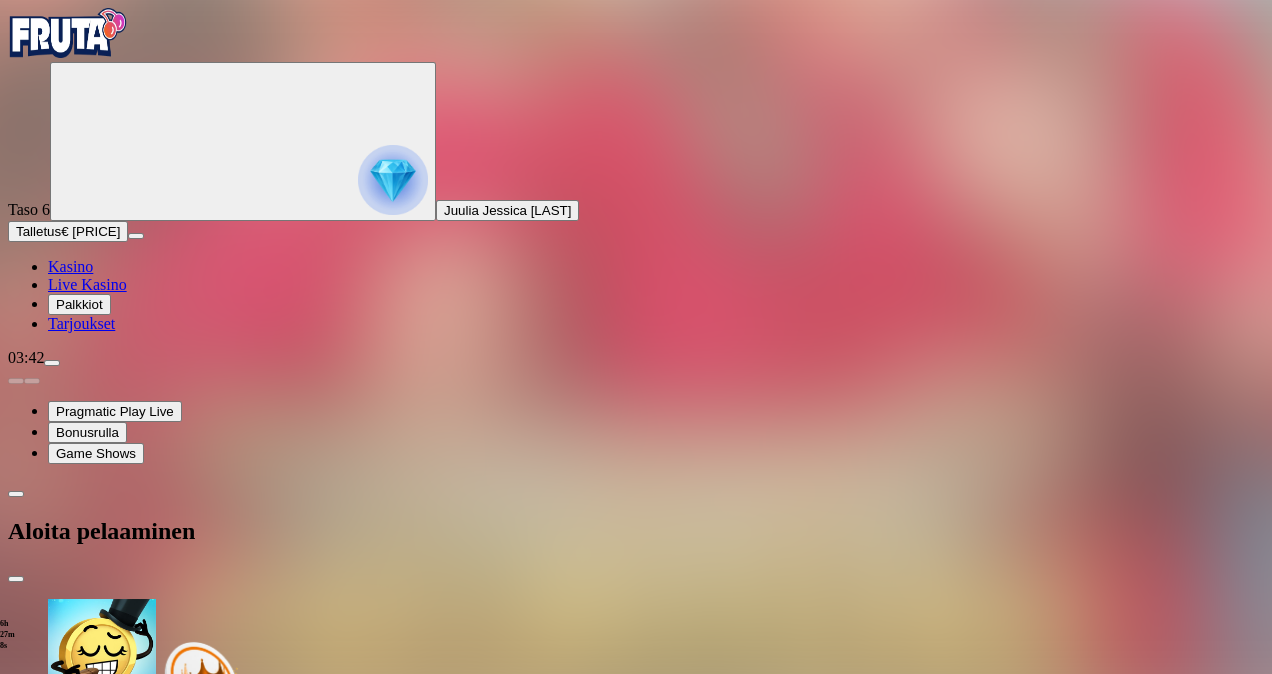 type on "***" 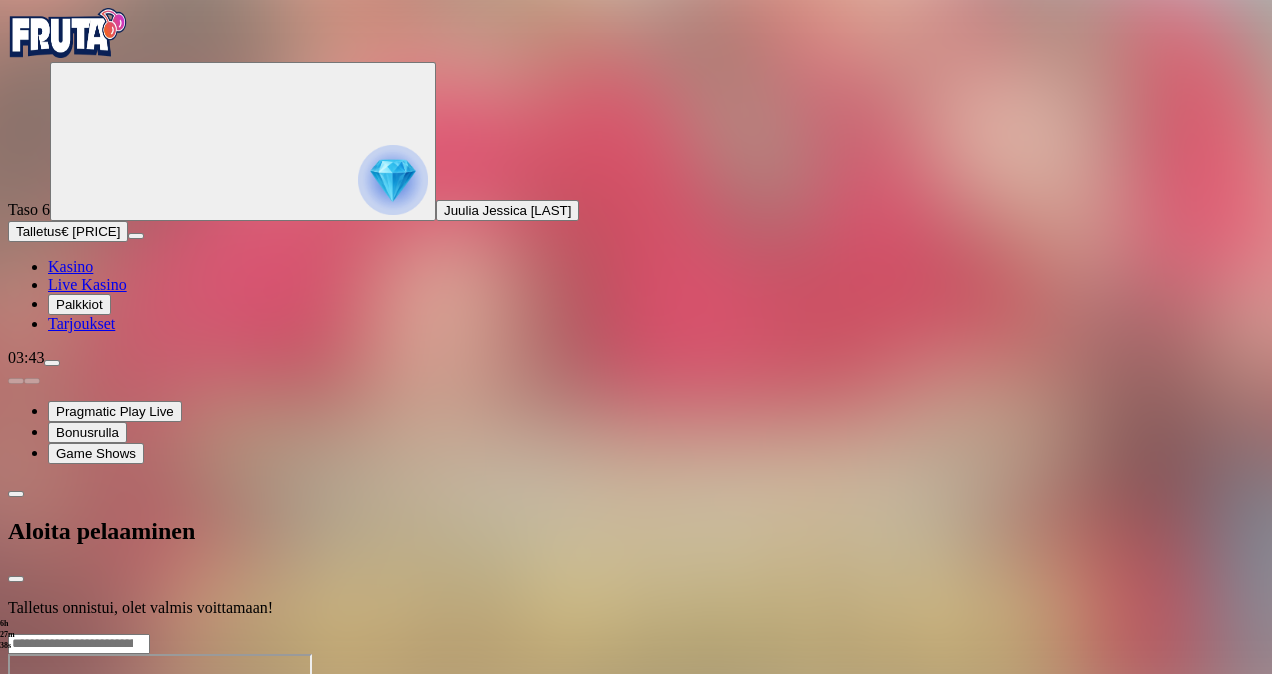 click at bounding box center [636, 633] 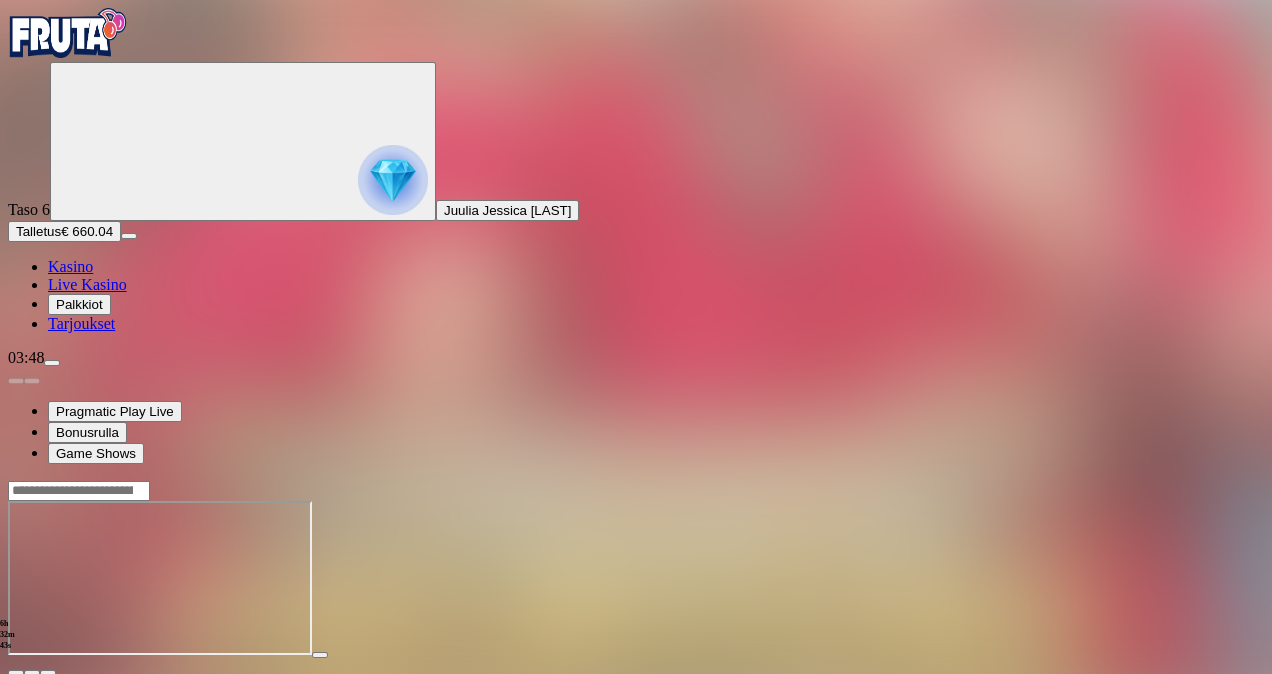 click on "Talletus € [PRICE]" at bounding box center (64, 231) 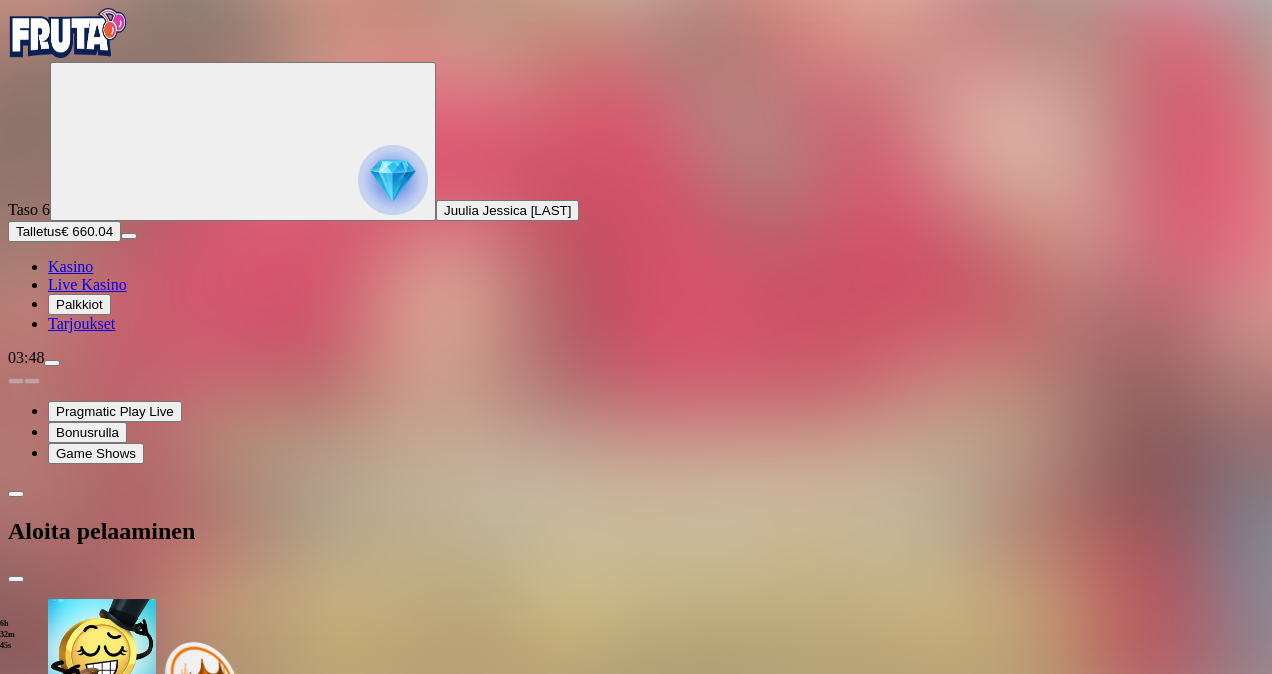 drag, startPoint x: 407, startPoint y: 424, endPoint x: 183, endPoint y: 451, distance: 225.62137 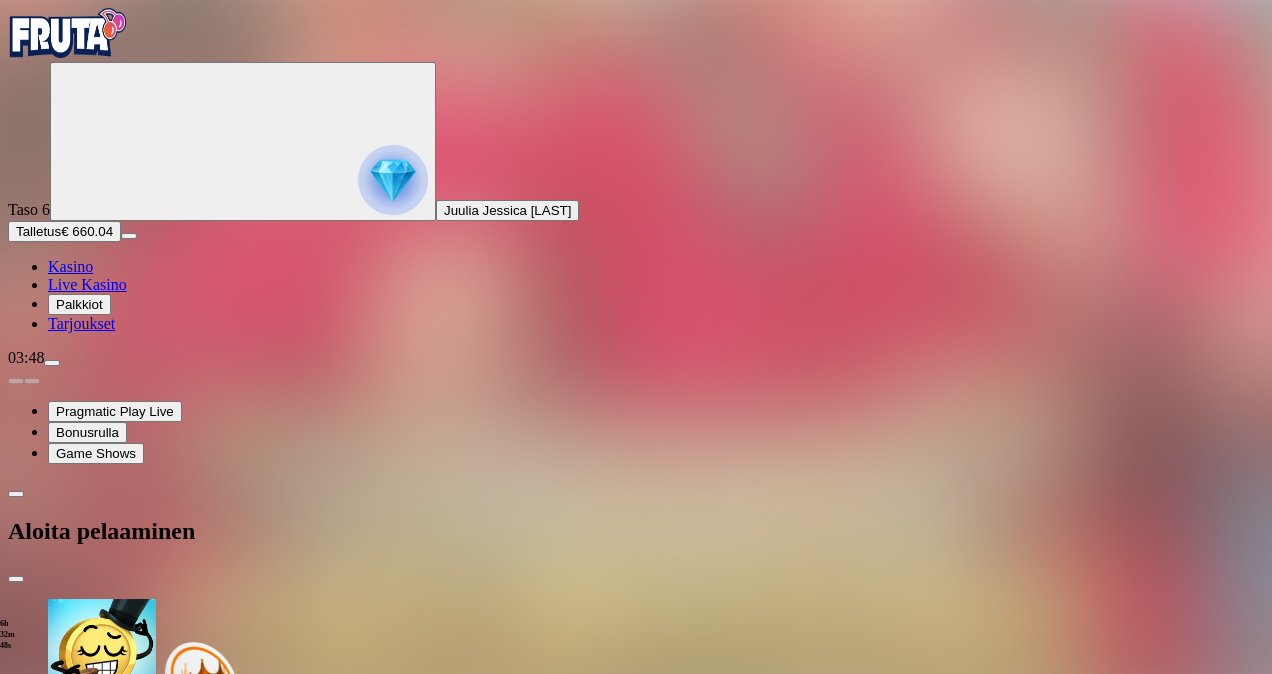 type on "****" 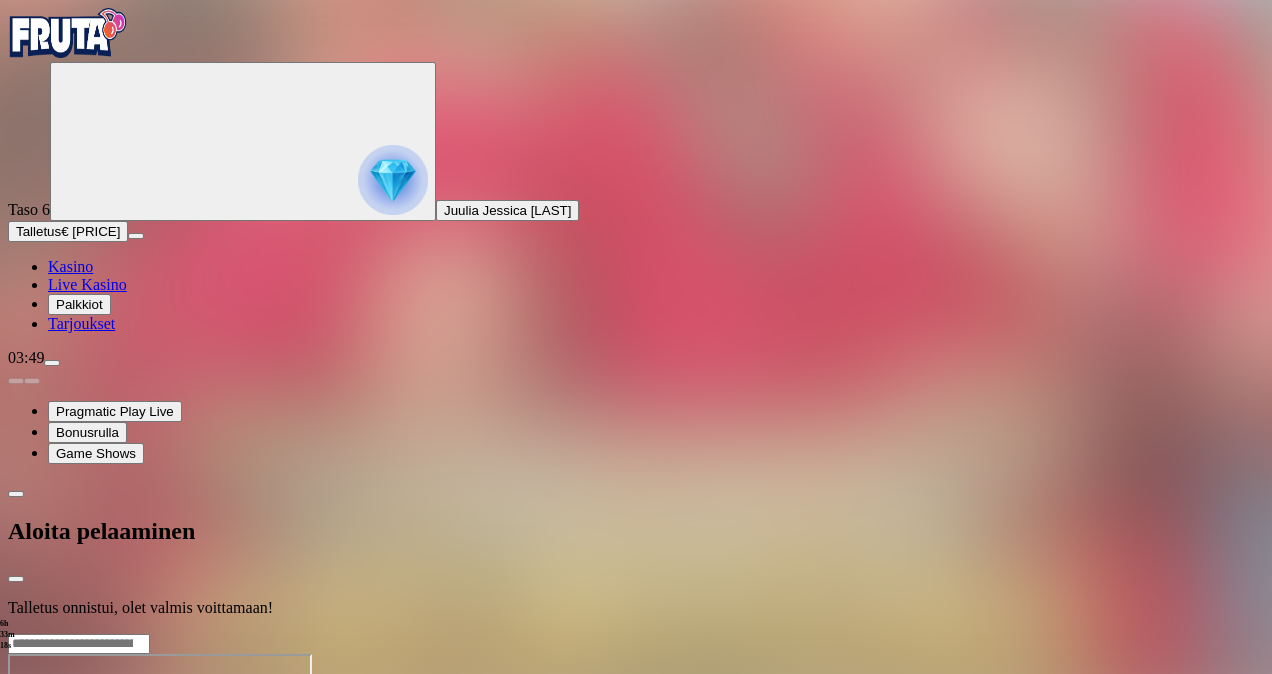 click at bounding box center [636, 633] 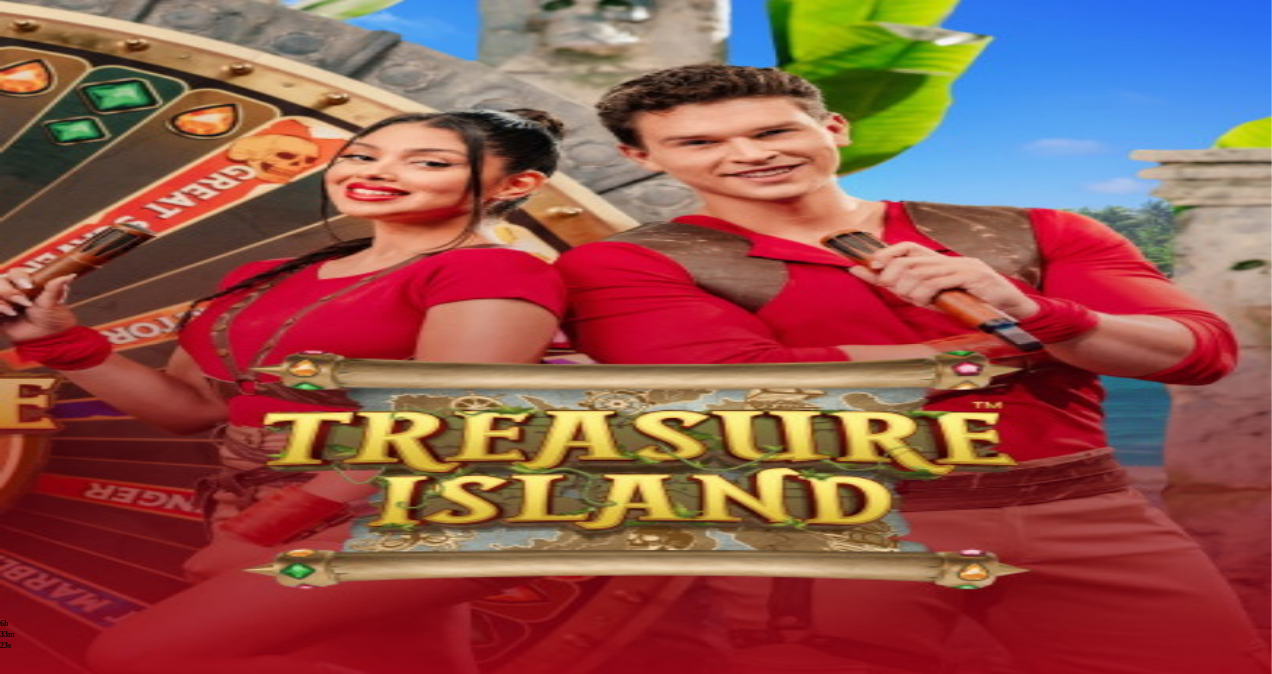 scroll, scrollTop: 0, scrollLeft: 0, axis: both 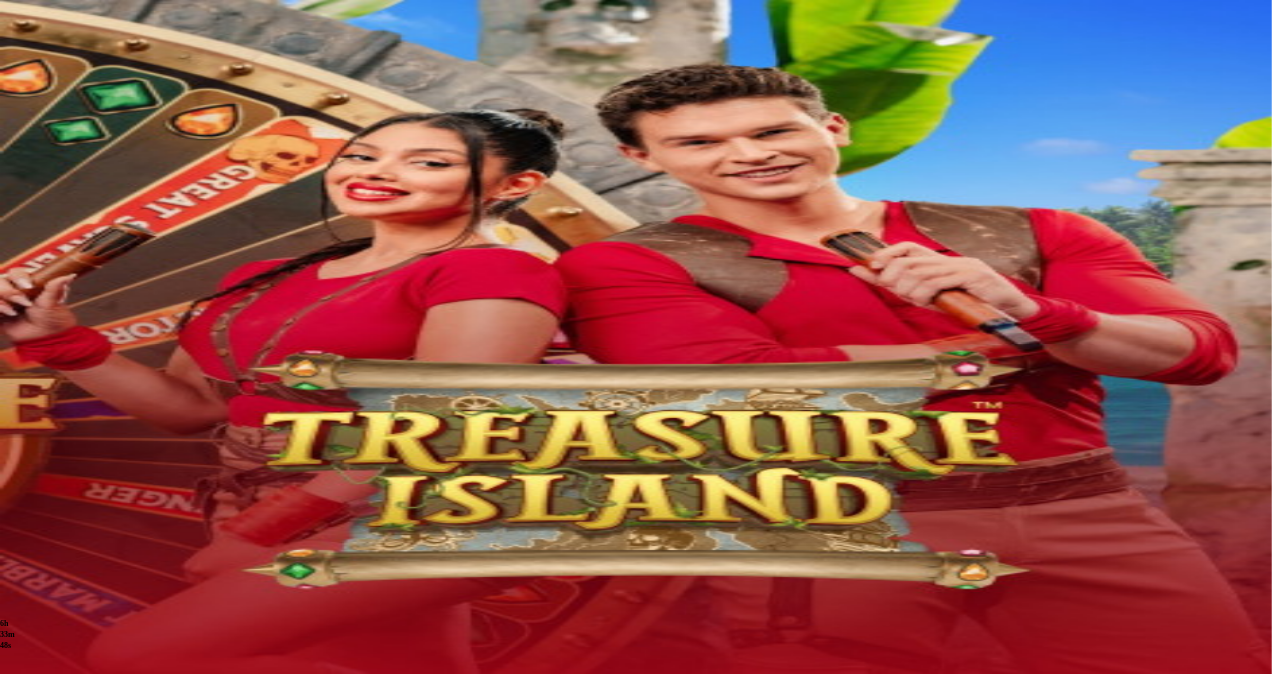 click at bounding box center (79, 491) 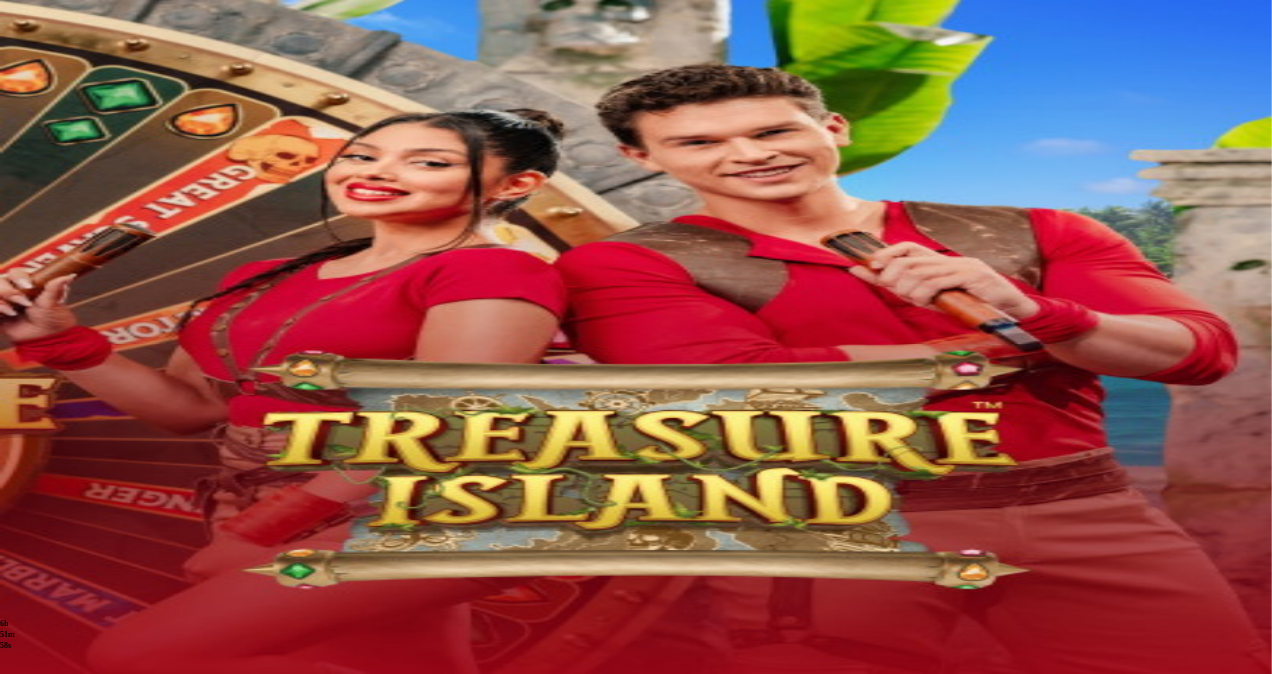 click on "Talletus € 1,530.04" at bounding box center [70, 231] 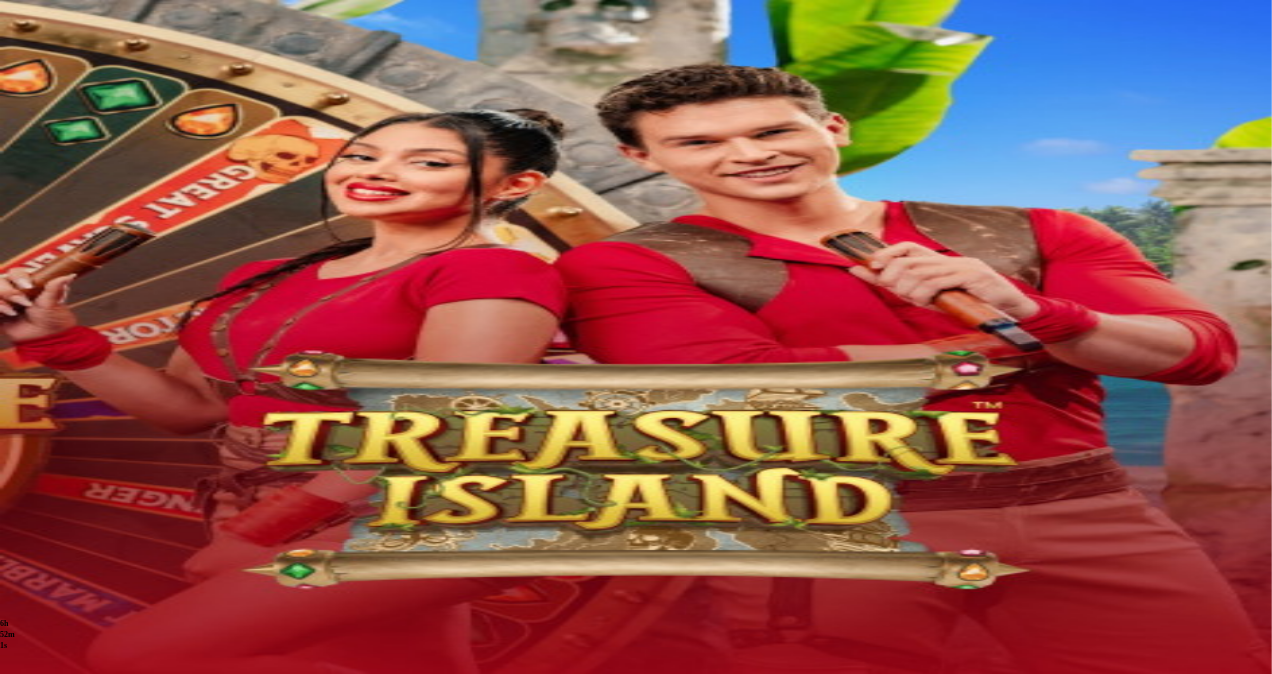 drag, startPoint x: 319, startPoint y: 408, endPoint x: 163, endPoint y: 442, distance: 159.66214 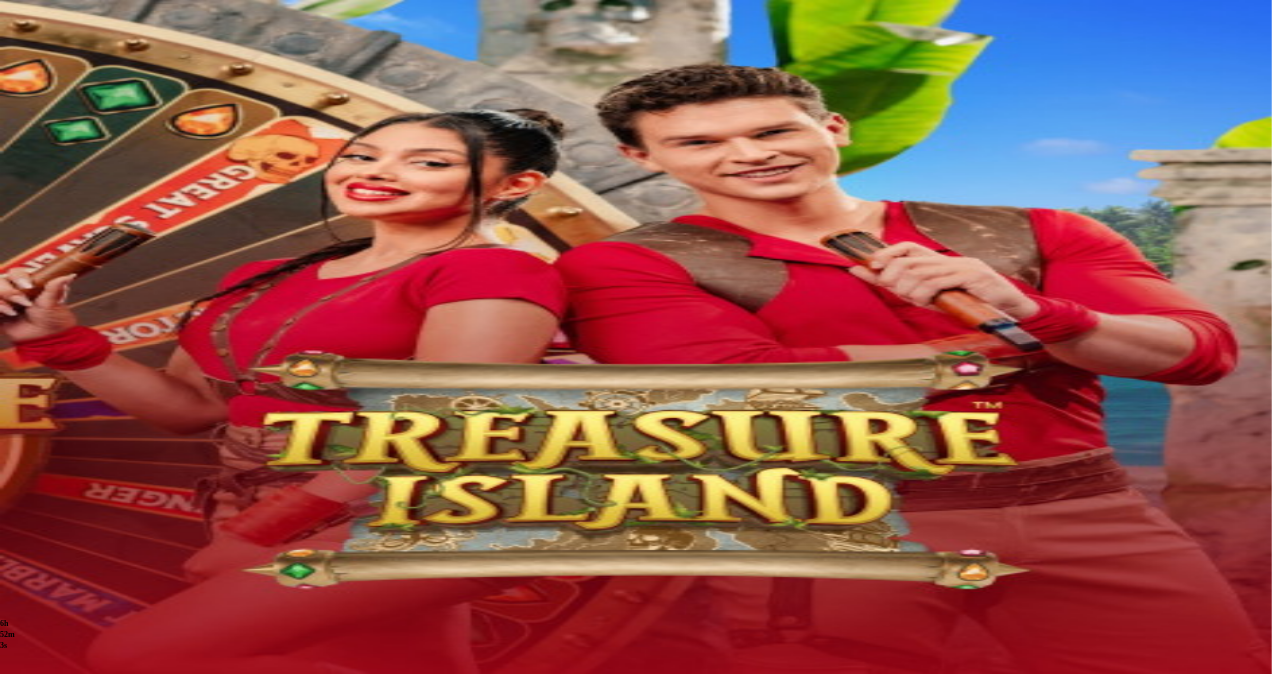 type on "***" 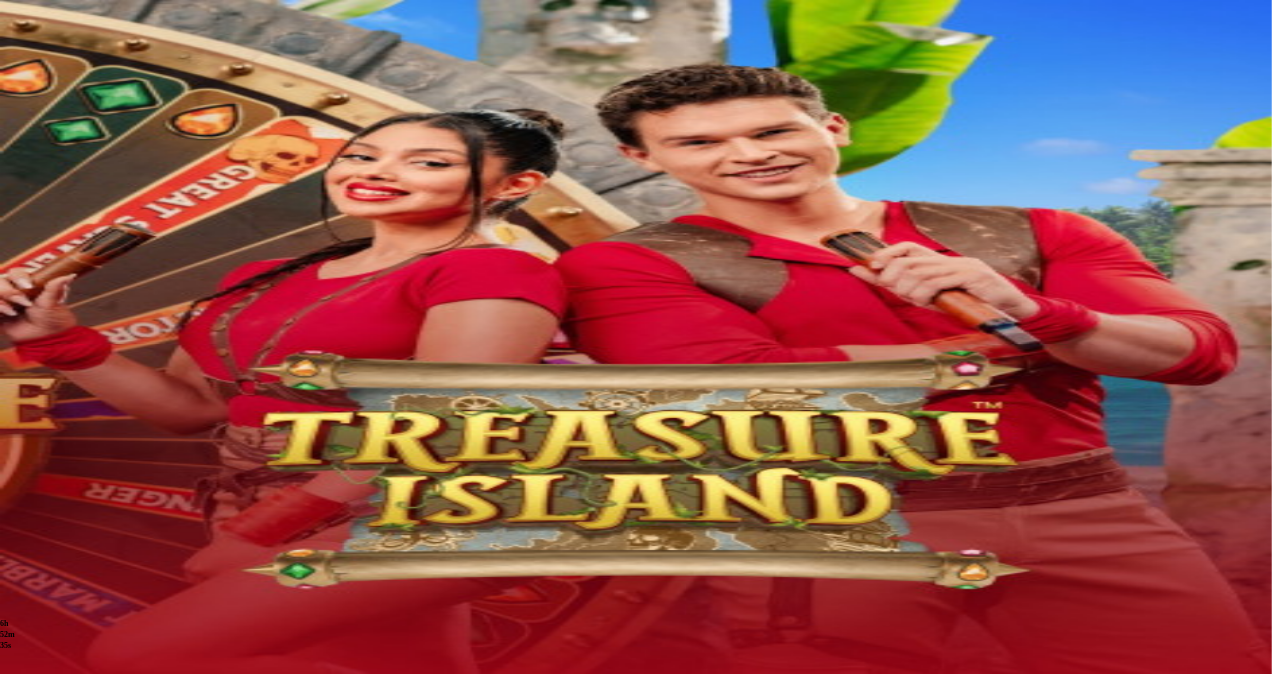 scroll, scrollTop: 0, scrollLeft: 0, axis: both 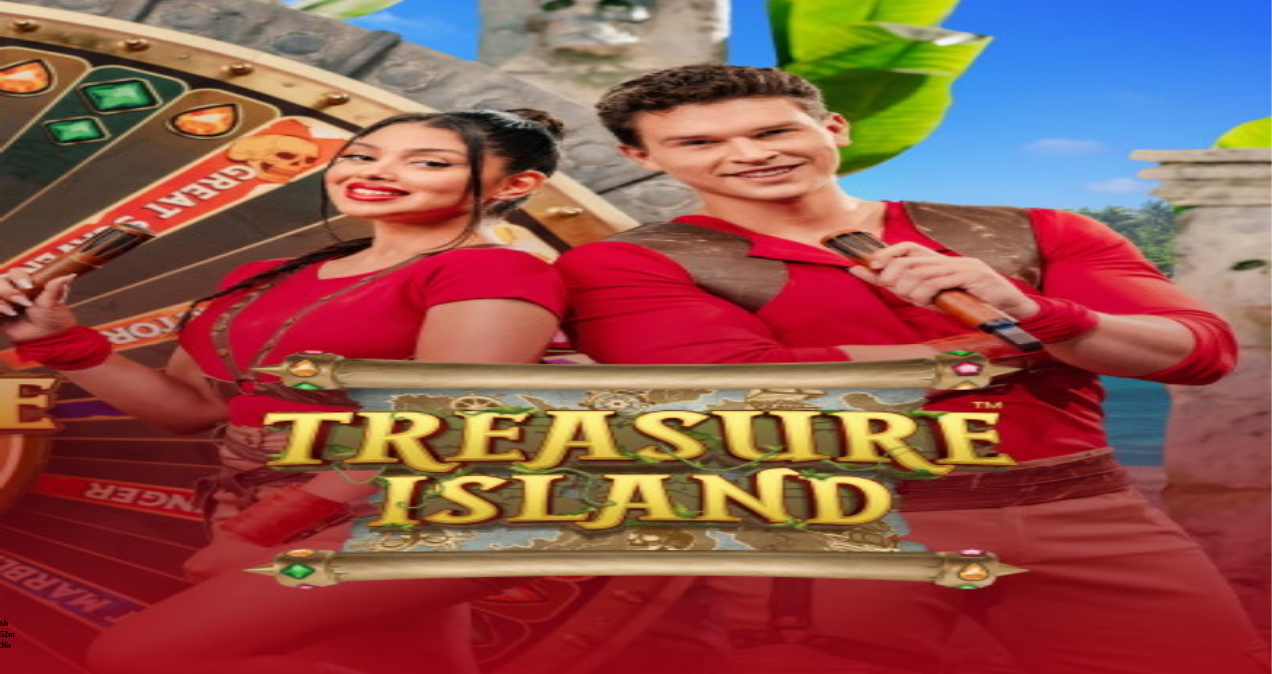 click on "Aloita pelaaminen" at bounding box center (636, 531) 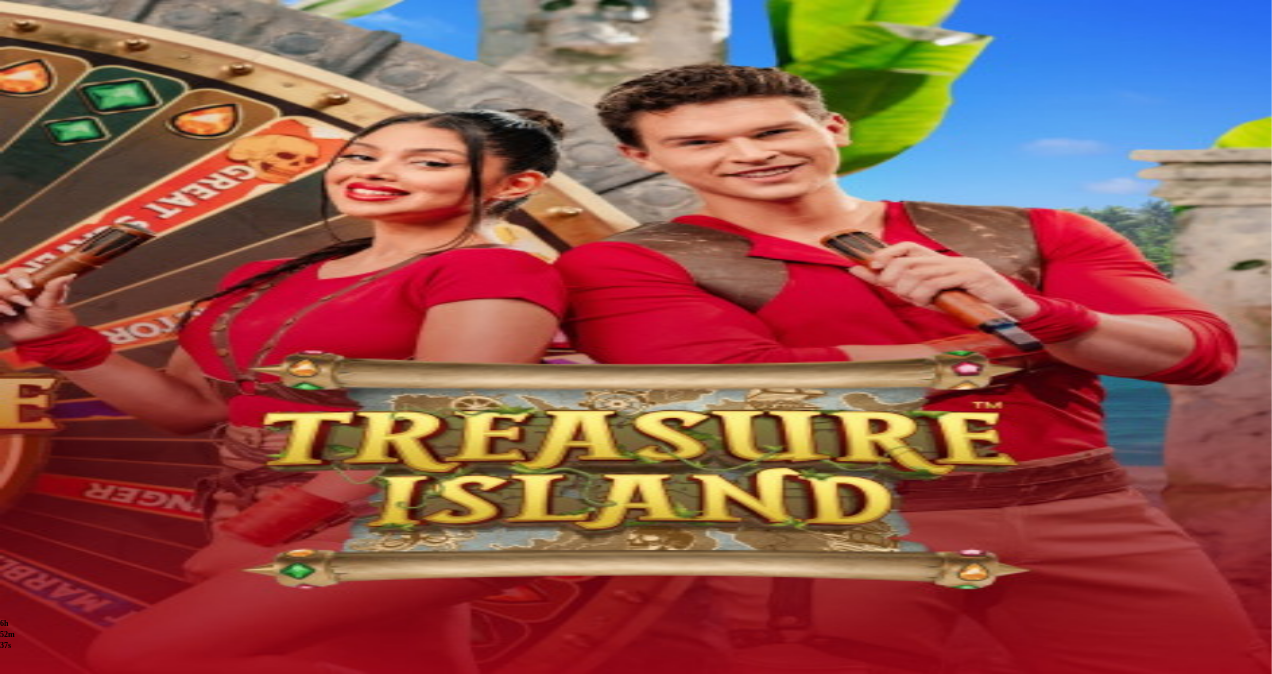 click at bounding box center (16, 579) 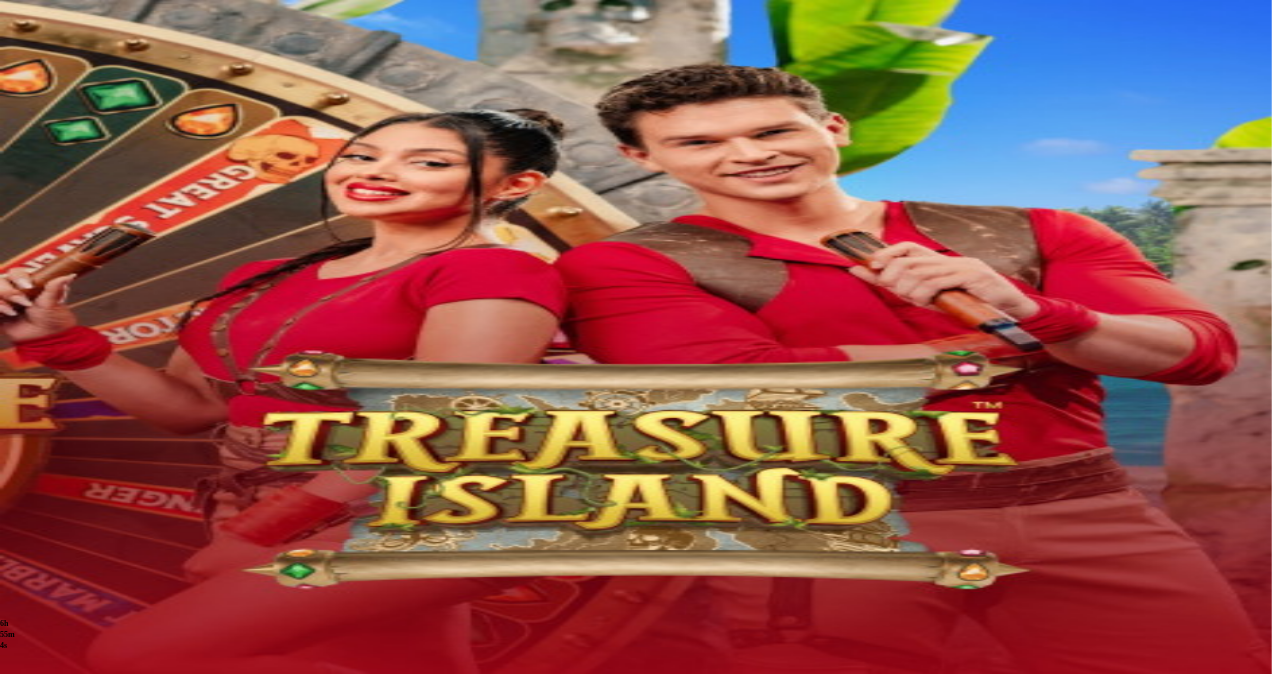 click at bounding box center (52, 363) 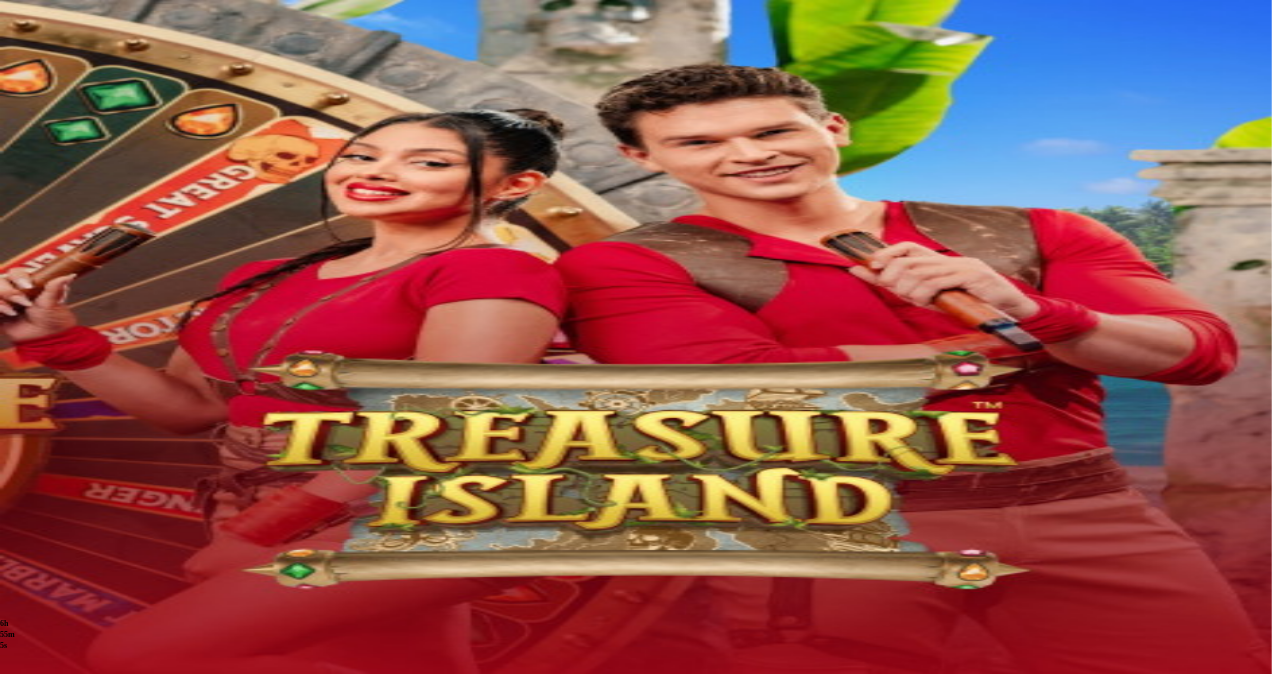 click on "Kotiutus" at bounding box center (40, 725) 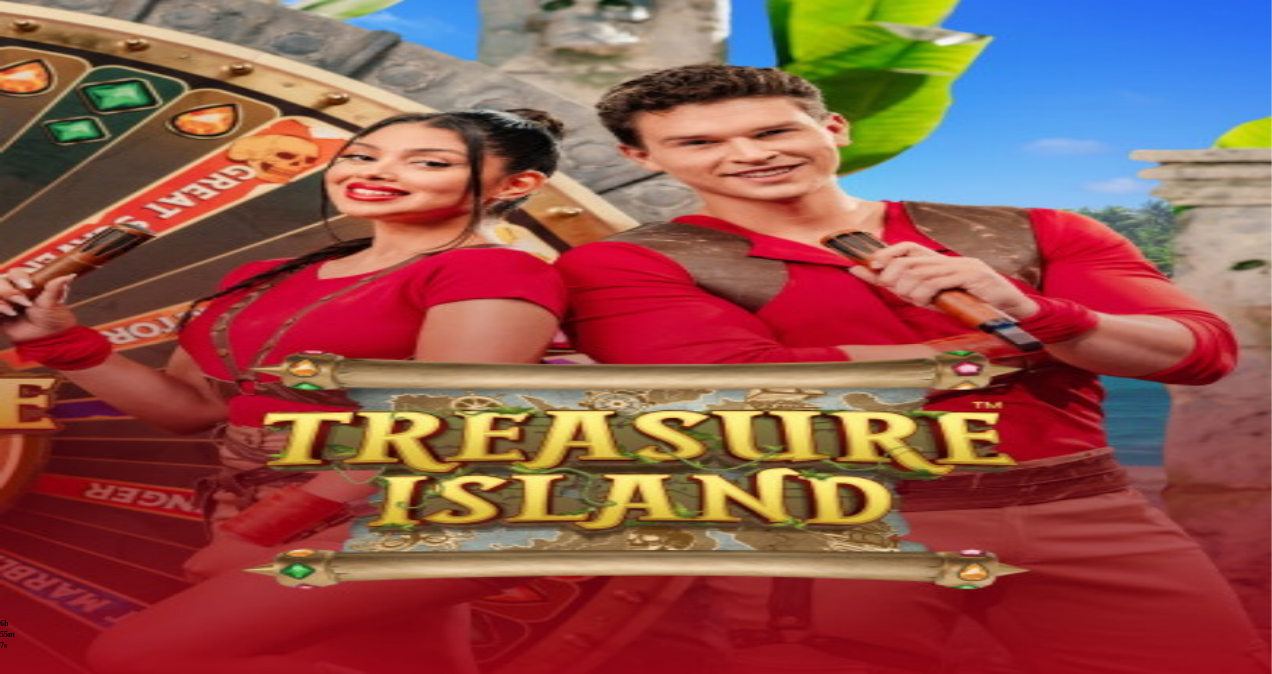 click at bounding box center (79, 594) 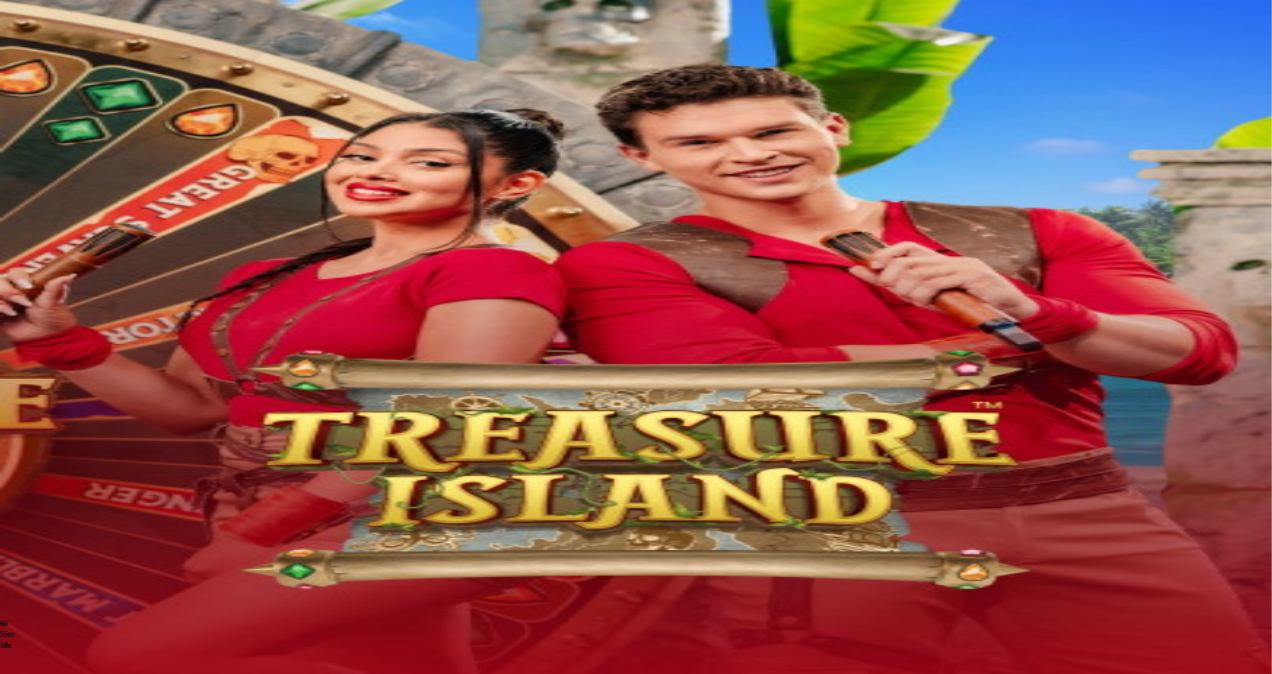 type on "***" 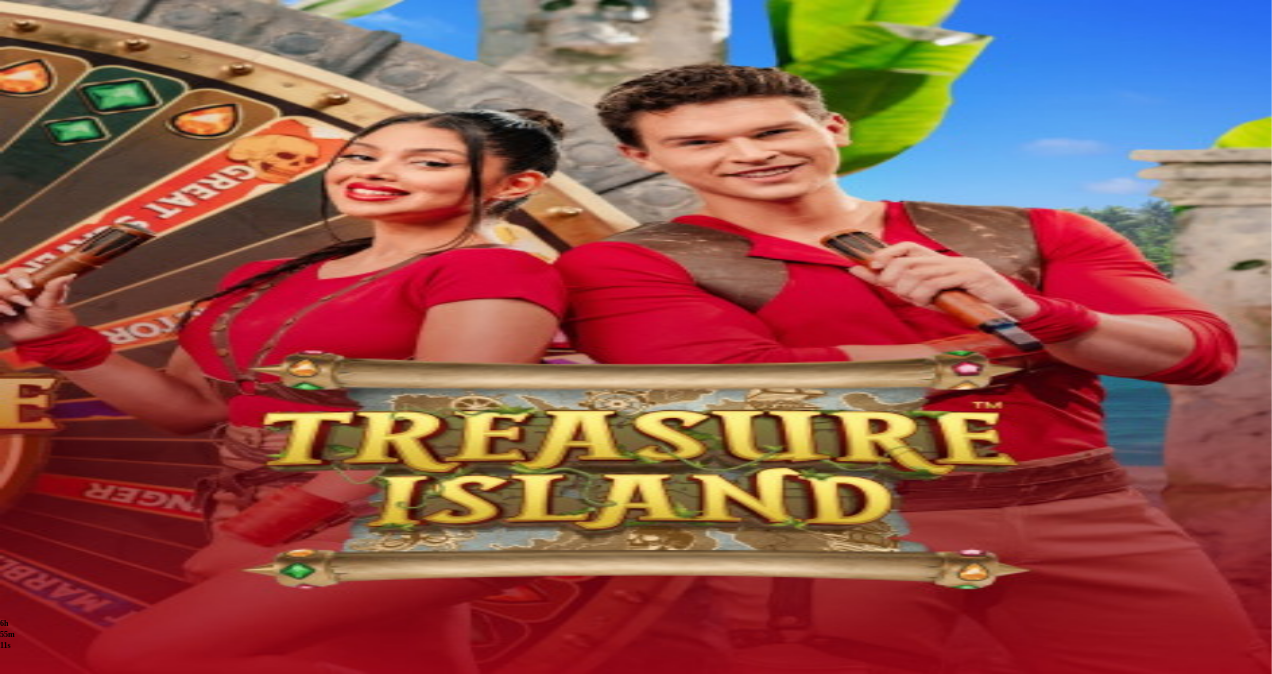 type 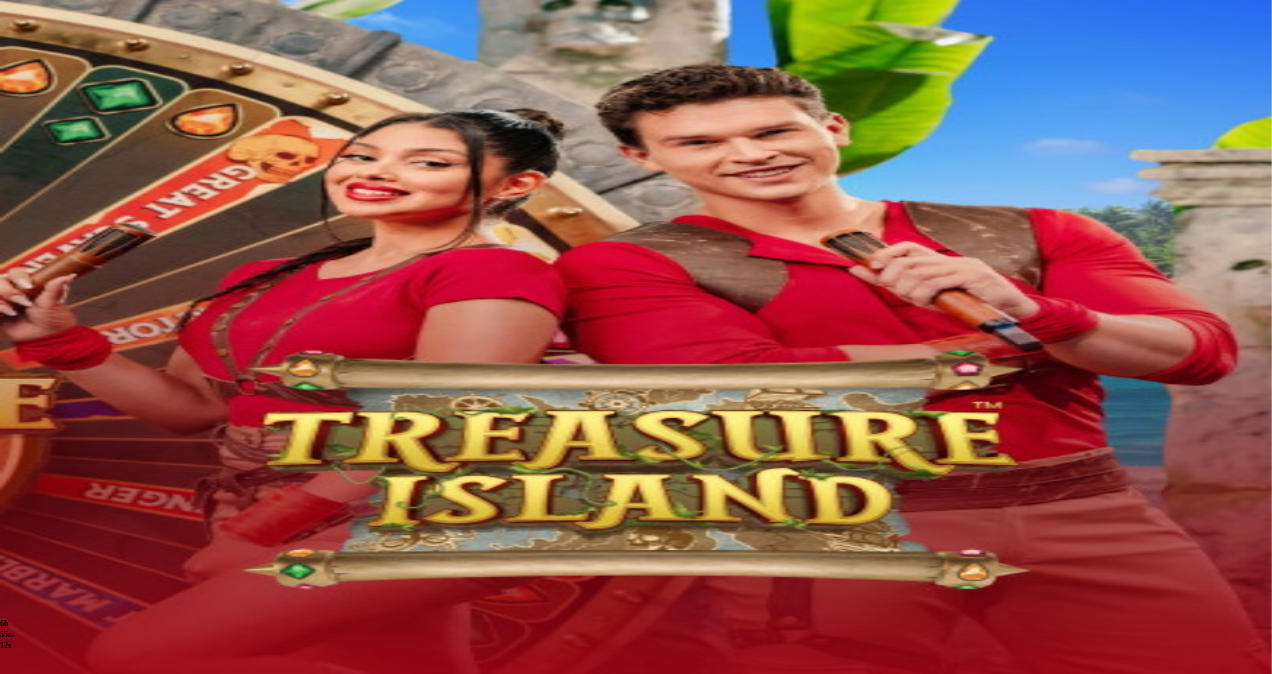 click at bounding box center [16, 579] 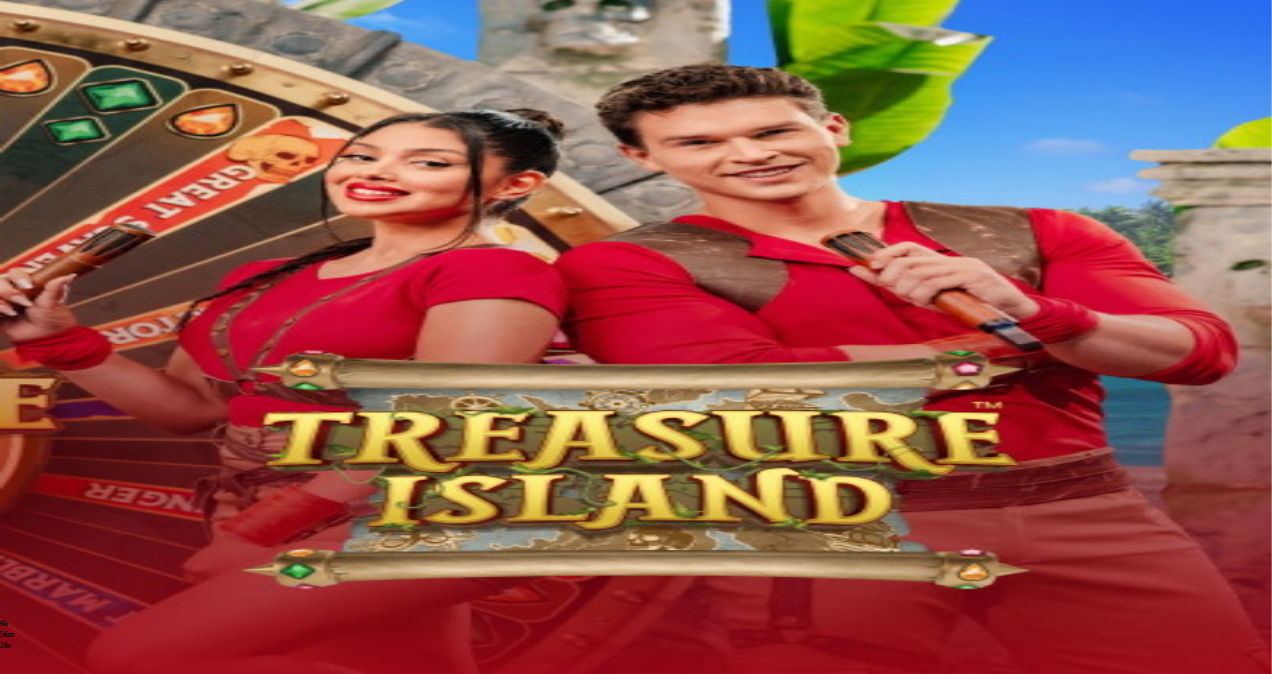 click at bounding box center [52, 363] 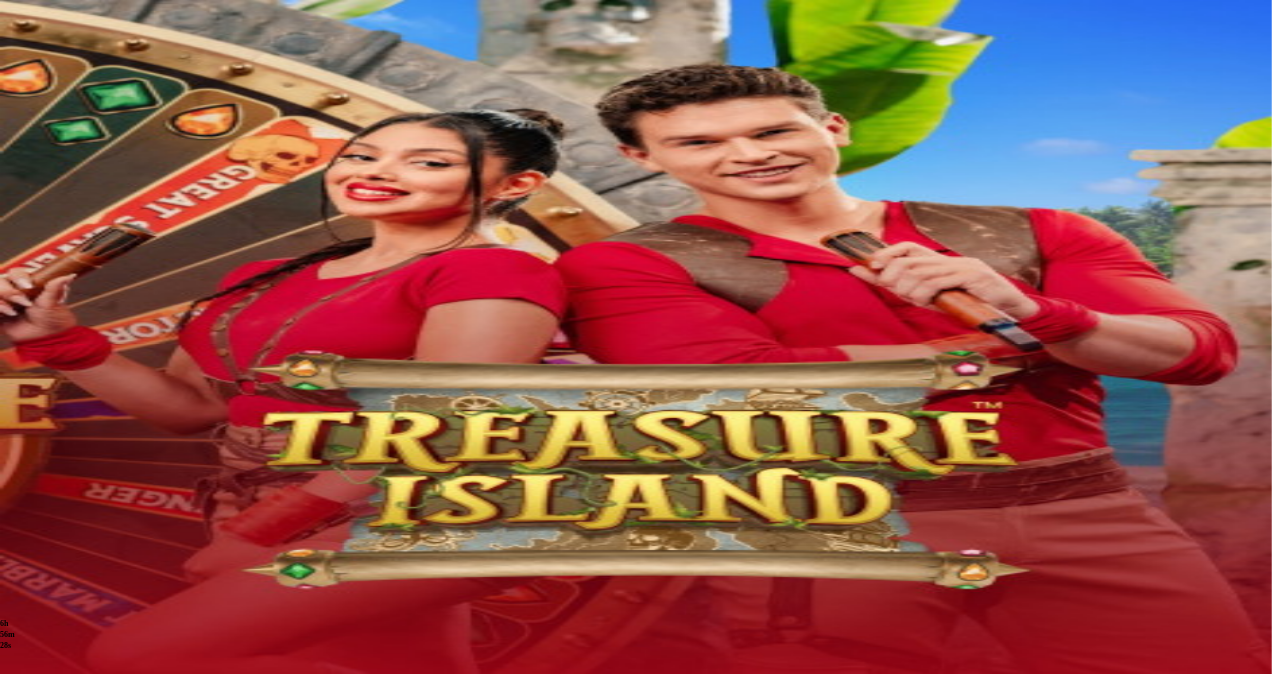 click on "Peruuta" at bounding box center (172, 746) 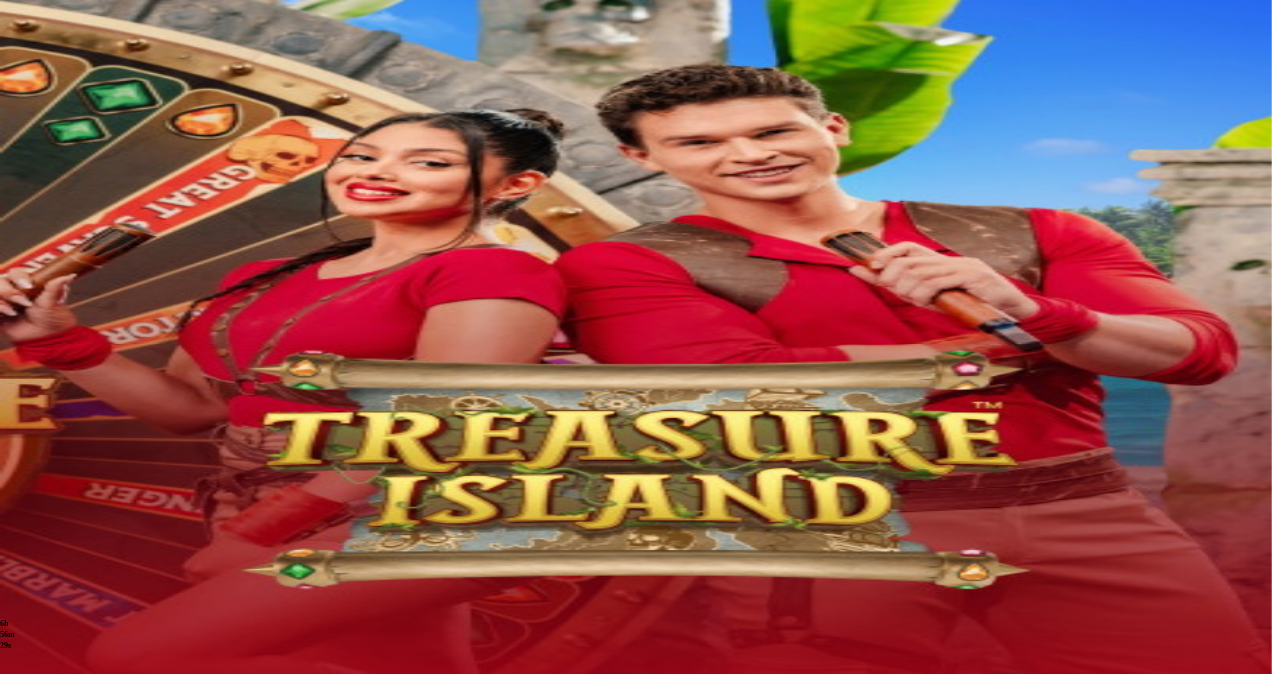 click on "Haluatko varmasti peruuttaa nostosi summaltaan Kyllä Ei" at bounding box center [636, 757] 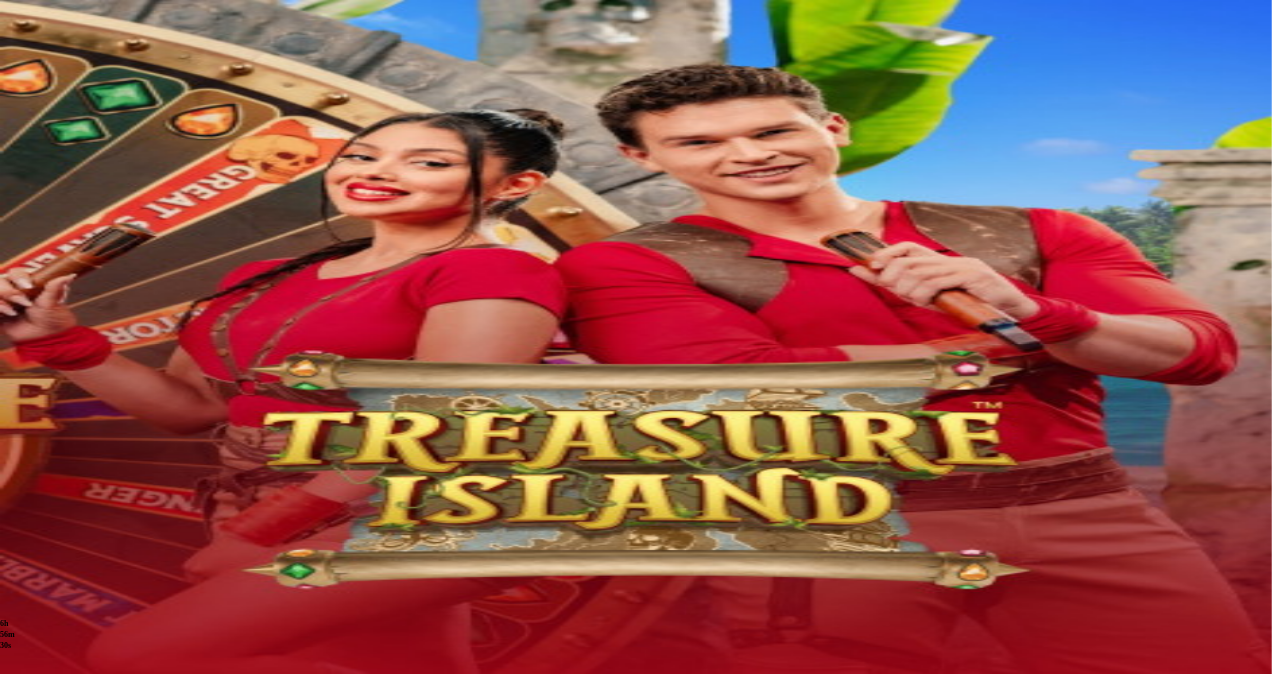 click on "Kyllä" at bounding box center (502, 872) 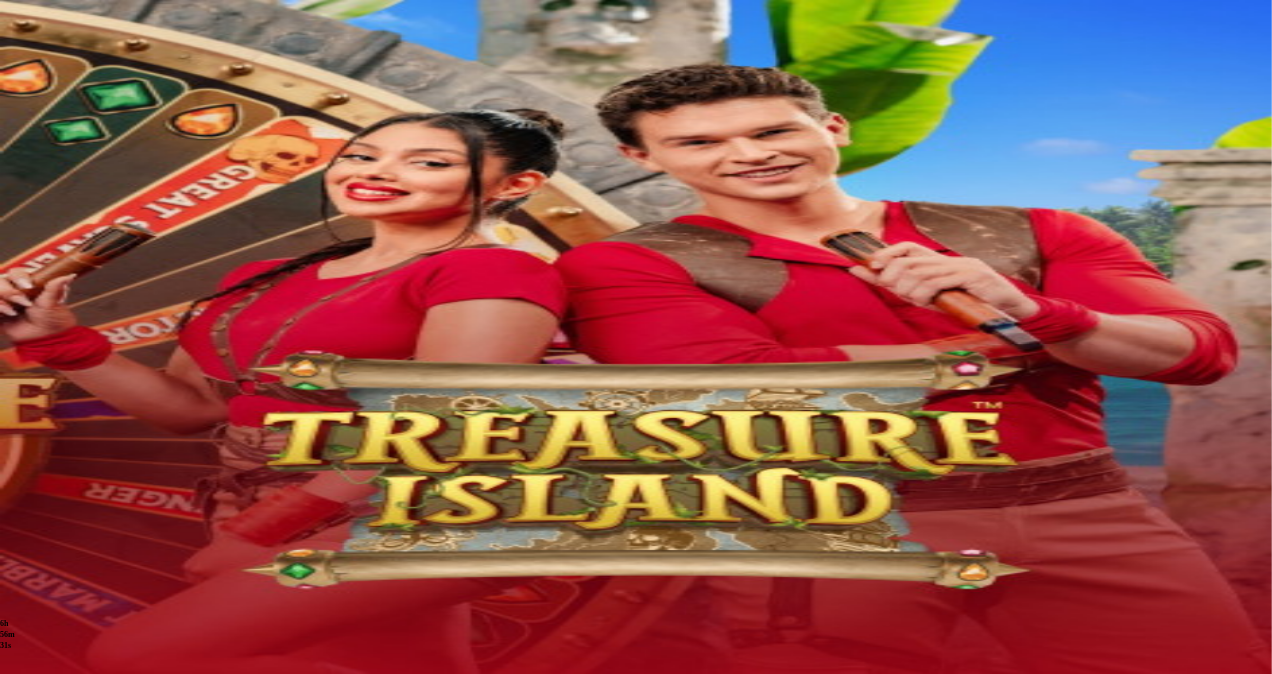 click at bounding box center (16, 532) 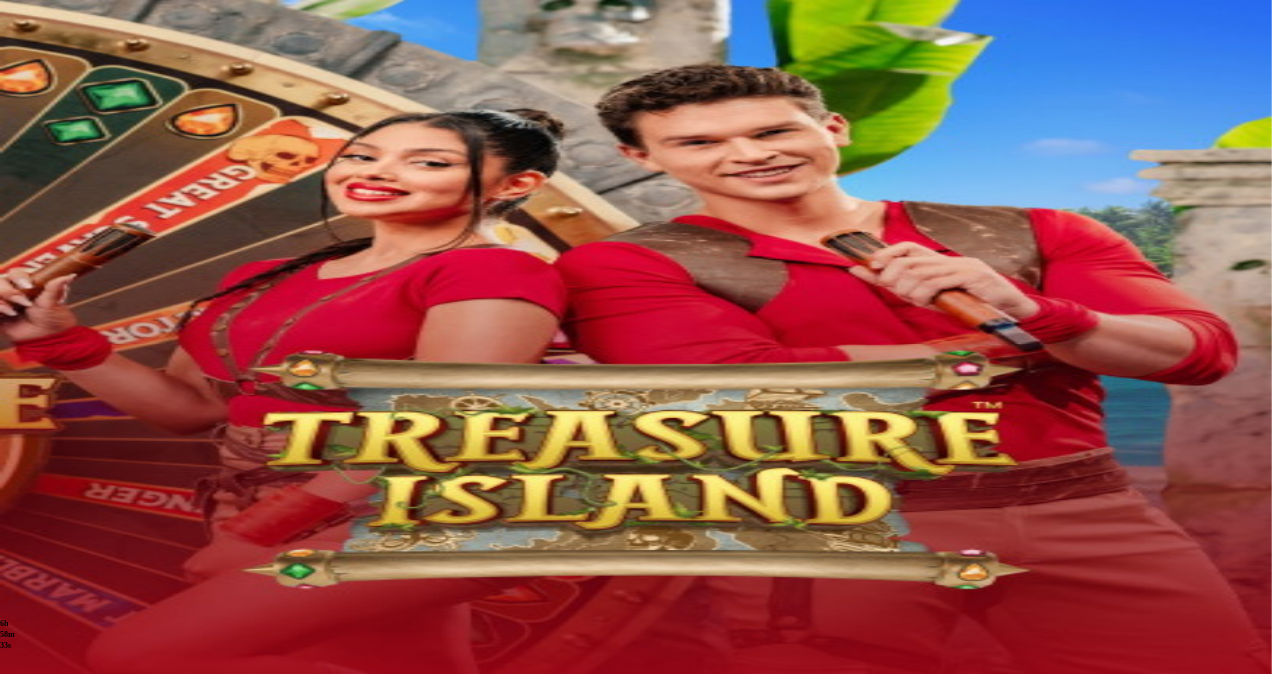click on "Live Kasino" at bounding box center (87, 284) 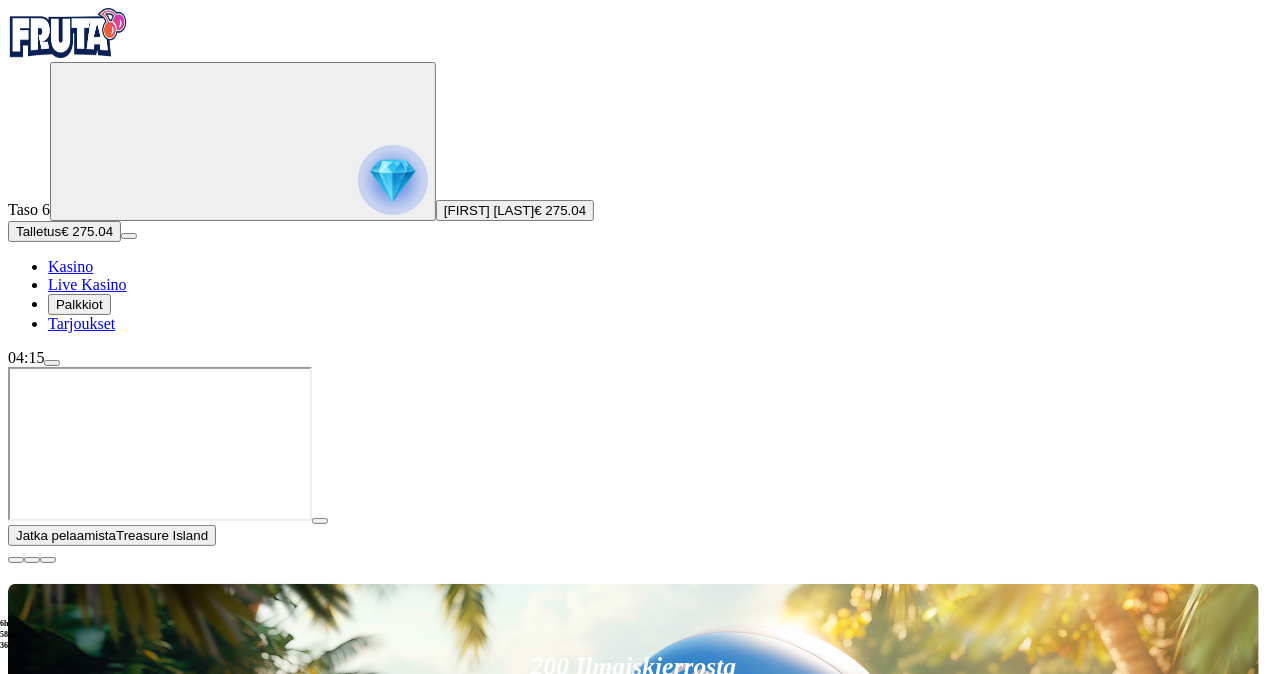 click at bounding box center (48, 1320) 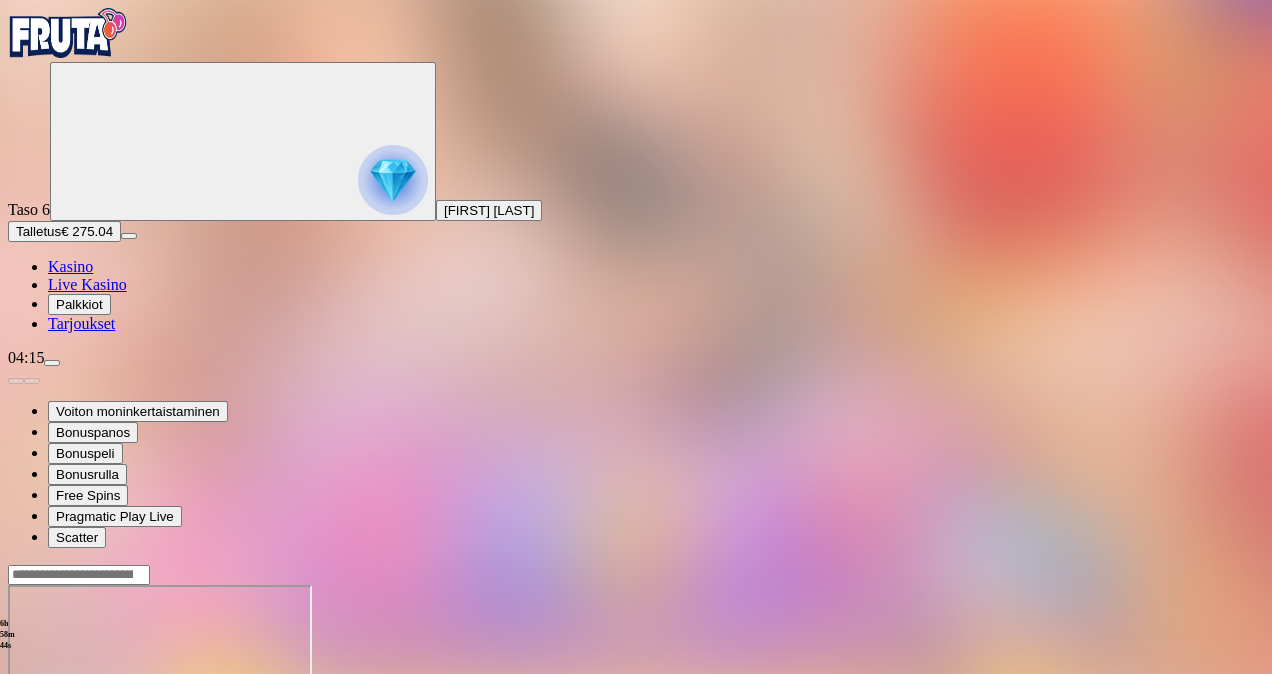 click at bounding box center [52, 363] 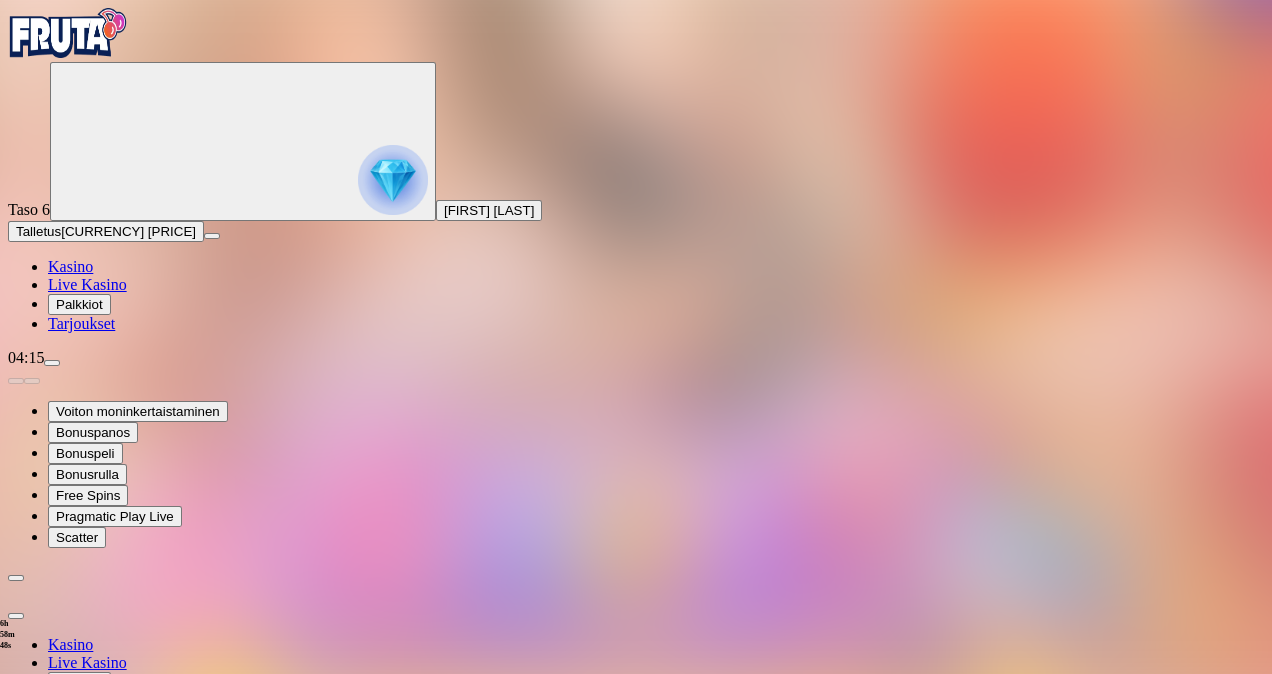 click on "Talletus" at bounding box center (102, 809) 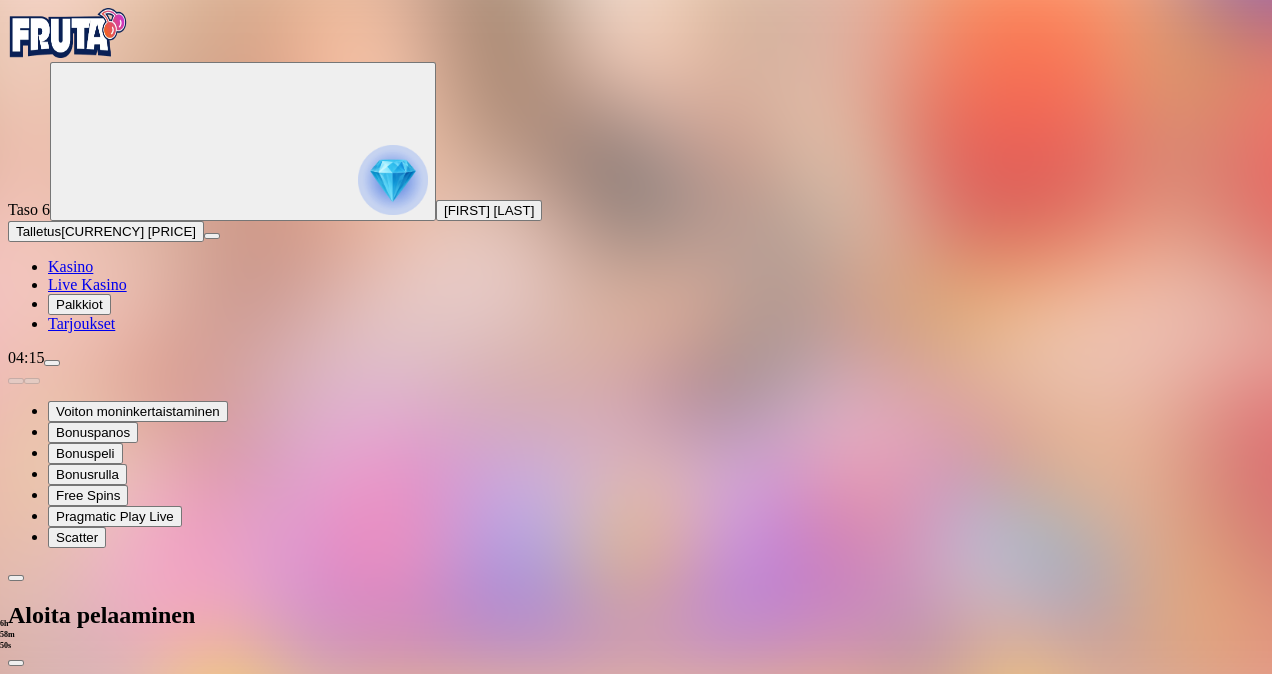drag, startPoint x: 304, startPoint y: 416, endPoint x: 205, endPoint y: 417, distance: 99.00505 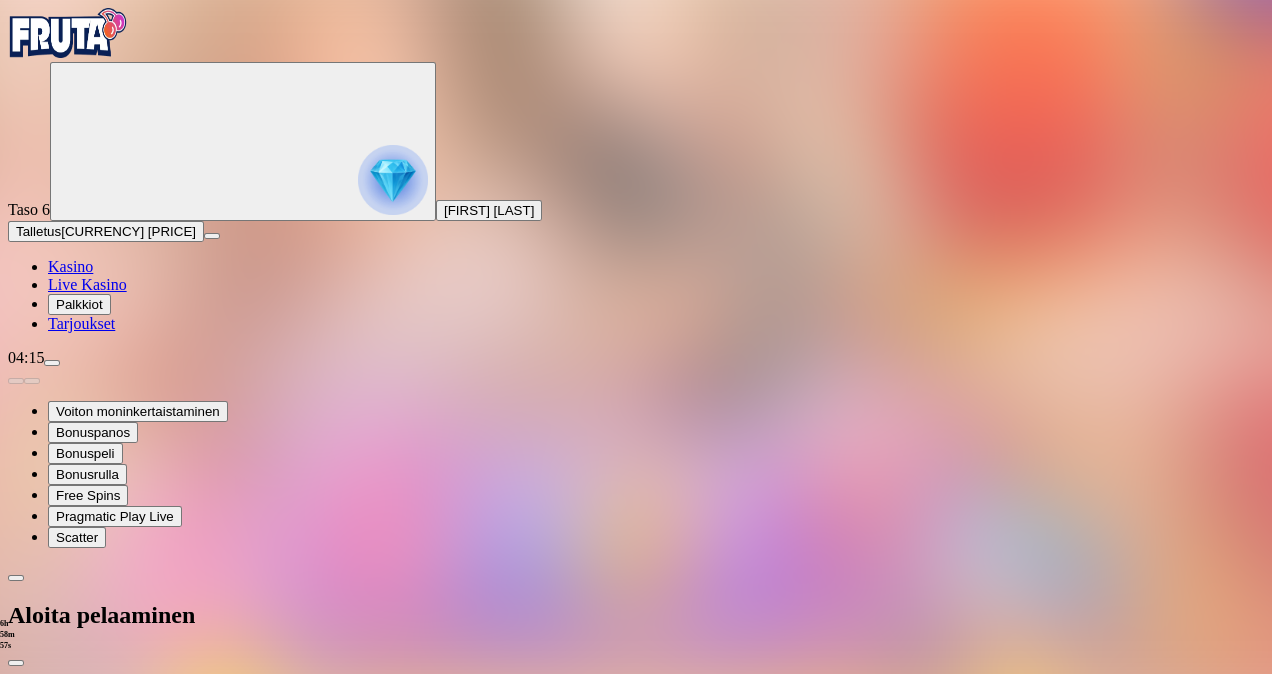 type on "**" 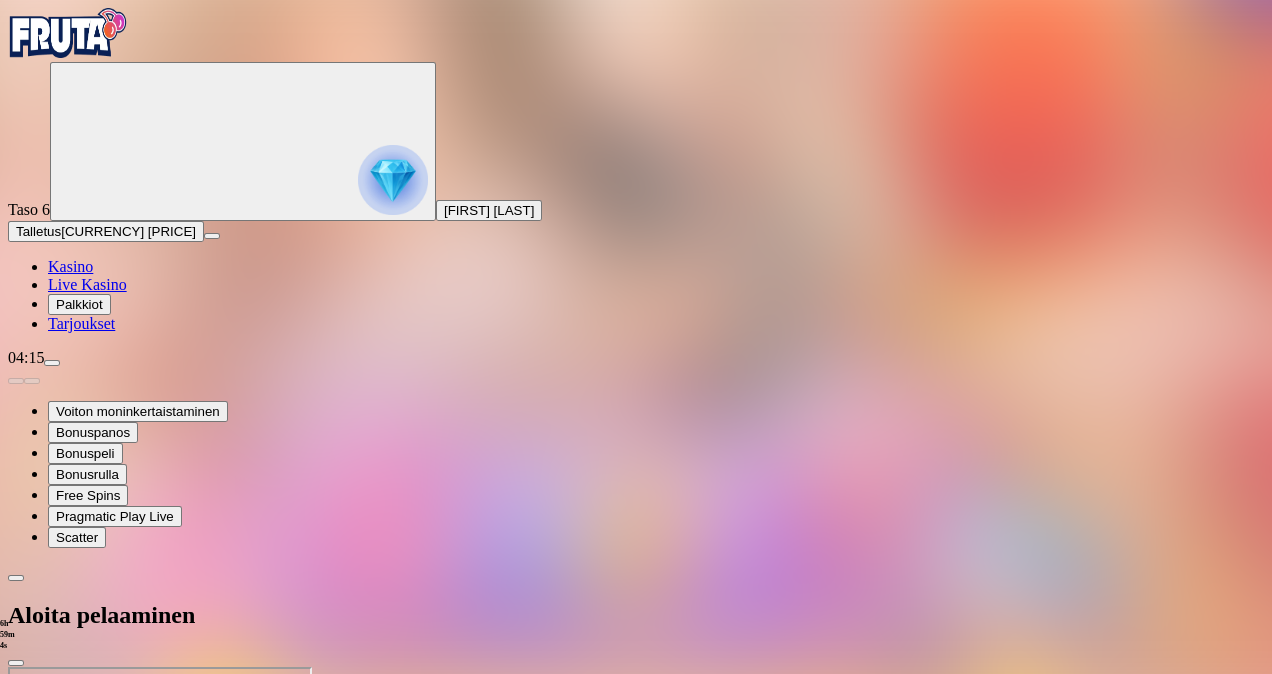 click at bounding box center [636, 825] 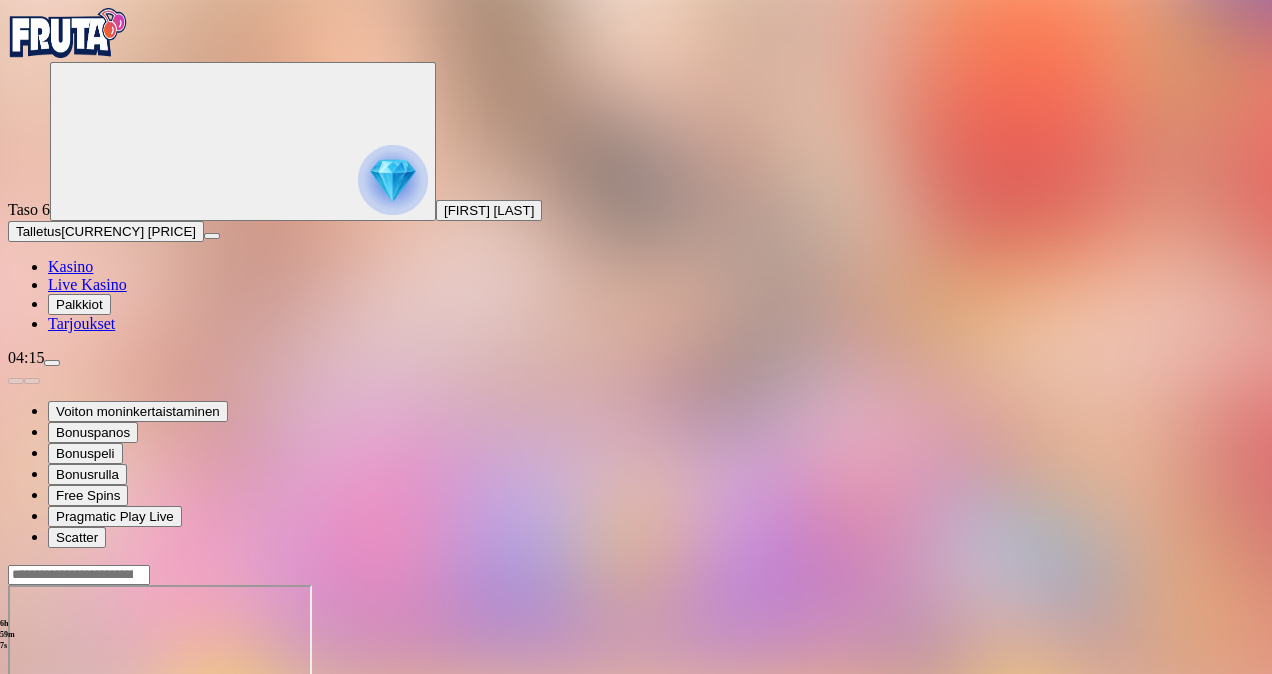 click on "6h 59m 7s Talletus Kokonaissaldo [CURRENCY] [PRICE] Kotiutus [CURRENCY] [PRICE] Bonukset [CURRENCY] [PRICE] Talletus Aulaan" at bounding box center (636, 760) 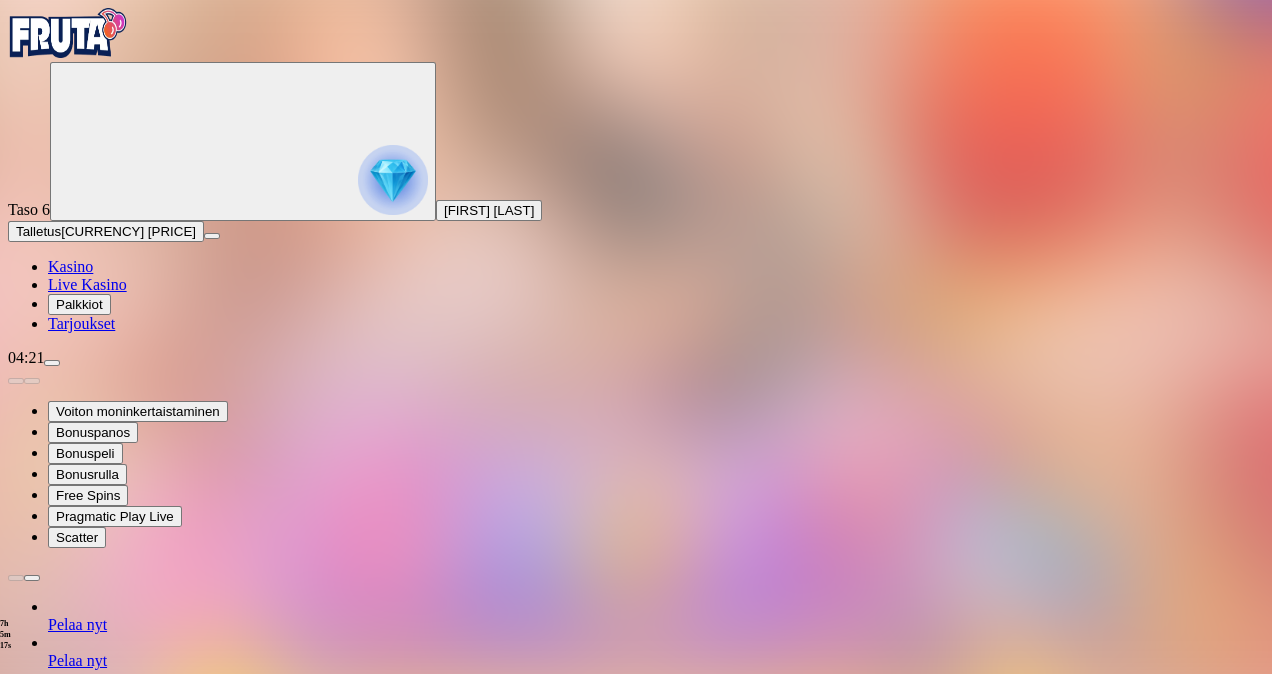 click on "Talletus" at bounding box center [38, 231] 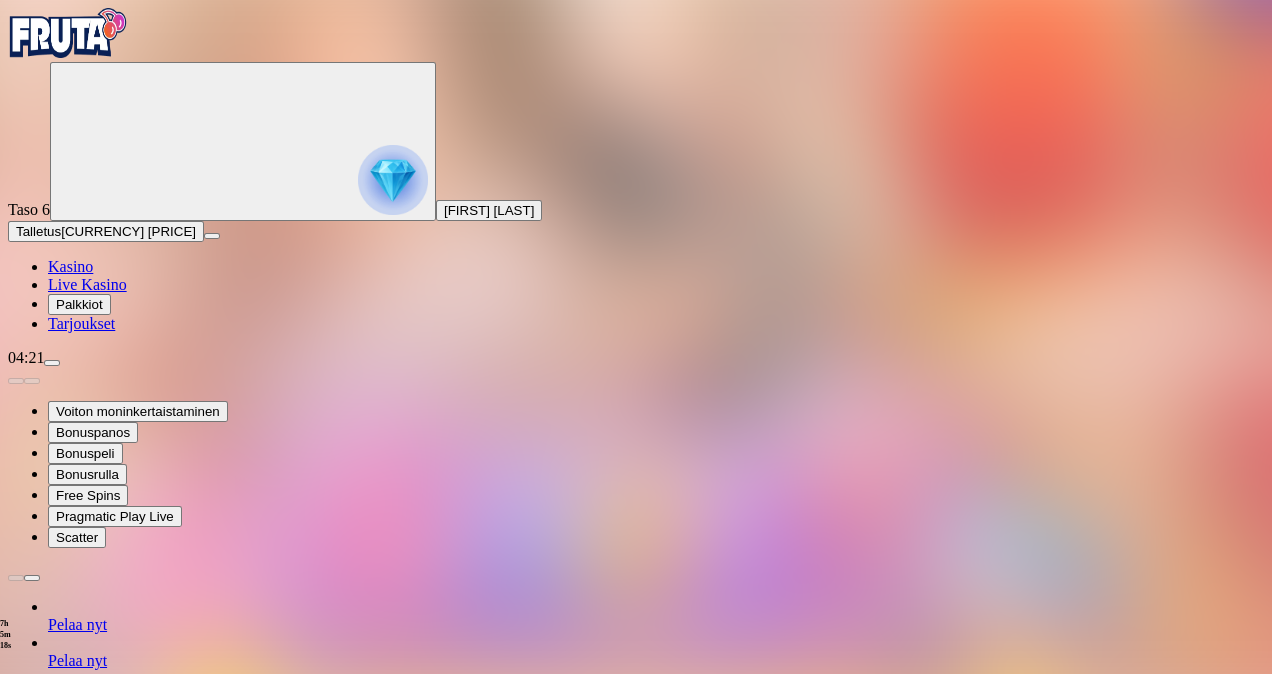 click on "€50" at bounding box center [211, 2799] 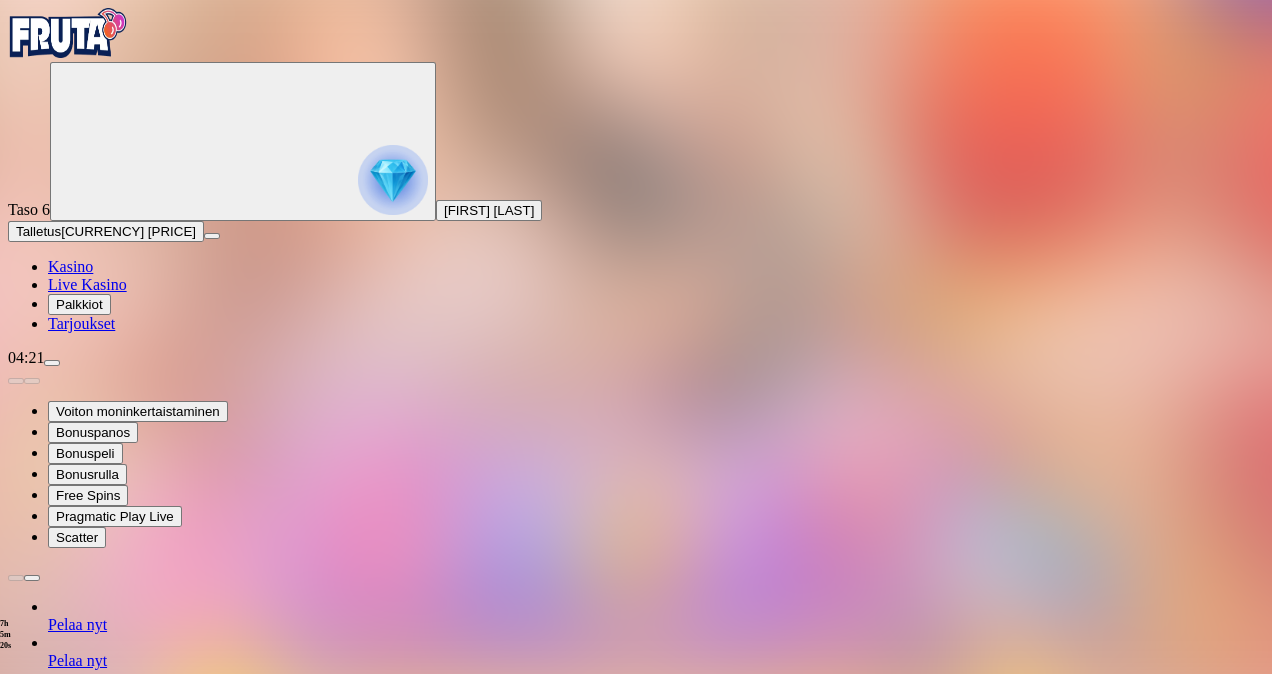 click on "**" at bounding box center [79, 2926] 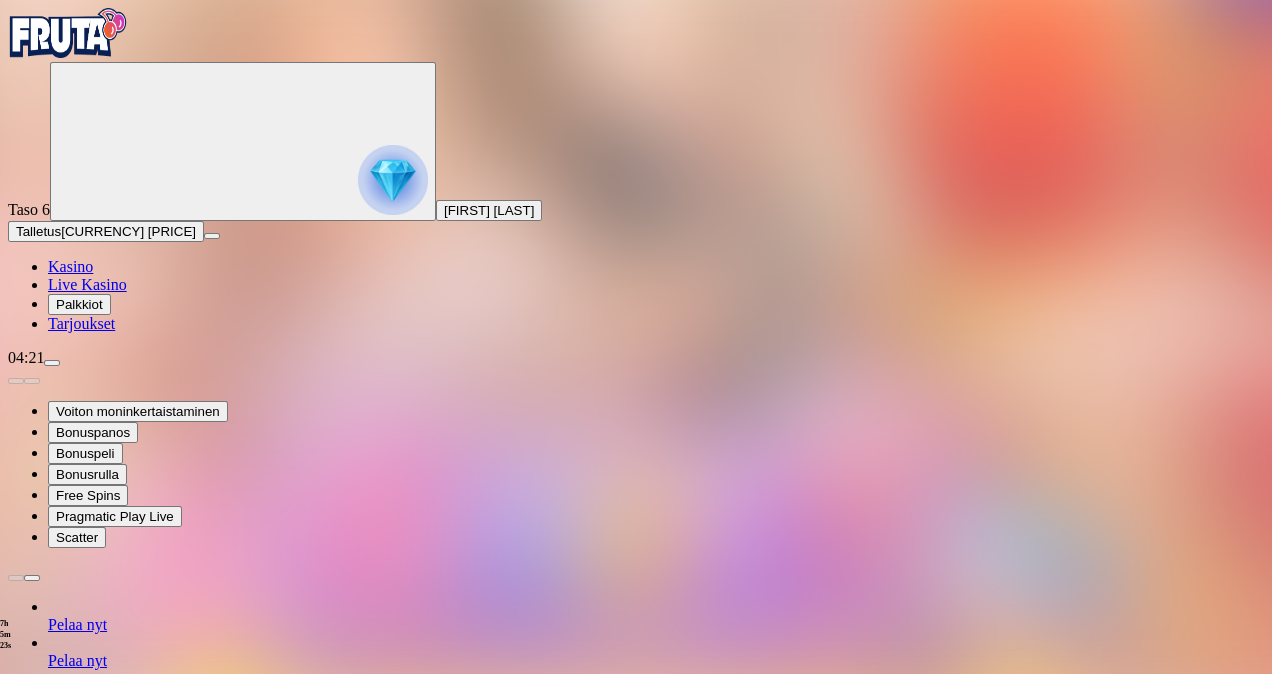 click on "TALLETA JA PELAA" at bounding box center [76, 2964] 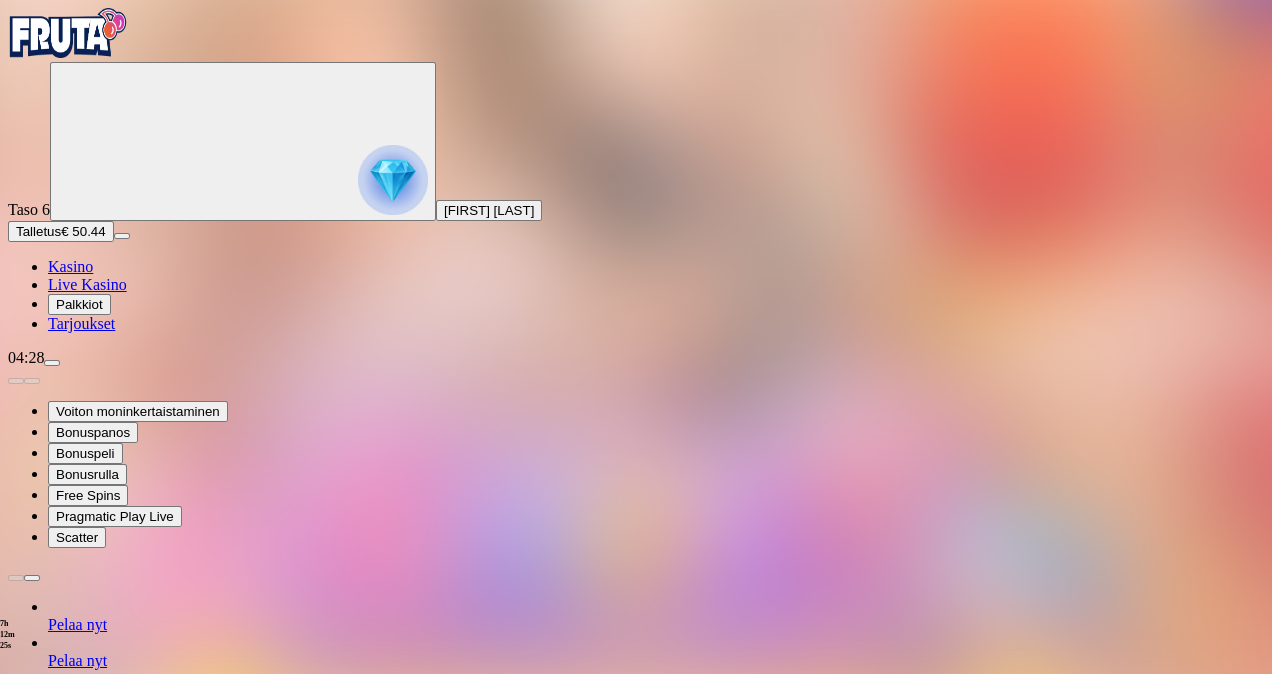 click on "Live Kasino" at bounding box center [87, 284] 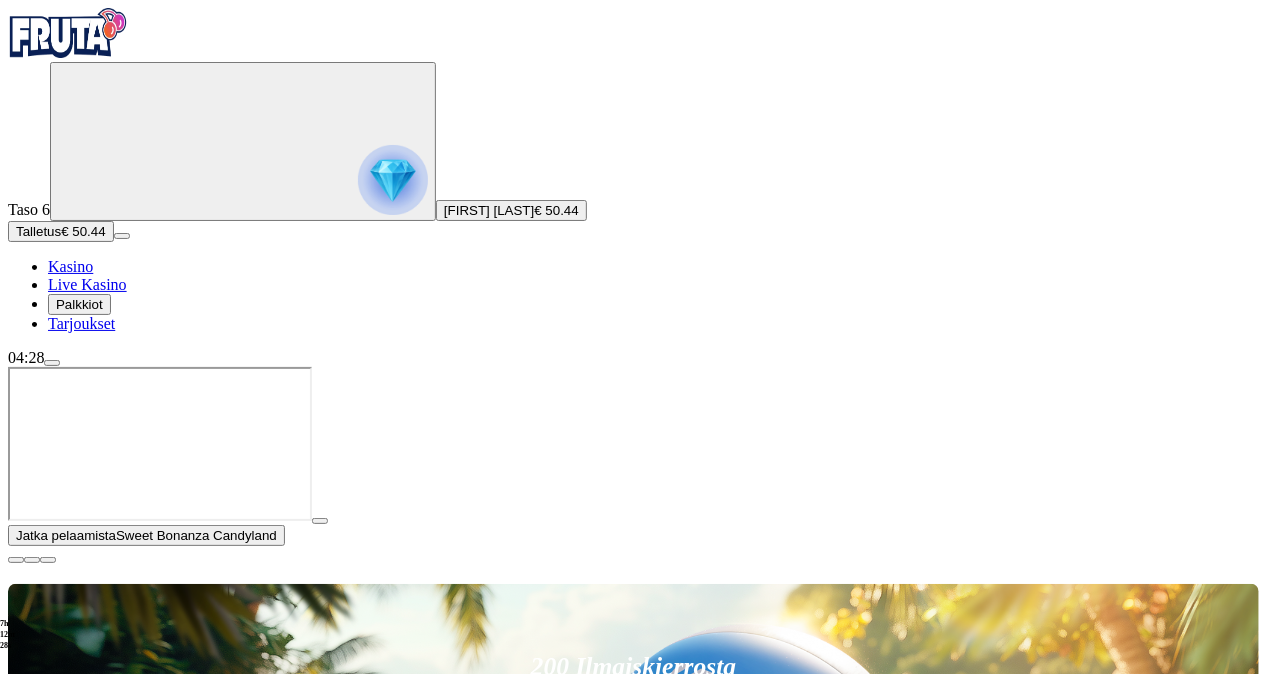 click on "Pelaa nyt" at bounding box center (77, 1501) 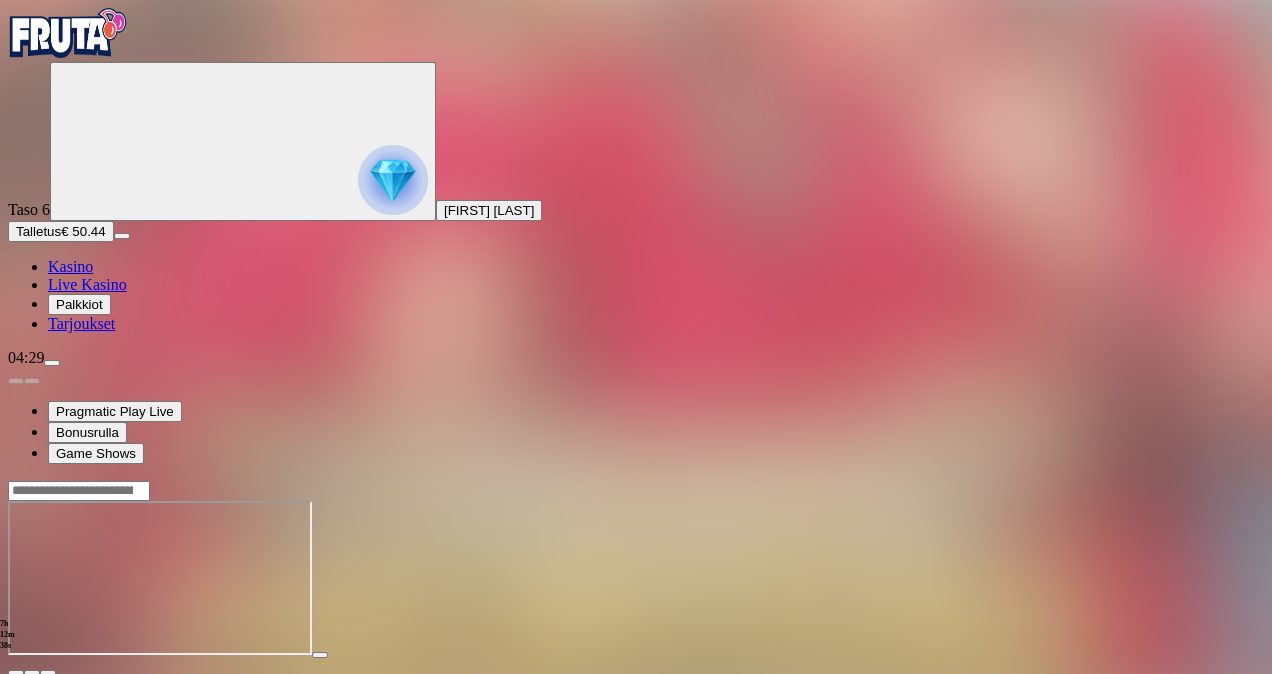 click at bounding box center (52, 363) 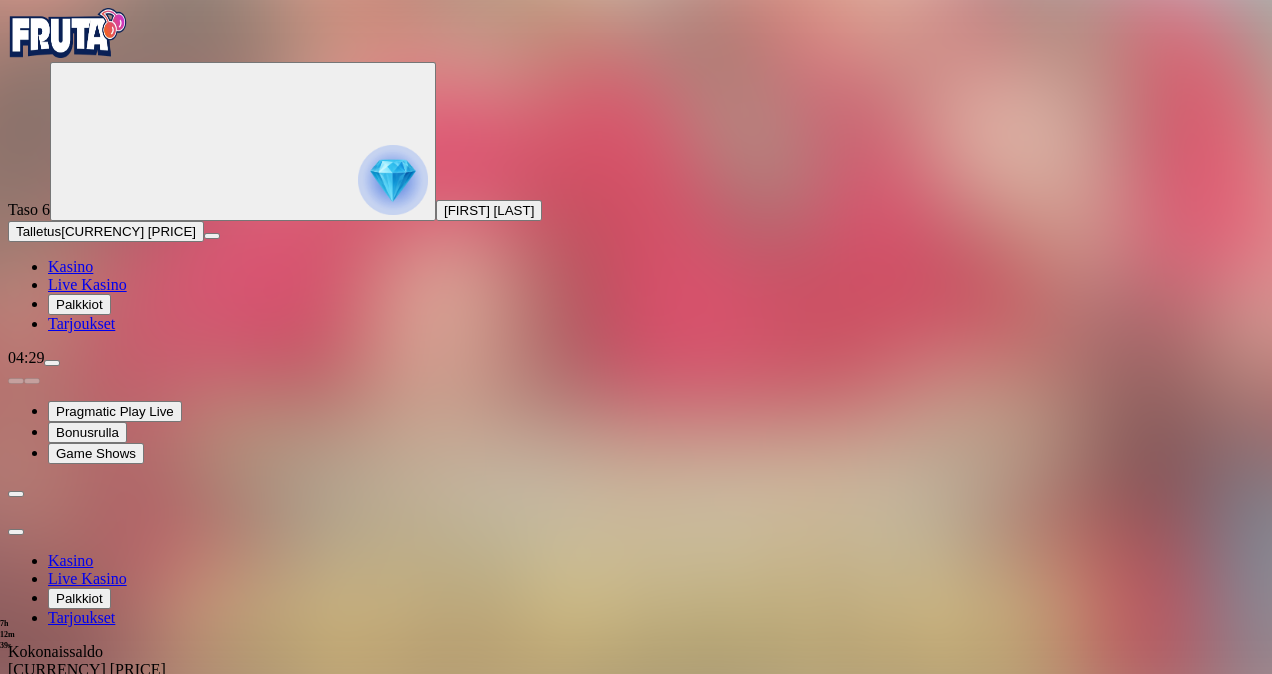 click on "Kotiutus" at bounding box center [40, 725] 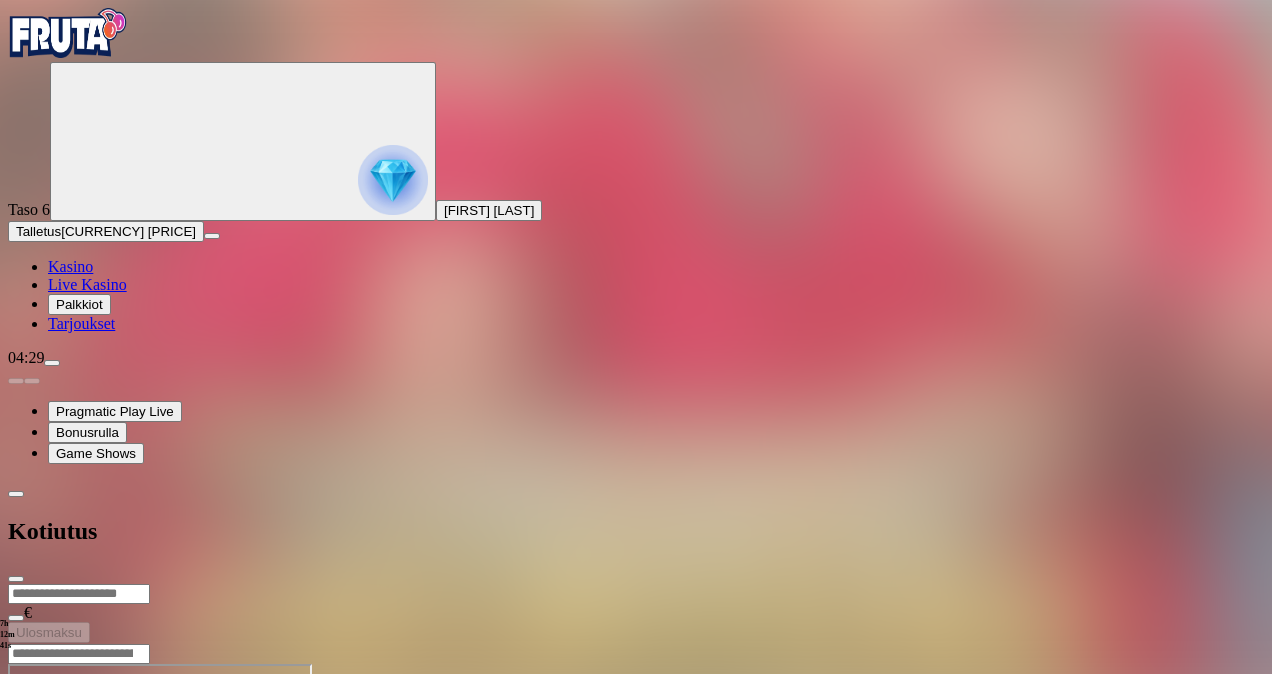 click at bounding box center (79, 594) 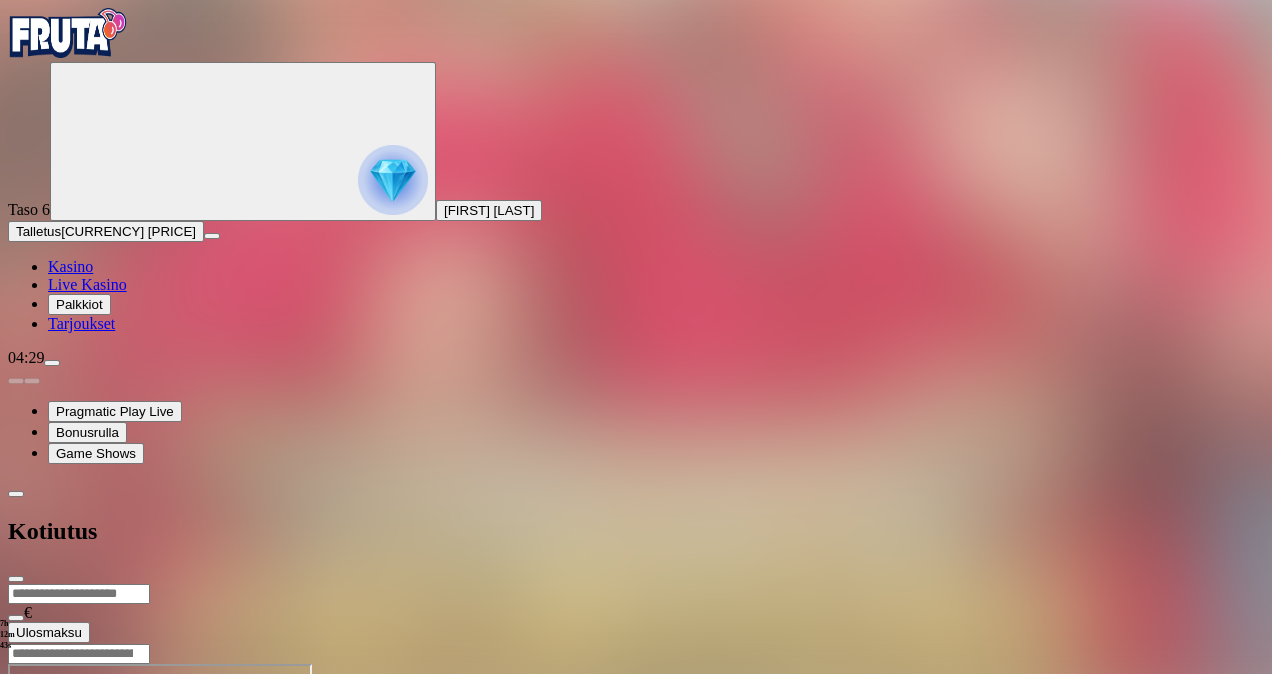 type on "**" 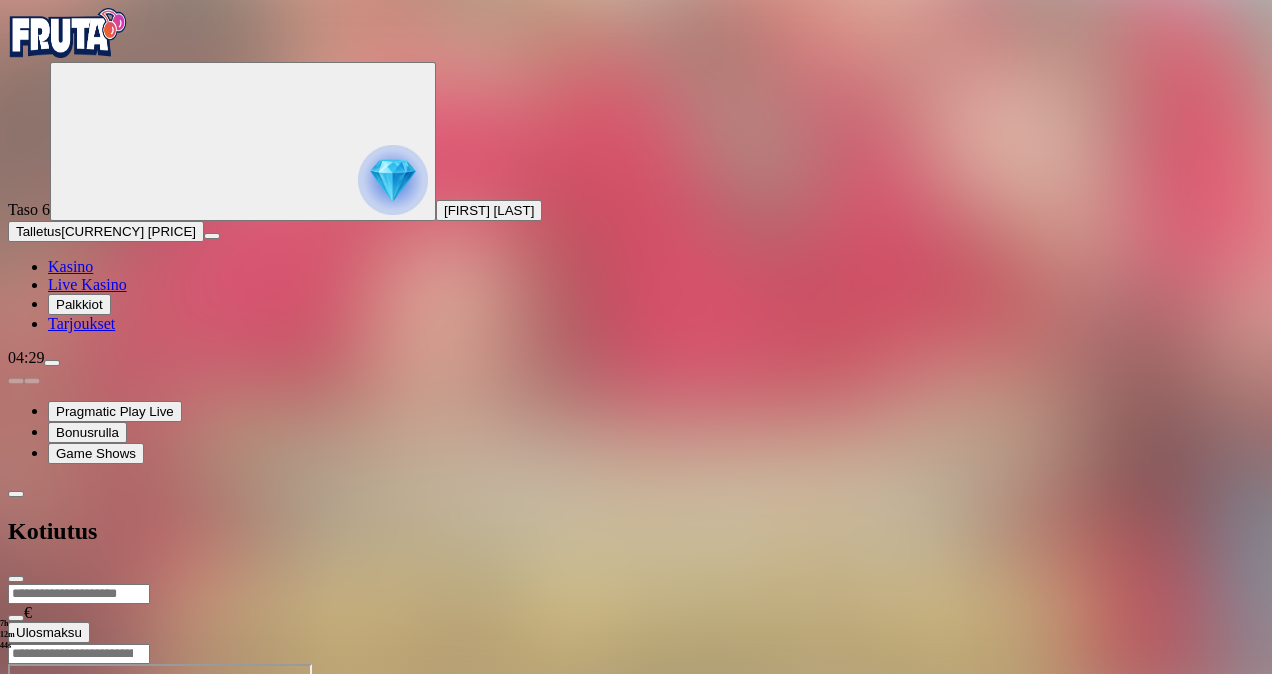drag, startPoint x: 467, startPoint y: 237, endPoint x: 450, endPoint y: 218, distance: 25.495098 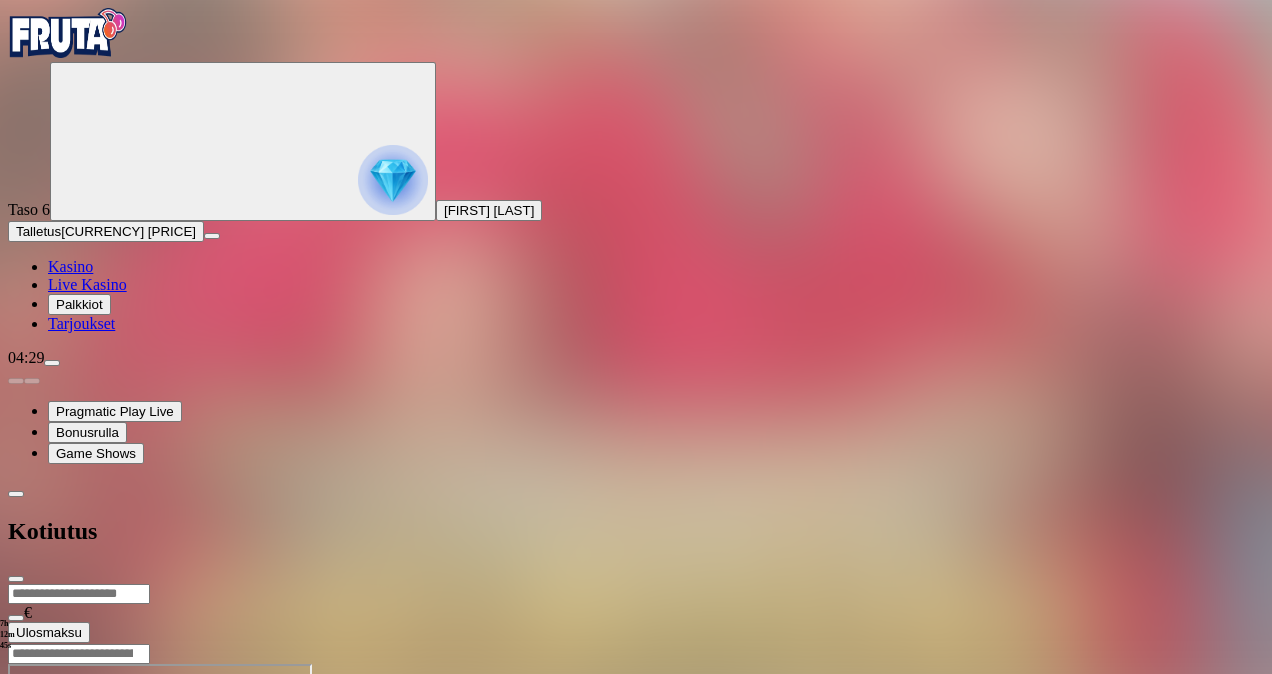 type 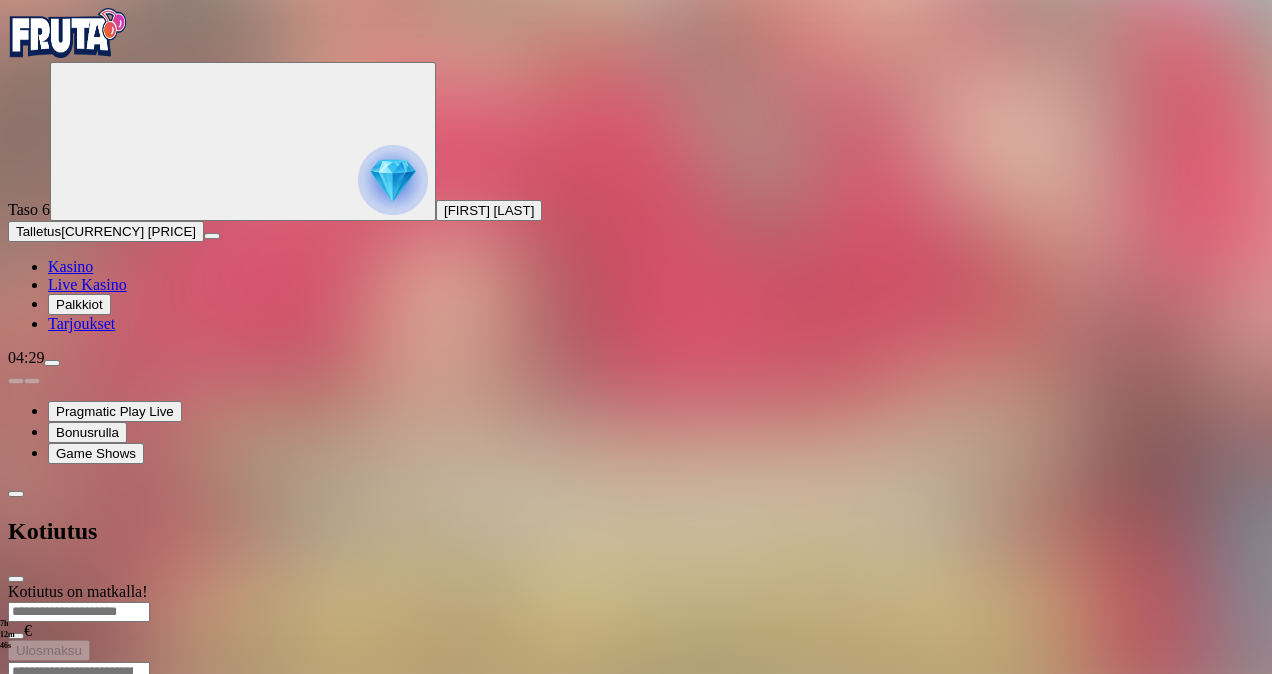 click on "Live Kasino" at bounding box center (87, 284) 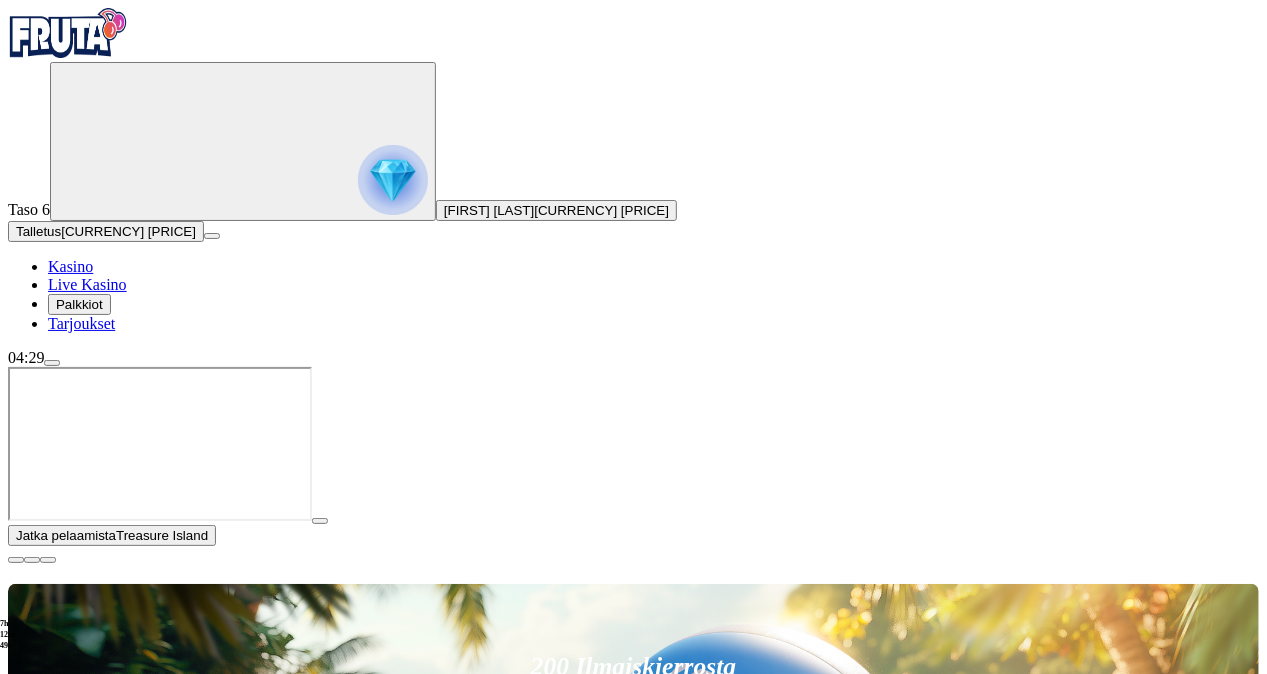 click on "Pelaa nyt" at bounding box center (77, 1501) 